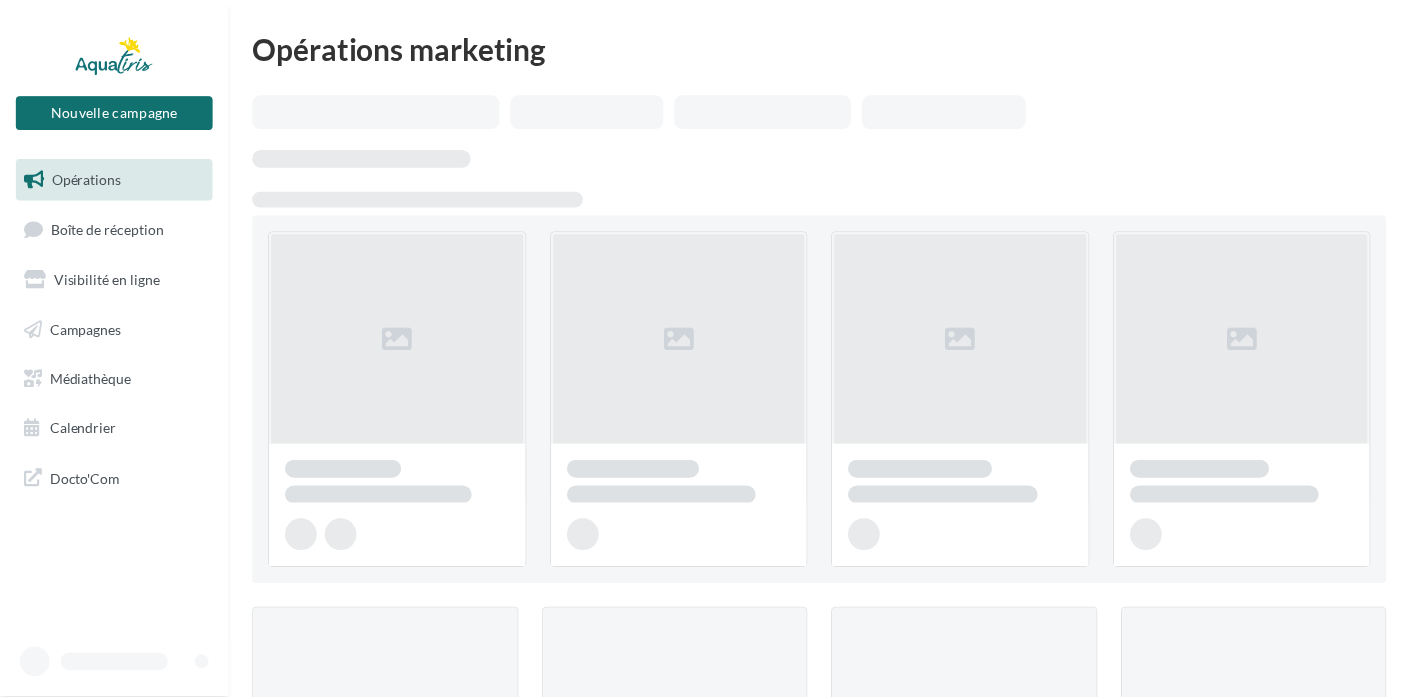 scroll, scrollTop: 0, scrollLeft: 0, axis: both 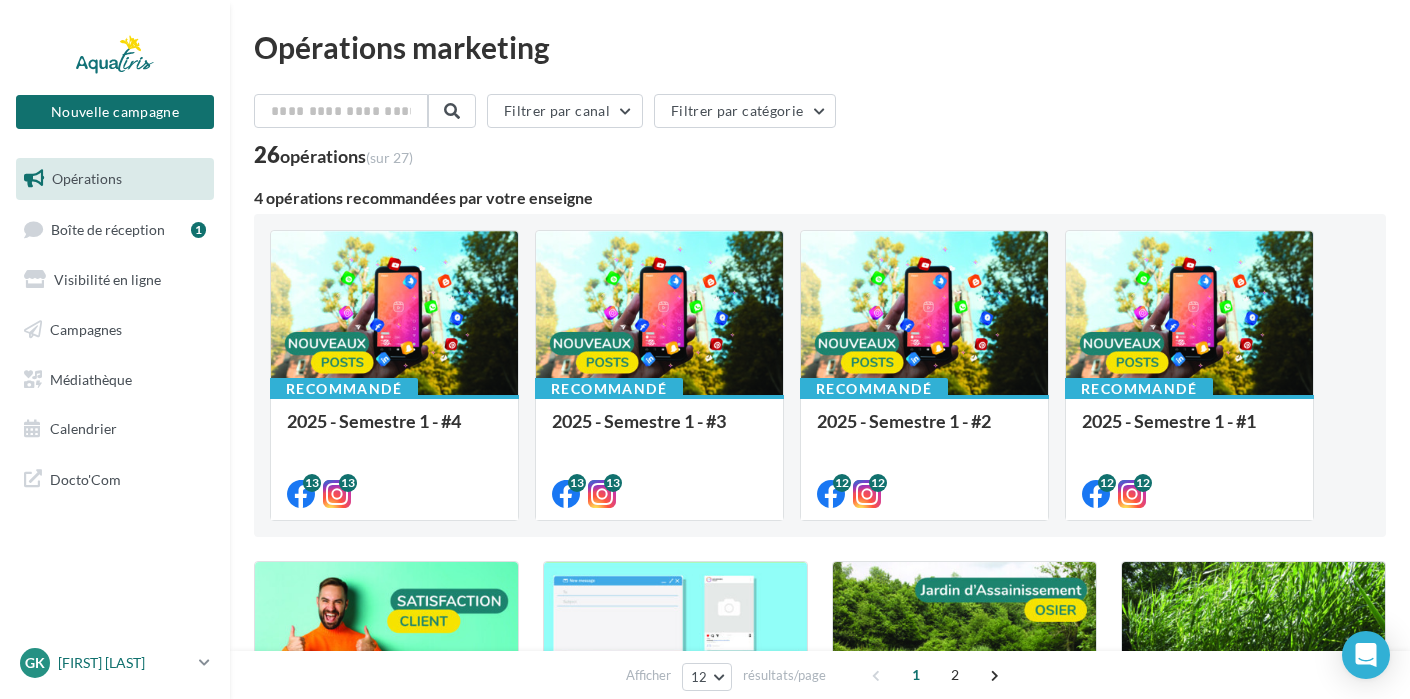 click on "[FIRST] [LAST]" at bounding box center (124, 663) 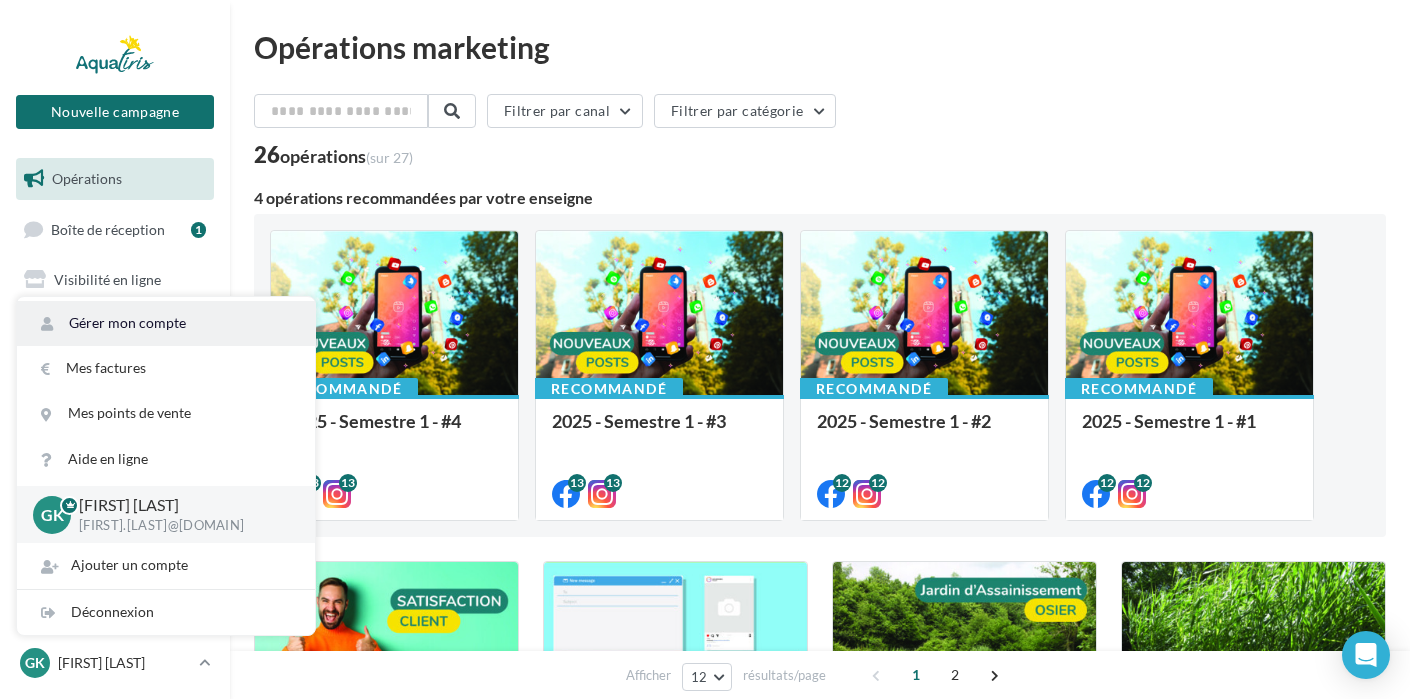 click on "Gérer mon compte" at bounding box center (166, 323) 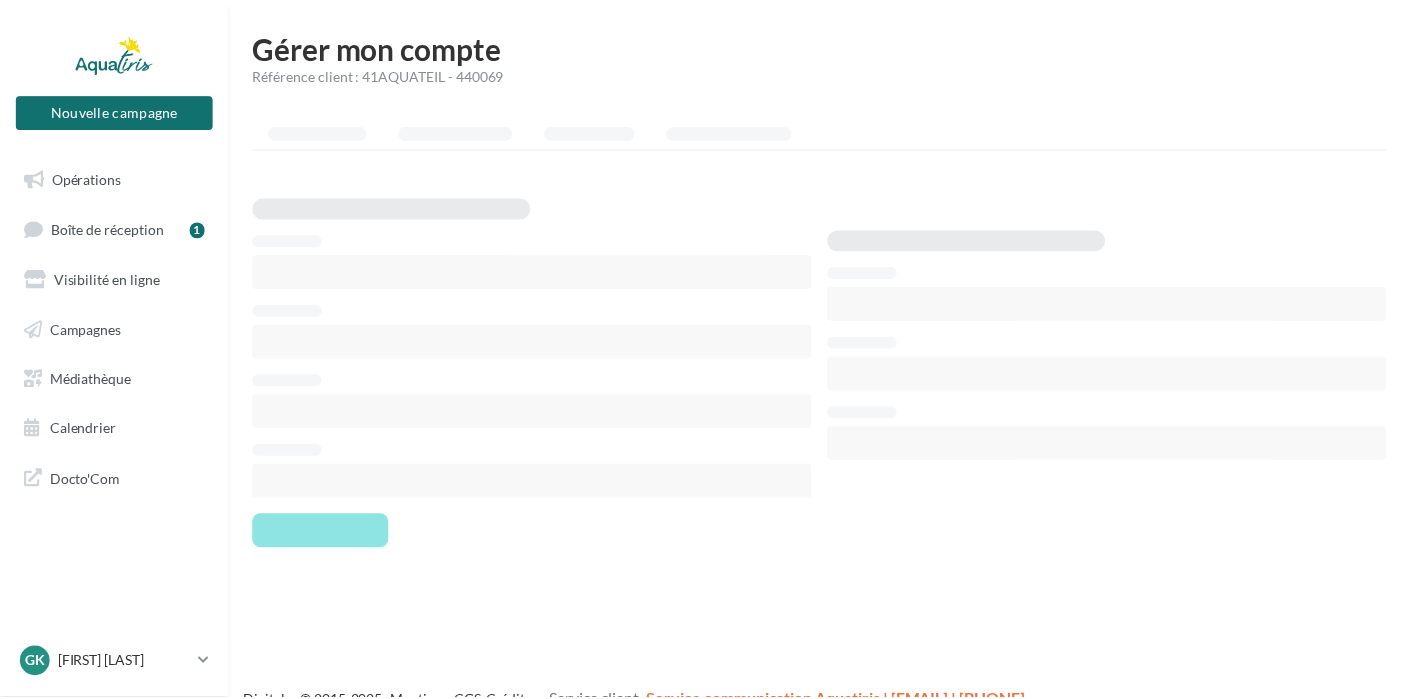 scroll, scrollTop: 0, scrollLeft: 0, axis: both 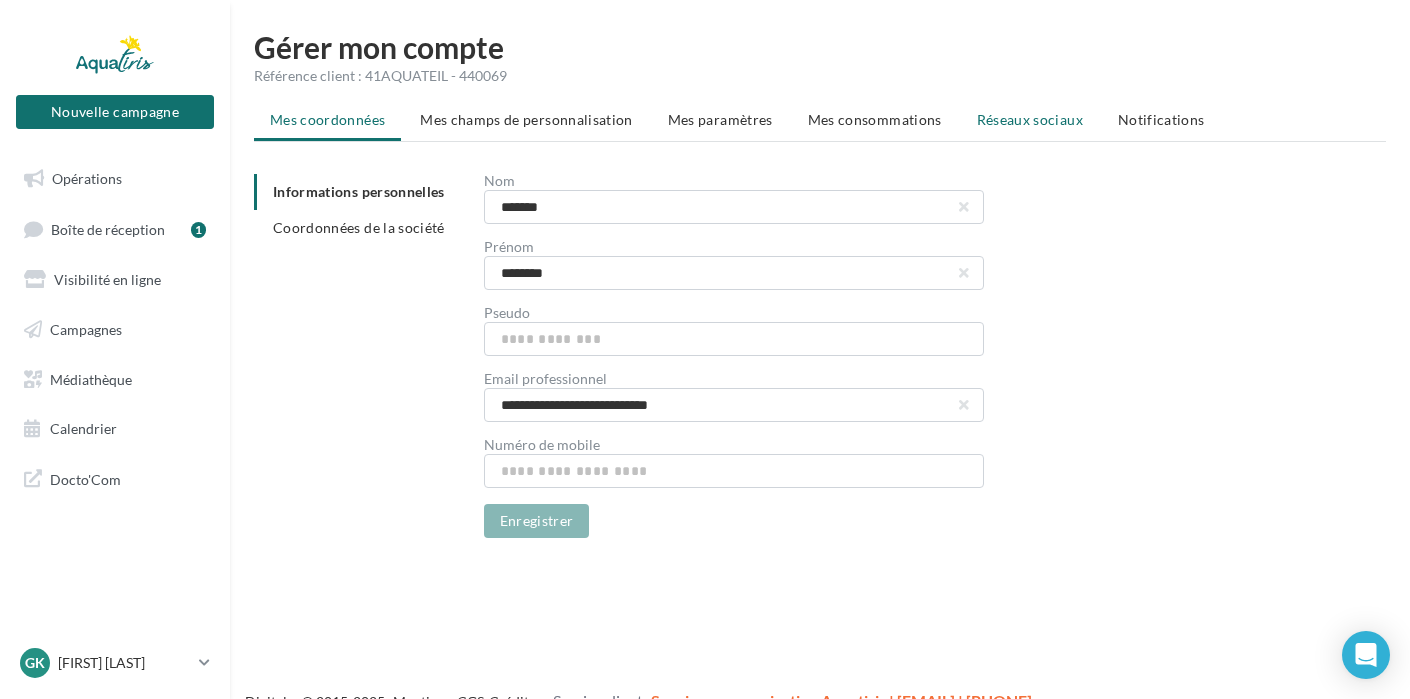 click on "Réseaux sociaux" at bounding box center (1030, 119) 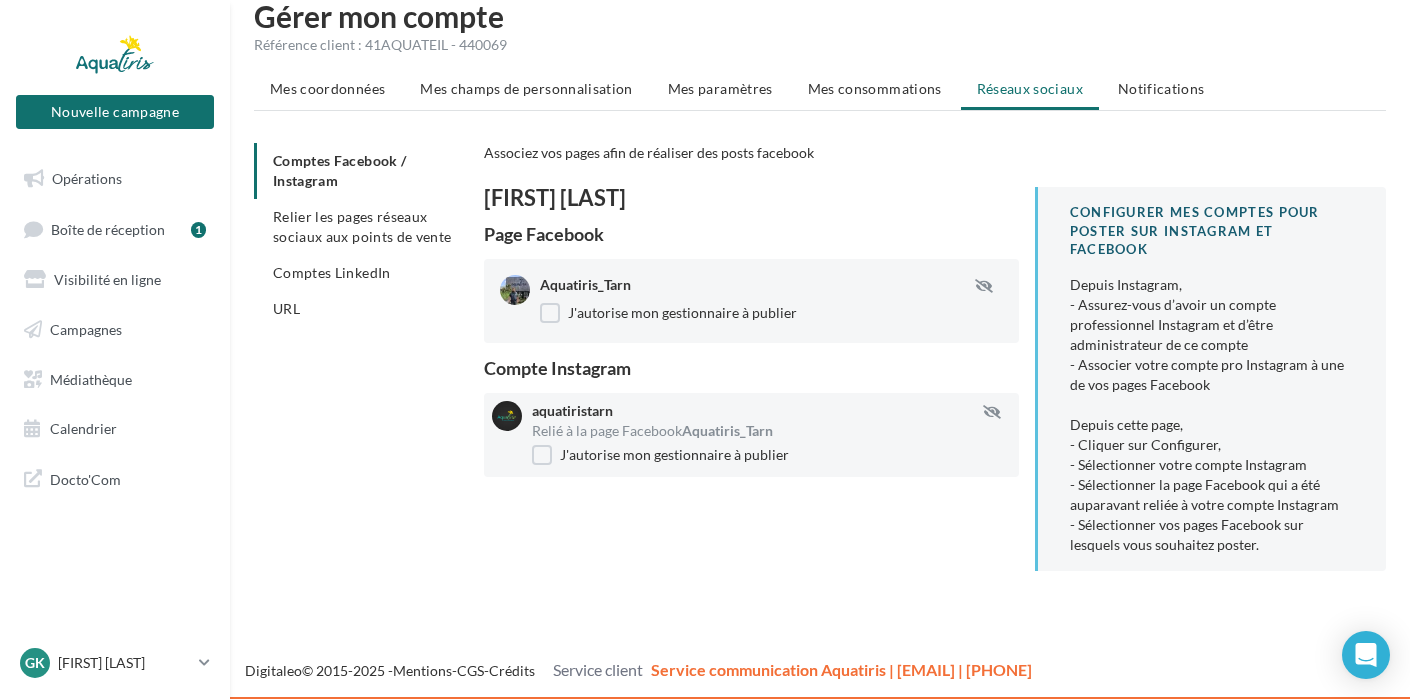 scroll, scrollTop: 32, scrollLeft: 0, axis: vertical 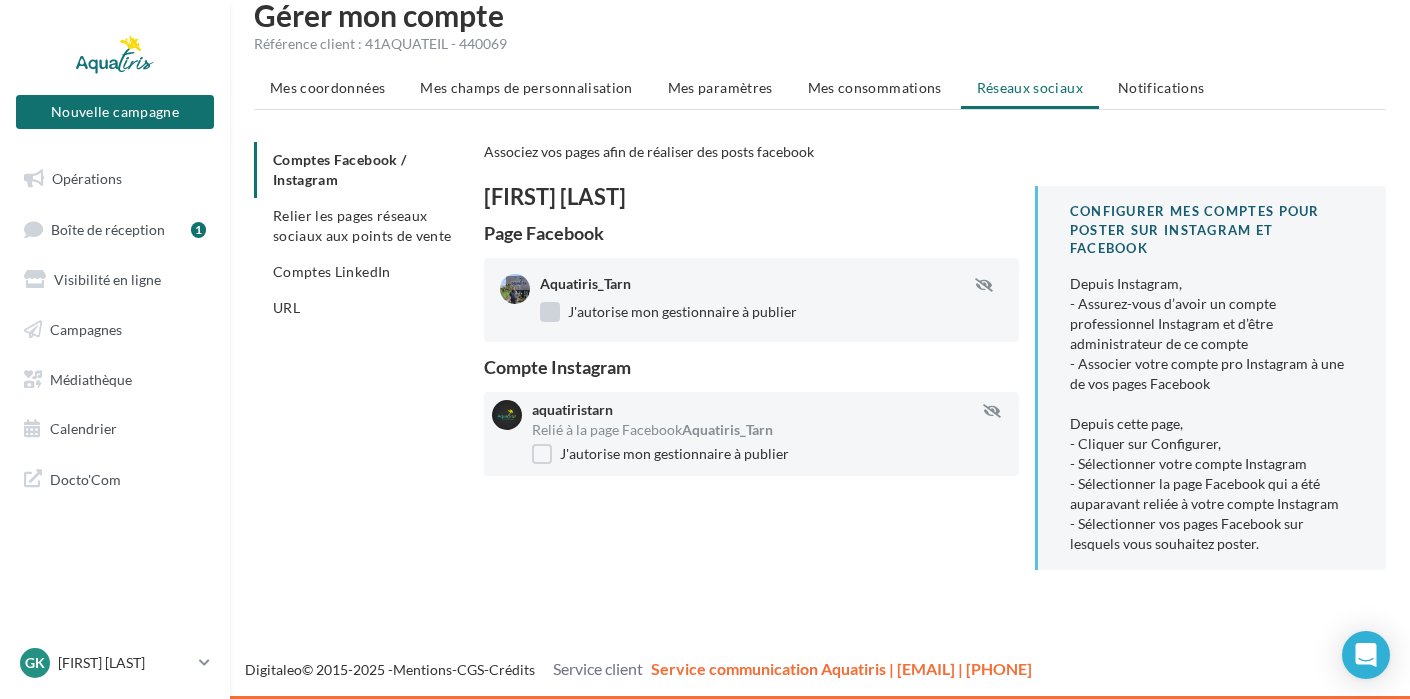 click on "J'autorise mon gestionnaire à publier" at bounding box center [668, 312] 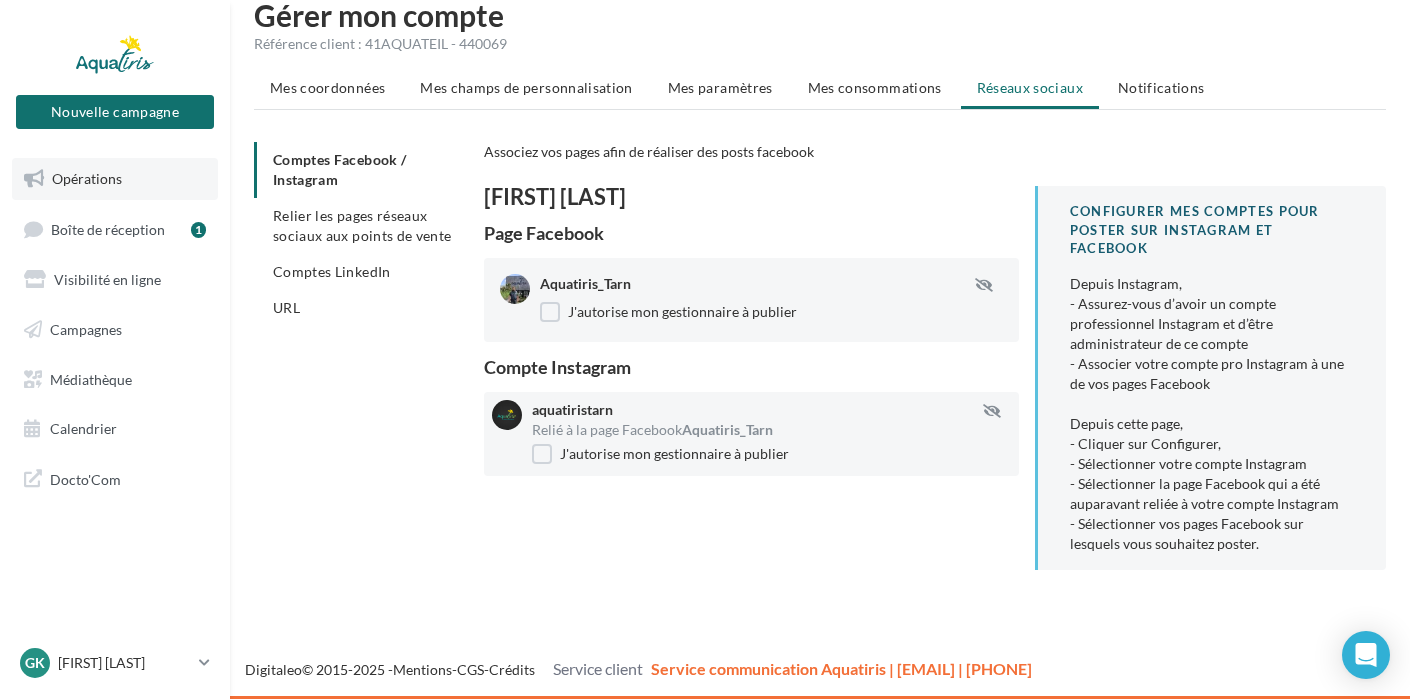 click on "Opérations" at bounding box center [87, 178] 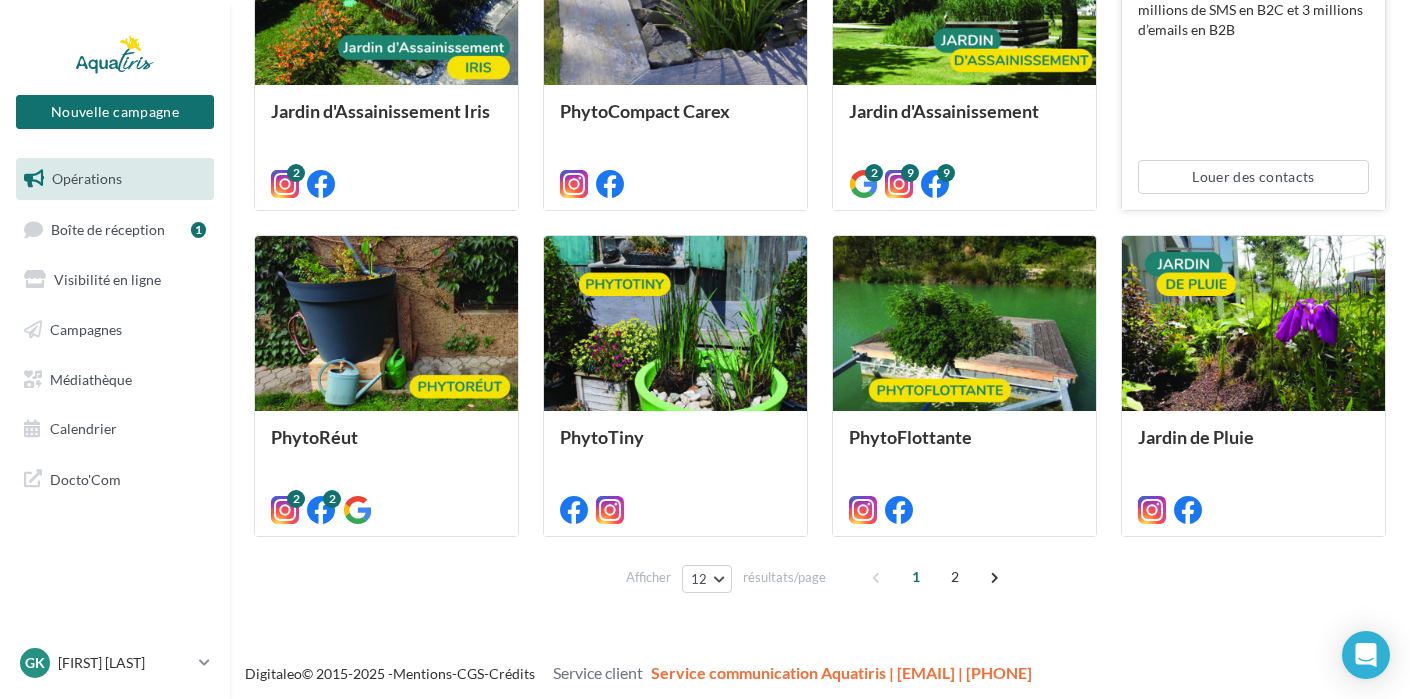 scroll, scrollTop: 982, scrollLeft: 0, axis: vertical 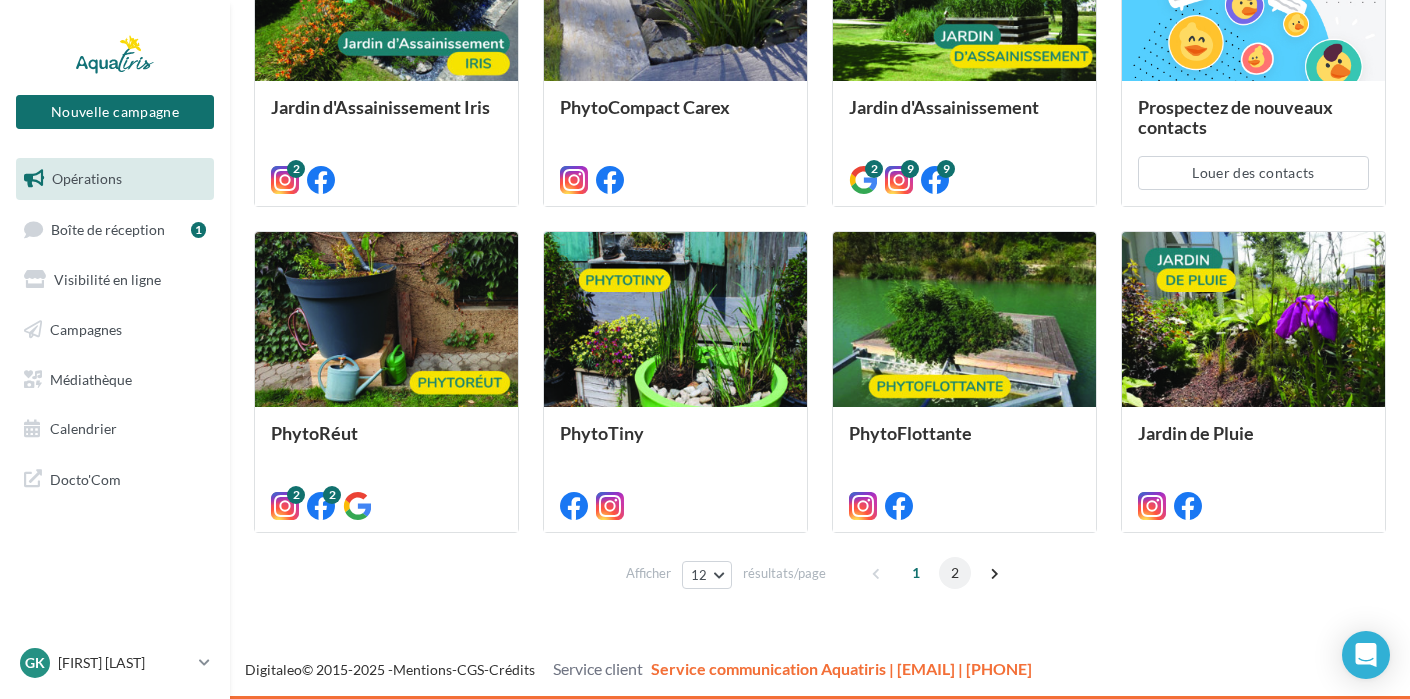 click on "2" at bounding box center (955, 573) 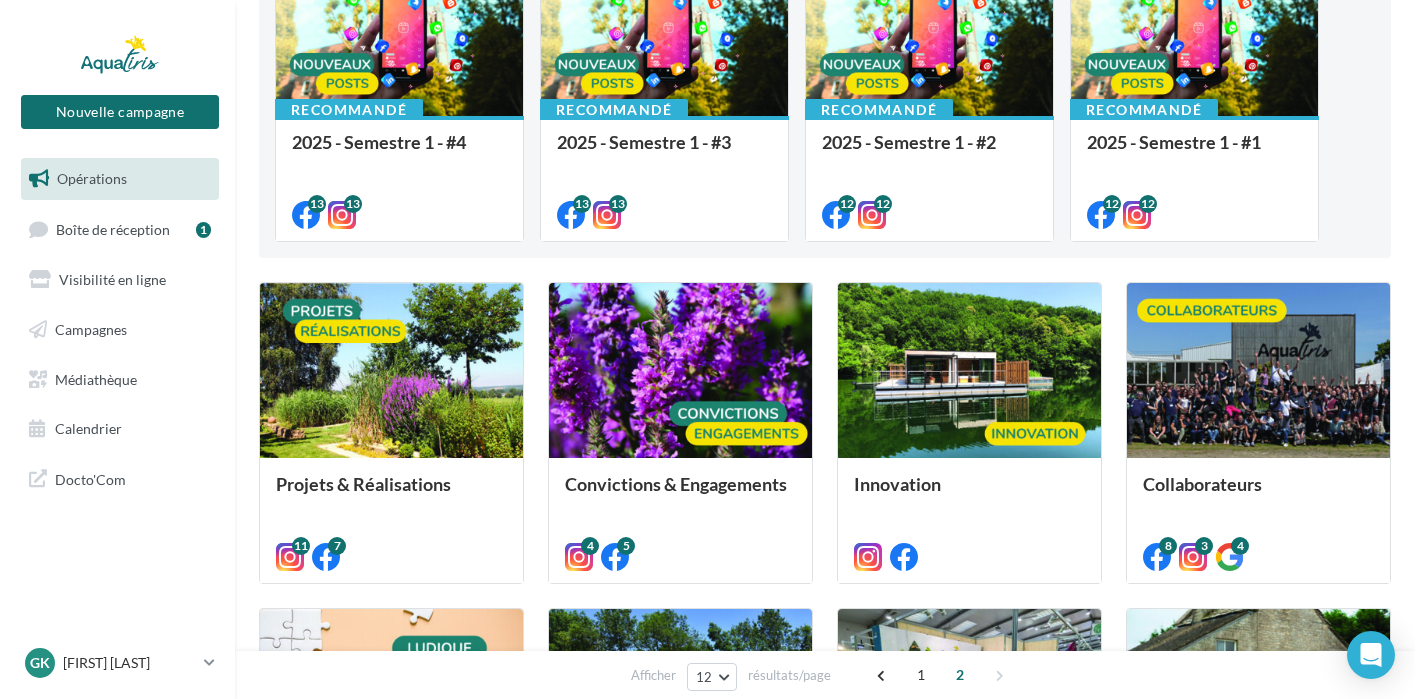 scroll, scrollTop: 281, scrollLeft: 0, axis: vertical 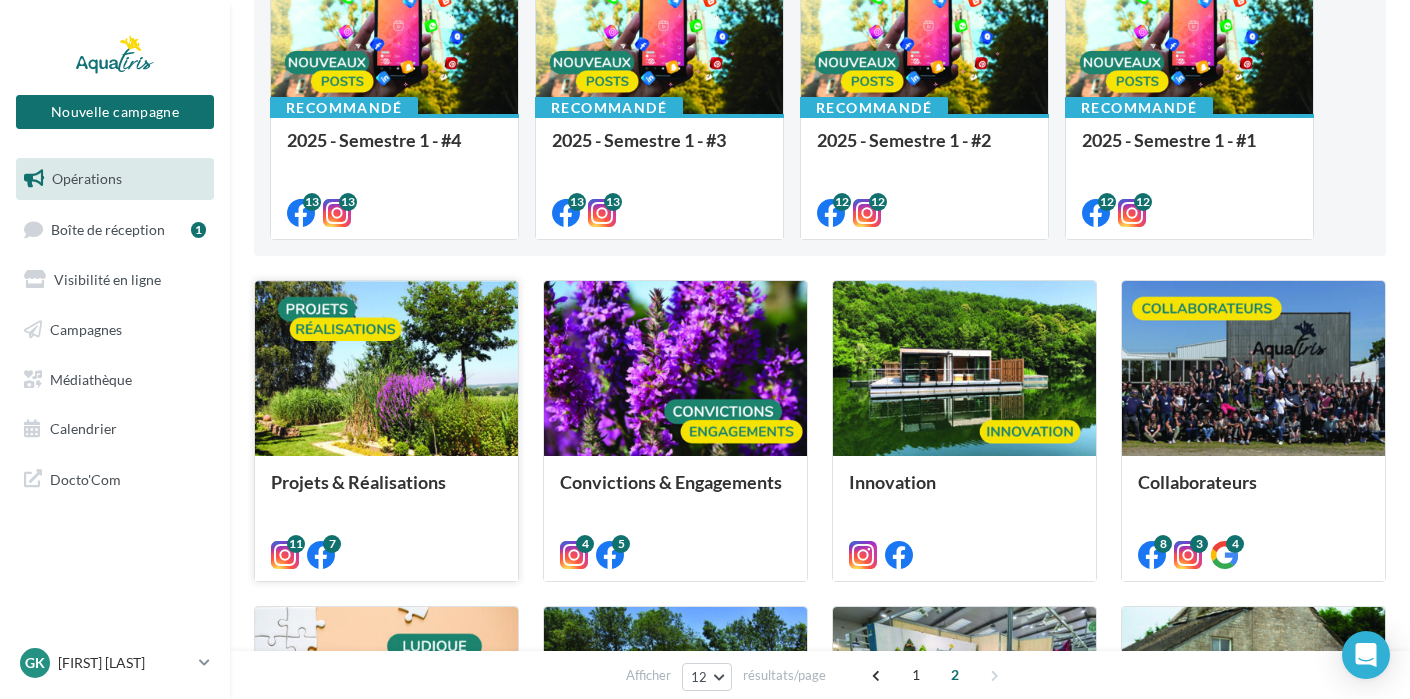 click at bounding box center [386, 369] 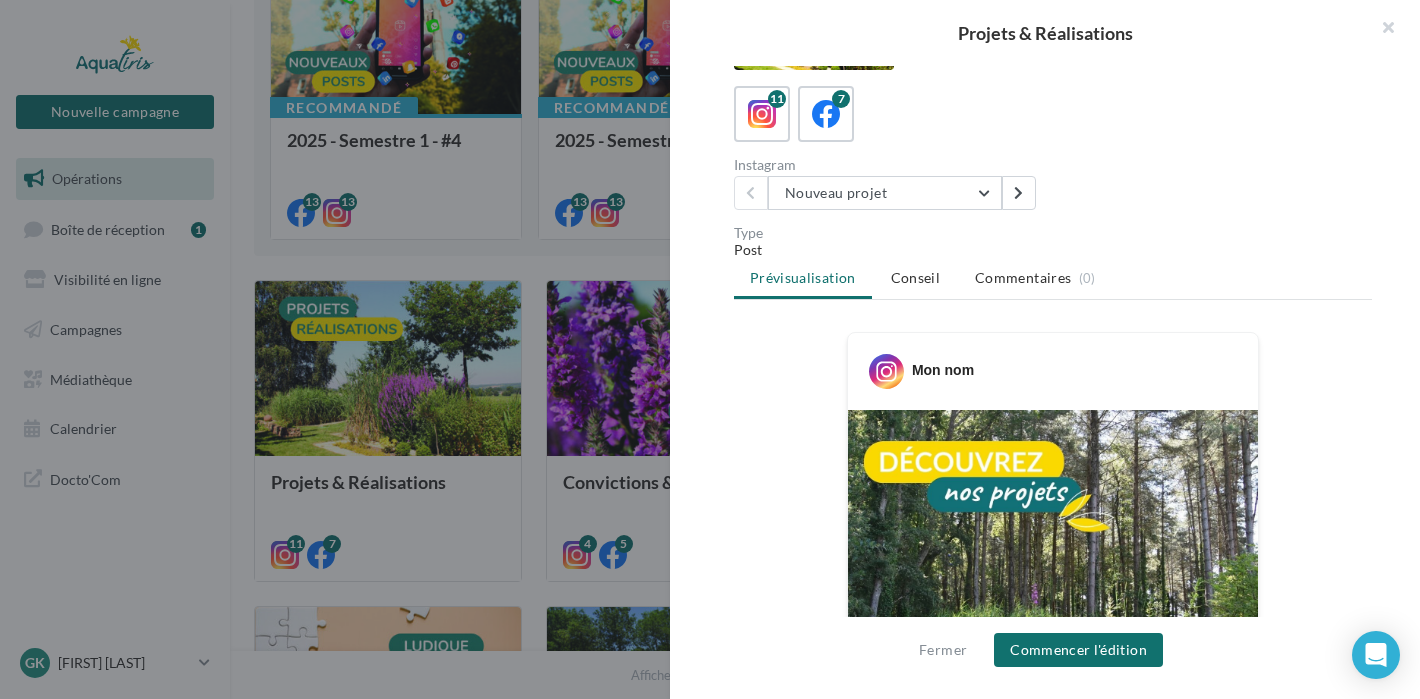 scroll, scrollTop: 0, scrollLeft: 0, axis: both 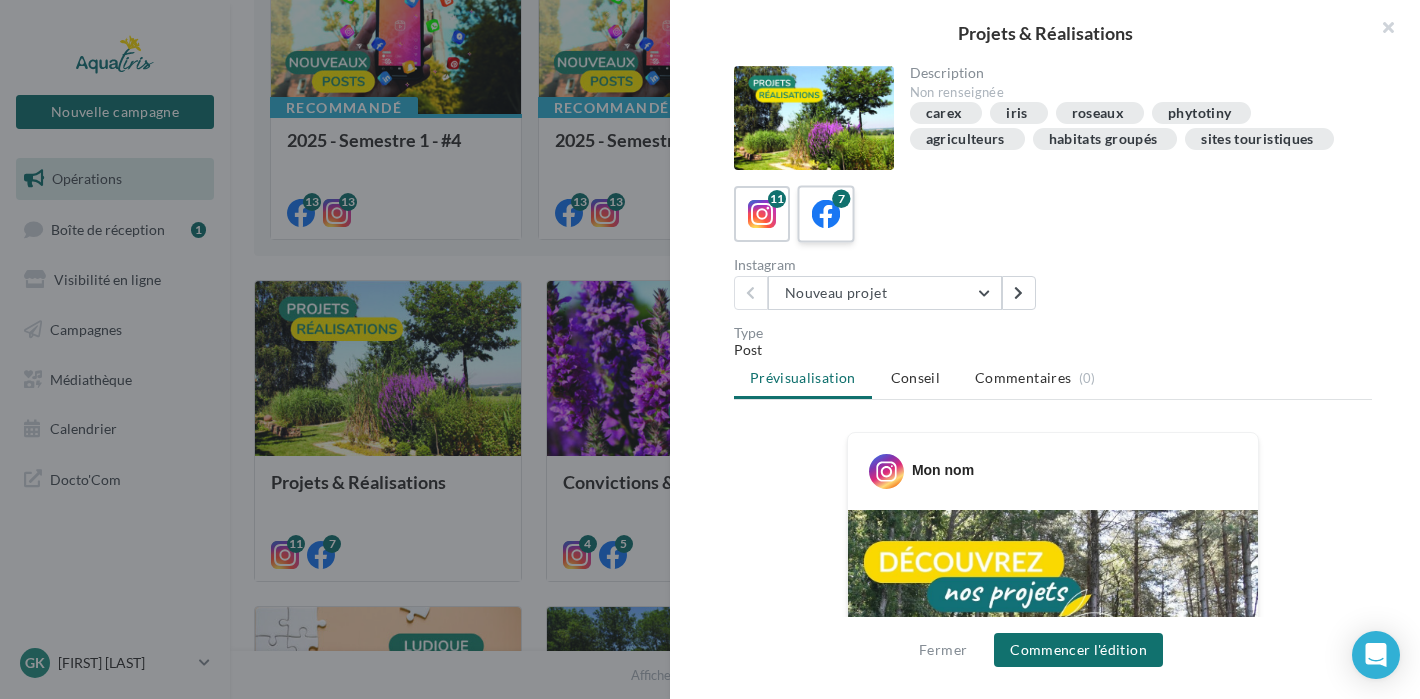 click at bounding box center (826, 214) 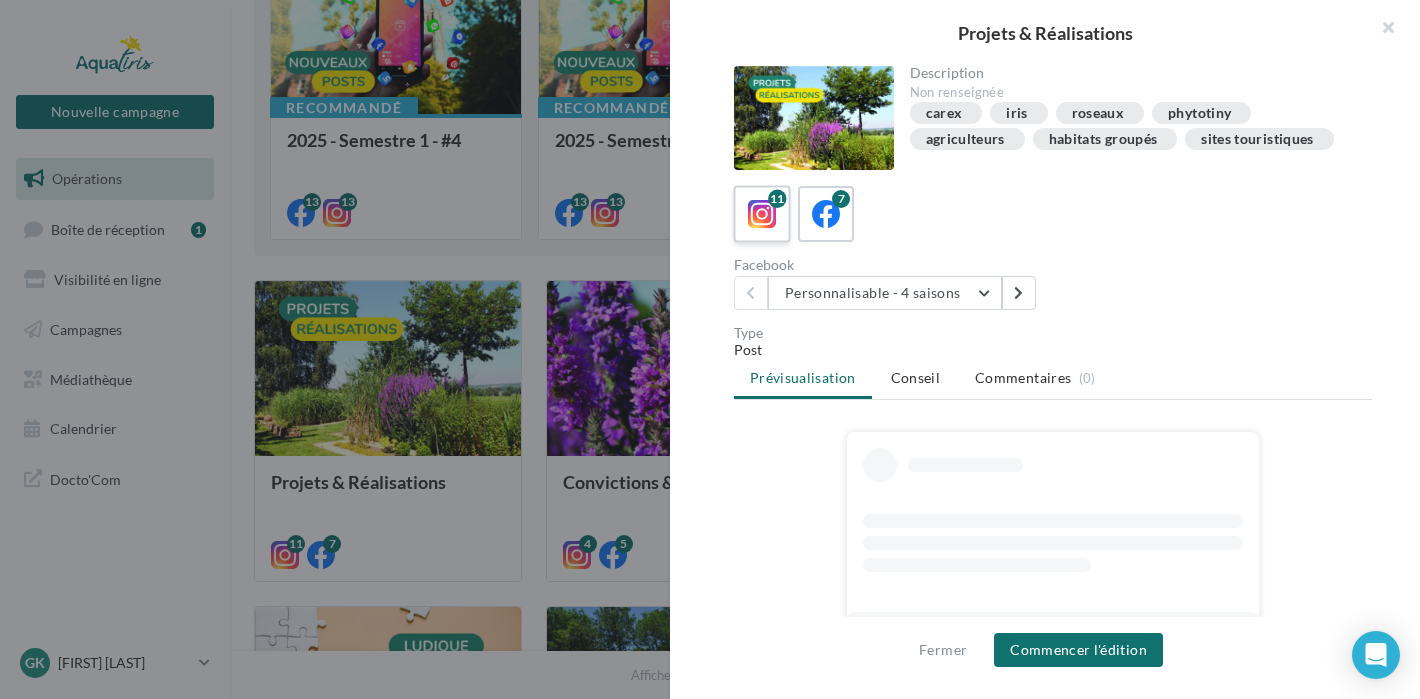 click at bounding box center [762, 214] 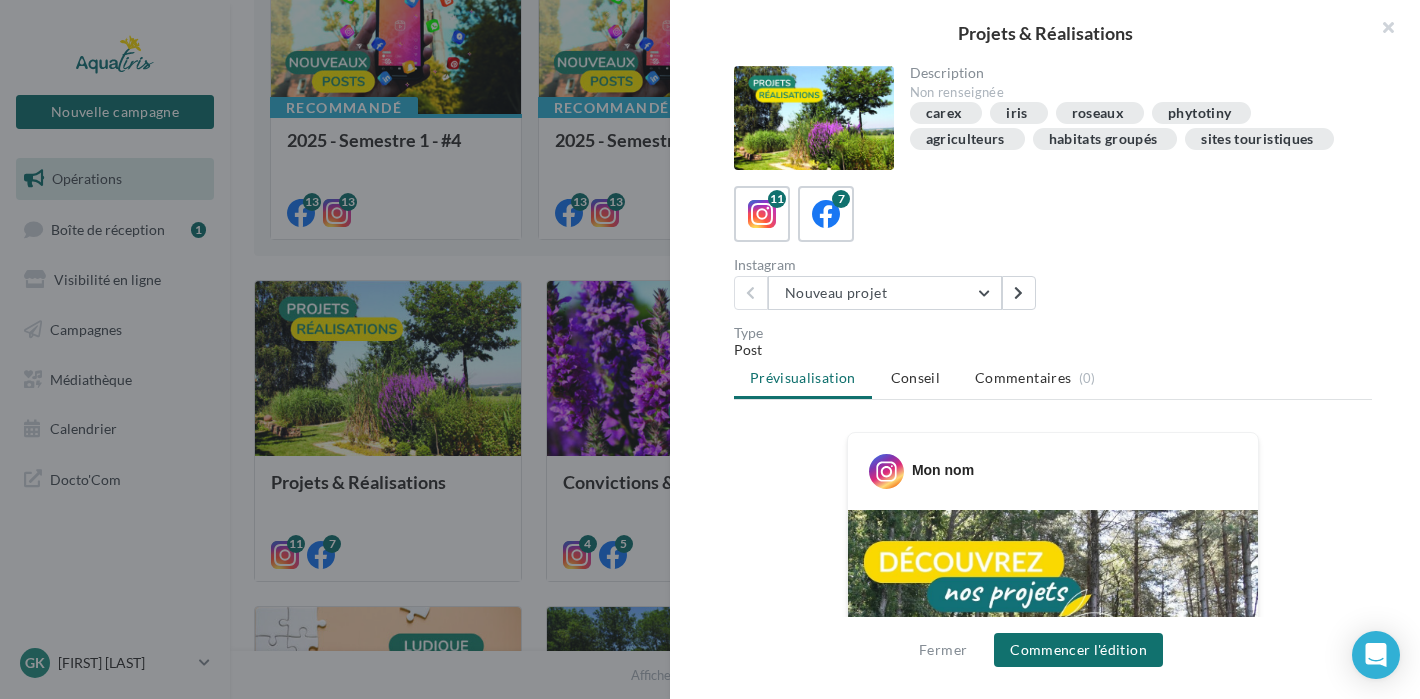 click on "roseaux" at bounding box center (1098, 113) 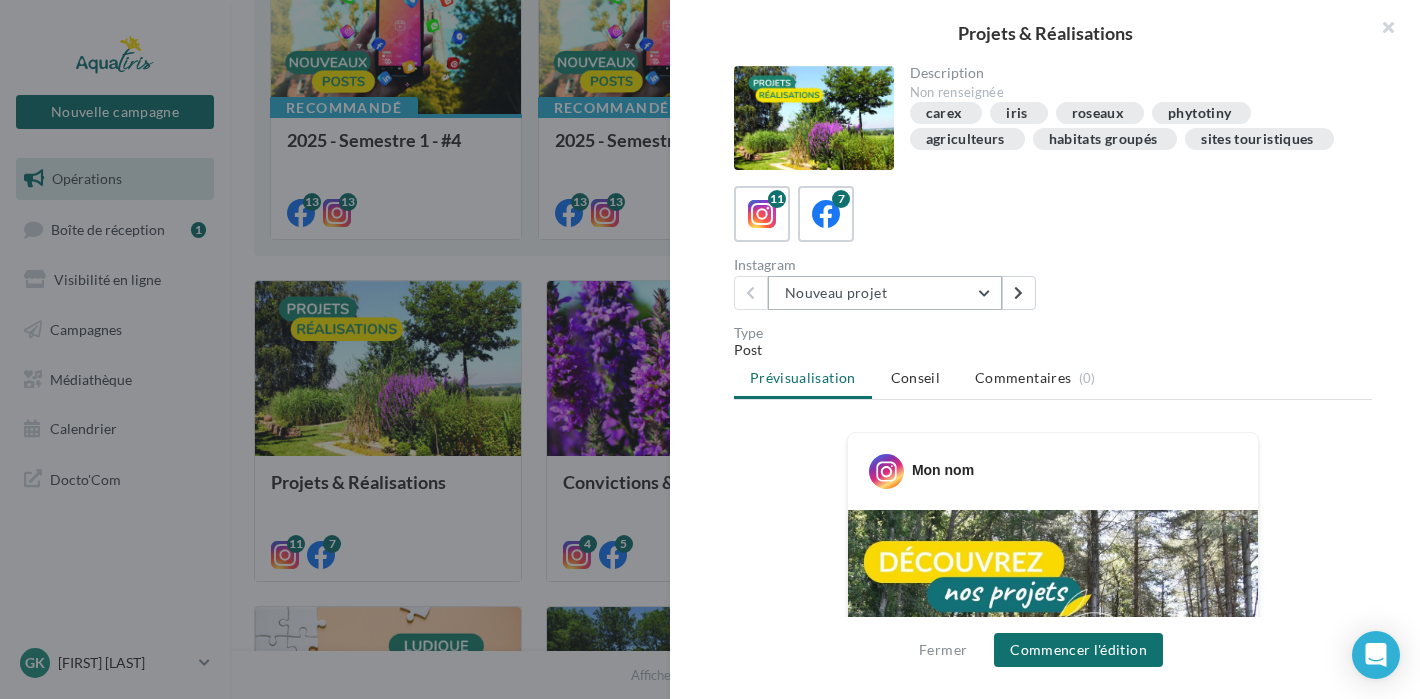 click on "Nouveau projet" at bounding box center [885, 293] 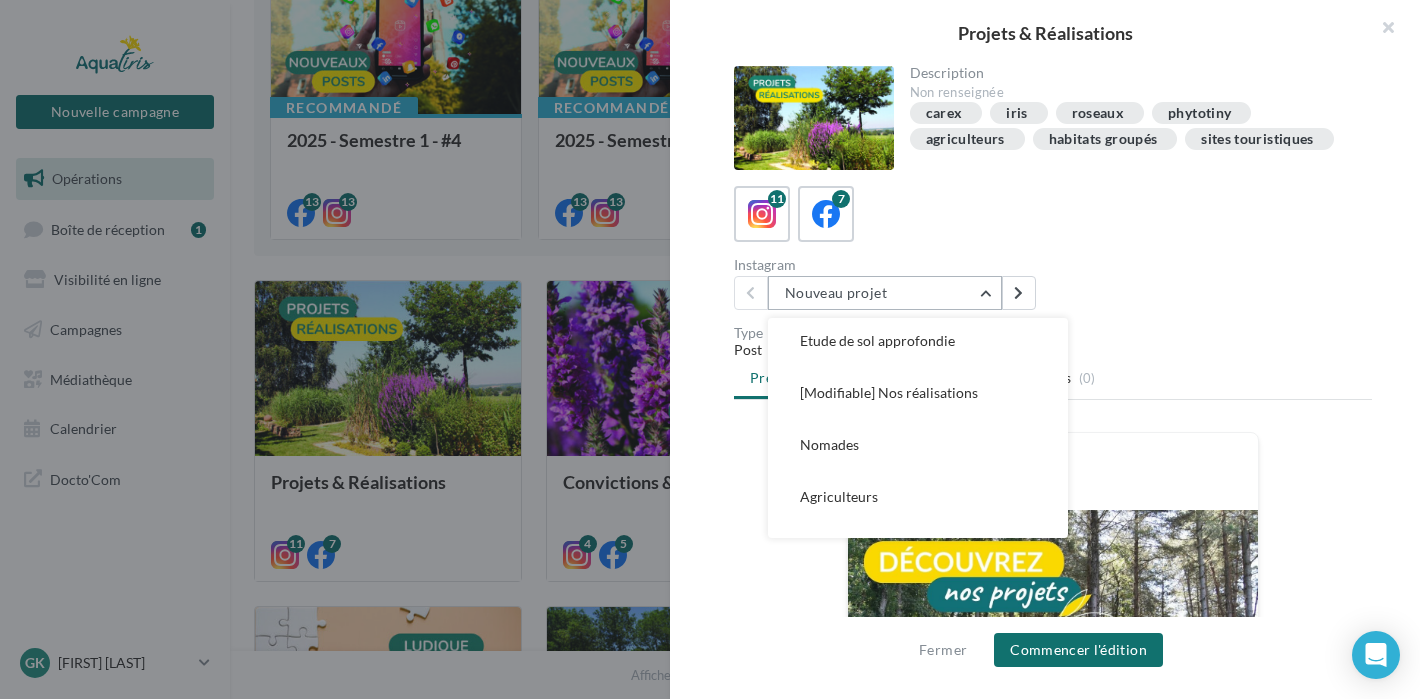 scroll, scrollTop: 200, scrollLeft: 0, axis: vertical 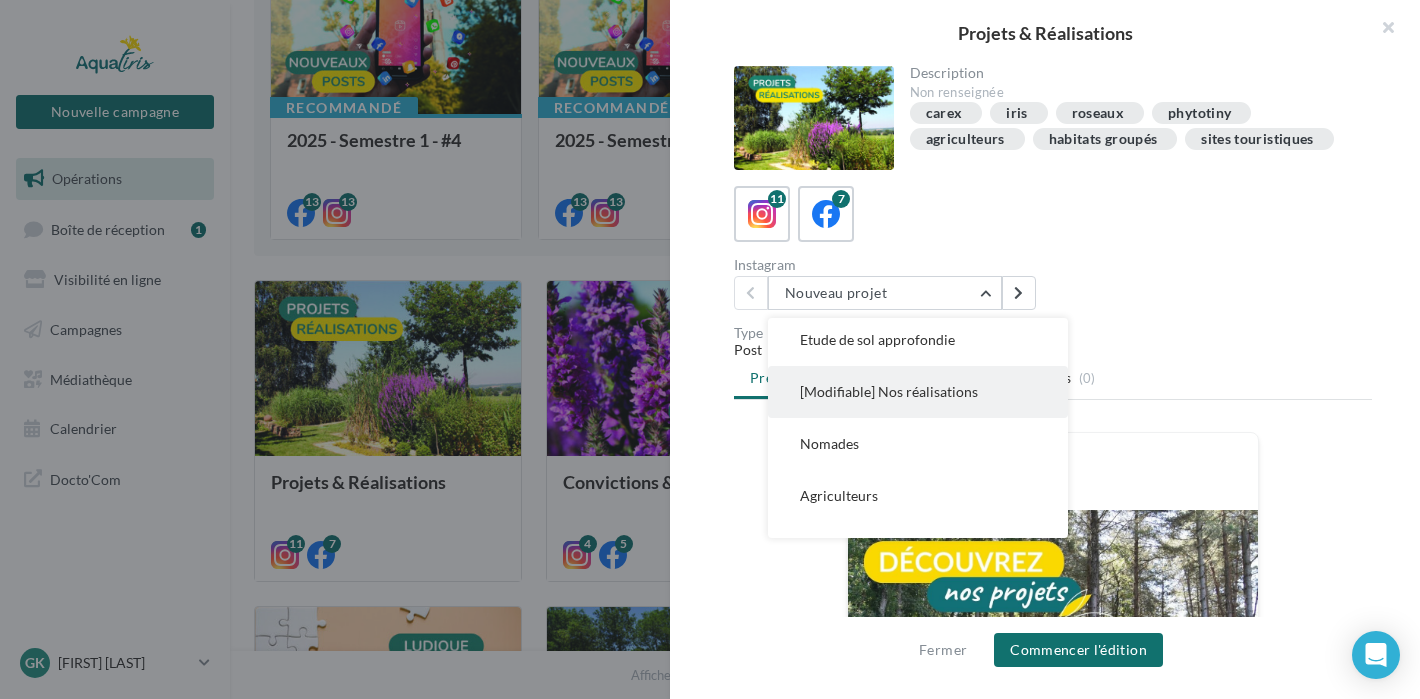 click on "[Modifiable] Nos réalisations" at bounding box center (889, 391) 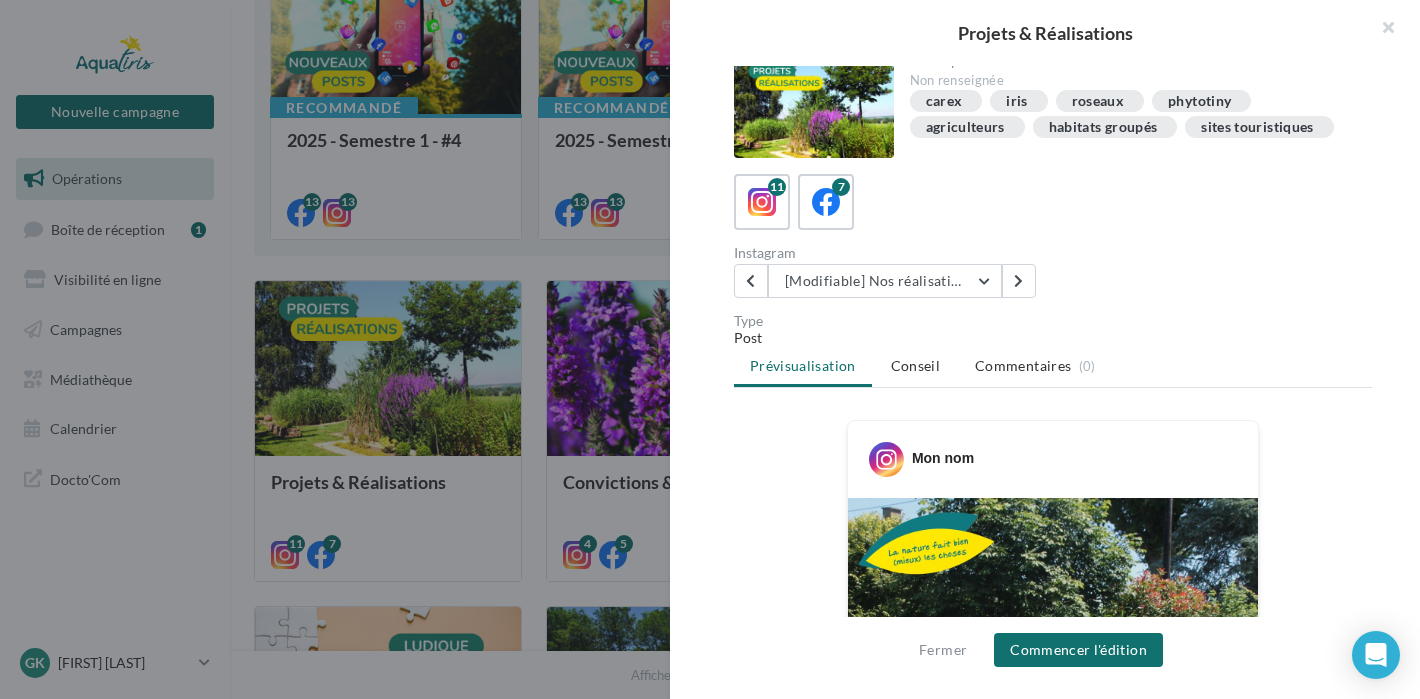 scroll, scrollTop: 0, scrollLeft: 0, axis: both 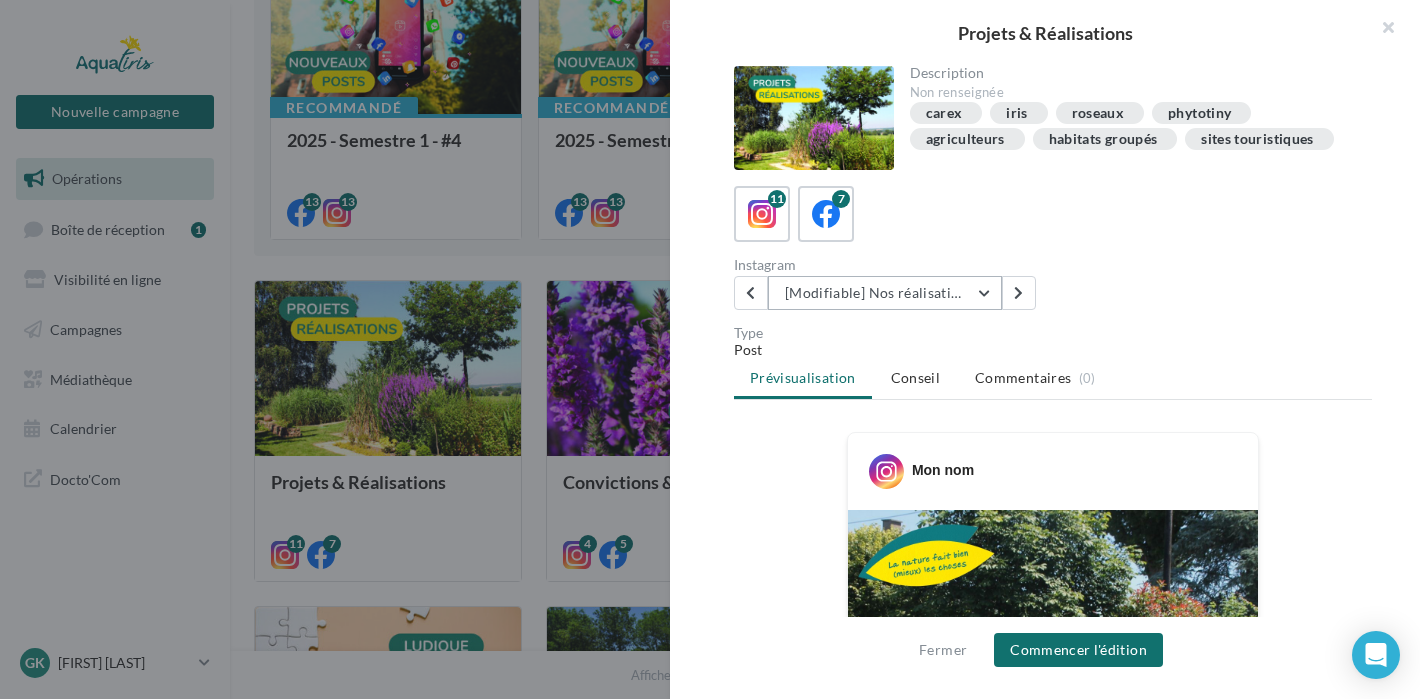 click on "[Modifiable] Nos réalisations" at bounding box center [885, 293] 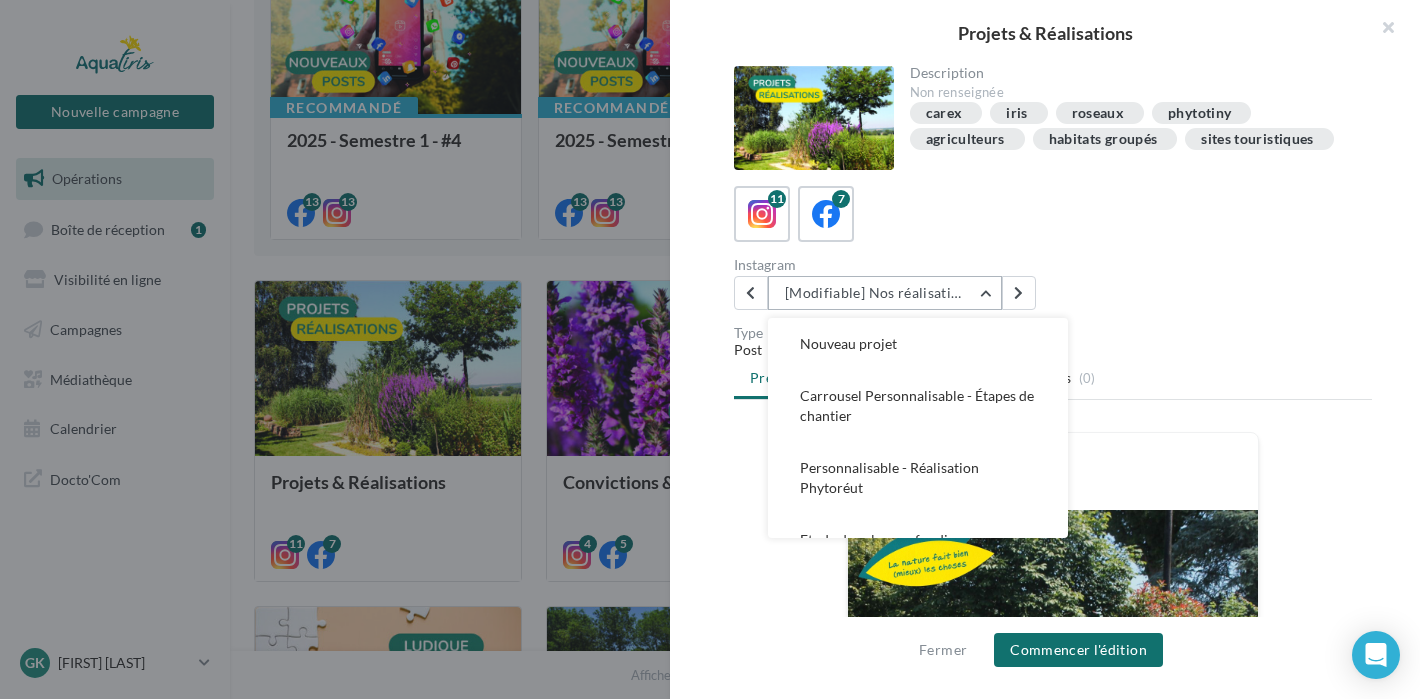 scroll, scrollTop: 0, scrollLeft: 0, axis: both 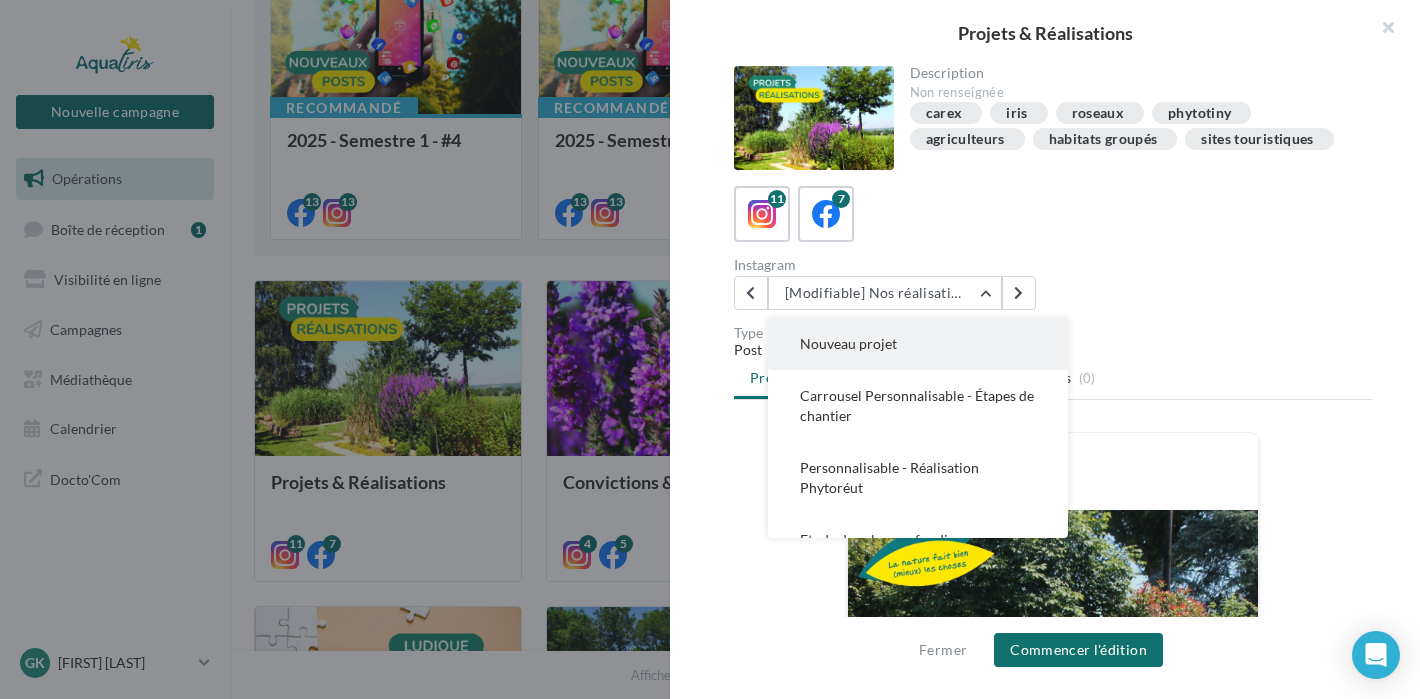 click on "Nouveau projet" at bounding box center [918, 344] 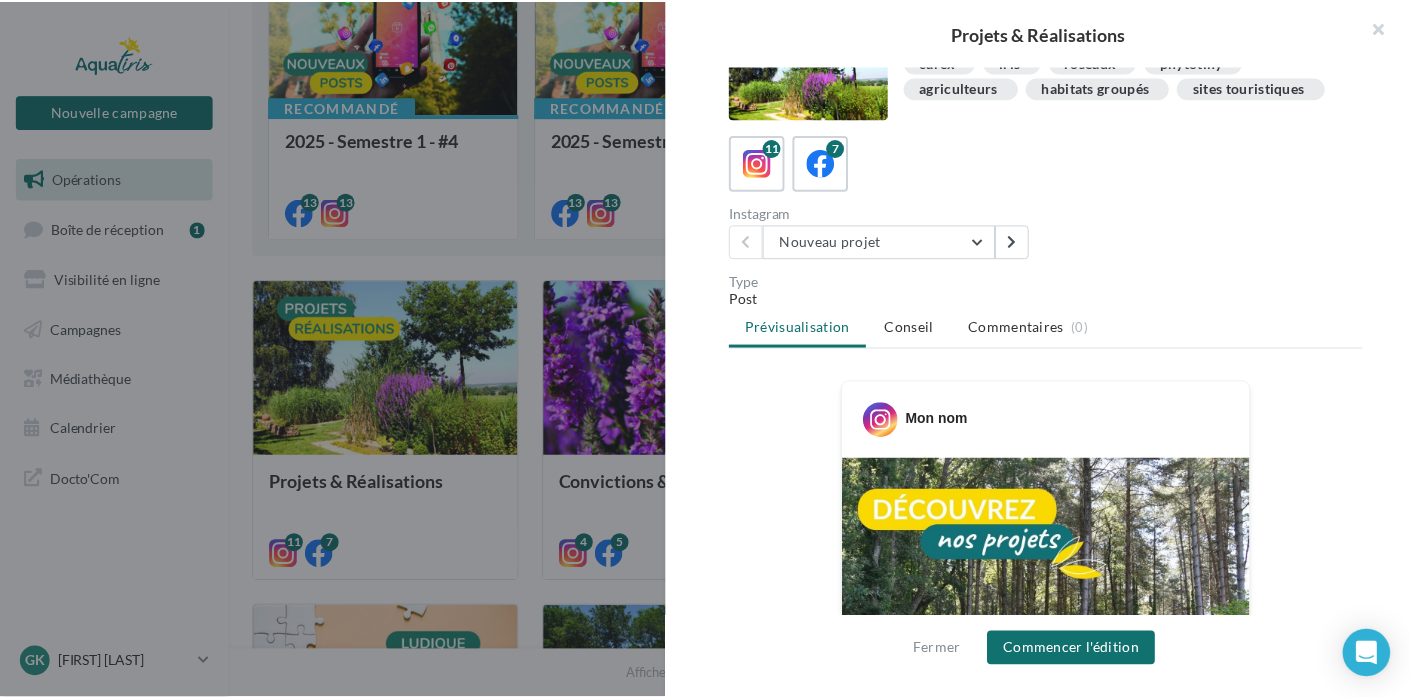 scroll, scrollTop: 0, scrollLeft: 0, axis: both 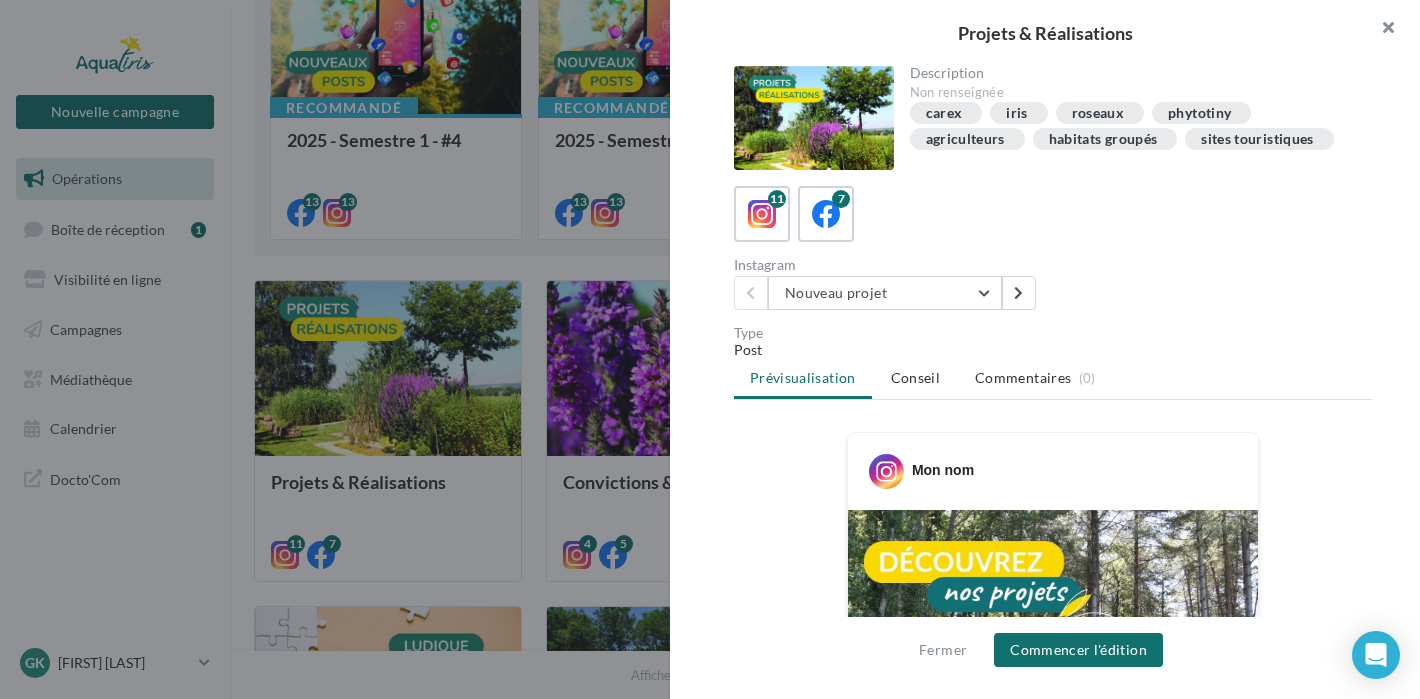click at bounding box center [1380, 30] 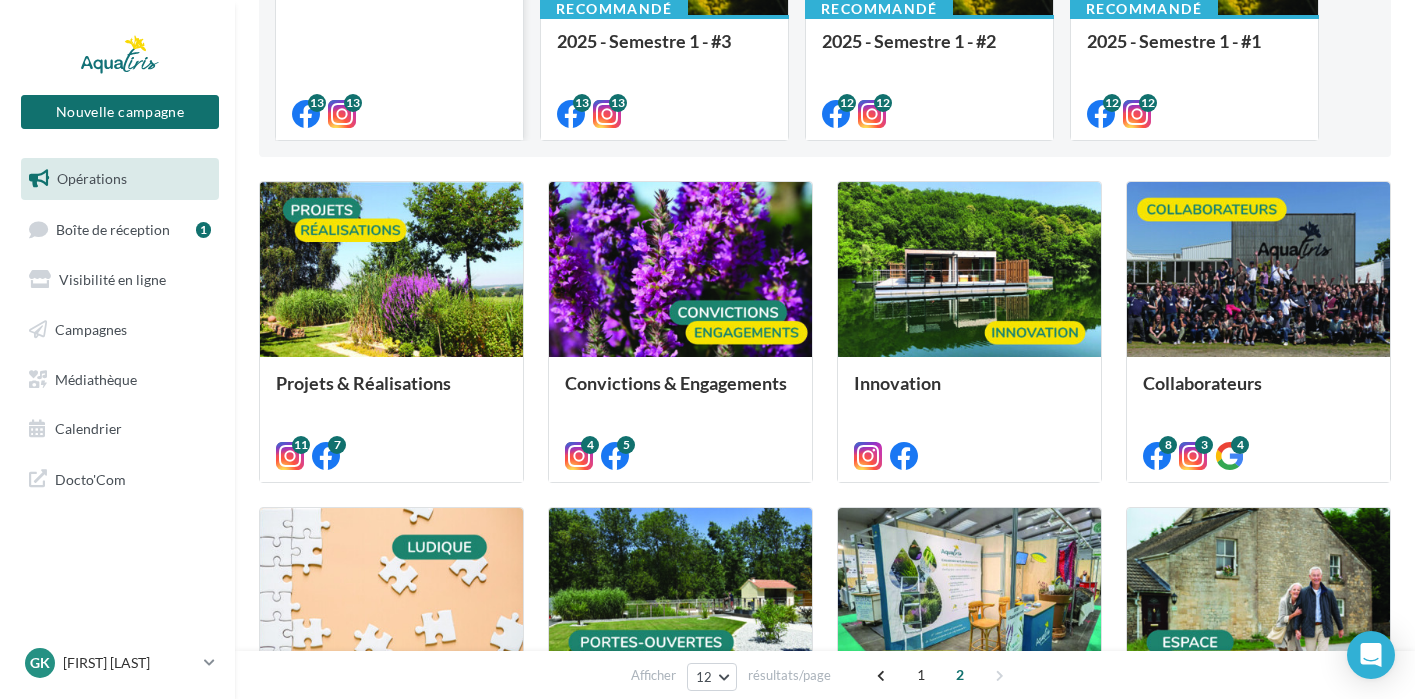 scroll, scrollTop: 400, scrollLeft: 0, axis: vertical 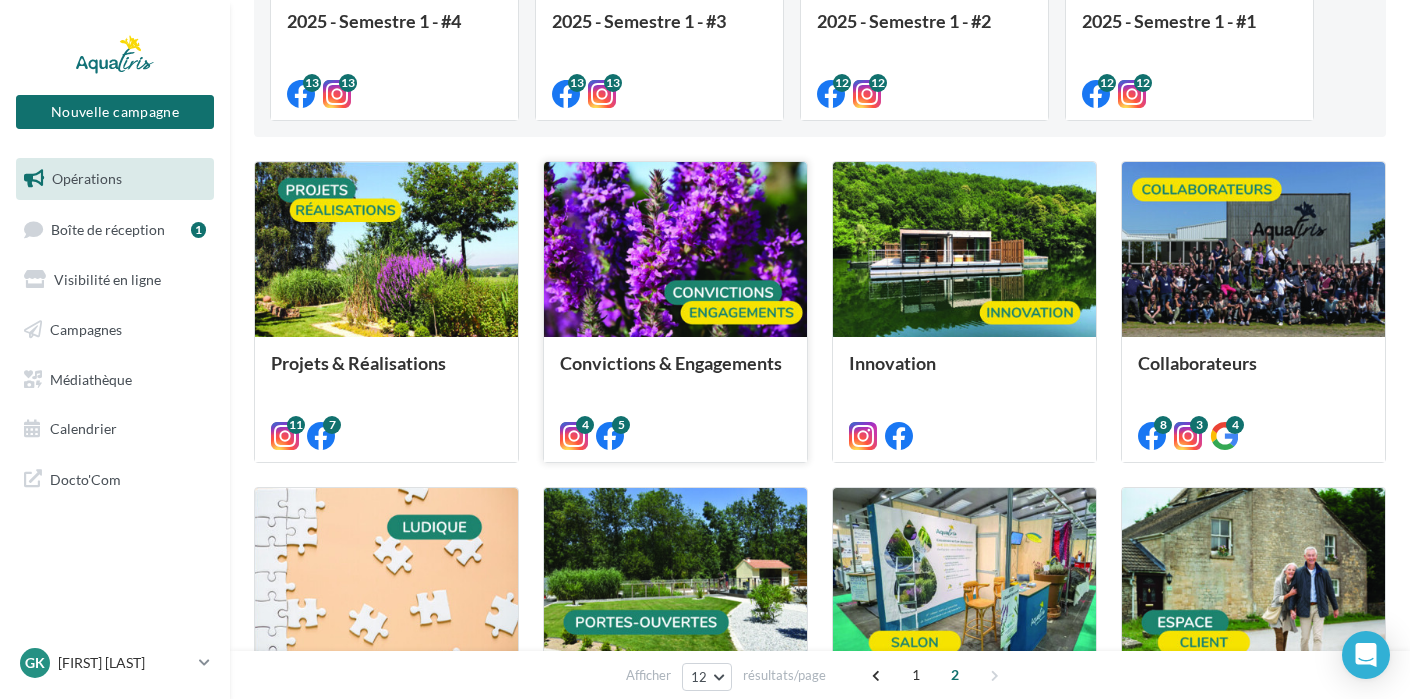 click at bounding box center (675, 250) 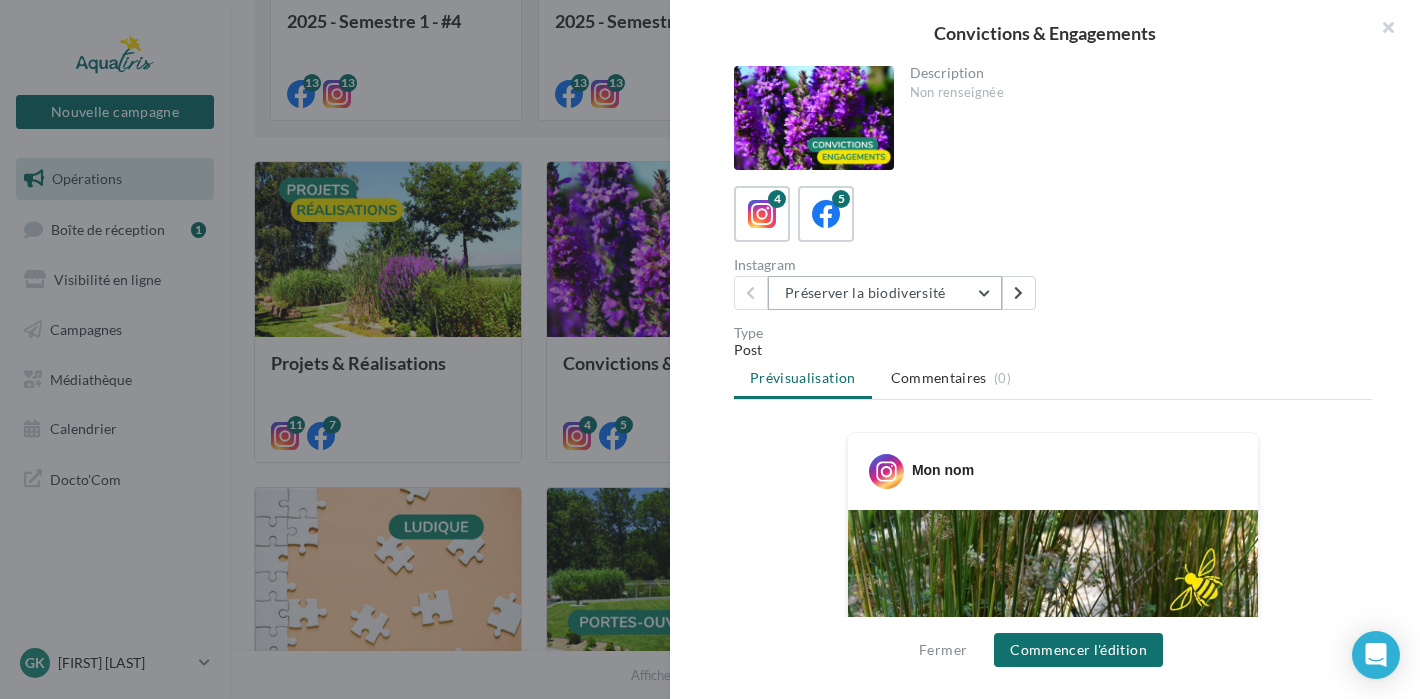 click on "Préserver la biodiversité" at bounding box center (885, 293) 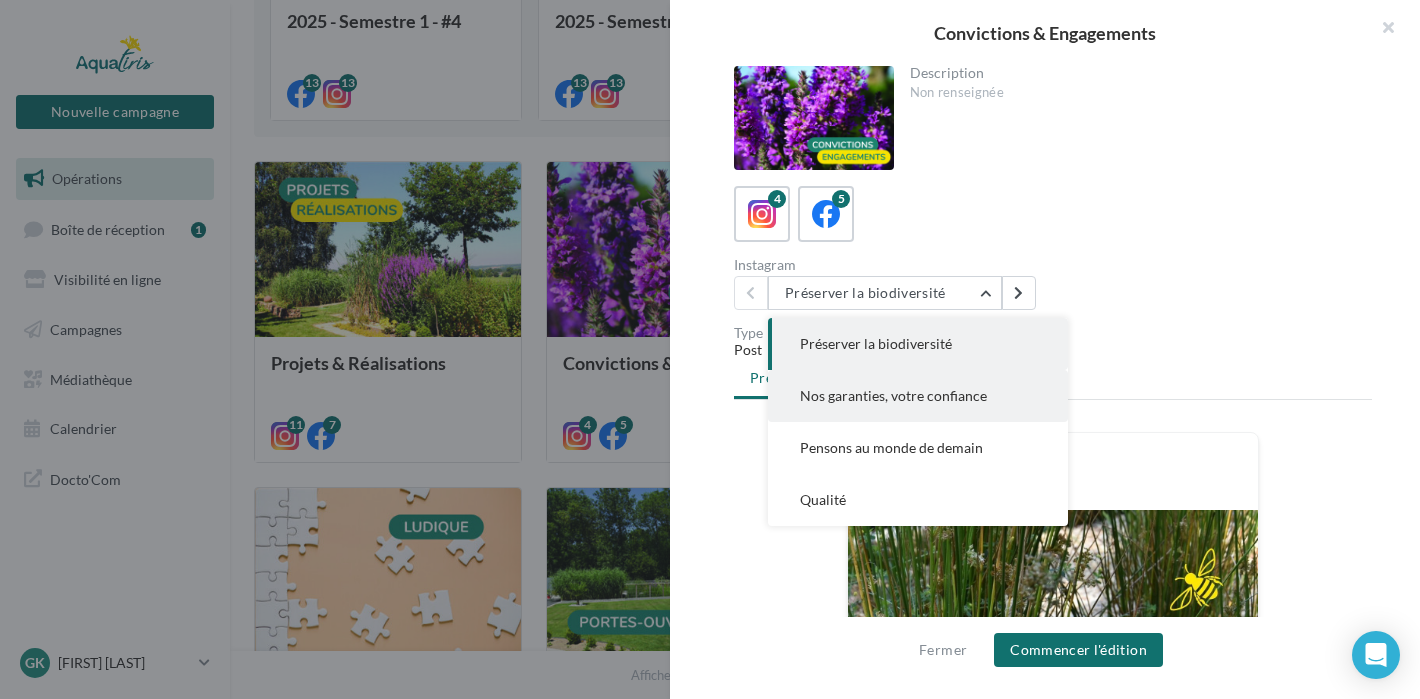 click on "Nos garanties, votre confiance" at bounding box center [893, 395] 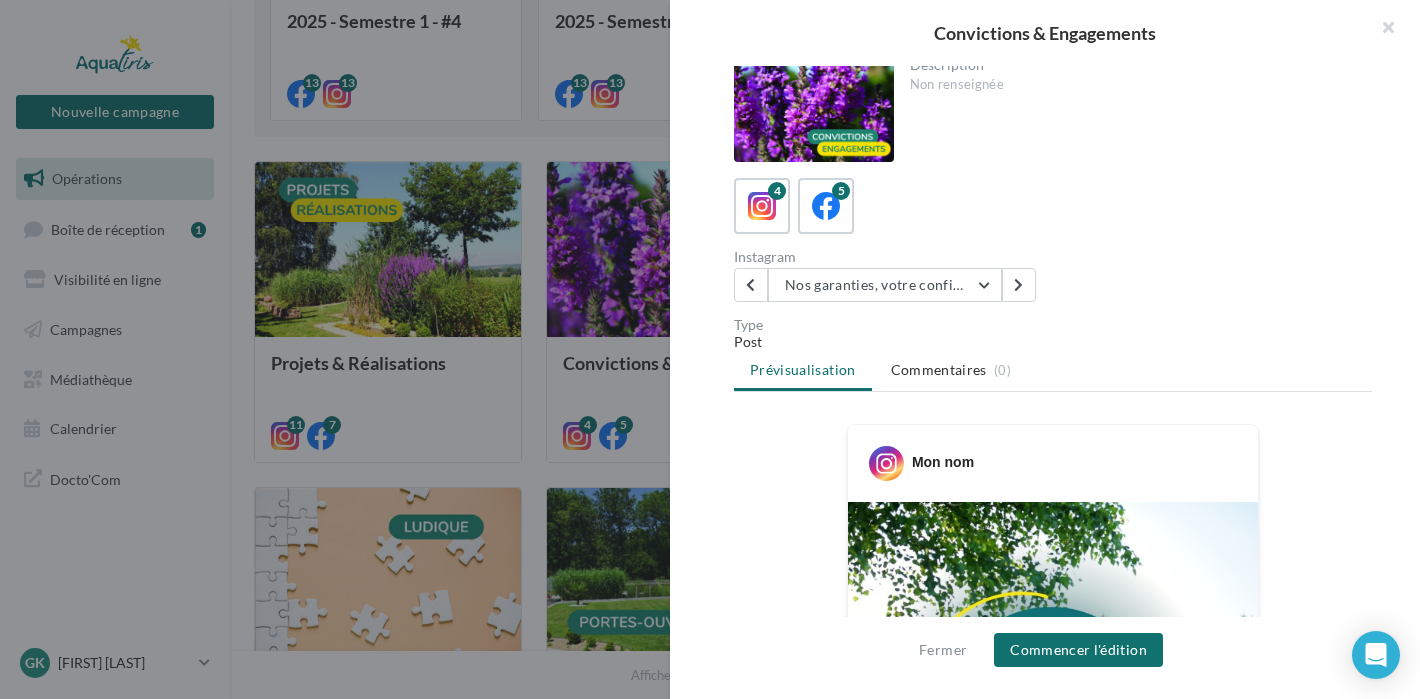 scroll, scrollTop: 0, scrollLeft: 0, axis: both 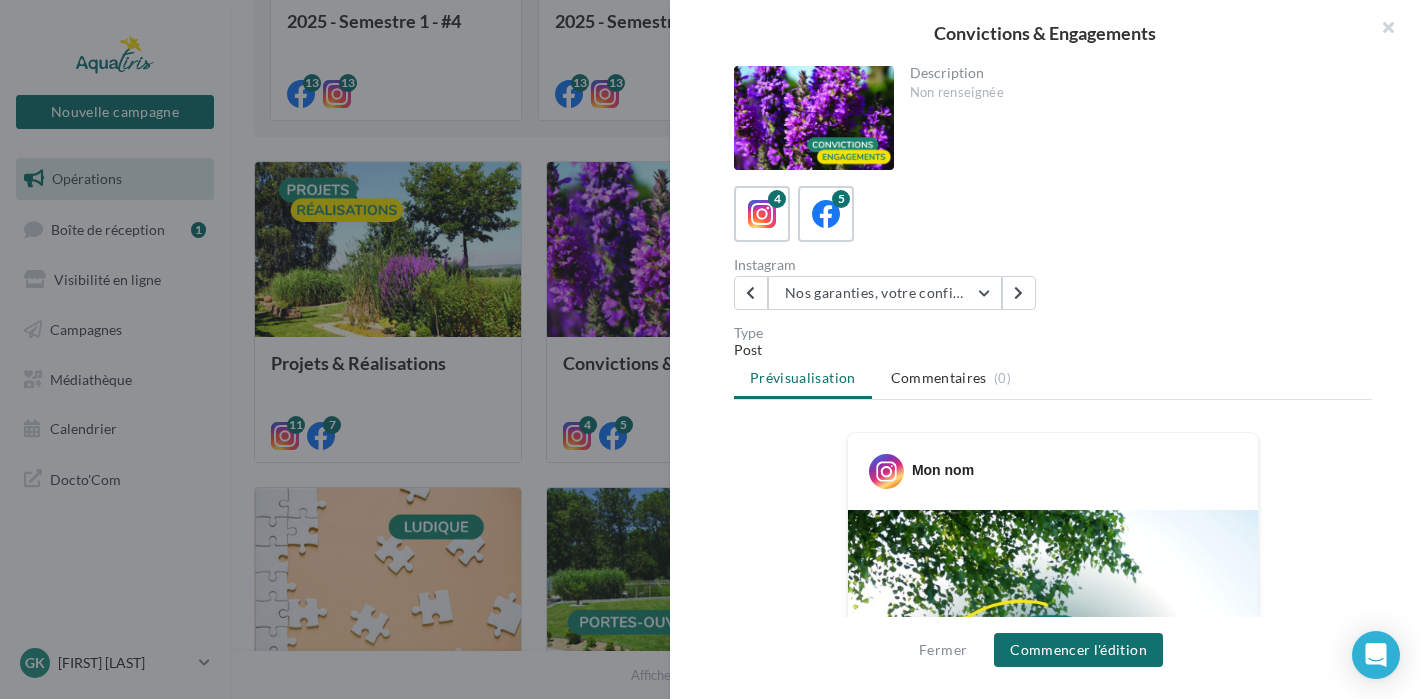 click on "Description
Non renseignée
4         5
Instagram
Nos garanties, votre confiance
Préserver la biodiversité     Nos garanties, votre confiance     Pensons au monde de demain     Qualité
Type
Post
Prévisualisation
Commentaires
(0)
Mon nom" at bounding box center (1053, 350) 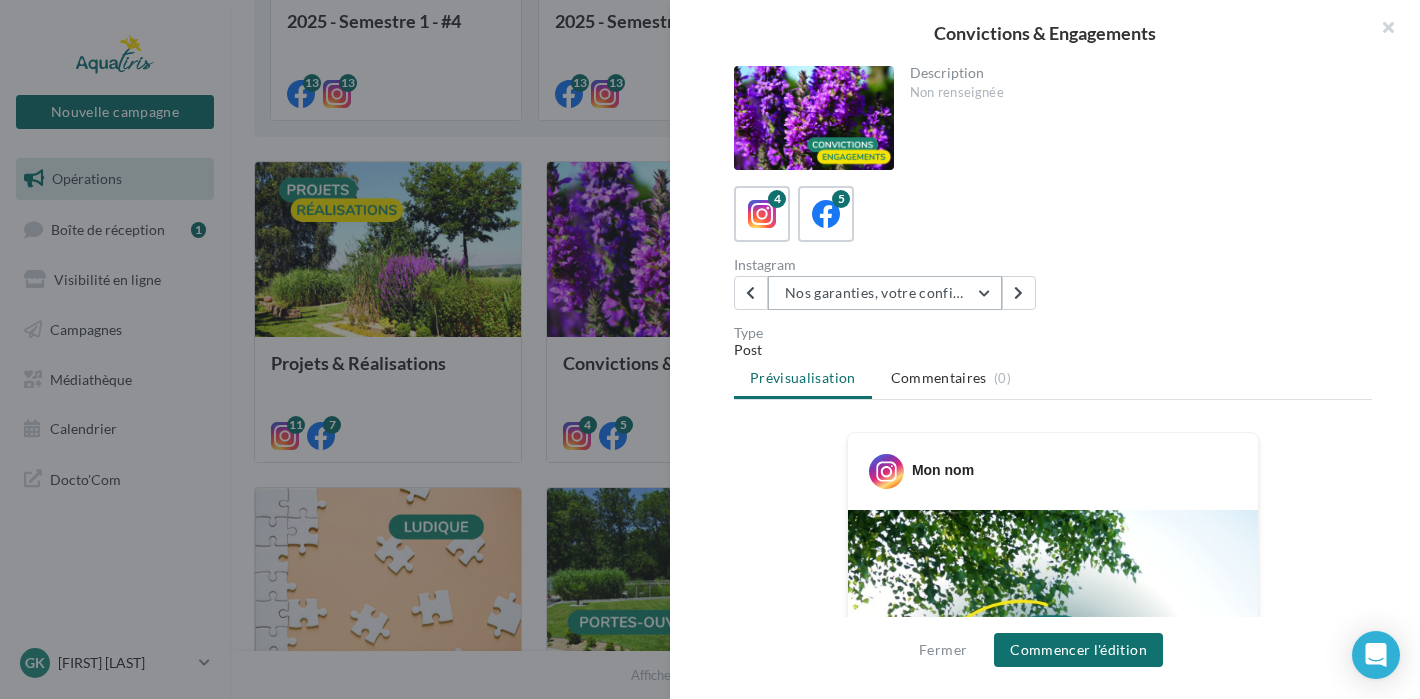 click on "Nos garanties, votre confiance" at bounding box center (885, 293) 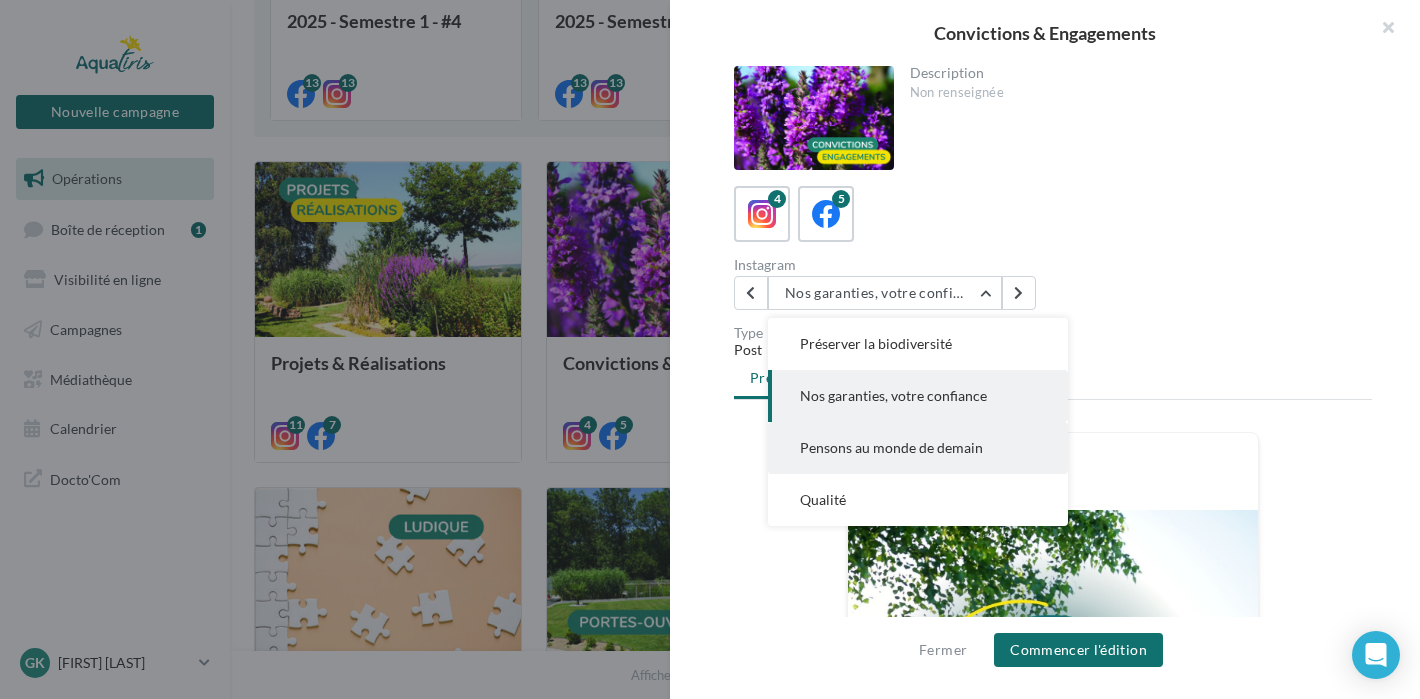 click on "Pensons au monde de demain" at bounding box center [891, 447] 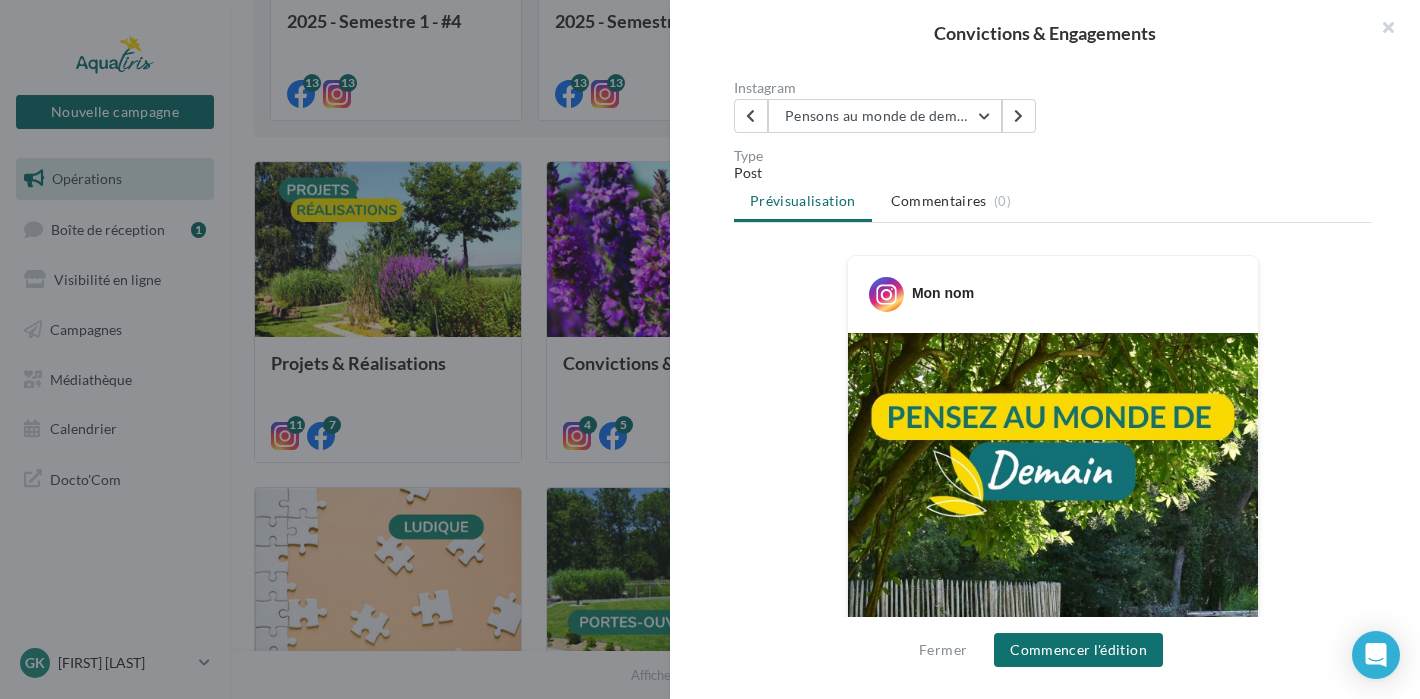 scroll, scrollTop: 100, scrollLeft: 0, axis: vertical 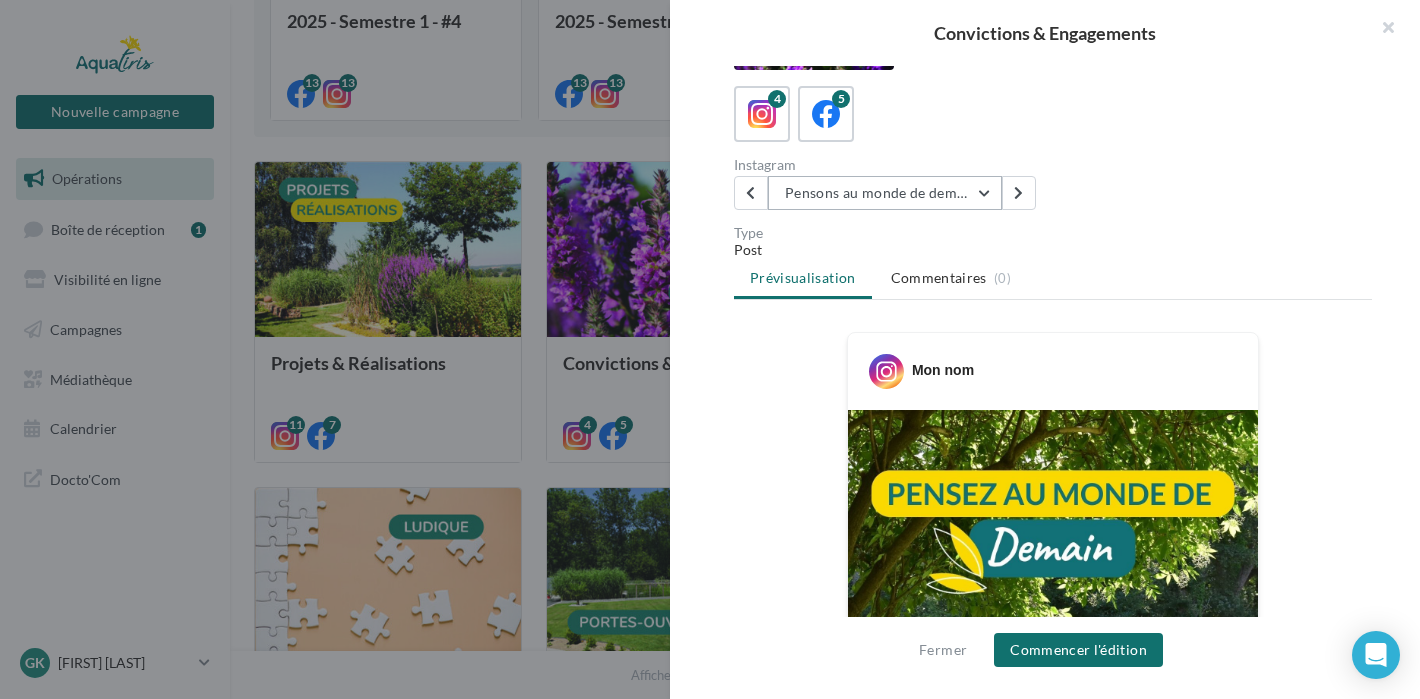 click on "Pensons au monde de demain" at bounding box center [885, 193] 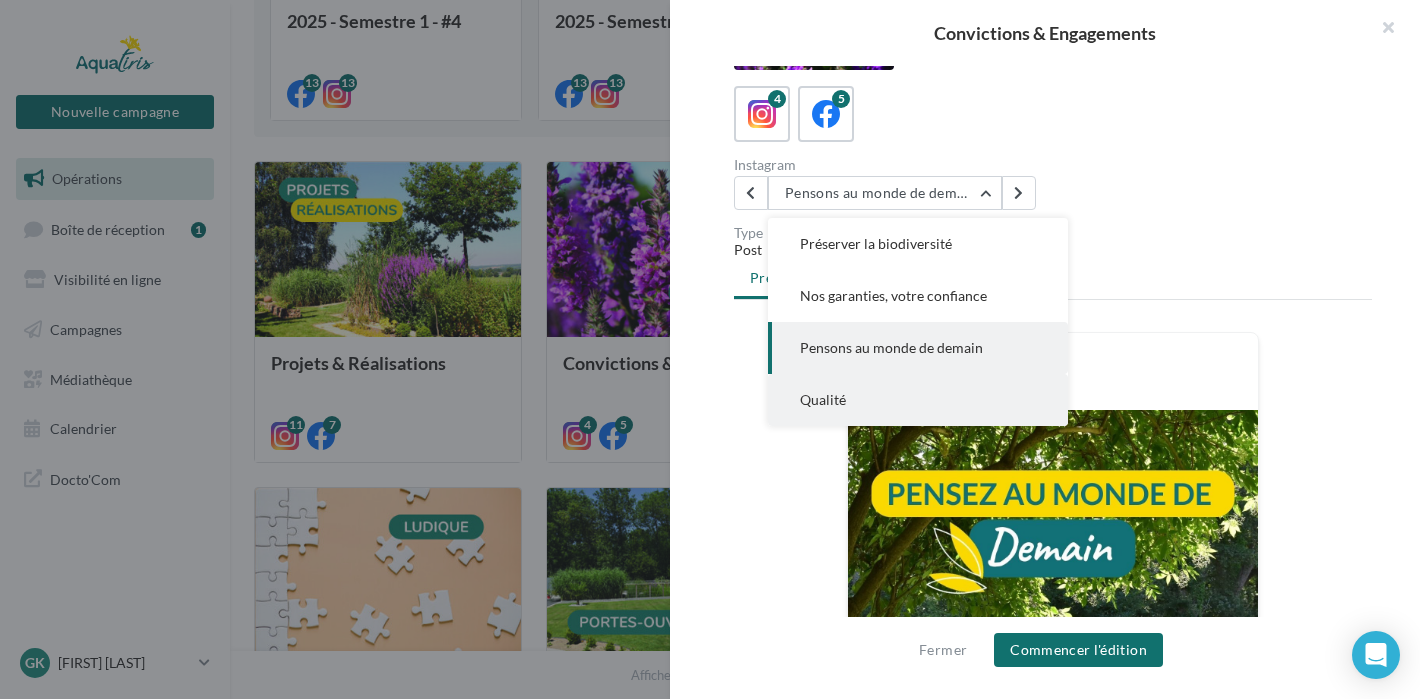 click on "Qualité" at bounding box center (918, 400) 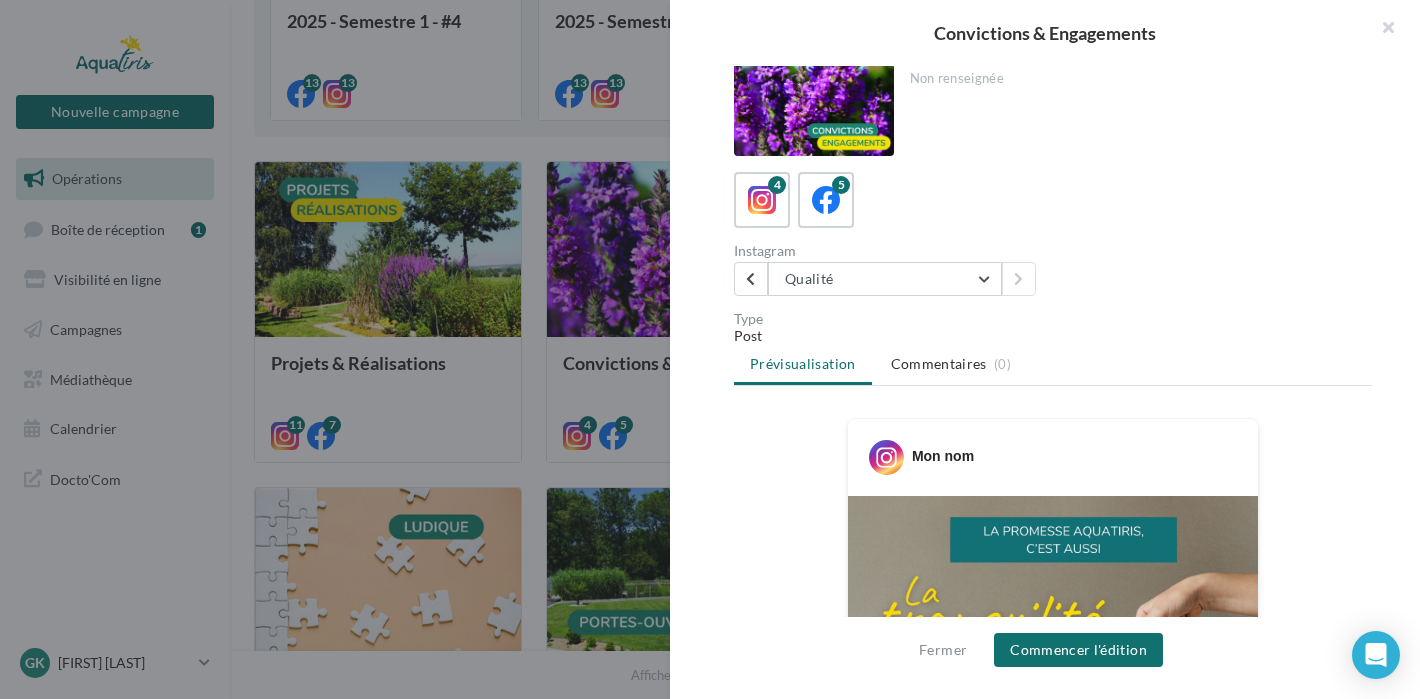 scroll, scrollTop: 0, scrollLeft: 0, axis: both 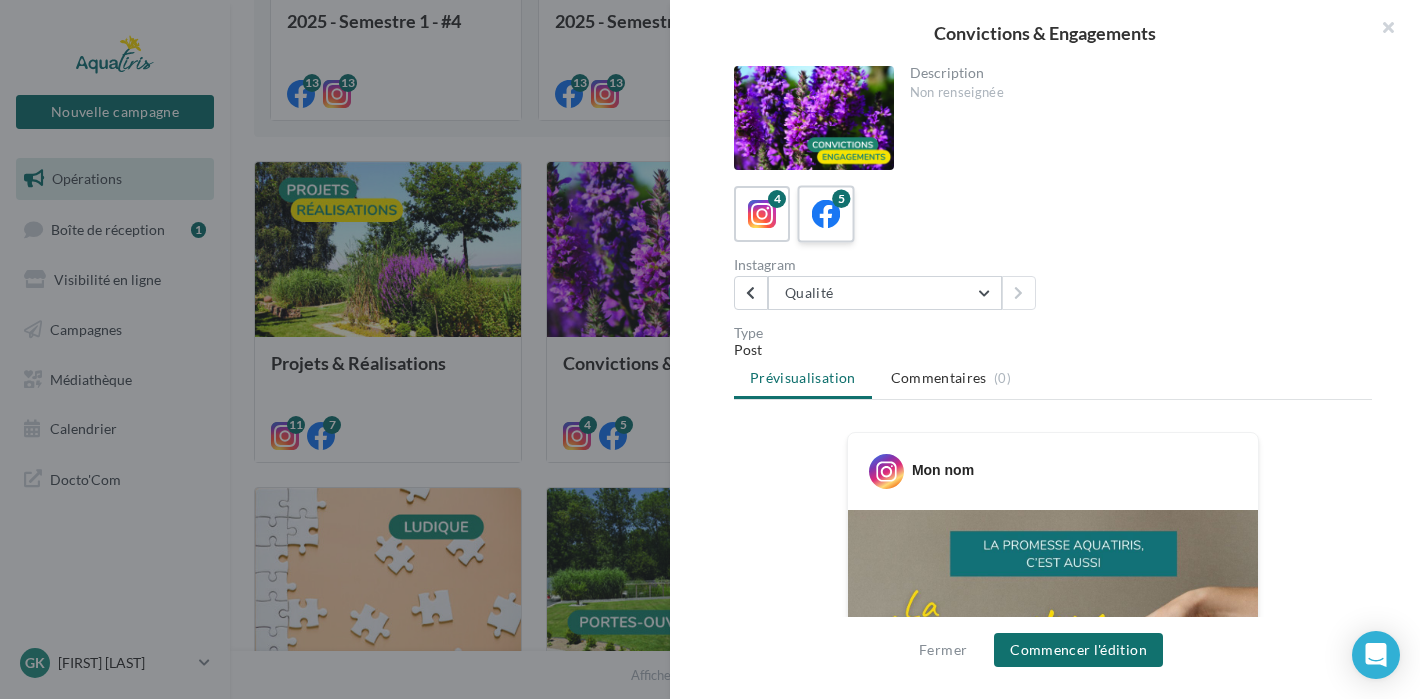 click on "5" at bounding box center [826, 214] 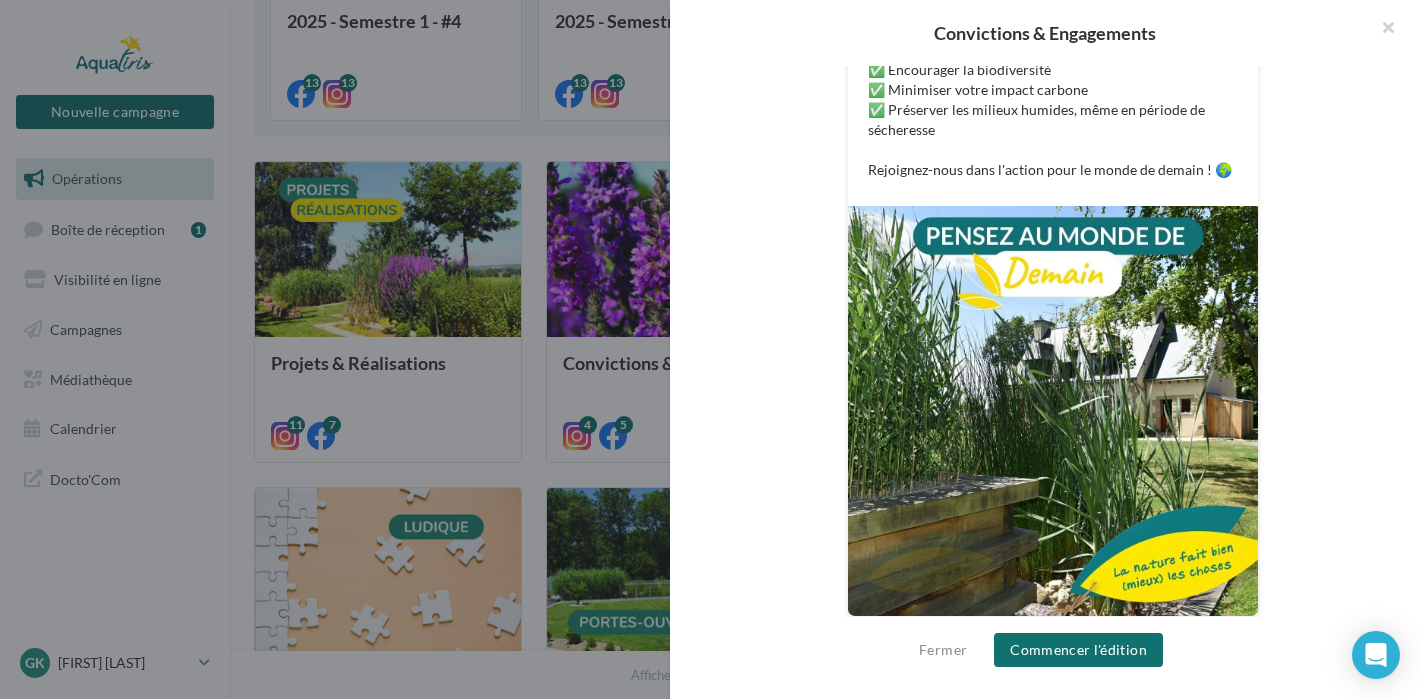 scroll, scrollTop: 638, scrollLeft: 0, axis: vertical 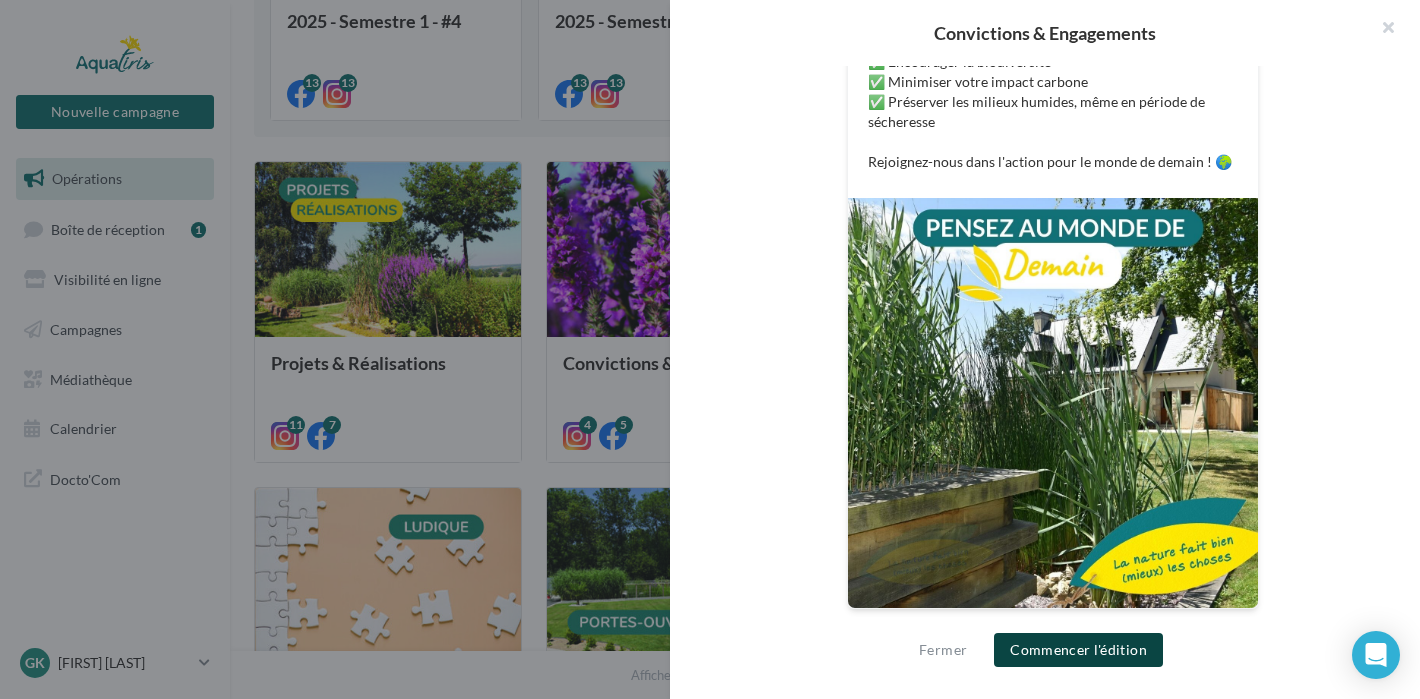 click on "Commencer l'édition" at bounding box center (1078, 650) 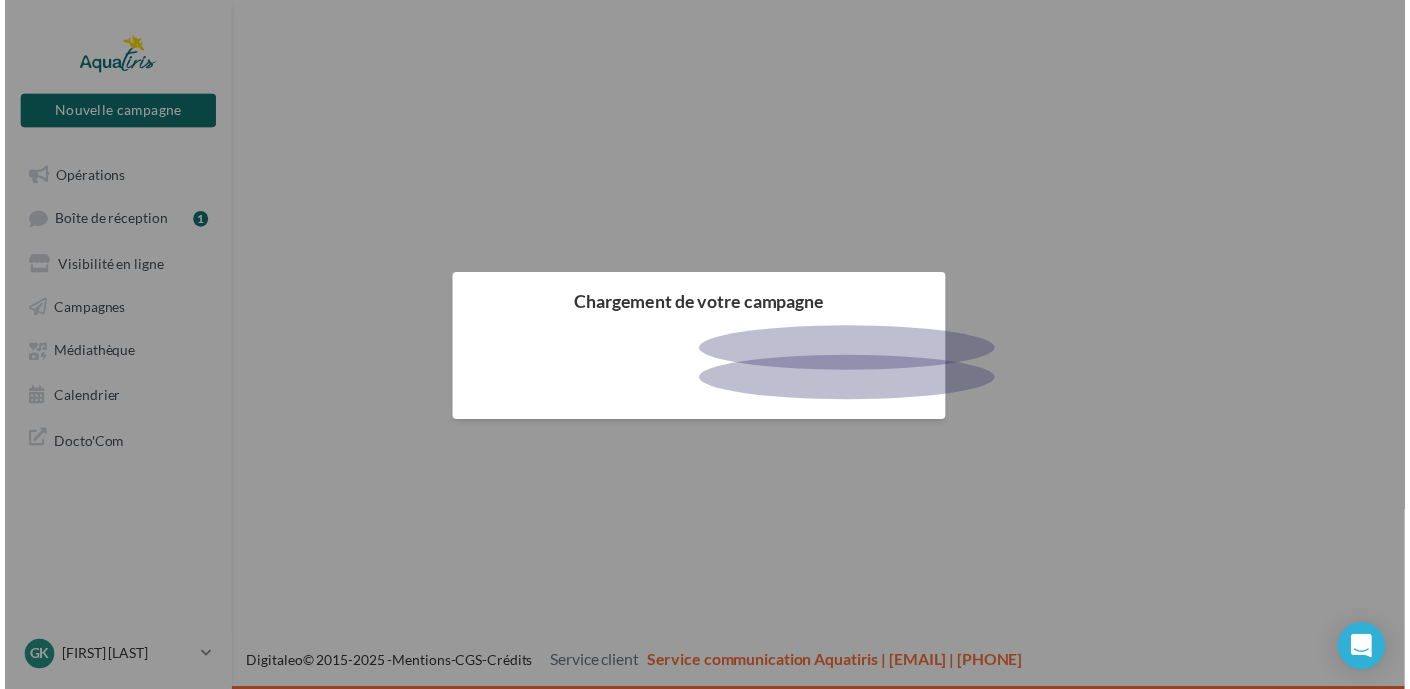 scroll, scrollTop: 0, scrollLeft: 0, axis: both 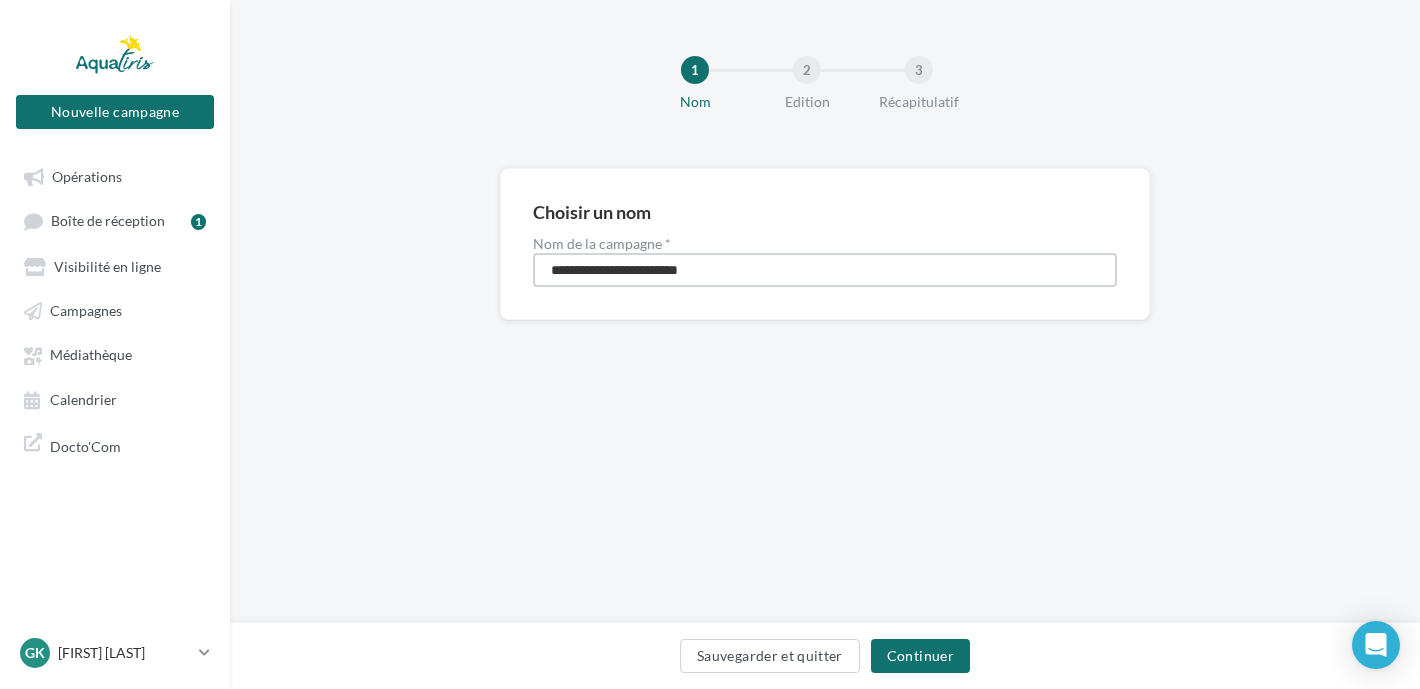 click on "**********" at bounding box center (825, 270) 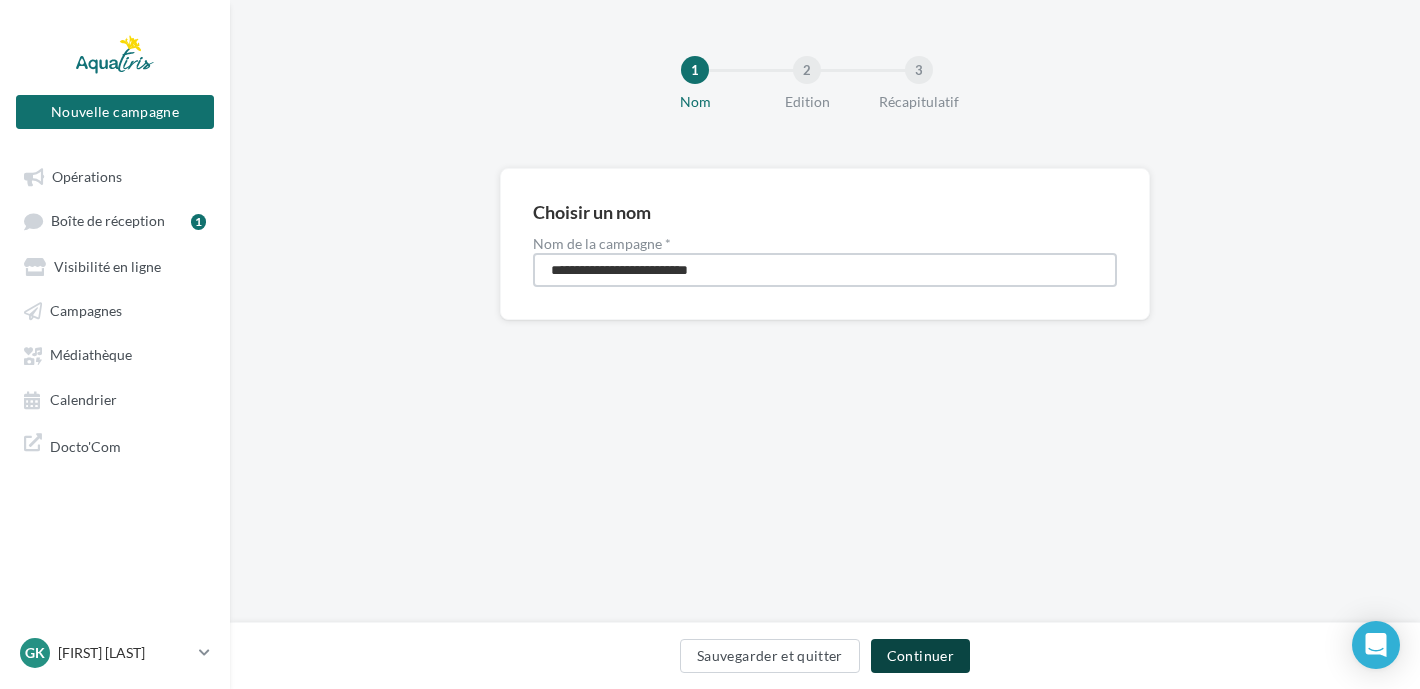 type on "**********" 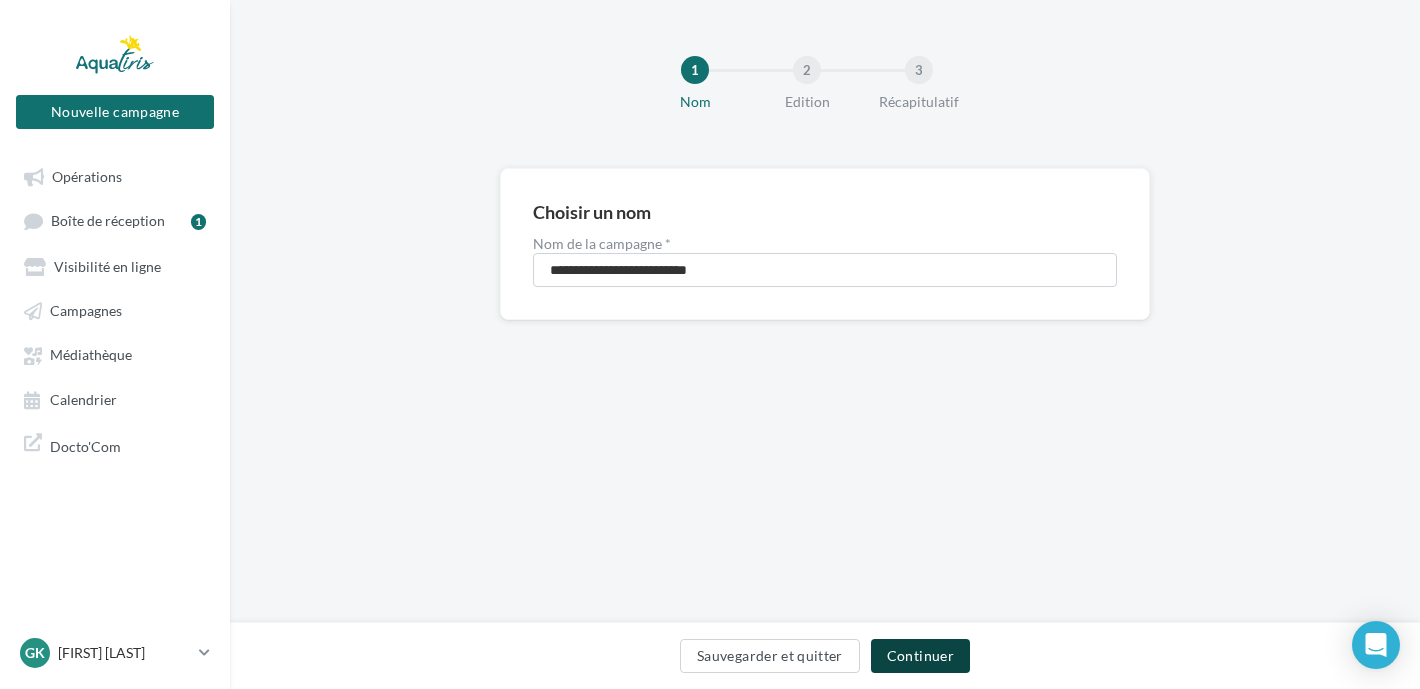 click on "Continuer" at bounding box center (920, 656) 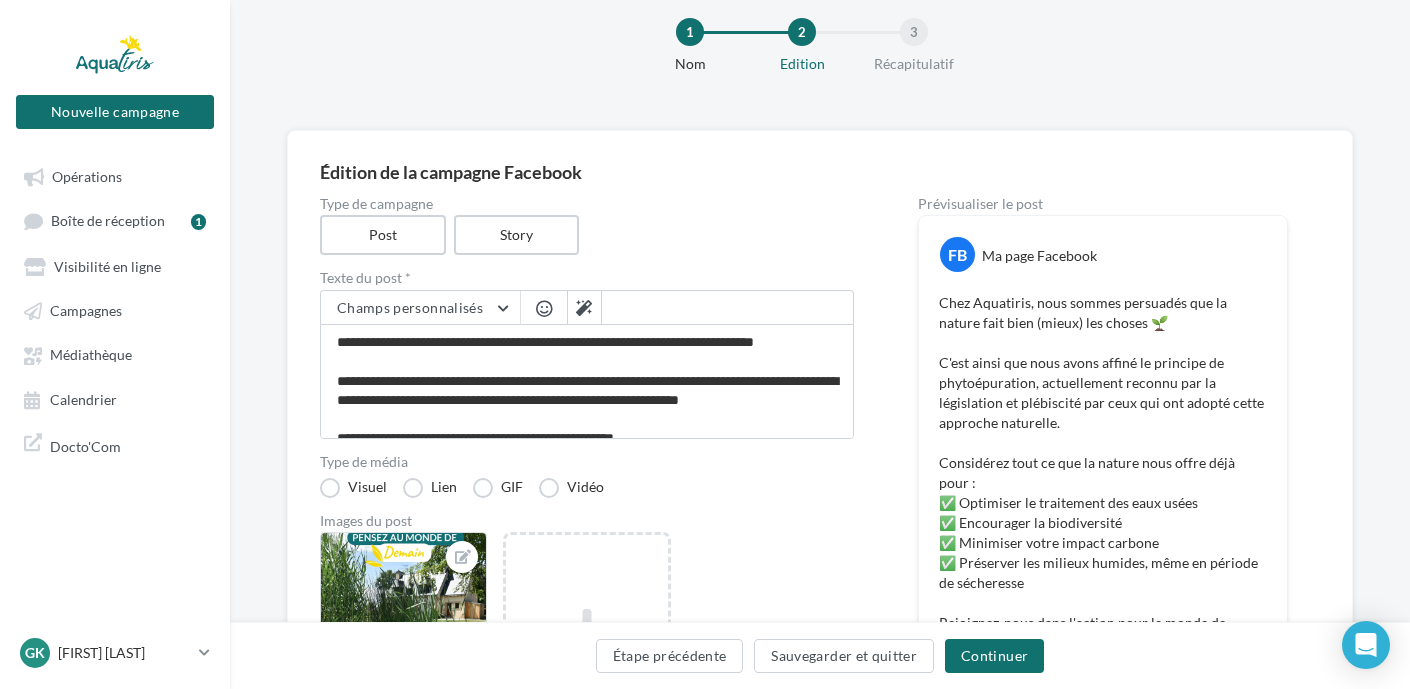 scroll, scrollTop: 100, scrollLeft: 0, axis: vertical 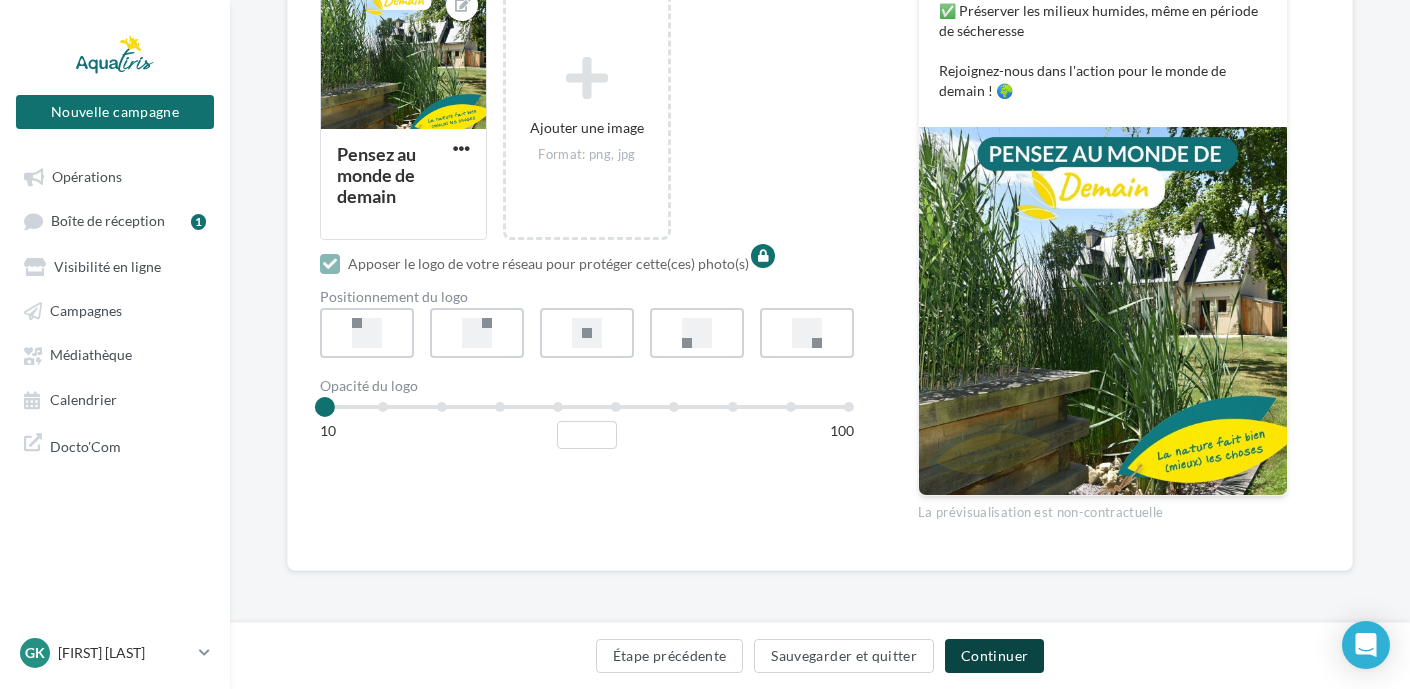 click on "Continuer" at bounding box center (994, 656) 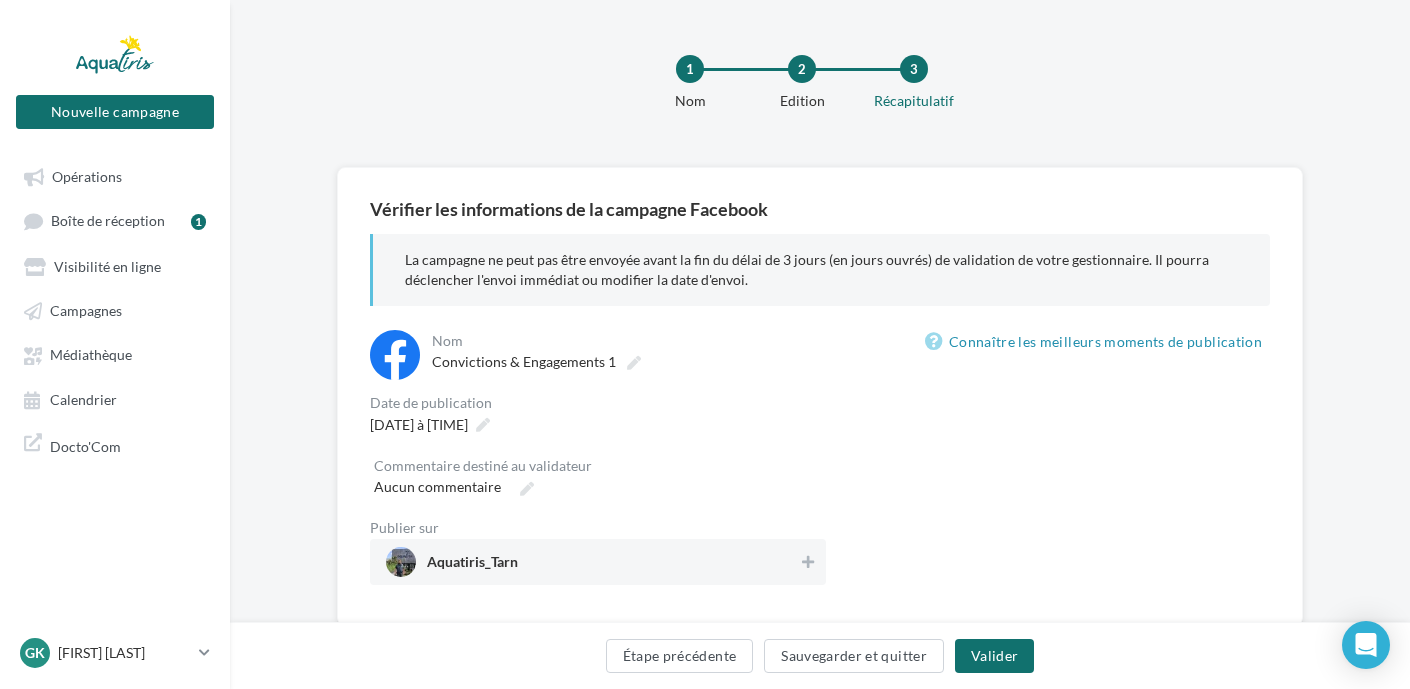 scroll, scrollTop: 0, scrollLeft: 0, axis: both 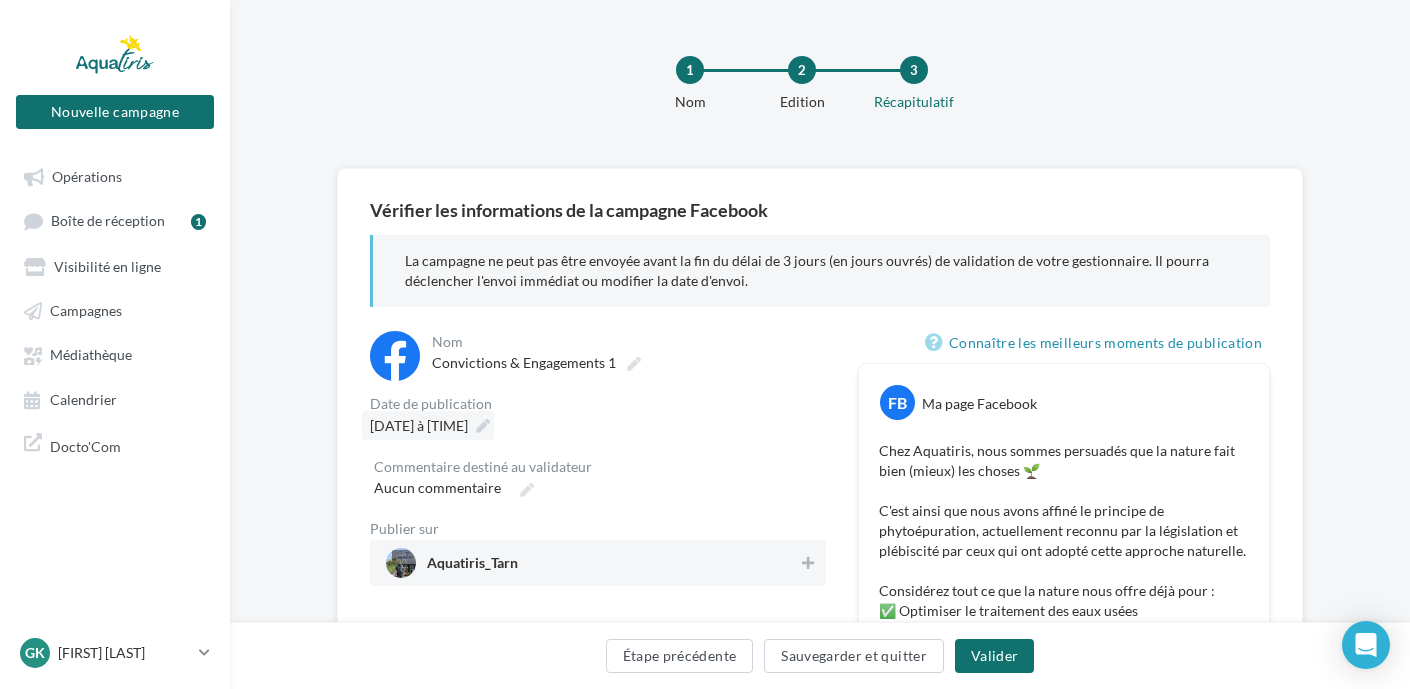 click at bounding box center [483, 426] 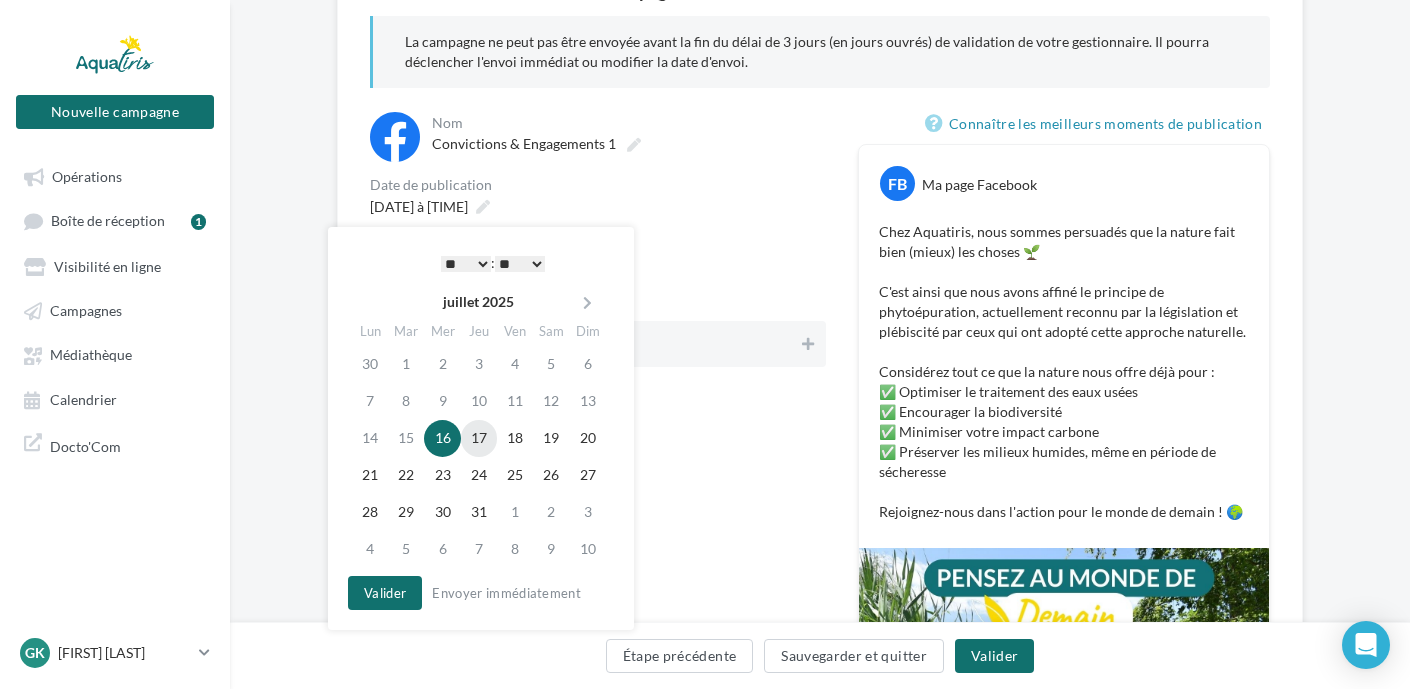 scroll, scrollTop: 300, scrollLeft: 0, axis: vertical 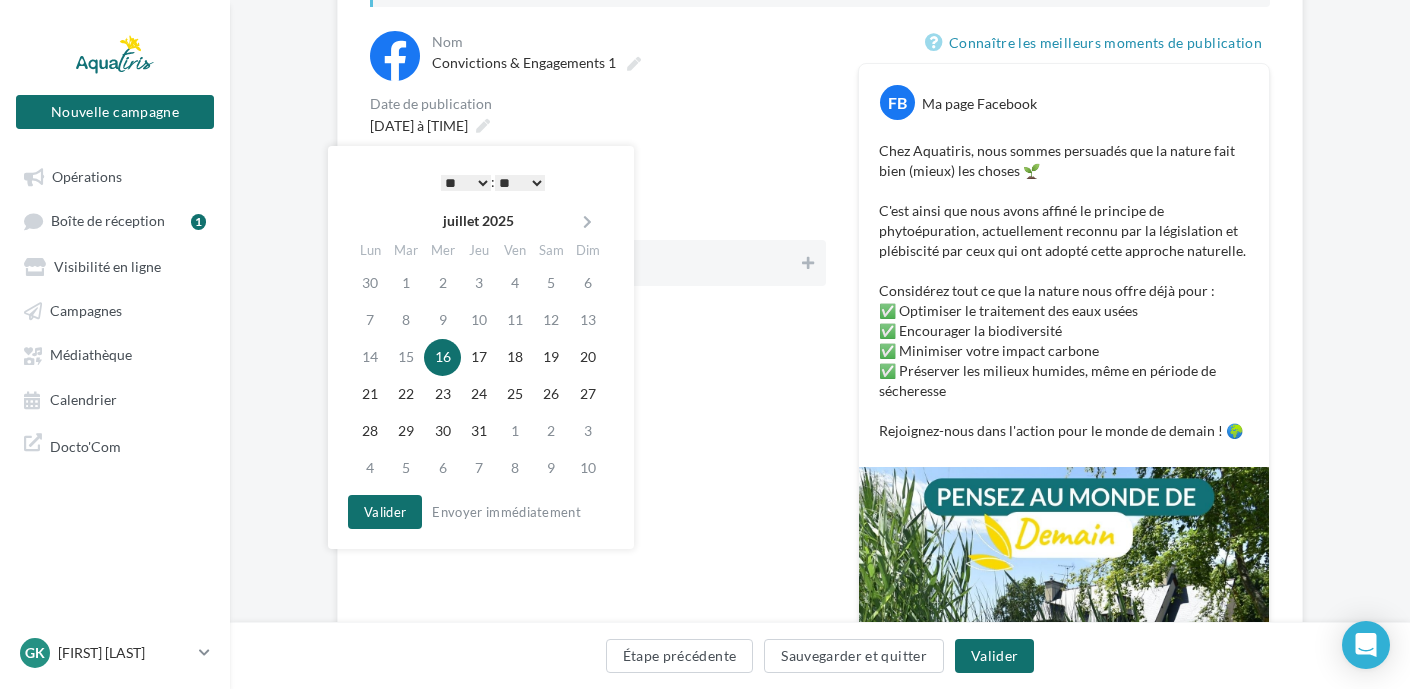 click on "* * * * * * * * * * ** ** ** ** ** ** ** ** ** ** ** ** ** **" at bounding box center (466, 183) 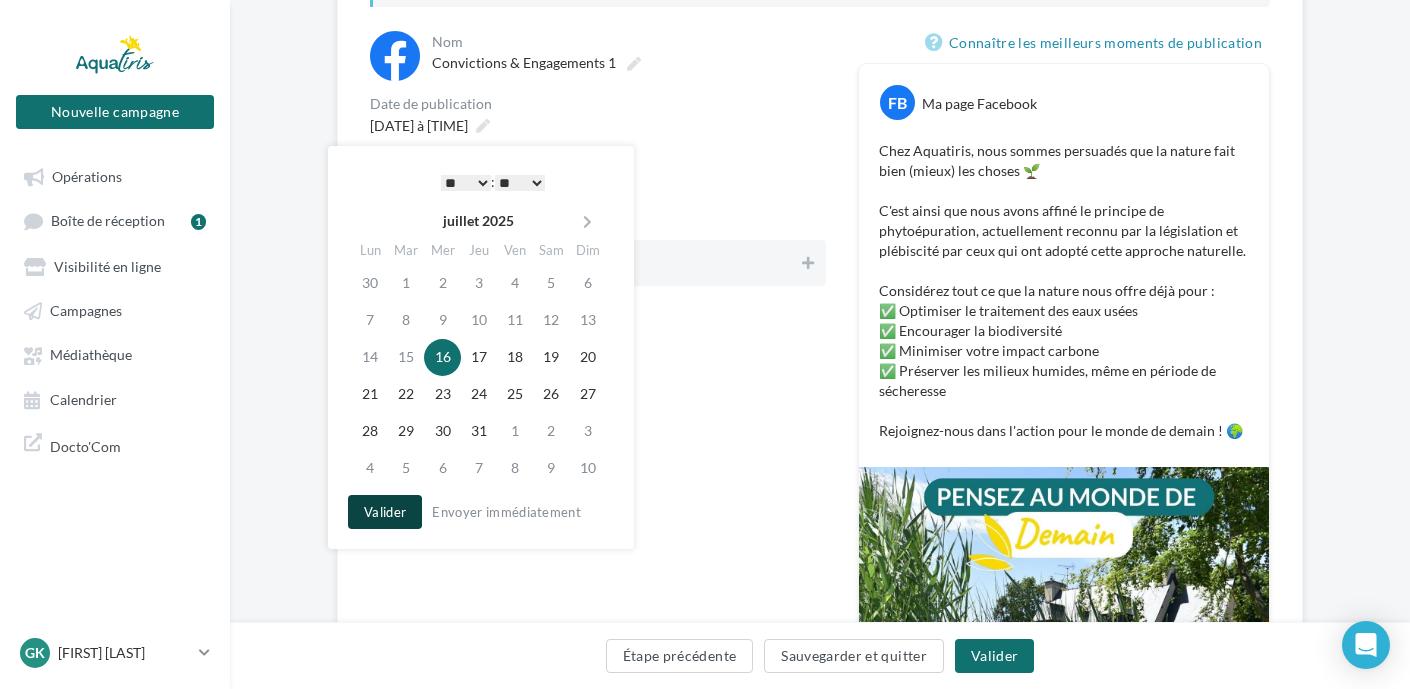 click on "Valider" at bounding box center [385, 512] 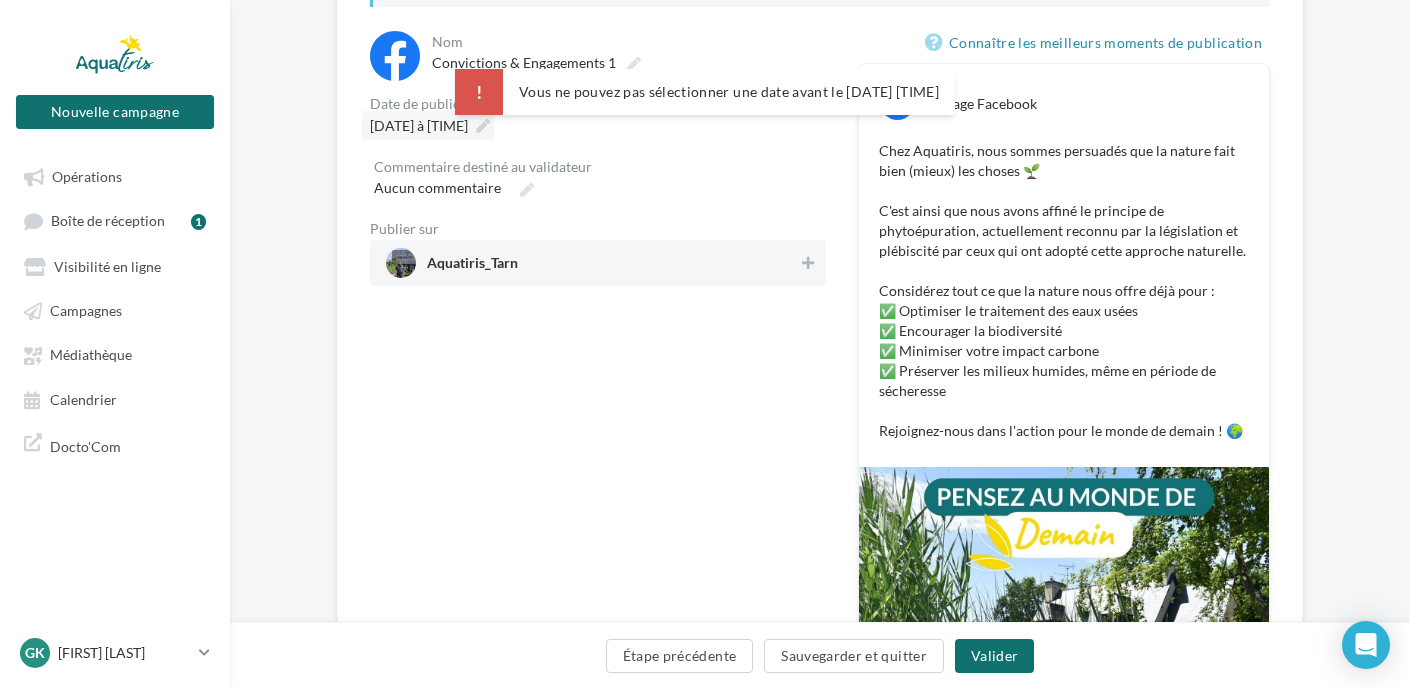 click on "16/07/2025 à 23:10" at bounding box center [419, 125] 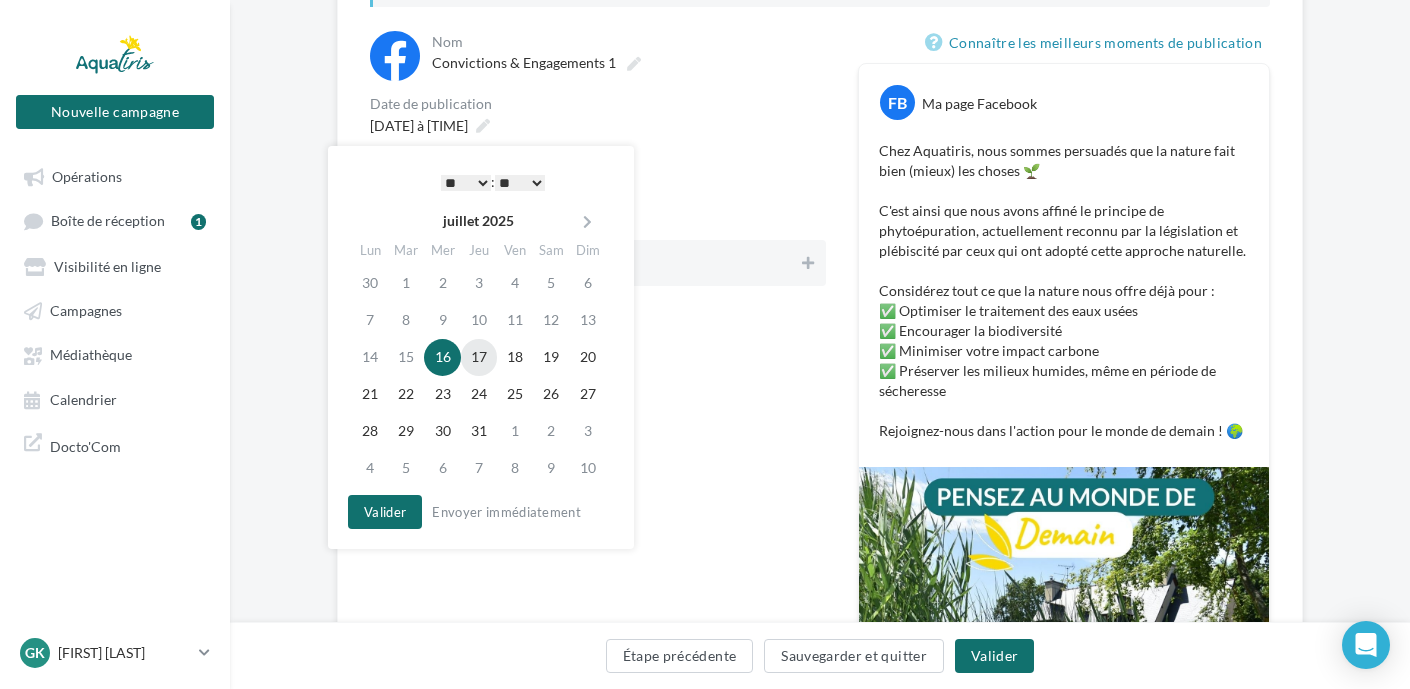 click on "17" at bounding box center (479, 357) 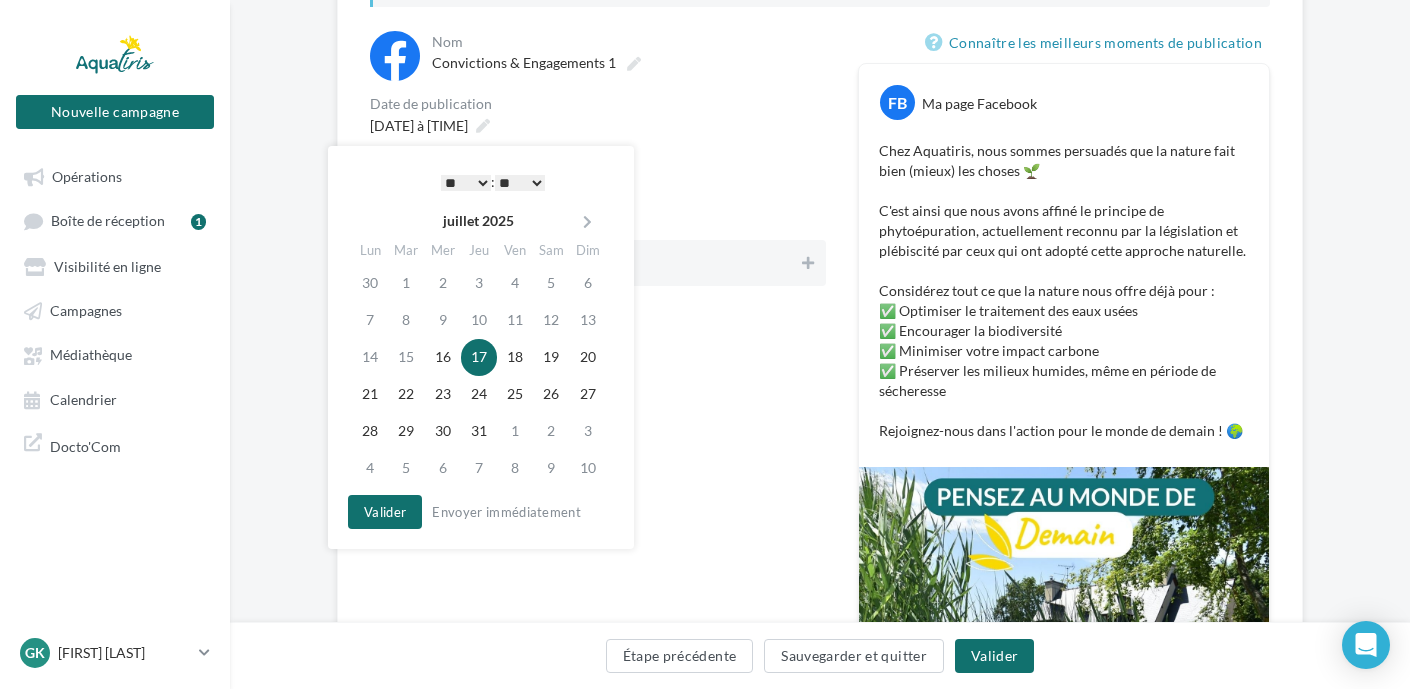 click on "* * * * * * * * * * ** ** ** ** ** ** ** ** ** ** ** ** ** **" at bounding box center (466, 183) 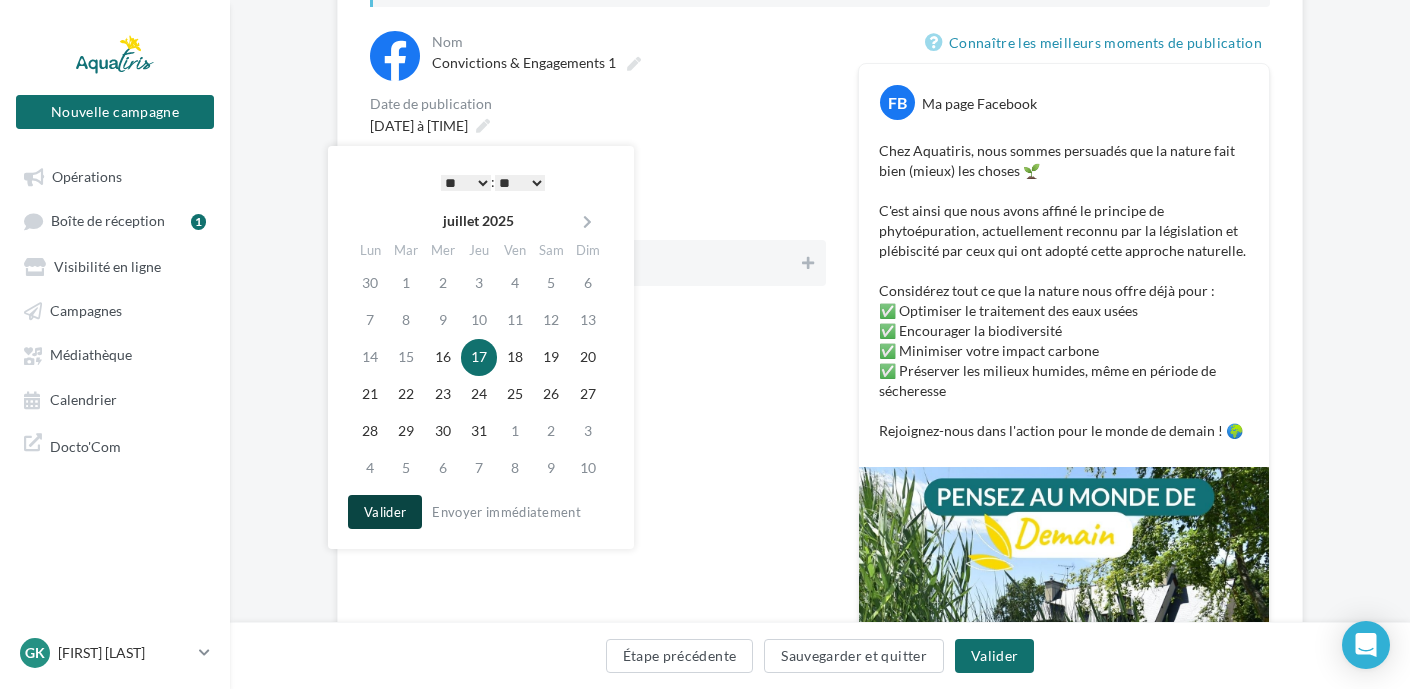 click on "Valider" at bounding box center (385, 512) 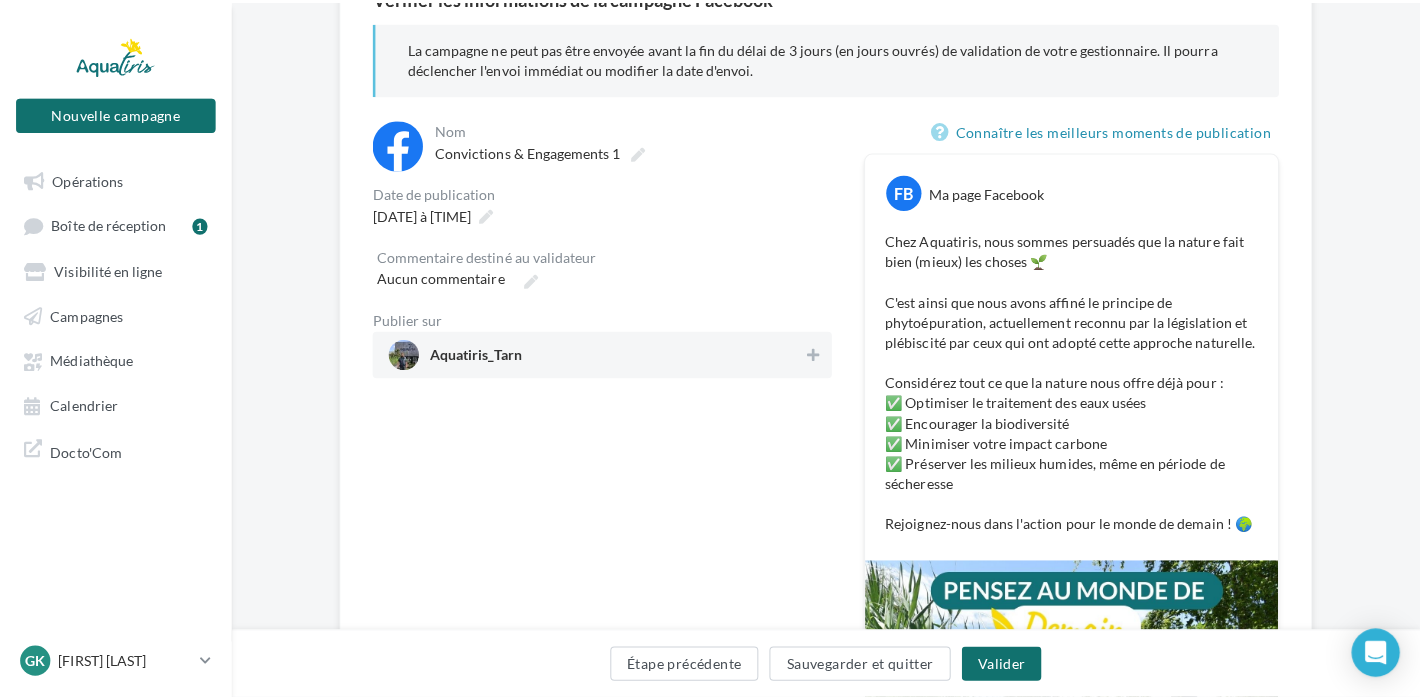 scroll, scrollTop: 200, scrollLeft: 0, axis: vertical 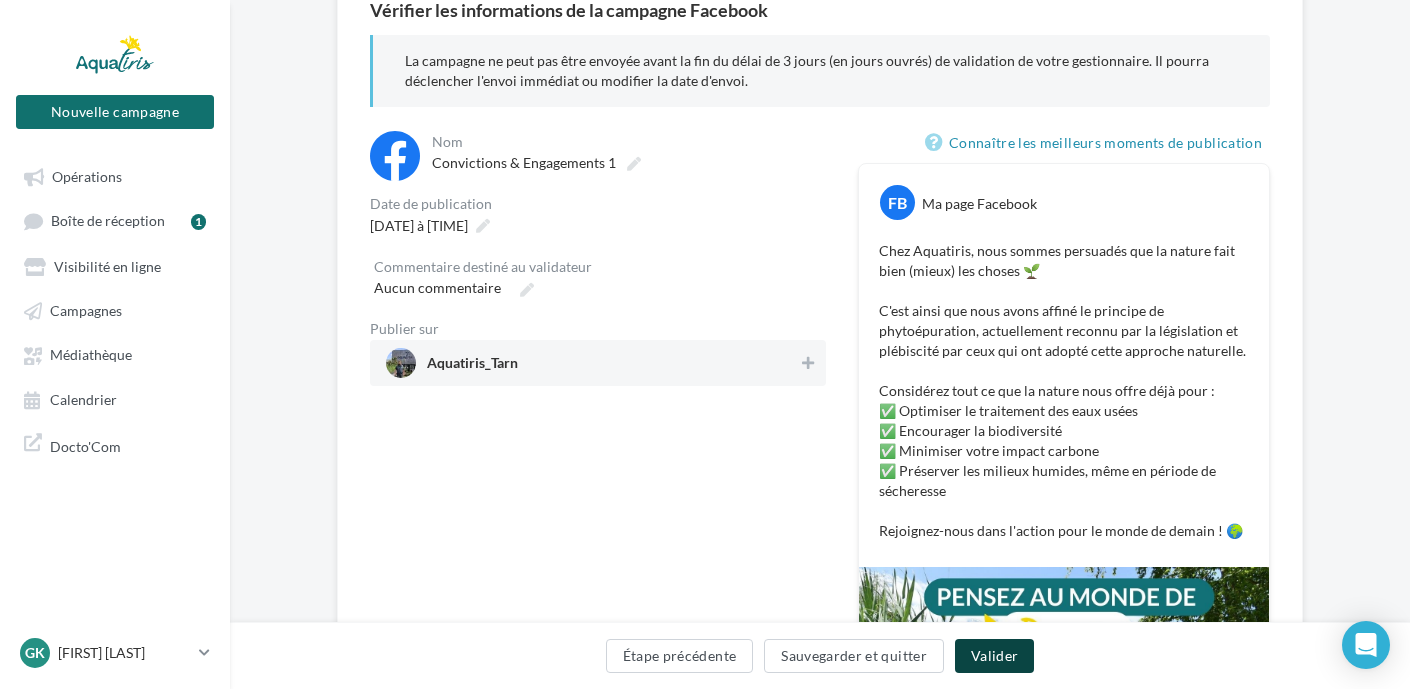 click on "Valider" at bounding box center [994, 656] 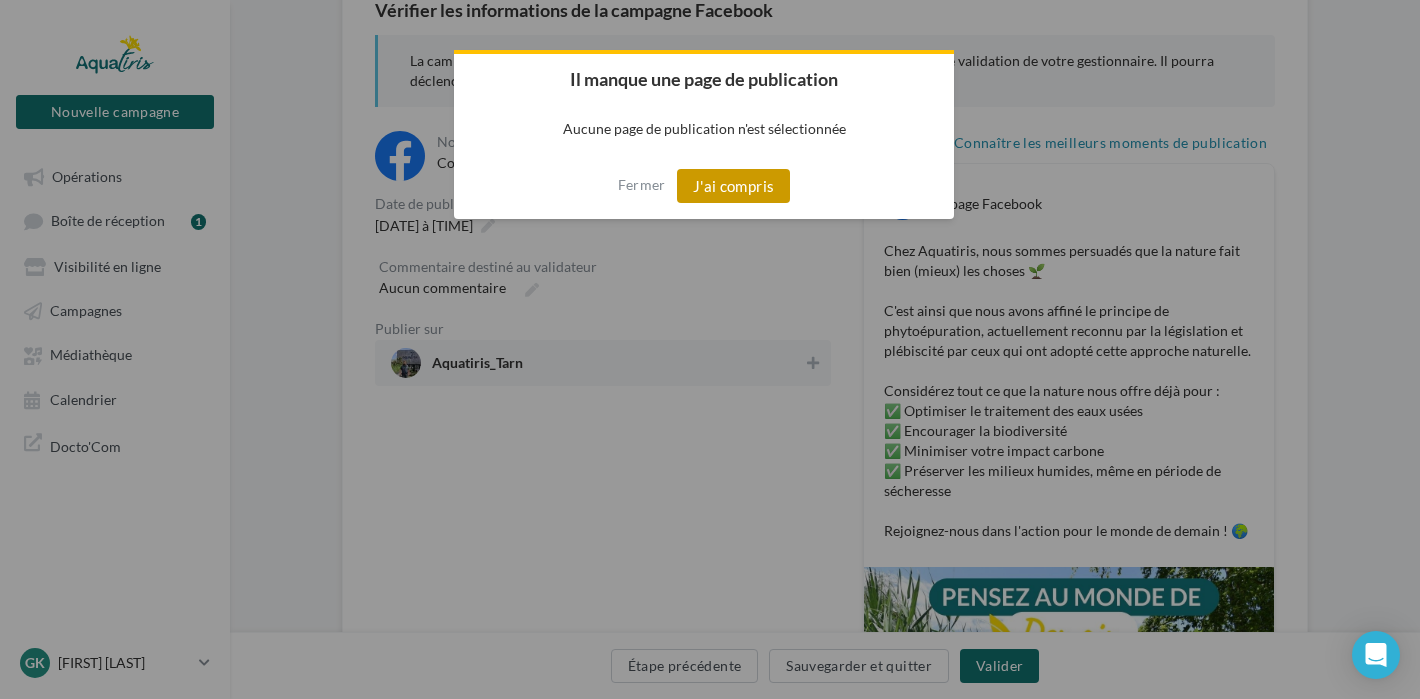 click on "J'ai compris" at bounding box center [734, 186] 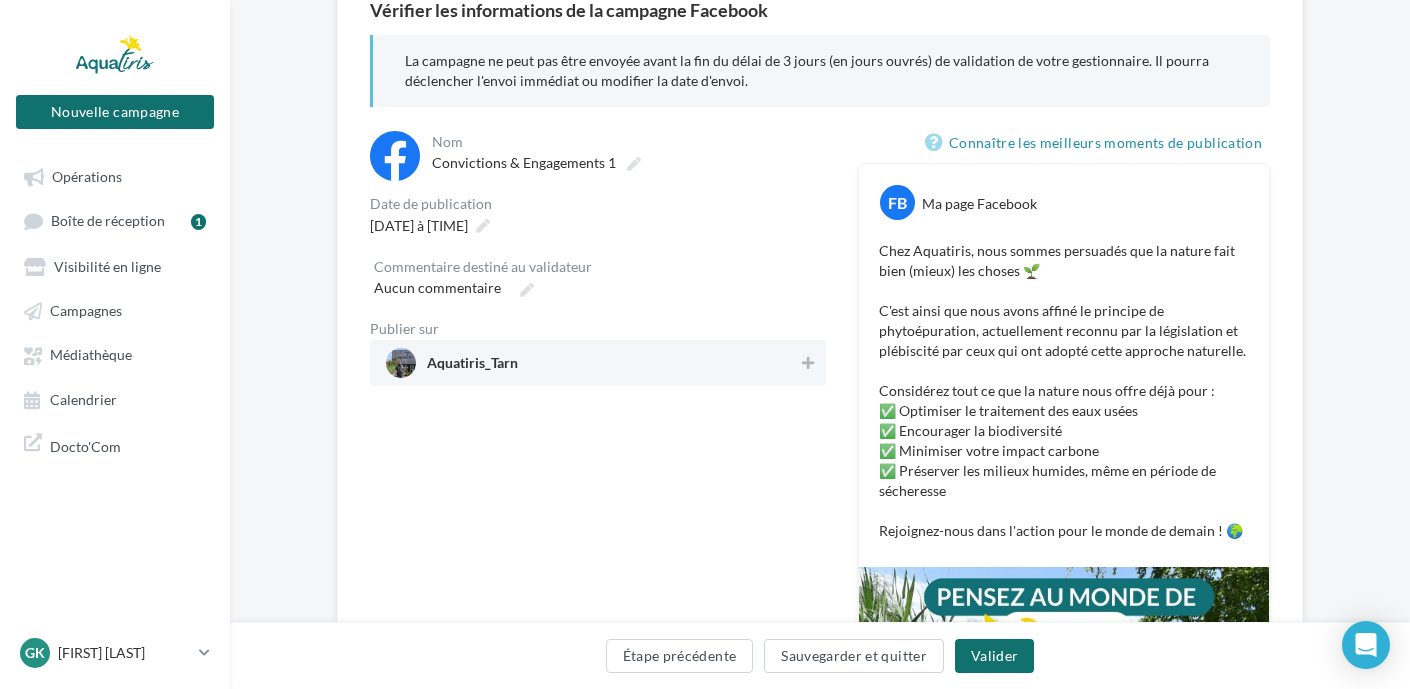 click on "Aquatiris_Tarn" at bounding box center [592, 363] 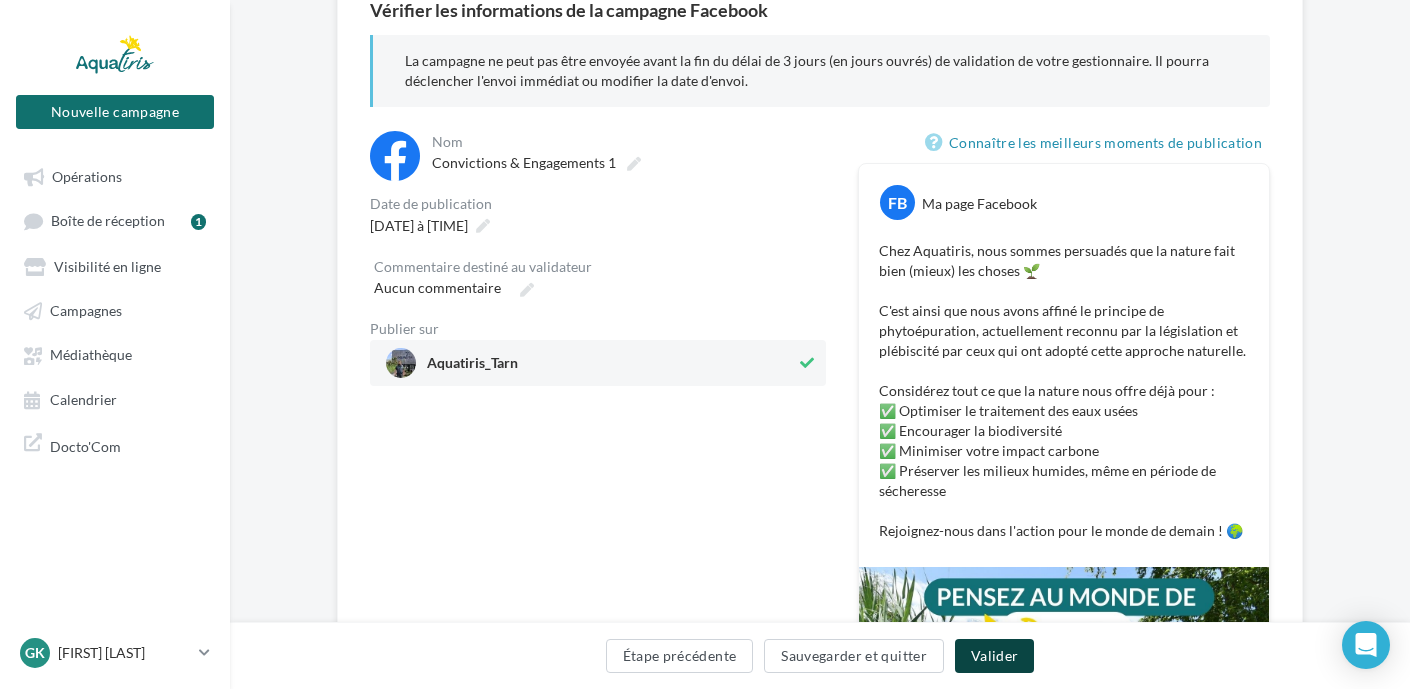 click on "Valider" at bounding box center (994, 656) 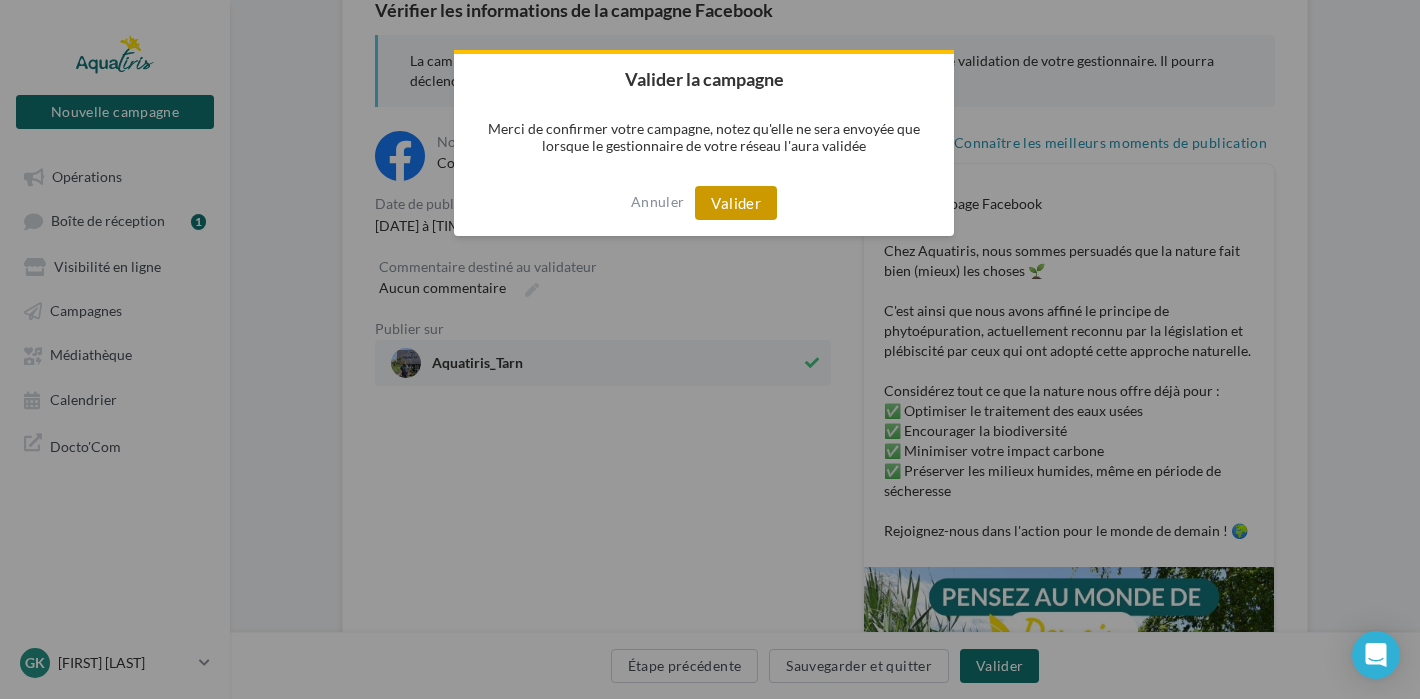 click on "Valider" at bounding box center (736, 203) 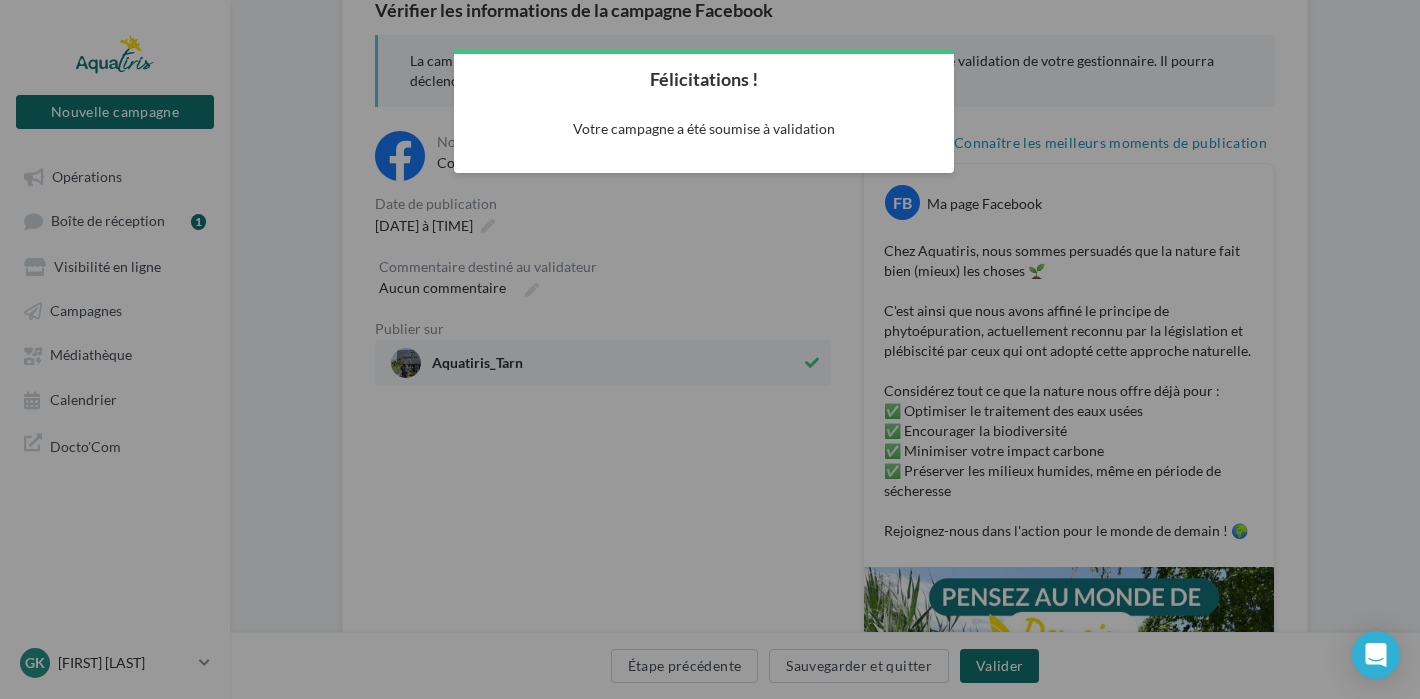 click at bounding box center [710, 349] 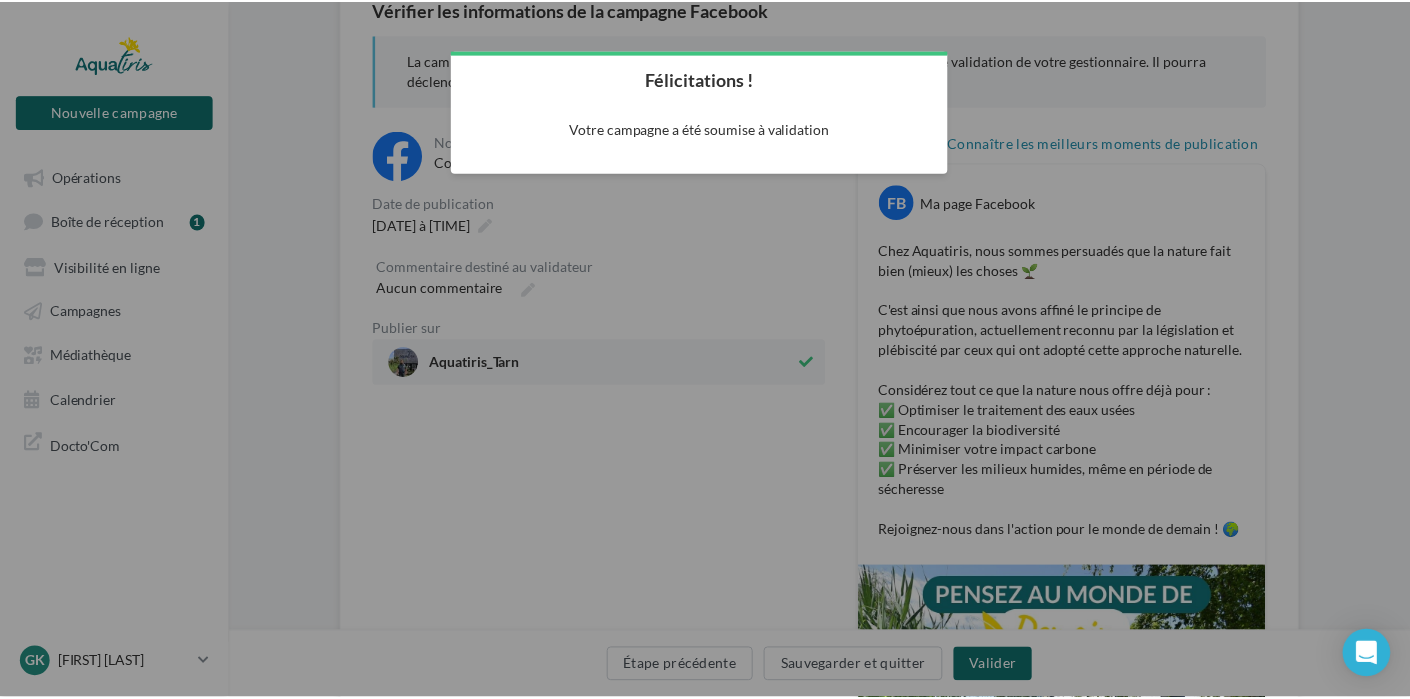 scroll, scrollTop: 32, scrollLeft: 0, axis: vertical 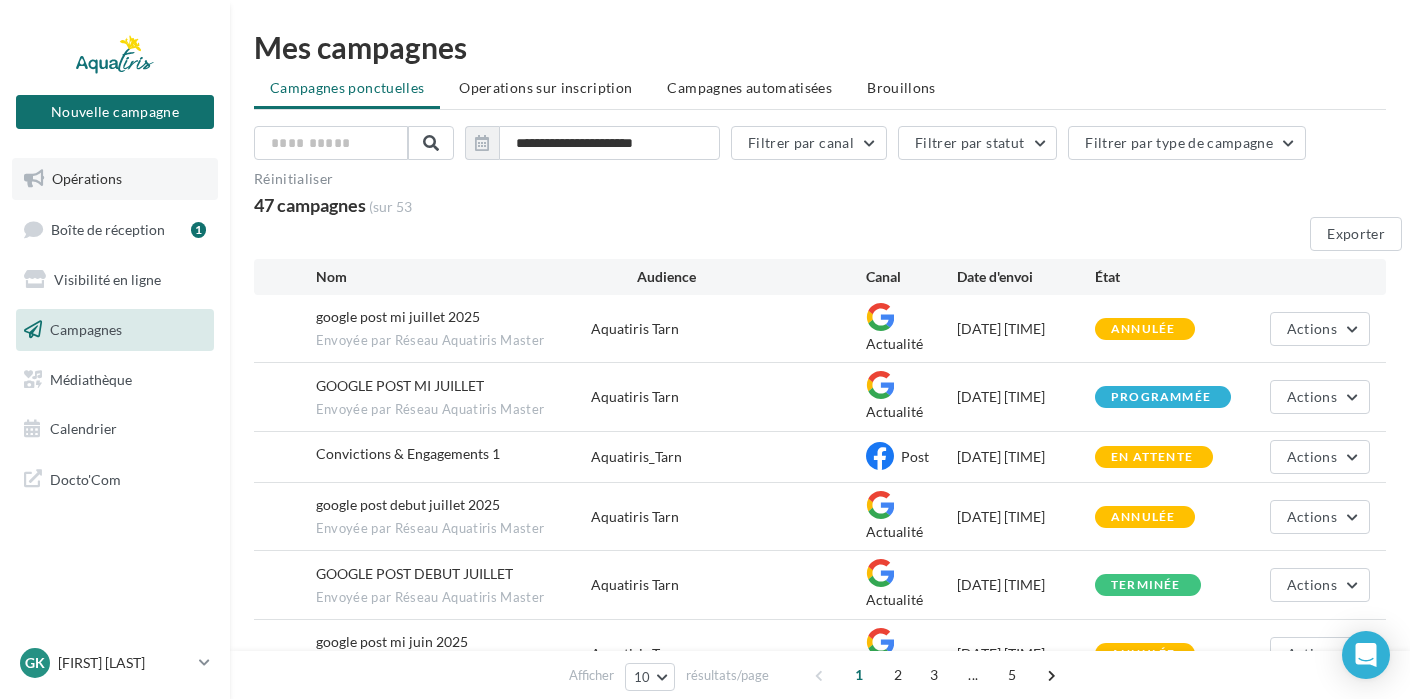 click on "Opérations" at bounding box center [87, 178] 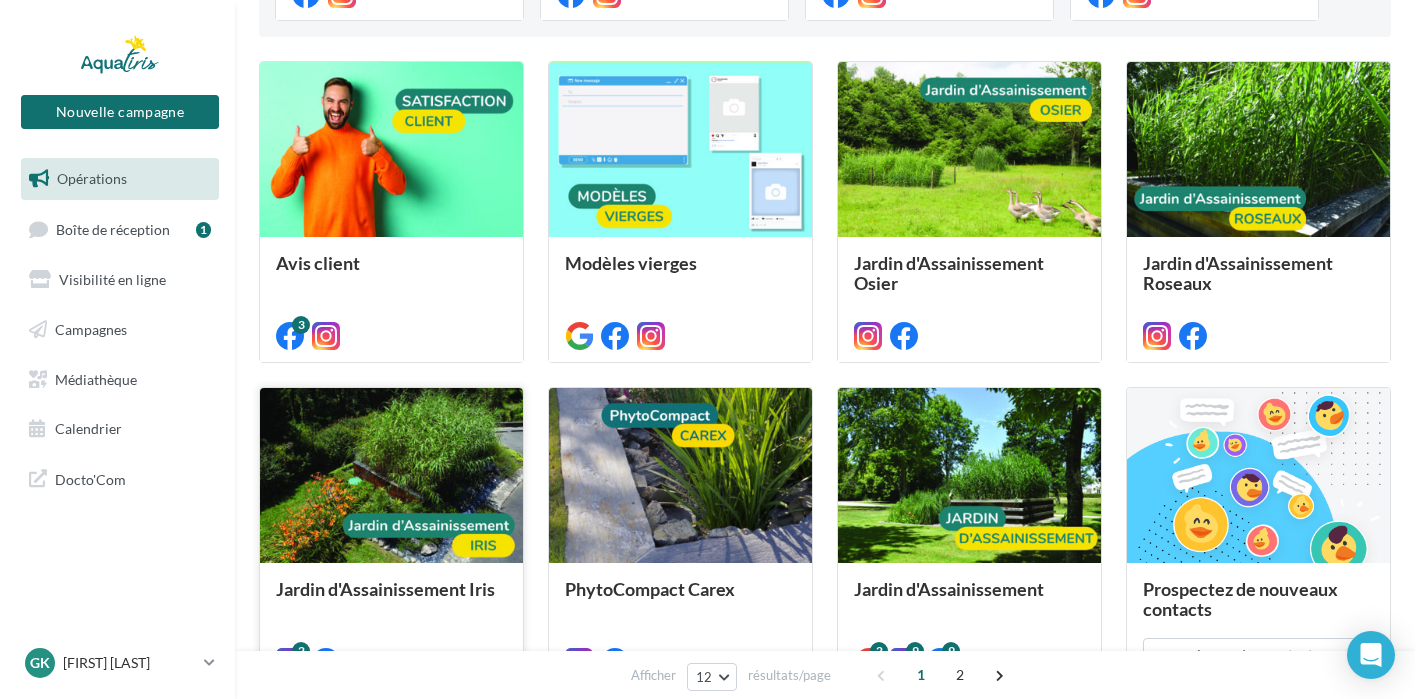 scroll, scrollTop: 600, scrollLeft: 0, axis: vertical 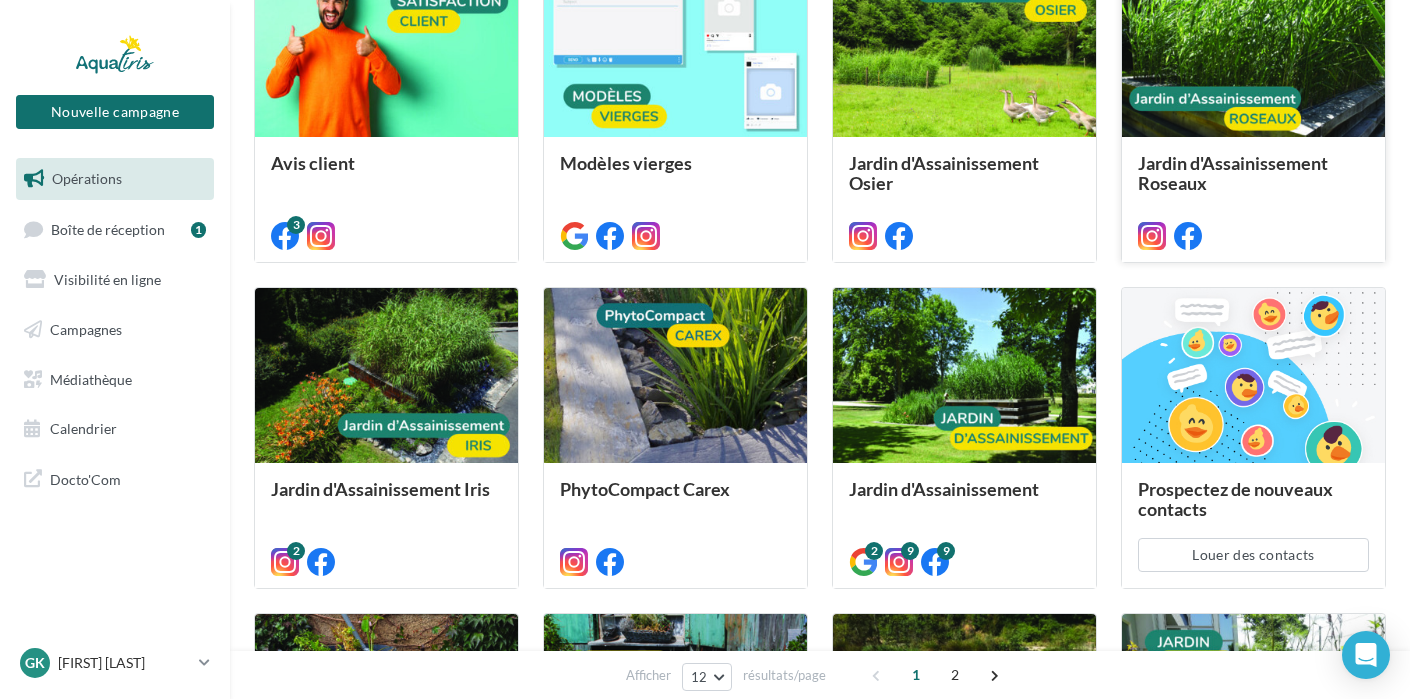 click at bounding box center (1253, 50) 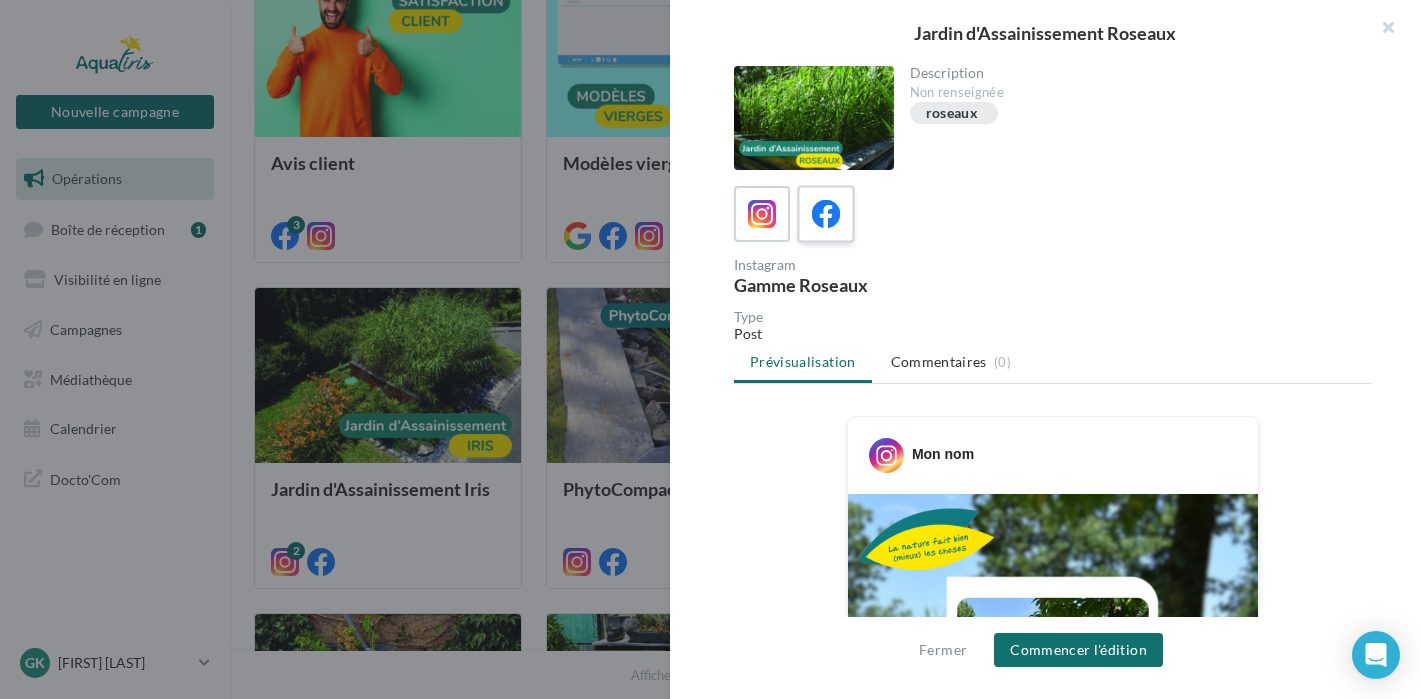 click at bounding box center (826, 214) 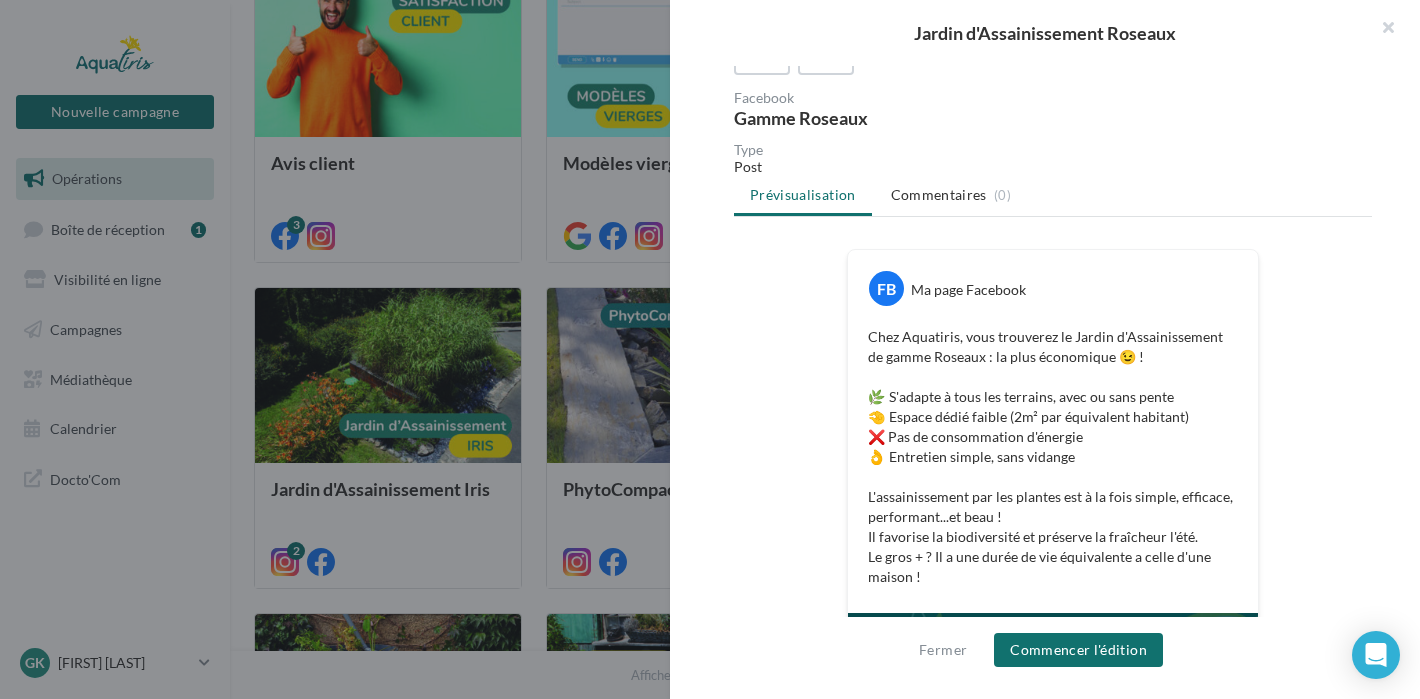 scroll, scrollTop: 0, scrollLeft: 0, axis: both 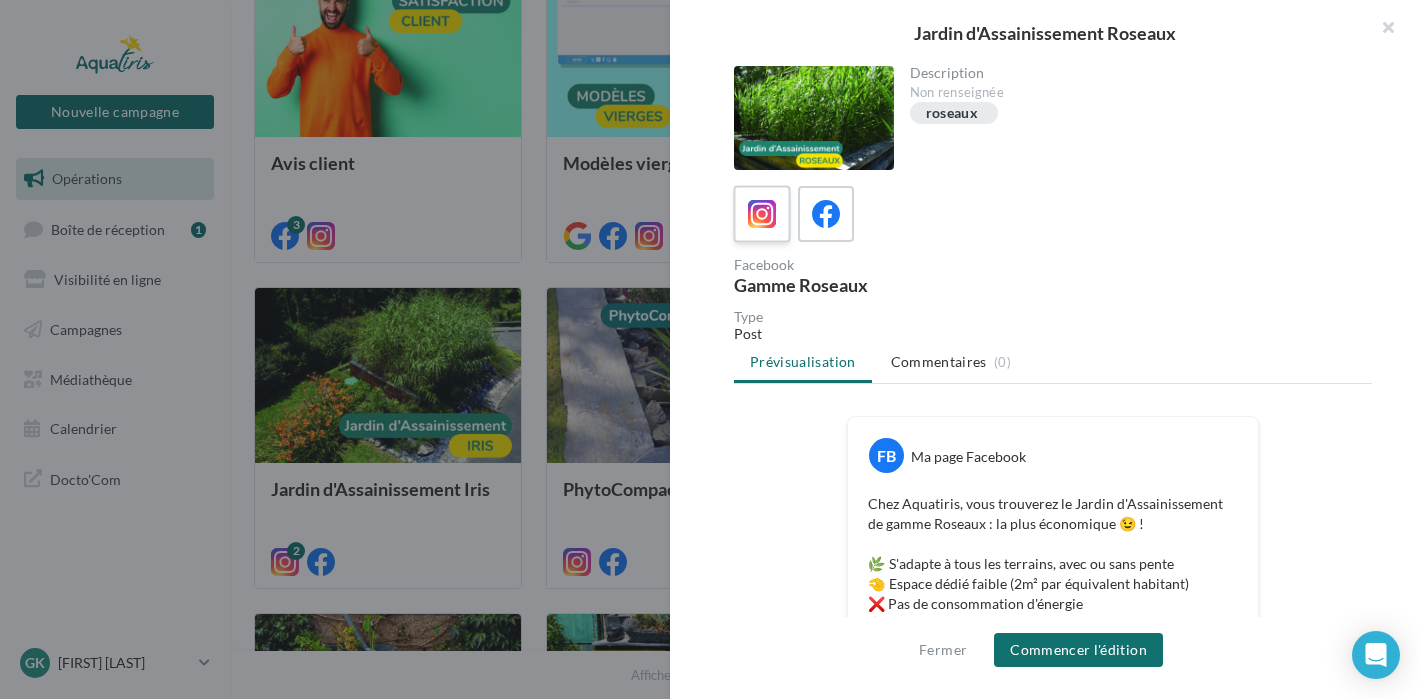 click at bounding box center [762, 214] 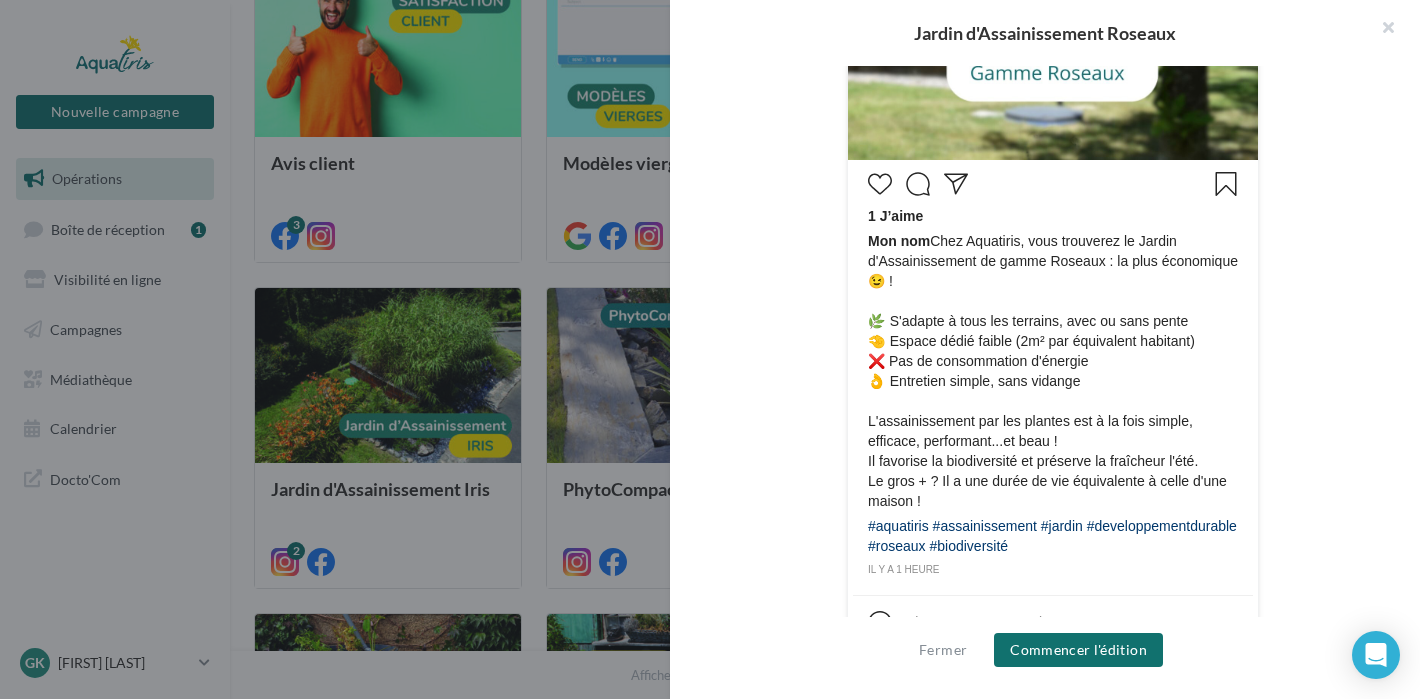 scroll, scrollTop: 788, scrollLeft: 0, axis: vertical 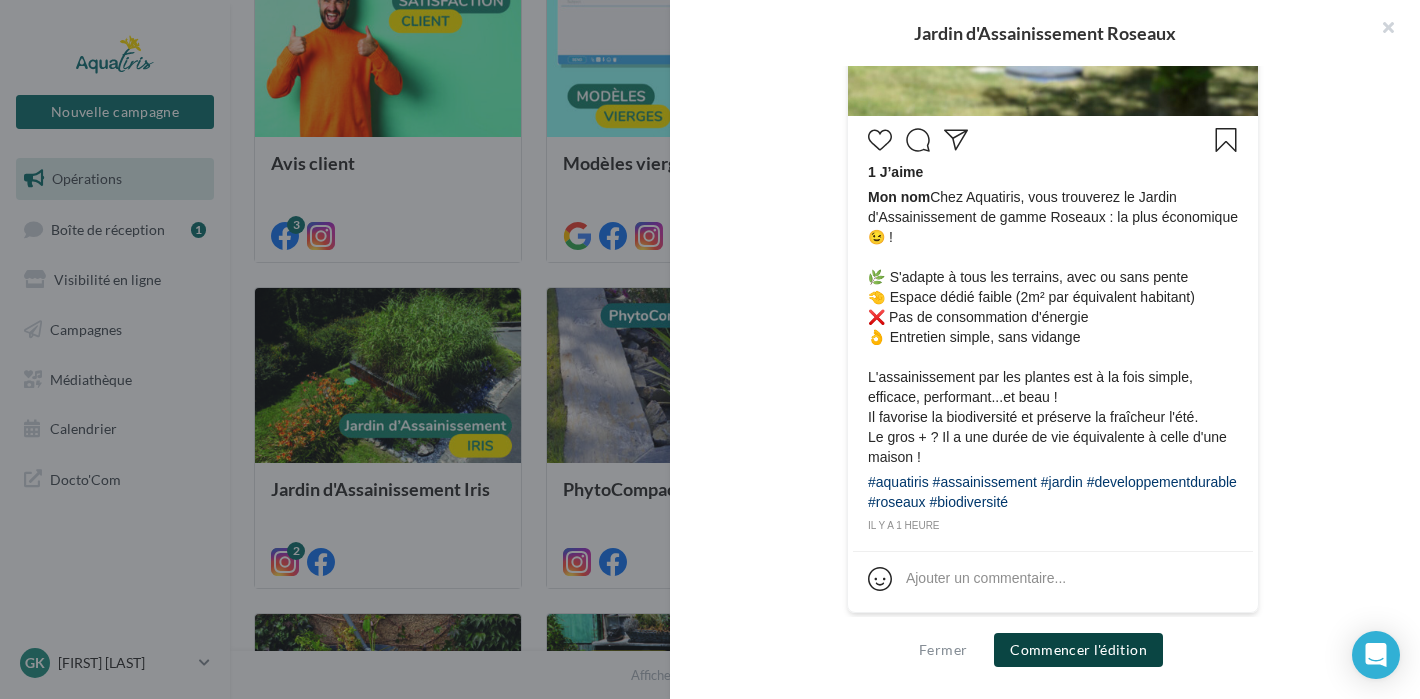 click on "Commencer l'édition" at bounding box center (1078, 650) 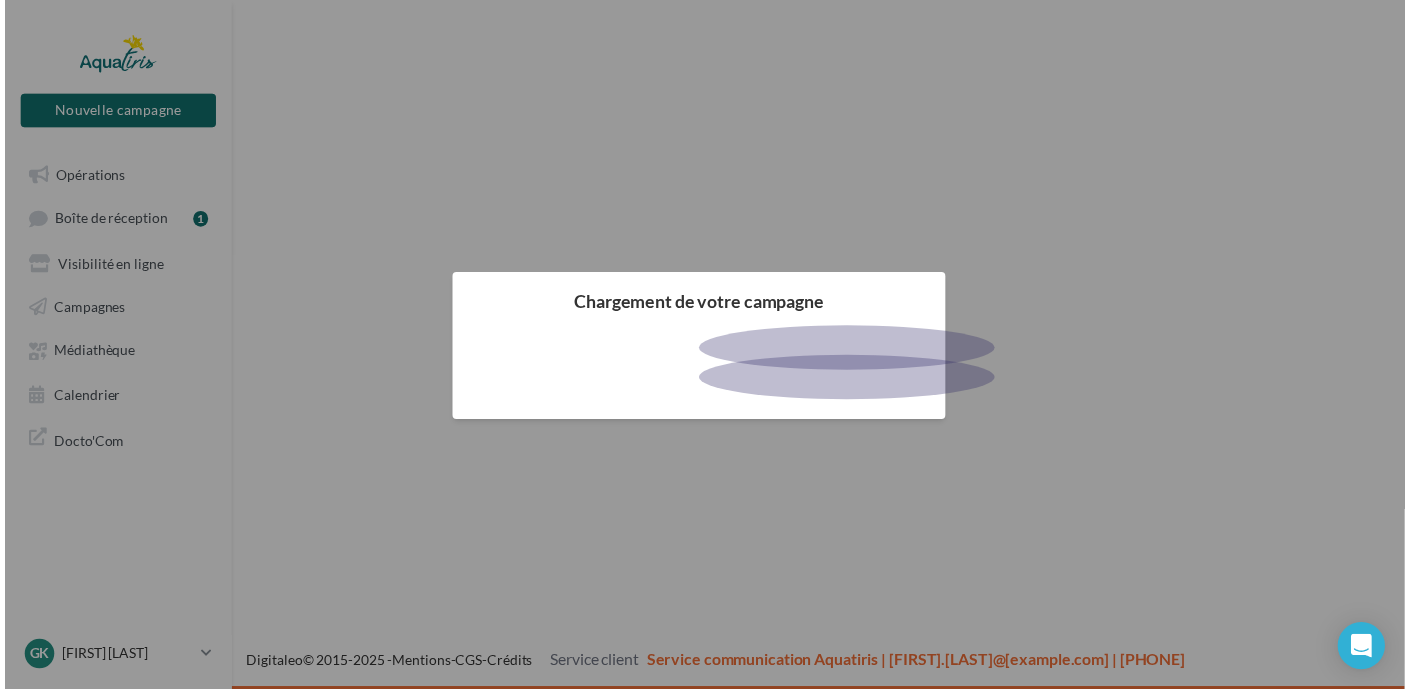 scroll, scrollTop: 0, scrollLeft: 0, axis: both 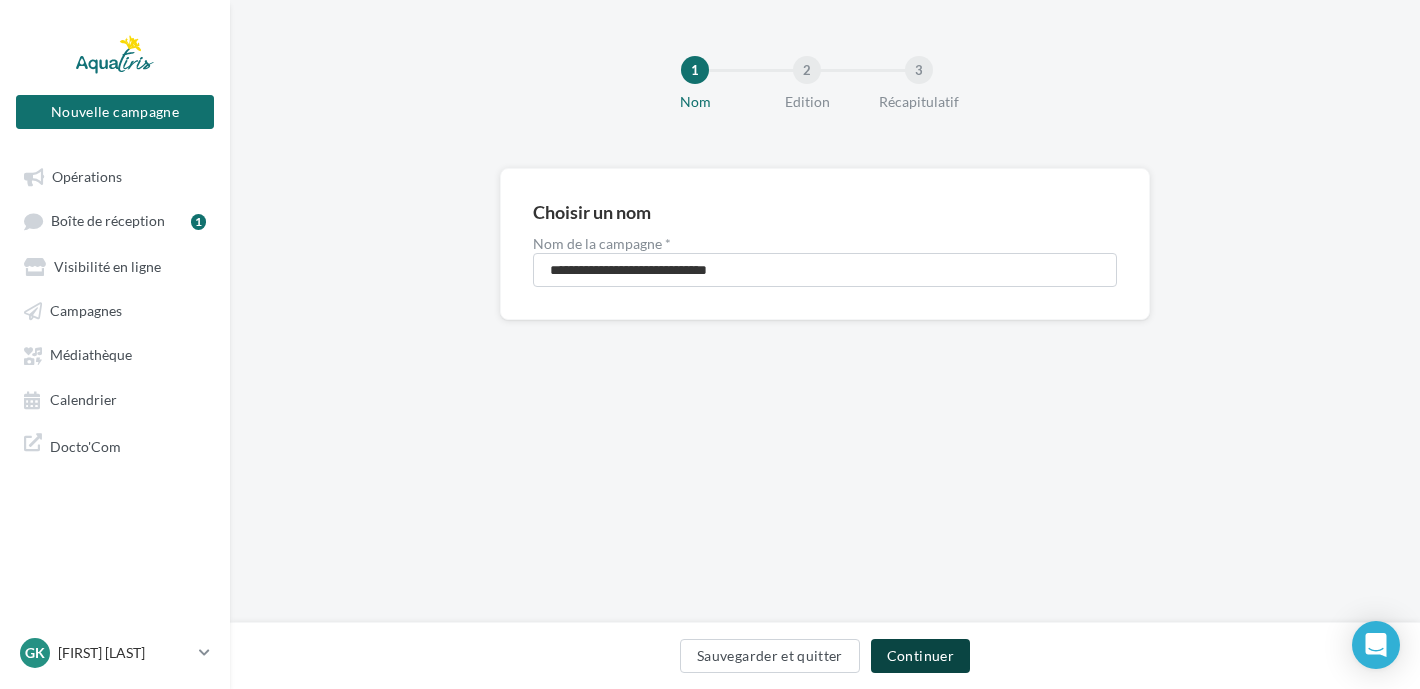 click on "Continuer" at bounding box center (920, 656) 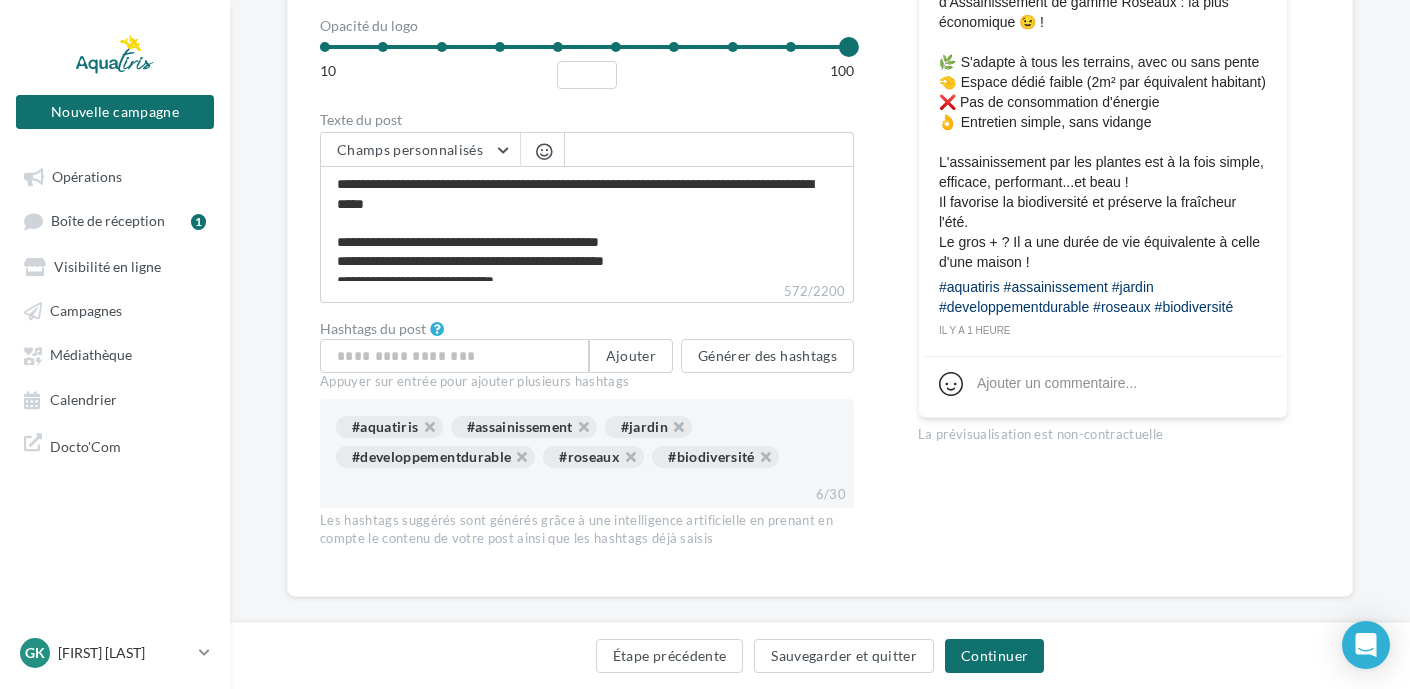 scroll, scrollTop: 800, scrollLeft: 0, axis: vertical 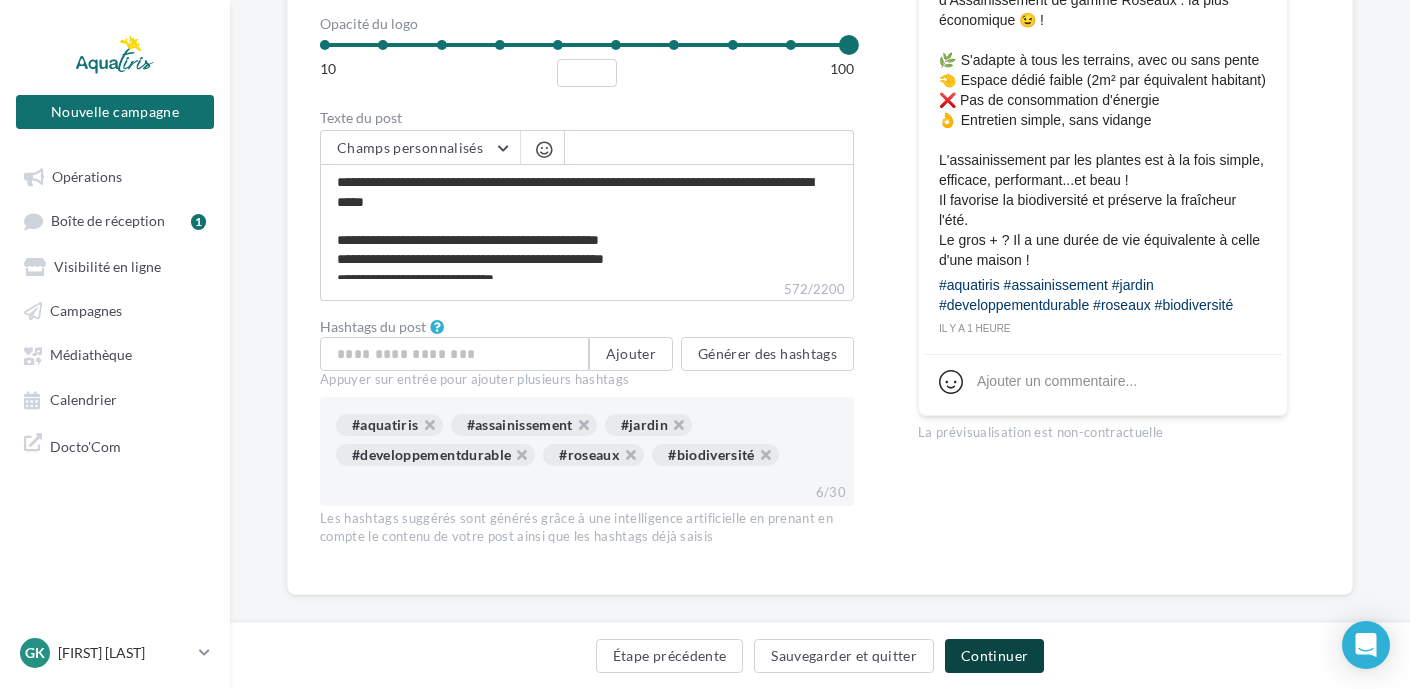 click on "Continuer" at bounding box center [994, 656] 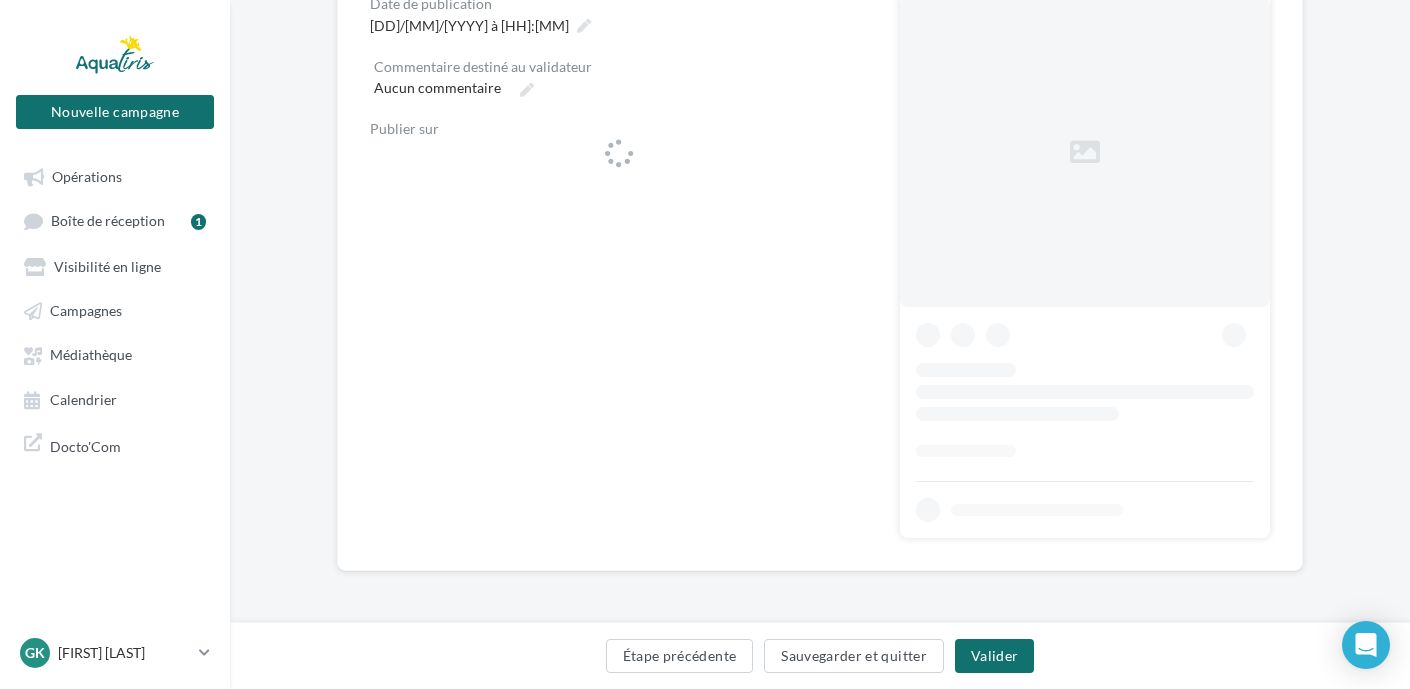 scroll, scrollTop: 400, scrollLeft: 0, axis: vertical 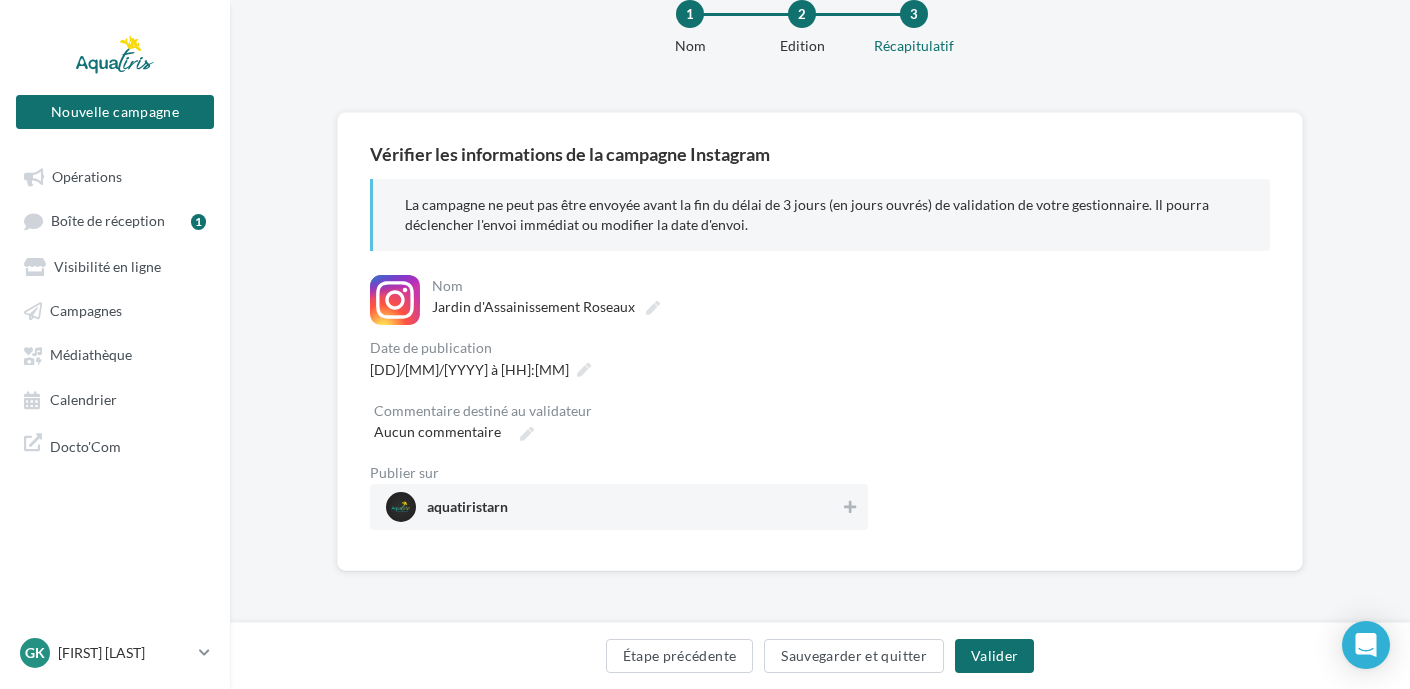 click on "Vérifier les informations de la campagne Instagram" at bounding box center (820, 154) 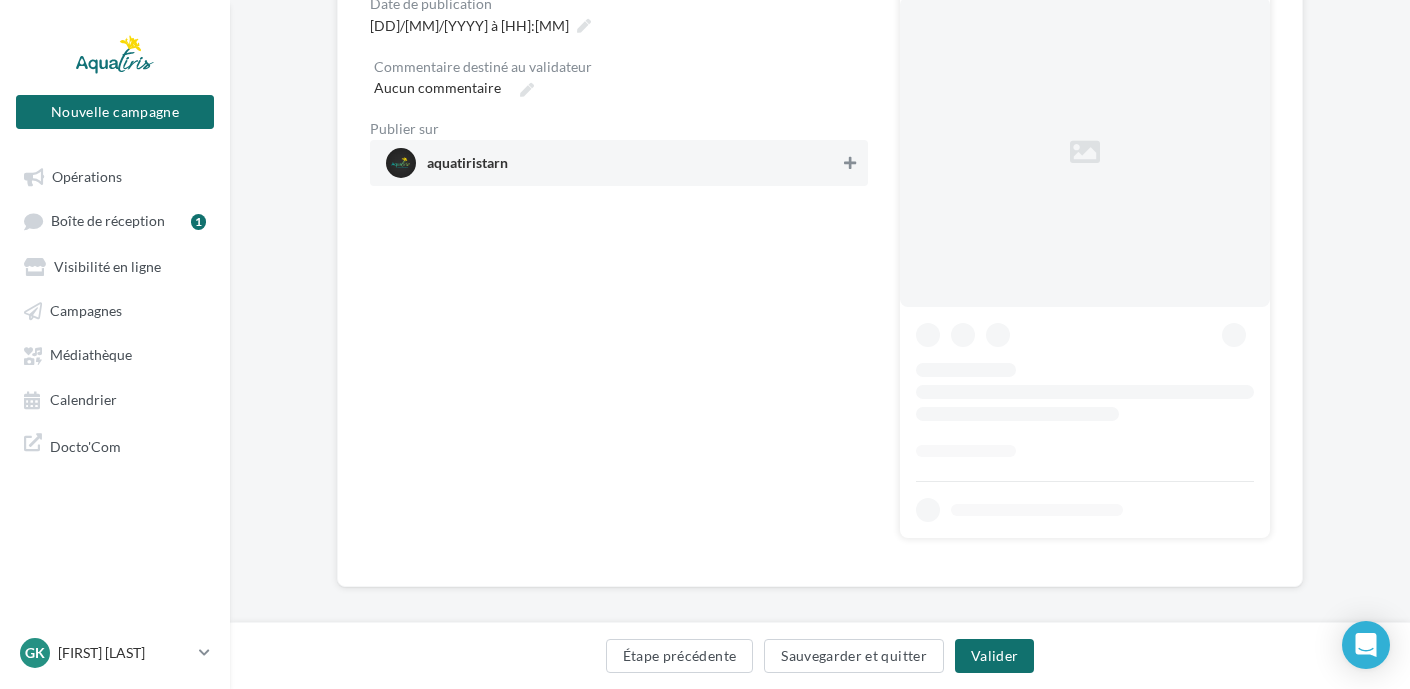 click at bounding box center [850, 163] 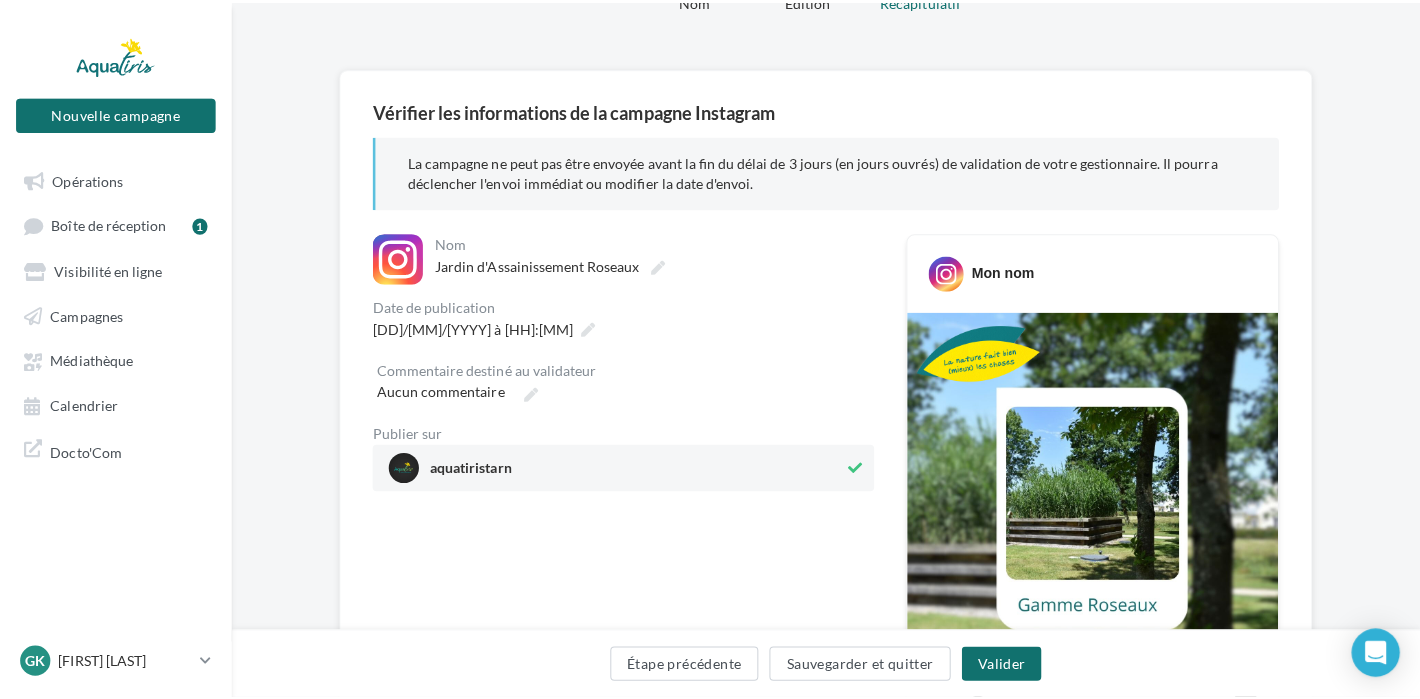 scroll, scrollTop: 100, scrollLeft: 0, axis: vertical 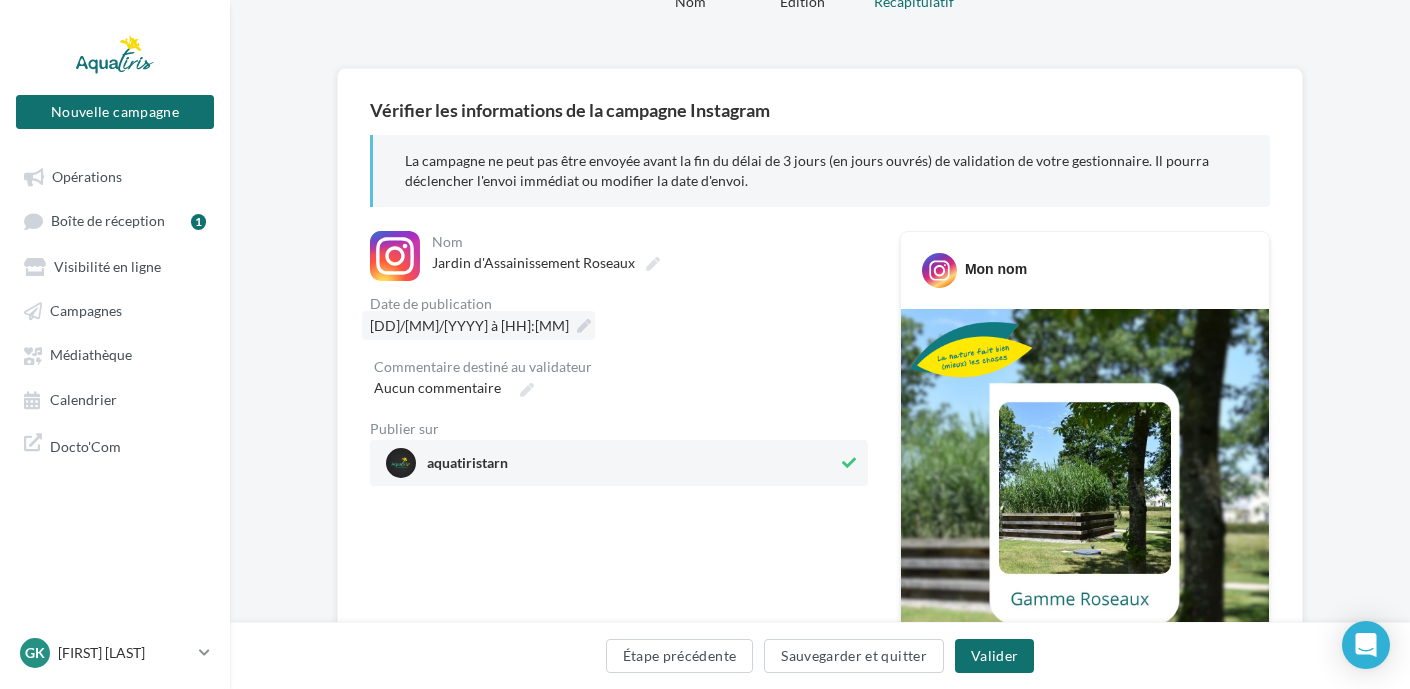click on "[DD]/[MM]/[YYYY] à [HH]:[MM]" at bounding box center [469, 325] 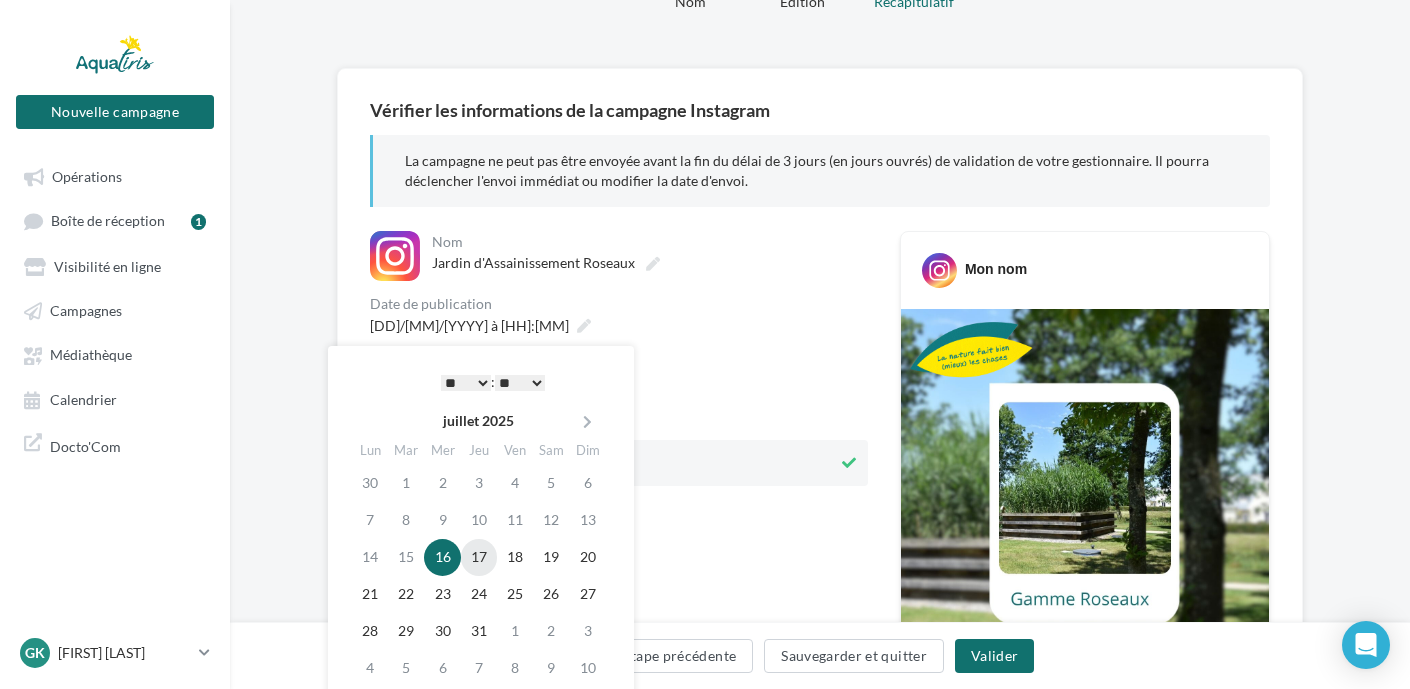 click on "17" at bounding box center [479, 557] 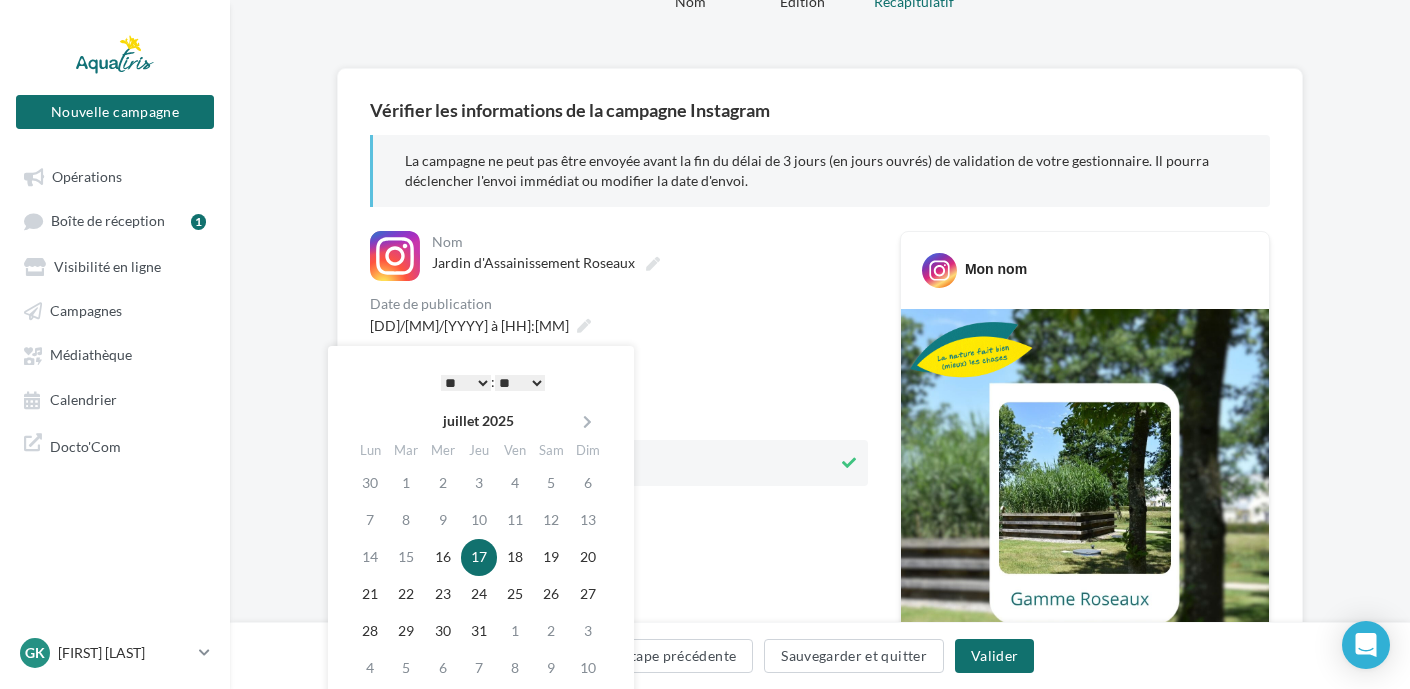 click on "* * * * * * * * * * ** ** ** ** ** ** ** ** ** ** ** ** ** **" at bounding box center (466, 383) 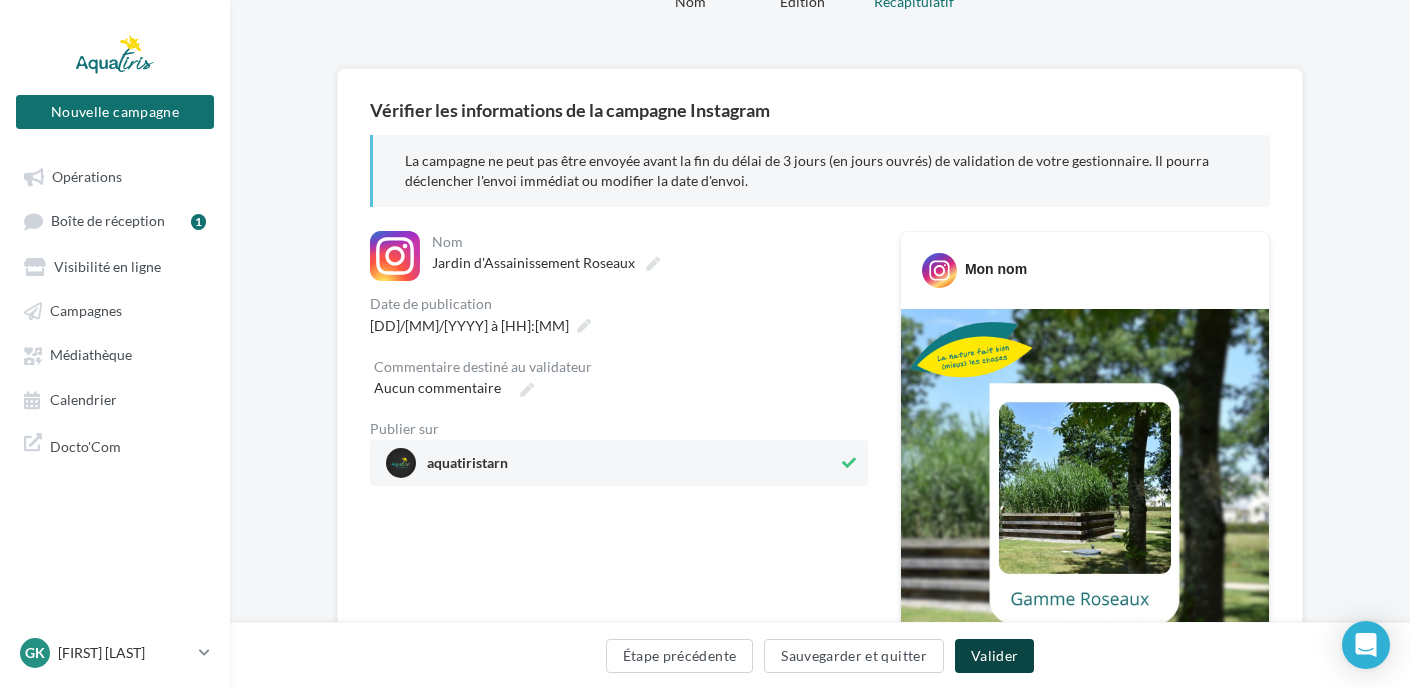 click on "Valider" at bounding box center (994, 656) 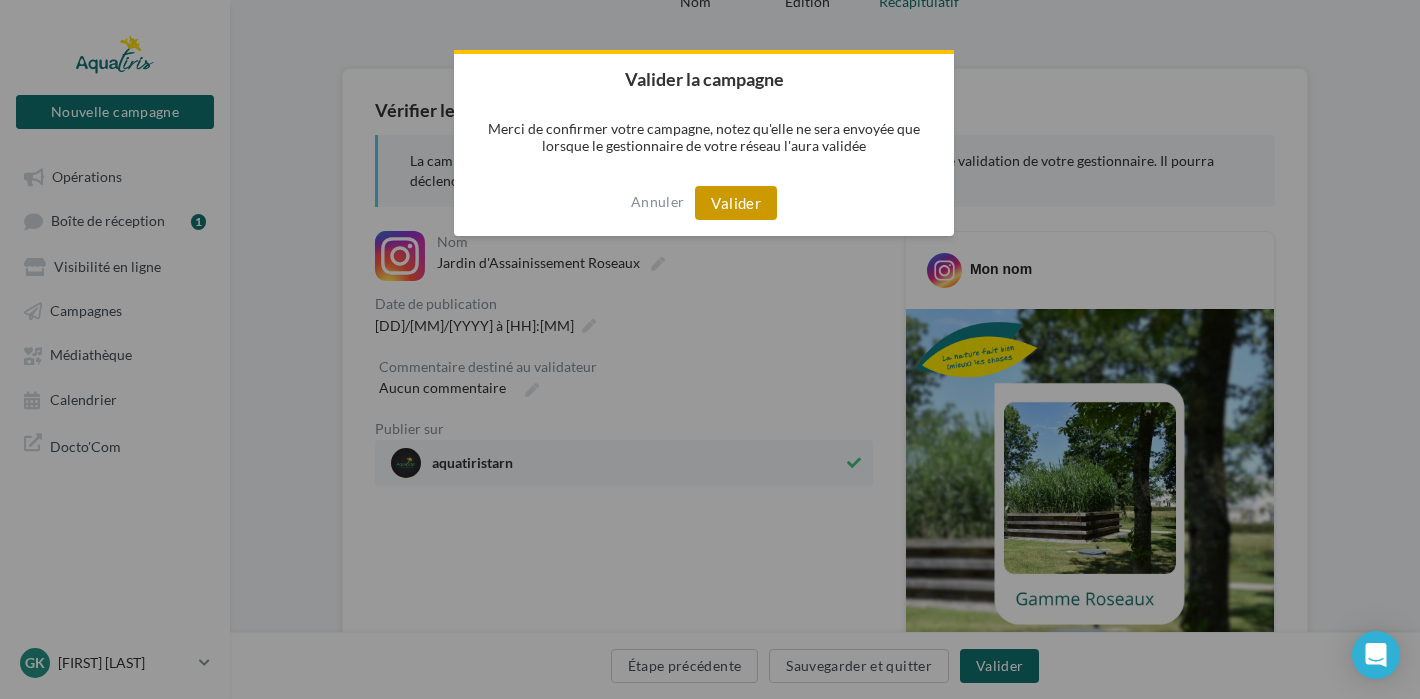 click on "Valider" at bounding box center (736, 203) 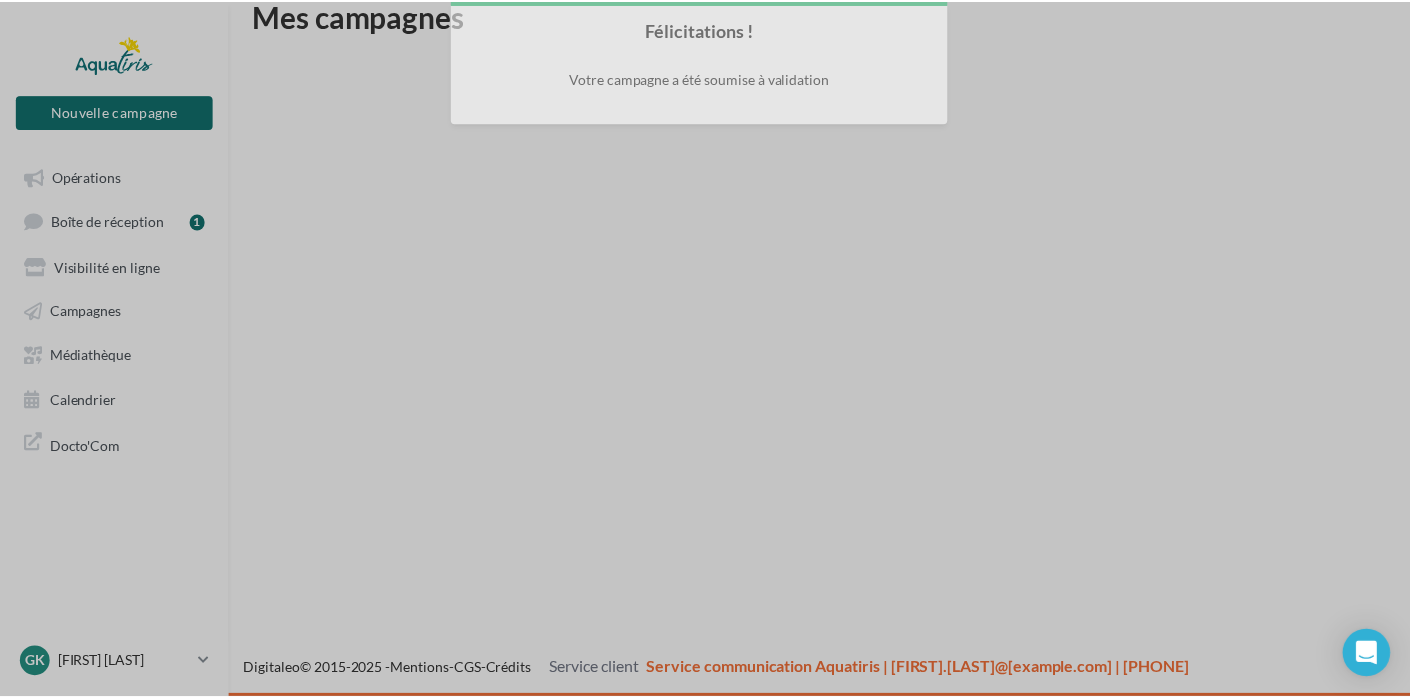 scroll, scrollTop: 32, scrollLeft: 0, axis: vertical 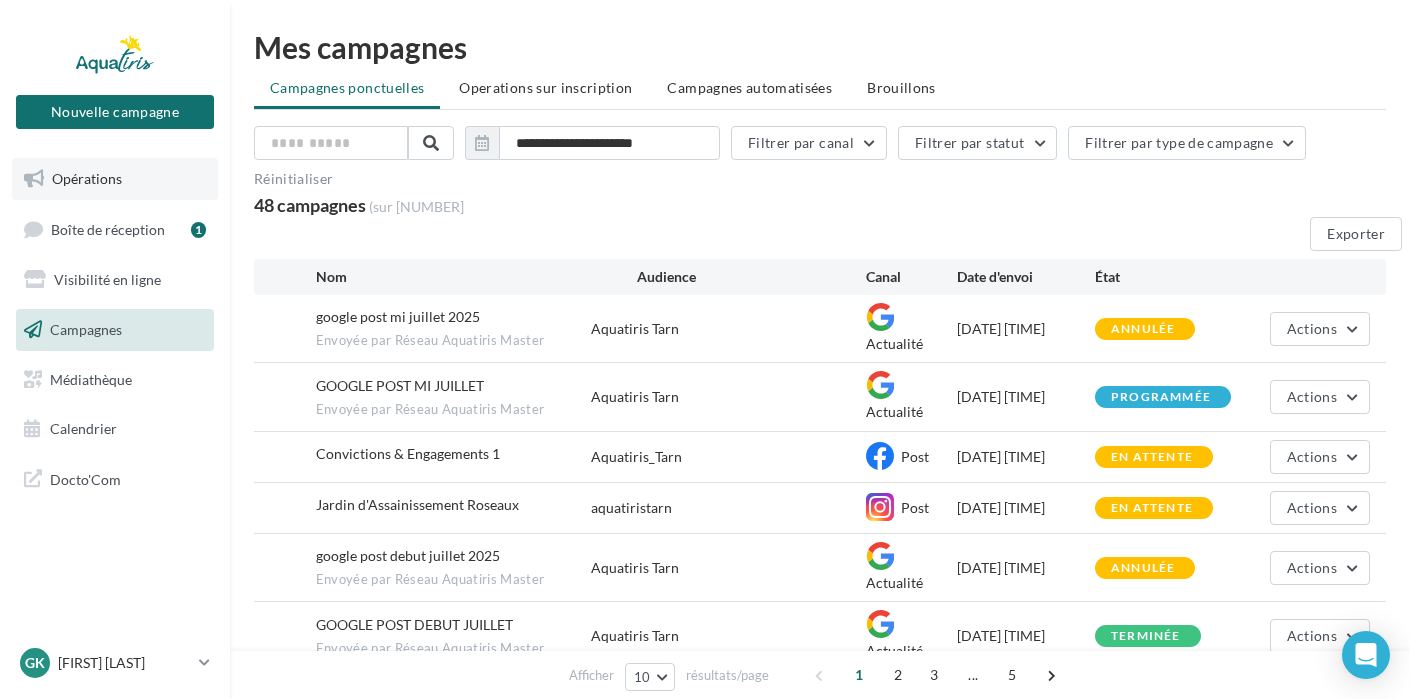 click on "Opérations" at bounding box center [87, 178] 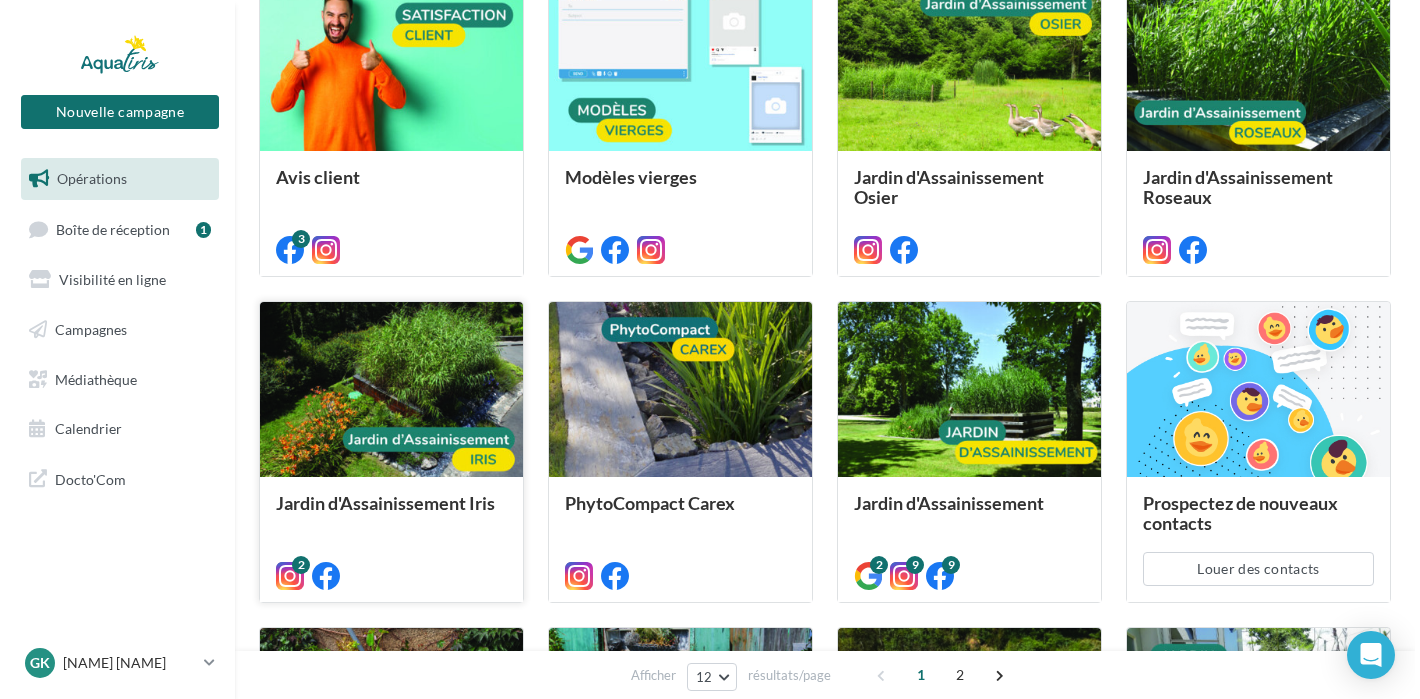 scroll, scrollTop: 600, scrollLeft: 0, axis: vertical 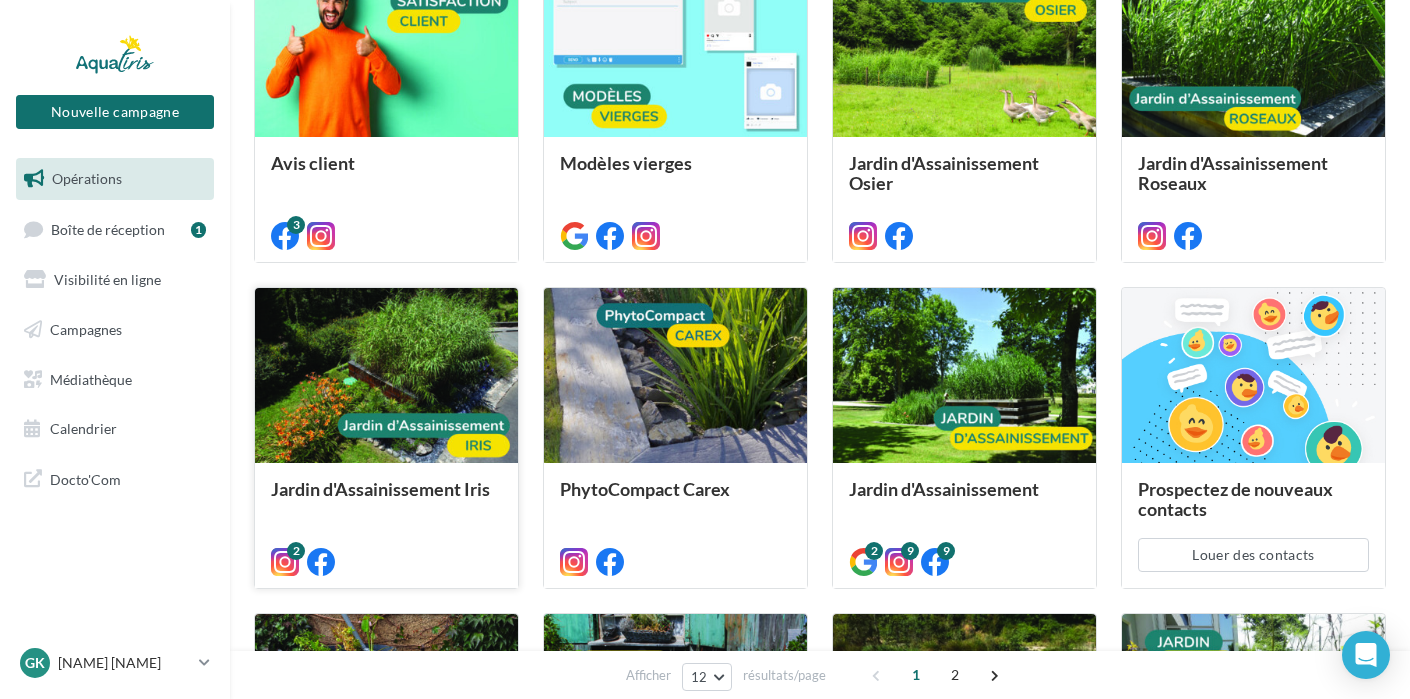 click at bounding box center [386, 376] 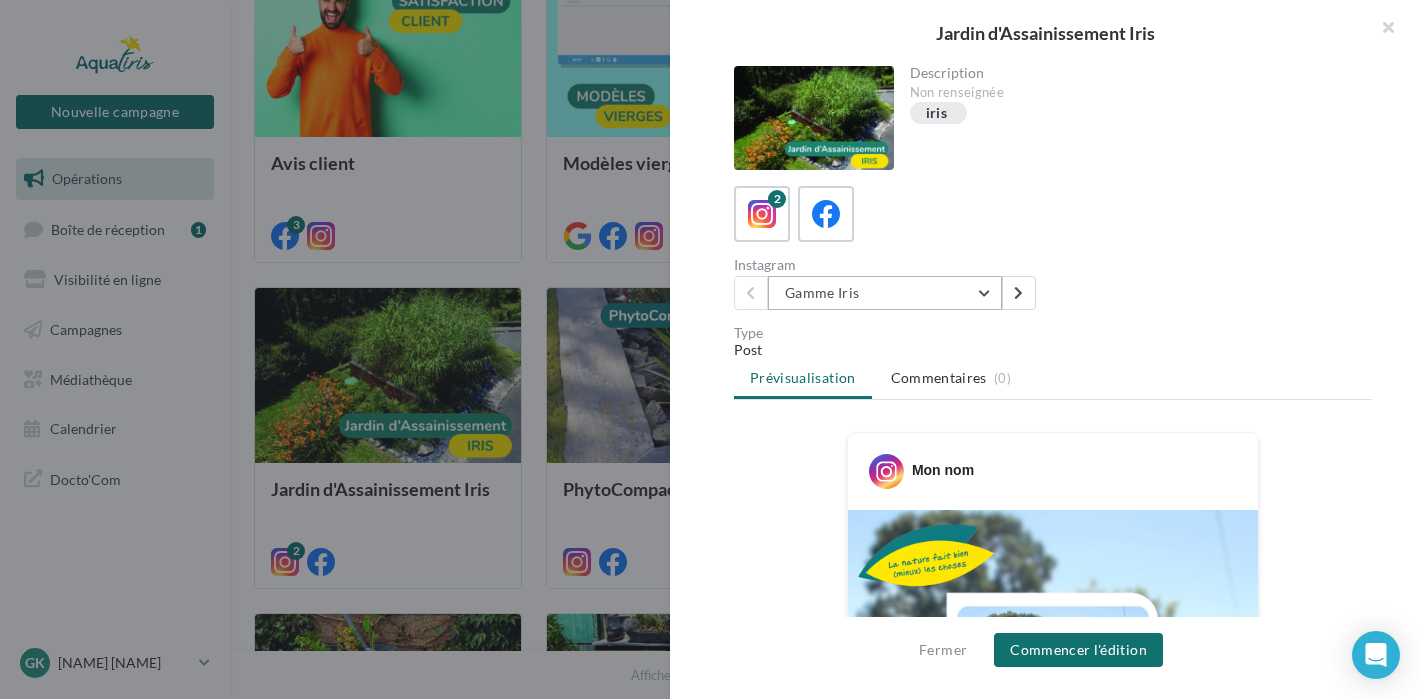 click on "Gamme Iris" at bounding box center [885, 293] 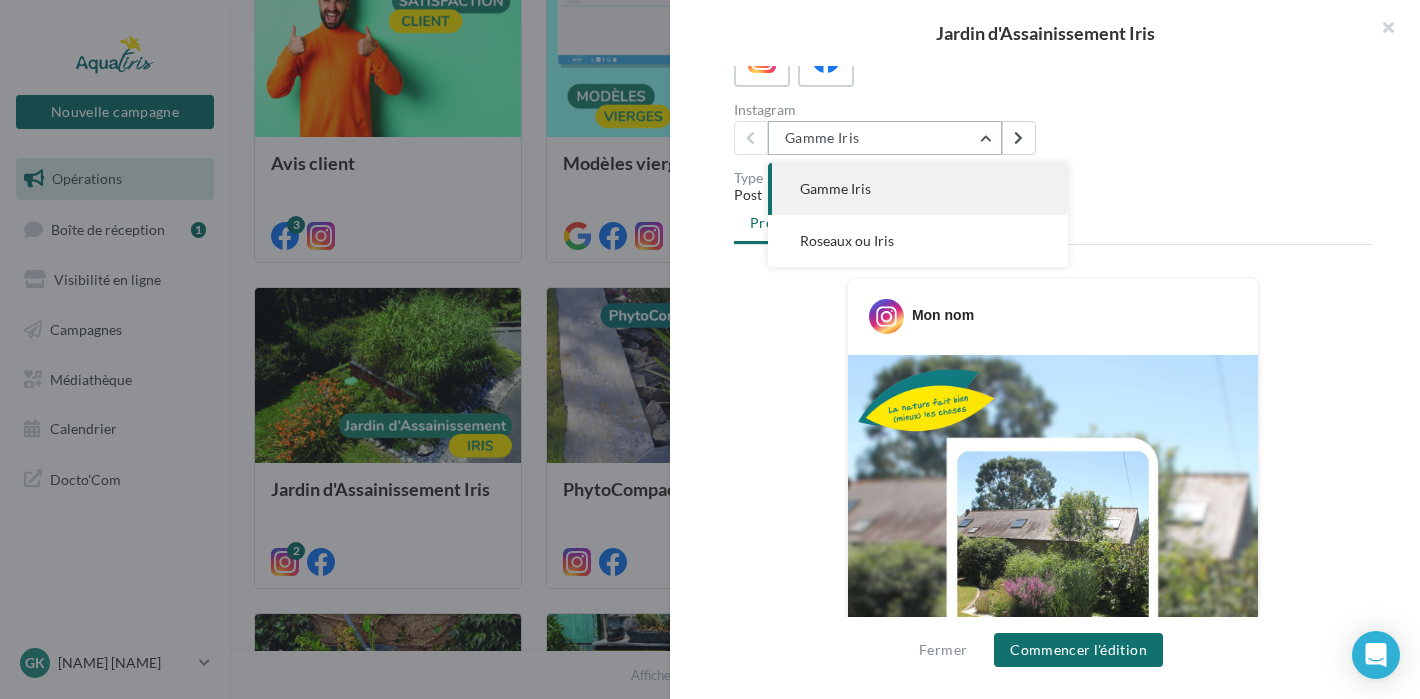 scroll, scrollTop: 100, scrollLeft: 0, axis: vertical 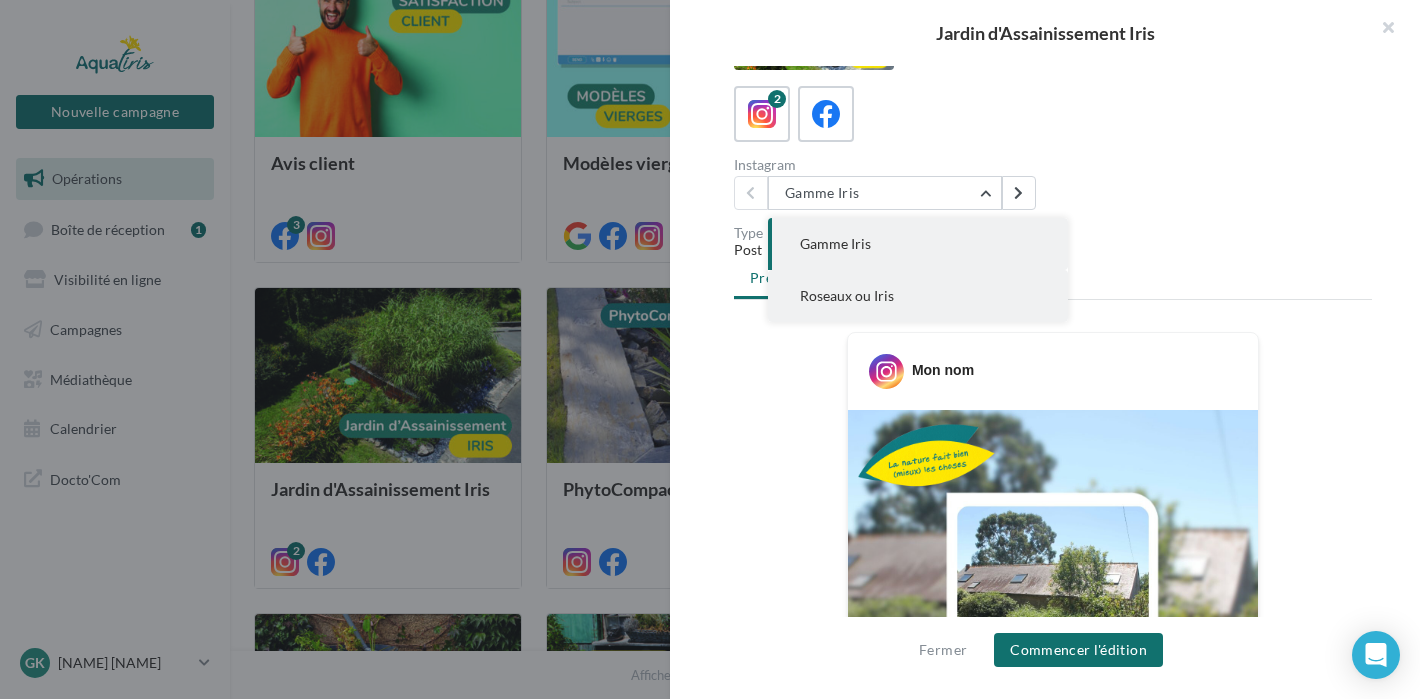 click on "Roseaux ou Iris" at bounding box center [847, 295] 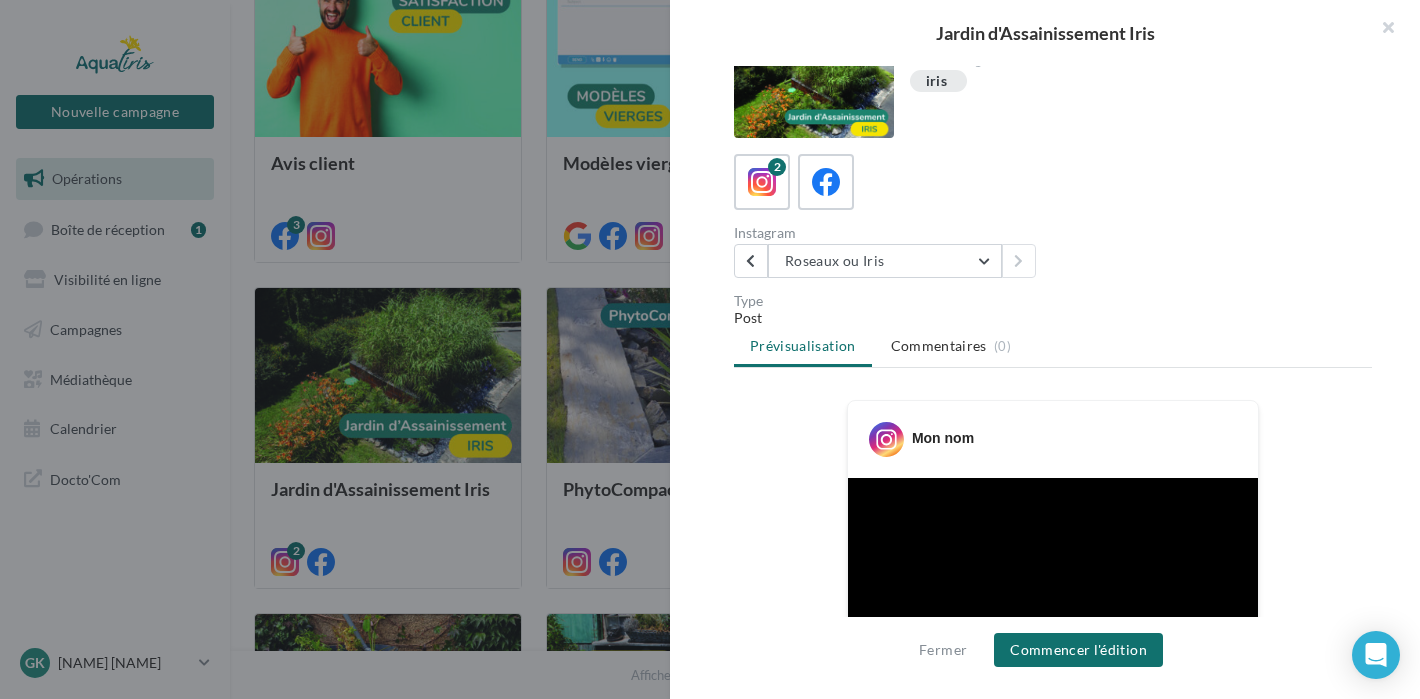 scroll, scrollTop: 0, scrollLeft: 0, axis: both 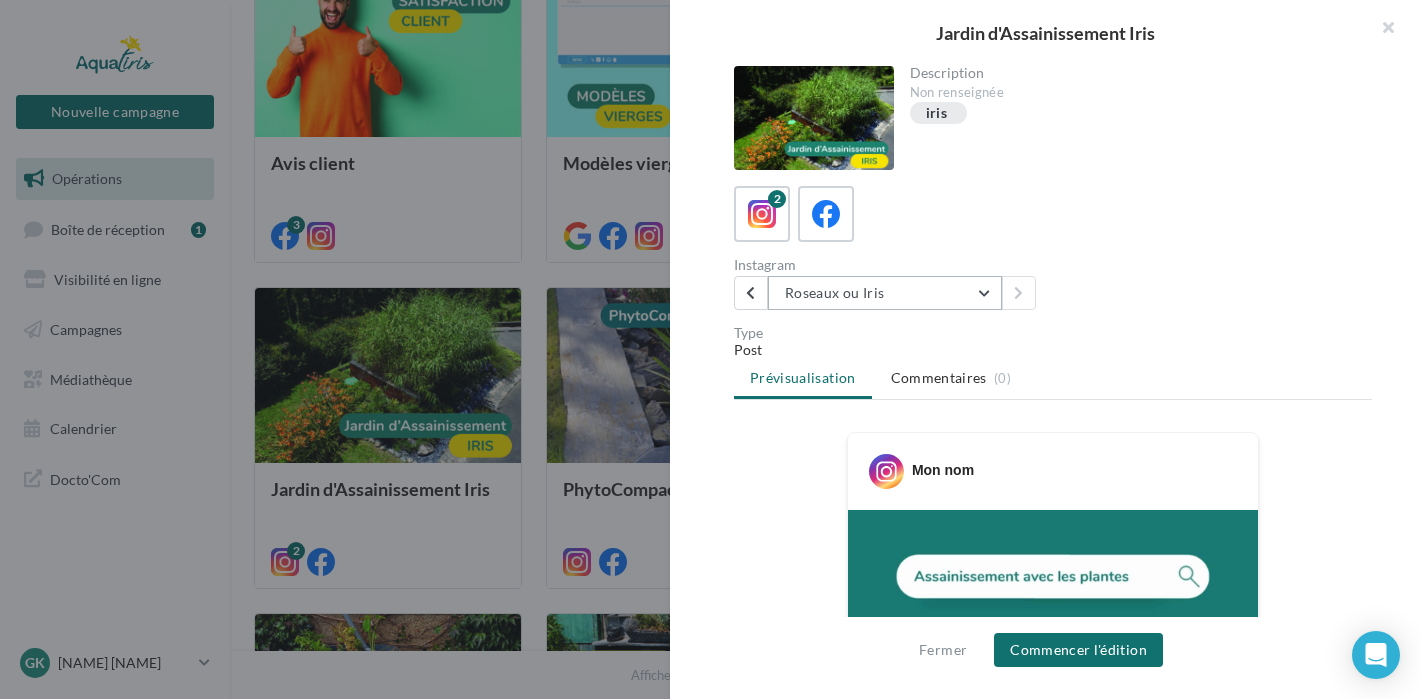 click on "Roseaux ou Iris" at bounding box center (885, 293) 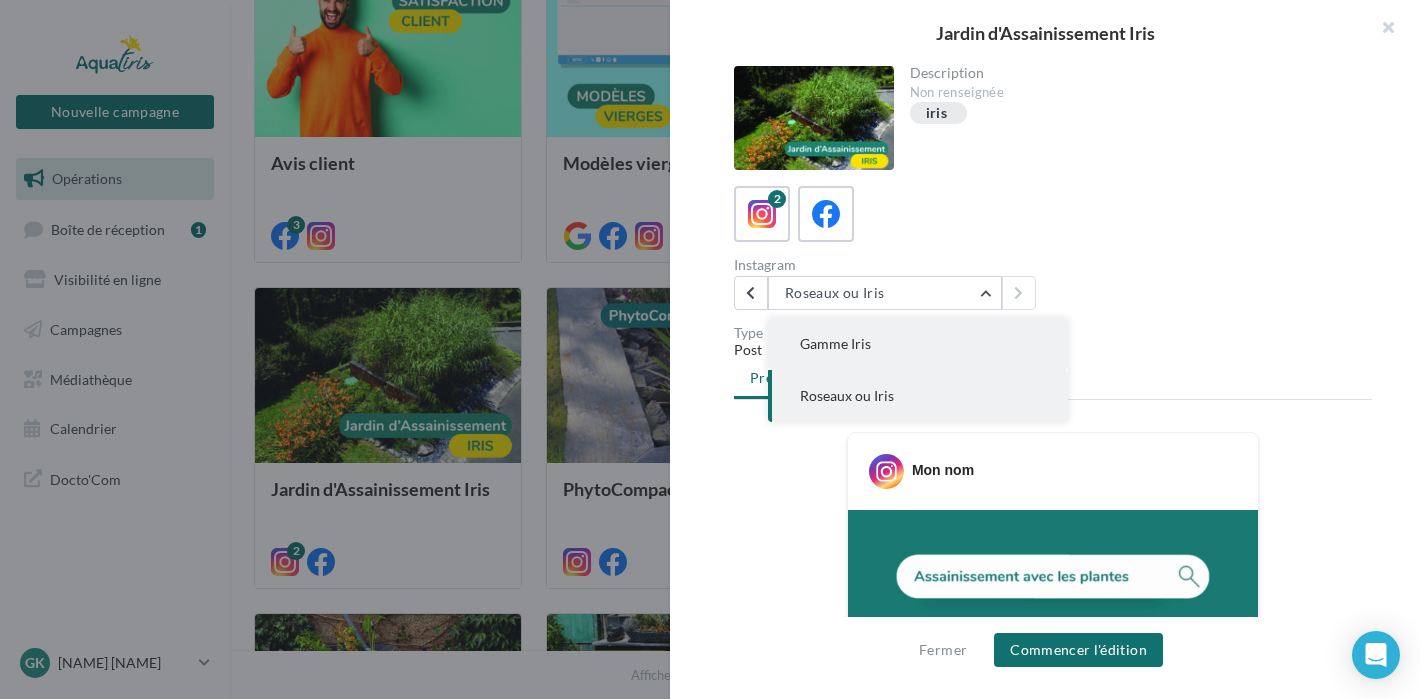 click on "Gamme Iris" at bounding box center [835, 343] 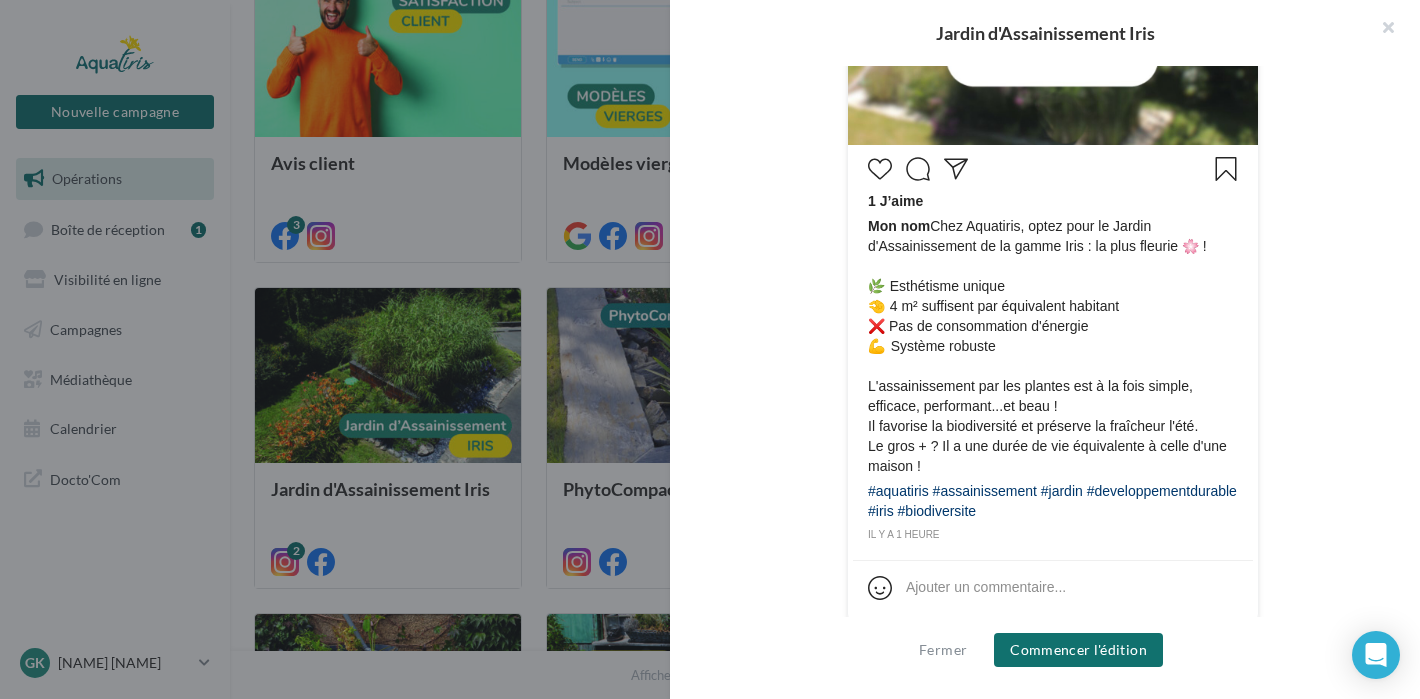 scroll, scrollTop: 788, scrollLeft: 0, axis: vertical 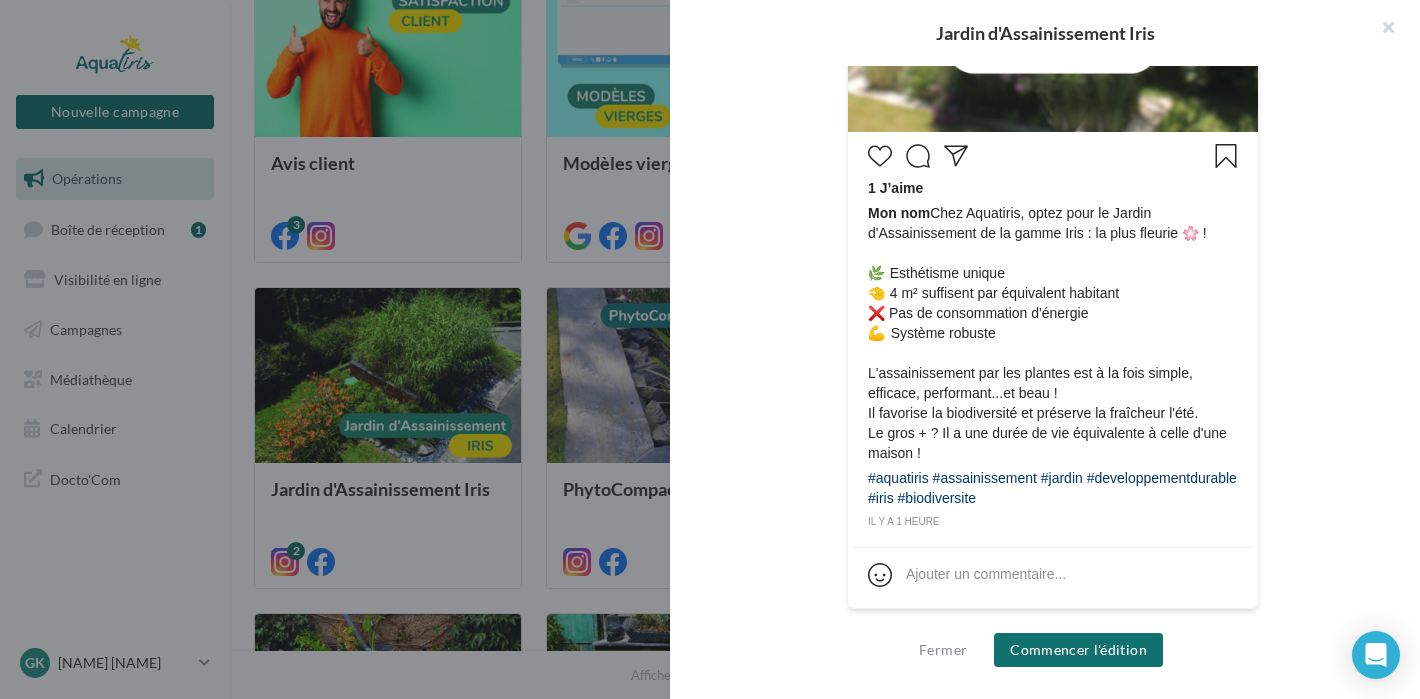 click on "La prévisualisation est non-contractuelle" at bounding box center [1053, 622] 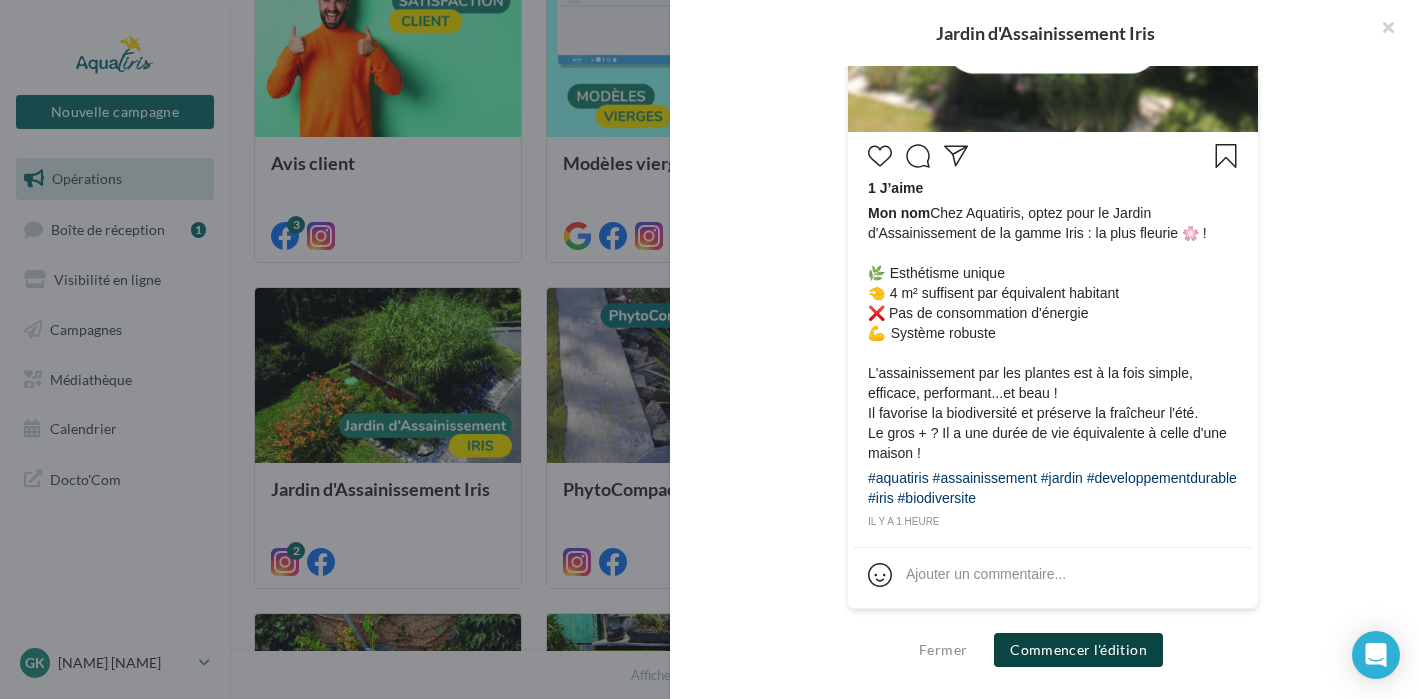 click on "Commencer l'édition" at bounding box center (1078, 650) 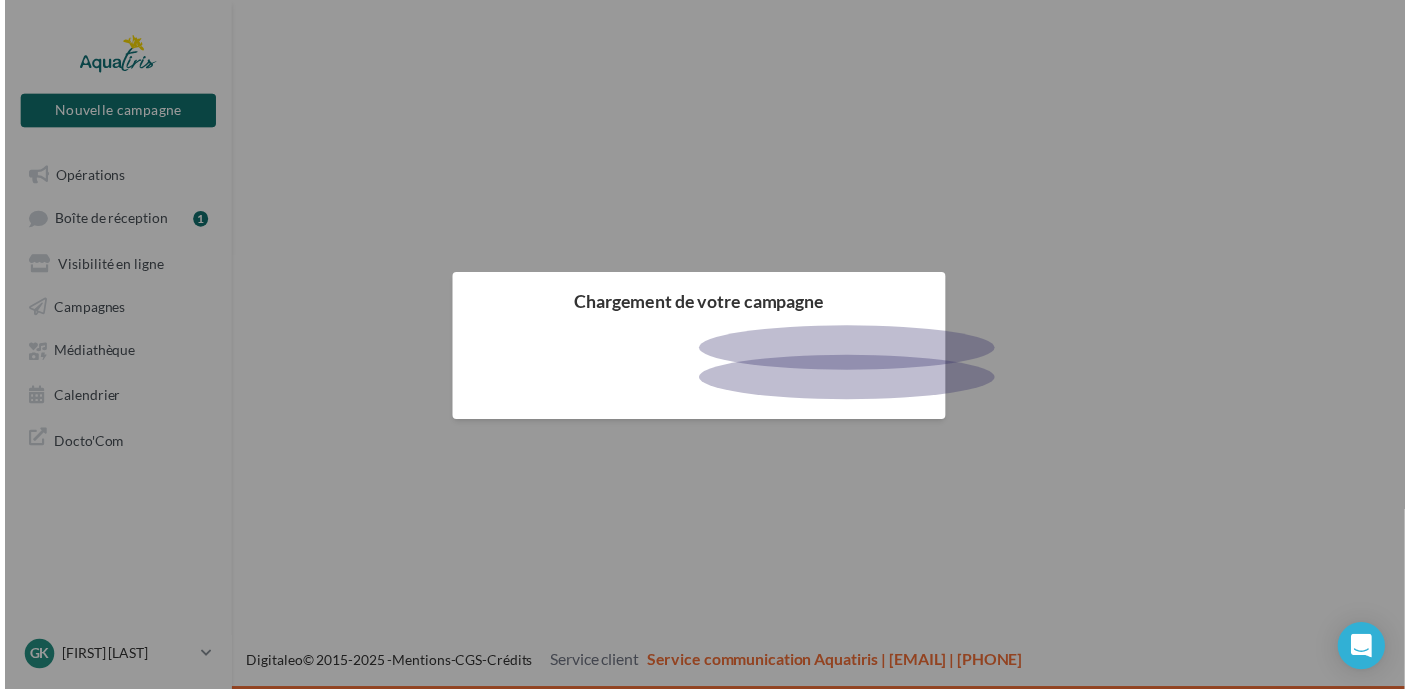 scroll, scrollTop: 0, scrollLeft: 0, axis: both 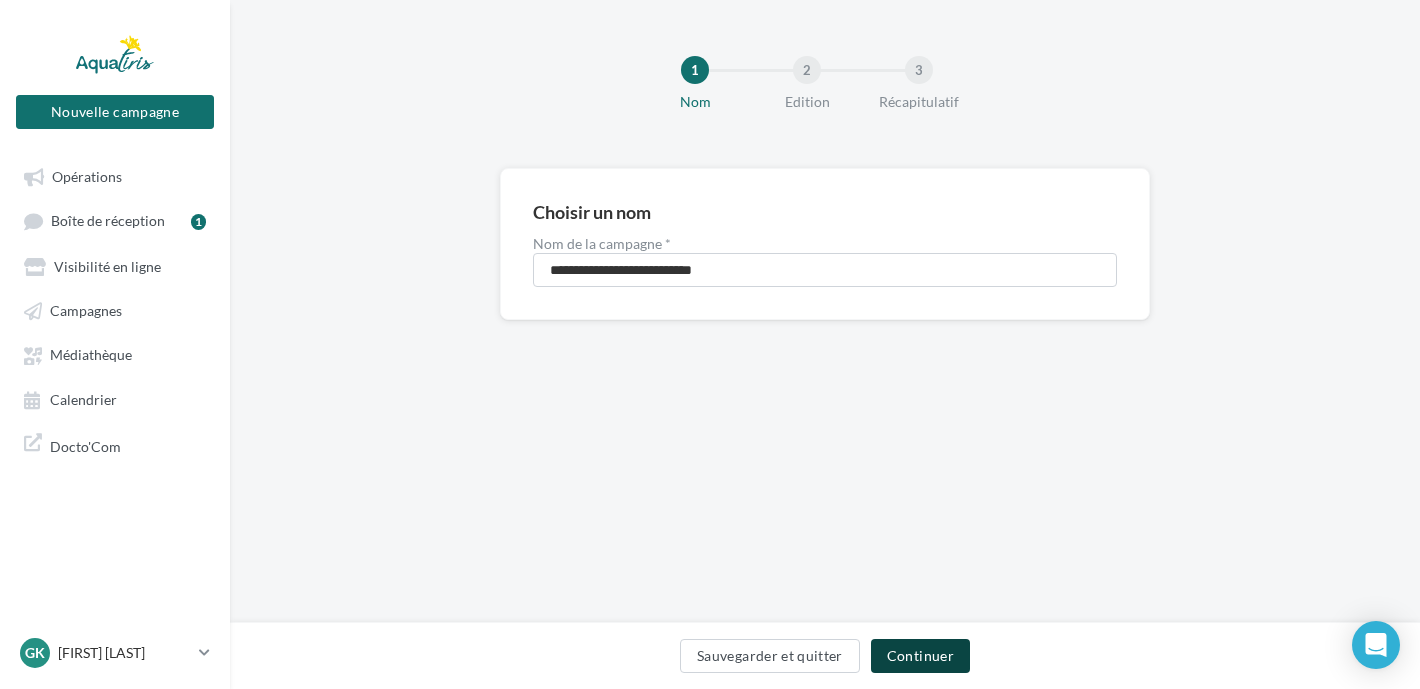 click on "Continuer" at bounding box center [920, 656] 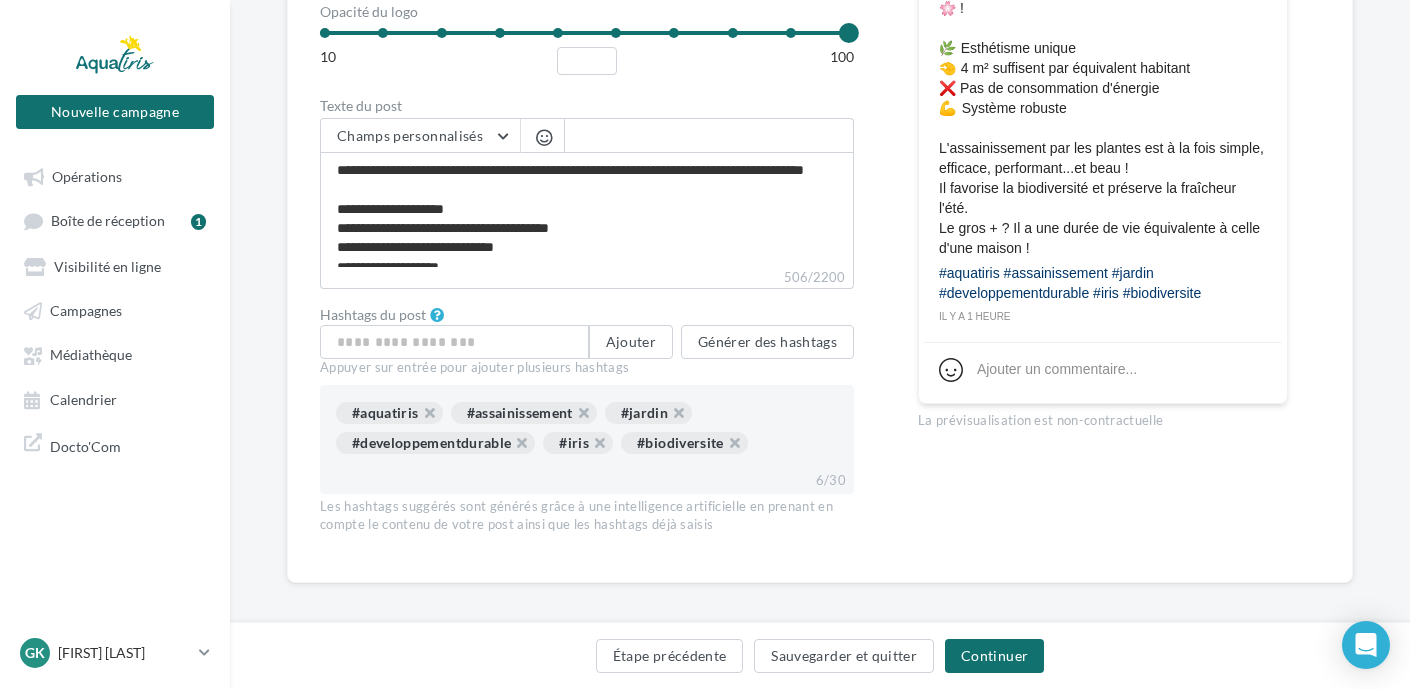 scroll, scrollTop: 824, scrollLeft: 0, axis: vertical 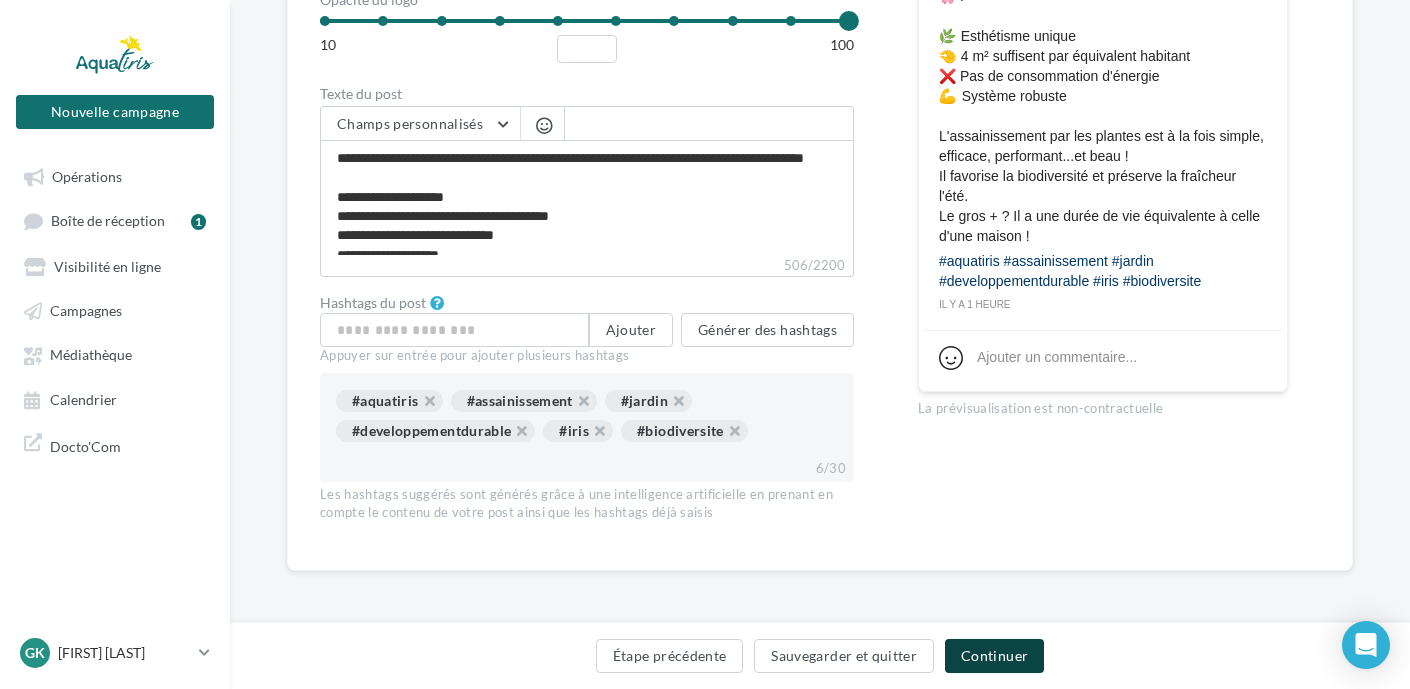 click on "Continuer" at bounding box center [994, 656] 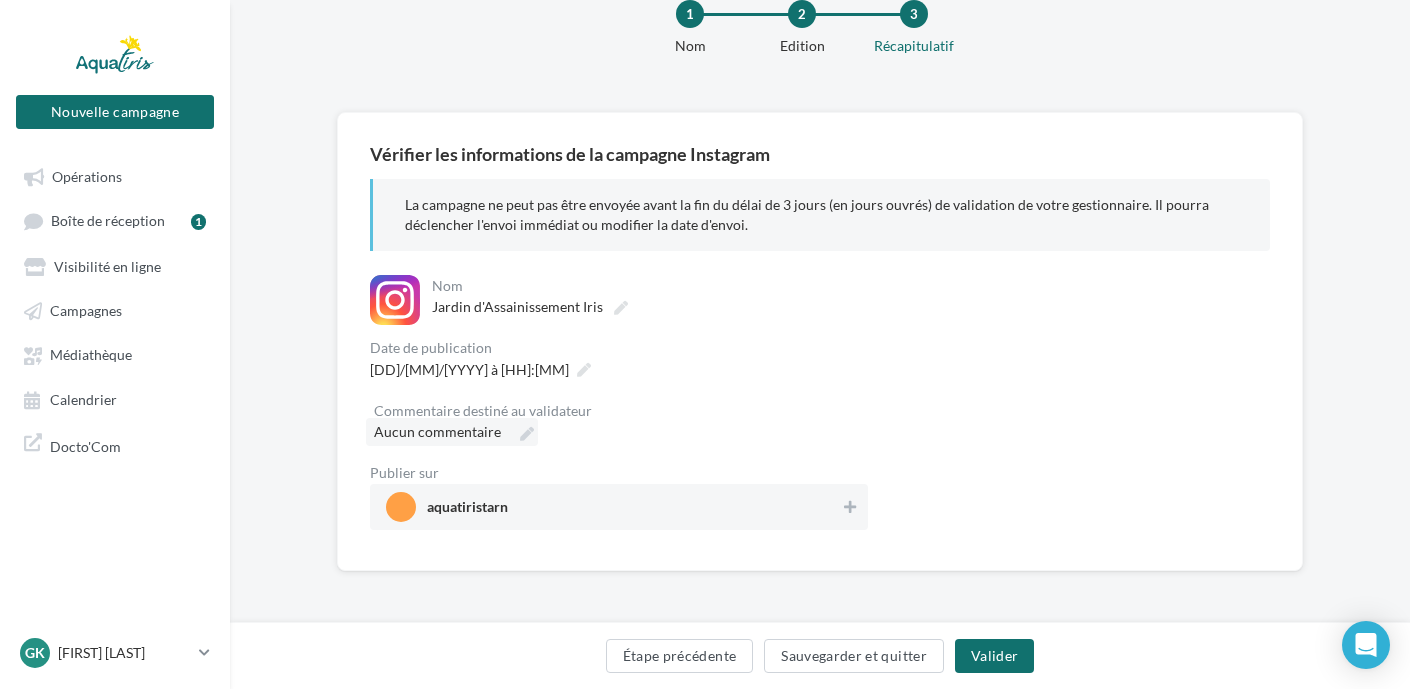 scroll, scrollTop: 200, scrollLeft: 0, axis: vertical 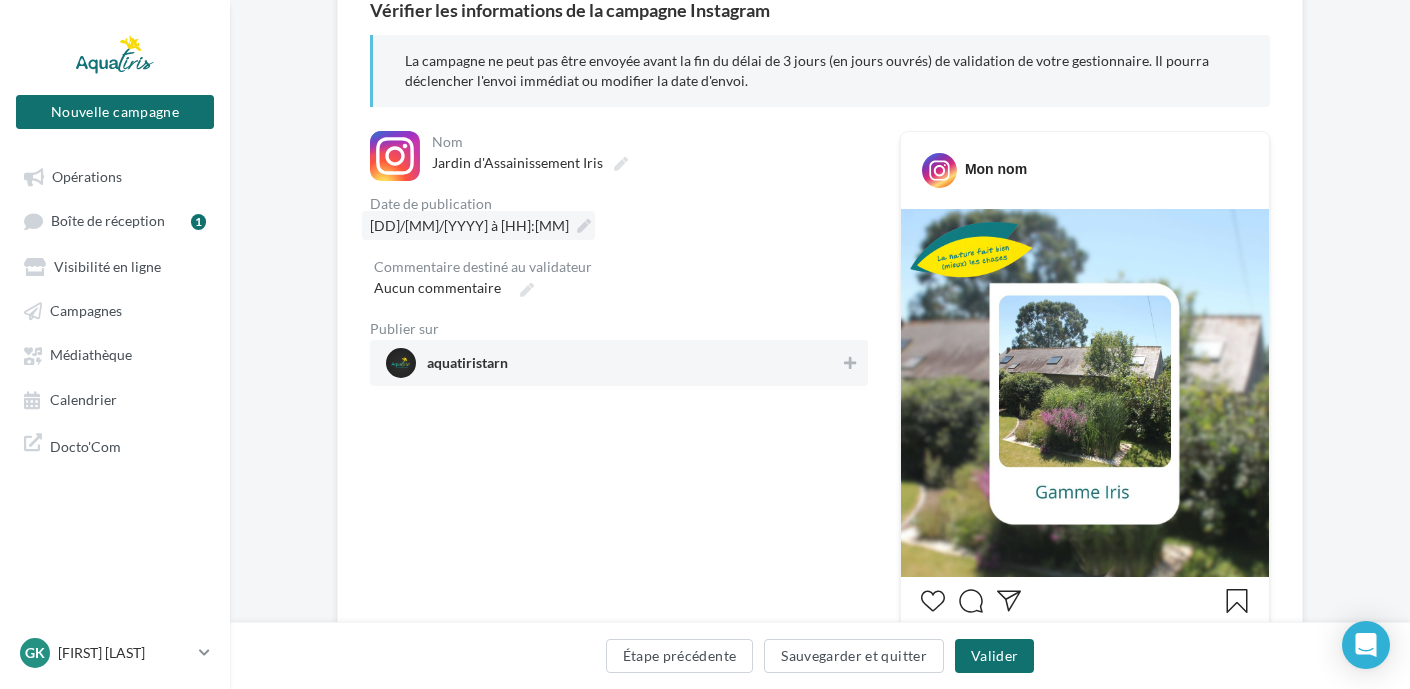 click on "16/07/2025 à 23:10" at bounding box center [469, 225] 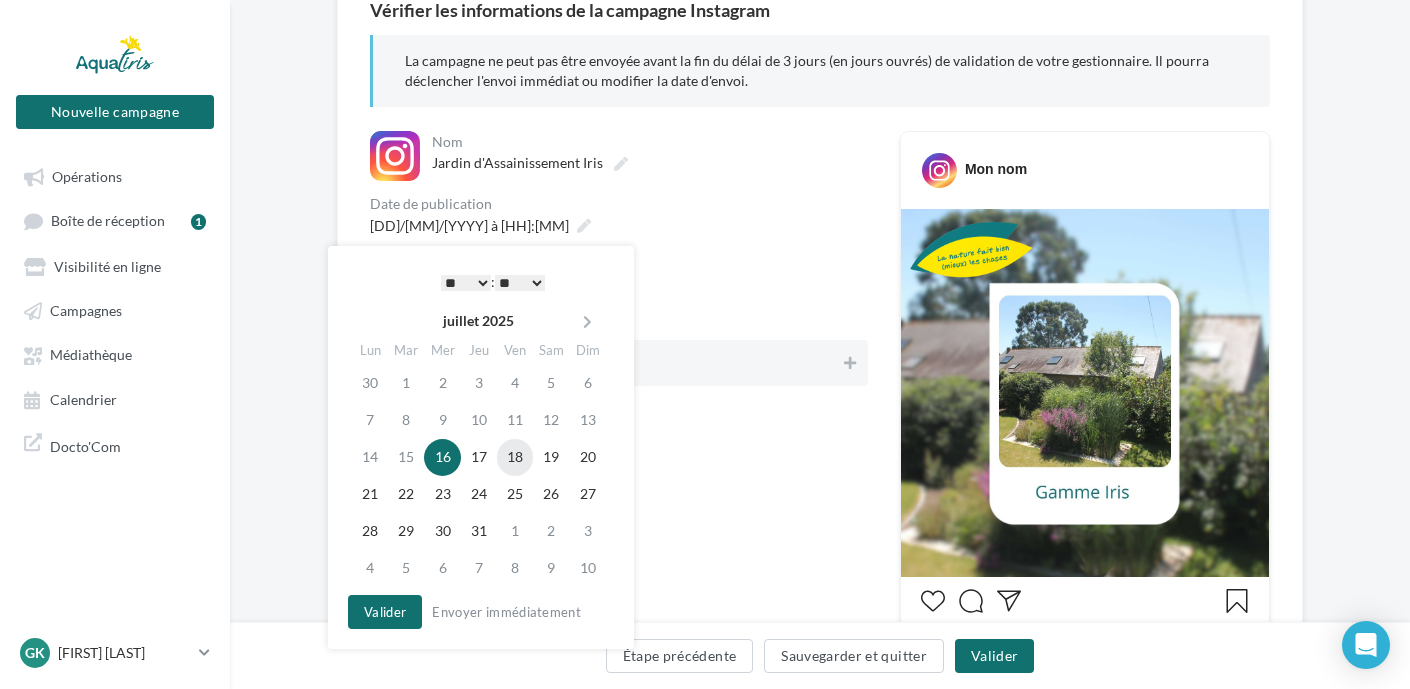 click on "18" at bounding box center (515, 457) 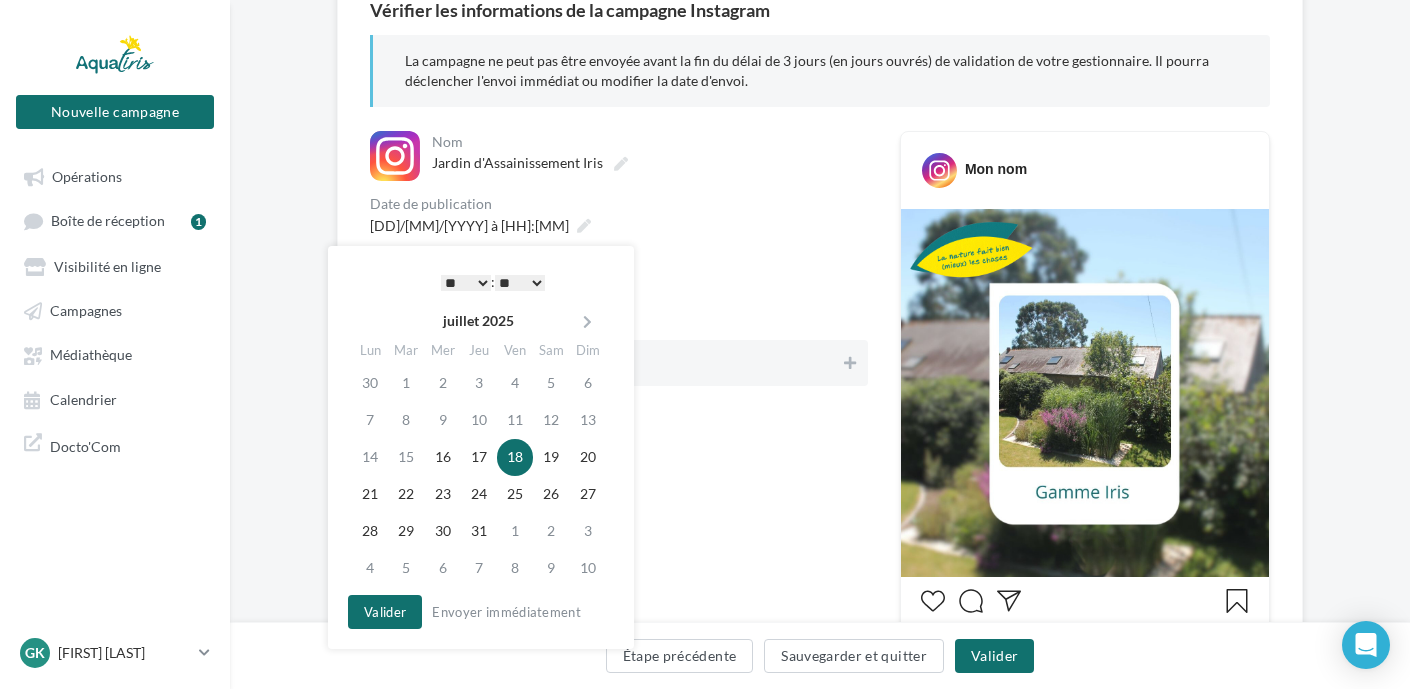 click on "* * * * * * * * * * ** ** ** ** ** ** ** ** ** ** ** ** ** **" at bounding box center [466, 283] 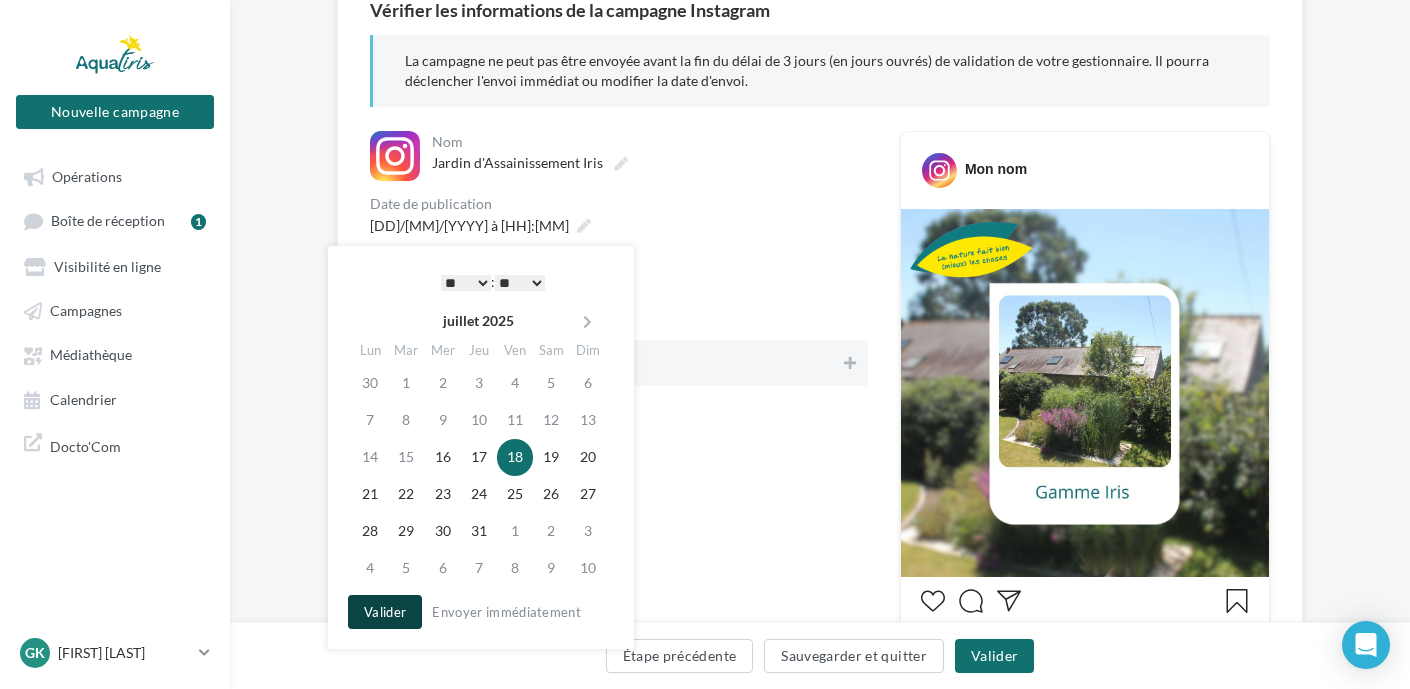 click on "Valider" at bounding box center (385, 612) 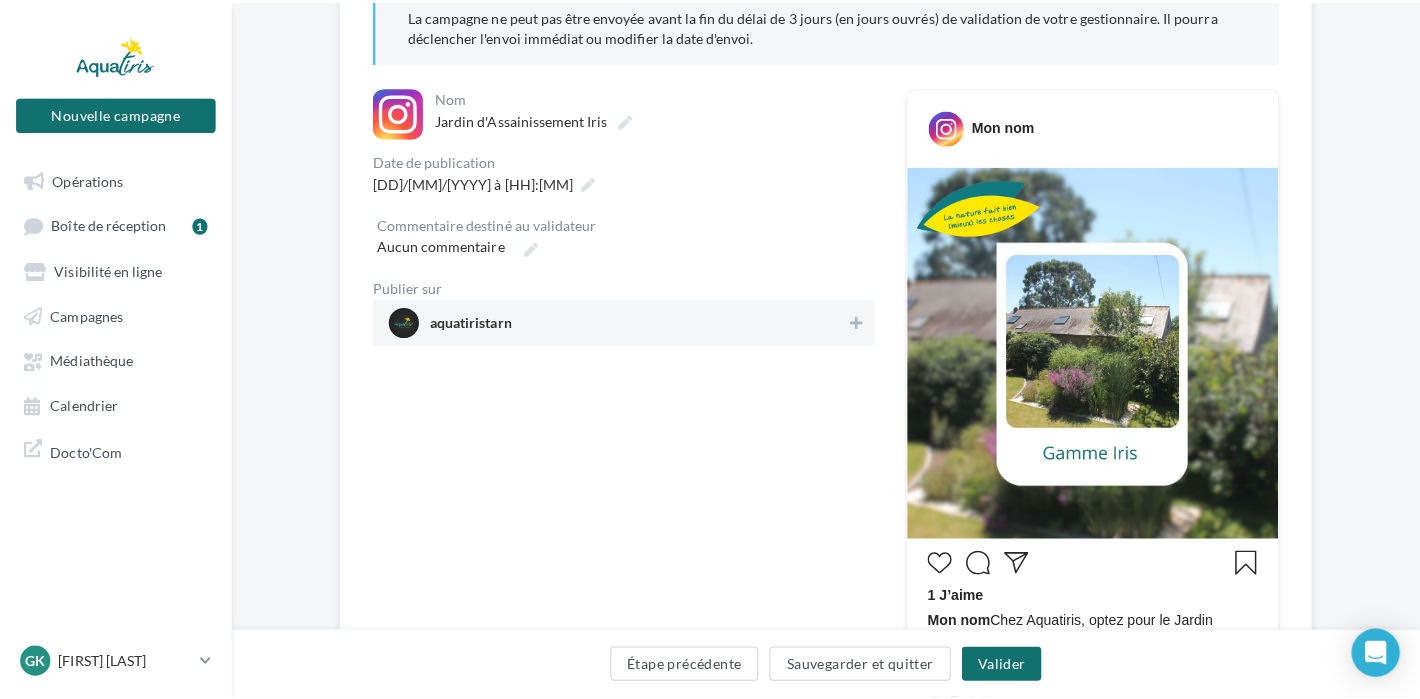 scroll, scrollTop: 400, scrollLeft: 0, axis: vertical 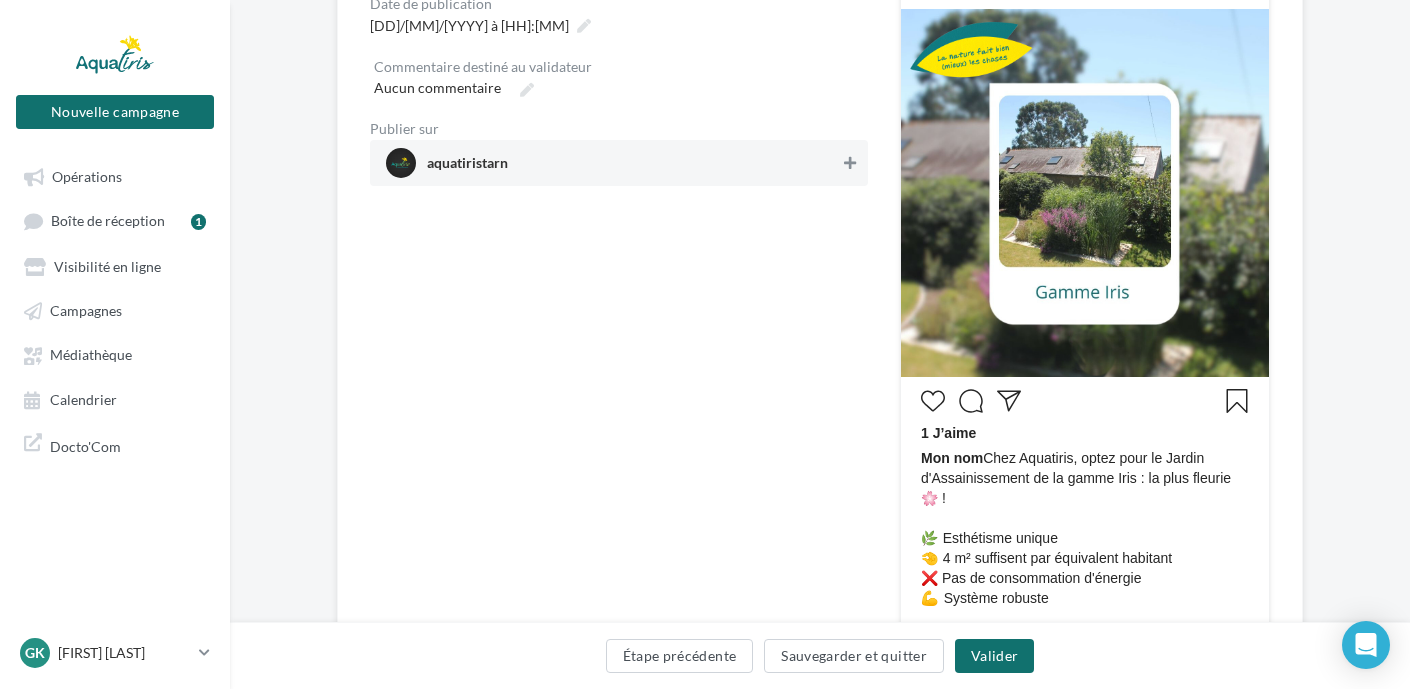 click at bounding box center [850, 163] 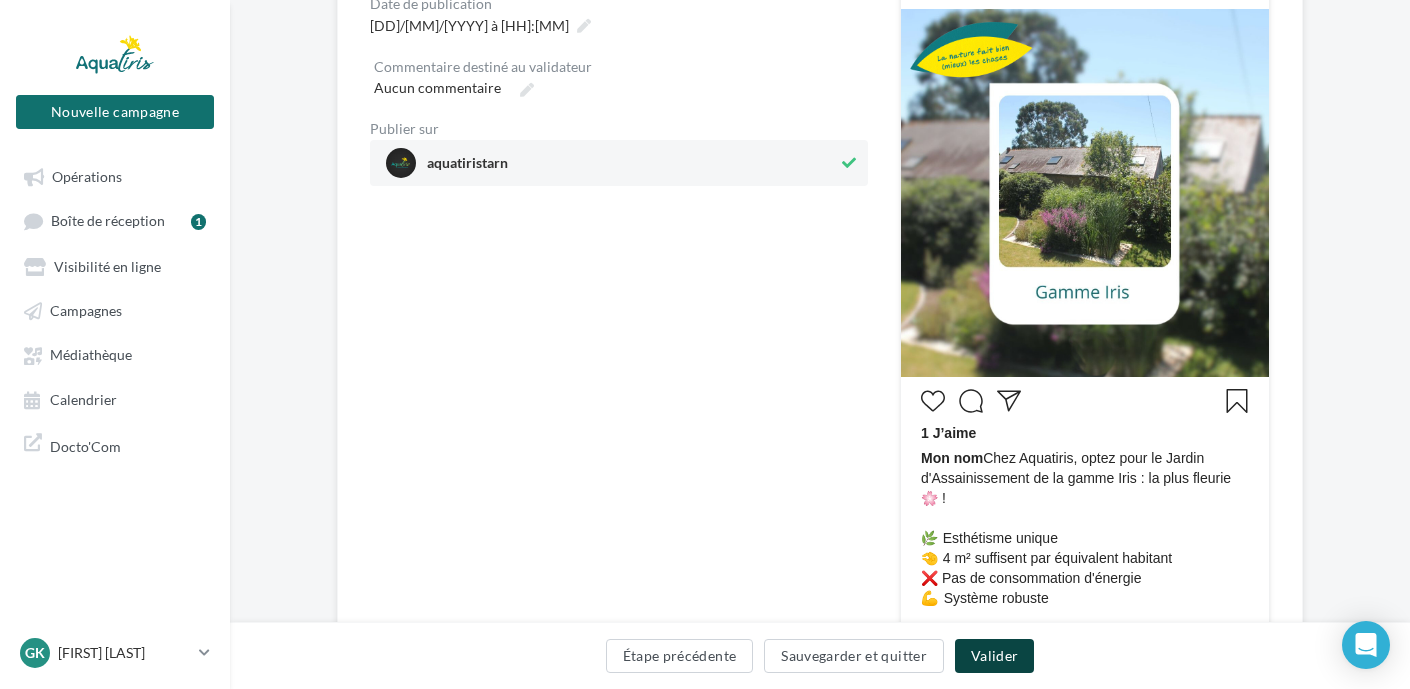 click on "Valider" at bounding box center [994, 656] 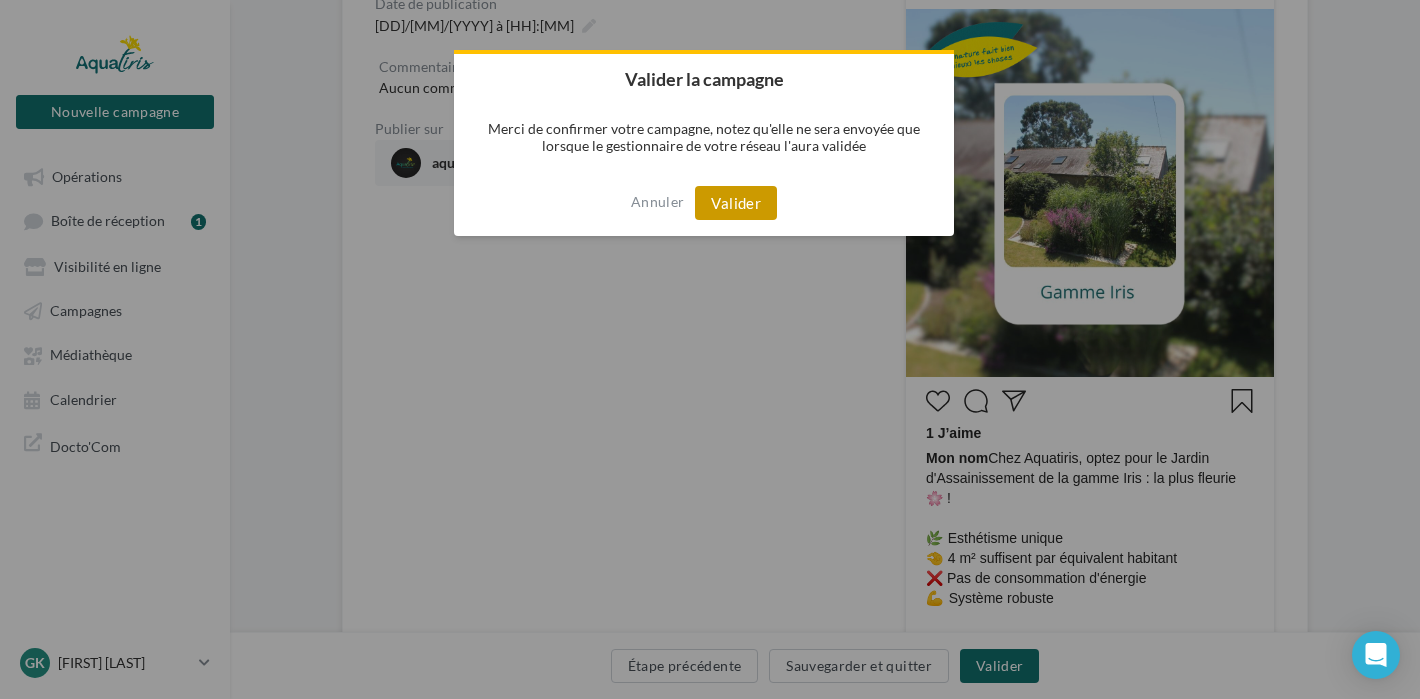 click on "Valider" at bounding box center [736, 203] 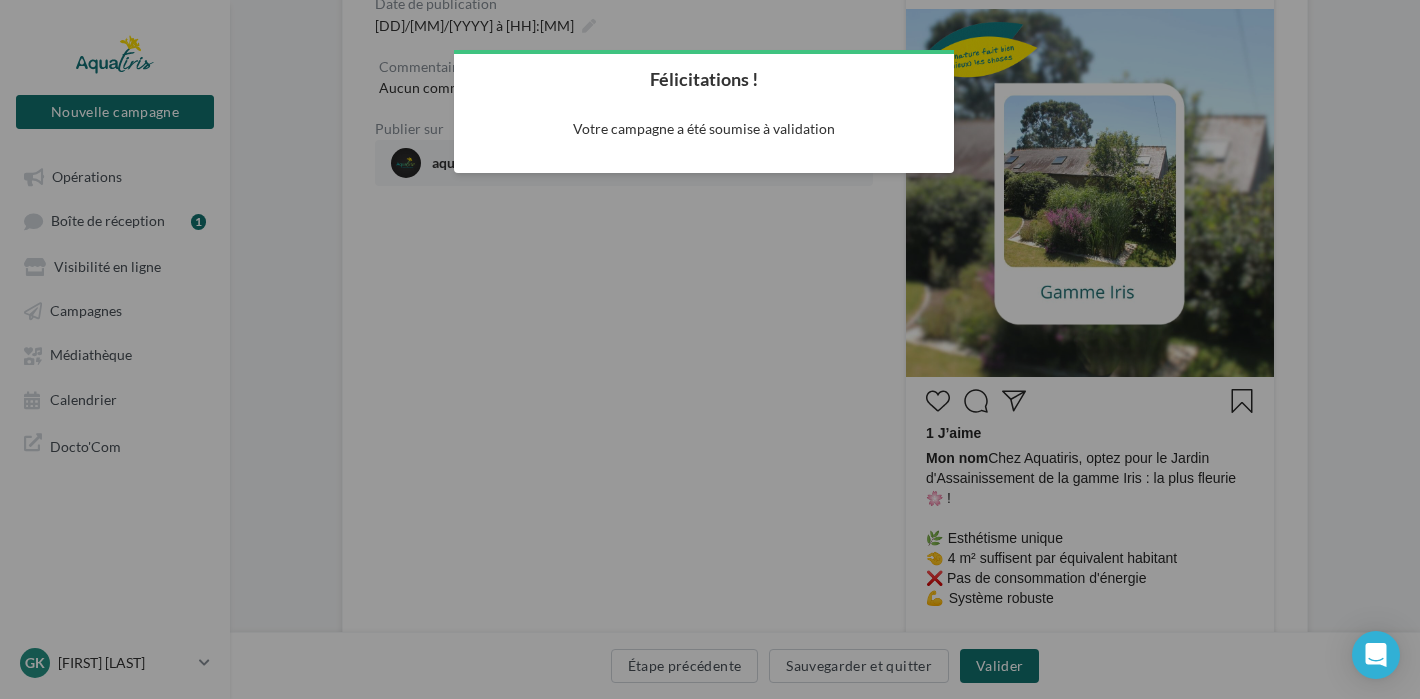 click at bounding box center (710, 349) 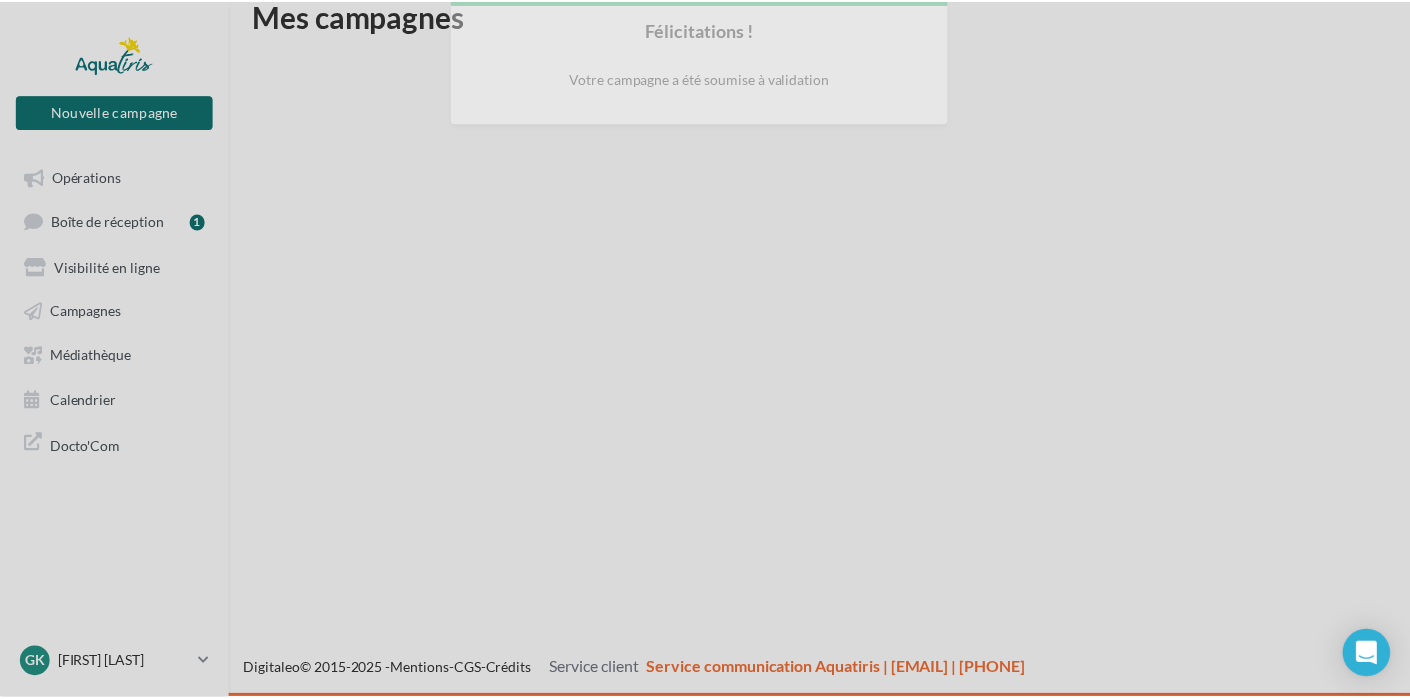 scroll, scrollTop: 32, scrollLeft: 0, axis: vertical 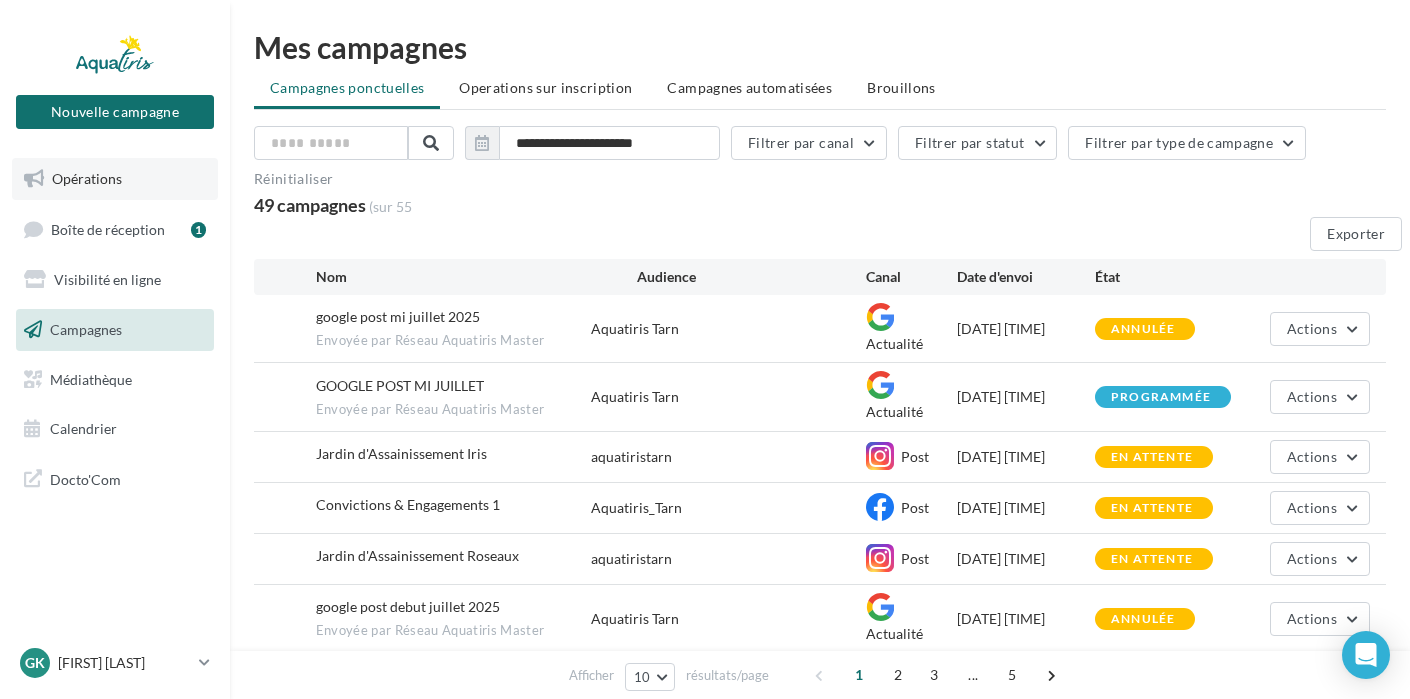 click on "Opérations" at bounding box center [87, 178] 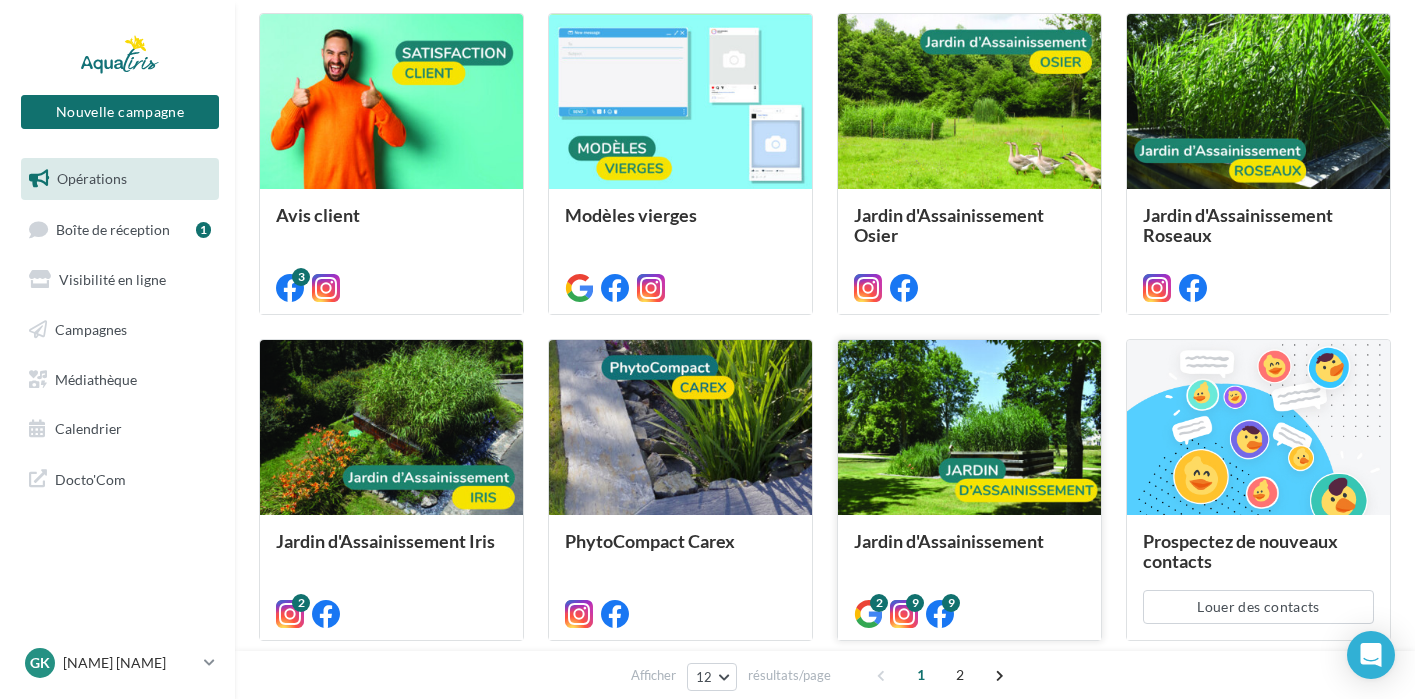 scroll, scrollTop: 700, scrollLeft: 0, axis: vertical 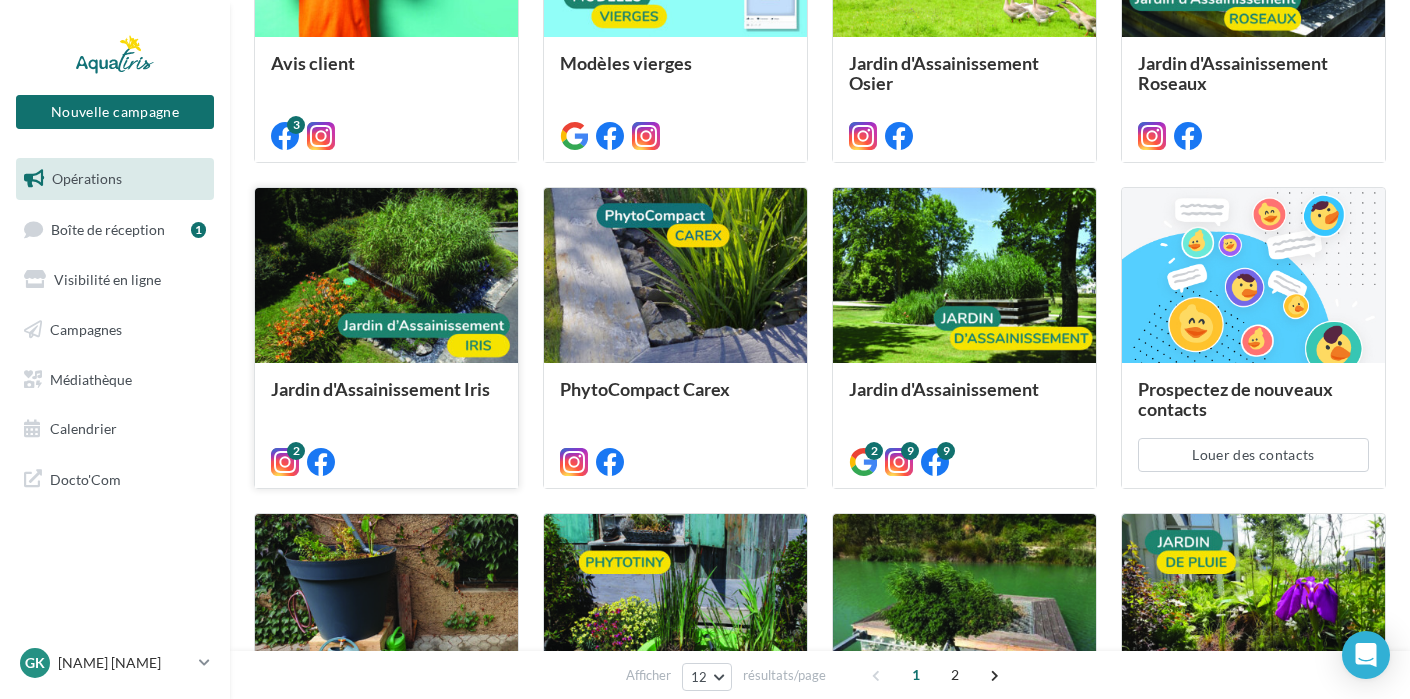 click at bounding box center [386, 276] 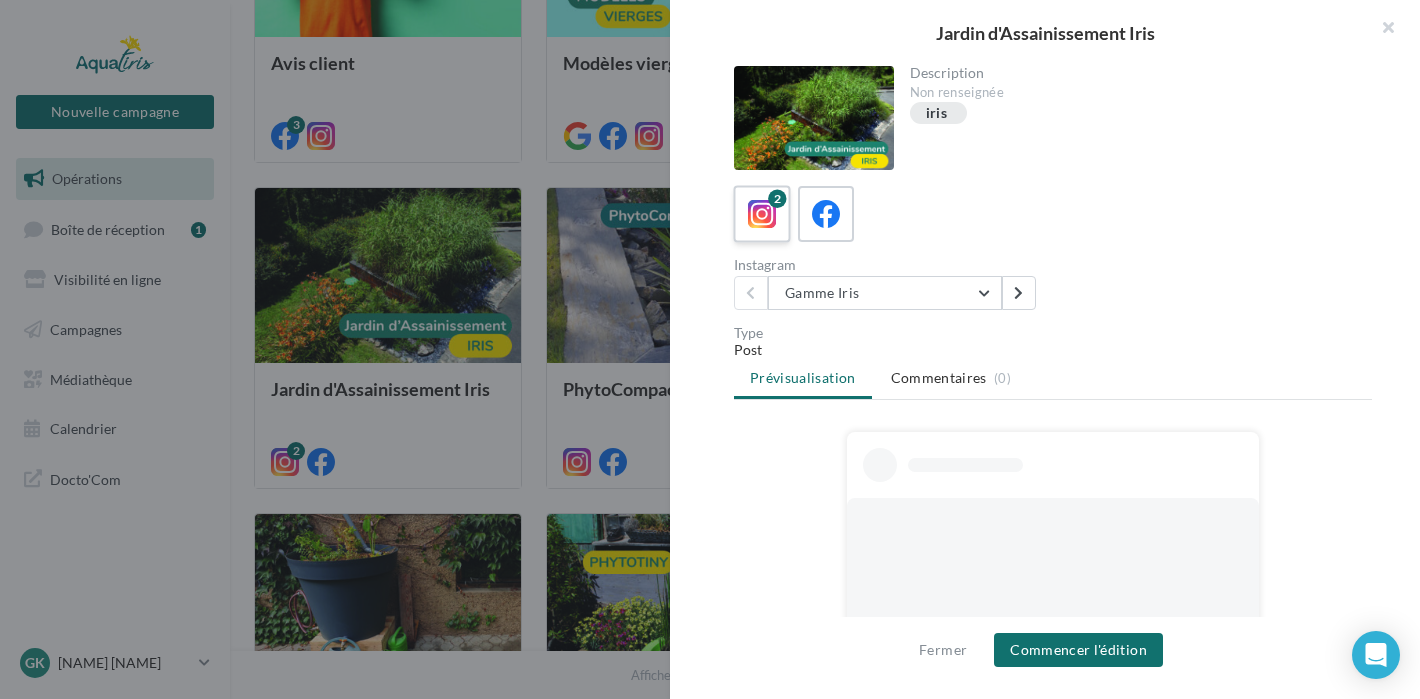 click at bounding box center [762, 214] 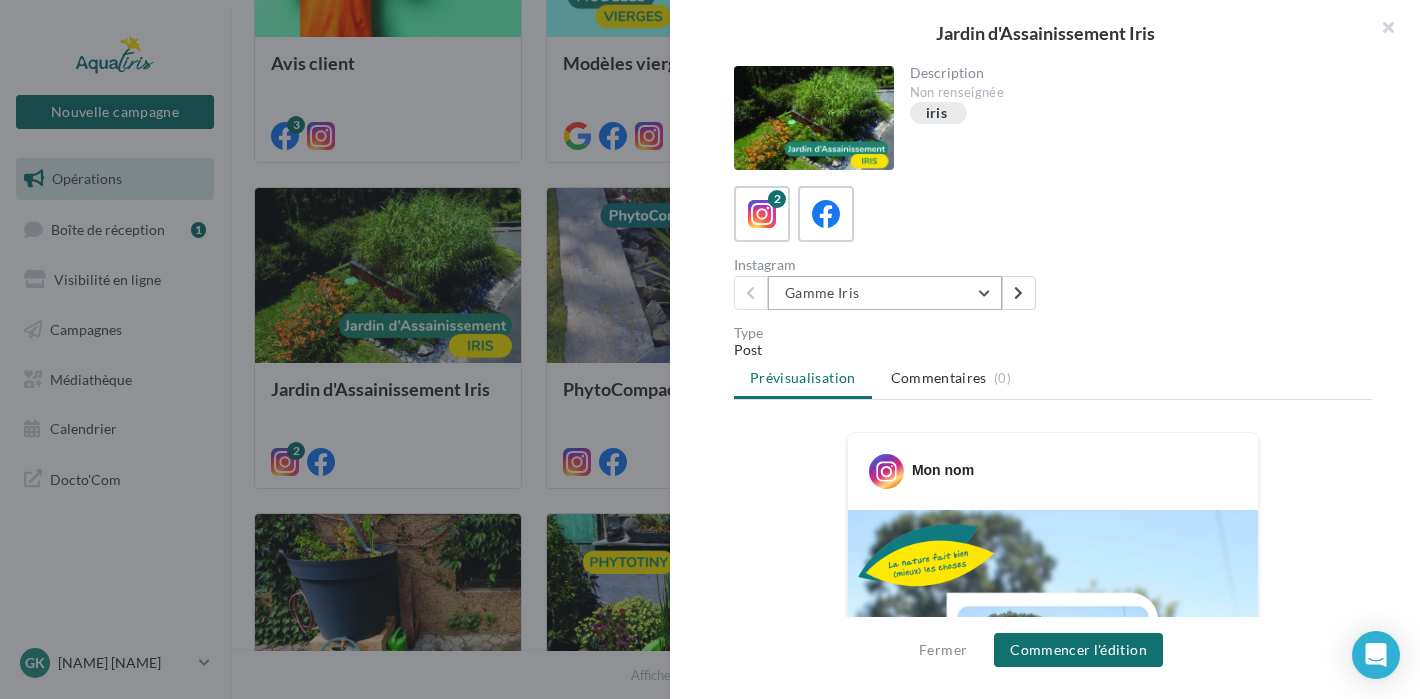 click on "Gamme Iris" at bounding box center (885, 293) 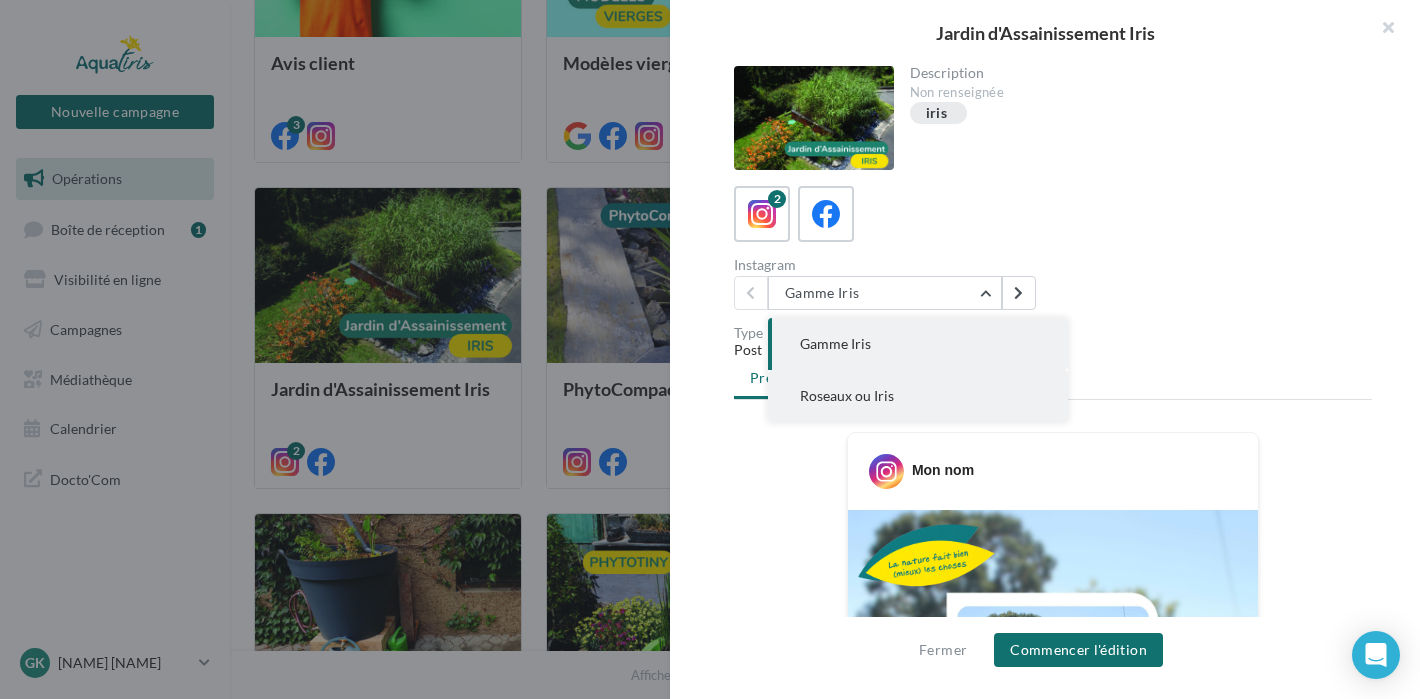 click on "Roseaux ou Iris" at bounding box center [847, 395] 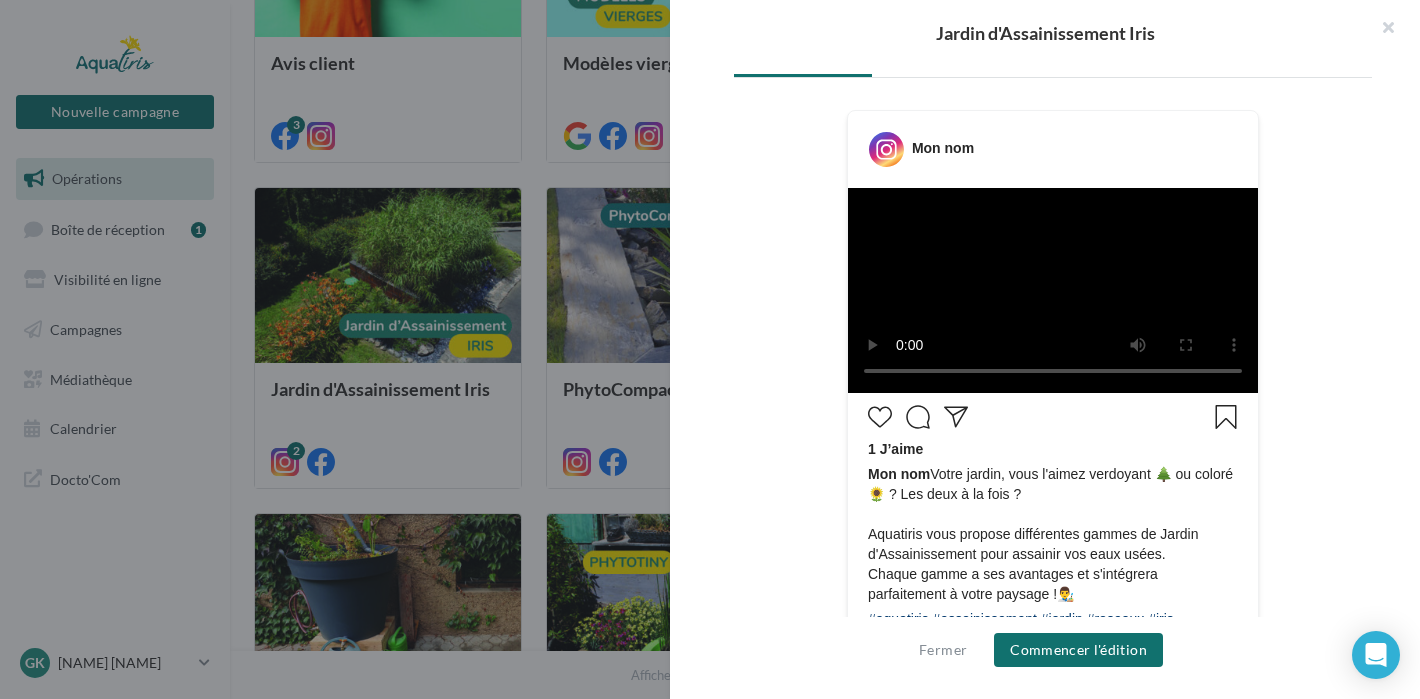scroll, scrollTop: 400, scrollLeft: 0, axis: vertical 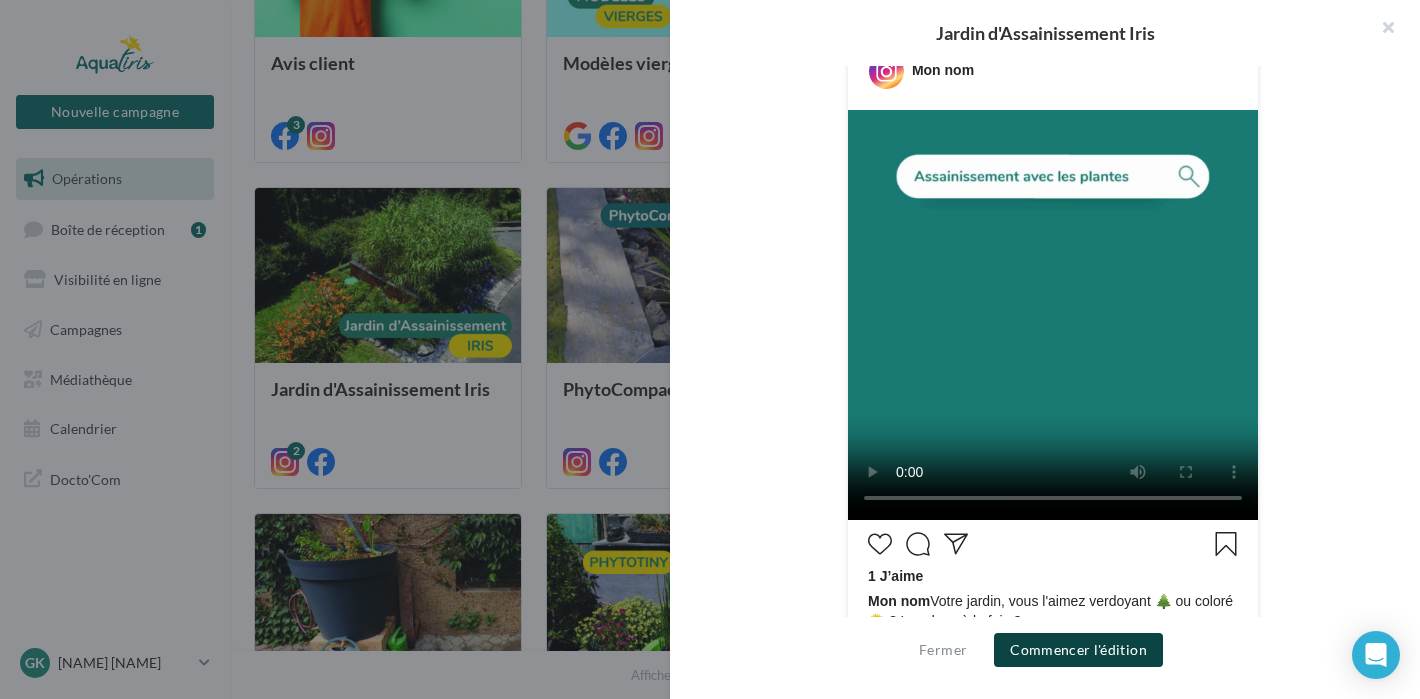 click on "Commencer l'édition" at bounding box center (1078, 650) 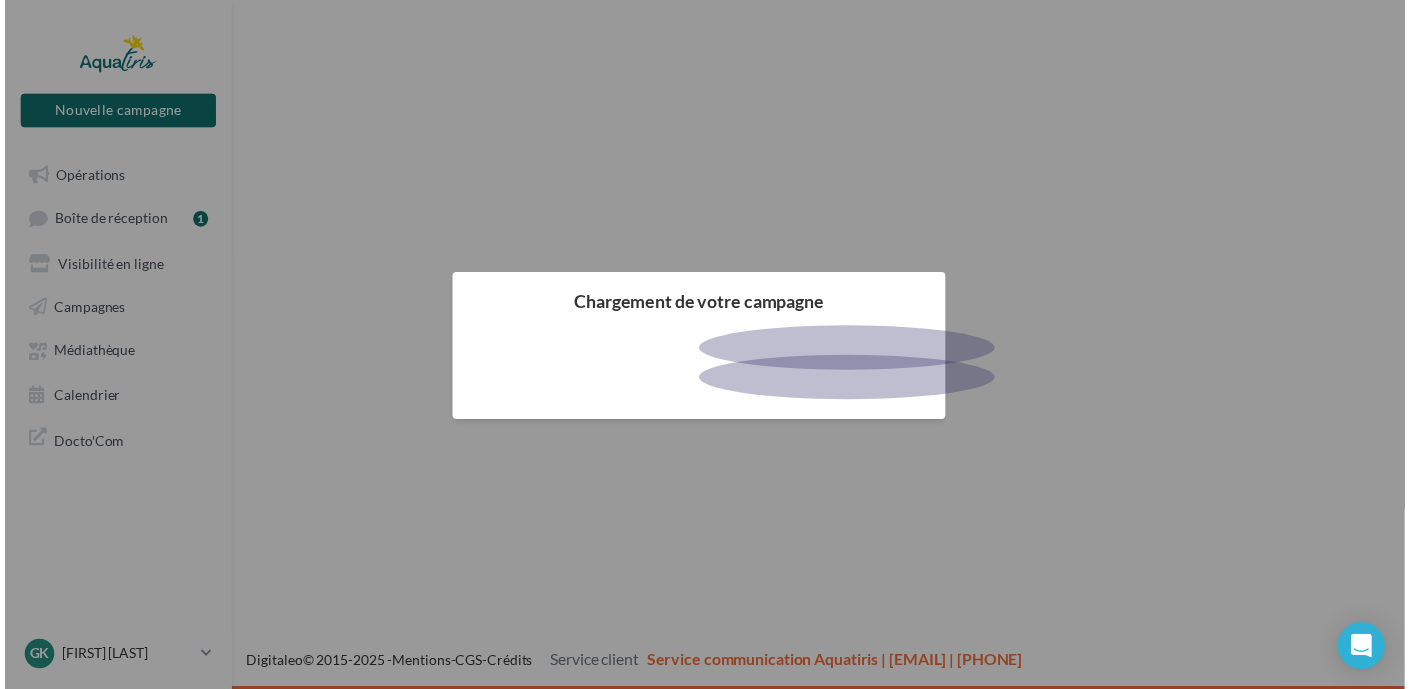 scroll, scrollTop: 0, scrollLeft: 0, axis: both 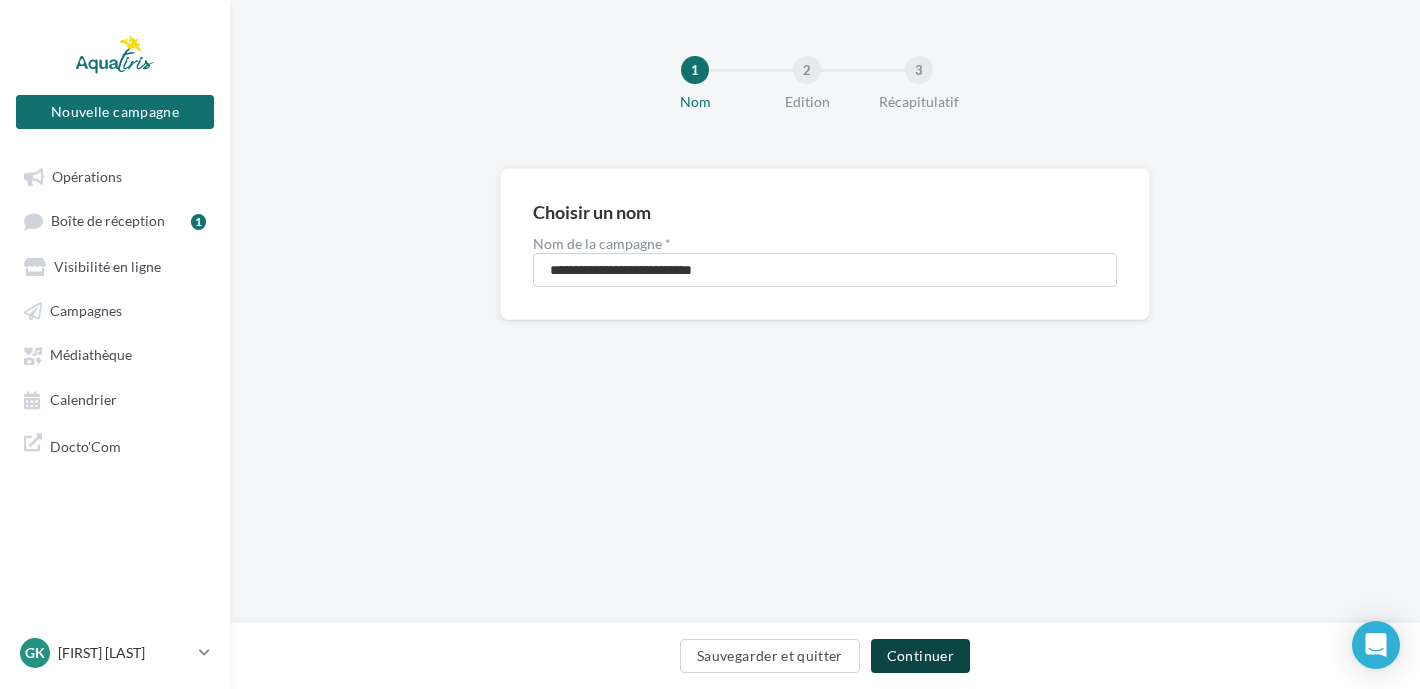 click on "Continuer" at bounding box center (920, 656) 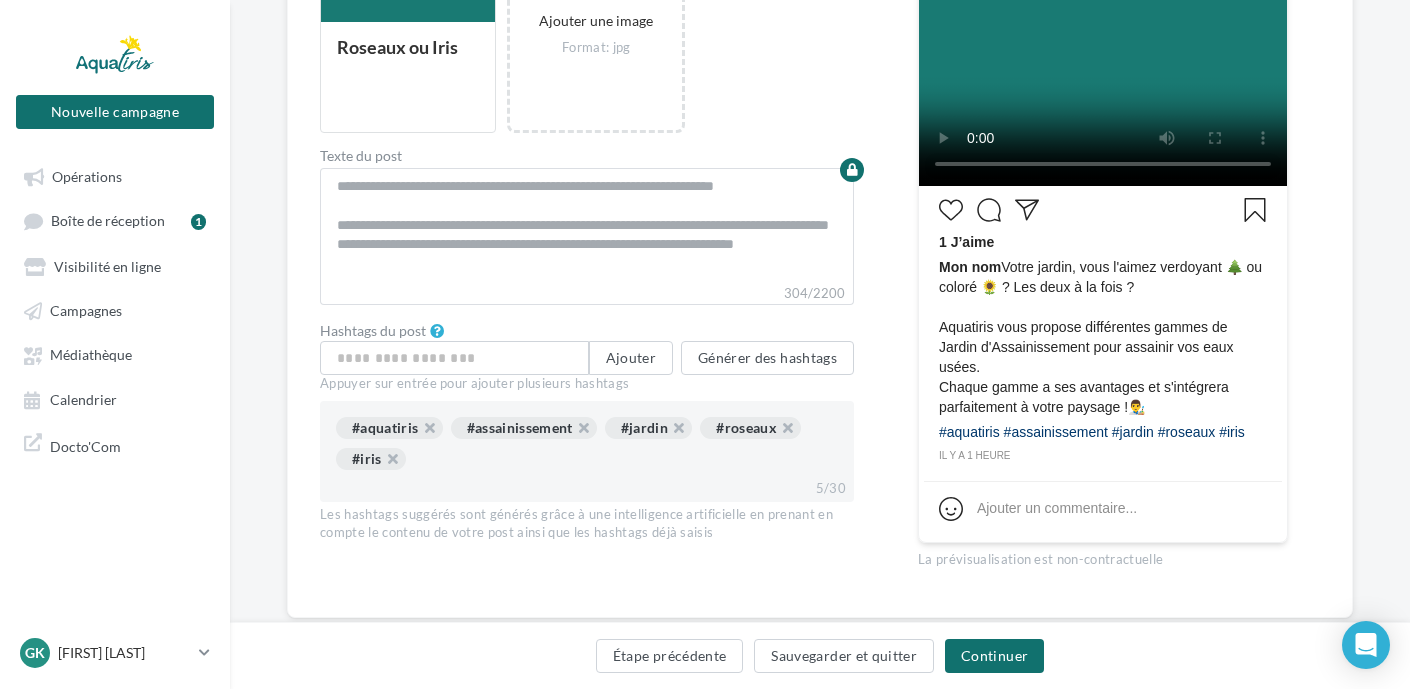 scroll, scrollTop: 540, scrollLeft: 0, axis: vertical 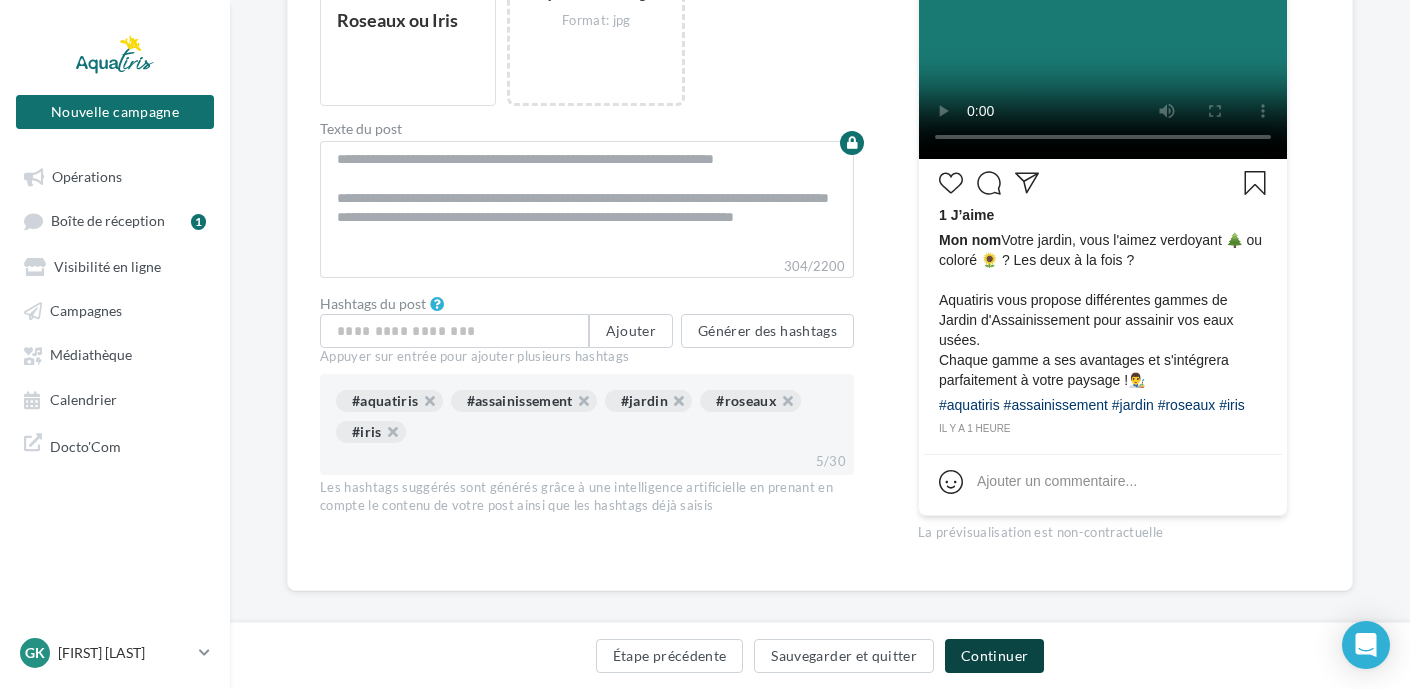 click on "Continuer" at bounding box center (994, 656) 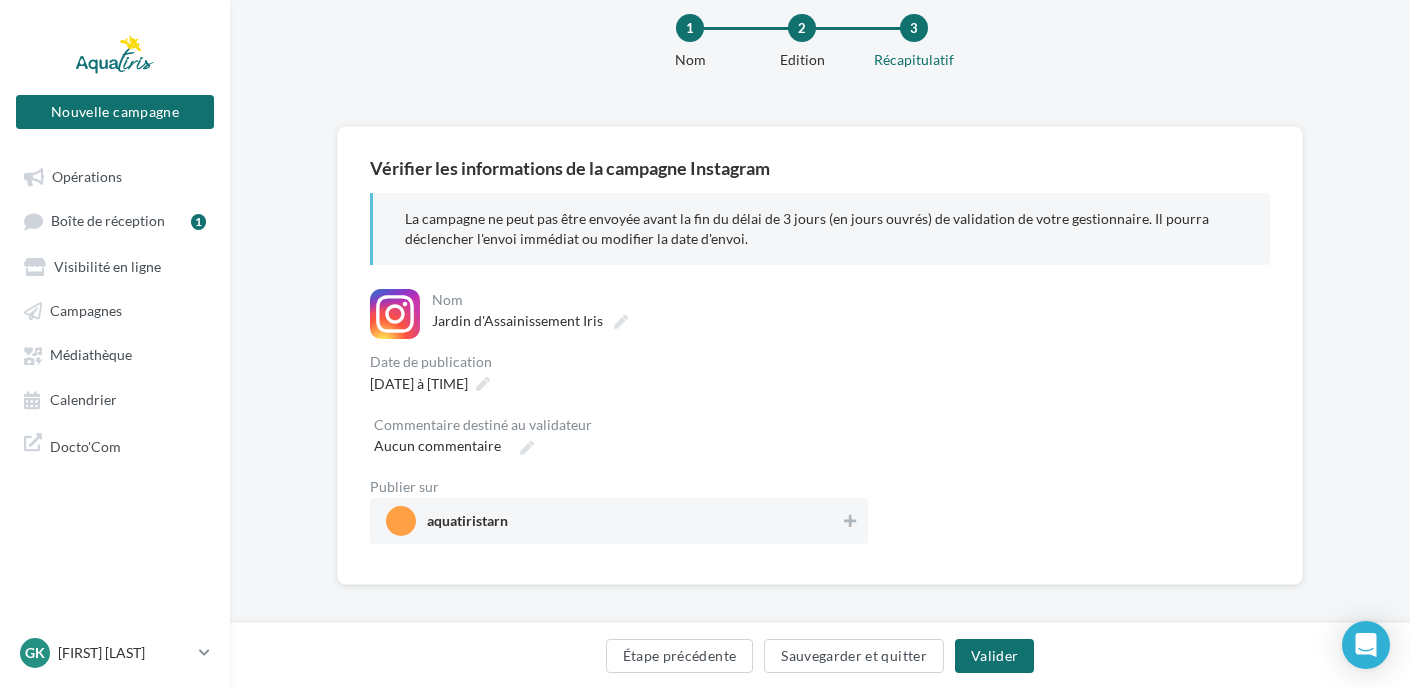 scroll, scrollTop: 26, scrollLeft: 0, axis: vertical 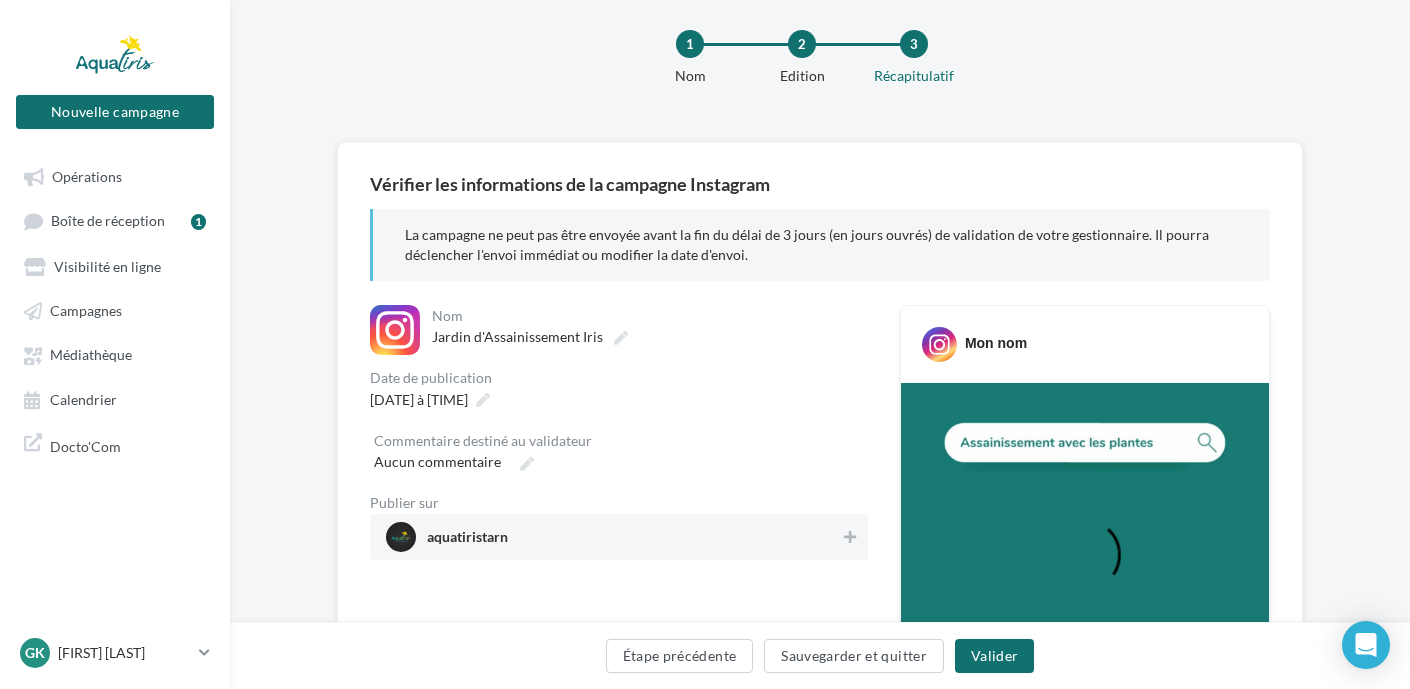click on "aquatiristarn" at bounding box center [613, 537] 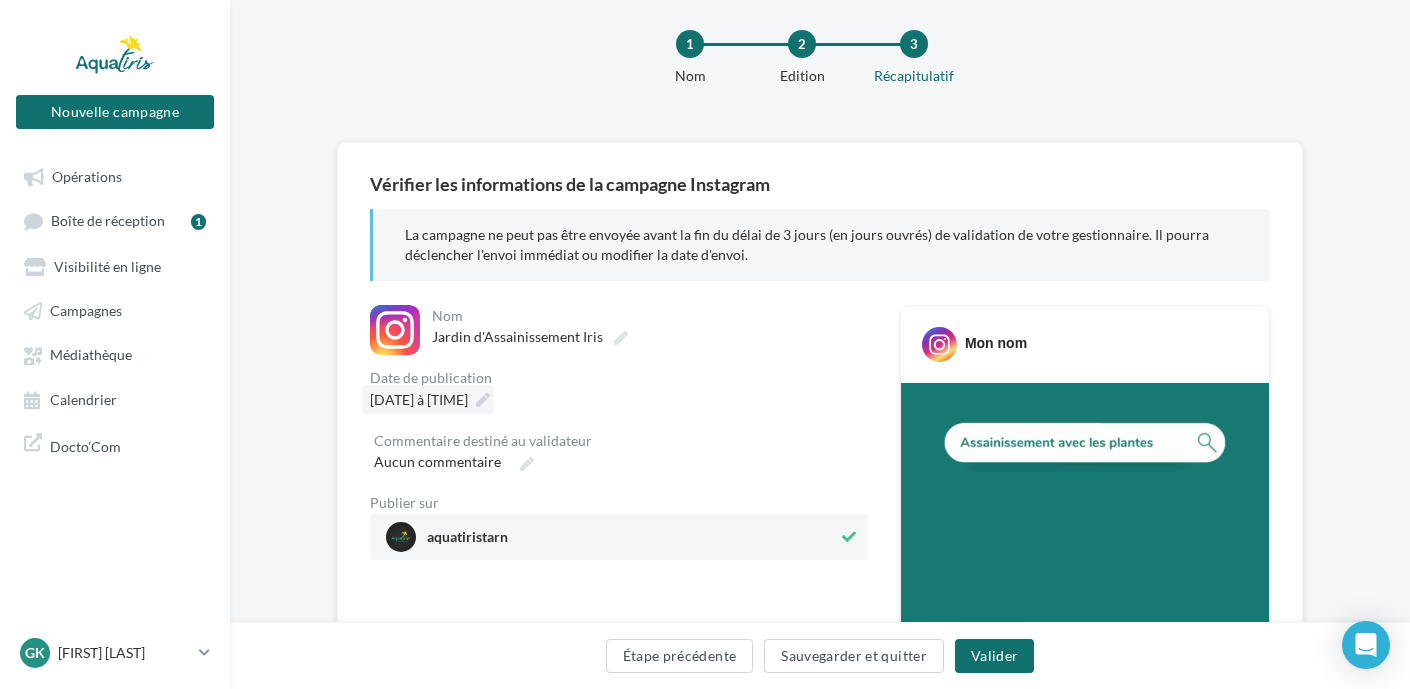 click on "16/07/2025 à 23:10" at bounding box center (419, 399) 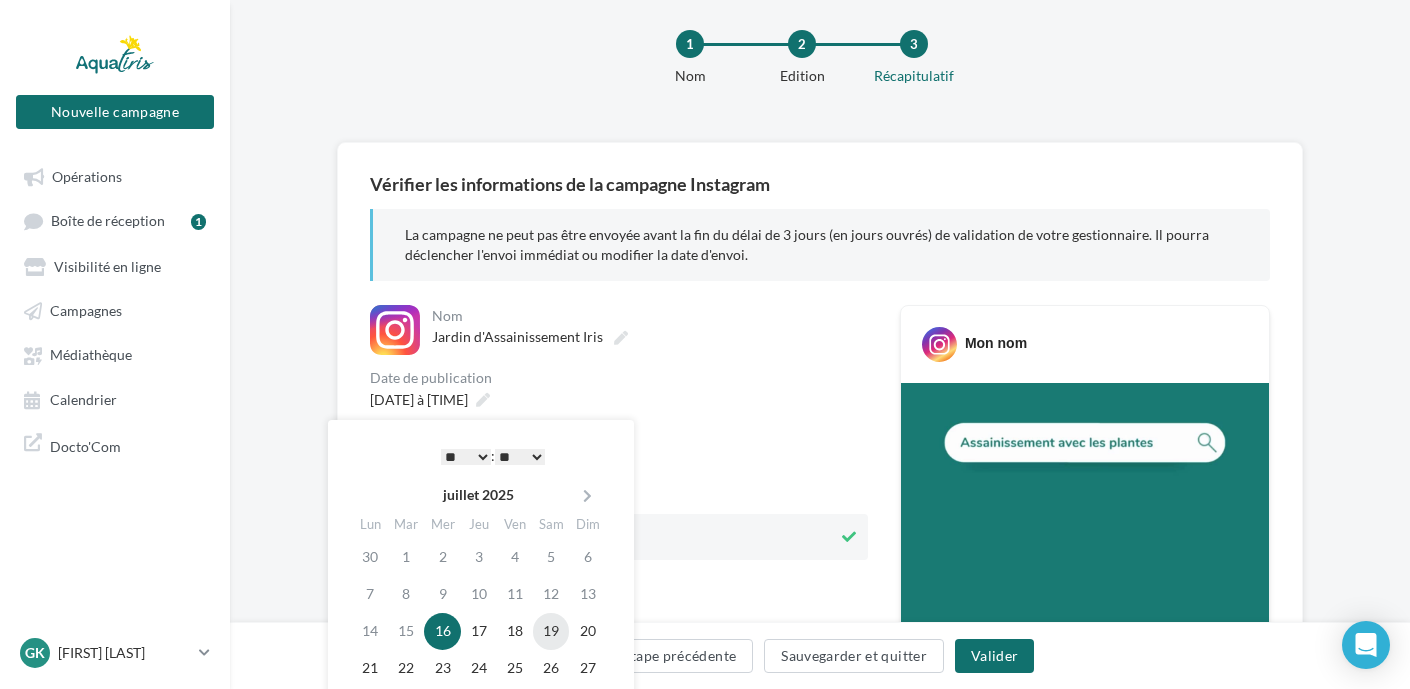 click on "19" at bounding box center (551, 631) 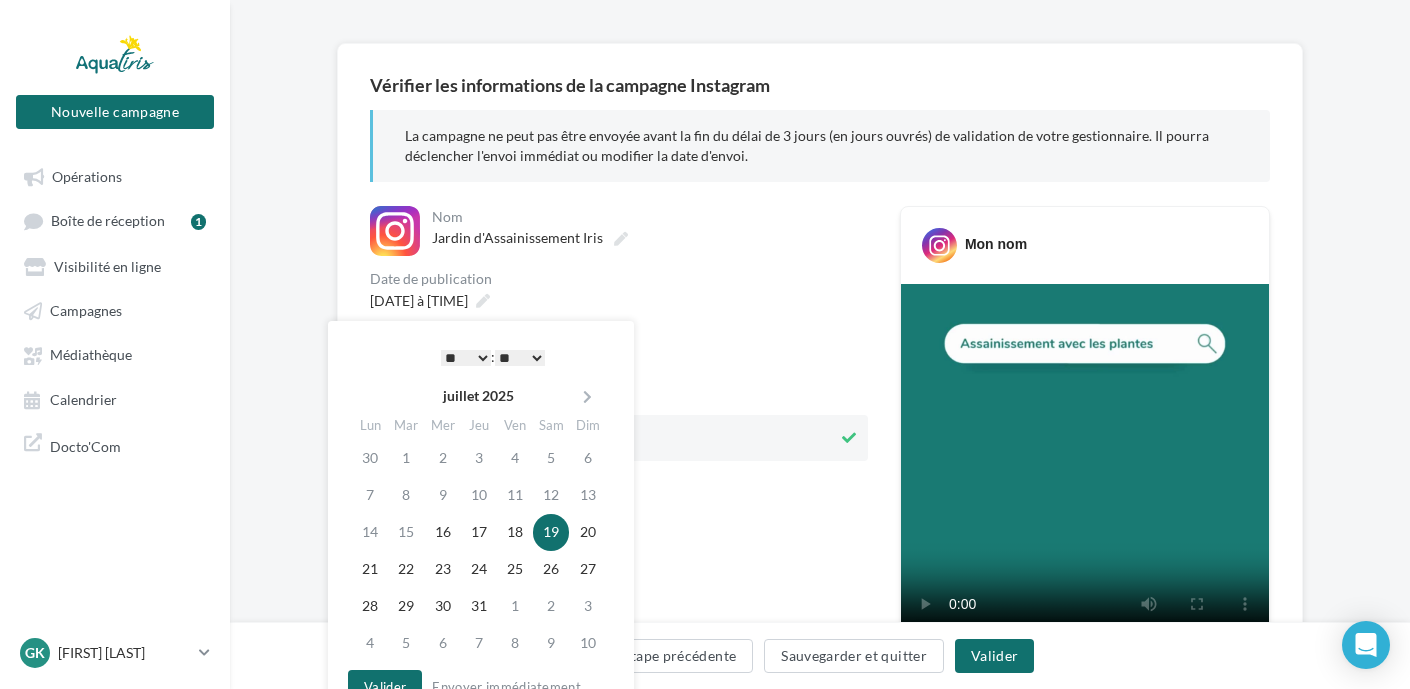 scroll, scrollTop: 126, scrollLeft: 0, axis: vertical 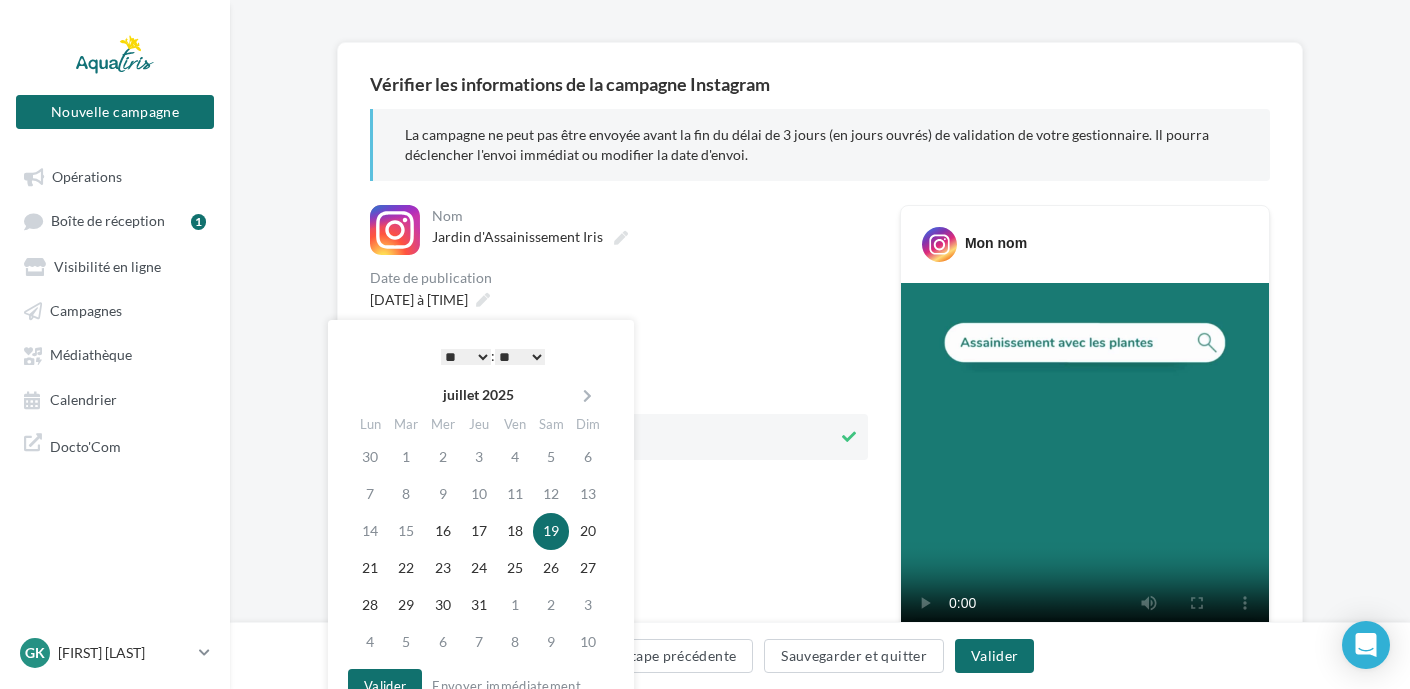 click on "* * * * * * * * * * ** ** ** ** ** ** ** ** ** ** ** ** ** **" at bounding box center [466, 357] 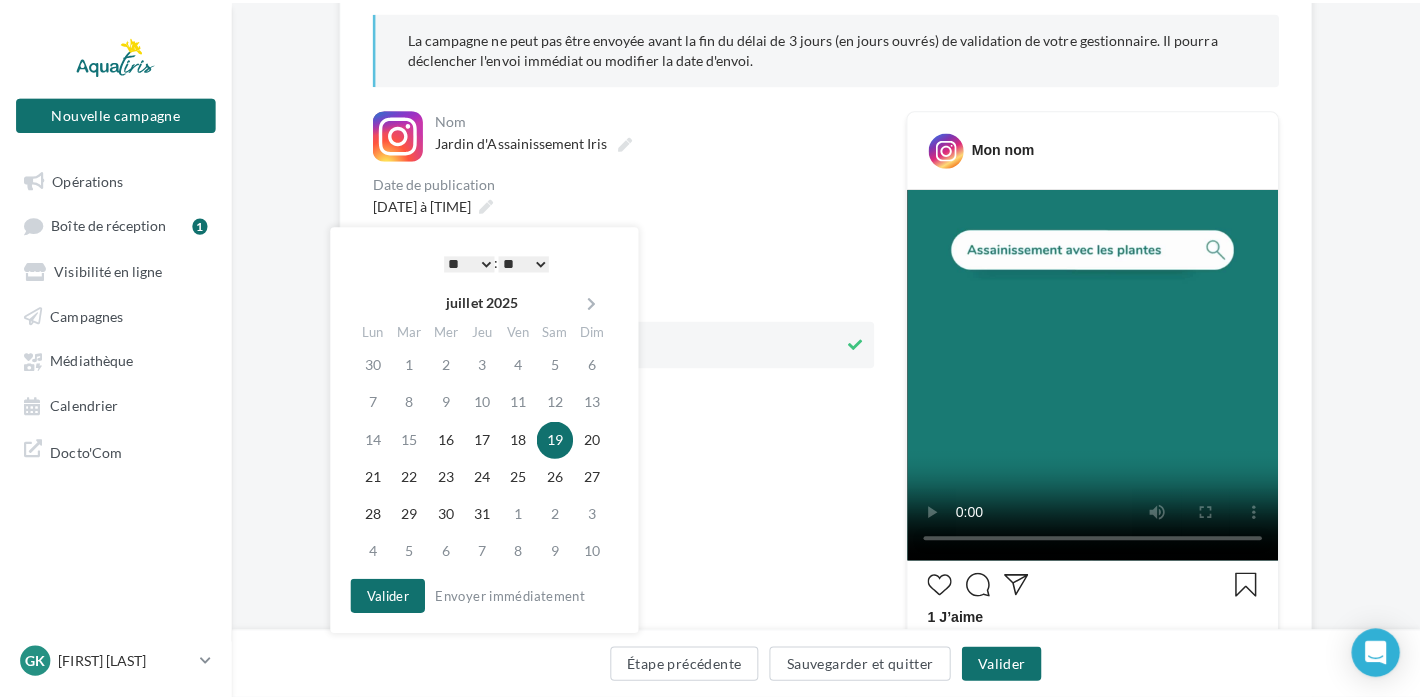 scroll, scrollTop: 226, scrollLeft: 0, axis: vertical 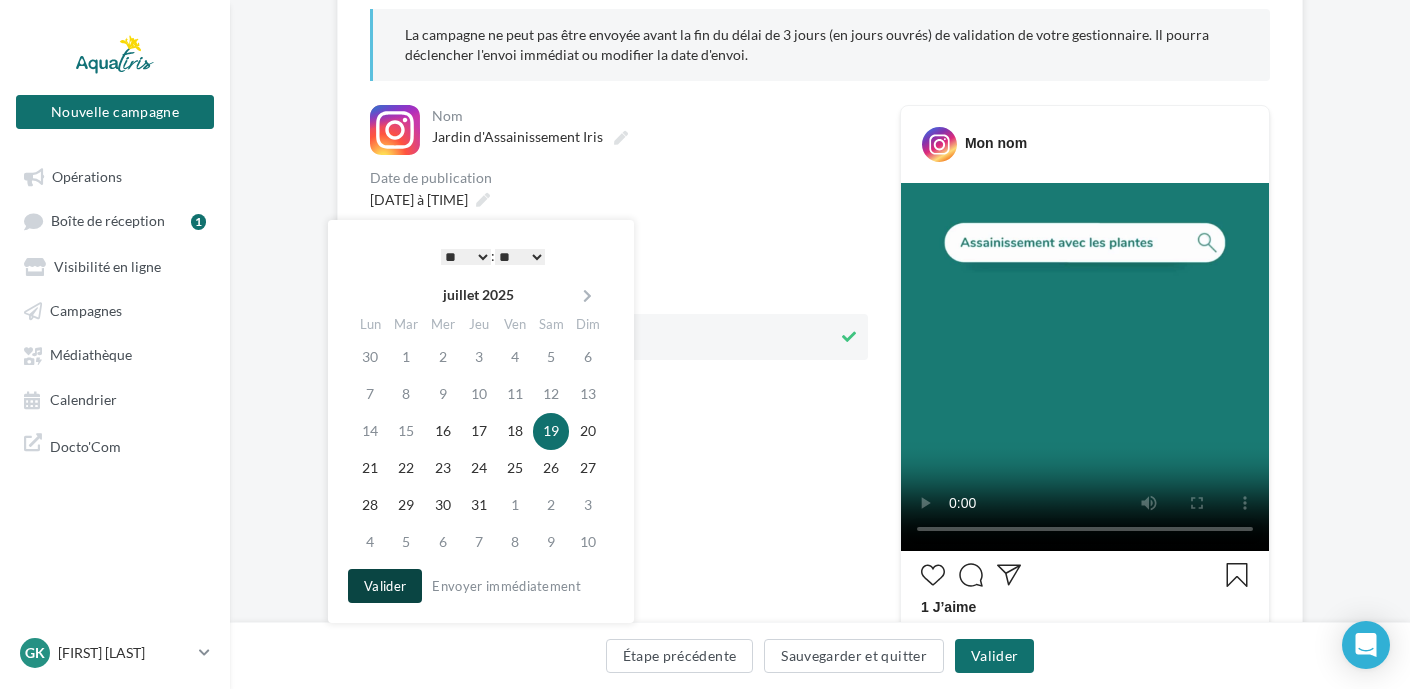 click on "Valider" at bounding box center (385, 586) 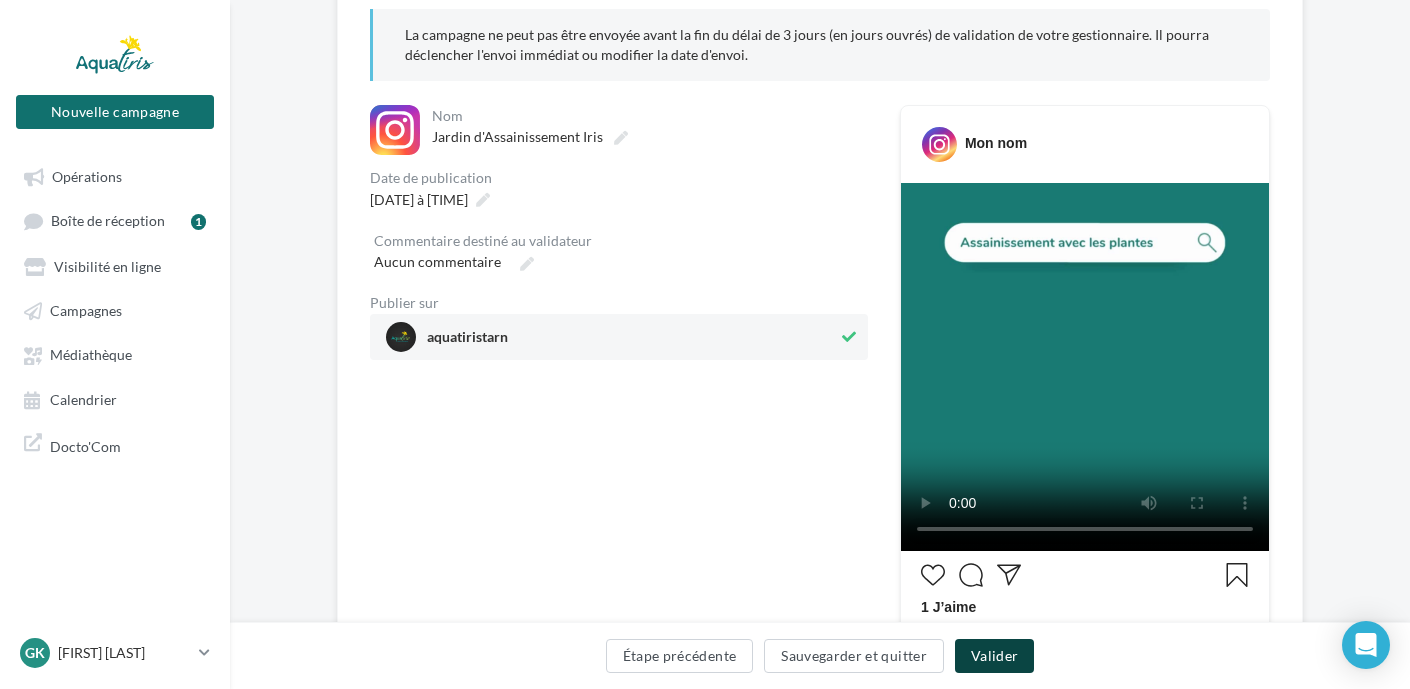 click on "Valider" at bounding box center (994, 656) 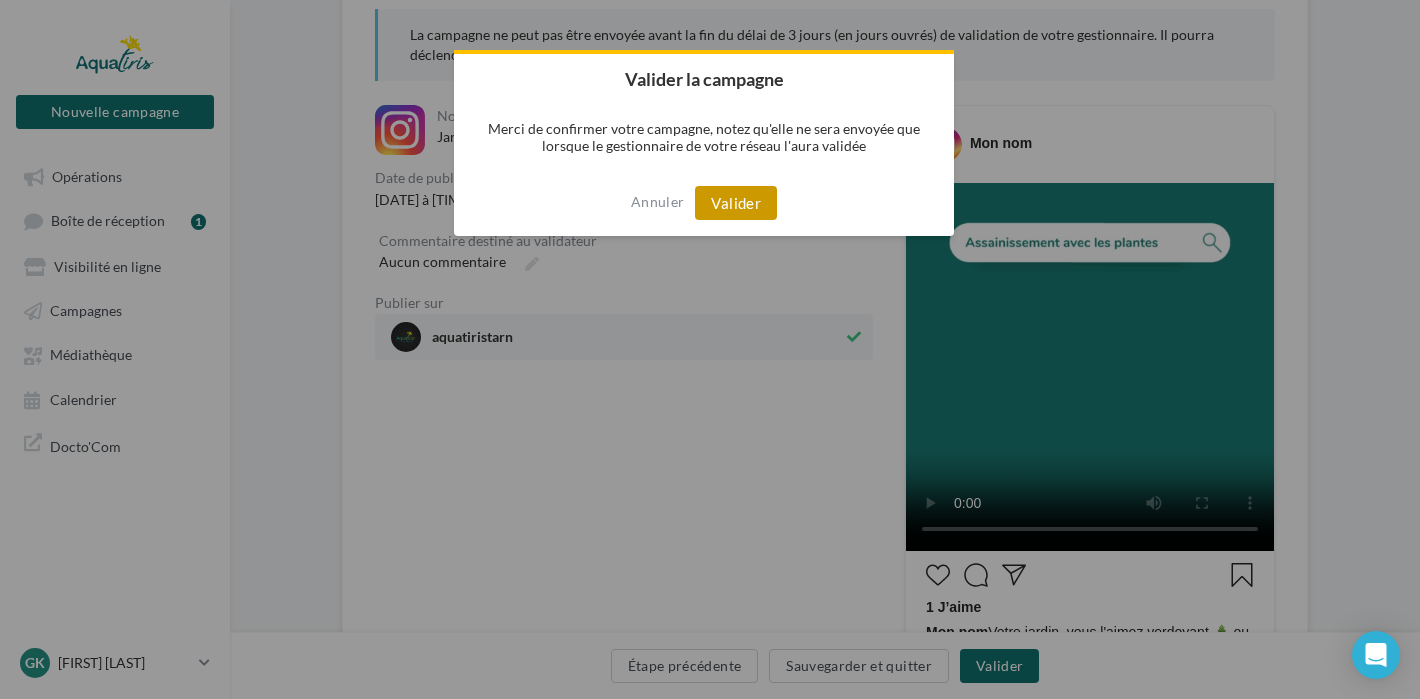 click on "Valider" at bounding box center (736, 203) 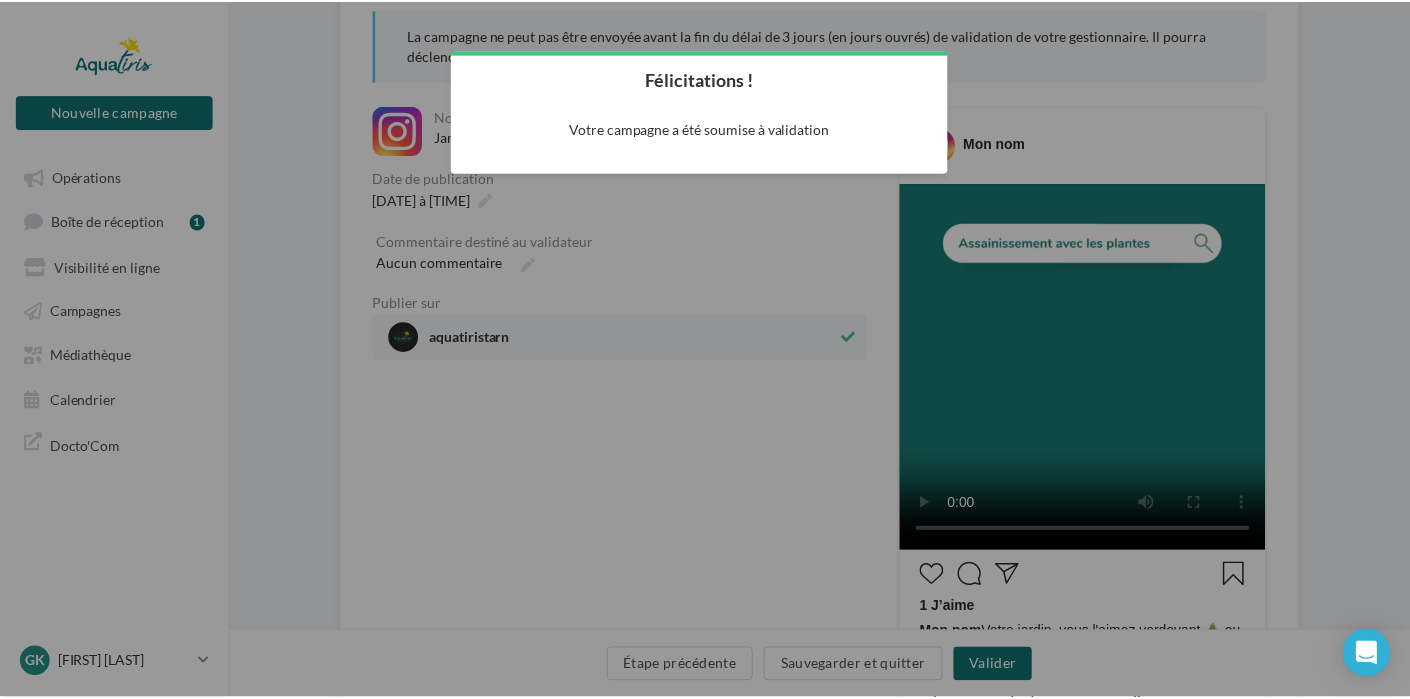 scroll, scrollTop: 32, scrollLeft: 0, axis: vertical 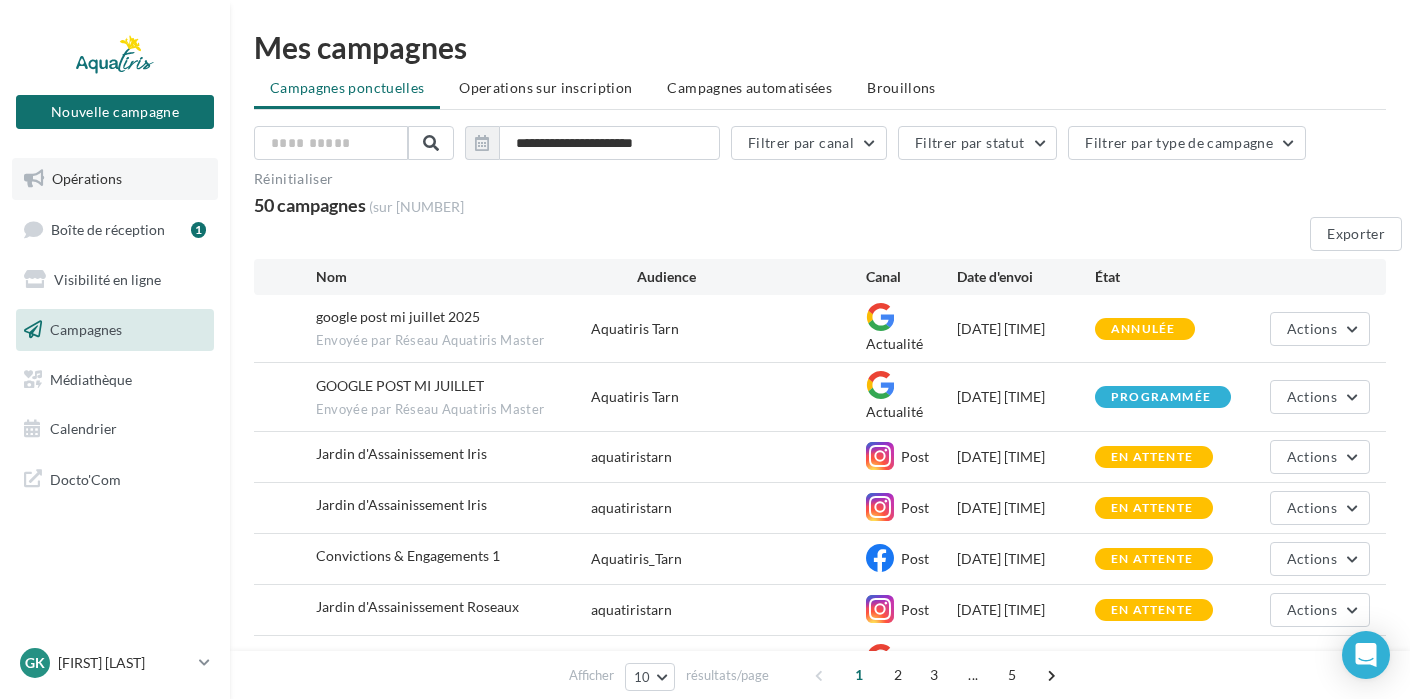 click on "Opérations" at bounding box center [87, 178] 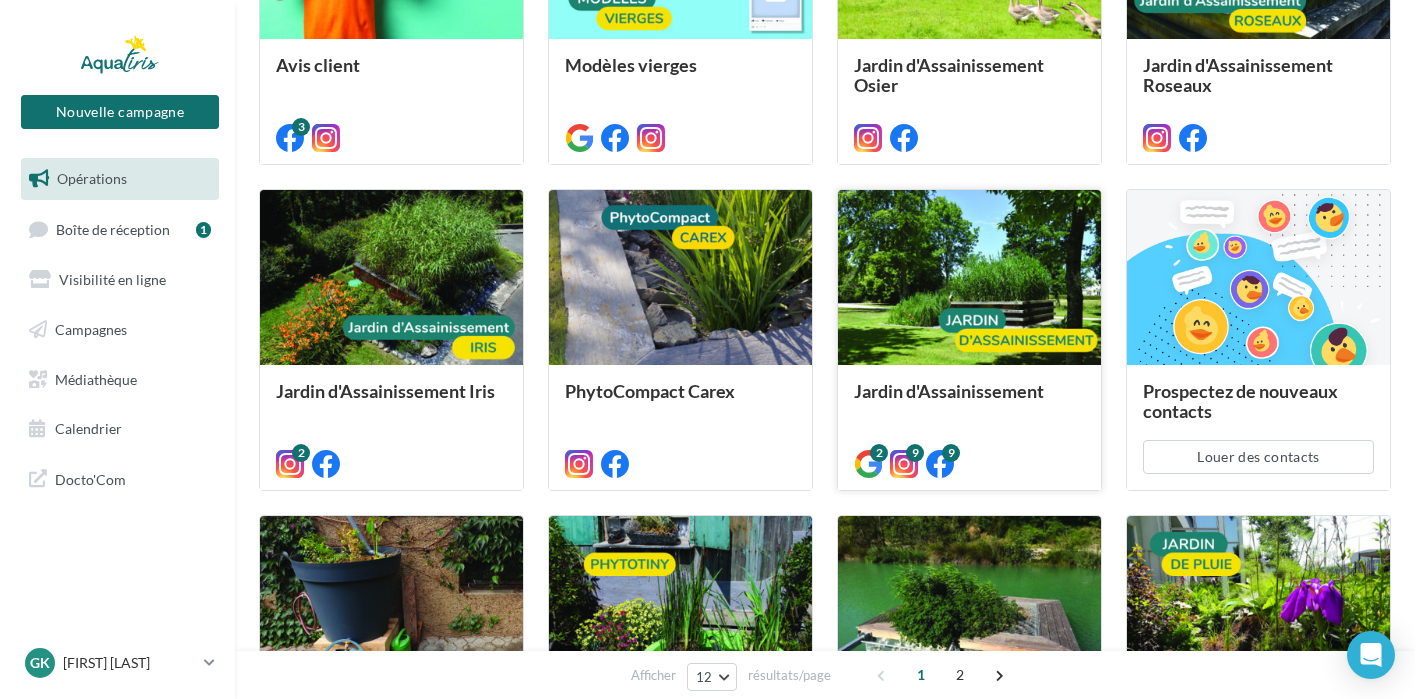 scroll, scrollTop: 700, scrollLeft: 0, axis: vertical 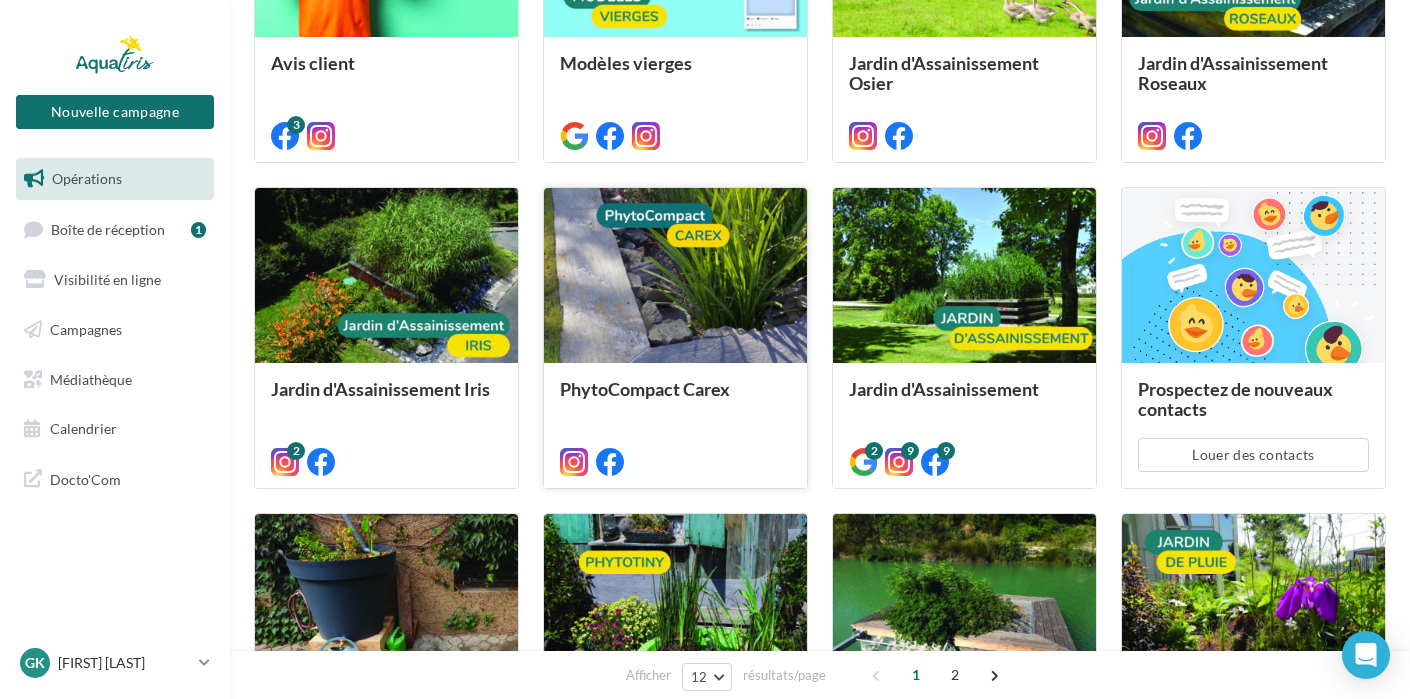 click at bounding box center (675, 276) 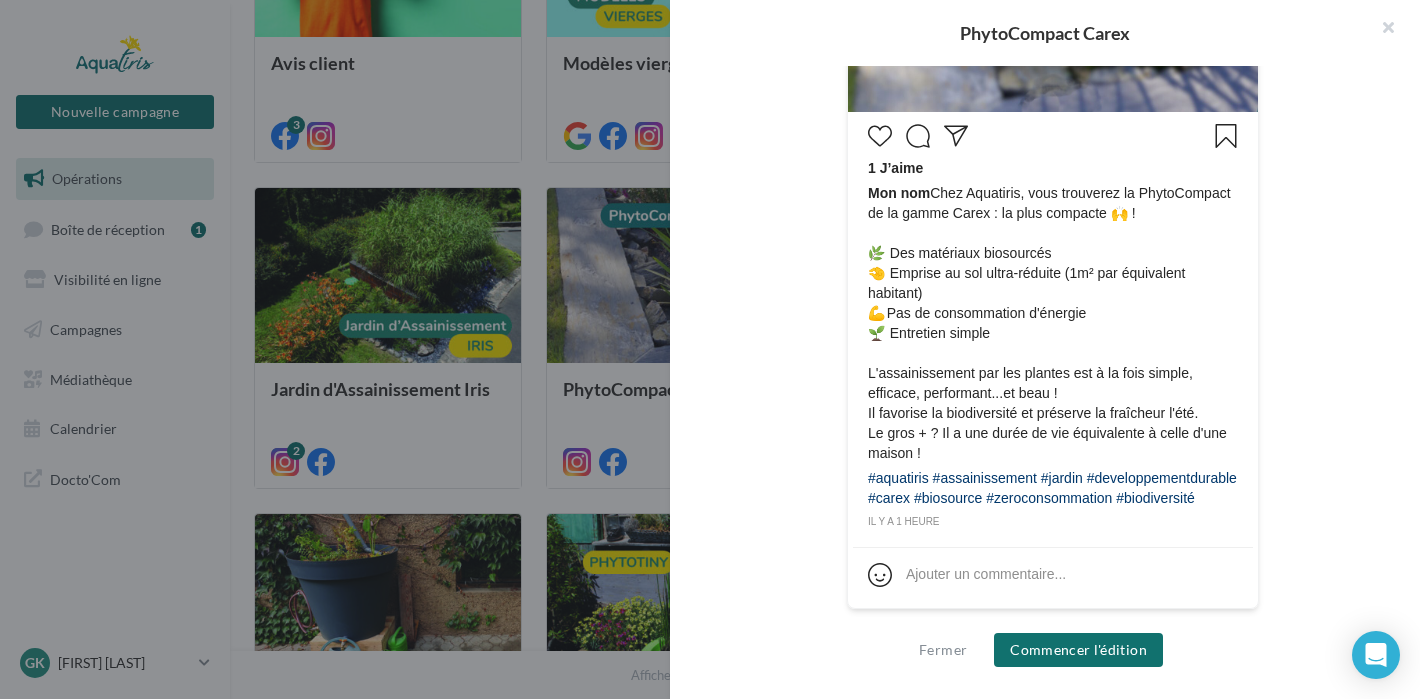 scroll, scrollTop: 800, scrollLeft: 0, axis: vertical 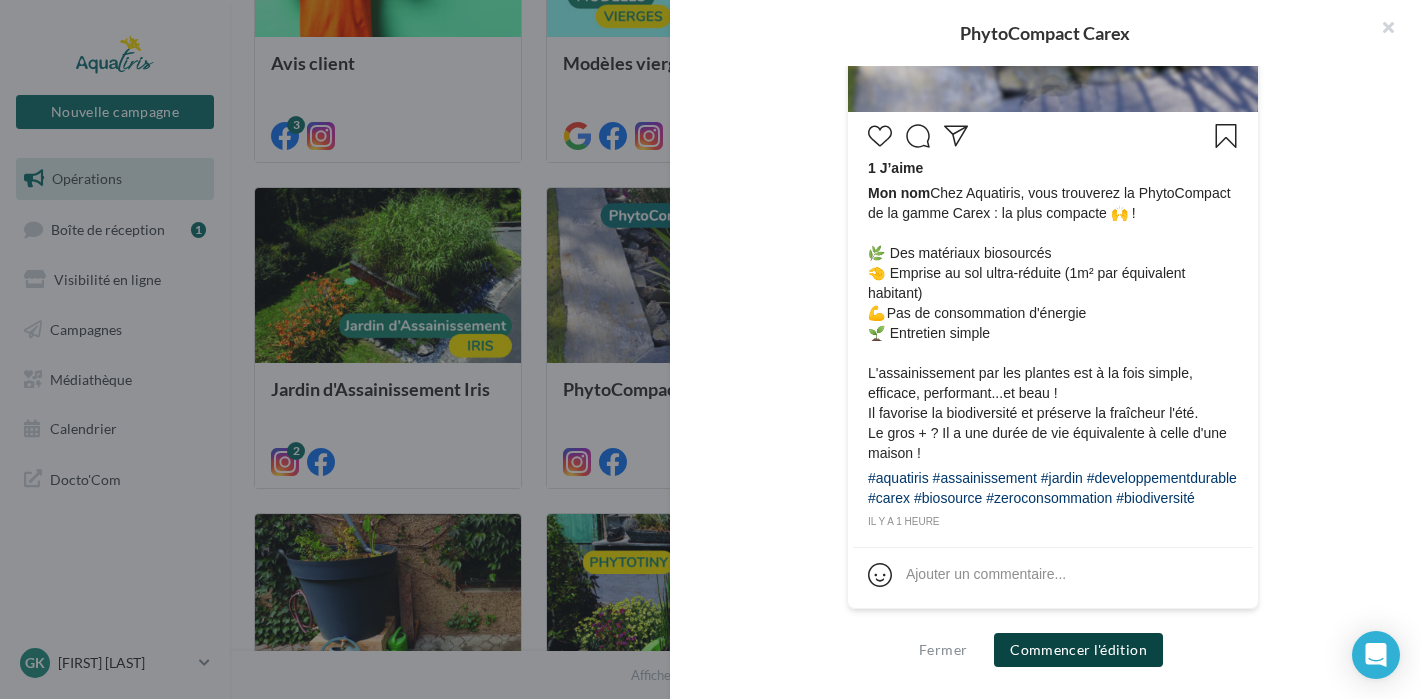 click on "Commencer l'édition" at bounding box center (1078, 650) 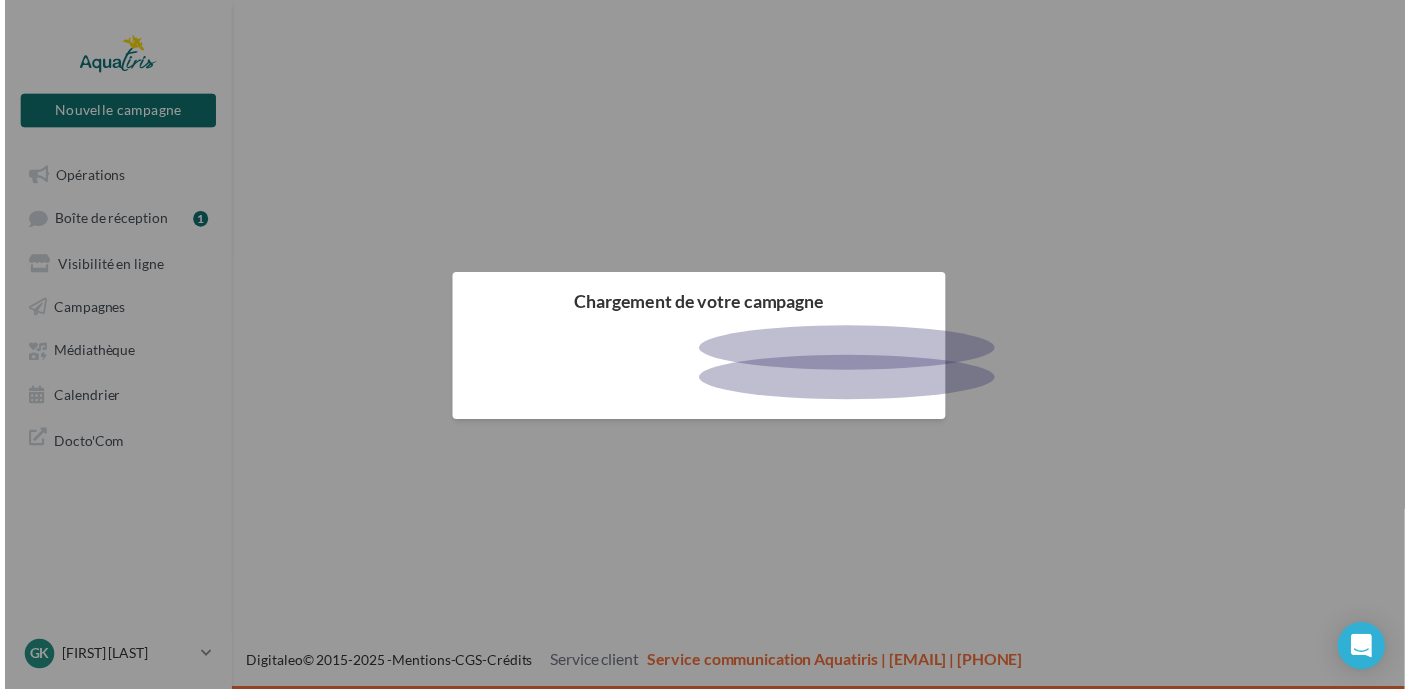 scroll, scrollTop: 0, scrollLeft: 0, axis: both 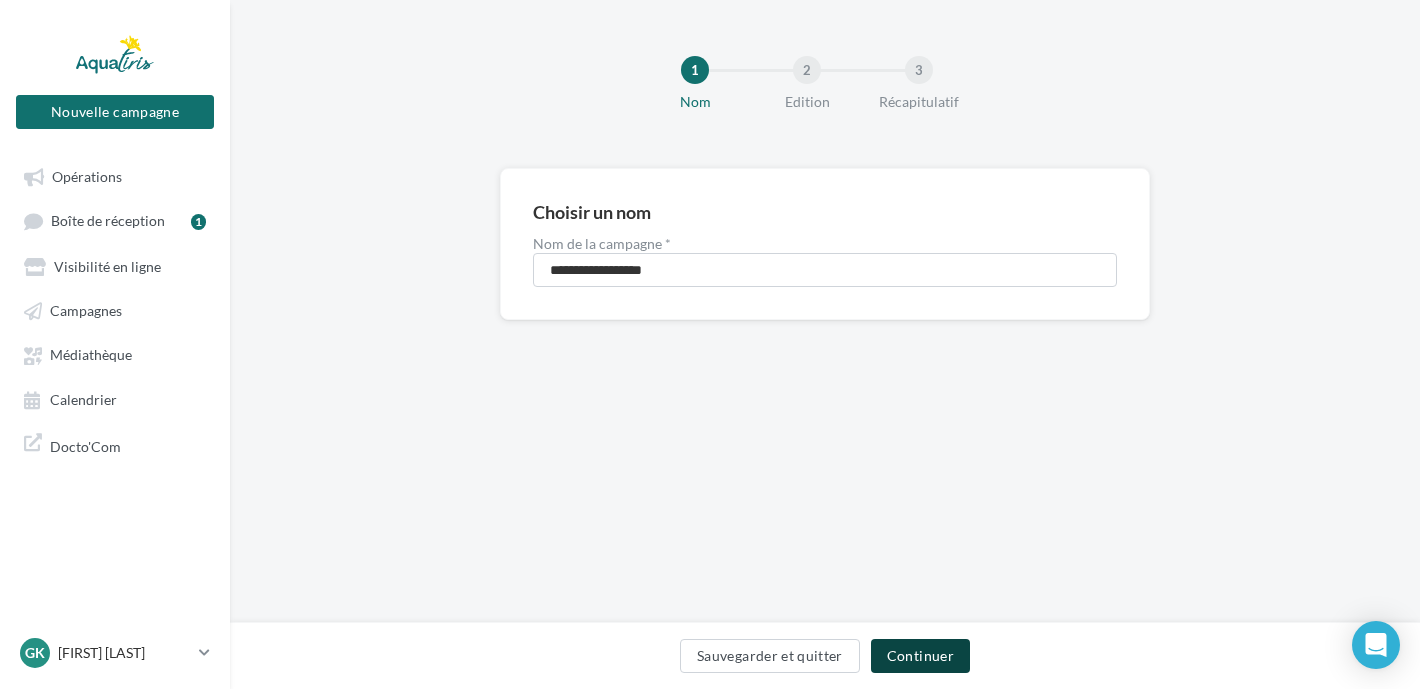 click on "Continuer" at bounding box center [920, 656] 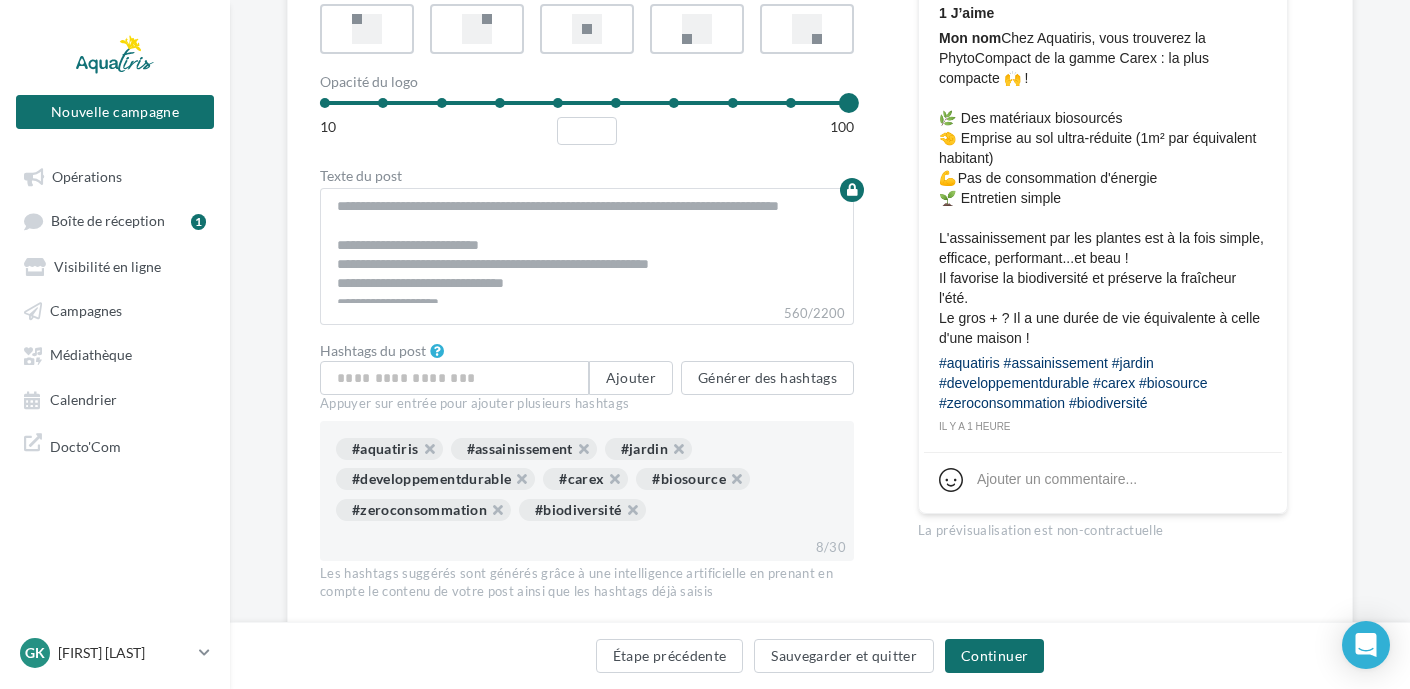 scroll, scrollTop: 821, scrollLeft: 0, axis: vertical 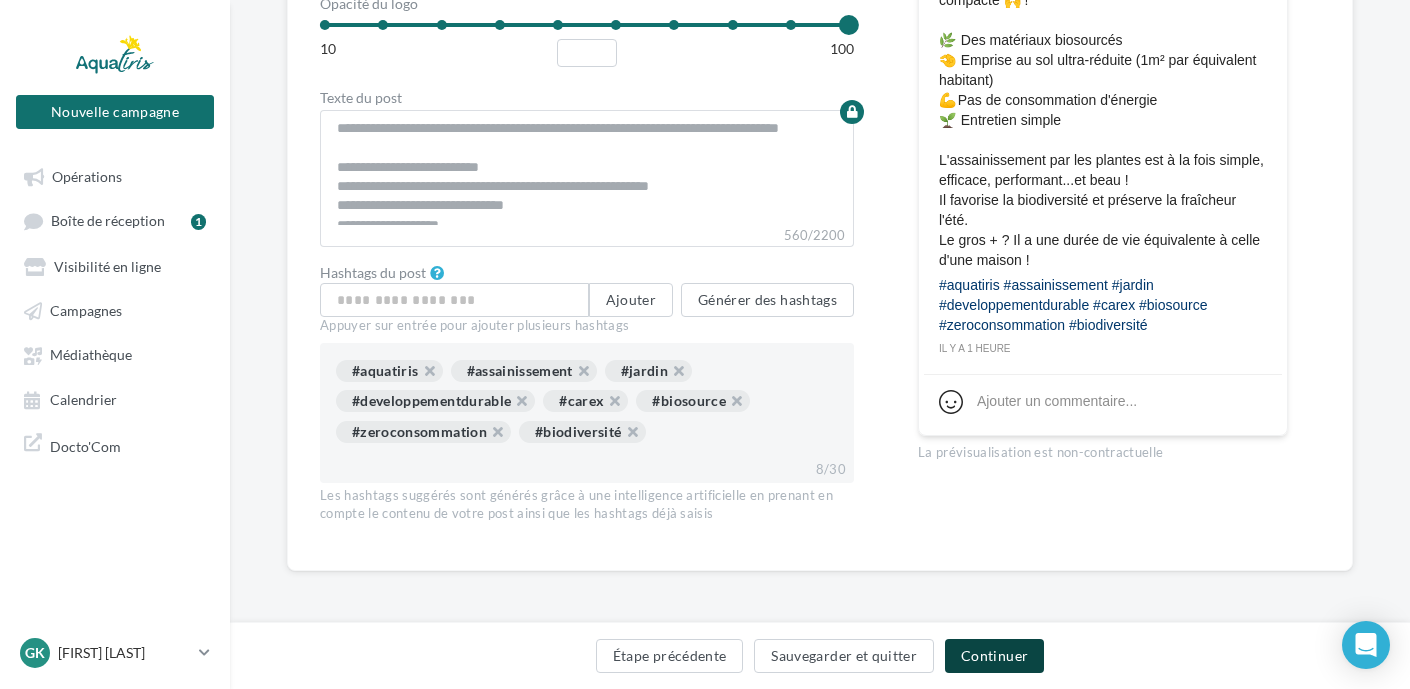 click on "Continuer" at bounding box center [994, 656] 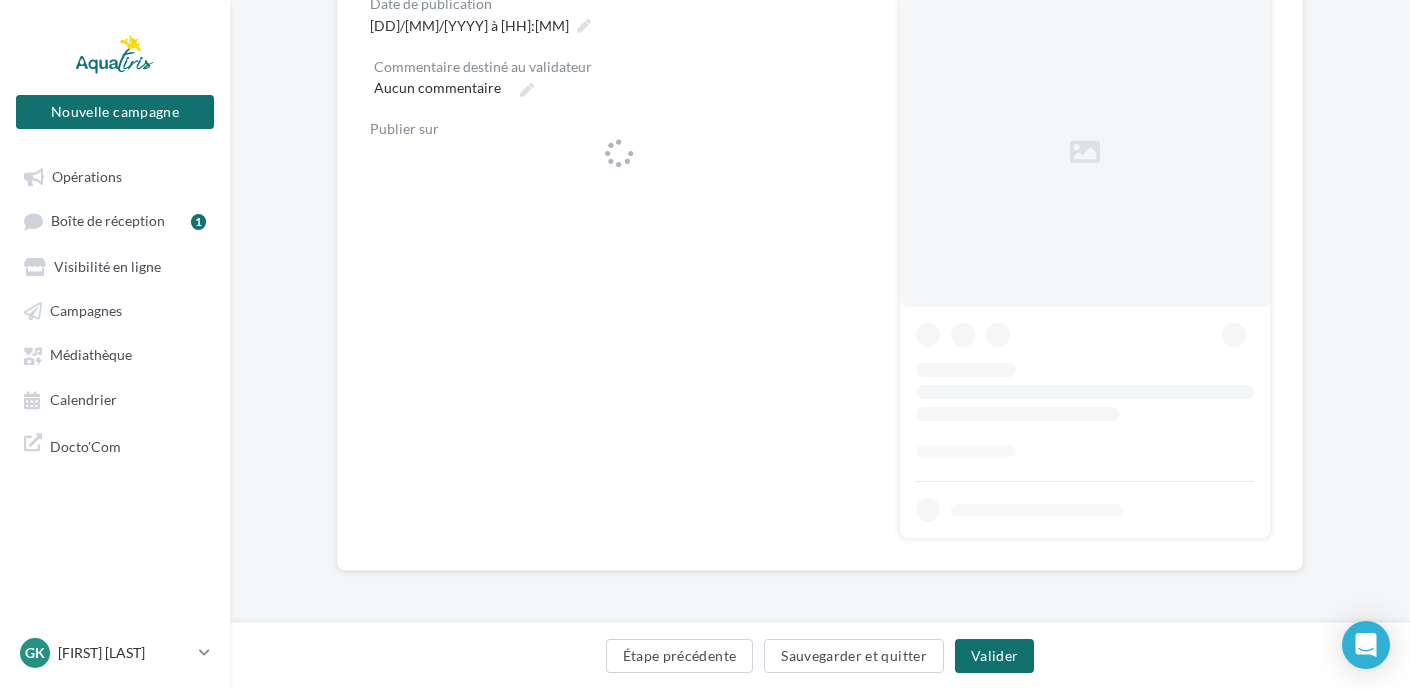 scroll, scrollTop: 400, scrollLeft: 0, axis: vertical 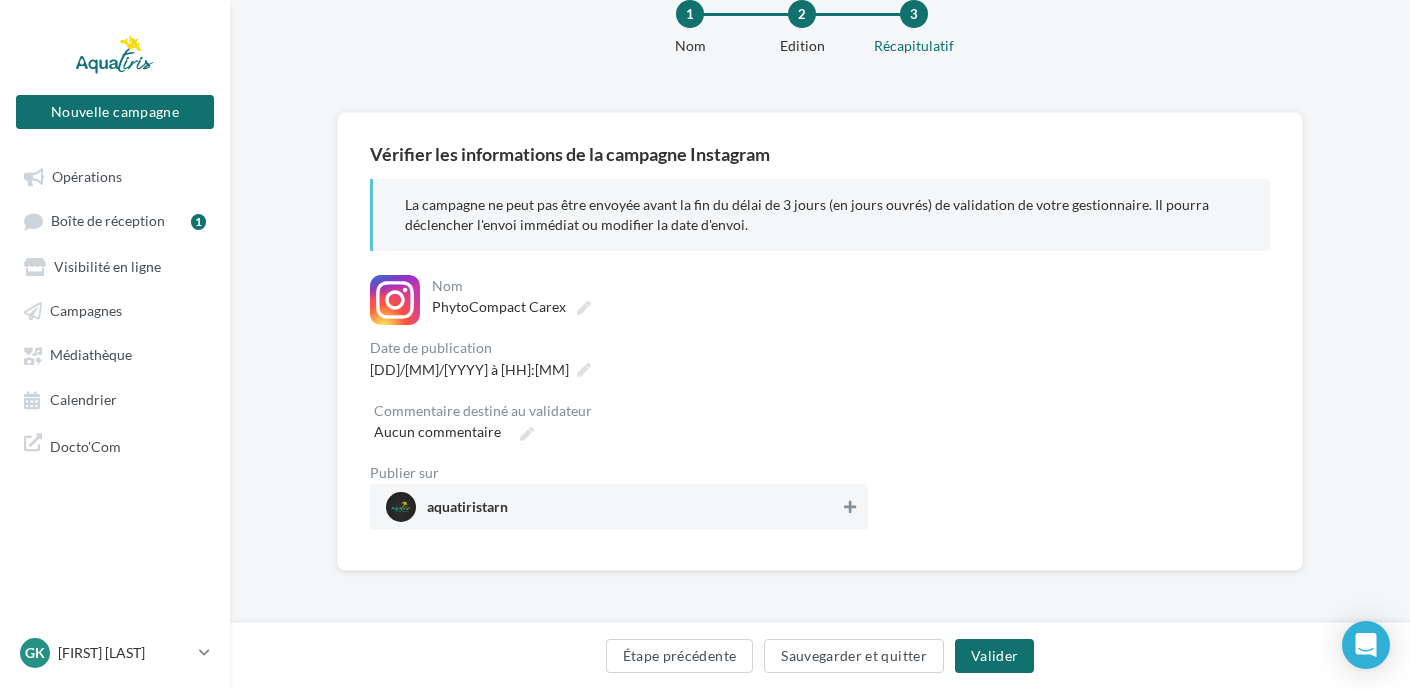 click on "Vérifier les informations de la campagne Instagram" at bounding box center [820, 154] 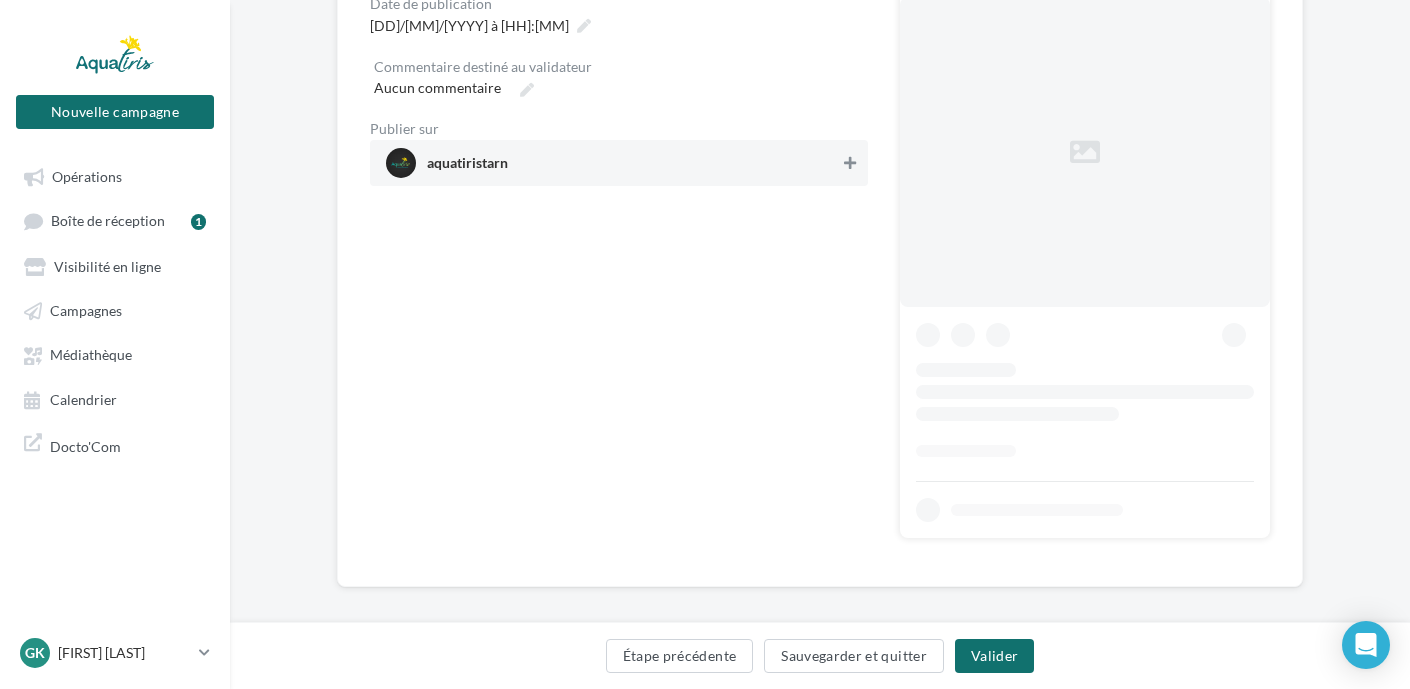 click at bounding box center (850, 163) 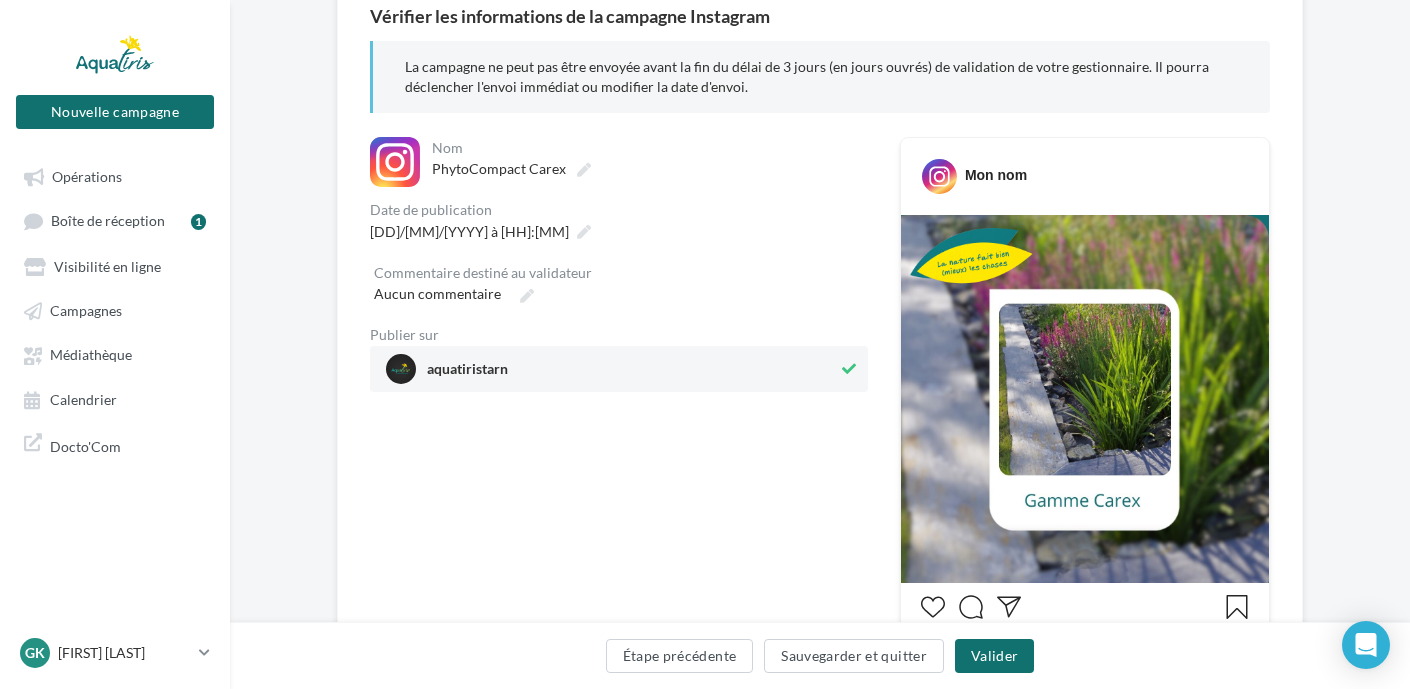 scroll, scrollTop: 100, scrollLeft: 0, axis: vertical 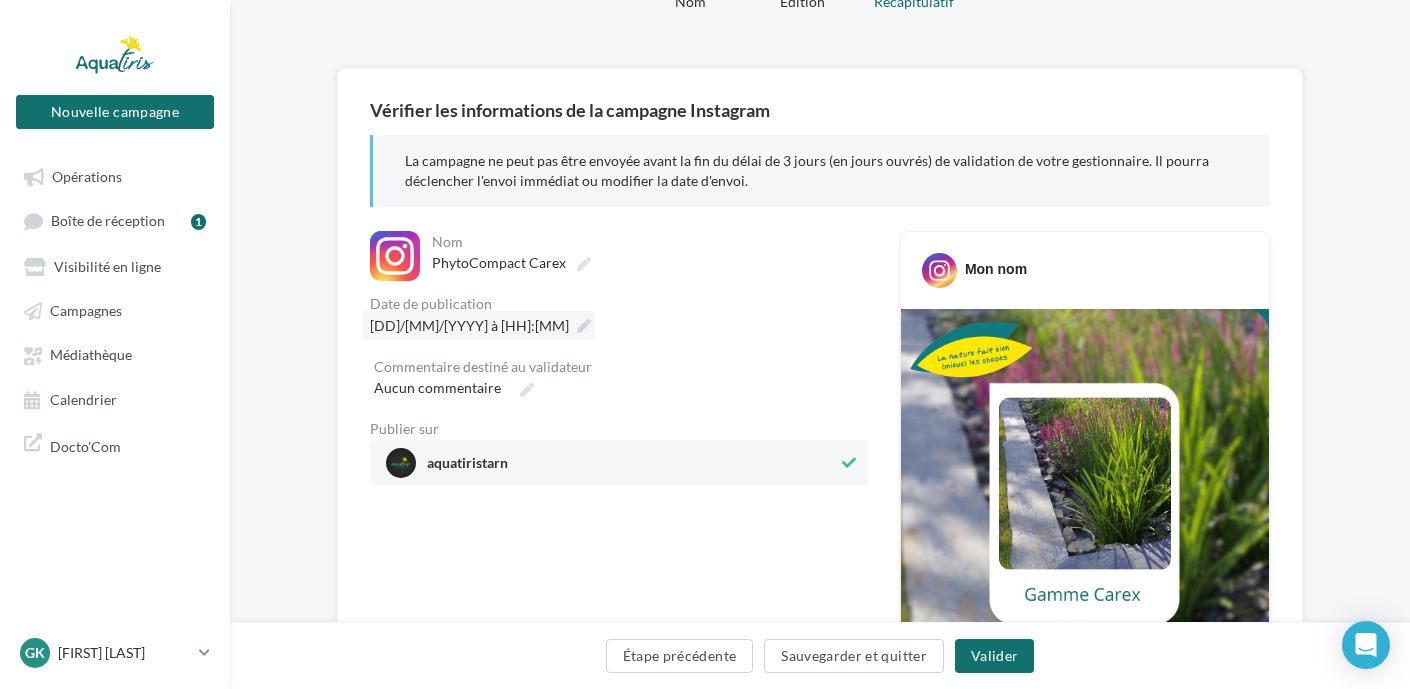 click on "[DATE] à [TIME]" at bounding box center [469, 326] 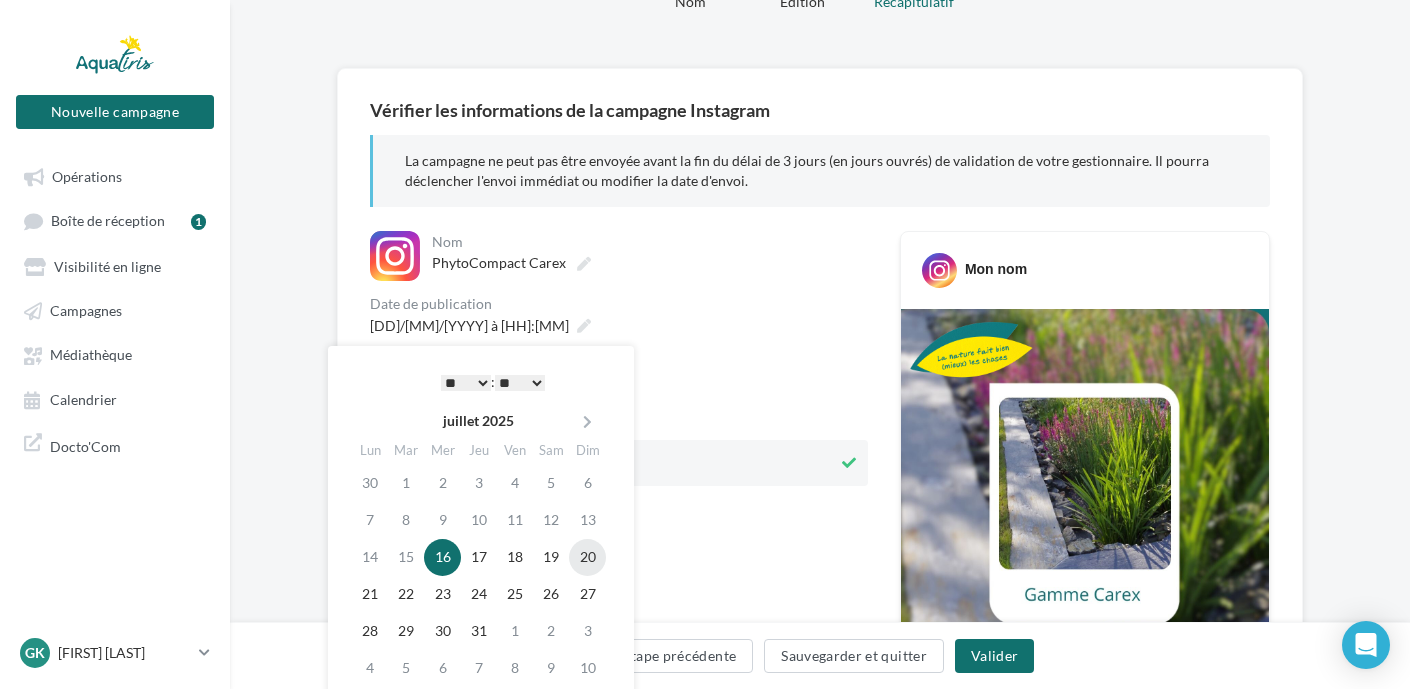 click on "20" at bounding box center [587, 557] 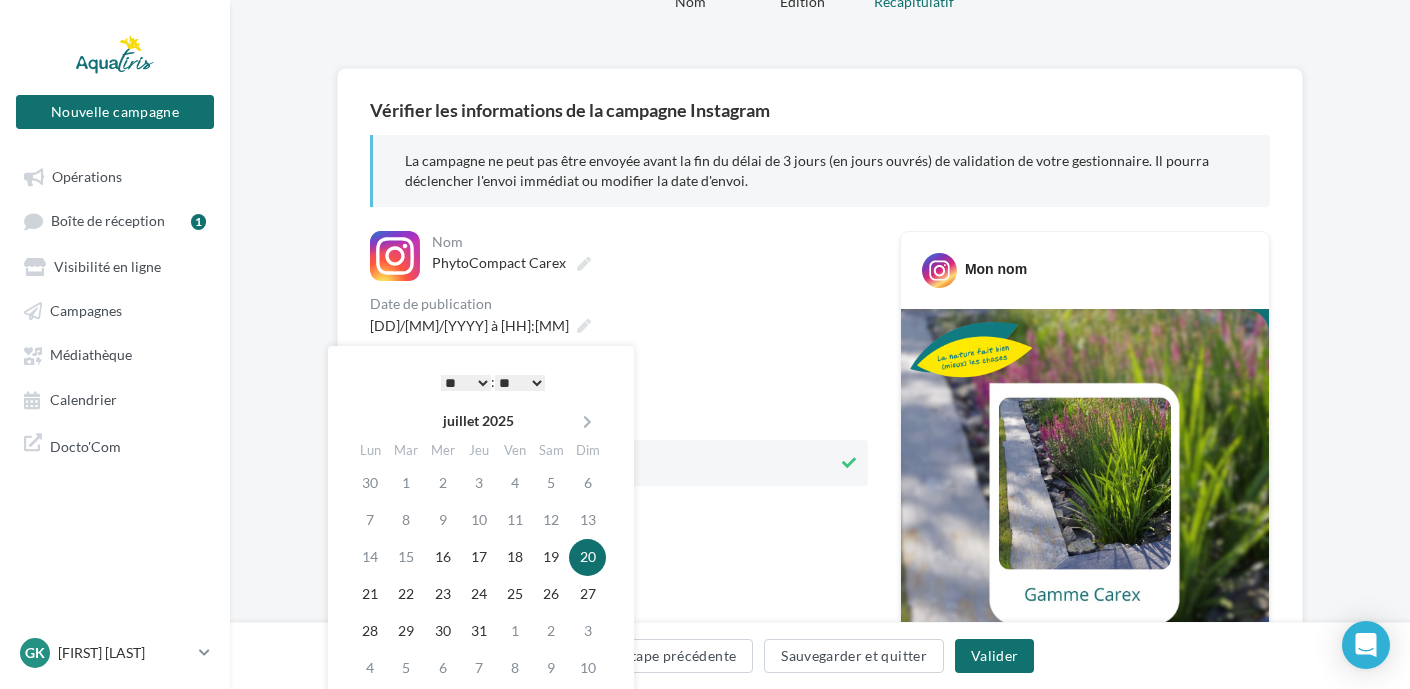 click on "* * * * * * * * * * ** ** ** ** ** ** ** ** ** ** ** ** ** **" at bounding box center (466, 383) 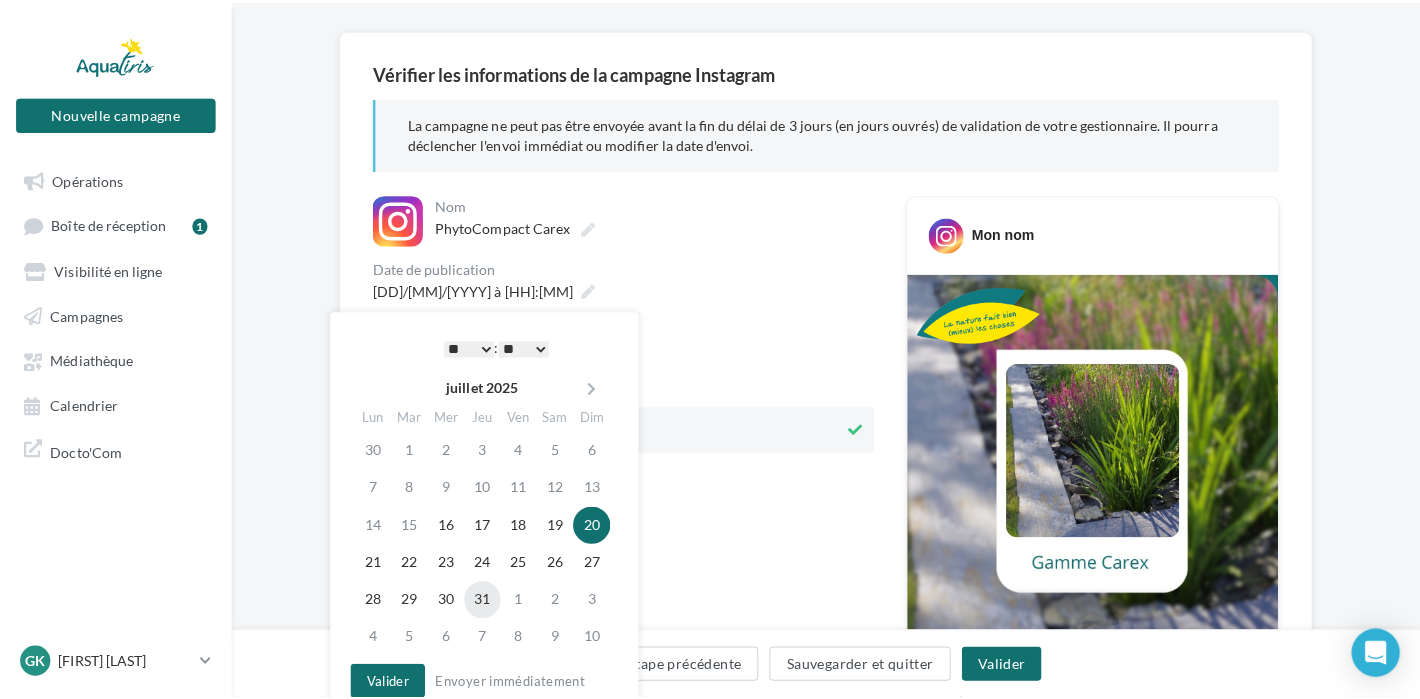 scroll, scrollTop: 300, scrollLeft: 0, axis: vertical 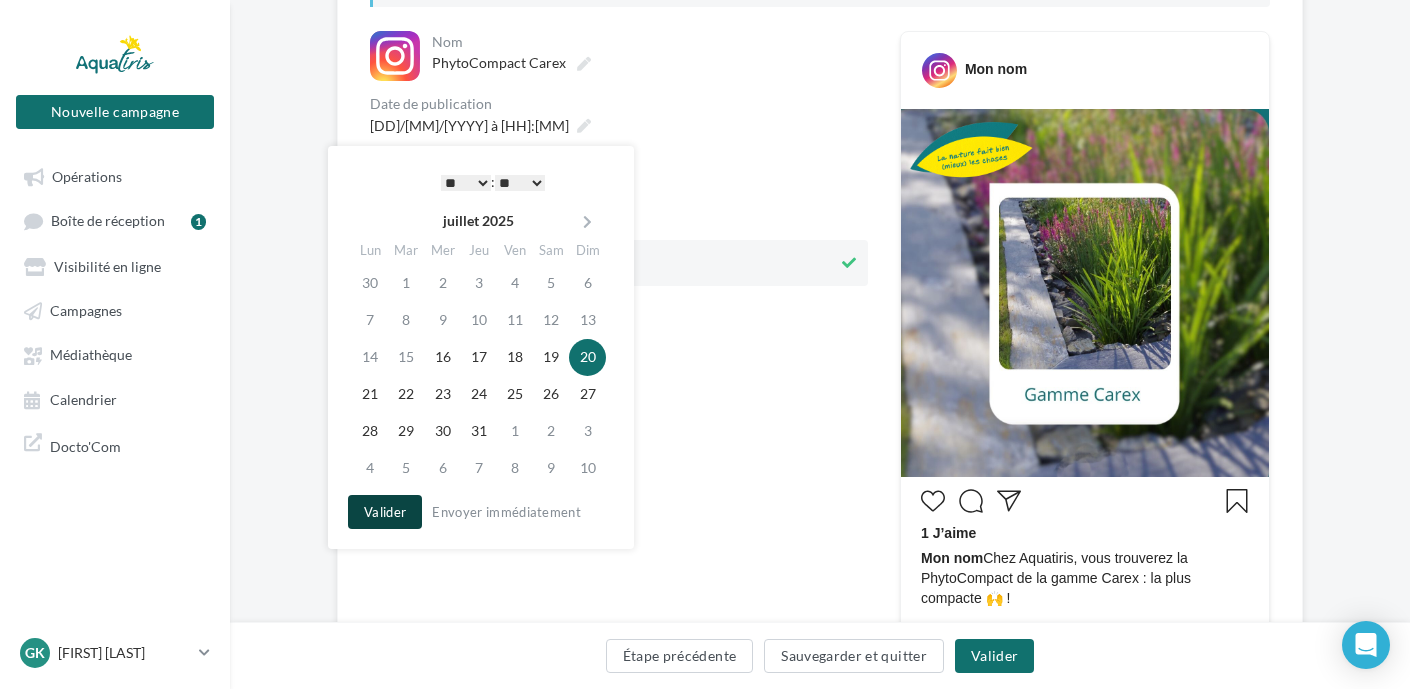 click on "Valider" at bounding box center [385, 512] 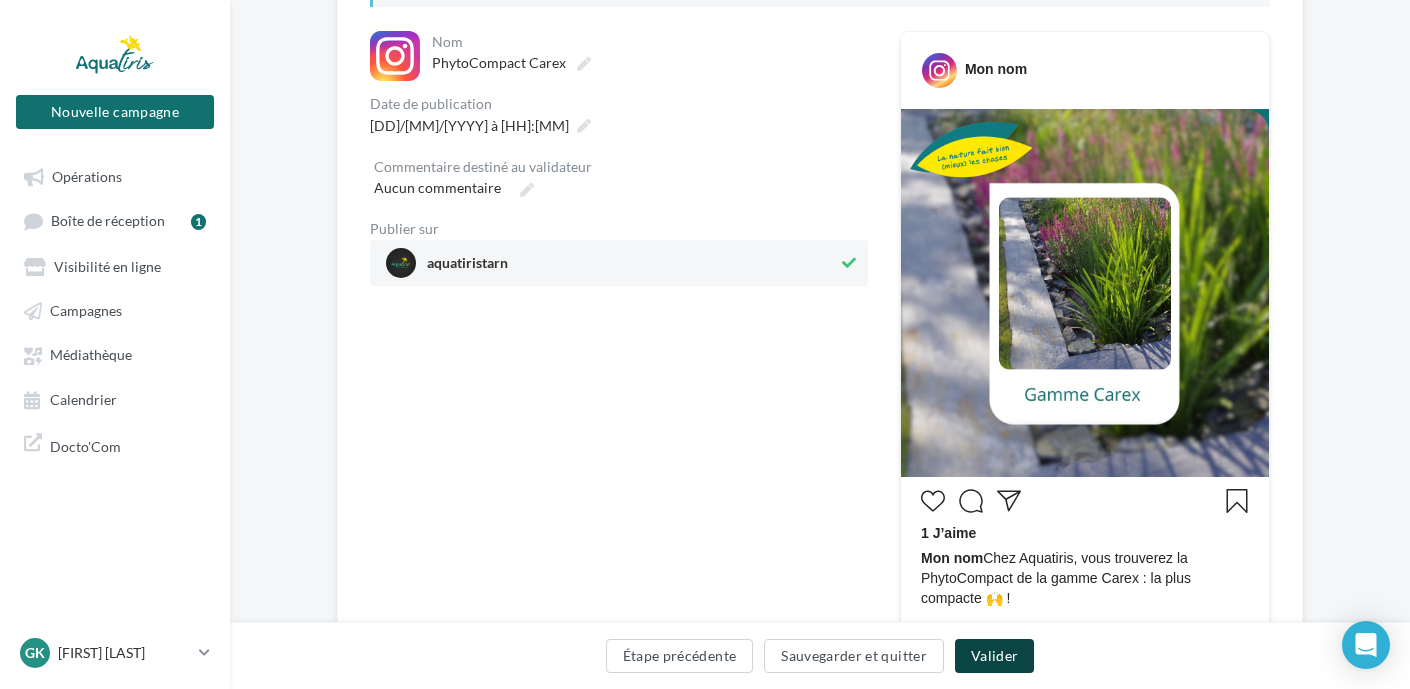 click on "Valider" at bounding box center (994, 656) 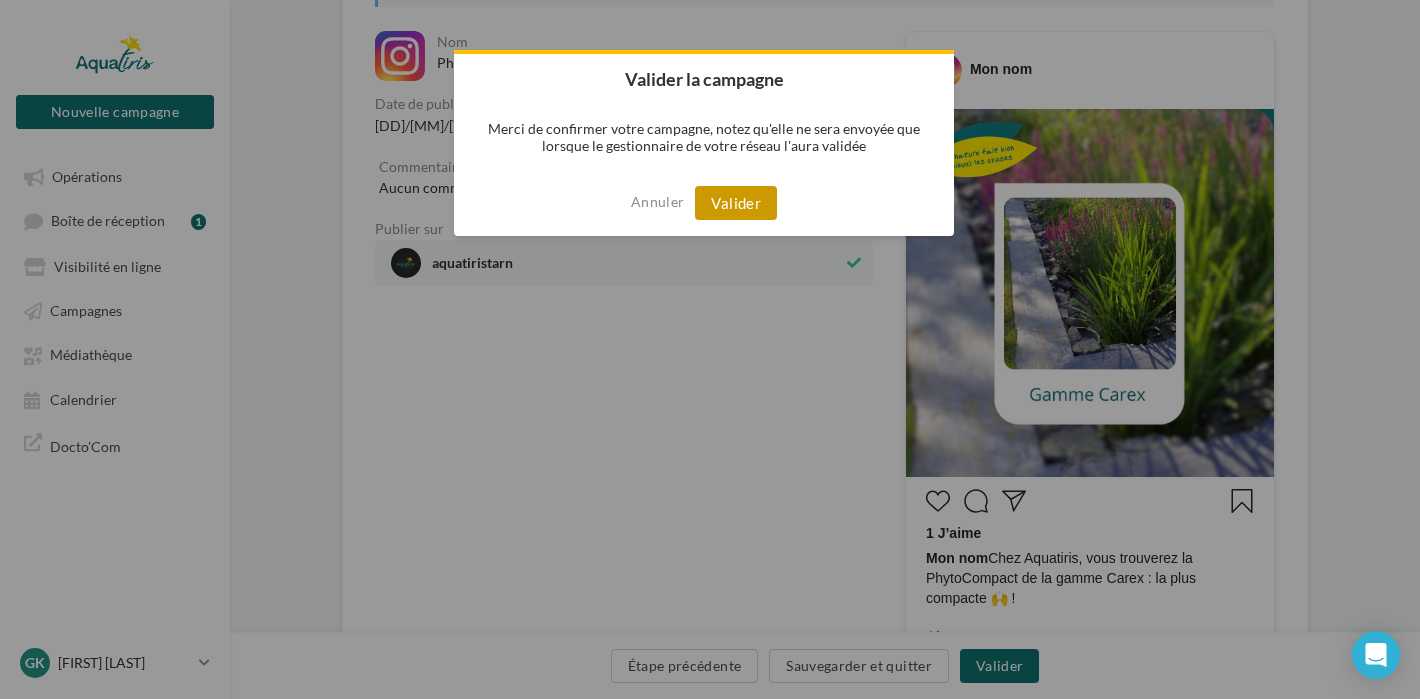 click on "Valider" at bounding box center (736, 203) 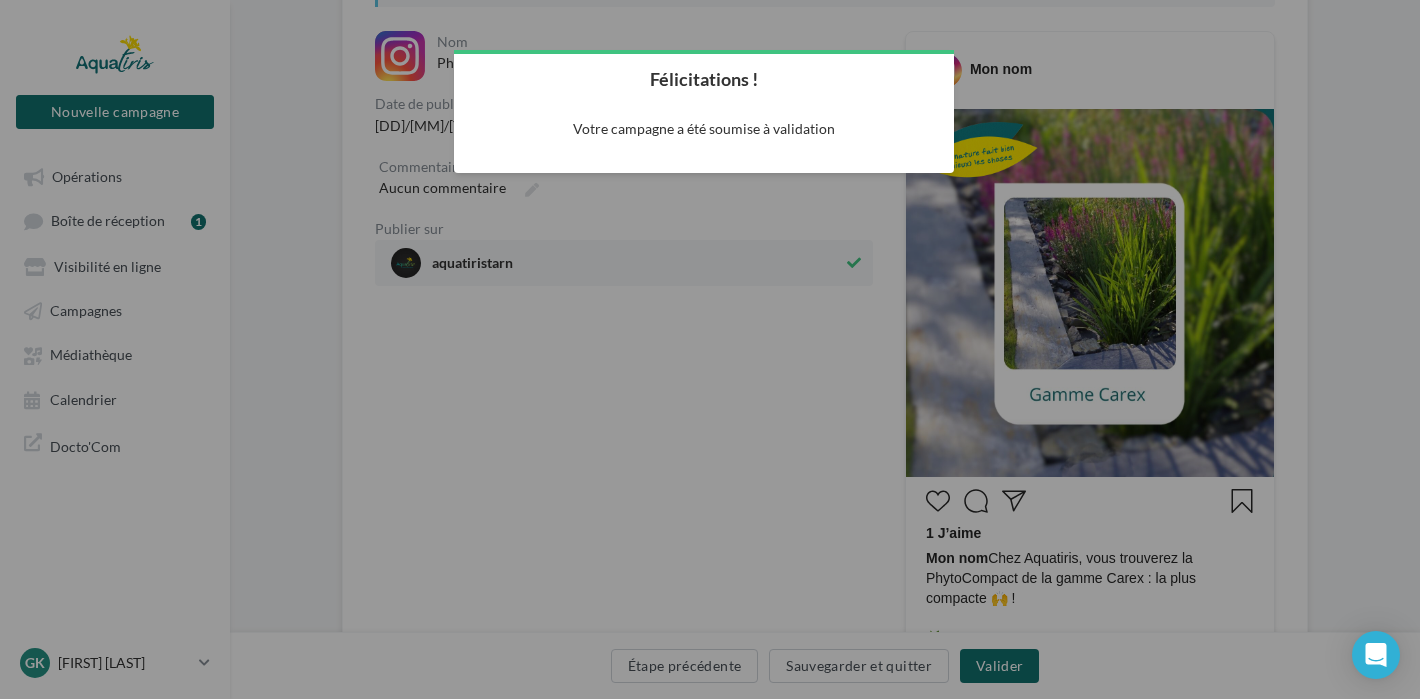 click at bounding box center [710, 349] 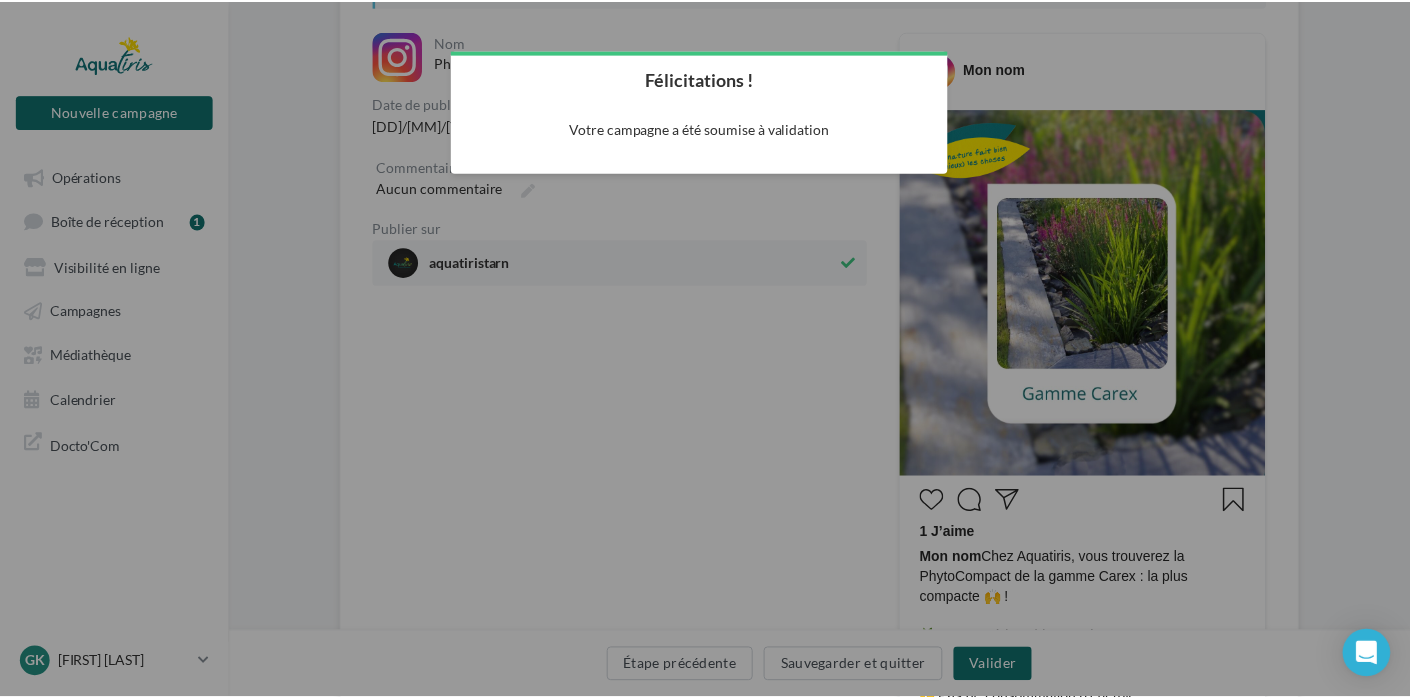 scroll, scrollTop: 32, scrollLeft: 0, axis: vertical 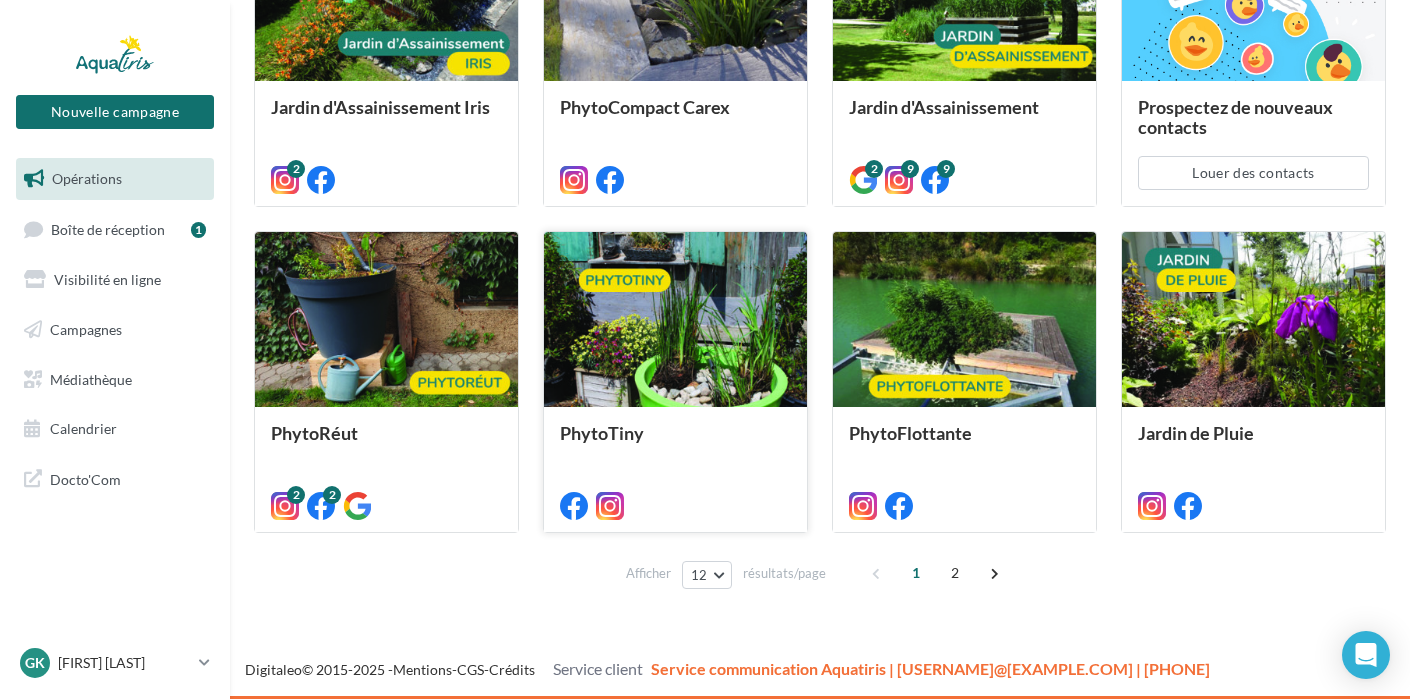 click at bounding box center (675, 320) 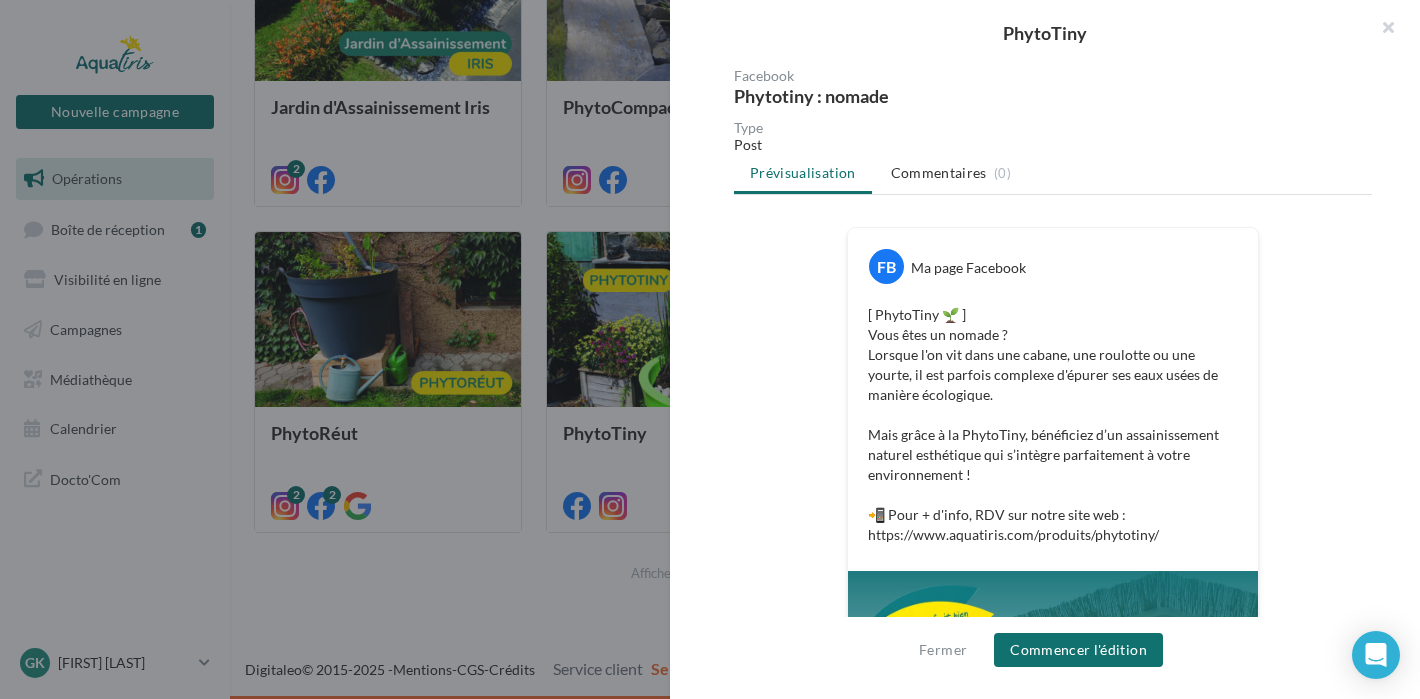 scroll, scrollTop: 0, scrollLeft: 0, axis: both 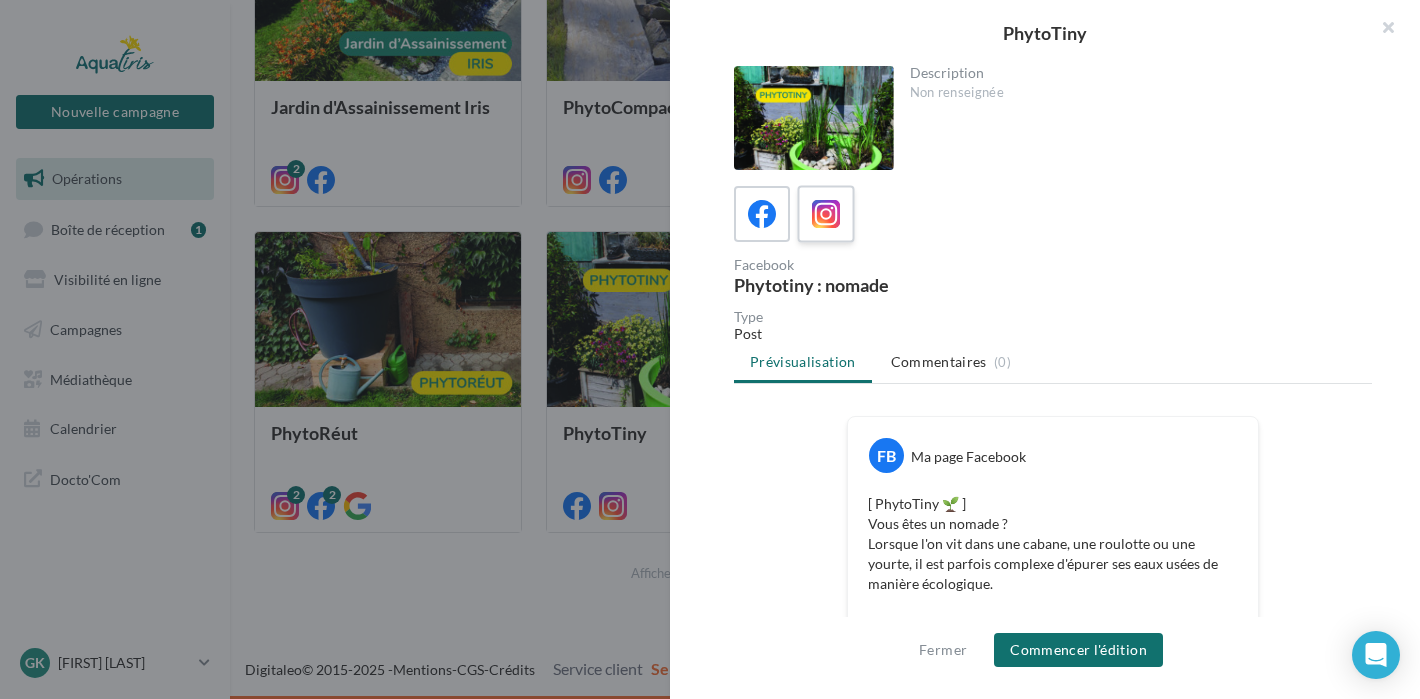 click at bounding box center [826, 214] 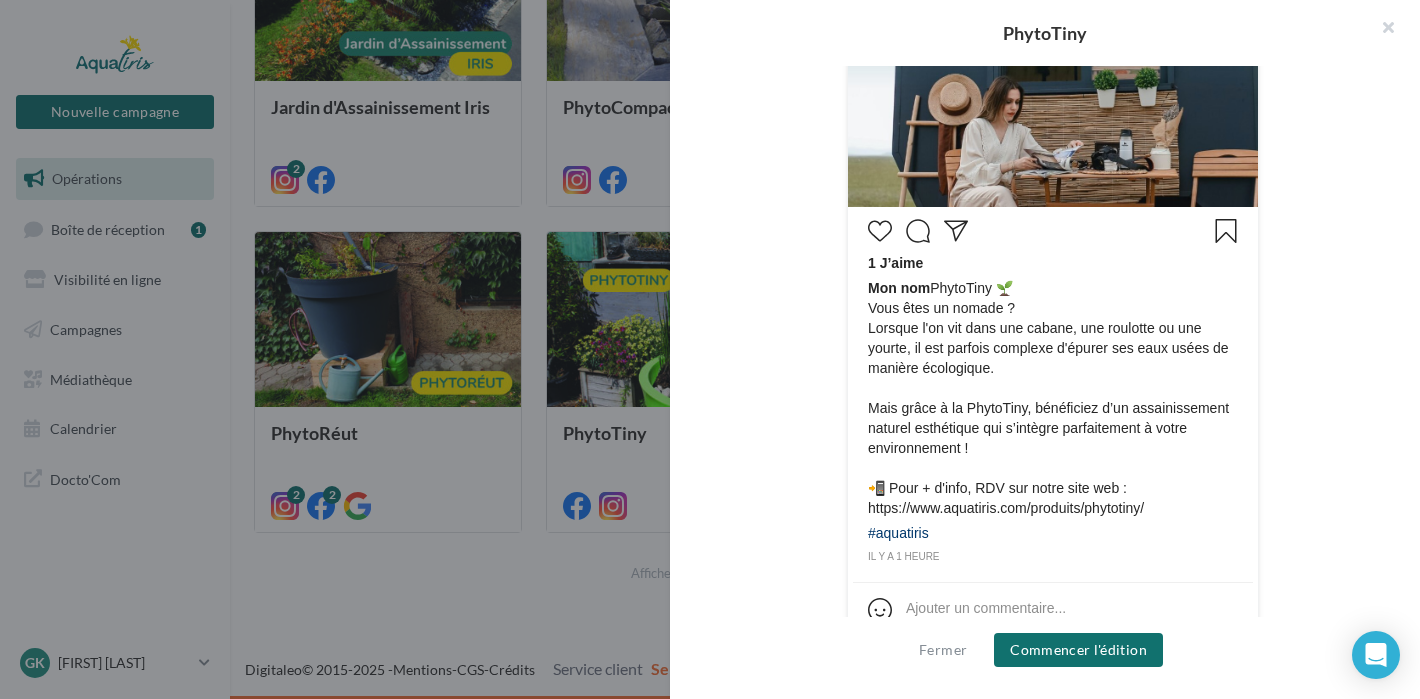 scroll, scrollTop: 722, scrollLeft: 0, axis: vertical 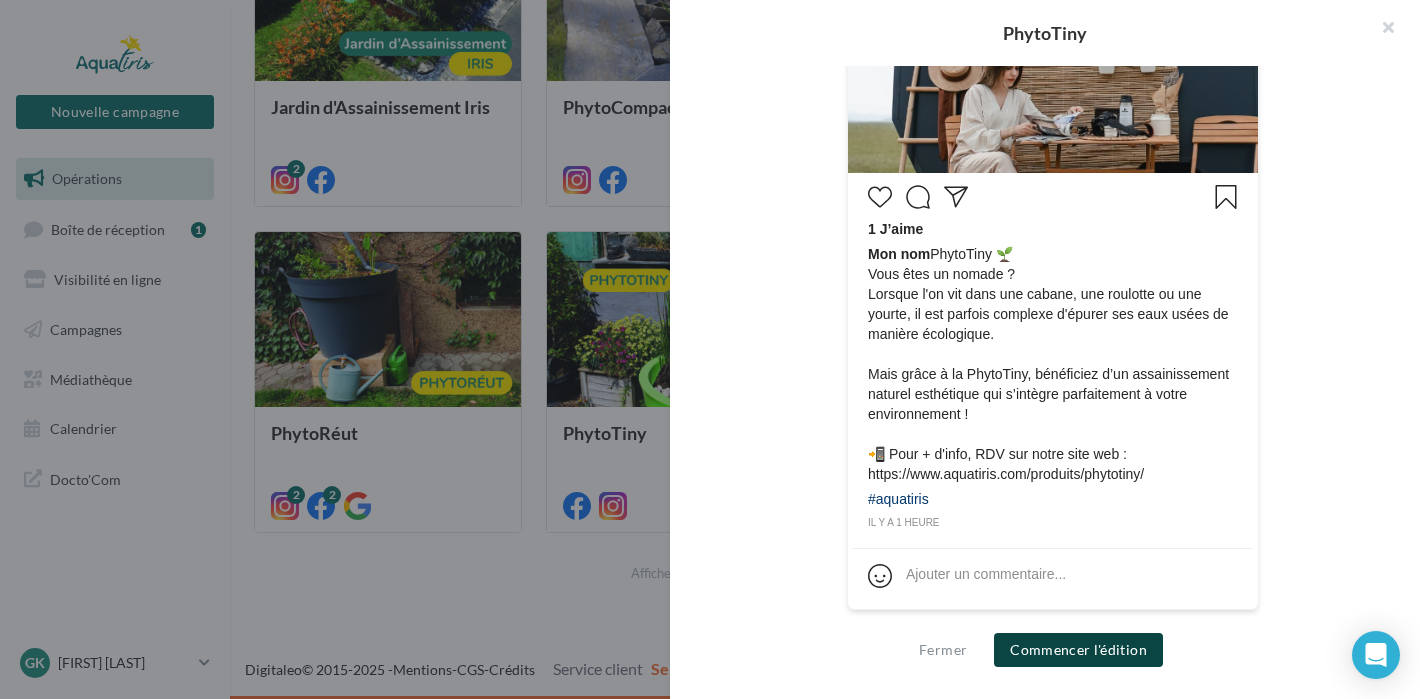 click on "Commencer l'édition" at bounding box center (1078, 650) 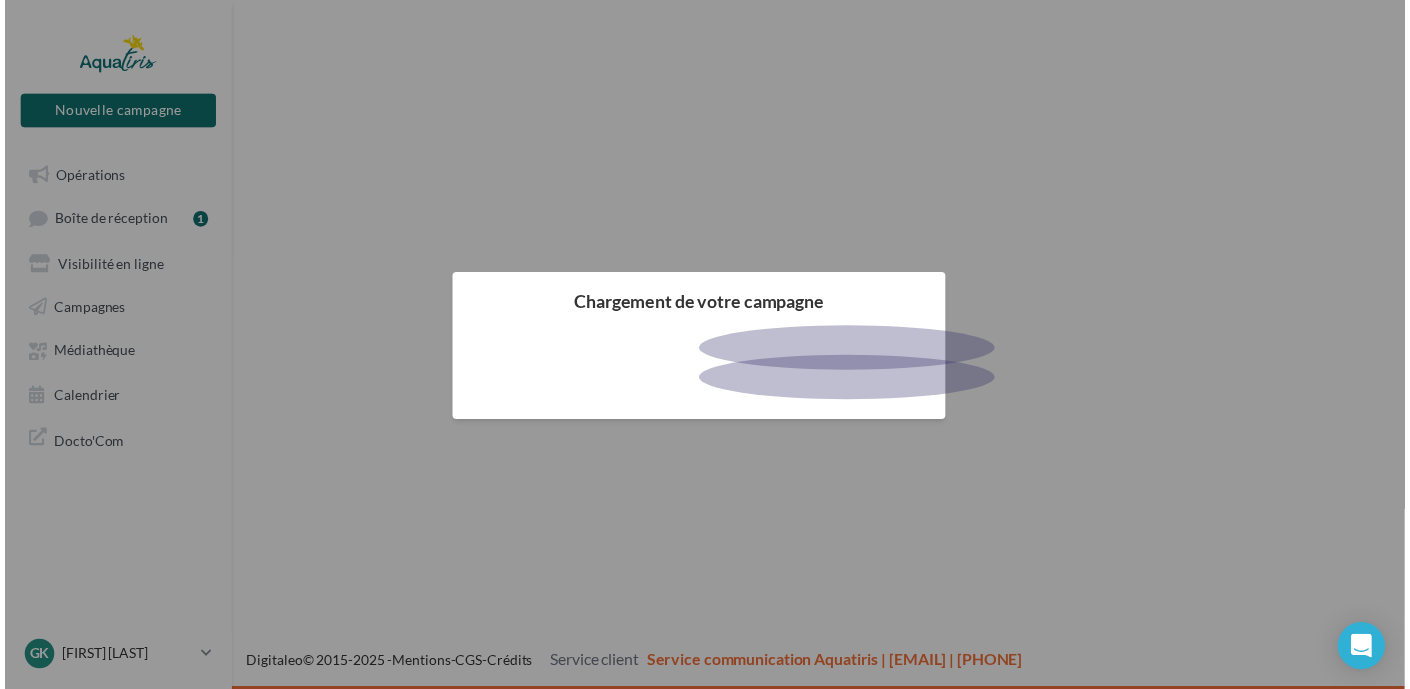 scroll, scrollTop: 0, scrollLeft: 0, axis: both 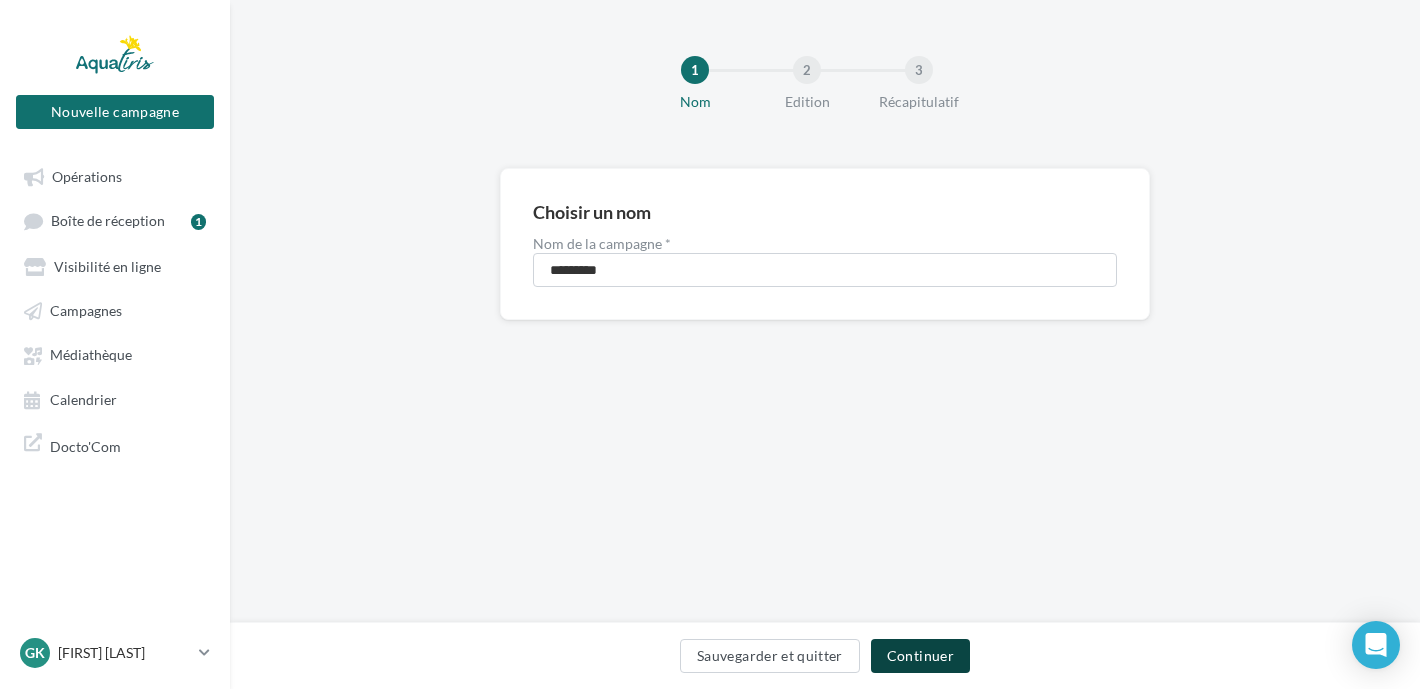 click on "Continuer" at bounding box center [920, 656] 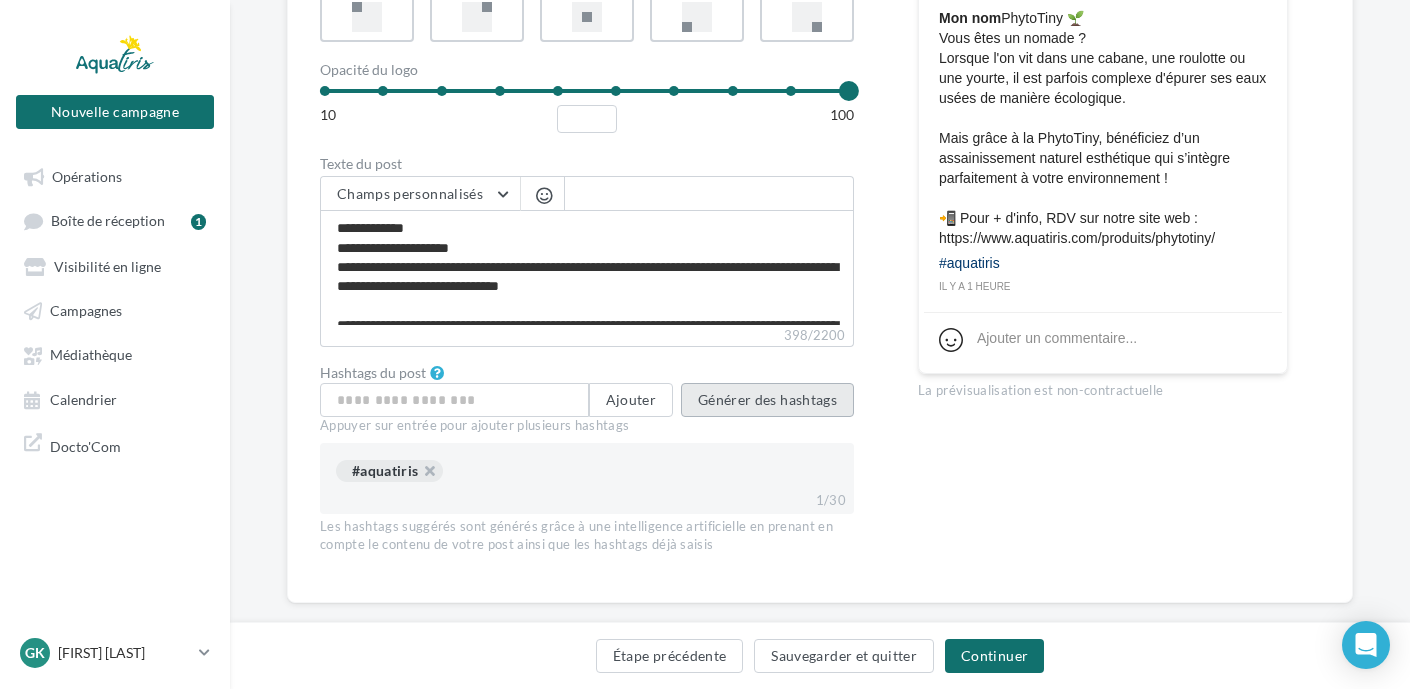 scroll, scrollTop: 785, scrollLeft: 0, axis: vertical 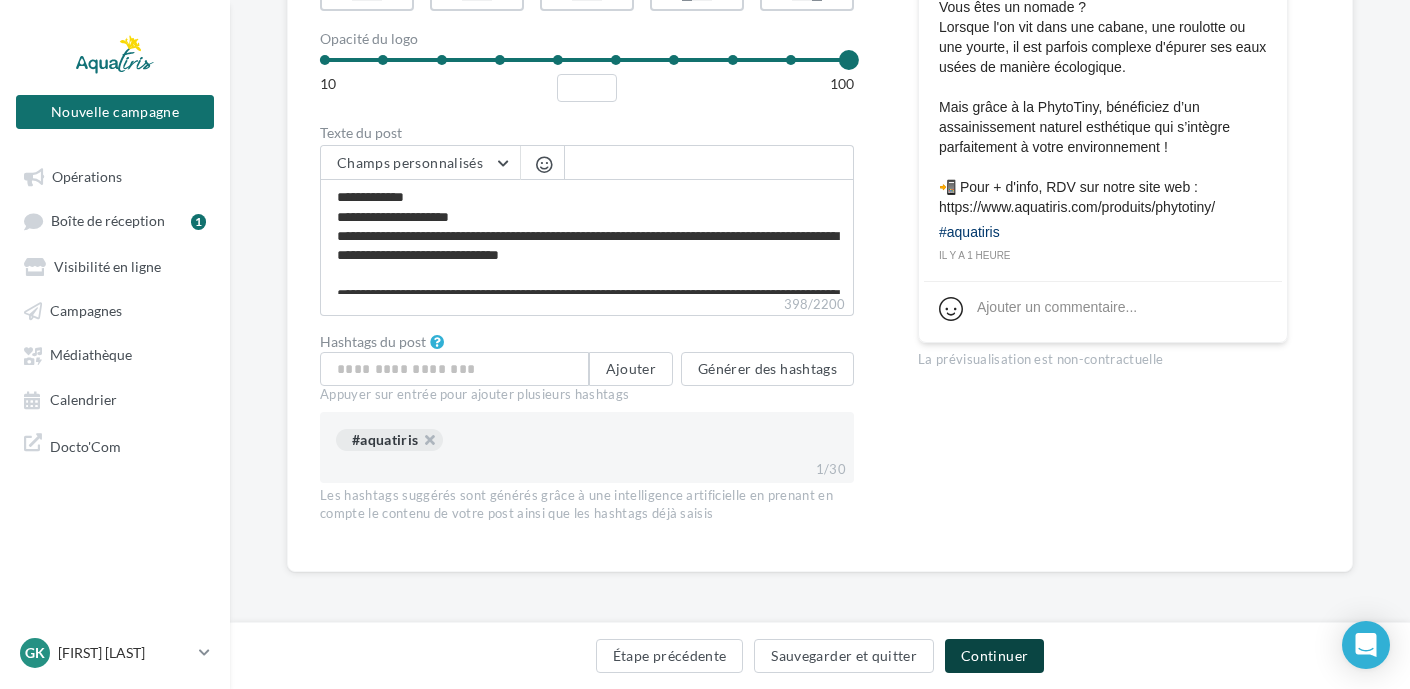 click on "Continuer" at bounding box center (994, 656) 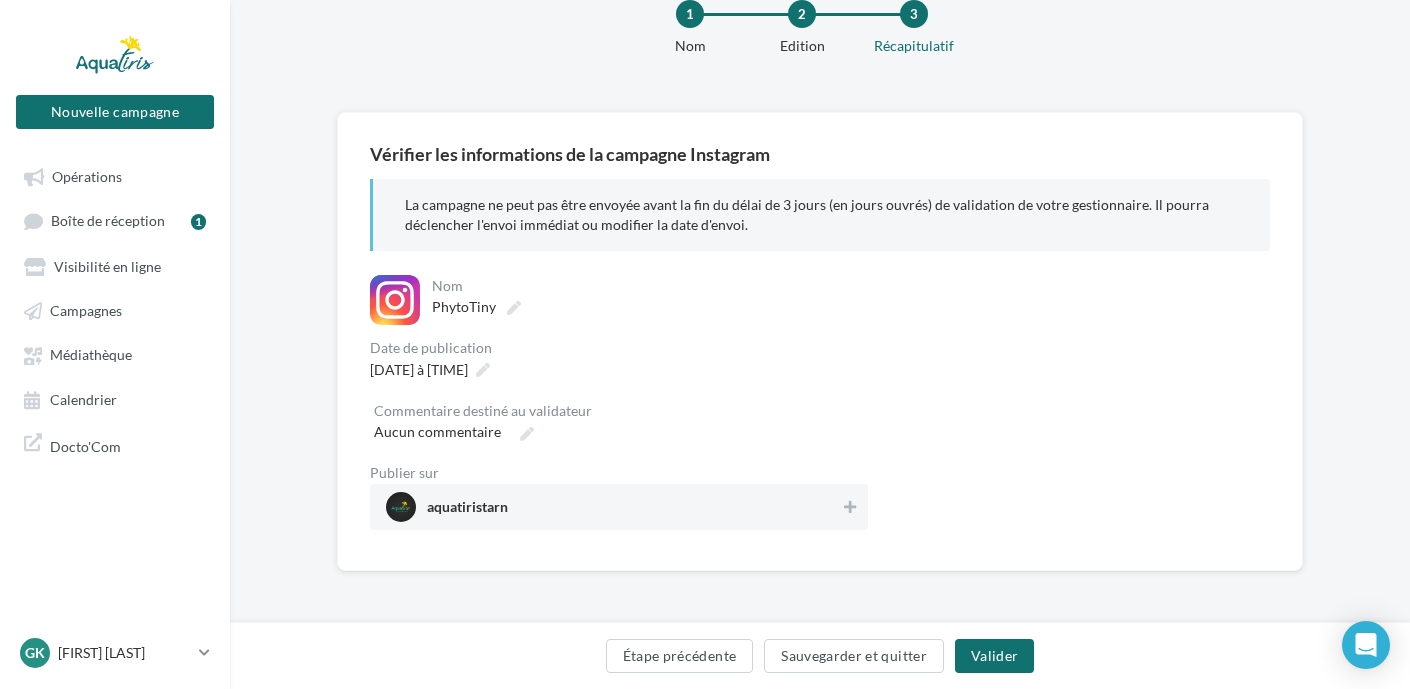 scroll, scrollTop: 400, scrollLeft: 0, axis: vertical 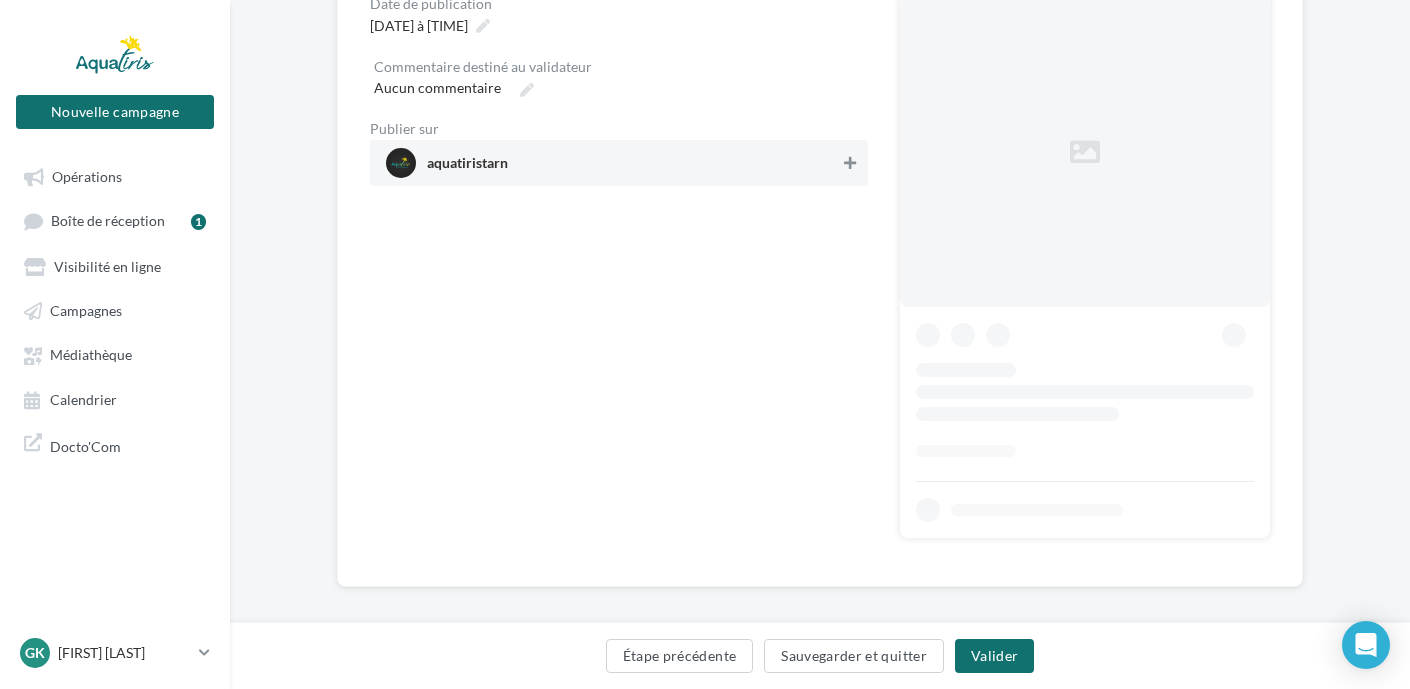 click at bounding box center (850, 163) 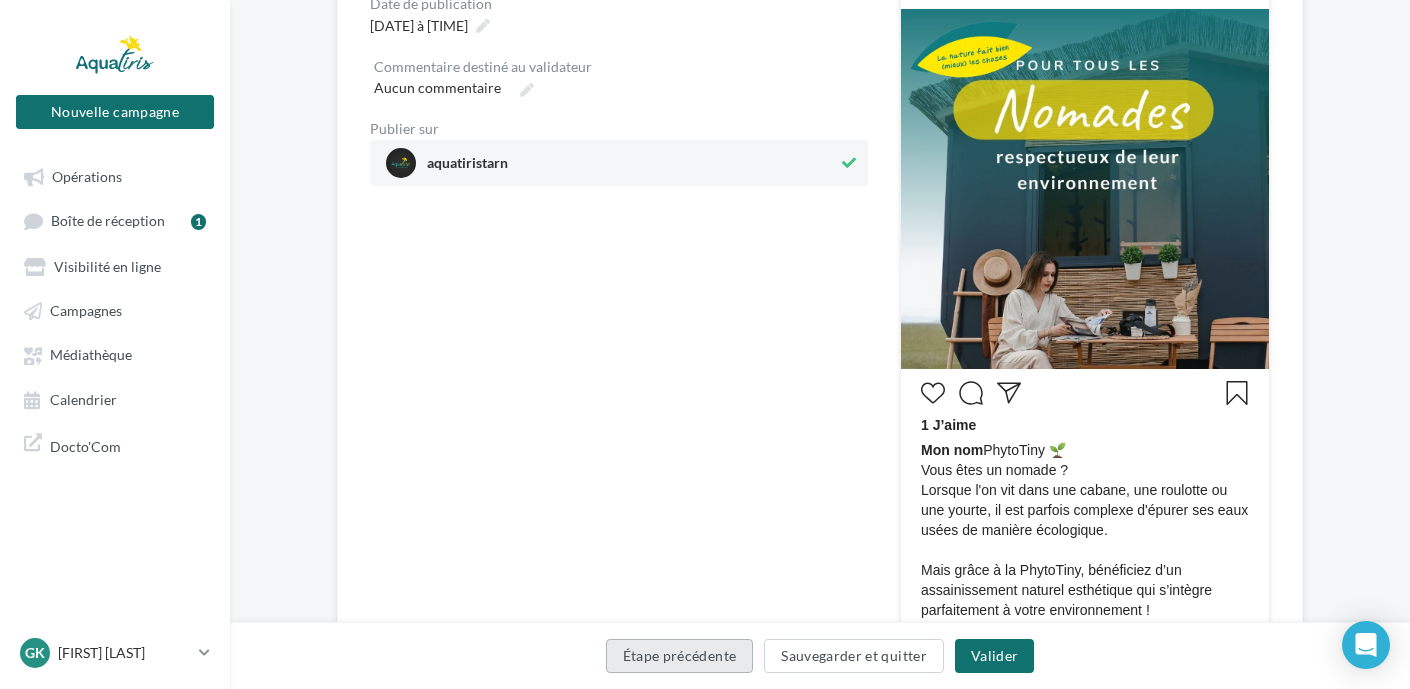 click on "Étape précédente" at bounding box center (680, 656) 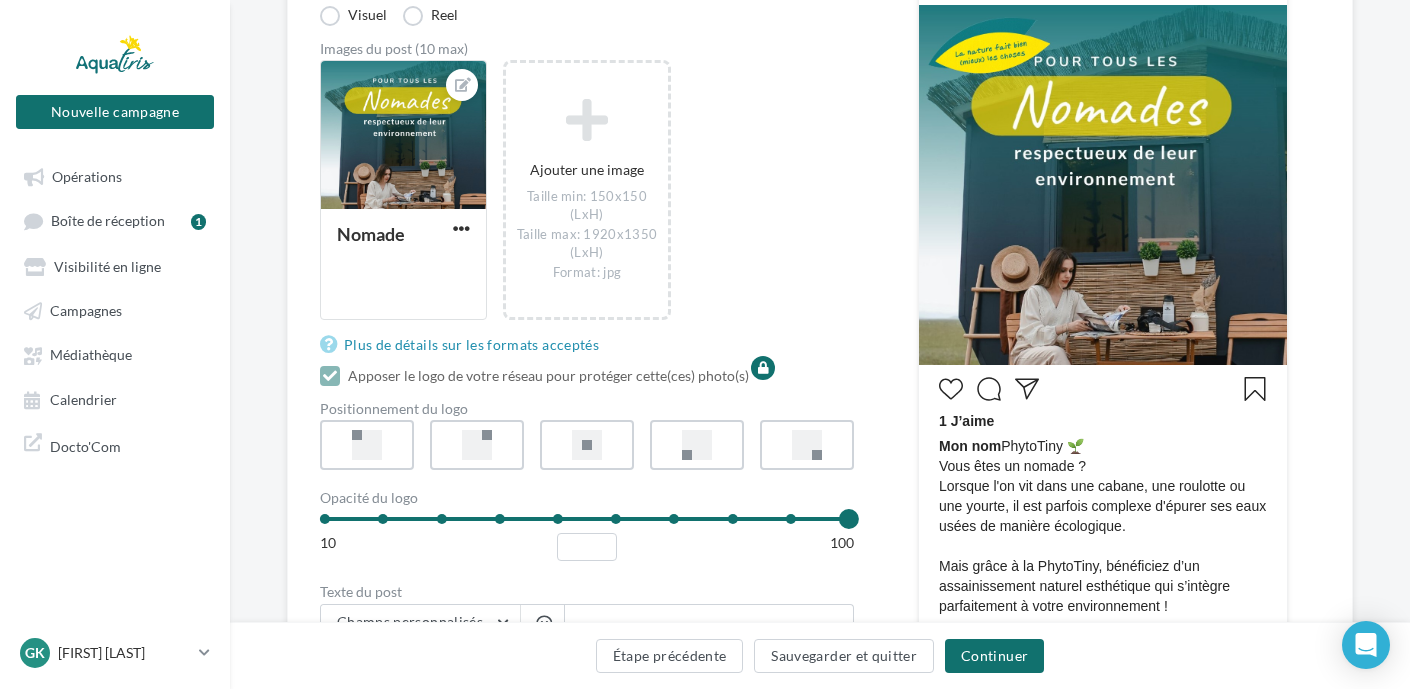 click on "Mon nom" at bounding box center (970, 446) 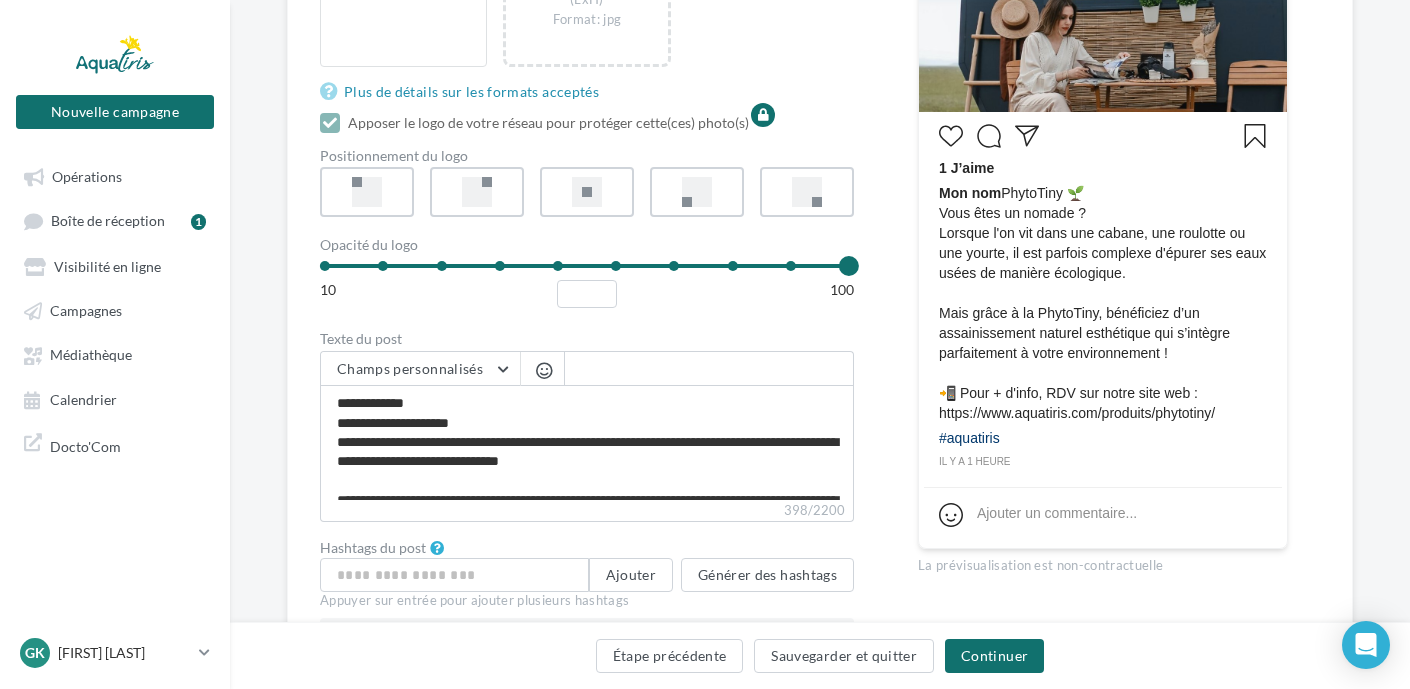 scroll, scrollTop: 626, scrollLeft: 0, axis: vertical 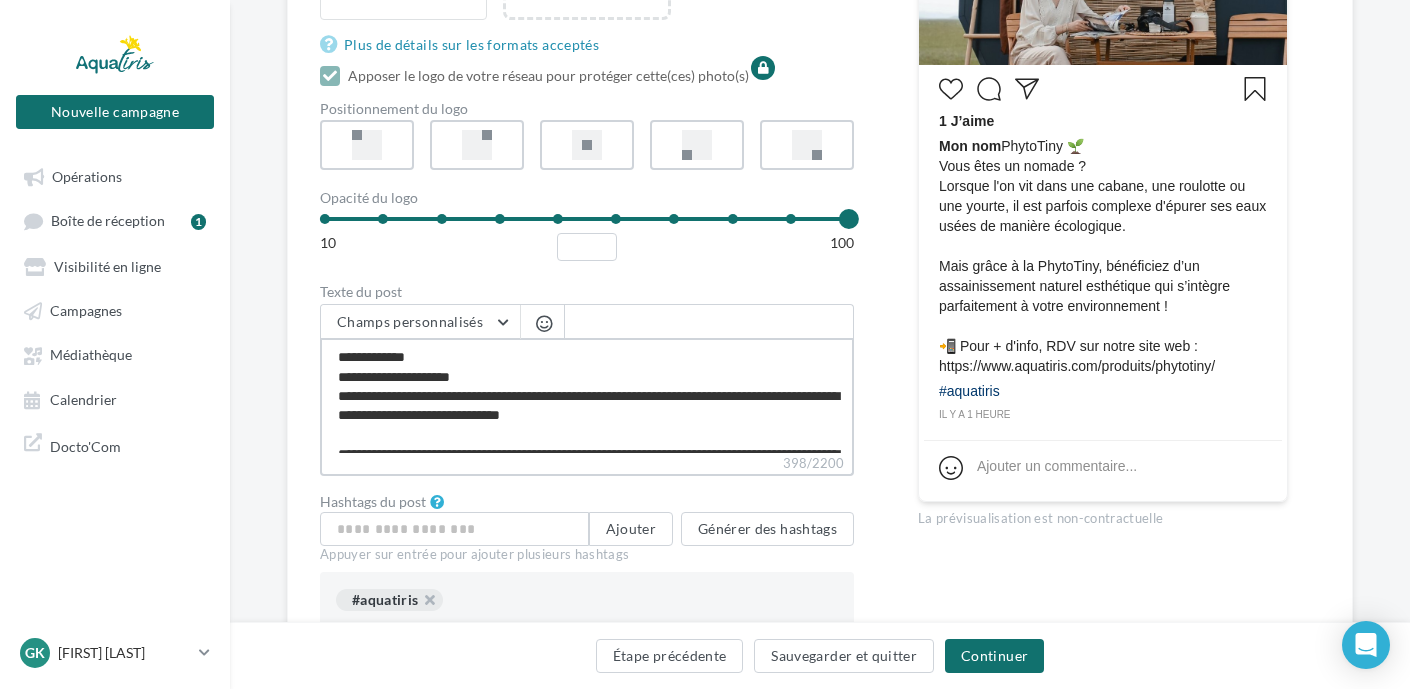 click on "**********" at bounding box center [587, 395] 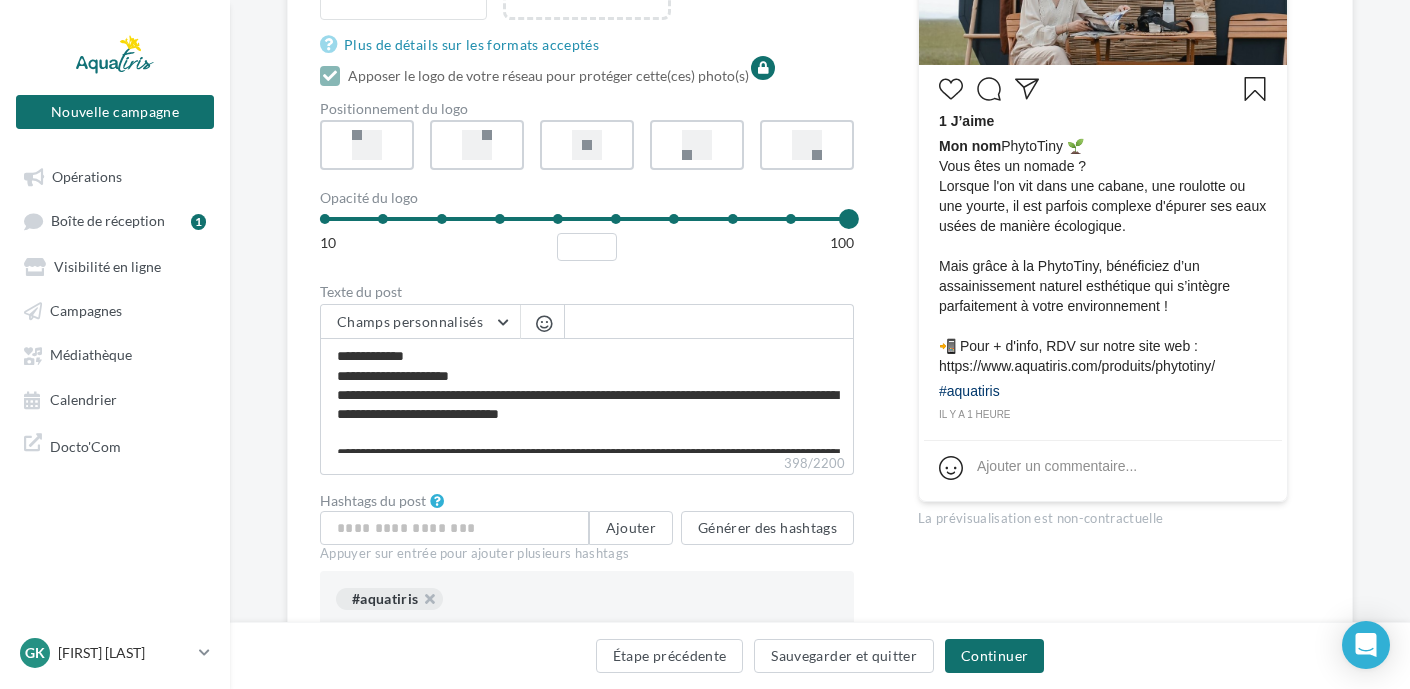 click on "Mon nom" at bounding box center (970, 146) 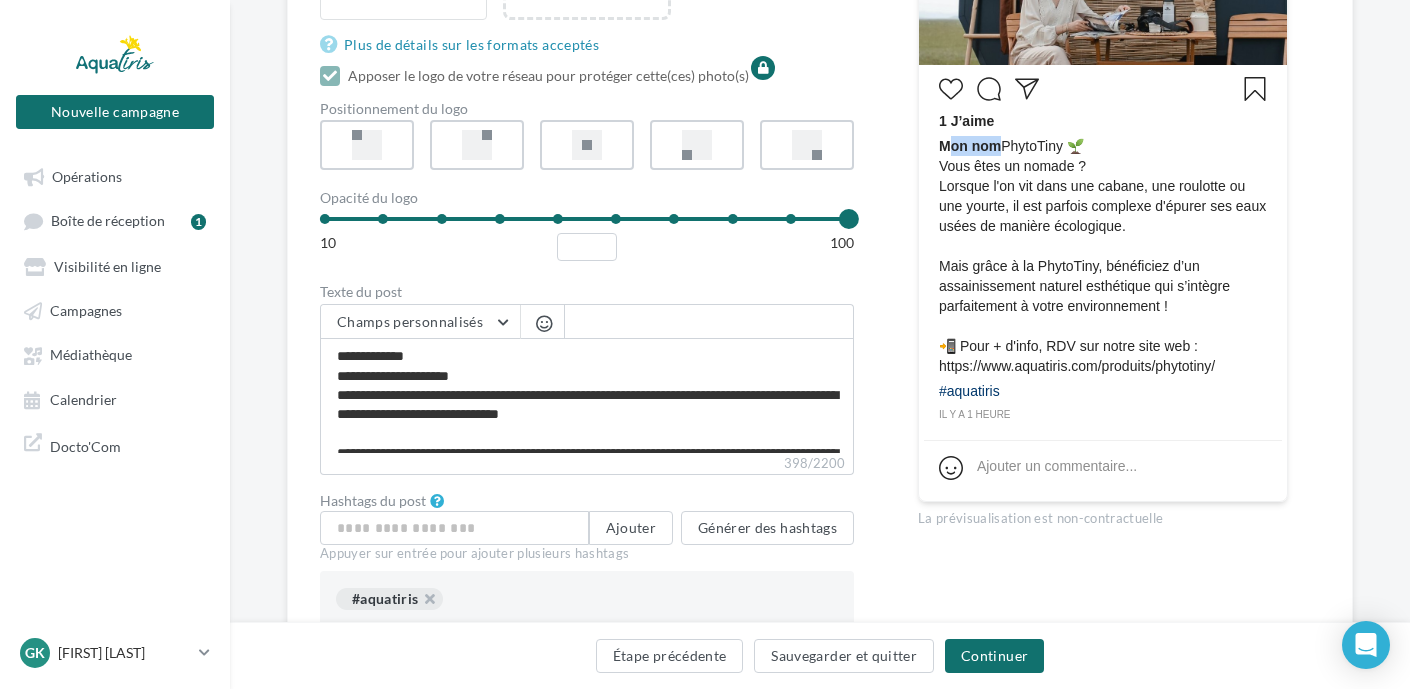 drag, startPoint x: 1001, startPoint y: 149, endPoint x: 946, endPoint y: 139, distance: 55.9017 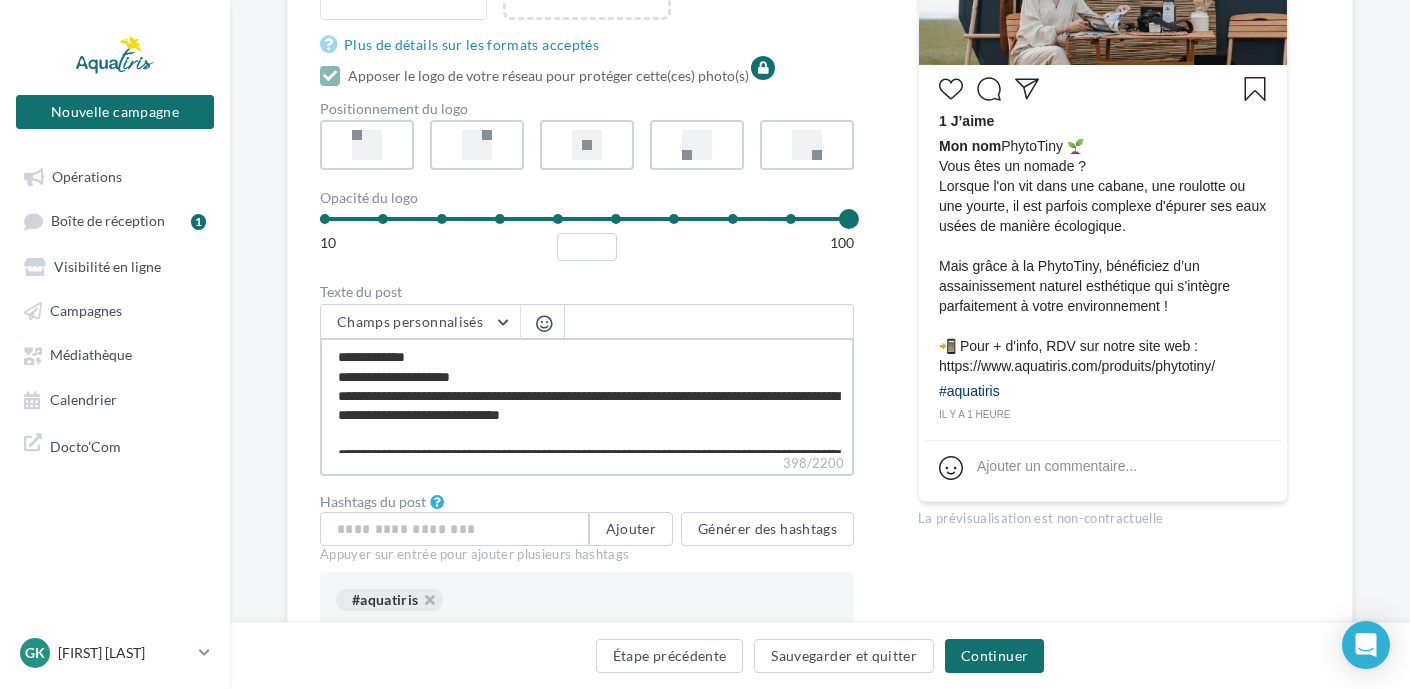 click on "**********" at bounding box center [587, 395] 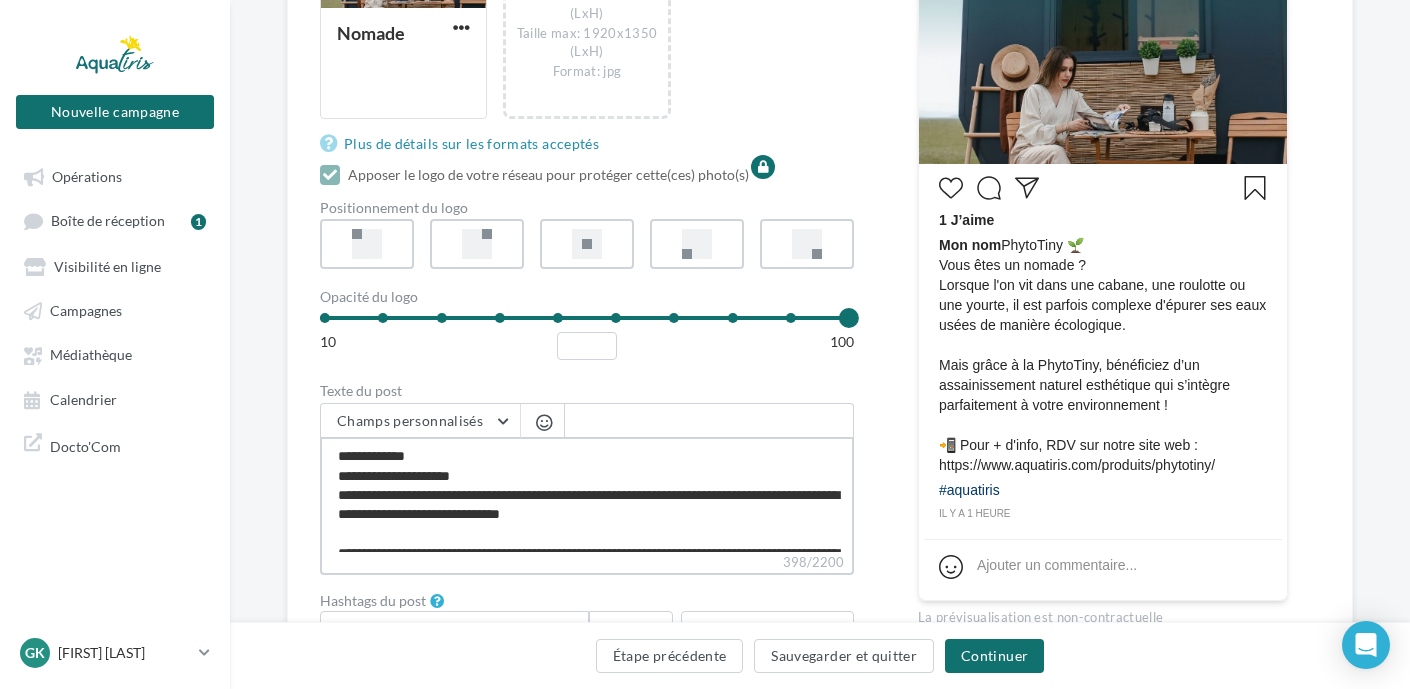 scroll, scrollTop: 526, scrollLeft: 0, axis: vertical 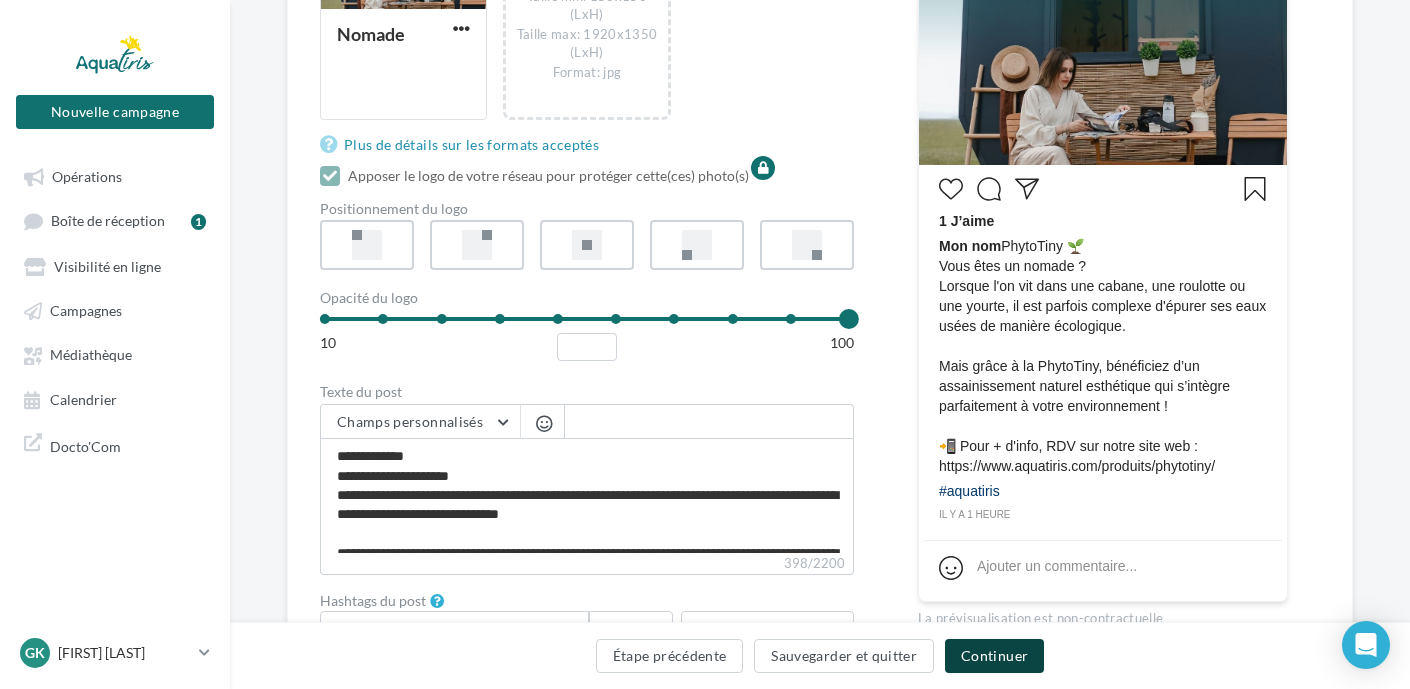 click on "Continuer" at bounding box center (994, 656) 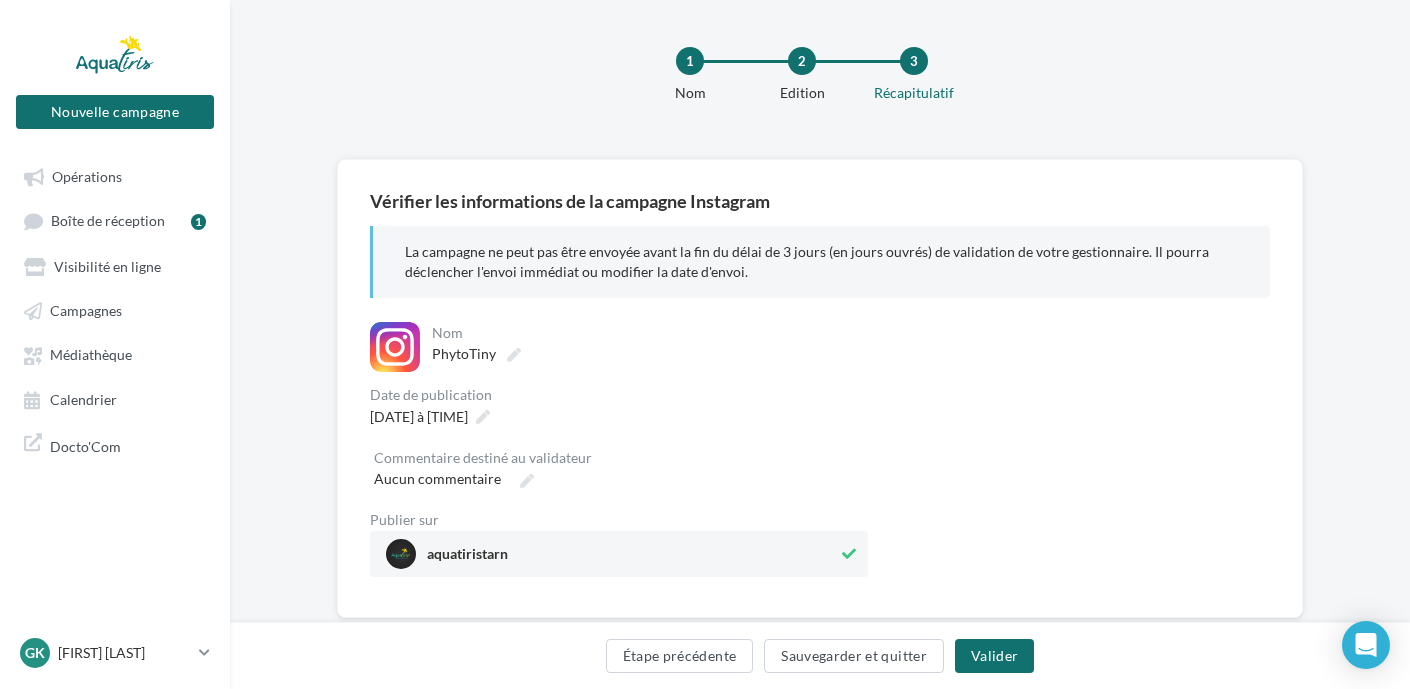 scroll, scrollTop: 0, scrollLeft: 0, axis: both 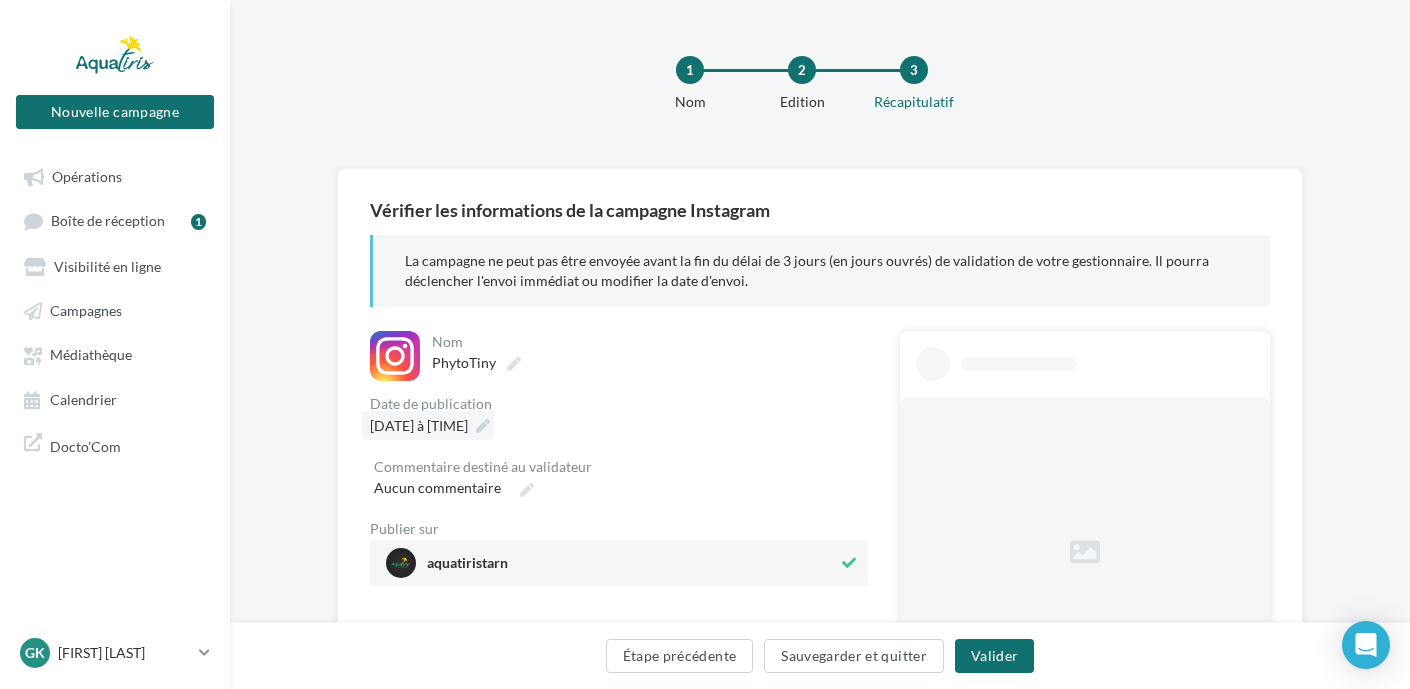 click on "16/07/2025 à 23:10" at bounding box center (419, 425) 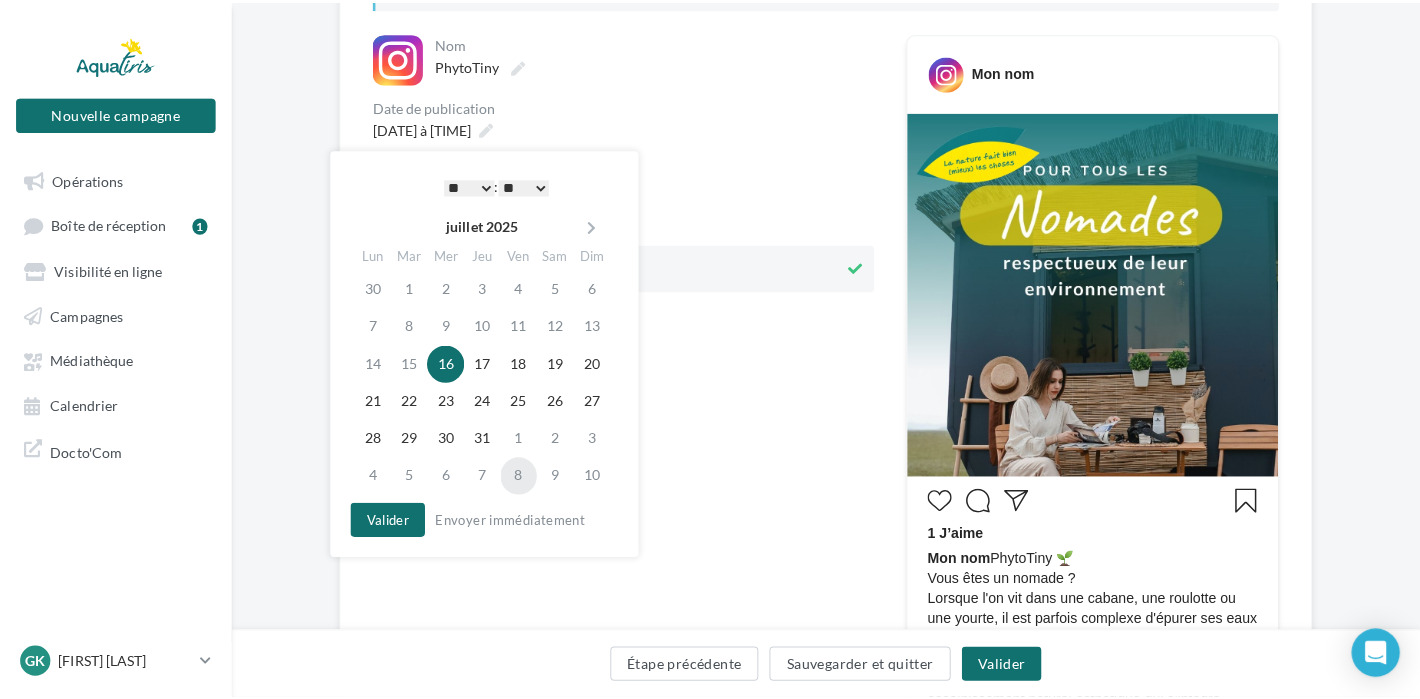 scroll, scrollTop: 300, scrollLeft: 0, axis: vertical 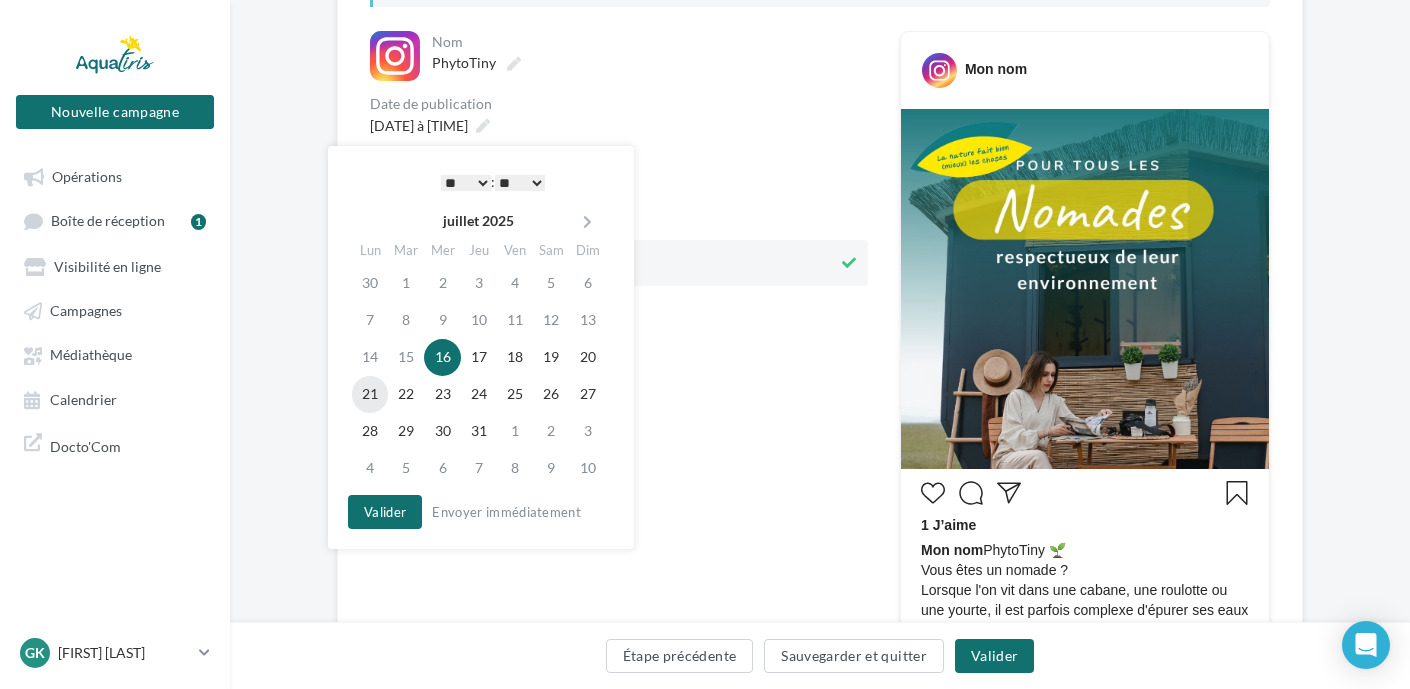 click on "21" at bounding box center [370, 394] 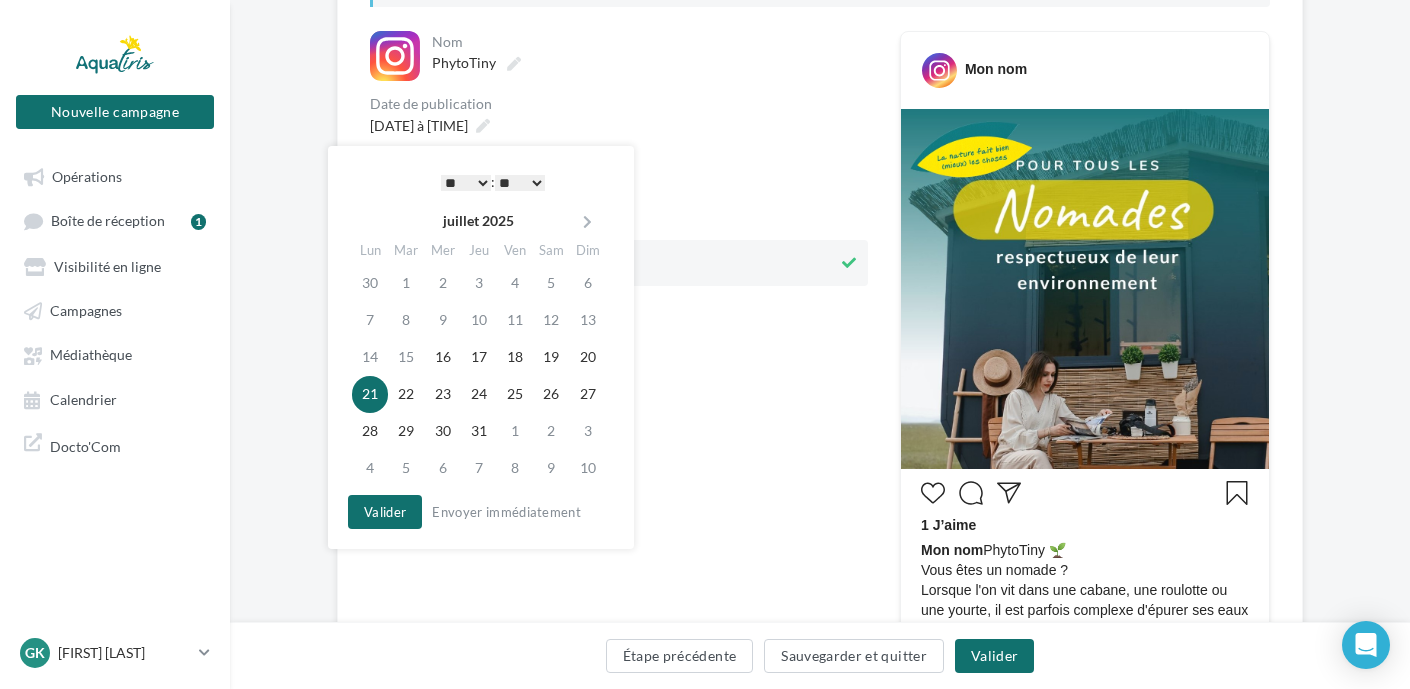 click on "* * * * * * * * * * ** ** ** ** ** ** ** ** ** ** ** ** ** **" at bounding box center (466, 183) 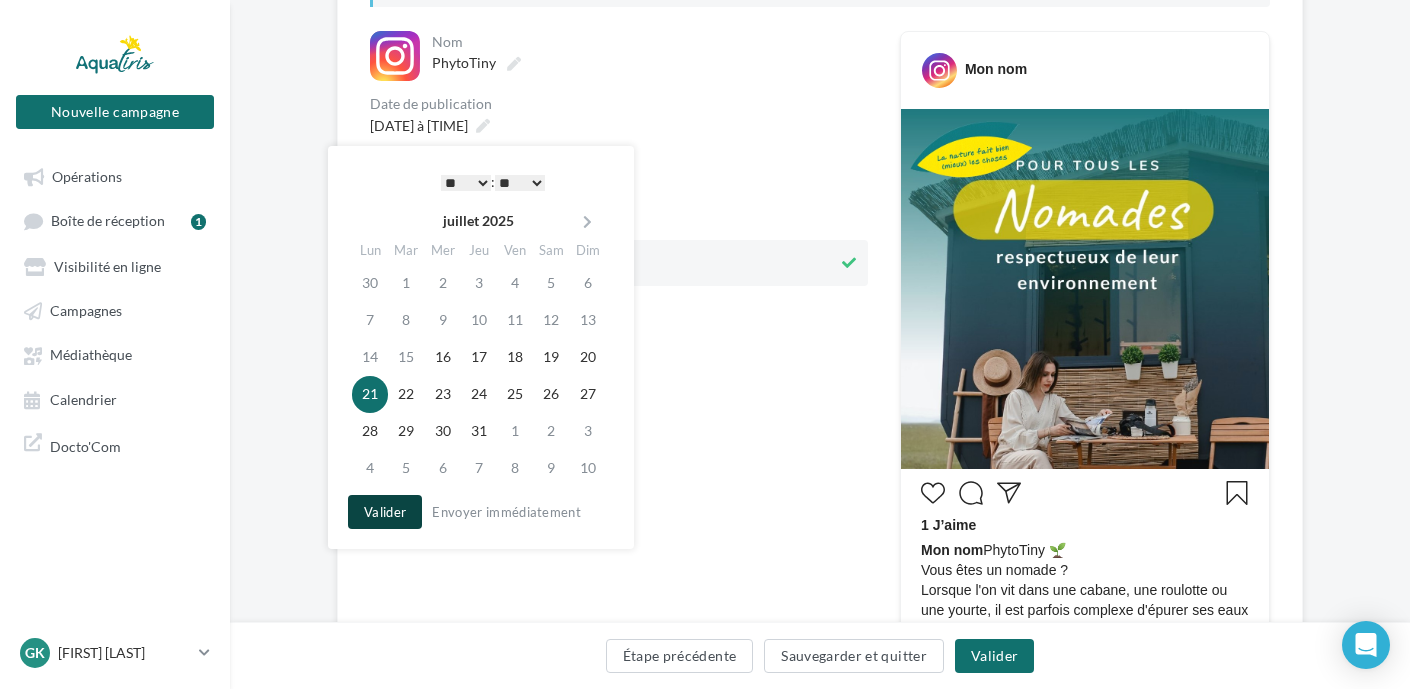 click on "Valider" at bounding box center (385, 512) 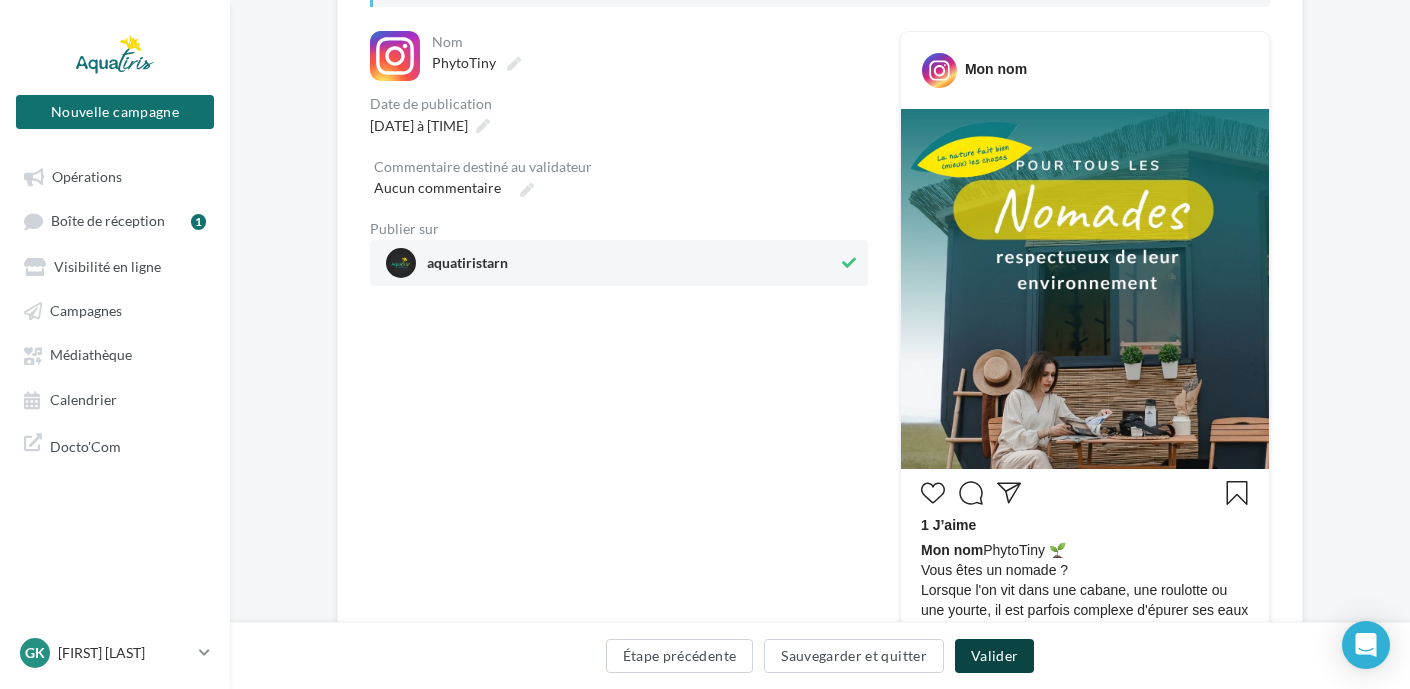 click on "Valider" at bounding box center (994, 656) 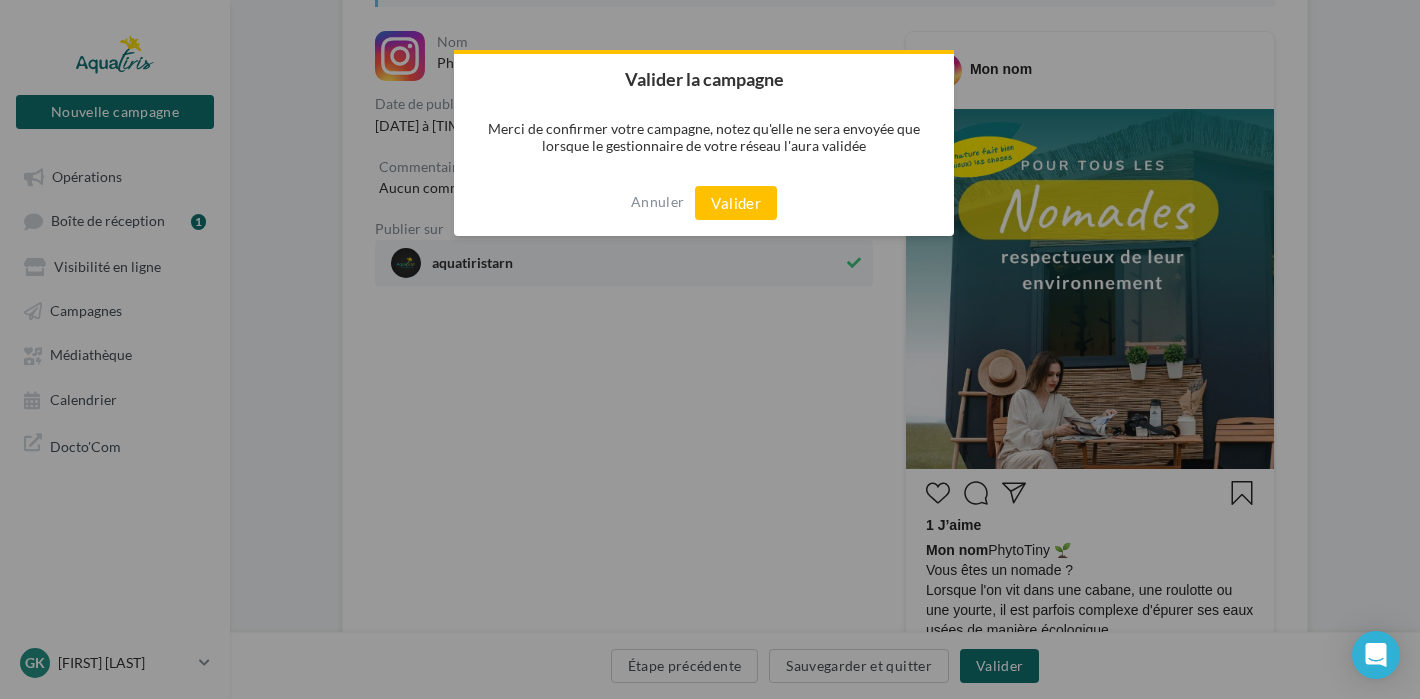 click on "Valider" at bounding box center [736, 203] 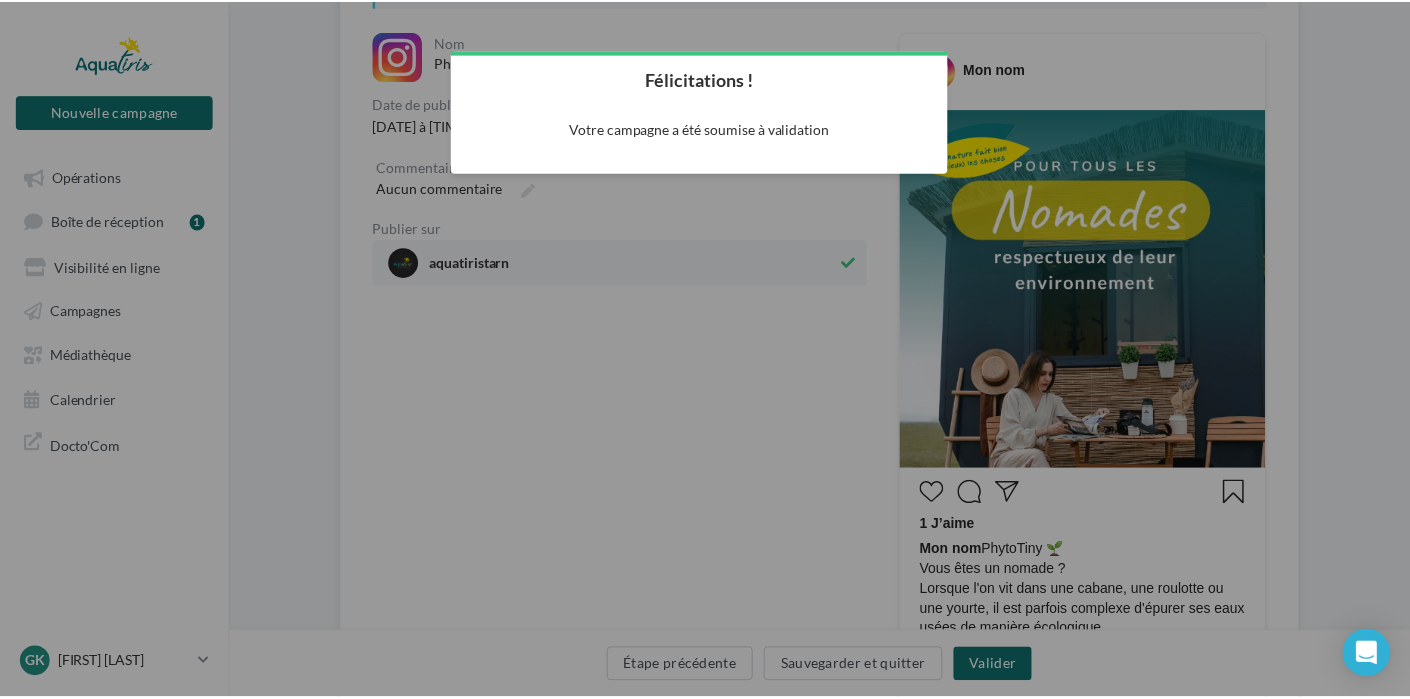 scroll, scrollTop: 32, scrollLeft: 0, axis: vertical 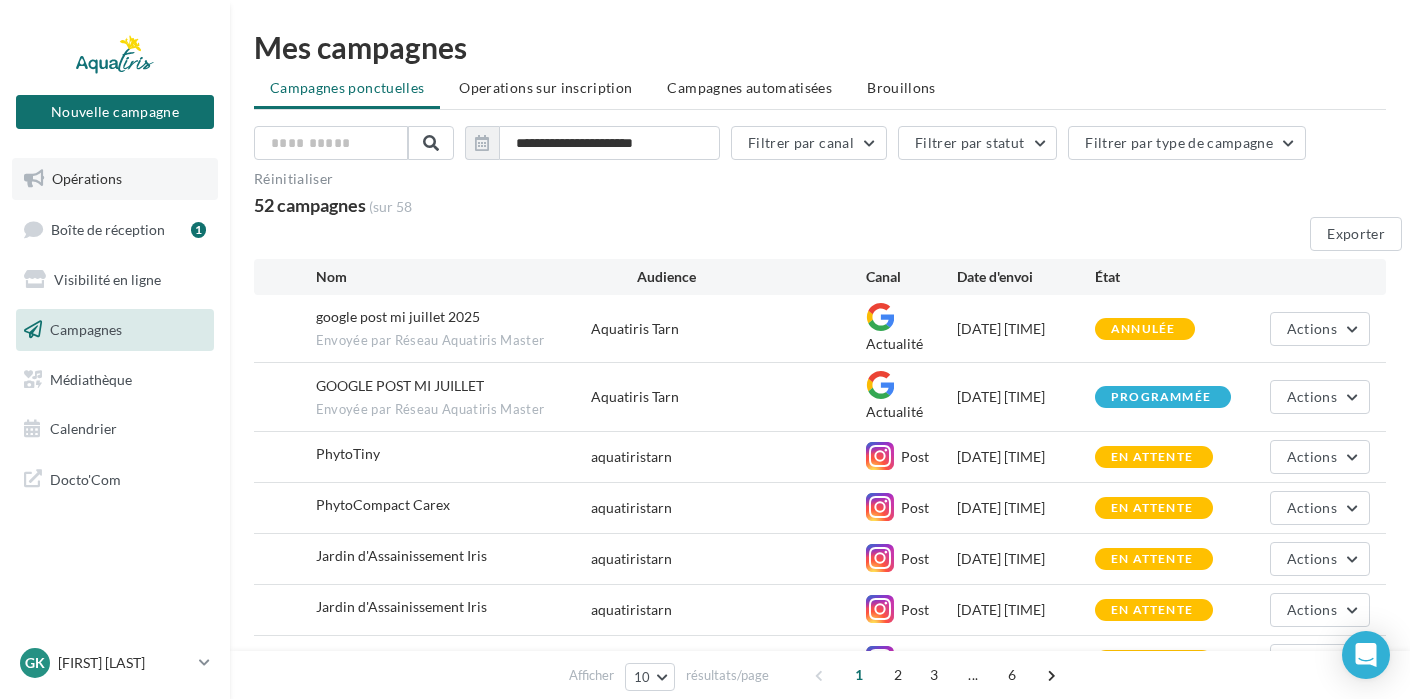 click on "Opérations" at bounding box center [115, 179] 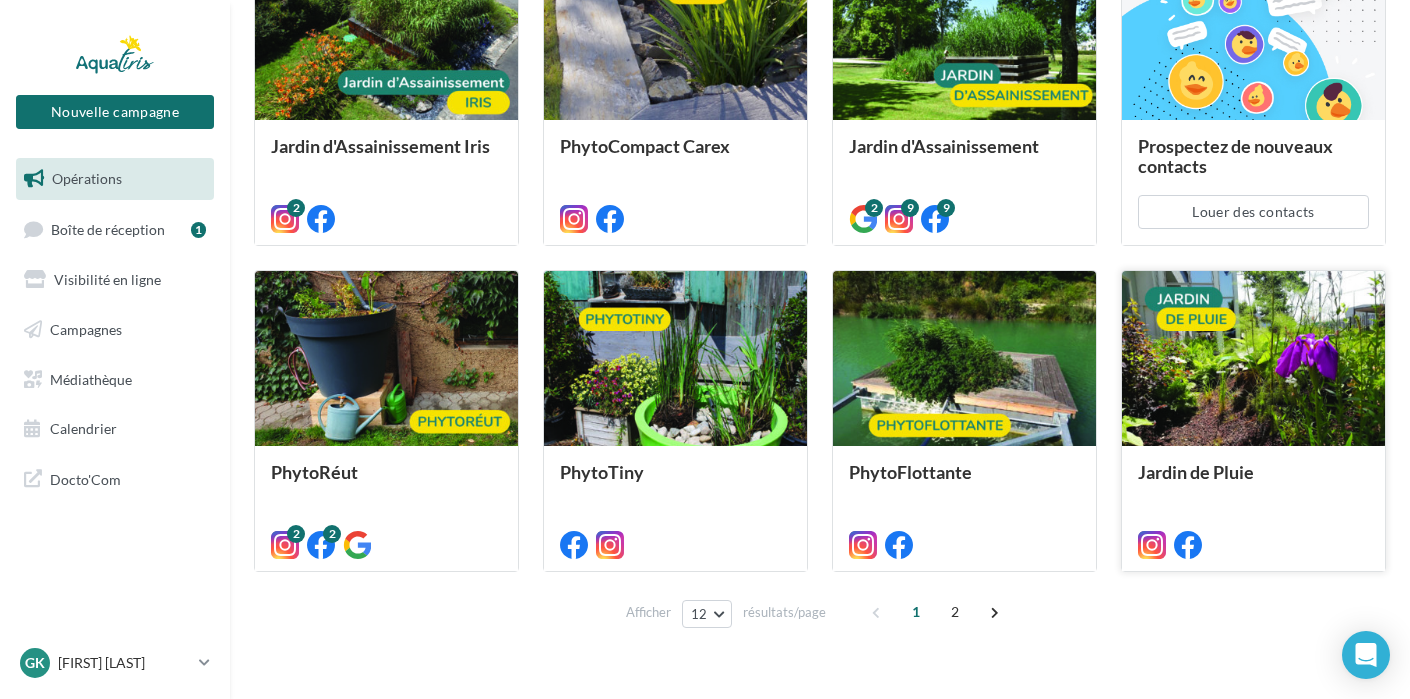 scroll, scrollTop: 982, scrollLeft: 0, axis: vertical 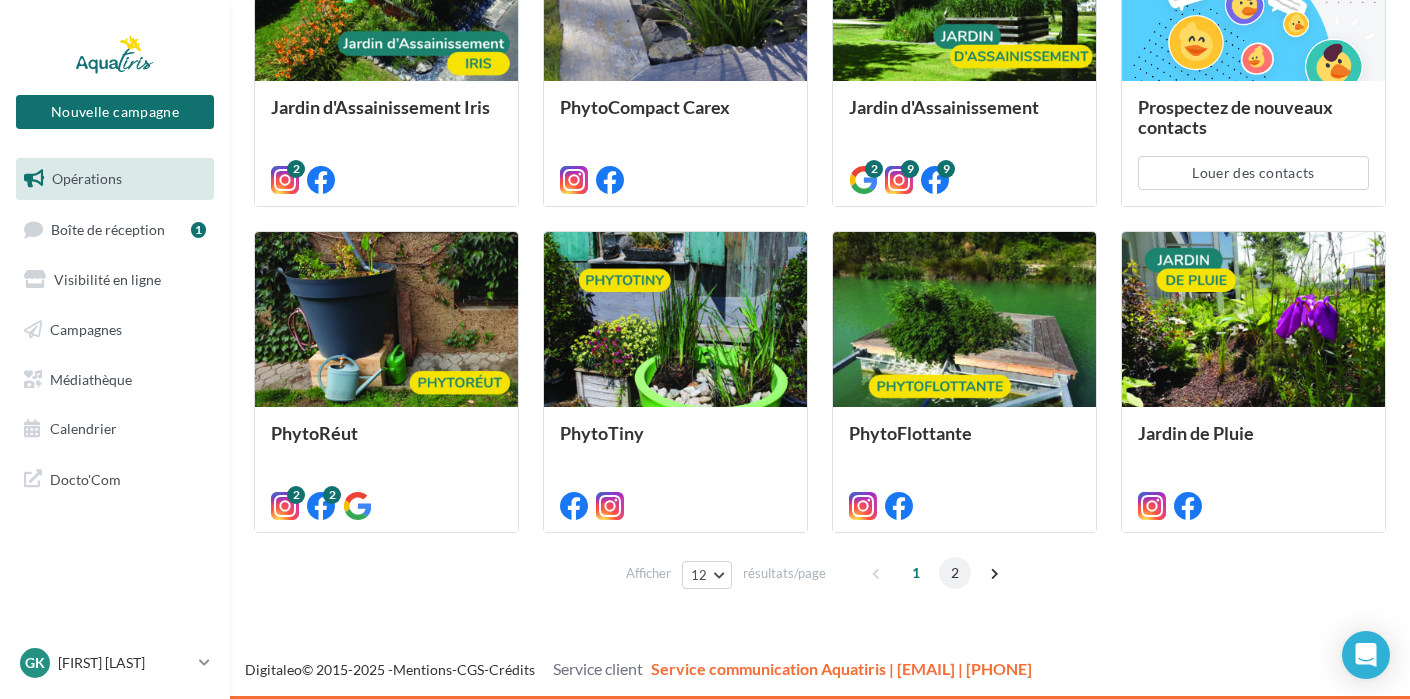 click on "2" at bounding box center [955, 573] 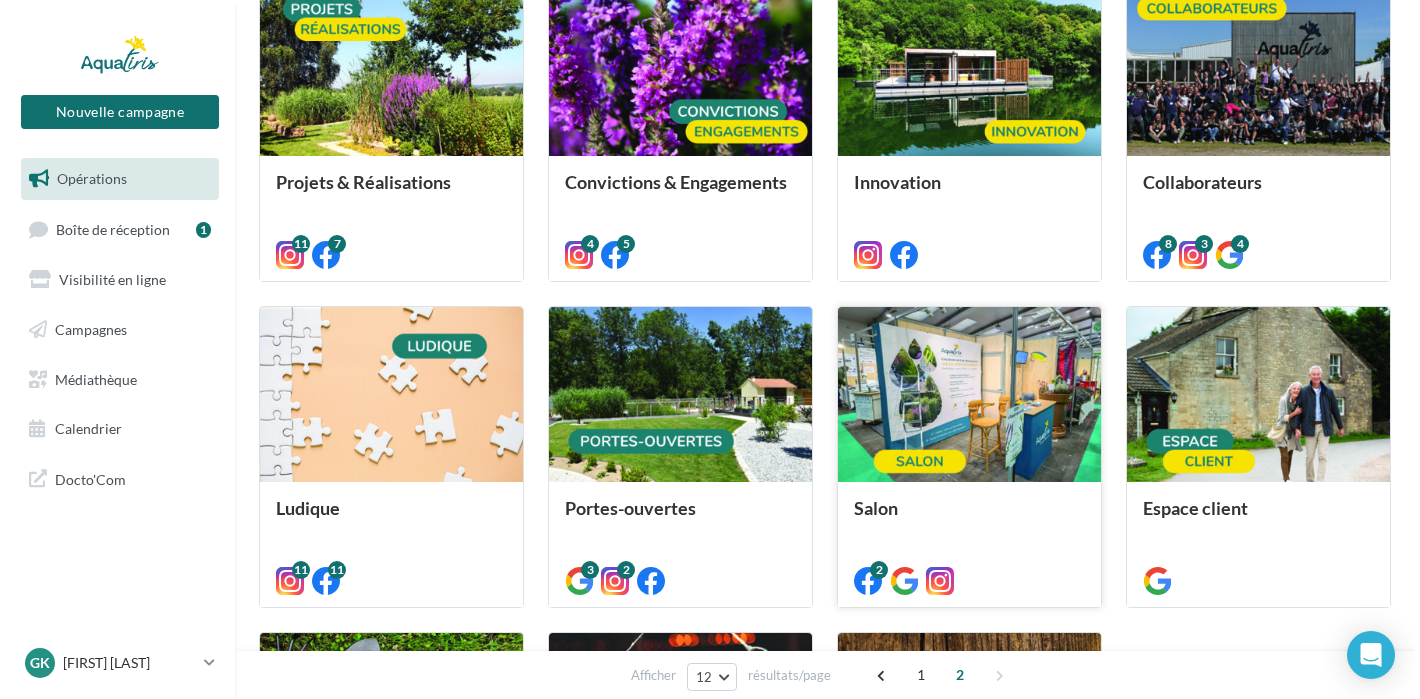 scroll, scrollTop: 481, scrollLeft: 0, axis: vertical 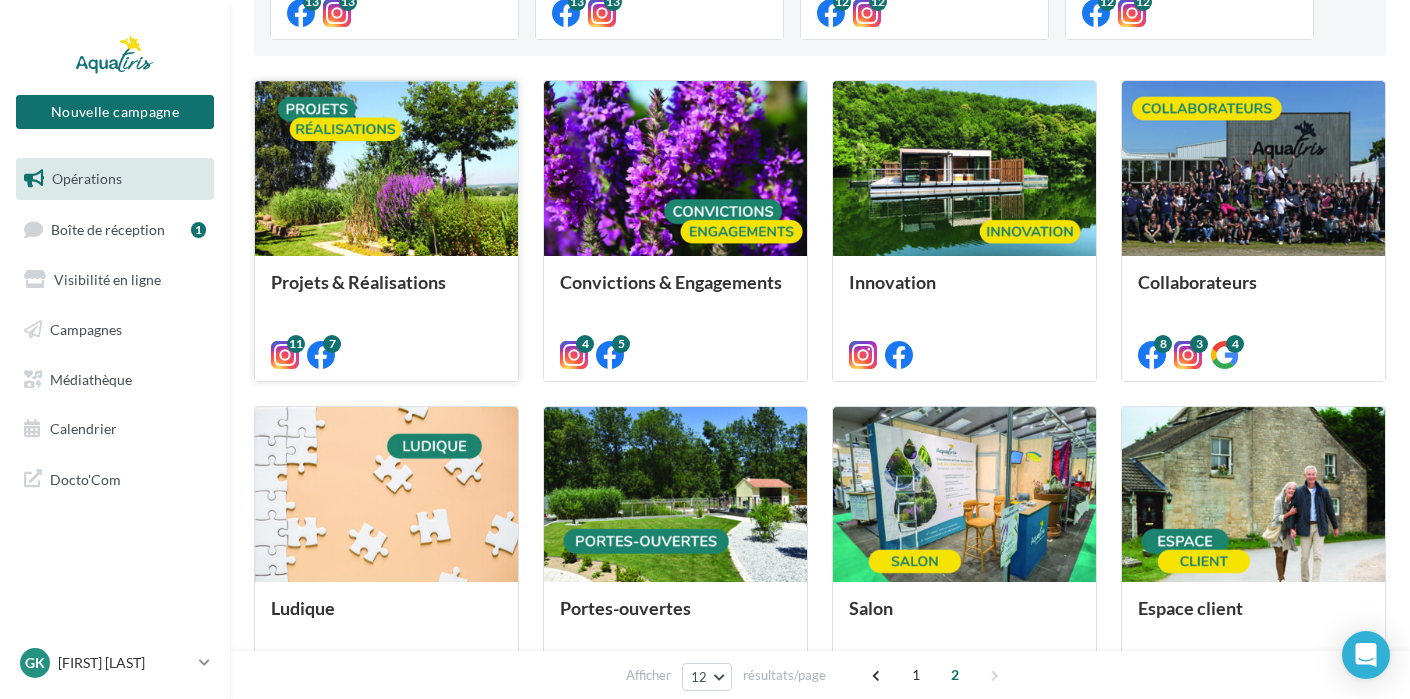 click at bounding box center [386, 169] 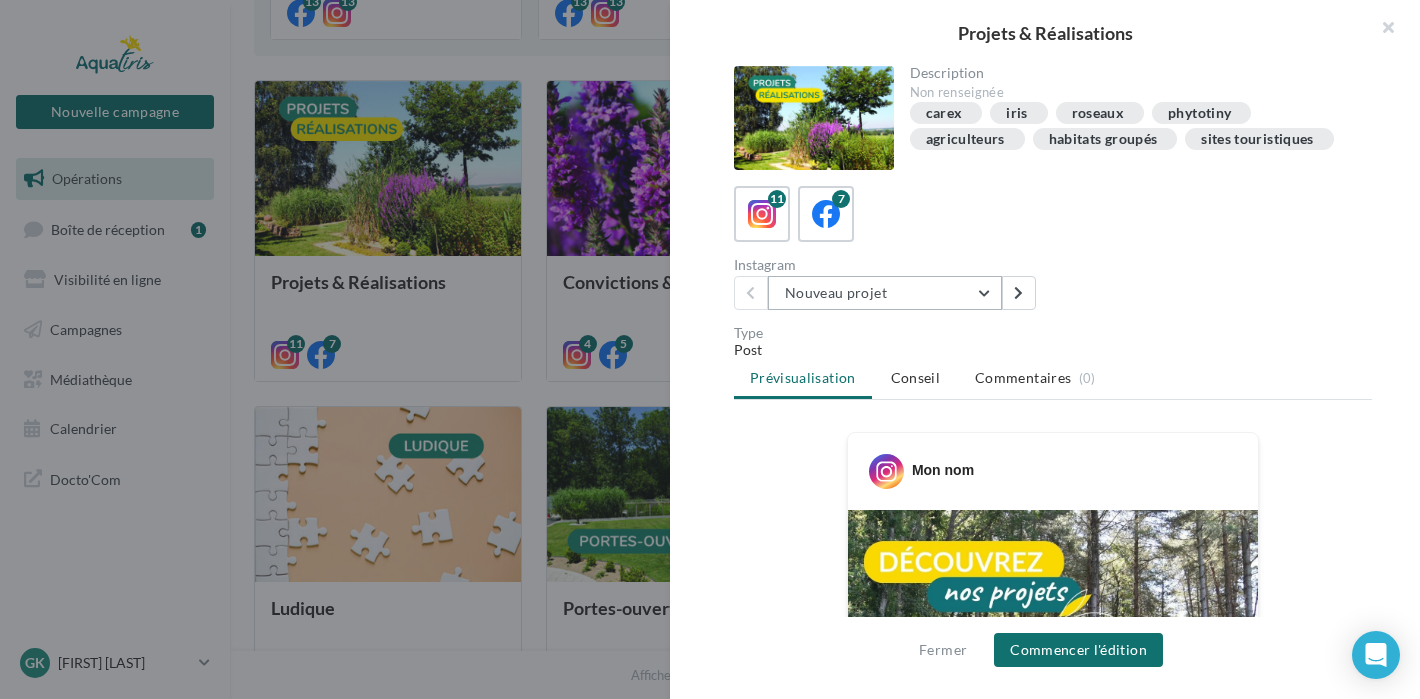 click on "Nouveau projet" at bounding box center [885, 293] 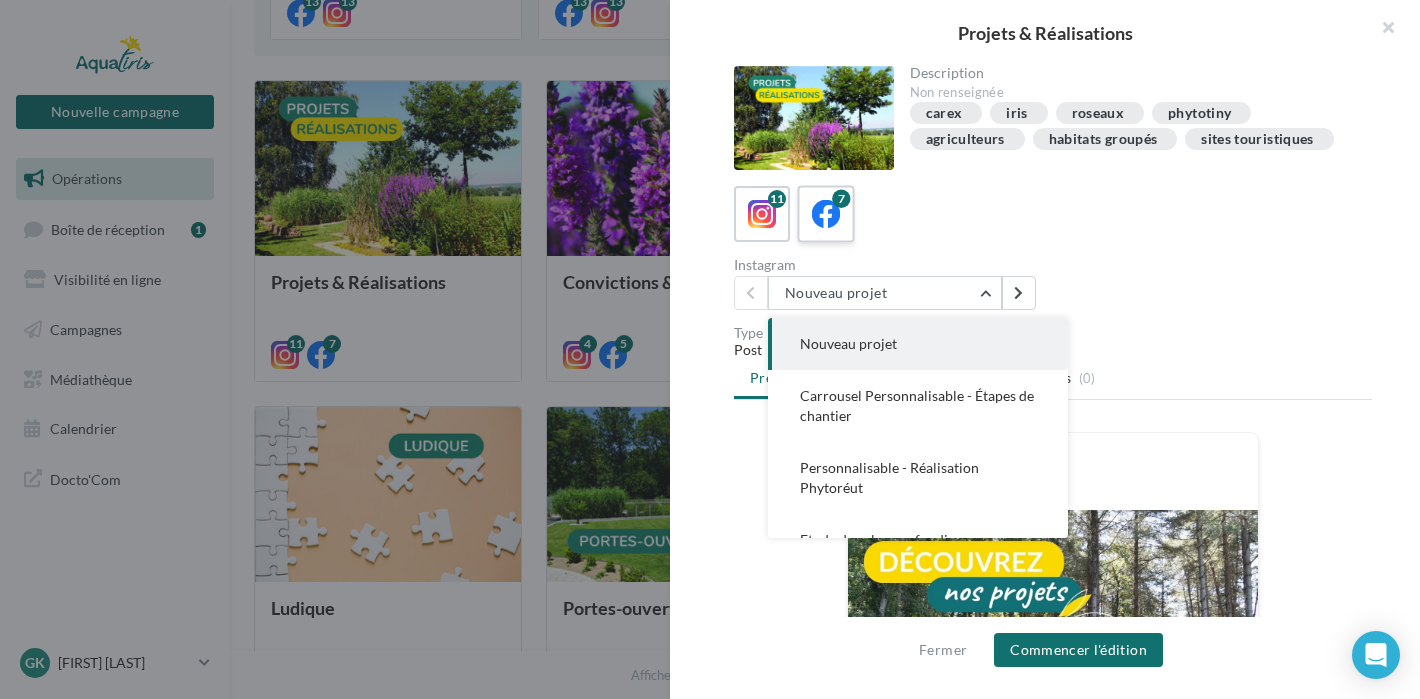 click at bounding box center (826, 214) 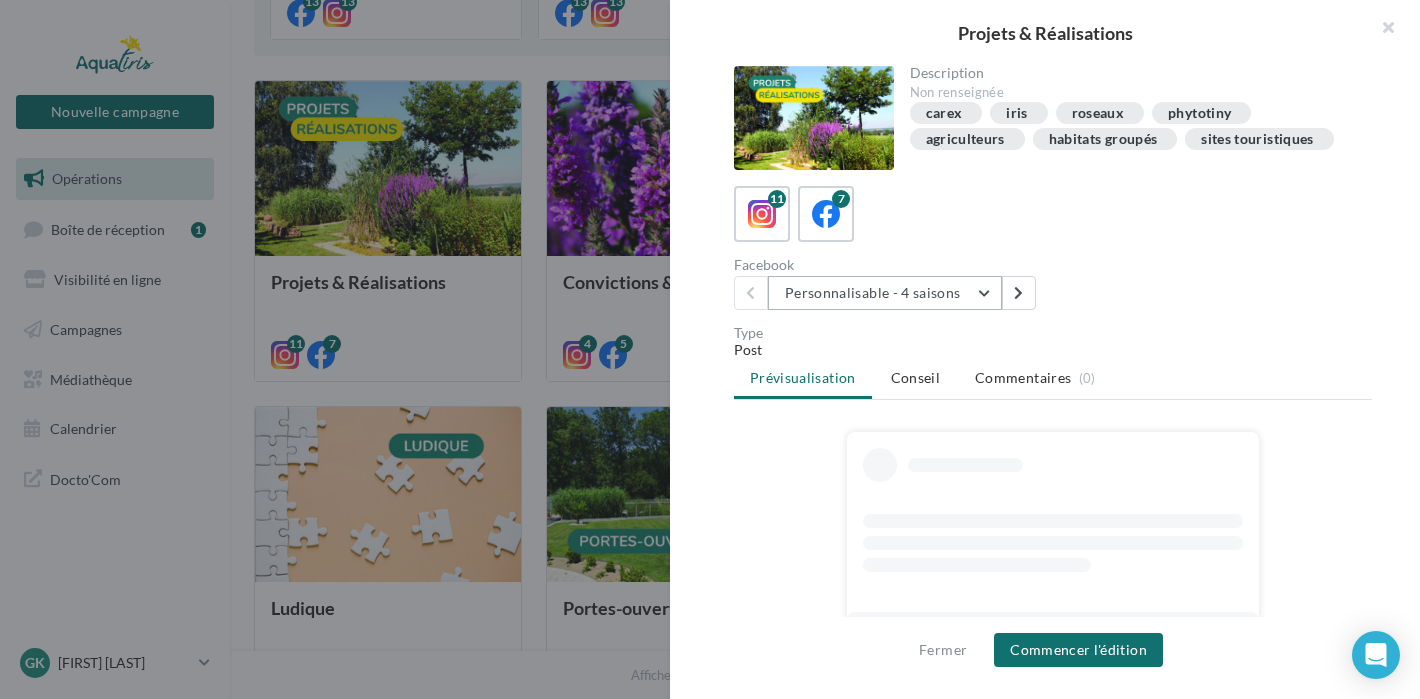 click on "Personnalisable - 4 saisons" at bounding box center (885, 293) 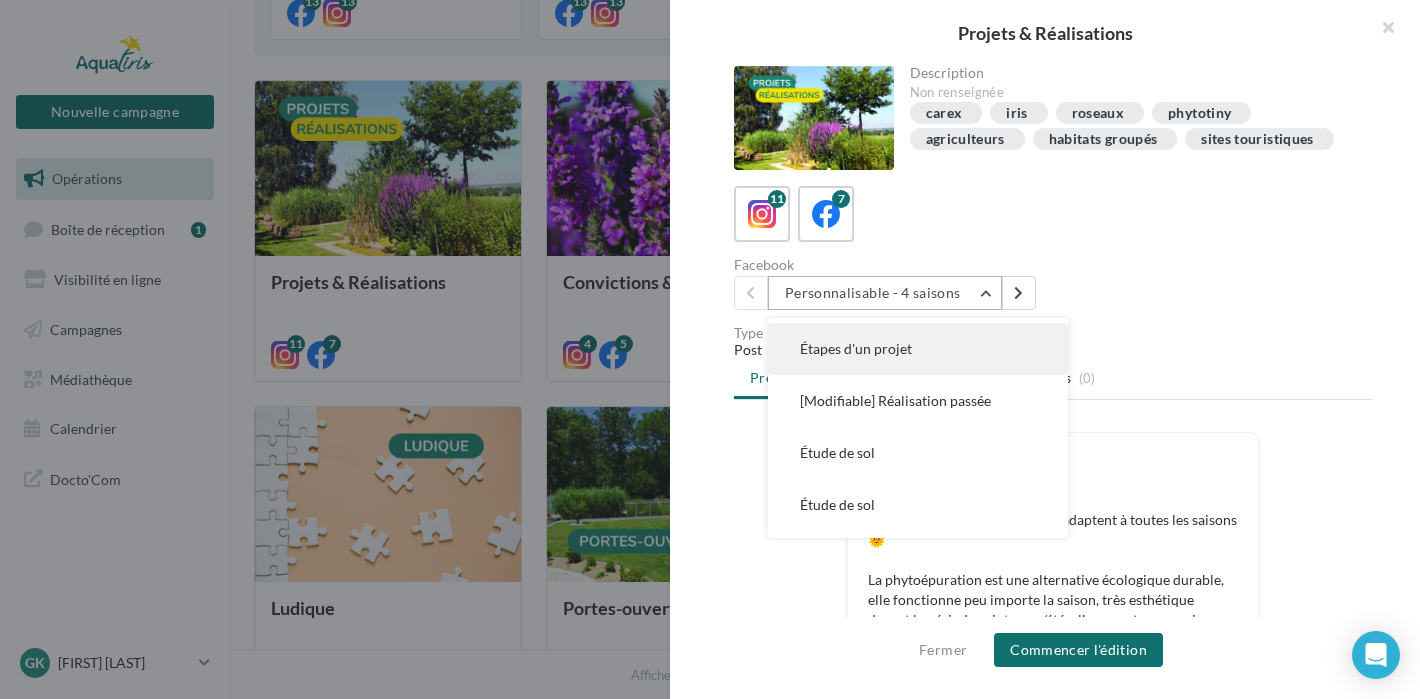 scroll, scrollTop: 100, scrollLeft: 0, axis: vertical 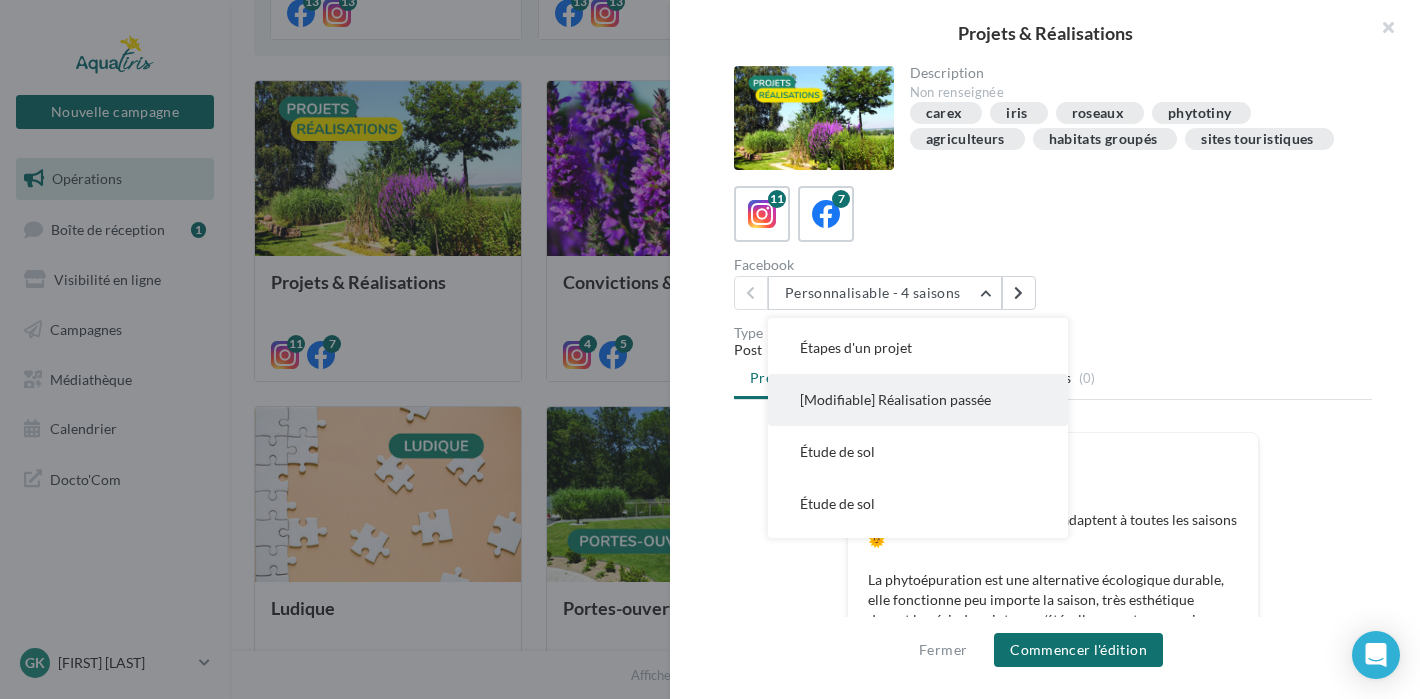 click on "[Modifiable] Réalisation passée" at bounding box center [895, 399] 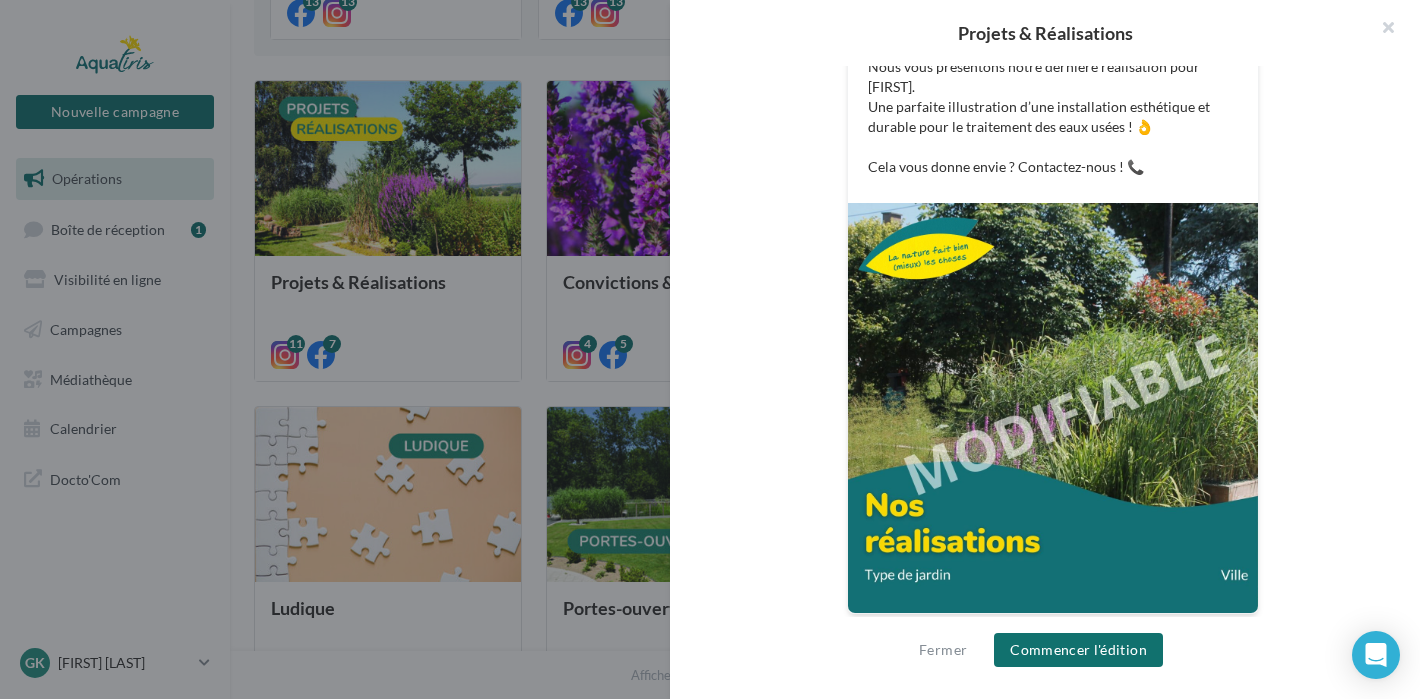 scroll, scrollTop: 478, scrollLeft: 0, axis: vertical 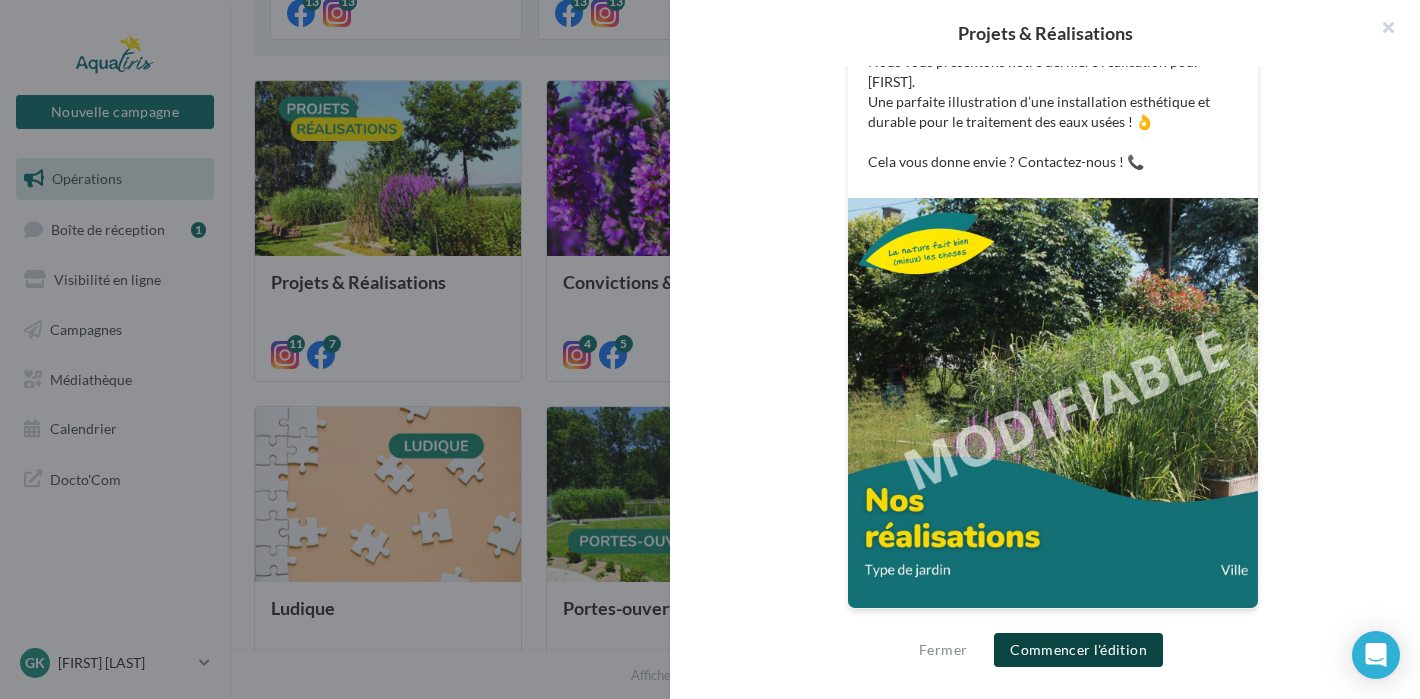 click on "Commencer l'édition" at bounding box center [1078, 650] 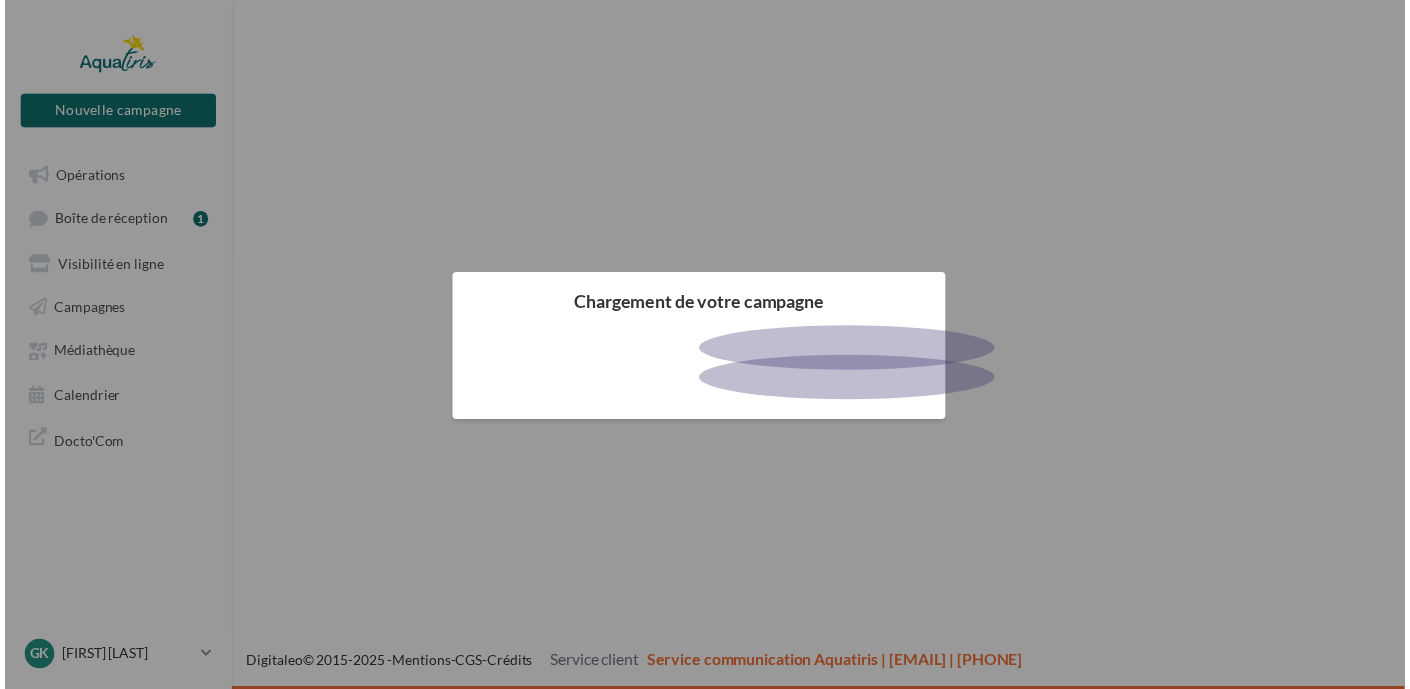 scroll, scrollTop: 0, scrollLeft: 0, axis: both 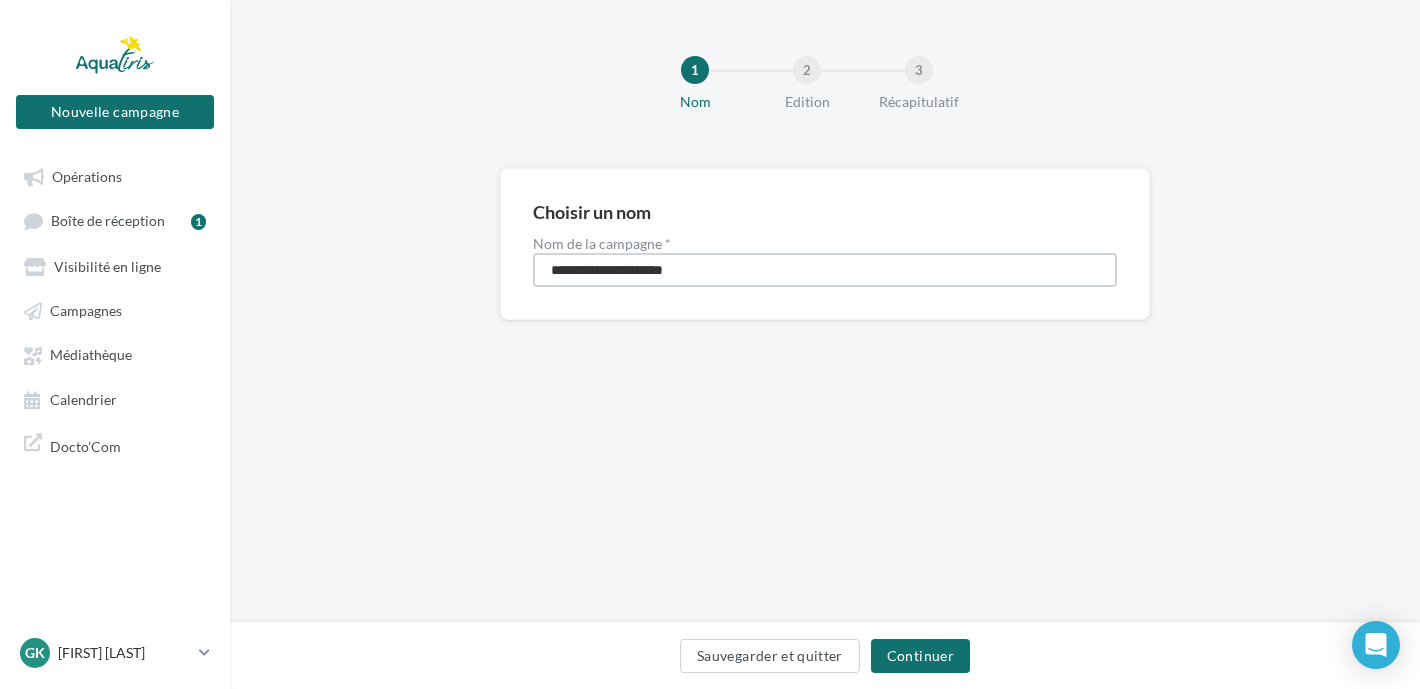 click on "**********" at bounding box center [825, 270] 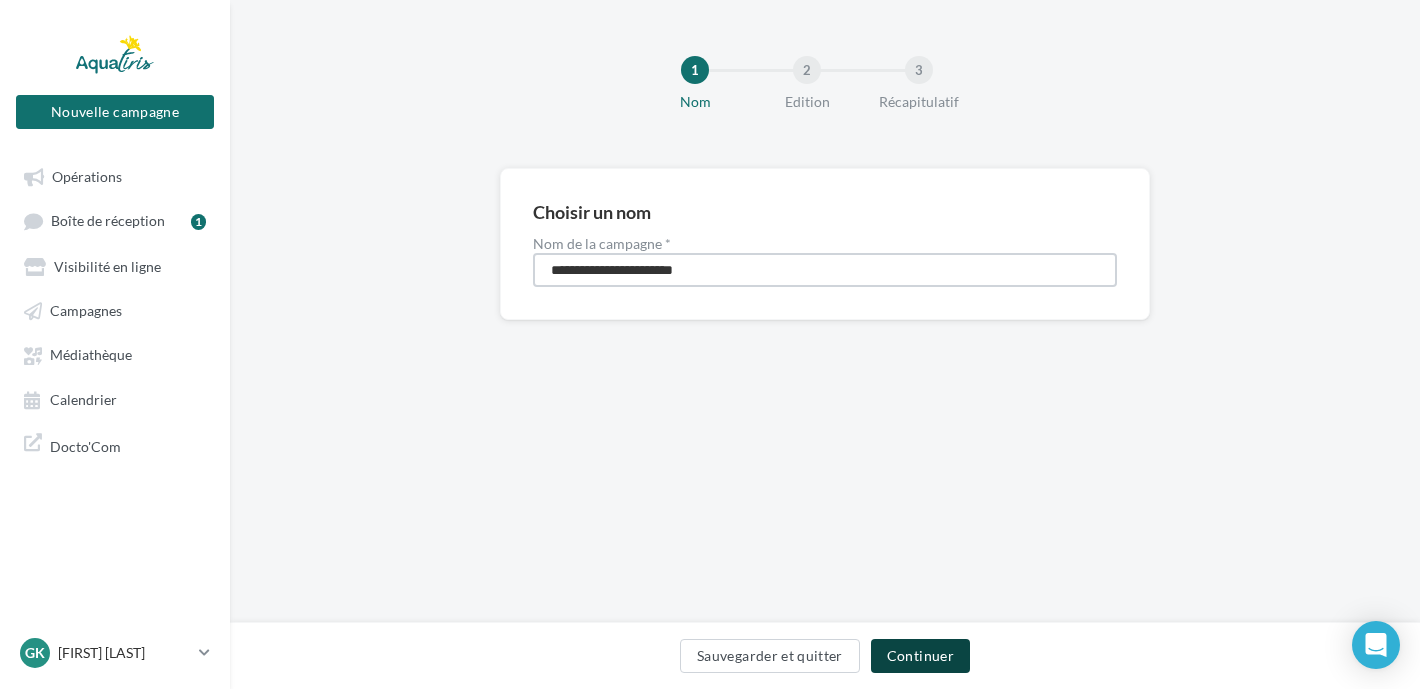 type on "**********" 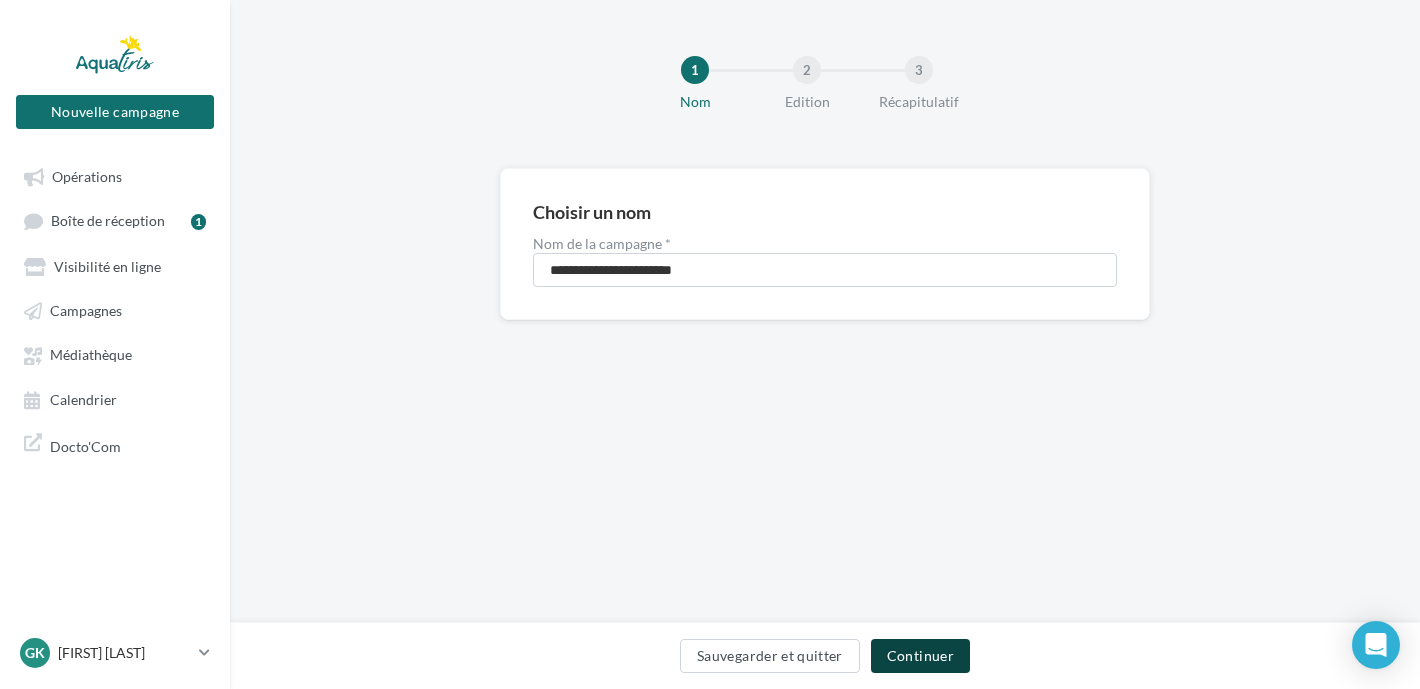 click on "Continuer" at bounding box center [920, 656] 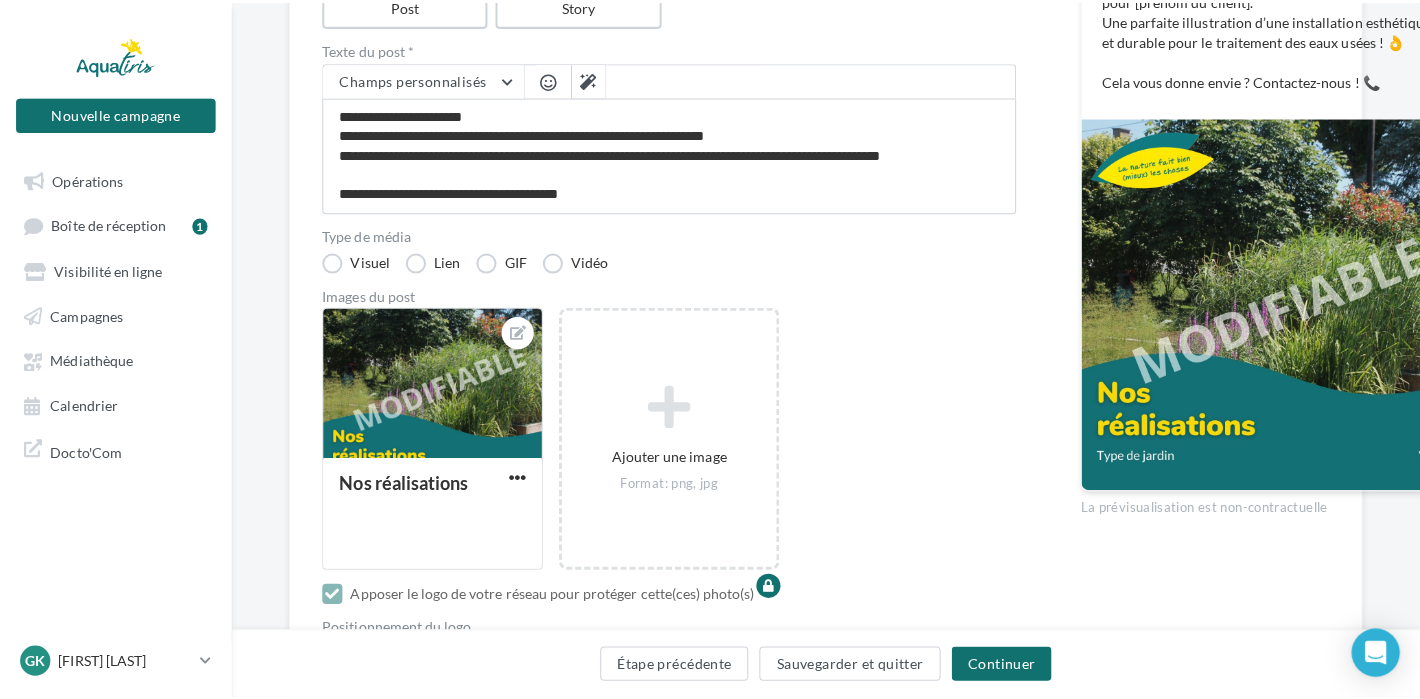 scroll, scrollTop: 400, scrollLeft: 0, axis: vertical 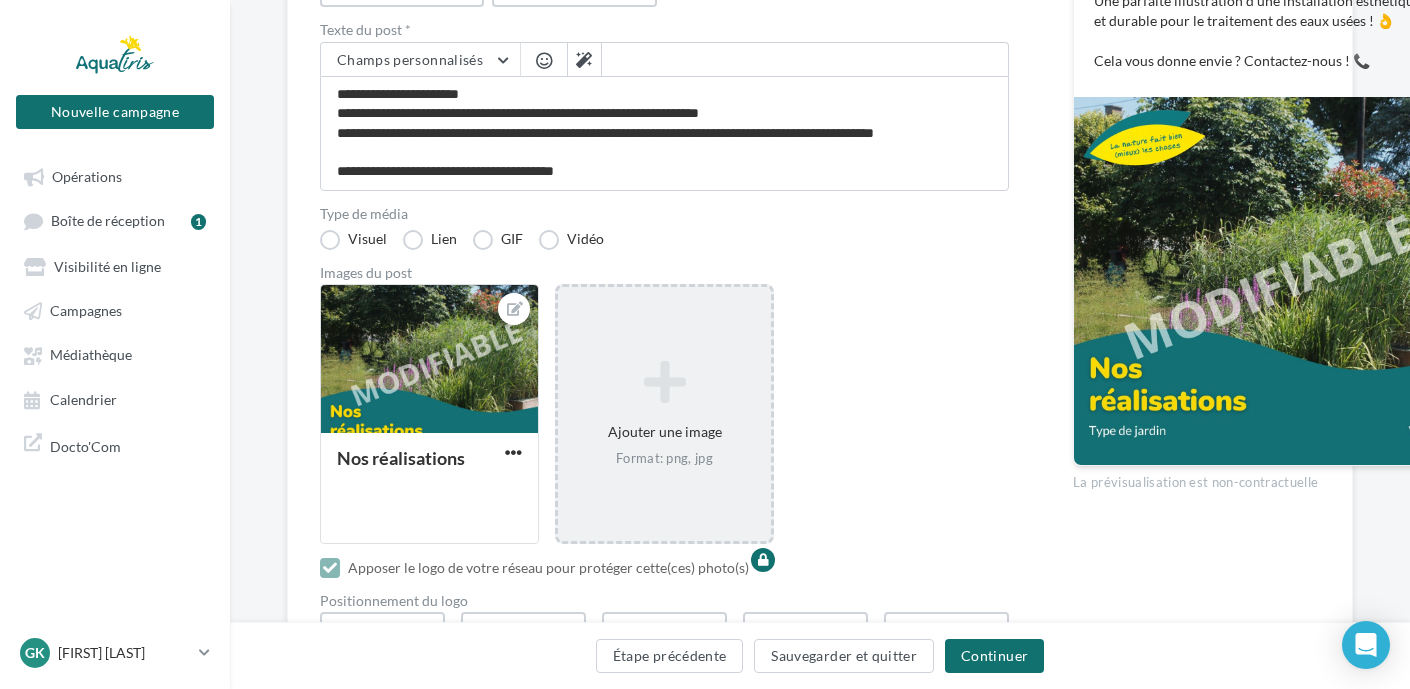 click on "Ajouter une image     Format: png, jpg" at bounding box center (664, 414) 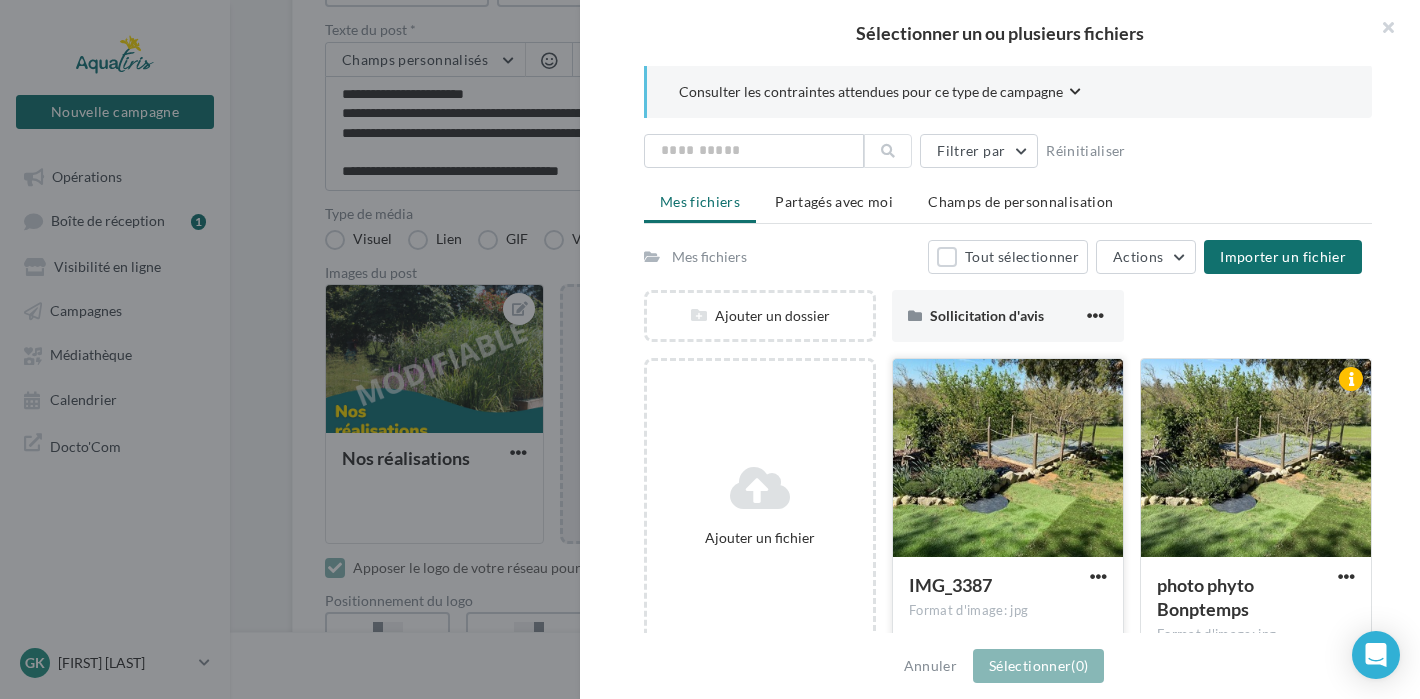 scroll, scrollTop: 0, scrollLeft: 0, axis: both 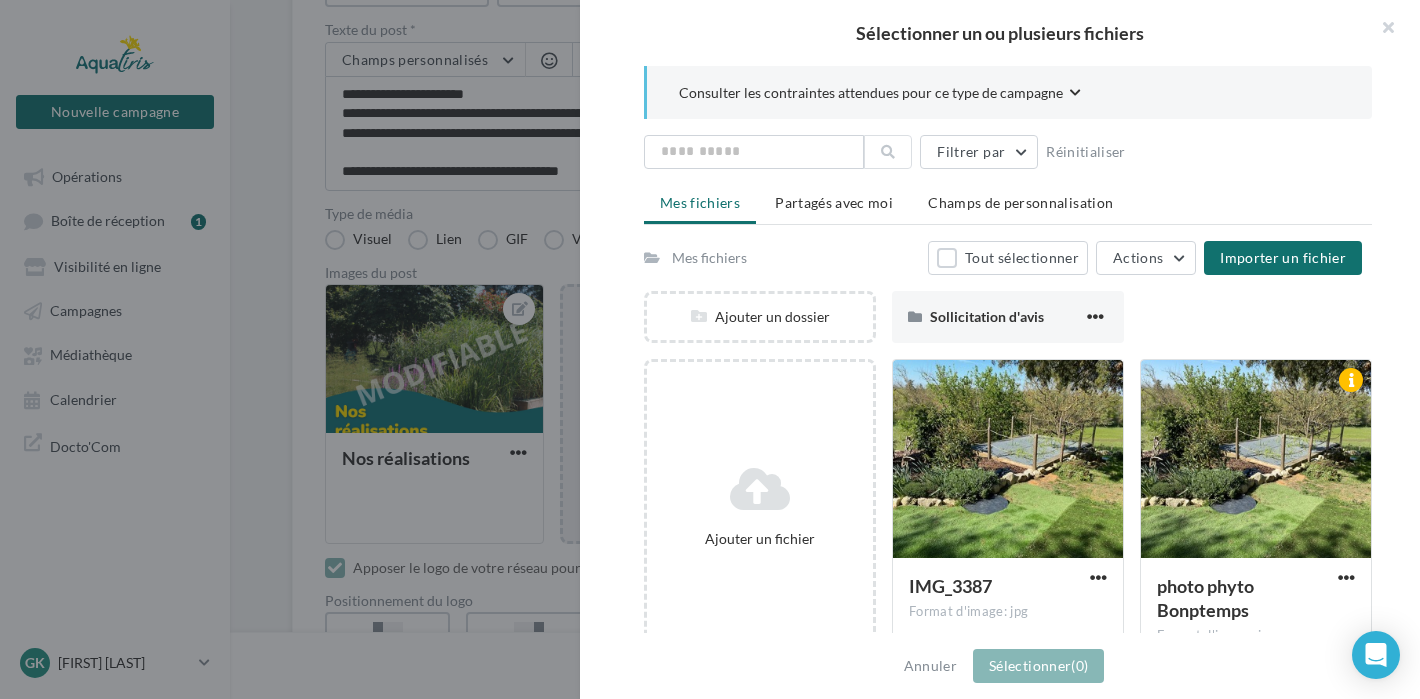 click on "Consulter les contraintes attendues pour ce type de campagne" at bounding box center (871, 93) 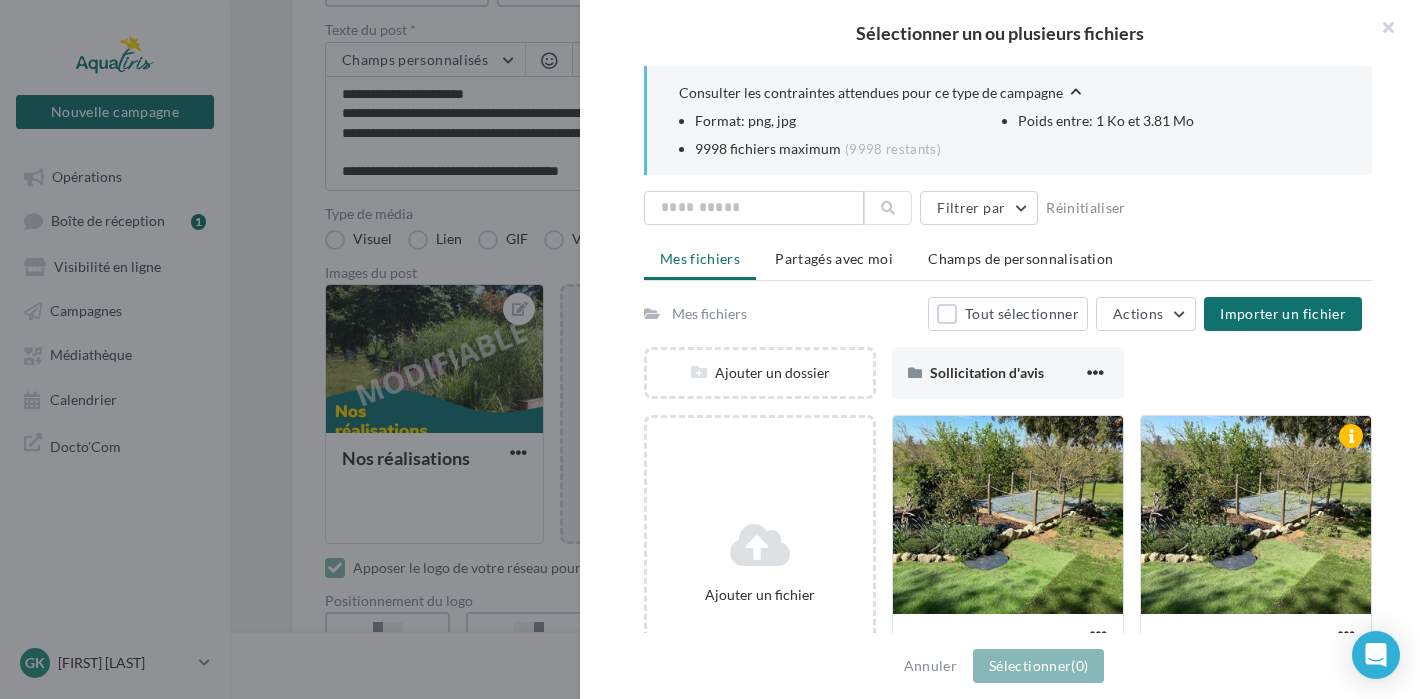 click on "9998 fichiers maximum" at bounding box center (768, 149) 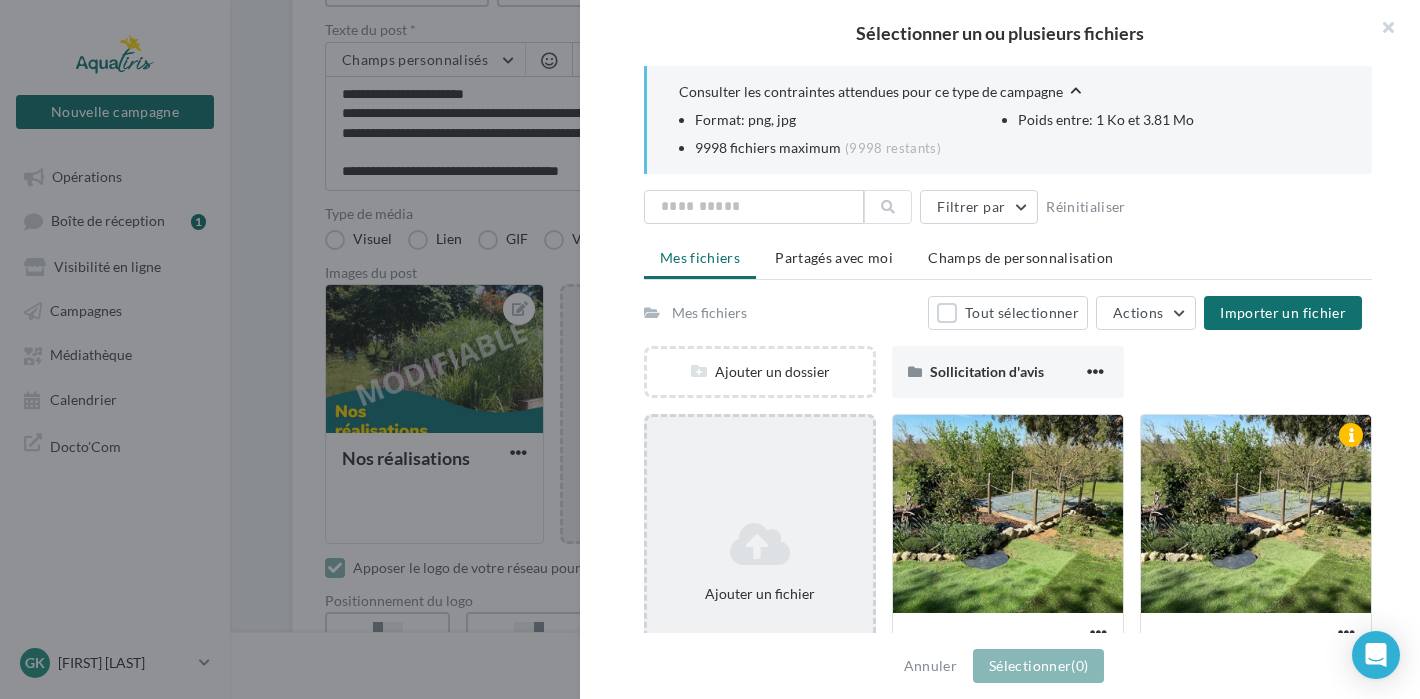 scroll, scrollTop: 0, scrollLeft: 0, axis: both 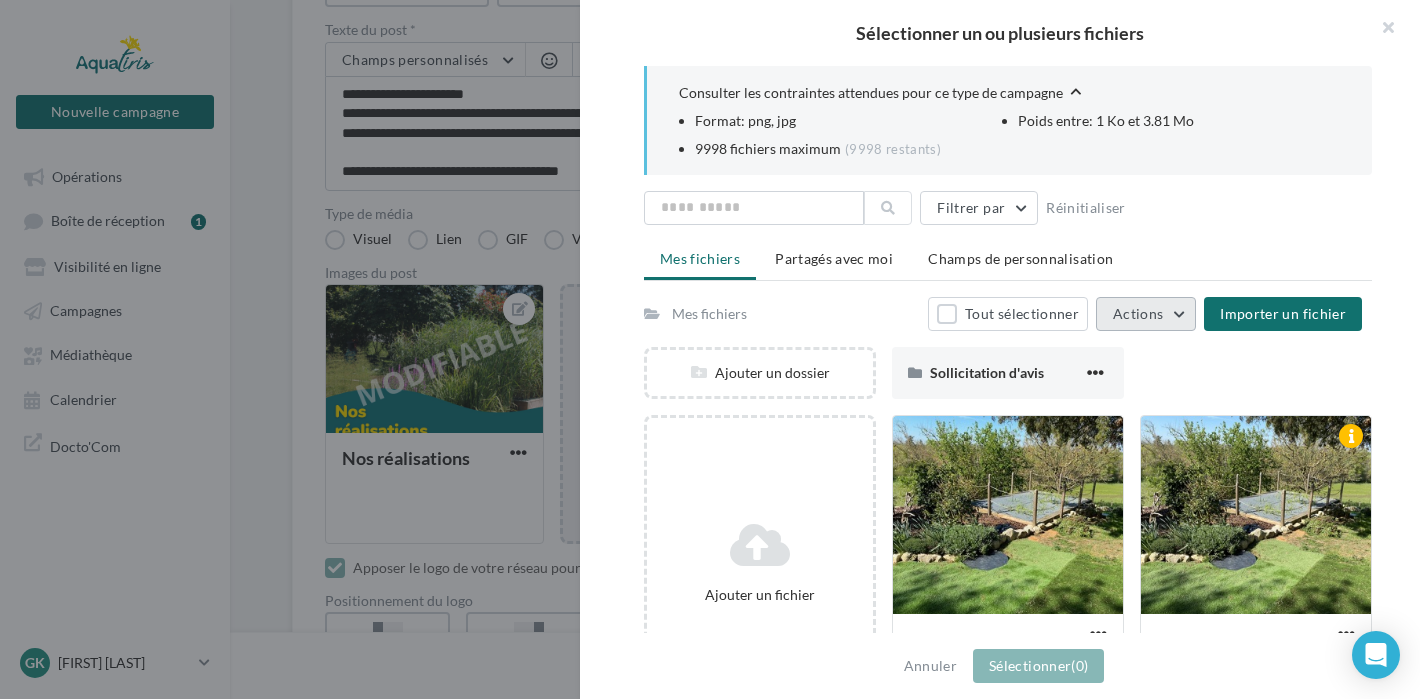 click on "Actions" at bounding box center [1138, 313] 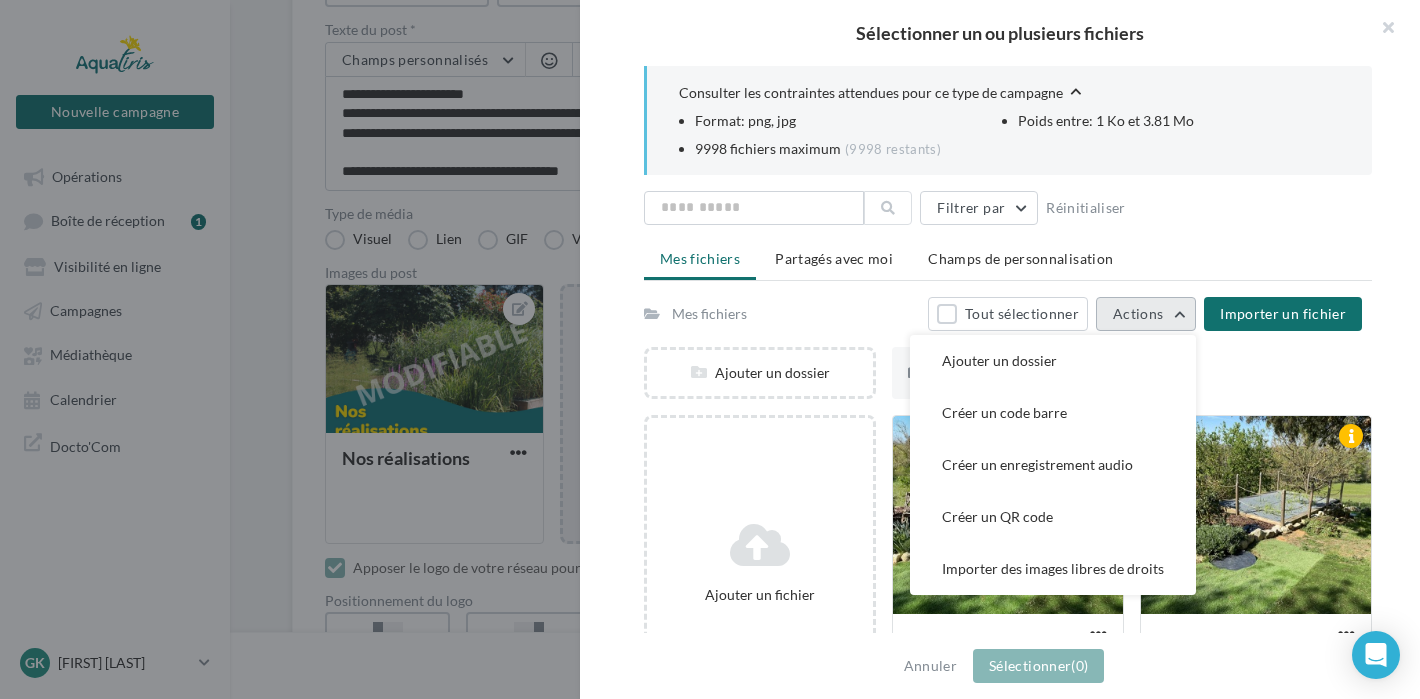 click on "Actions" at bounding box center (1138, 313) 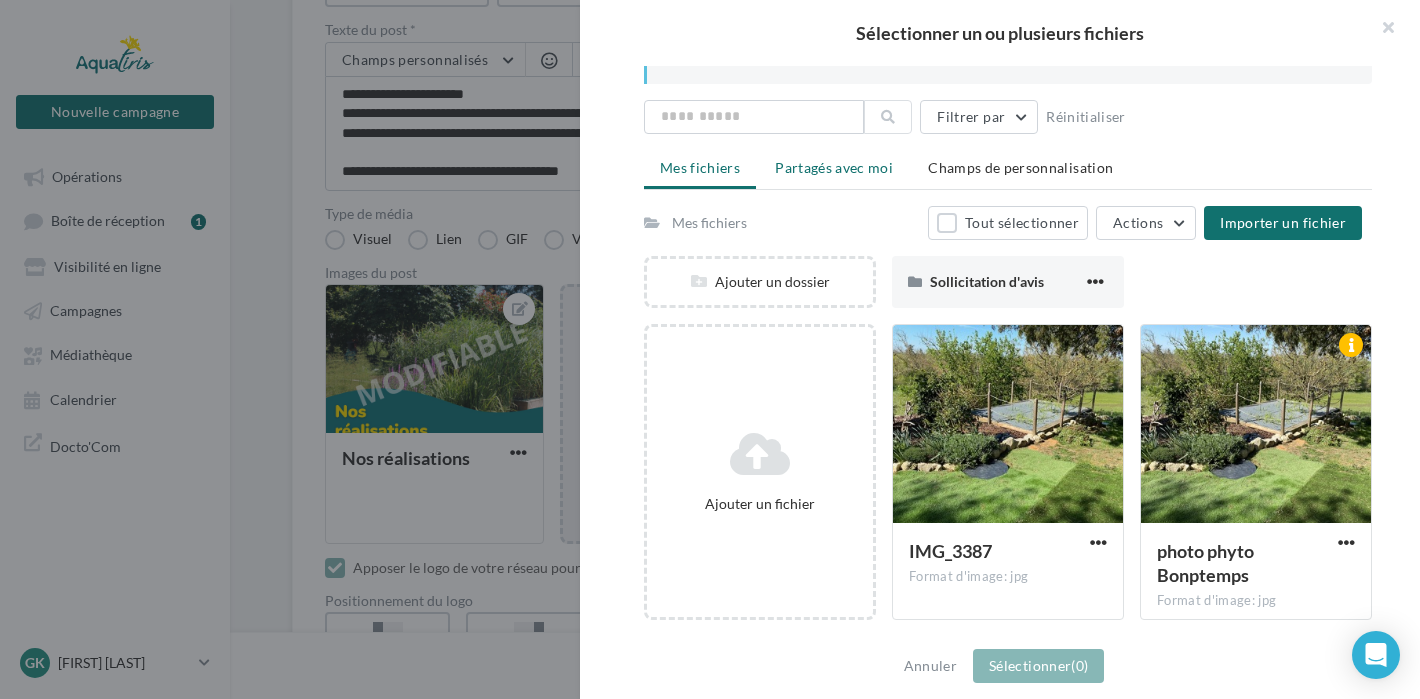 click on "Partagés avec moi" at bounding box center [834, 168] 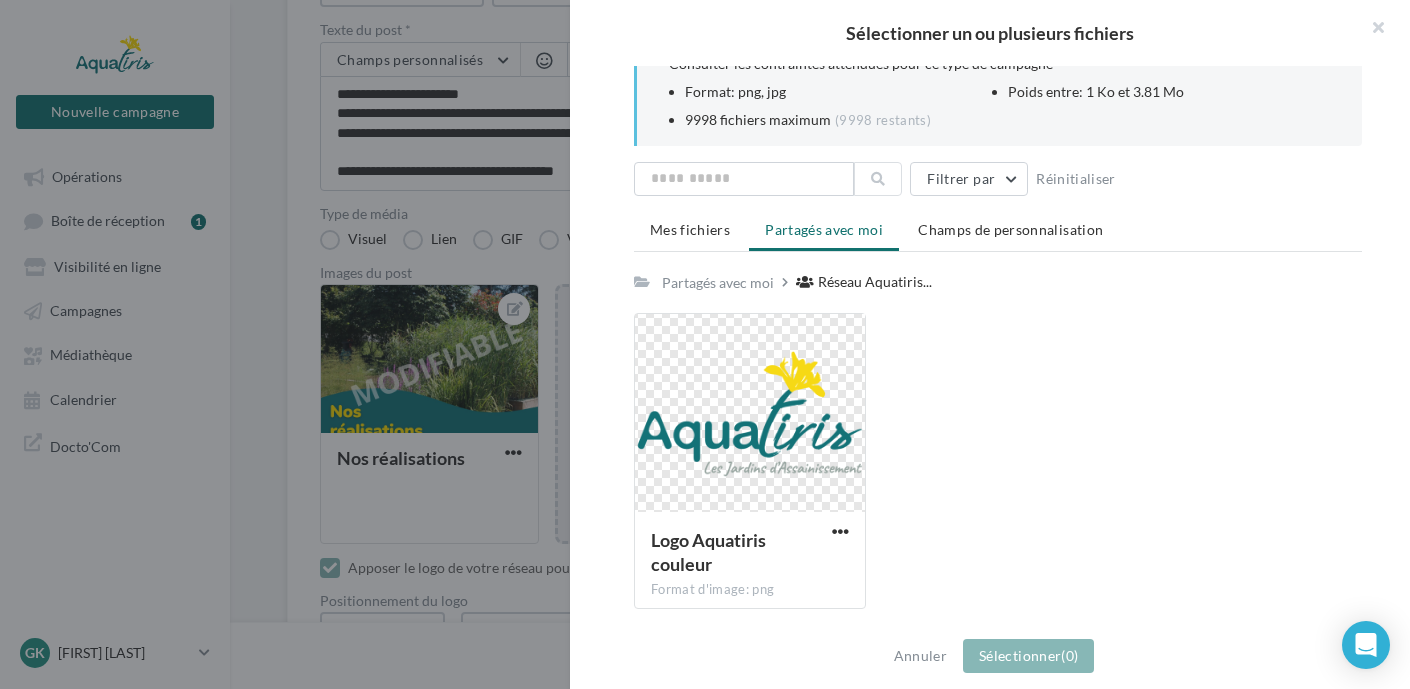 scroll, scrollTop: 19, scrollLeft: 0, axis: vertical 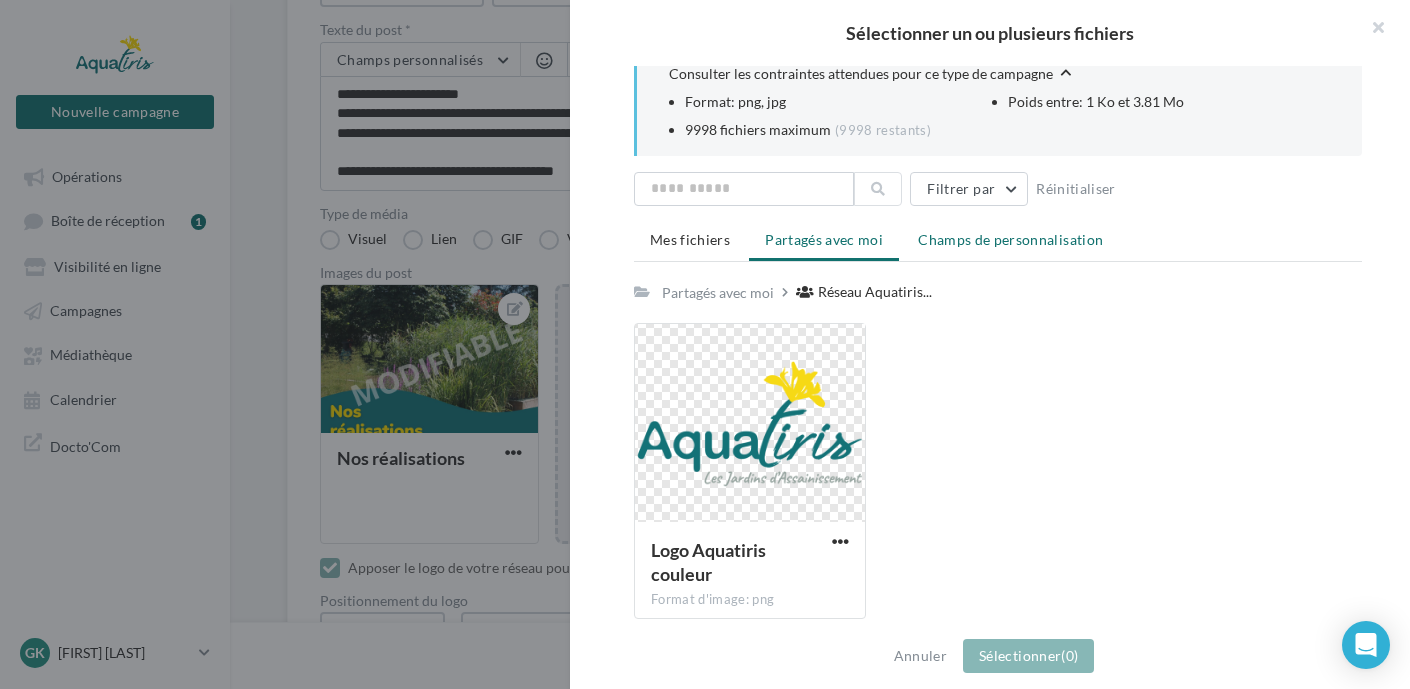 click on "Champs de personnalisation" at bounding box center (1010, 239) 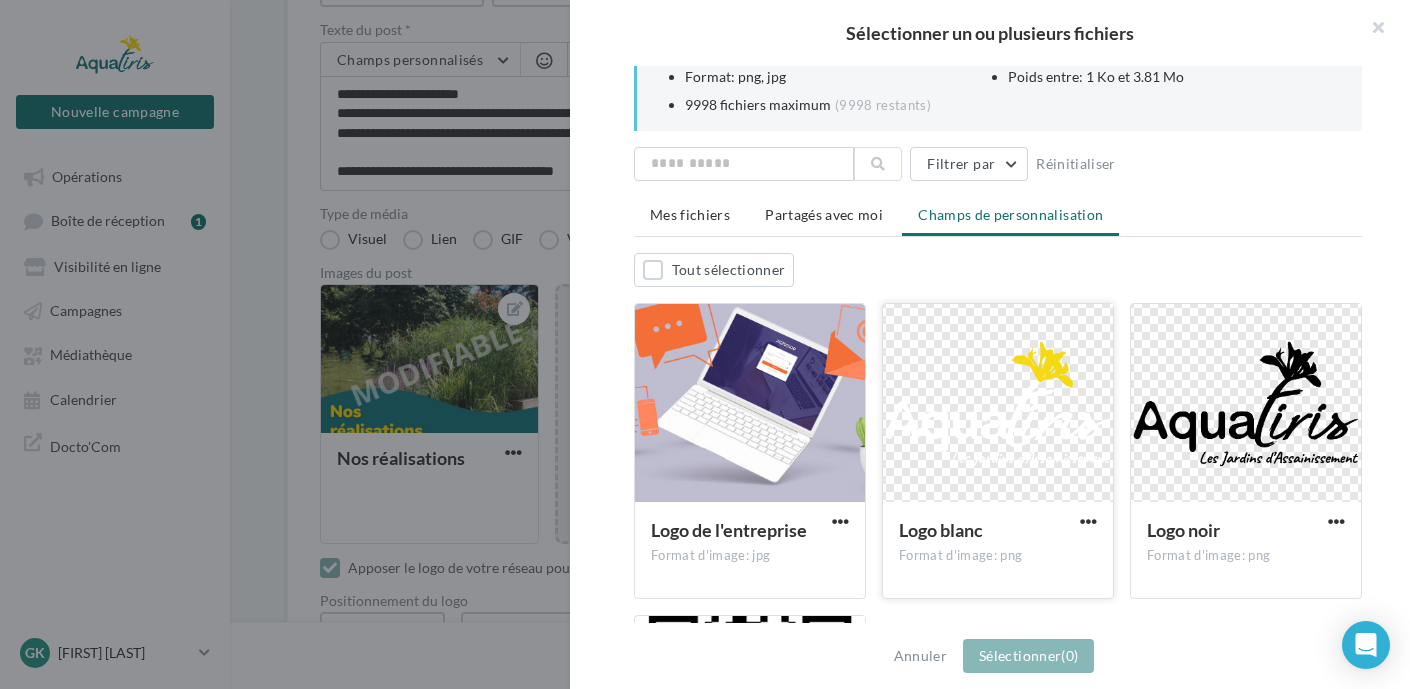 scroll, scrollTop: 35, scrollLeft: 0, axis: vertical 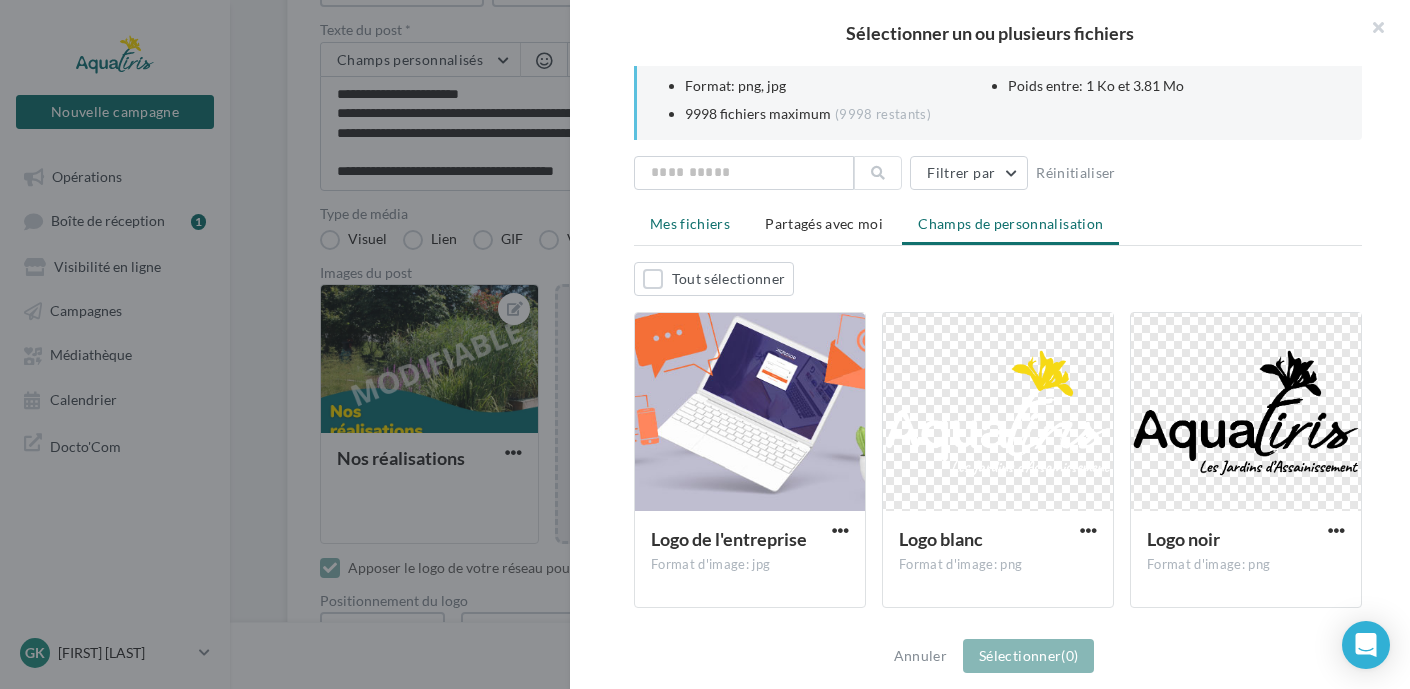click on "Mes fichiers" at bounding box center (690, 223) 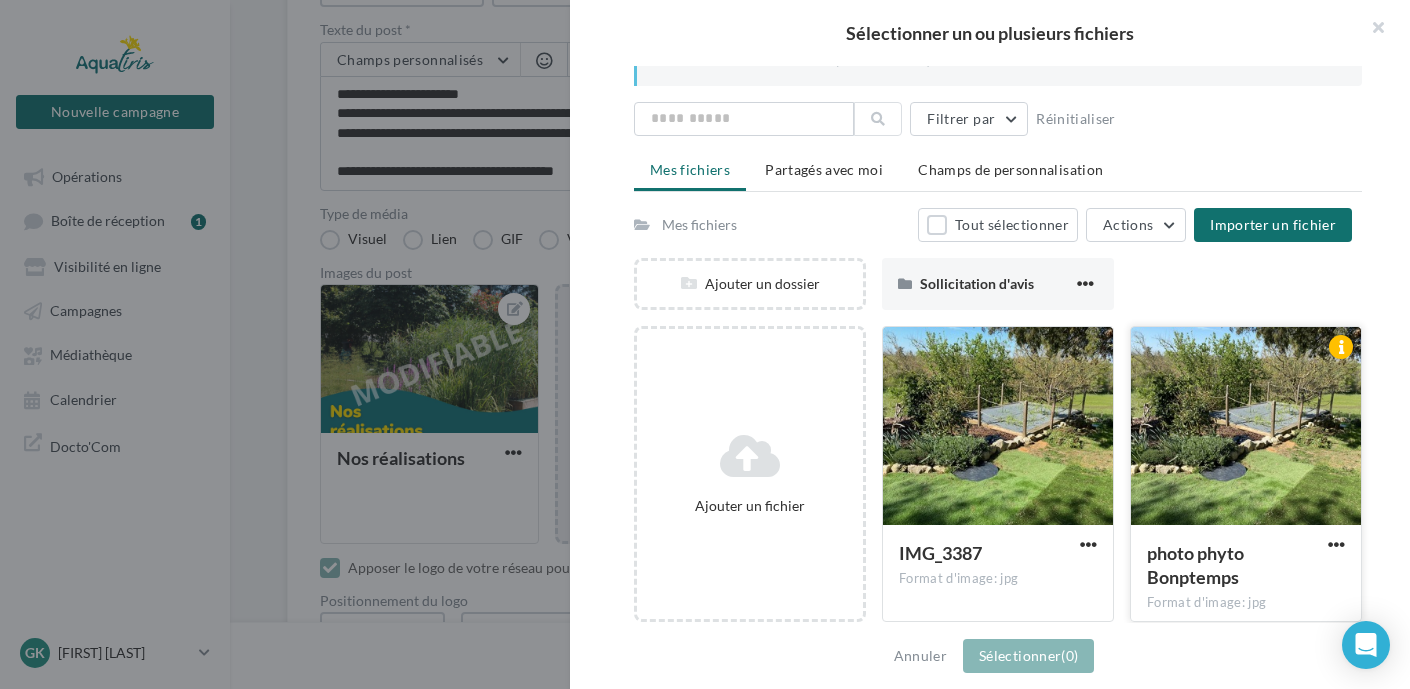scroll, scrollTop: 91, scrollLeft: 0, axis: vertical 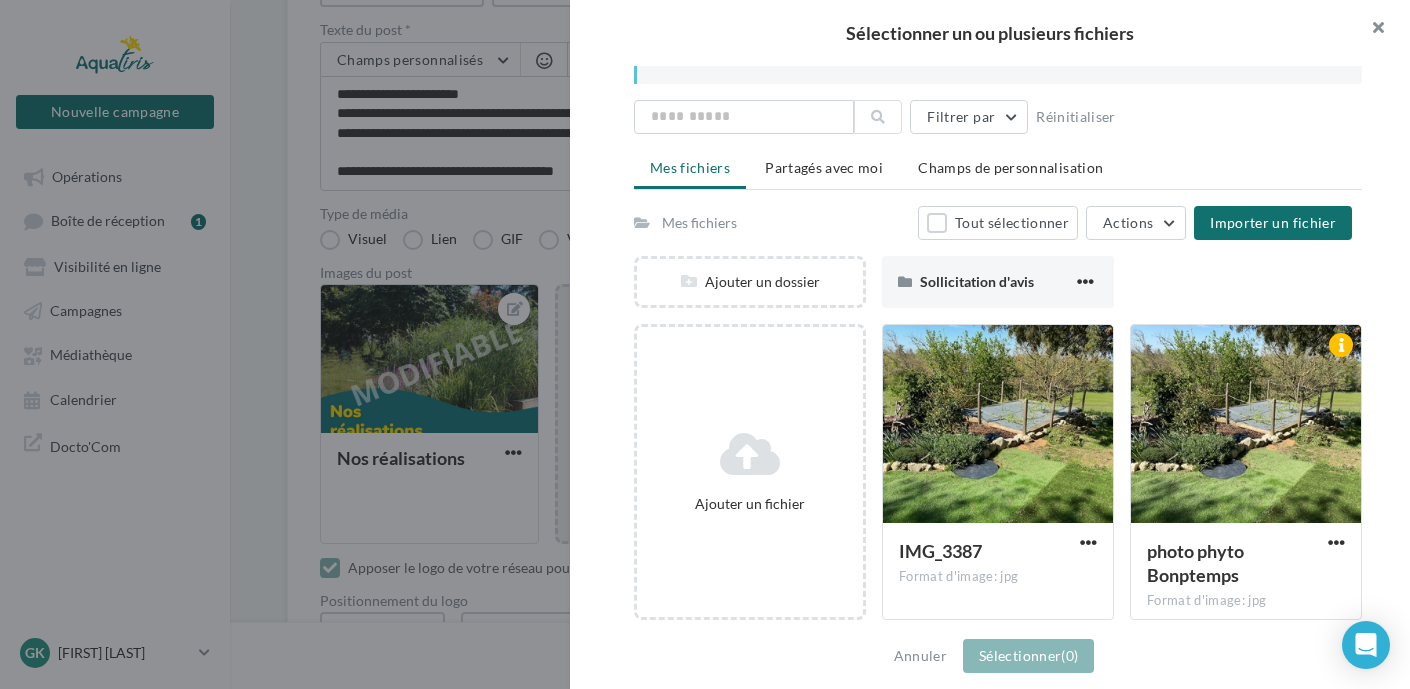 click at bounding box center (1370, 30) 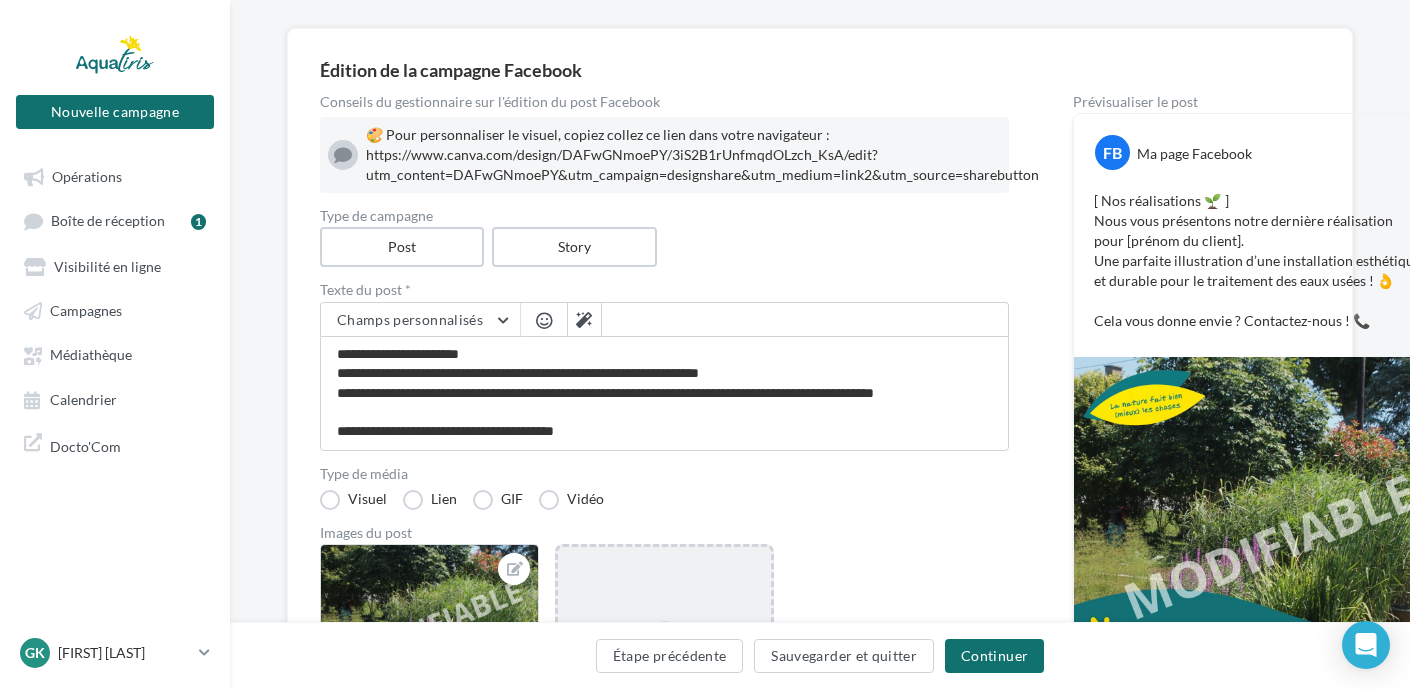 scroll, scrollTop: 139, scrollLeft: 0, axis: vertical 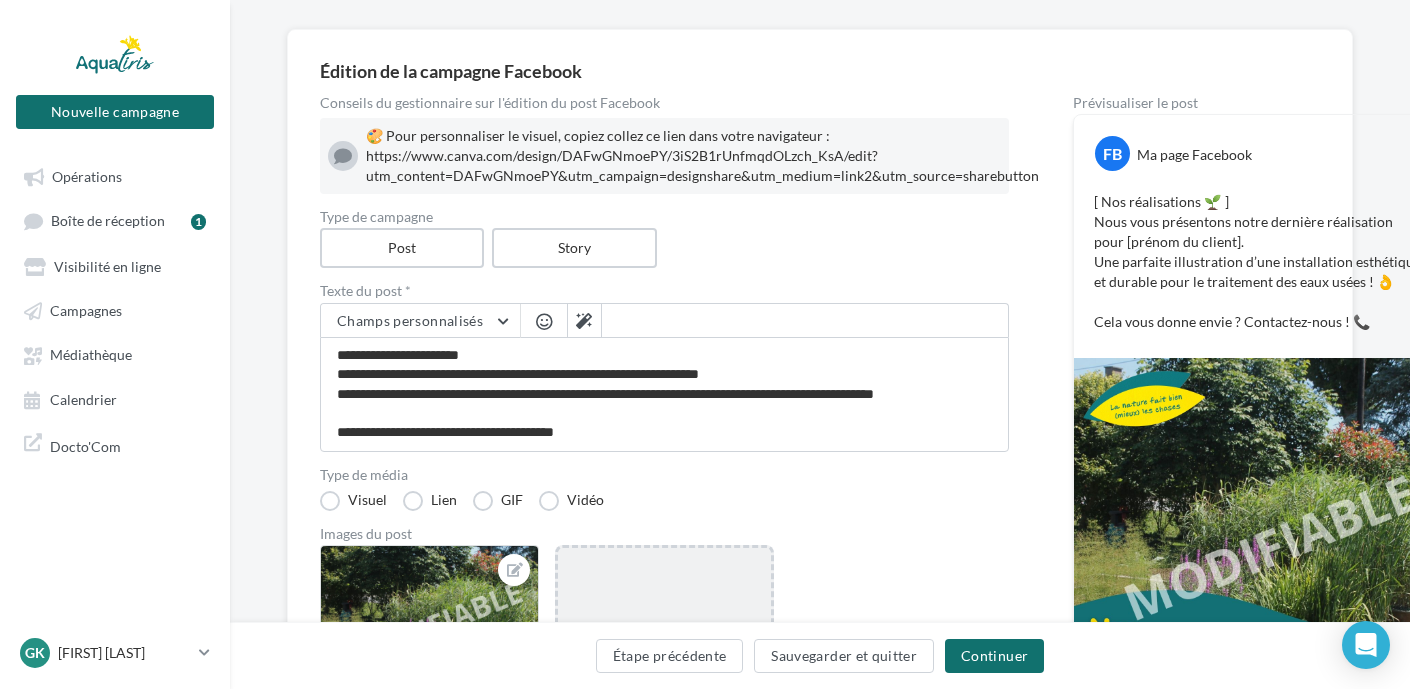 click on "🎨 Pour personnaliser le visuel, copiez collez ce lien dans votre navigateur :
https://www.canva.com/design/DAFwGNmoePY/3iS2B1rUnfmqdOLzch_KsA/edit?utm_content=DAFwGNmoePY&utm_campaign=designshare&utm_medium=link2&utm_source=sharebutton" at bounding box center (683, 156) 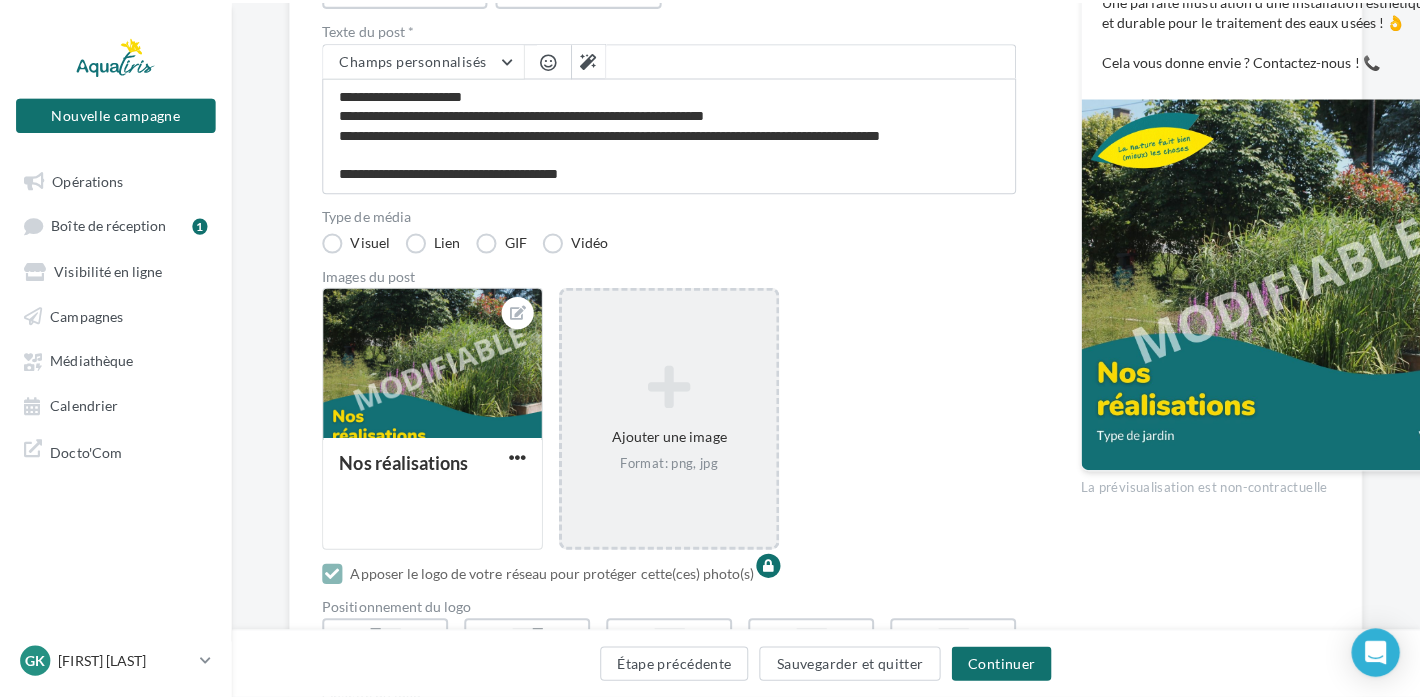 scroll, scrollTop: 439, scrollLeft: 0, axis: vertical 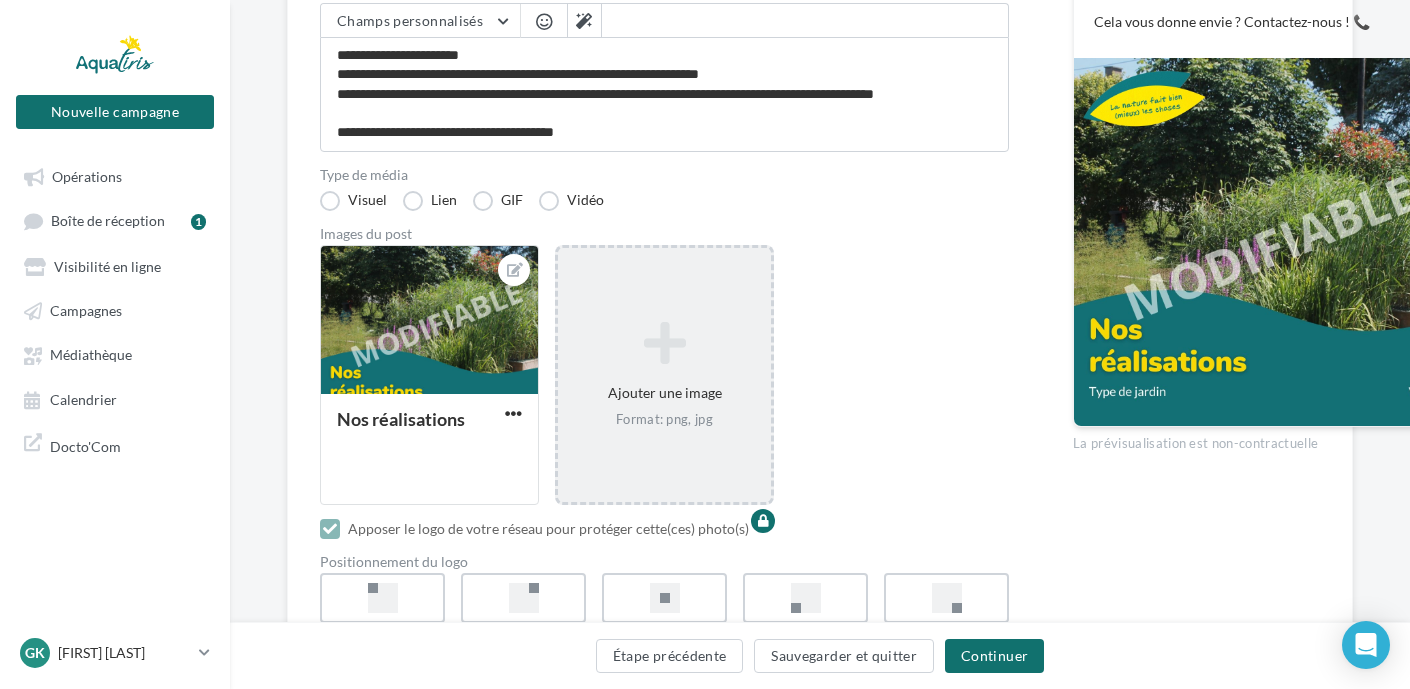 click at bounding box center [664, 343] 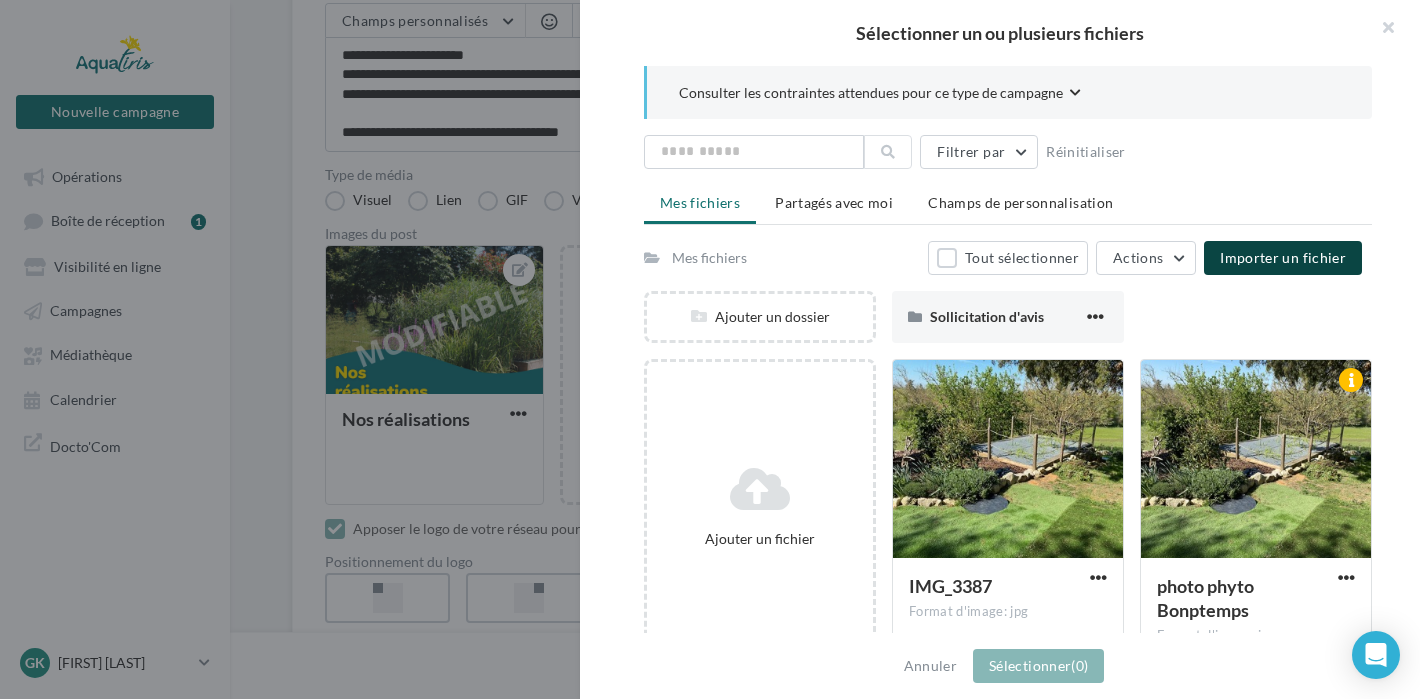 click on "Importer un fichier" at bounding box center [1283, 257] 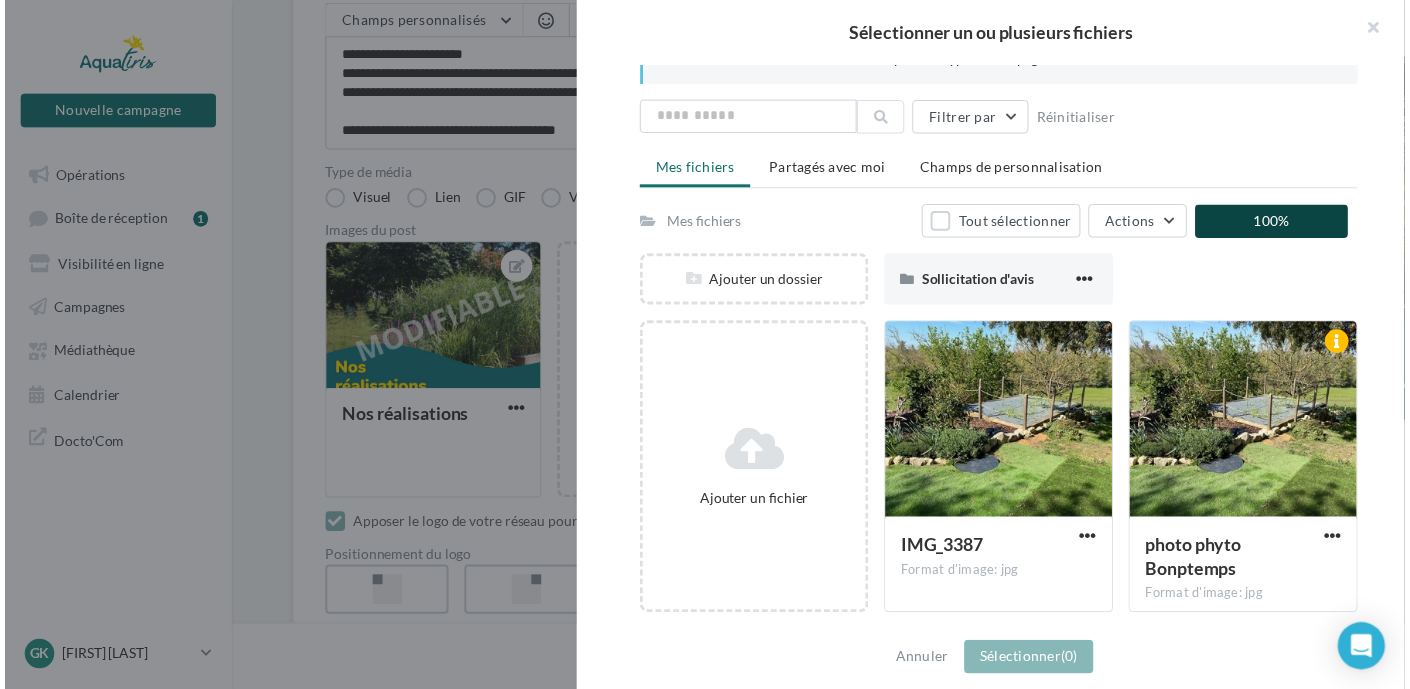scroll, scrollTop: 35, scrollLeft: 0, axis: vertical 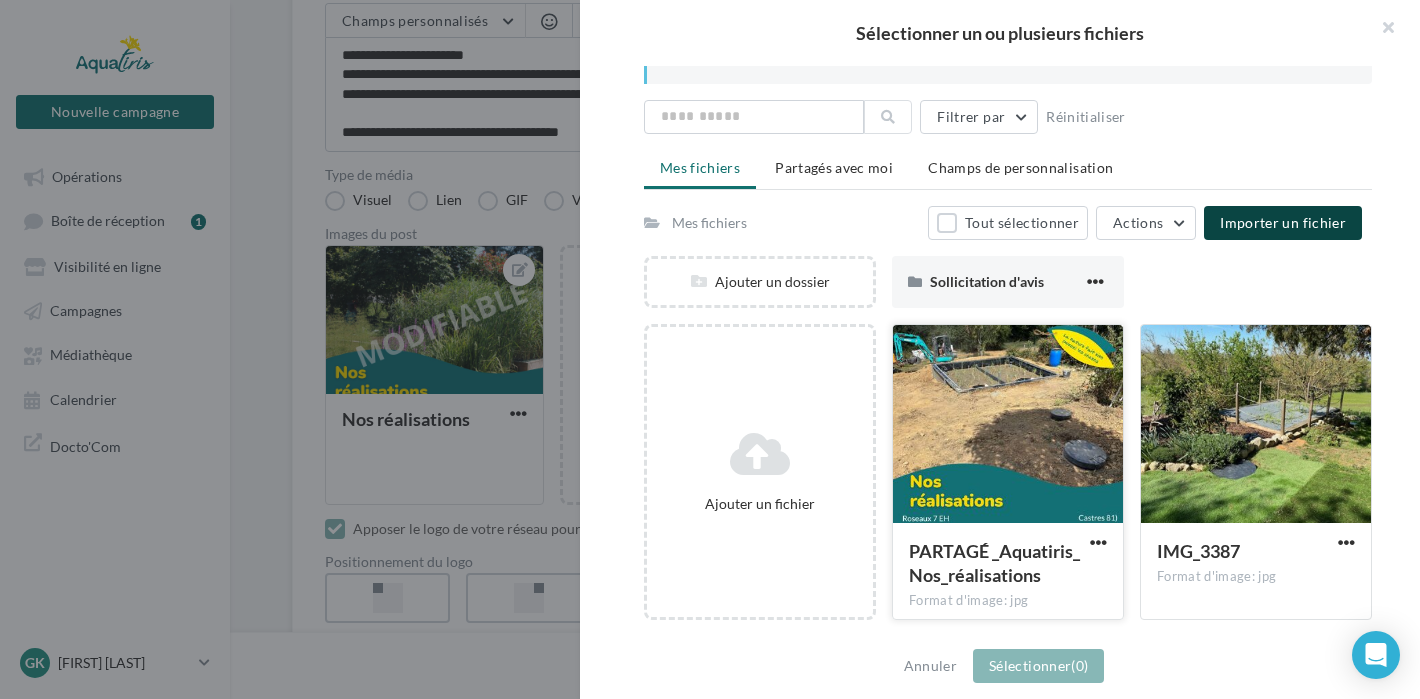 click at bounding box center (1008, 425) 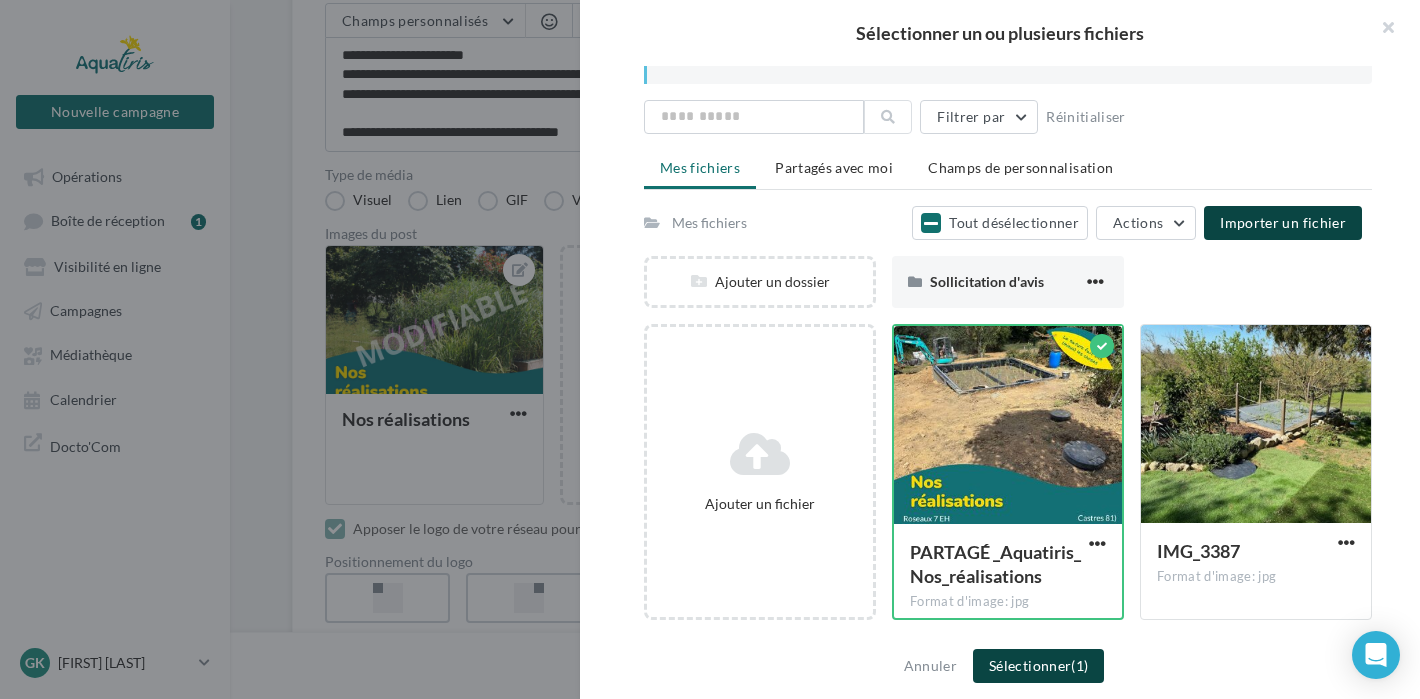 click on "Sélectionner   (1)" at bounding box center (1038, 666) 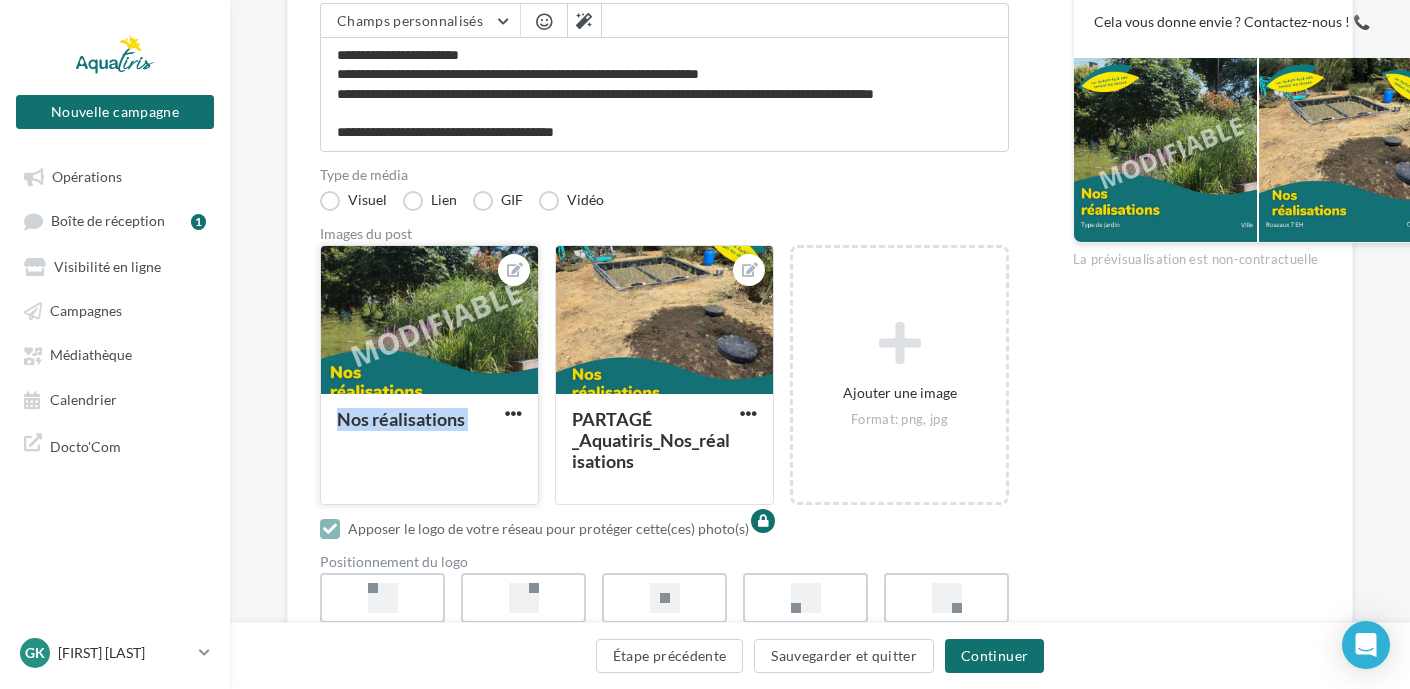 drag, startPoint x: 626, startPoint y: 347, endPoint x: 452, endPoint y: 346, distance: 174.00287 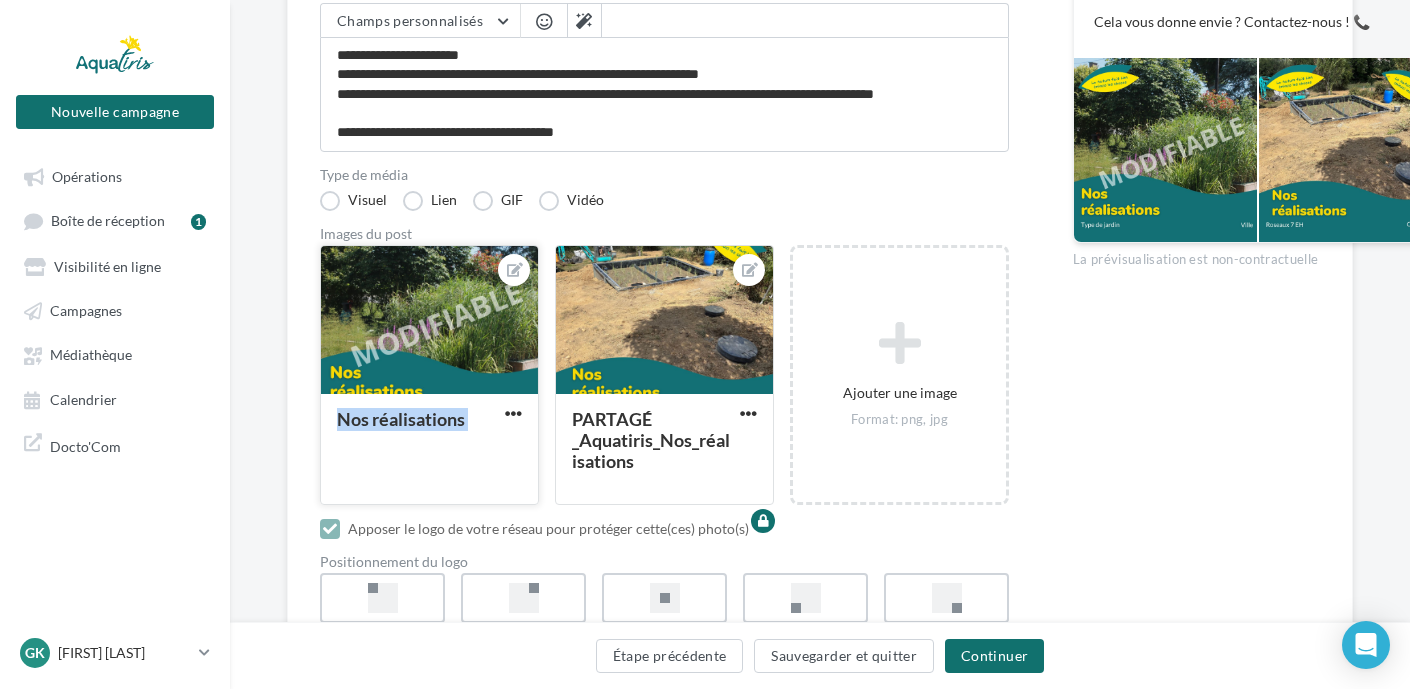 click on "Nos réalisations" at bounding box center [425, 420] 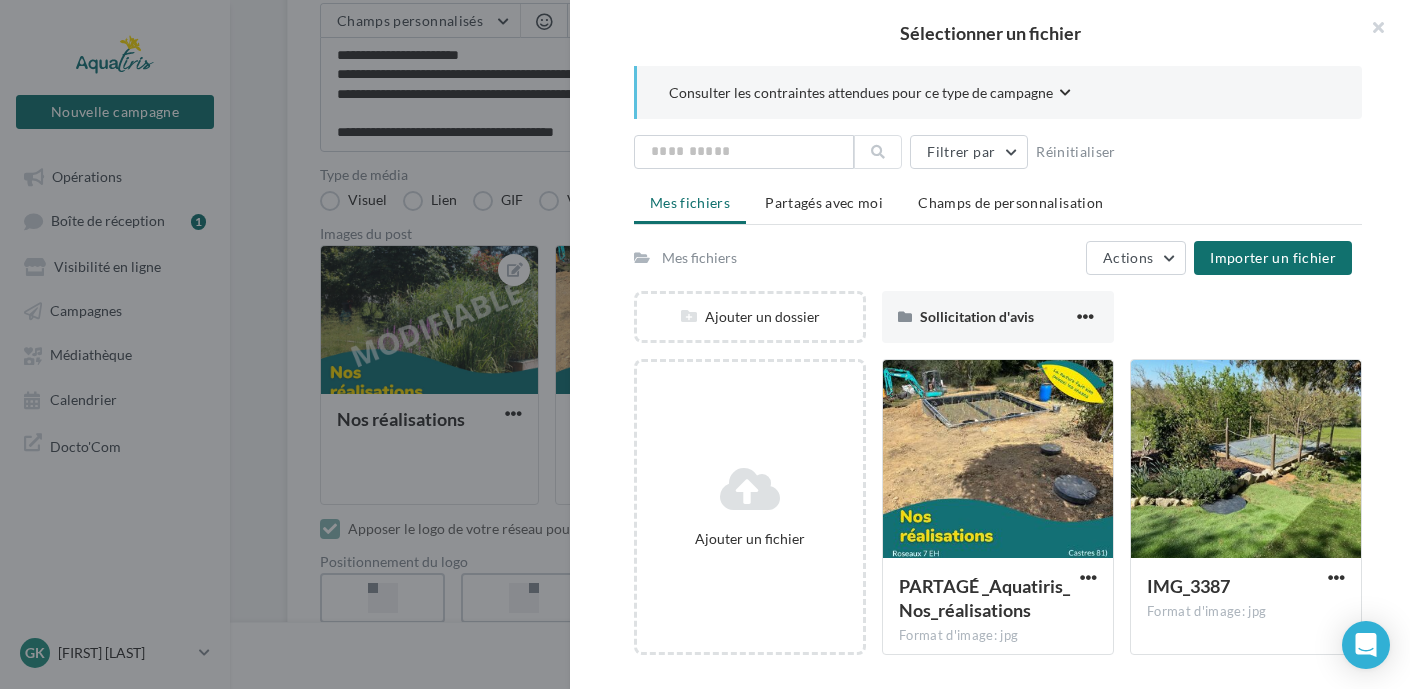 click at bounding box center [705, 344] 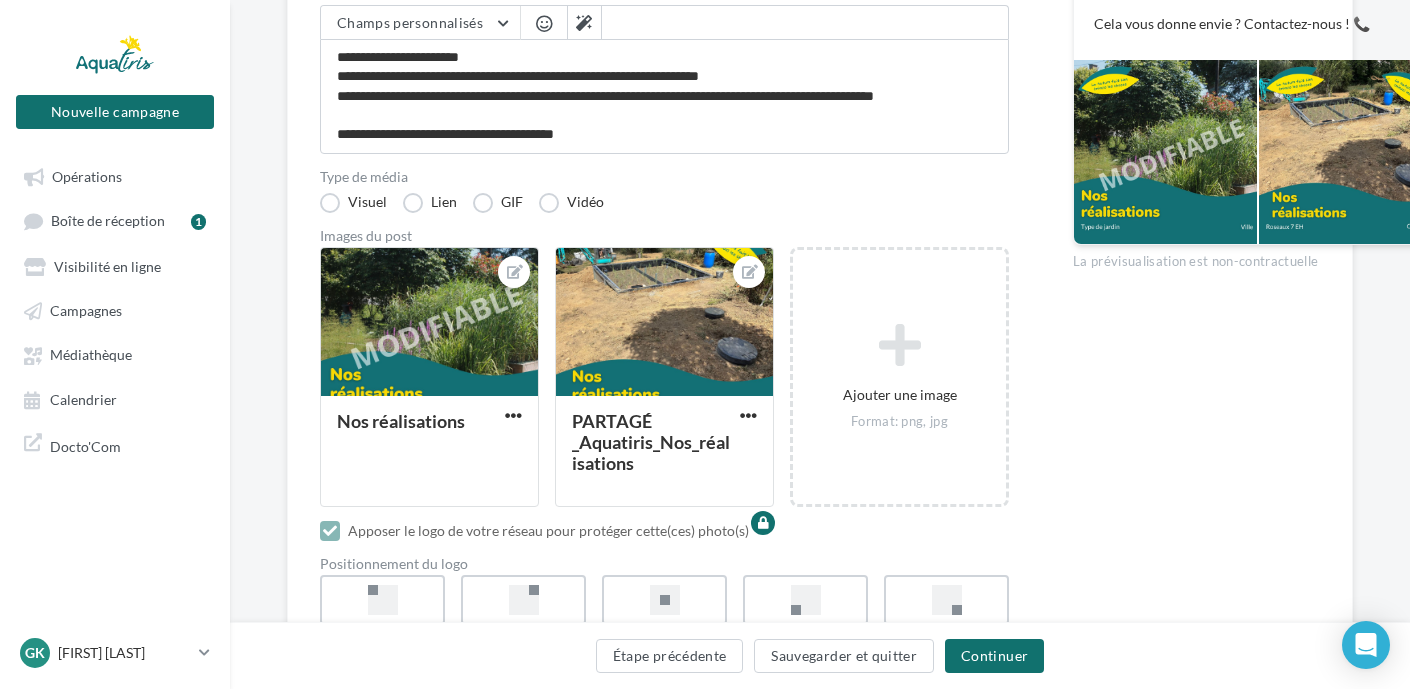 scroll, scrollTop: 439, scrollLeft: 0, axis: vertical 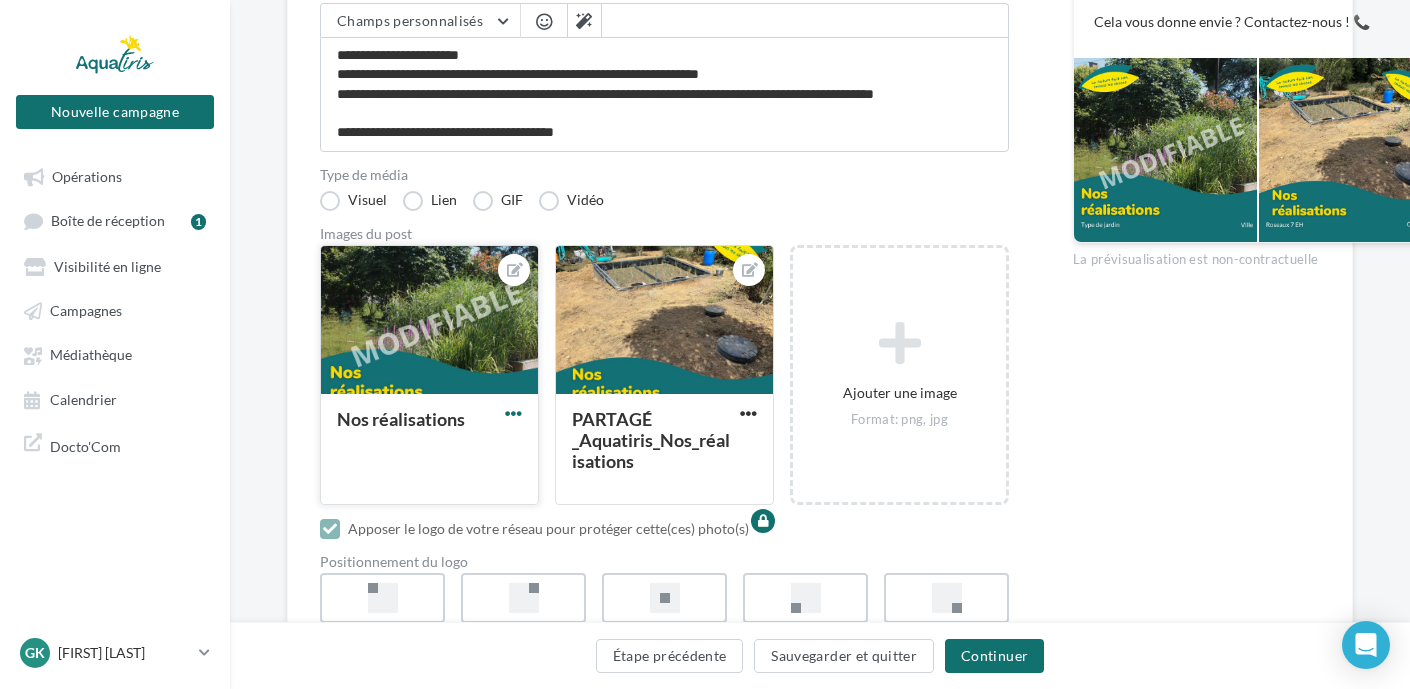 click at bounding box center (513, 413) 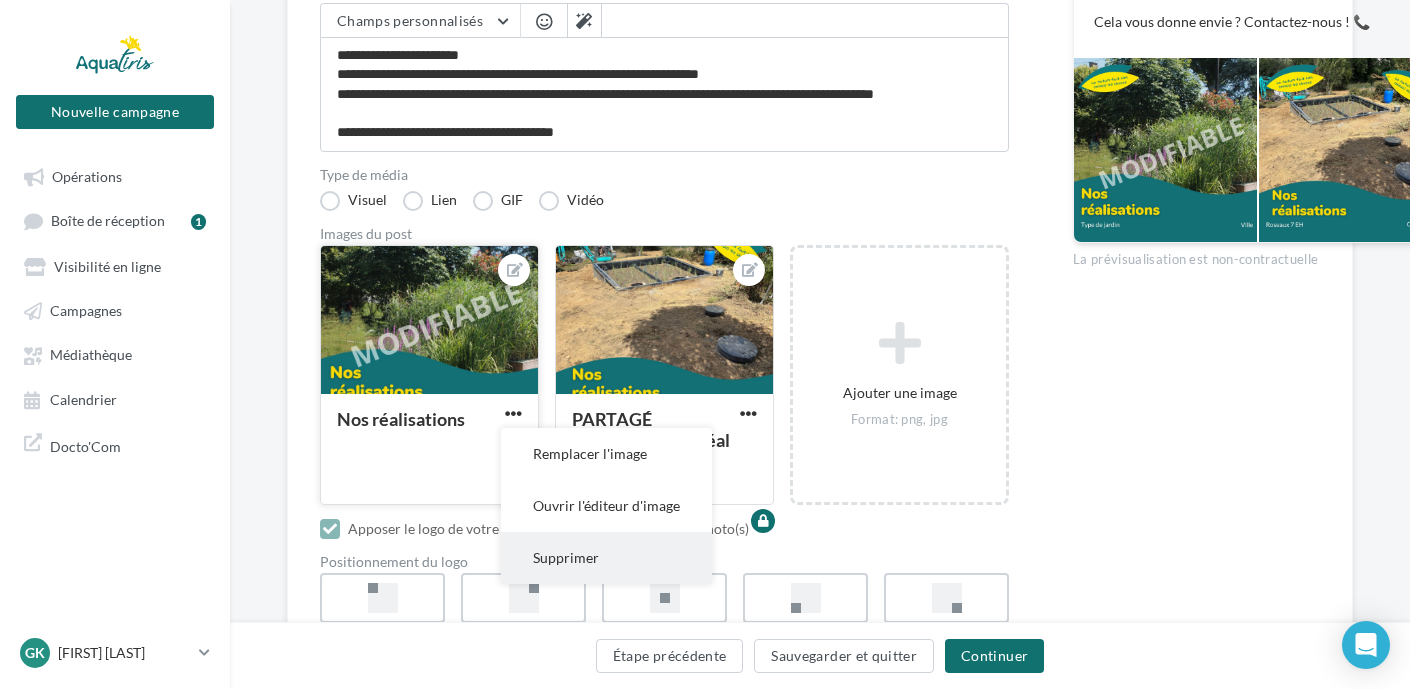 click on "Supprimer" at bounding box center (606, 558) 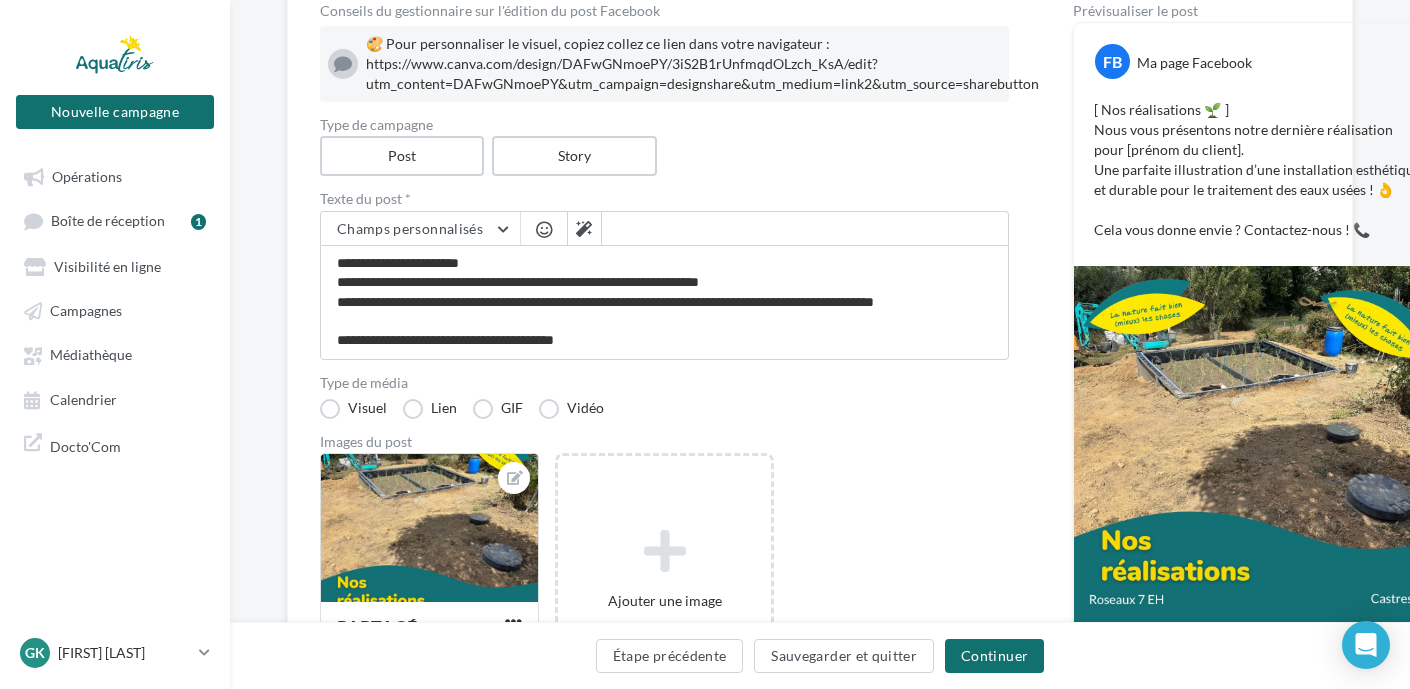 scroll, scrollTop: 200, scrollLeft: 0, axis: vertical 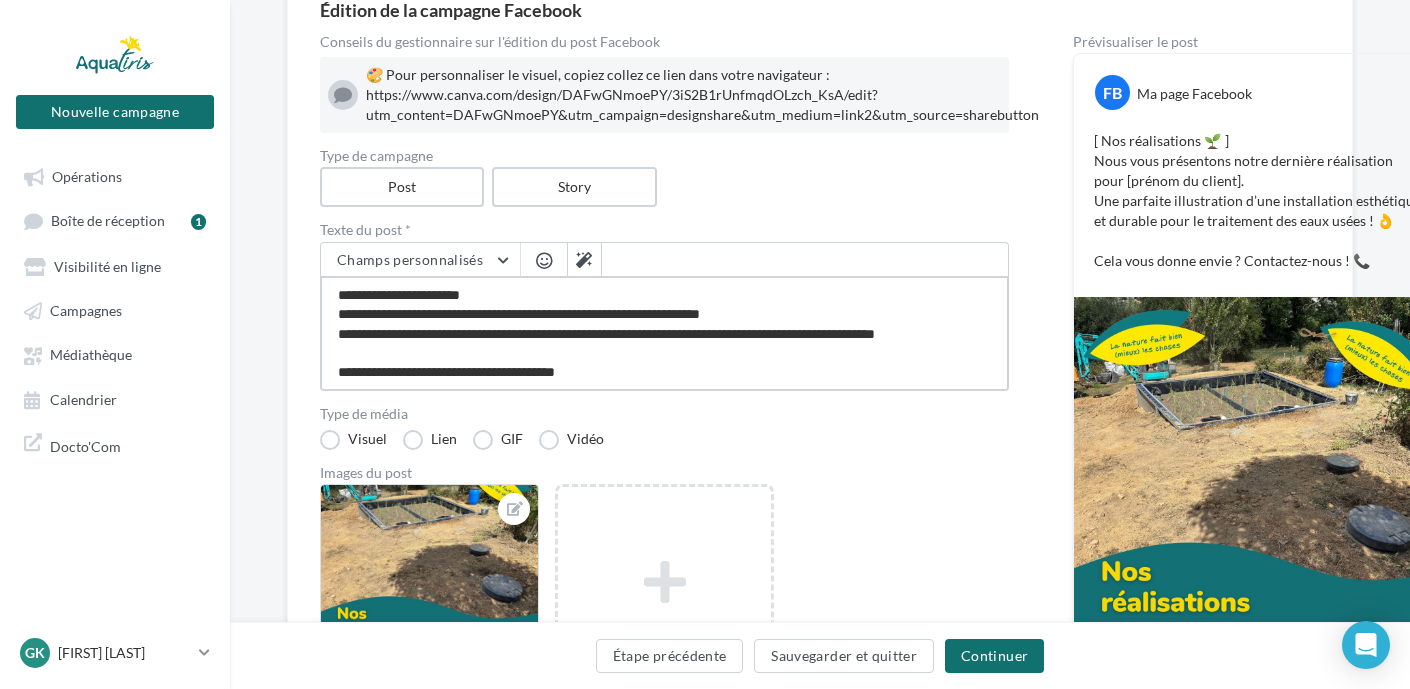 click on "**********" at bounding box center [664, 333] 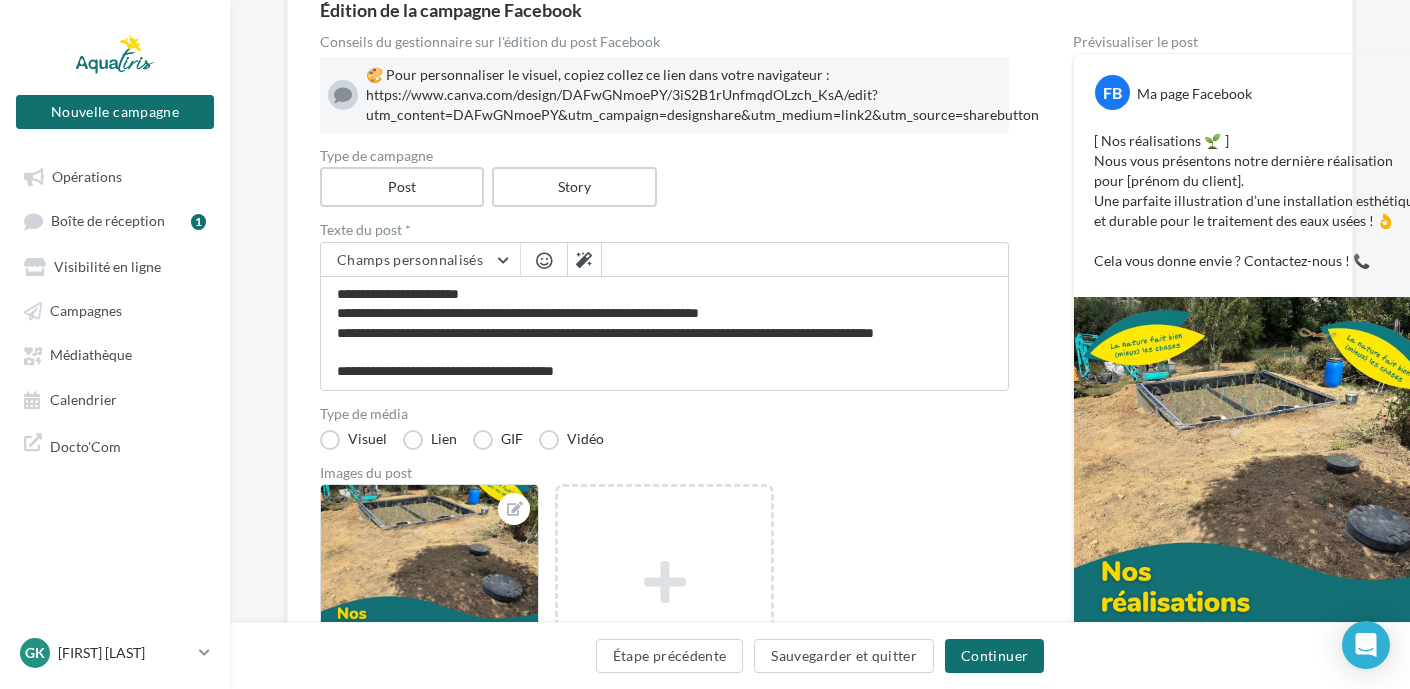 click at bounding box center [544, 260] 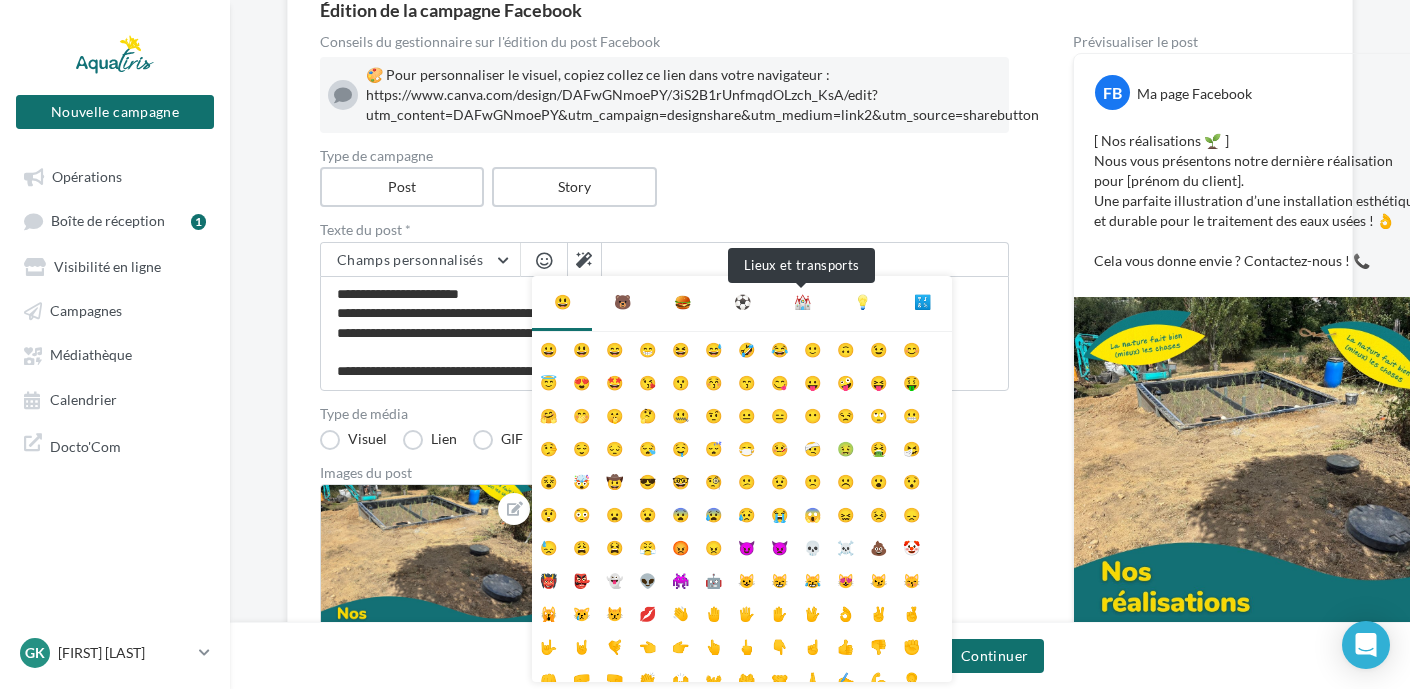 click on "⛪" at bounding box center (802, 302) 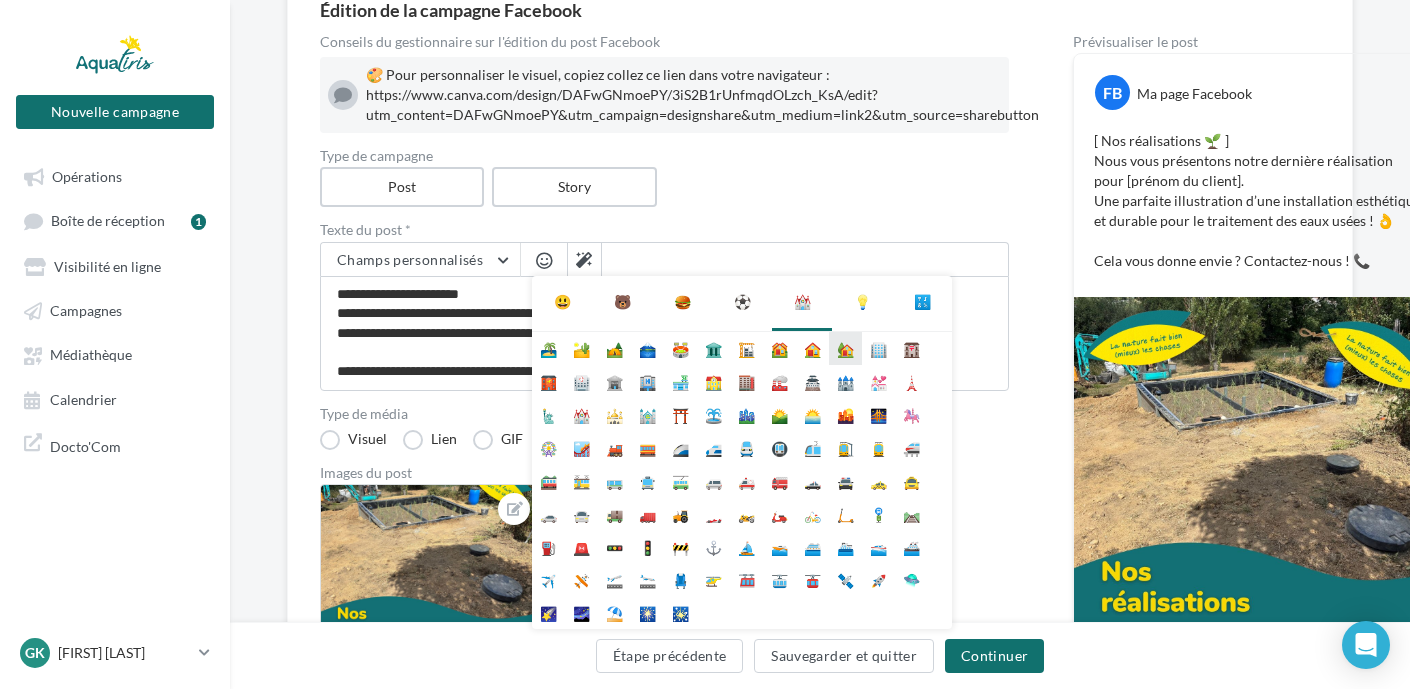 click on "🏡" at bounding box center (845, 348) 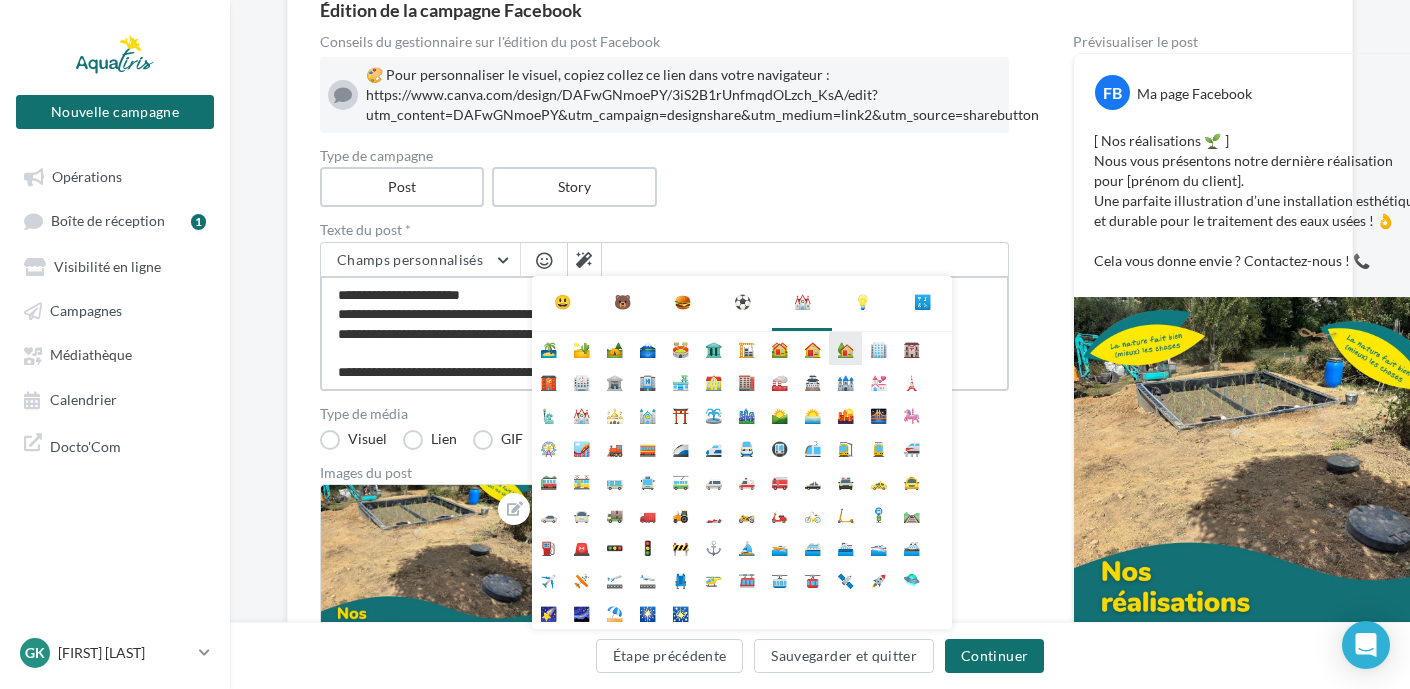 type on "**********" 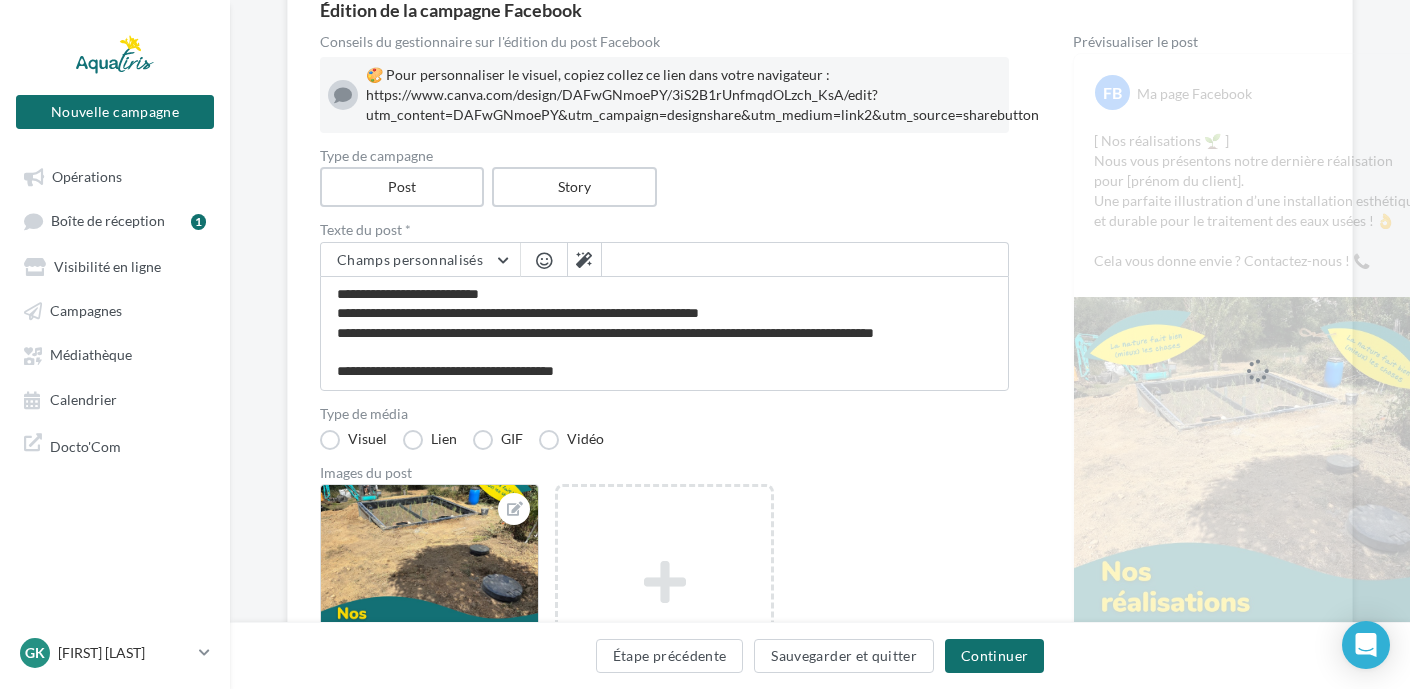 click at bounding box center (544, 261) 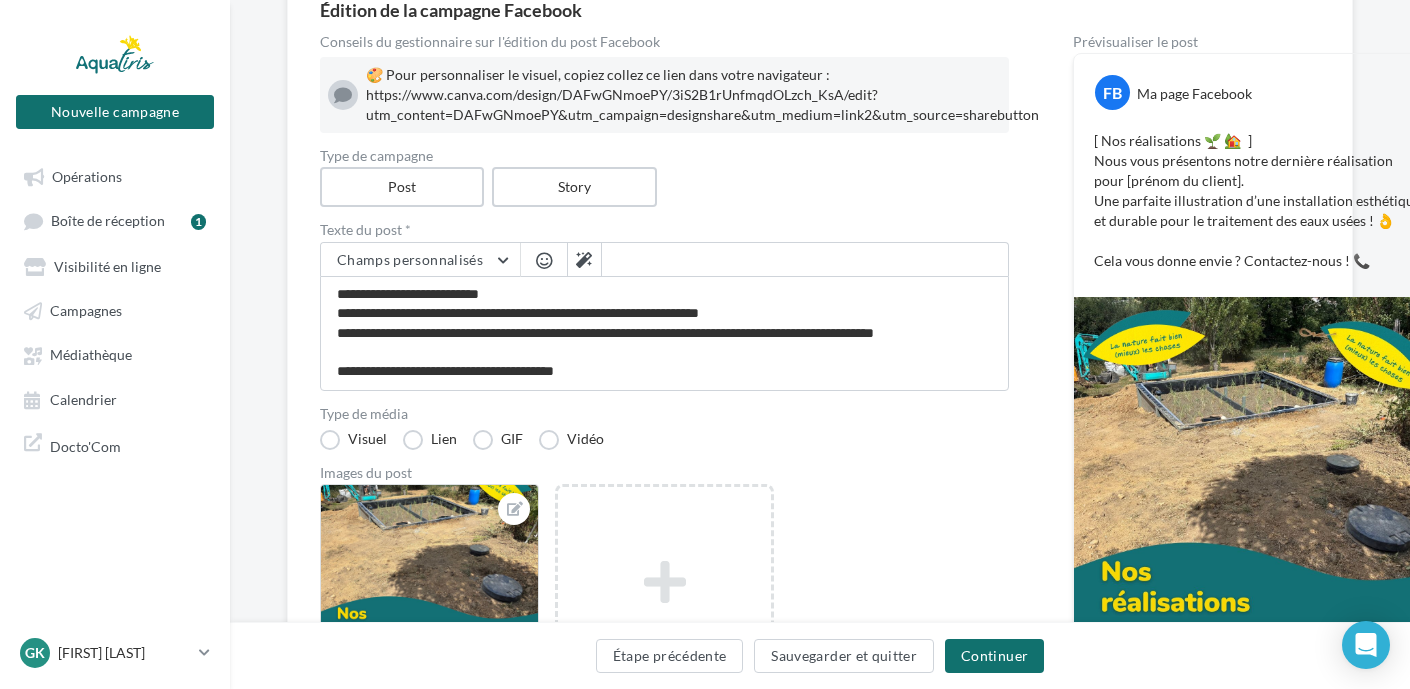 click at bounding box center (544, 262) 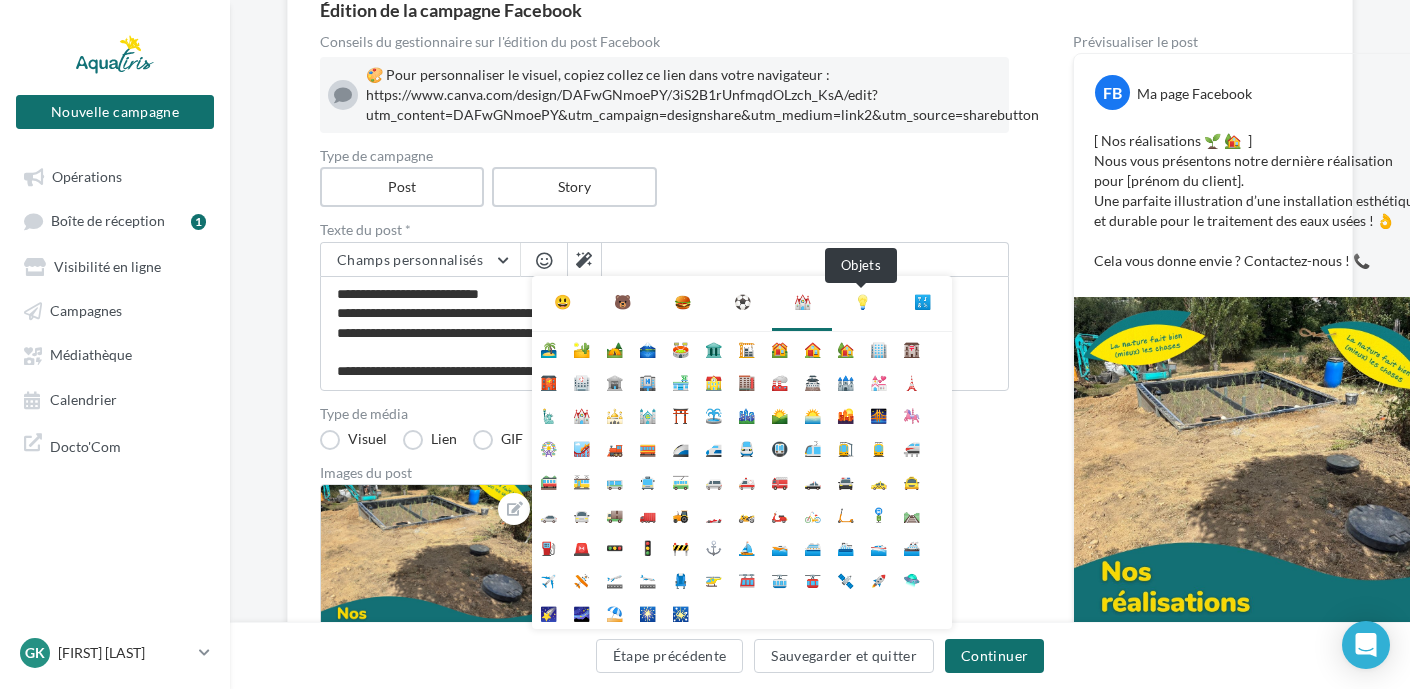 click on "💡" at bounding box center (862, 302) 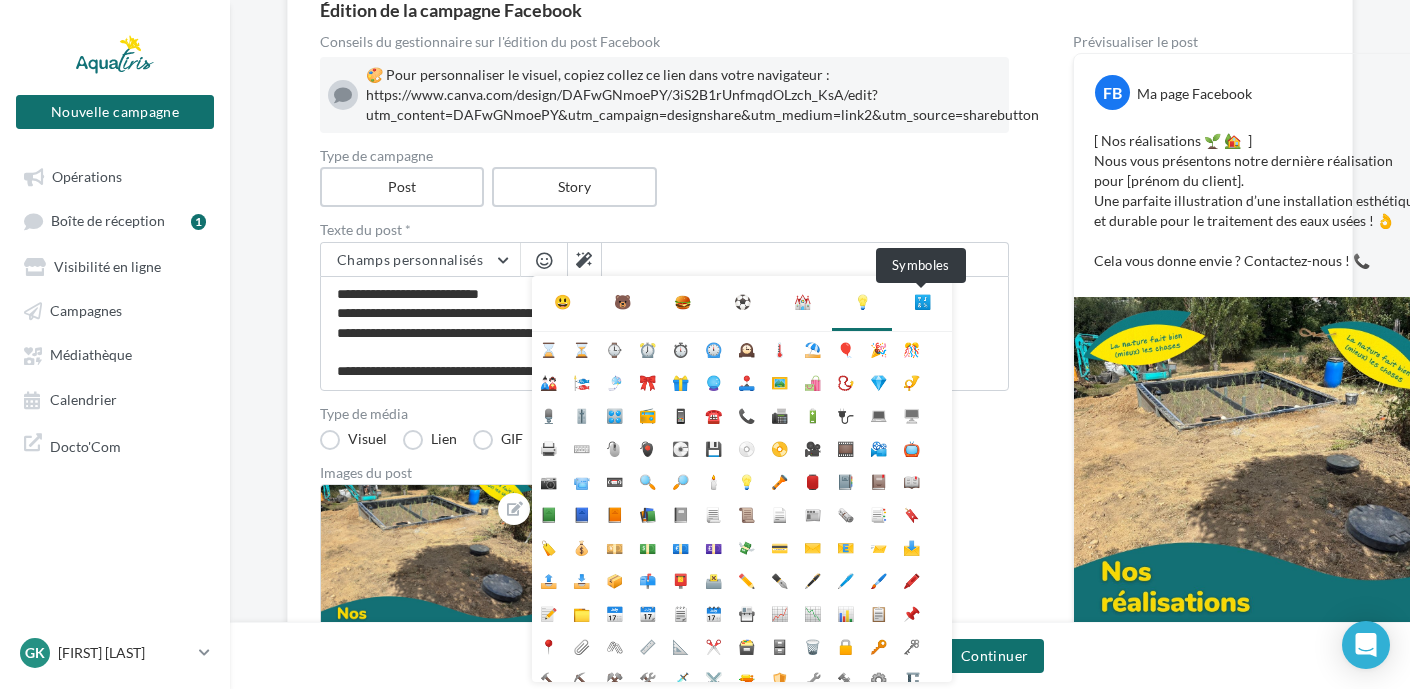 click on "🔣" at bounding box center (922, 302) 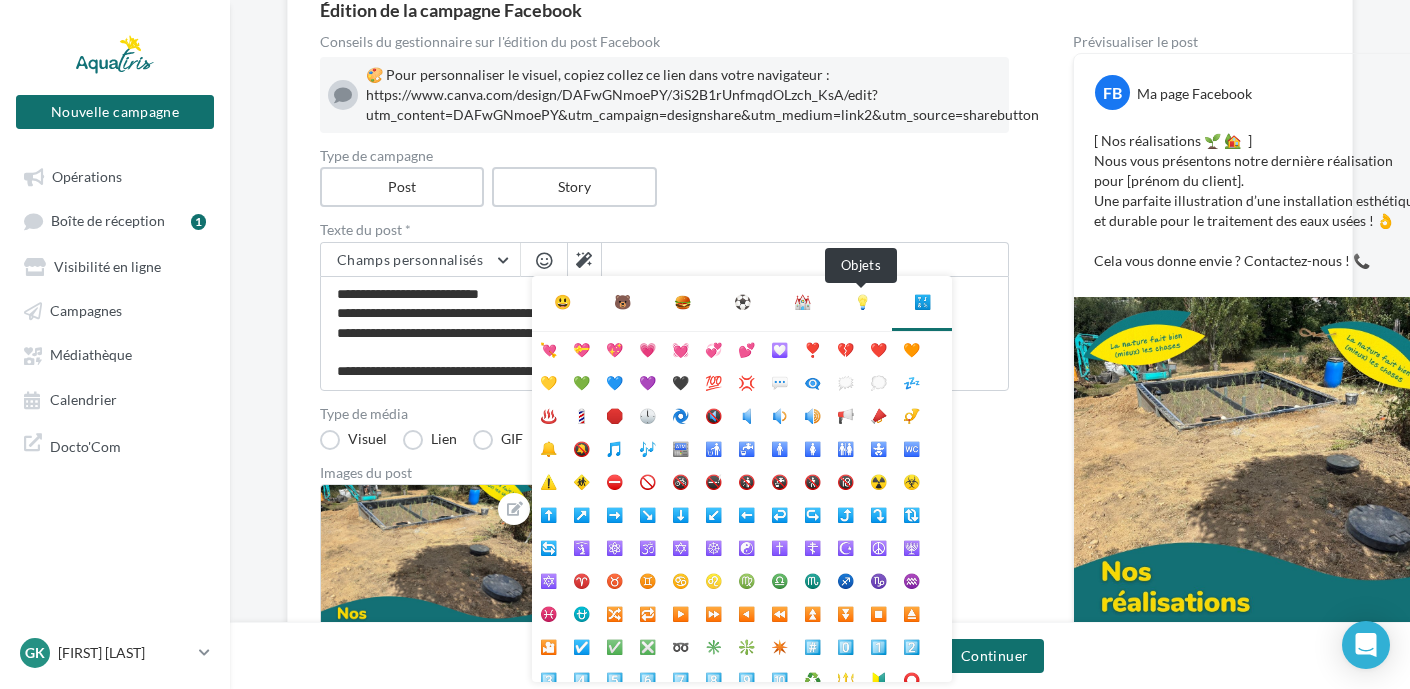 click on "💡" at bounding box center [862, 302] 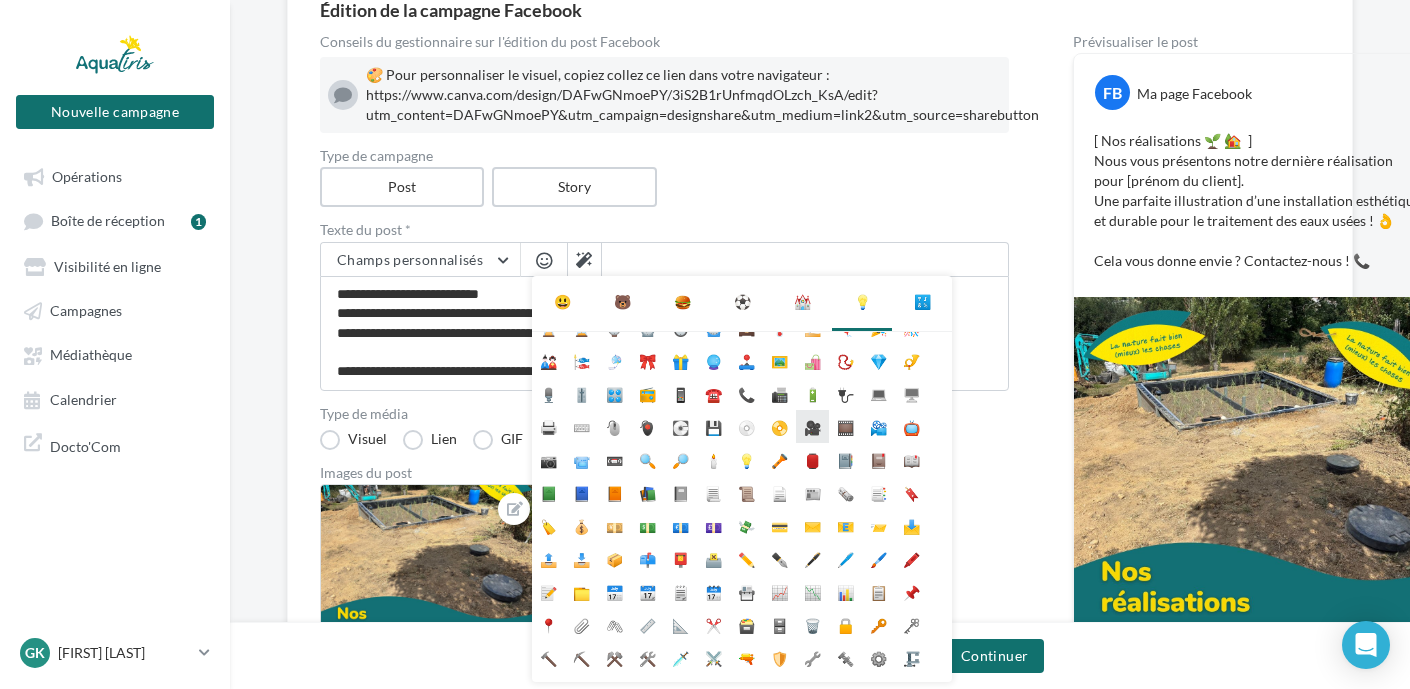 scroll, scrollTop: 0, scrollLeft: 0, axis: both 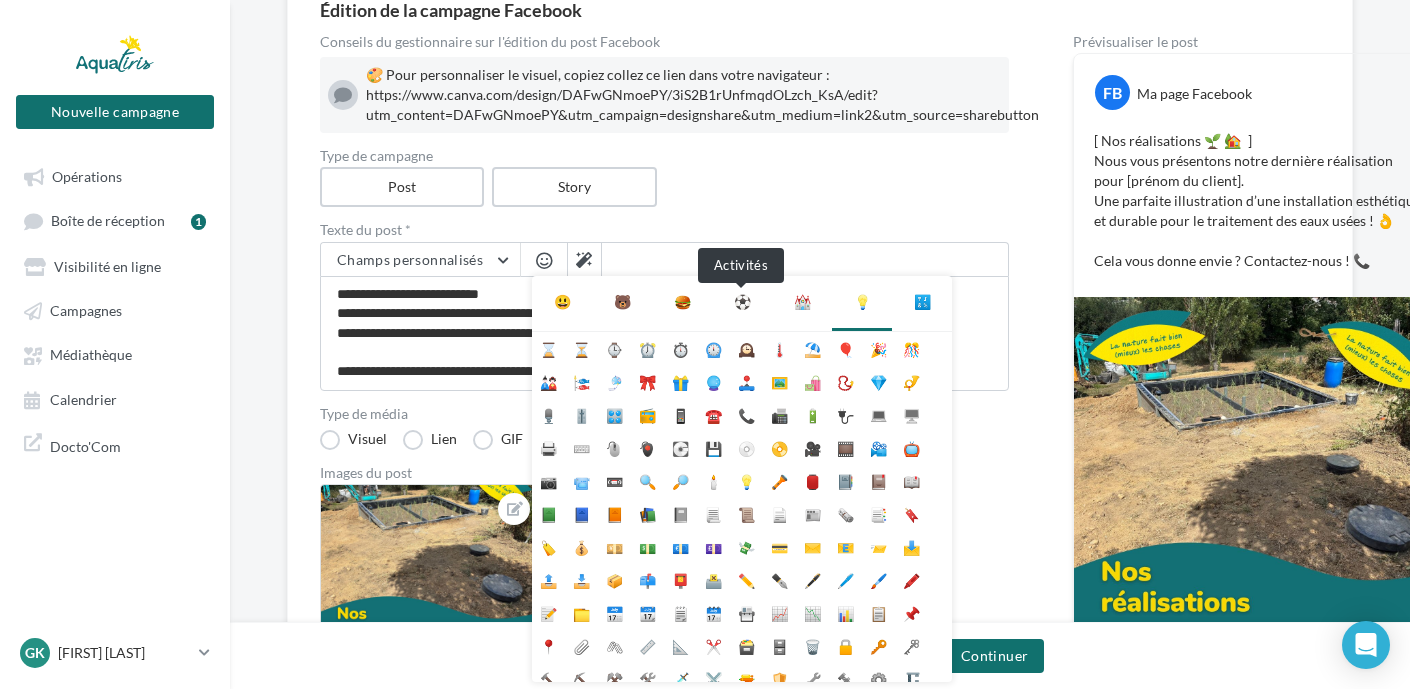 click on "⚽" at bounding box center [742, 302] 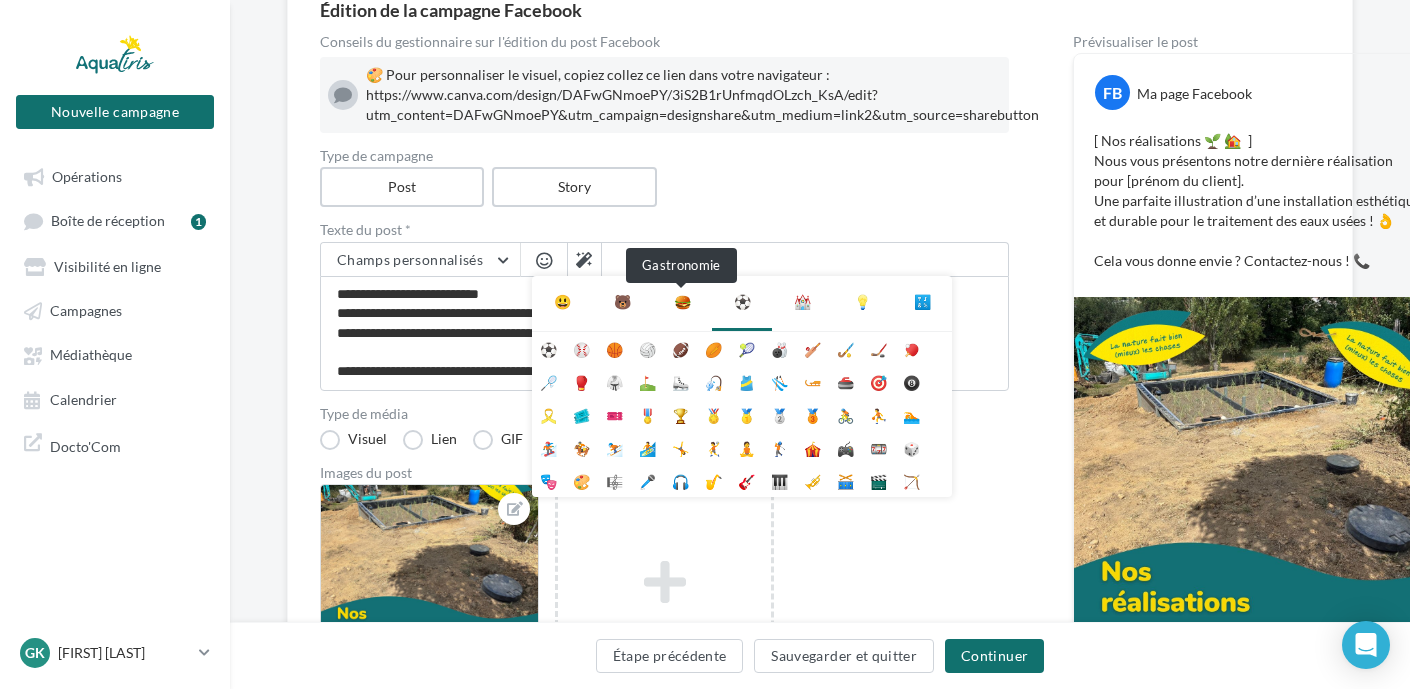 click on "🍔" at bounding box center (682, 302) 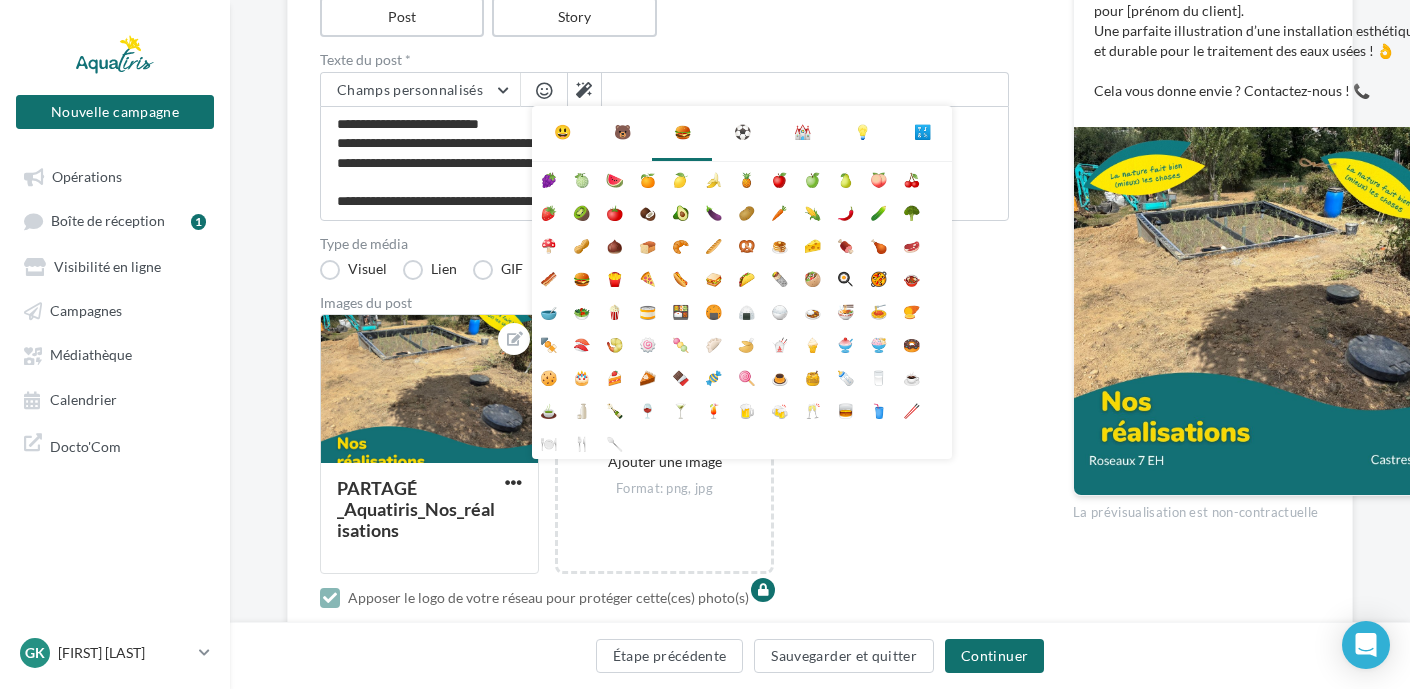 scroll, scrollTop: 300, scrollLeft: 0, axis: vertical 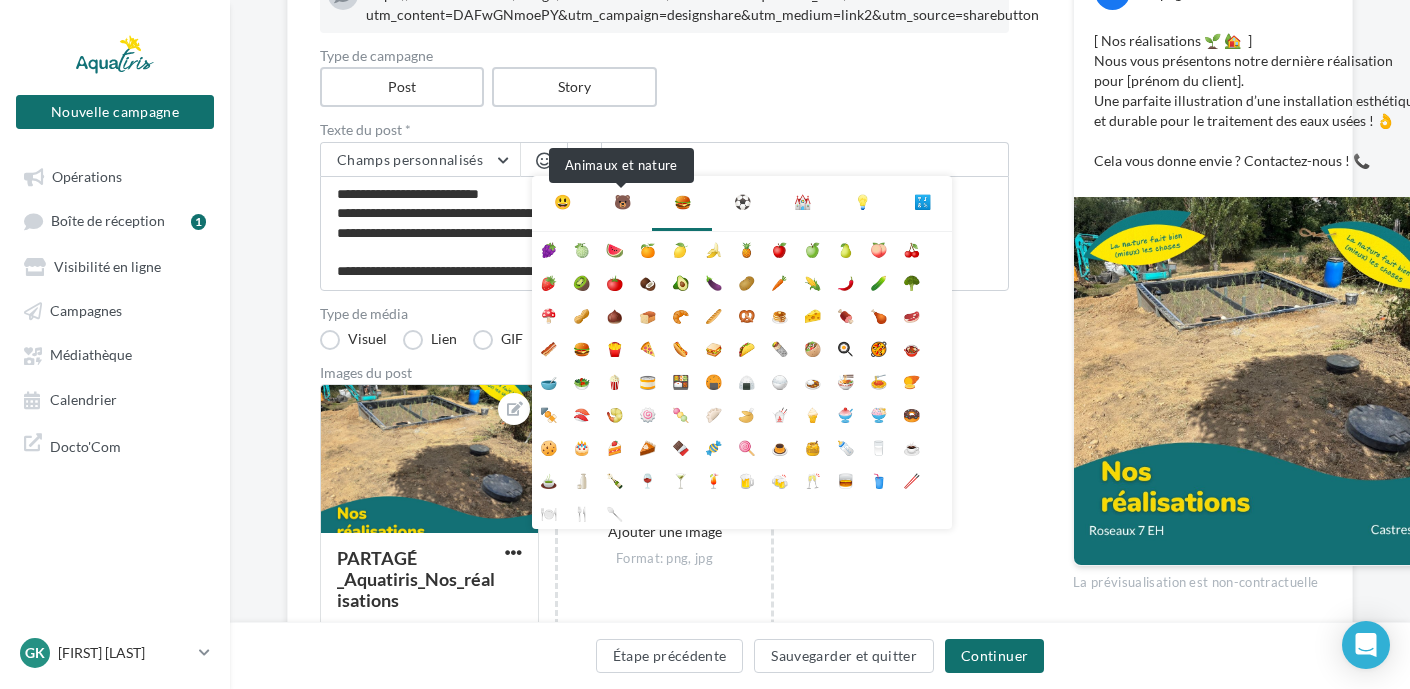 click on "🐻" at bounding box center (622, 202) 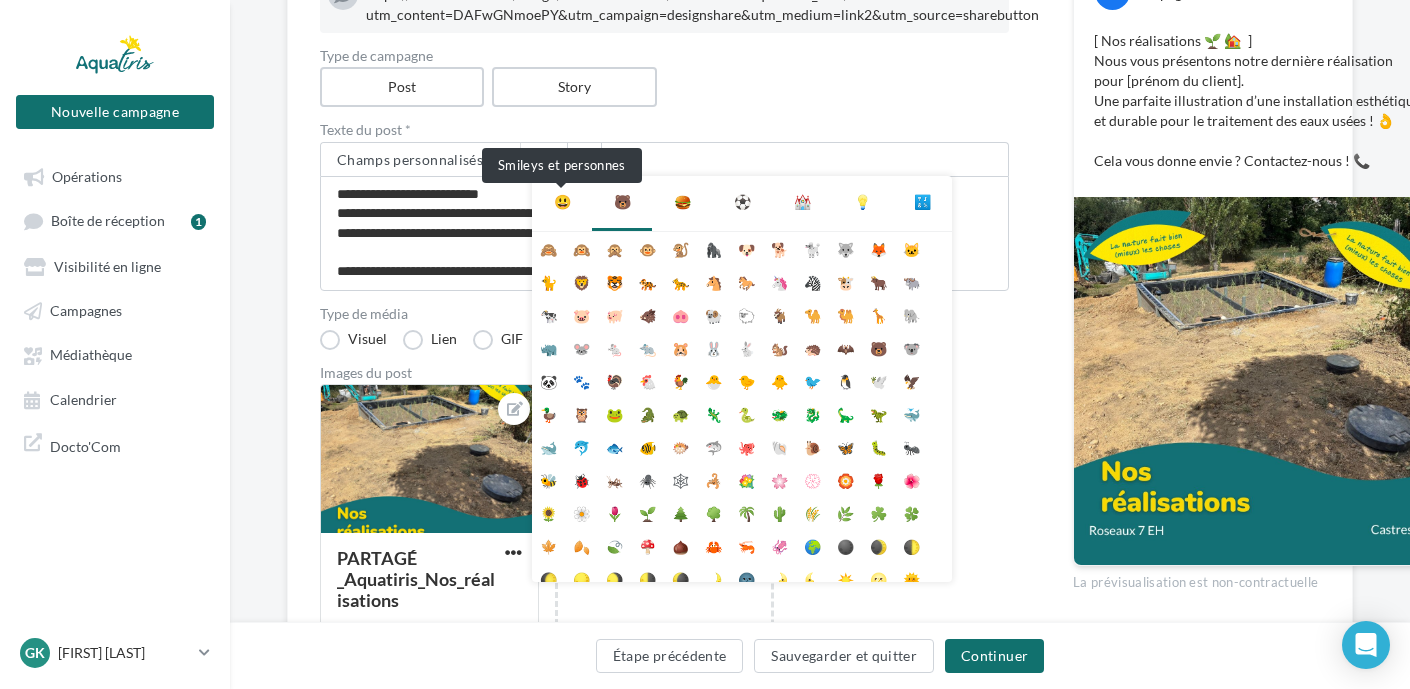 click on "😃" at bounding box center [562, 202] 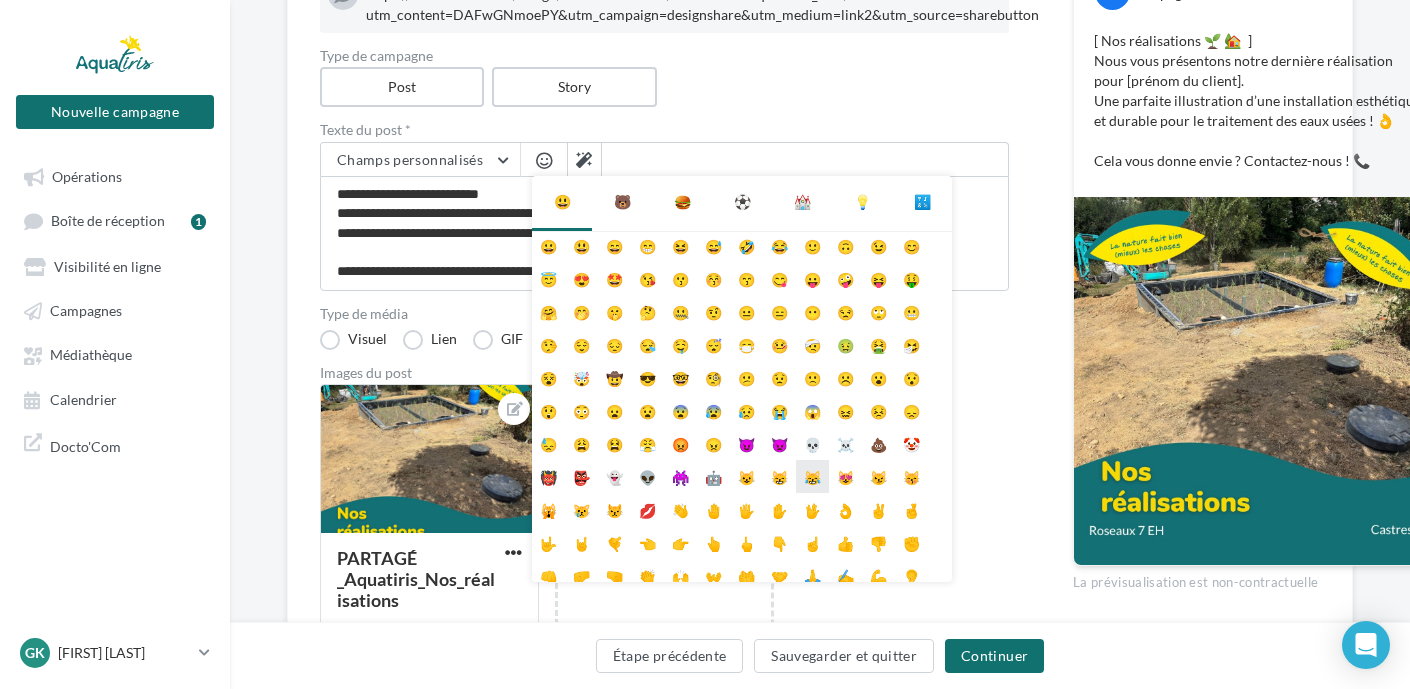 scroll, scrollTop: 0, scrollLeft: 0, axis: both 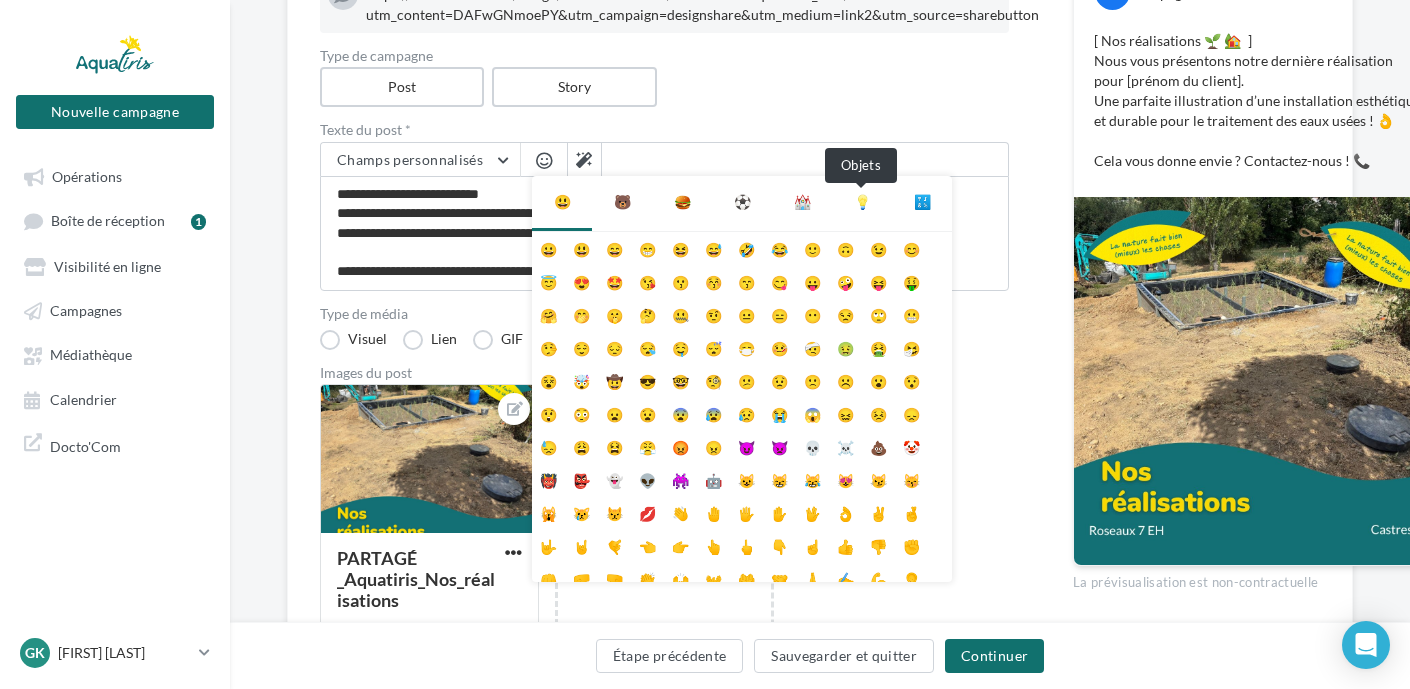 click on "💡" at bounding box center [862, 202] 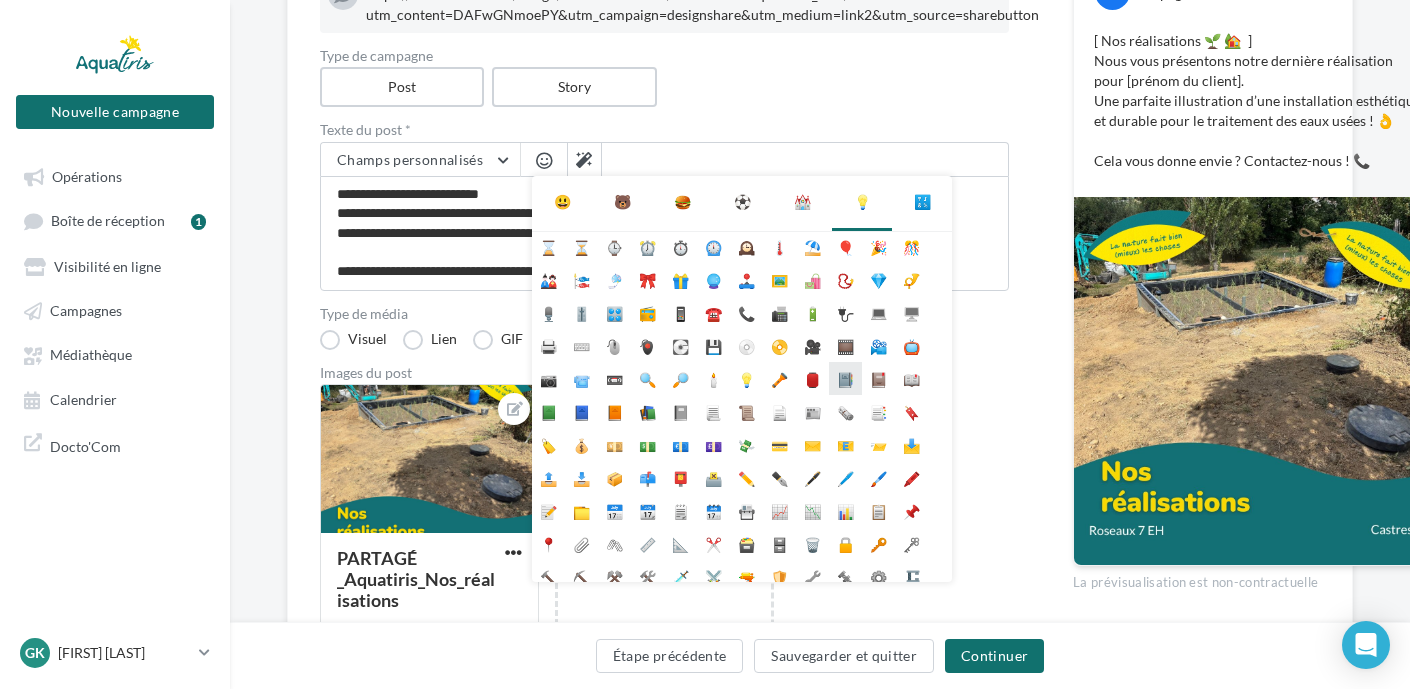 scroll, scrollTop: 0, scrollLeft: 0, axis: both 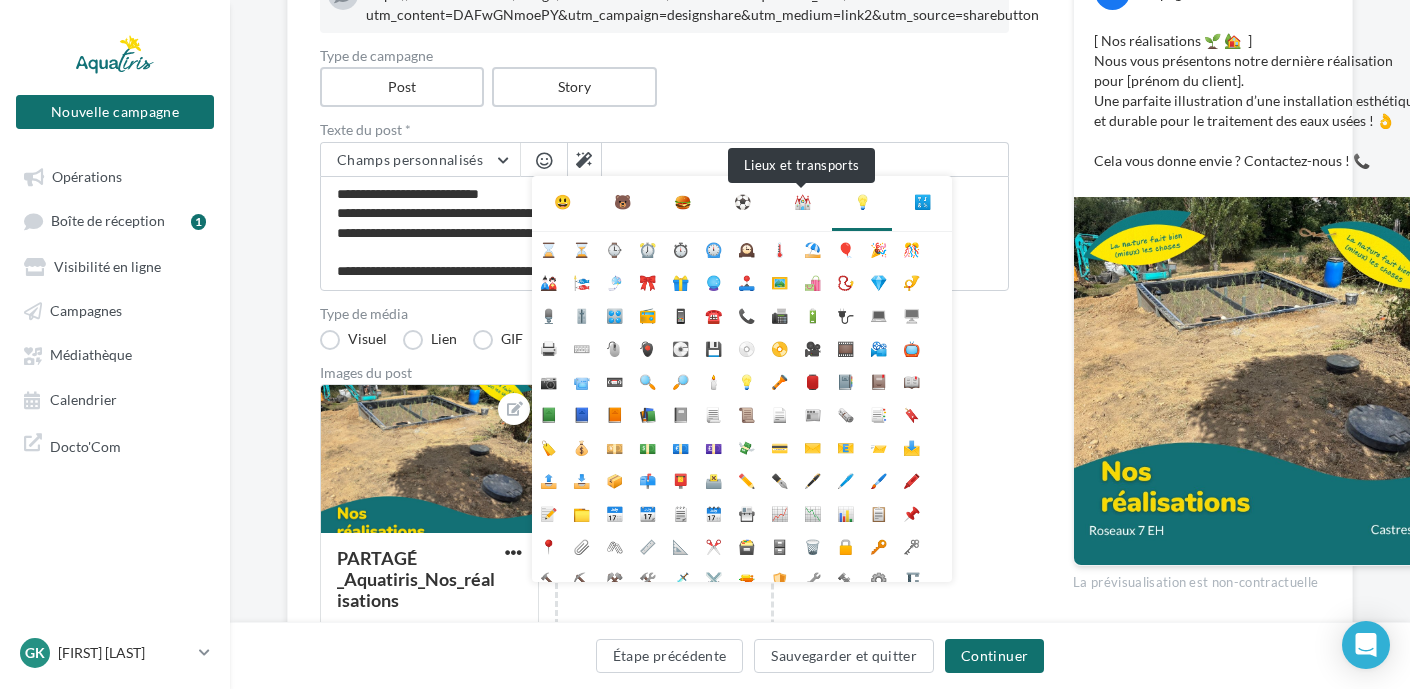 click on "⛪" at bounding box center [802, 202] 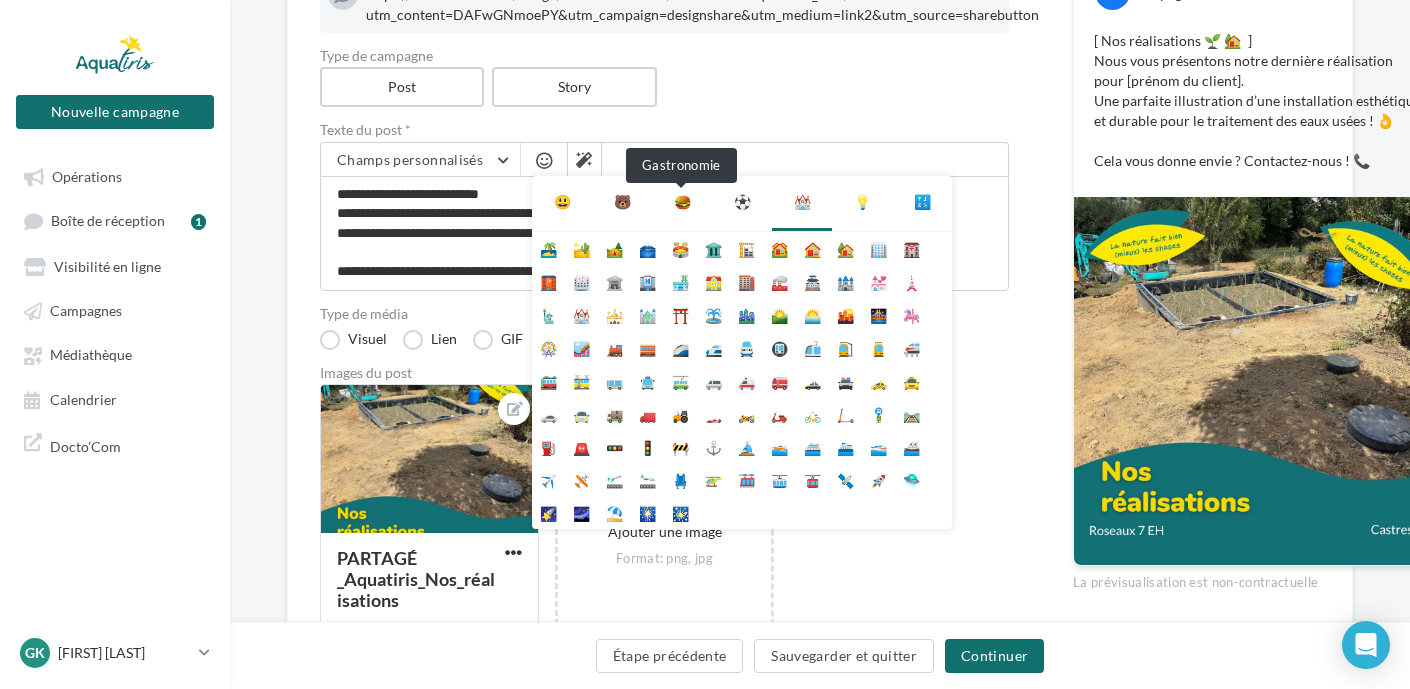 click on "🍔" at bounding box center (682, 202) 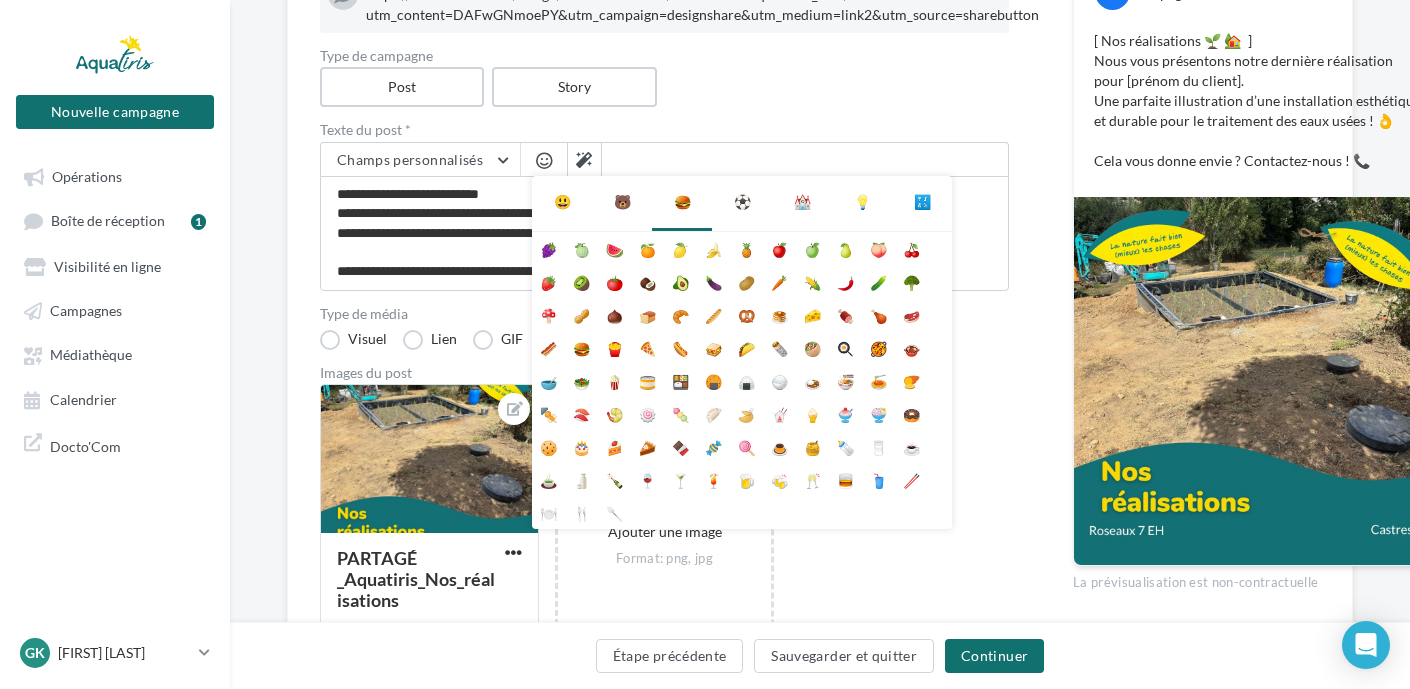 click at bounding box center (805, 159) 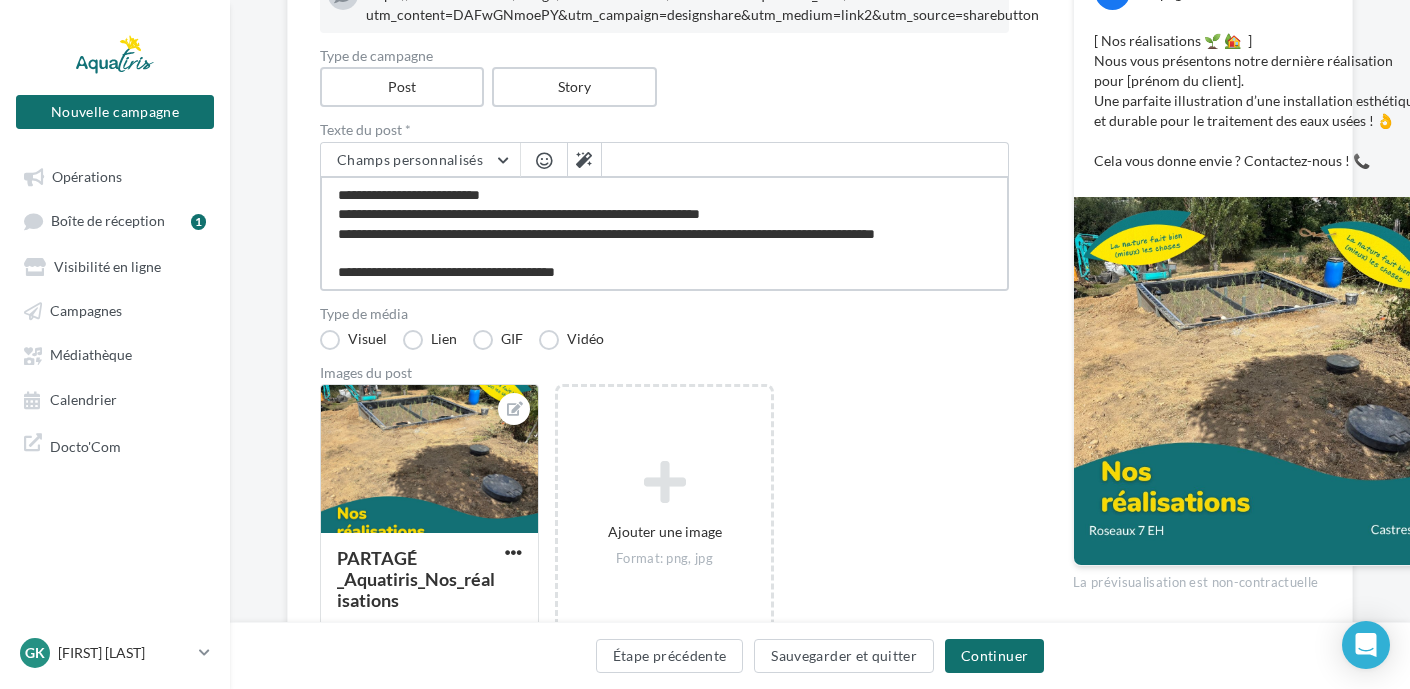 click on "**********" at bounding box center (664, 233) 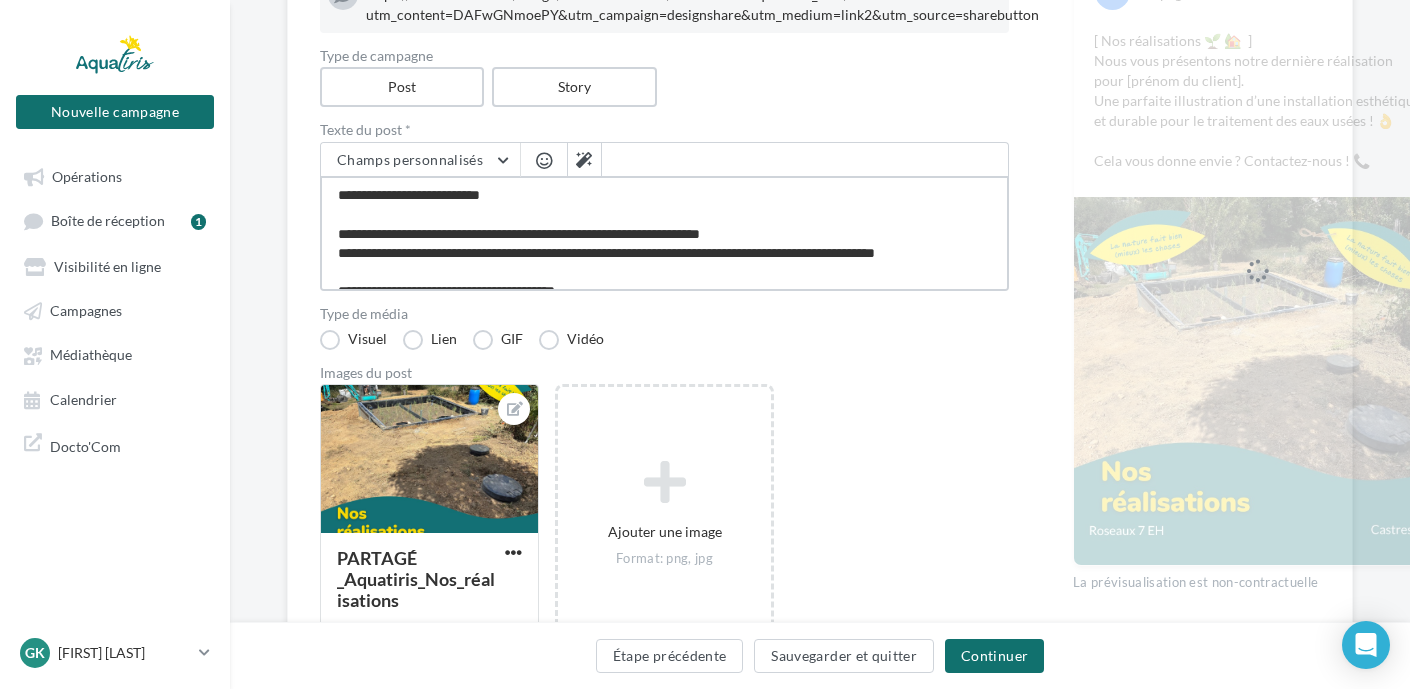 drag, startPoint x: 337, startPoint y: 233, endPoint x: 961, endPoint y: 252, distance: 624.2892 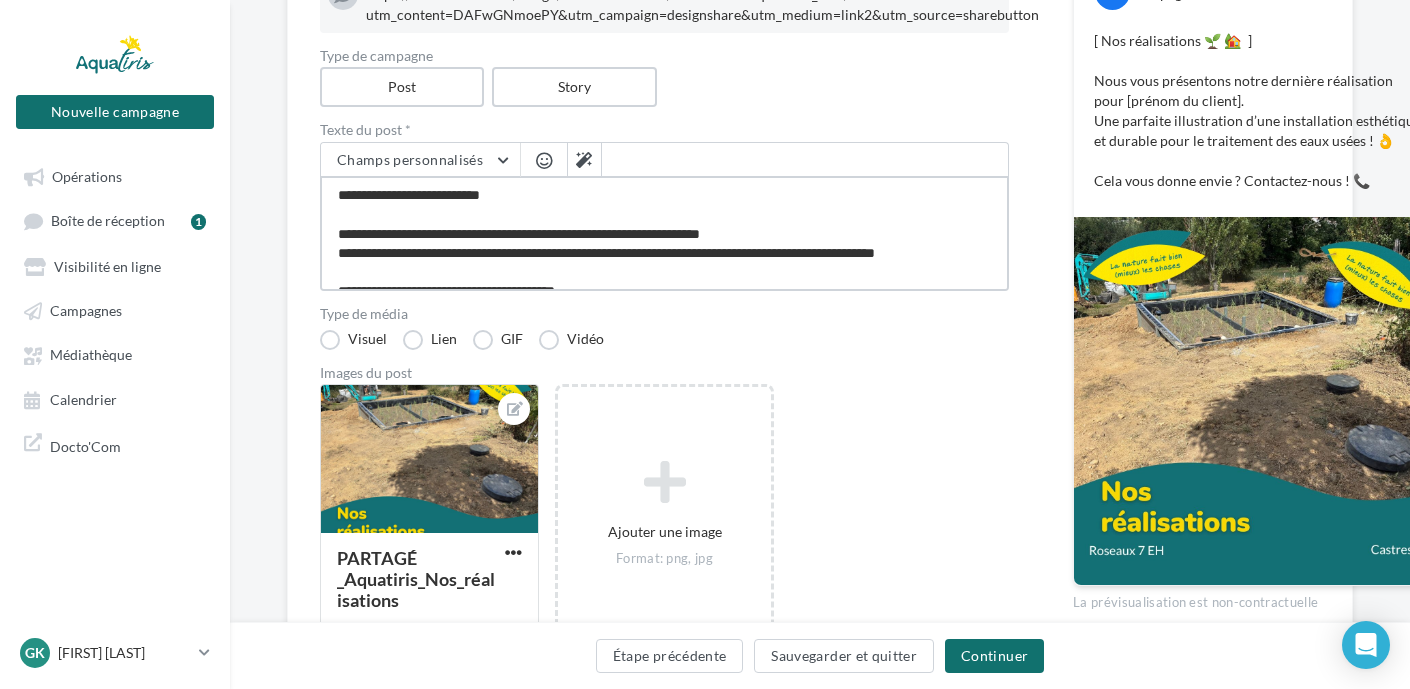 type on "**********" 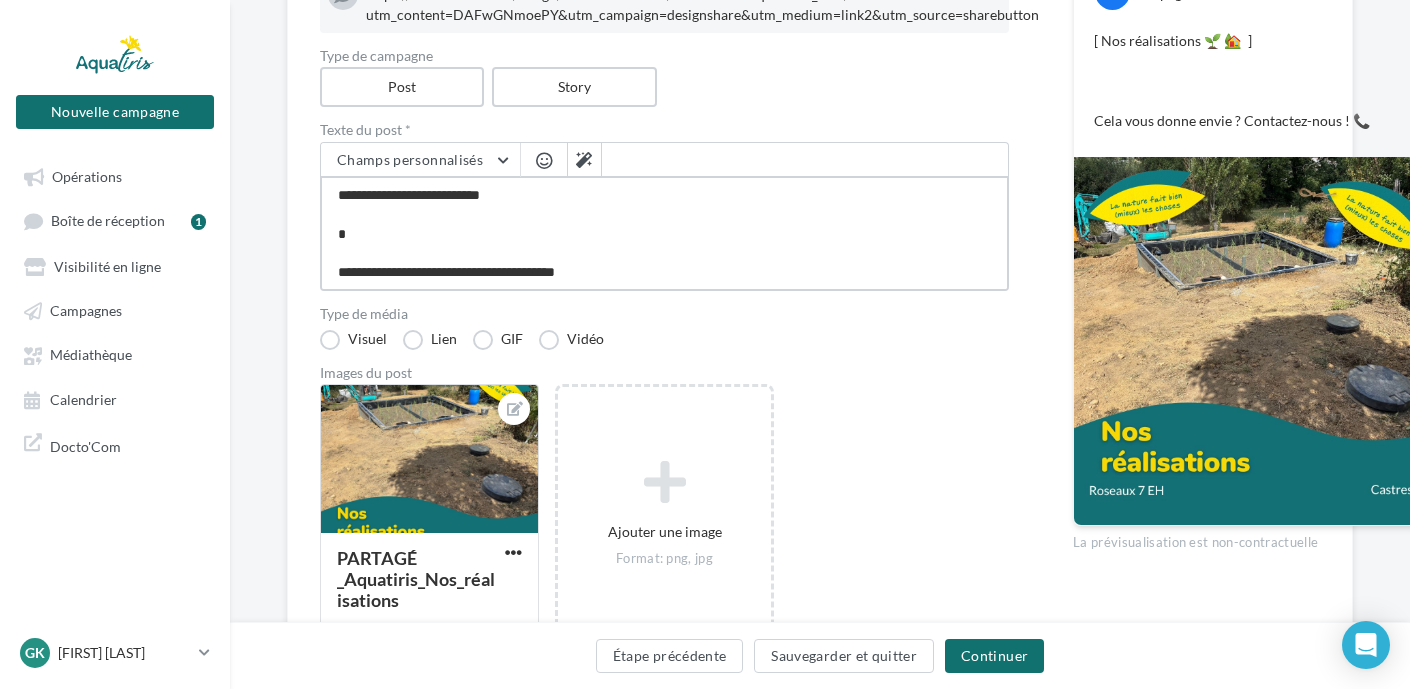 type on "**********" 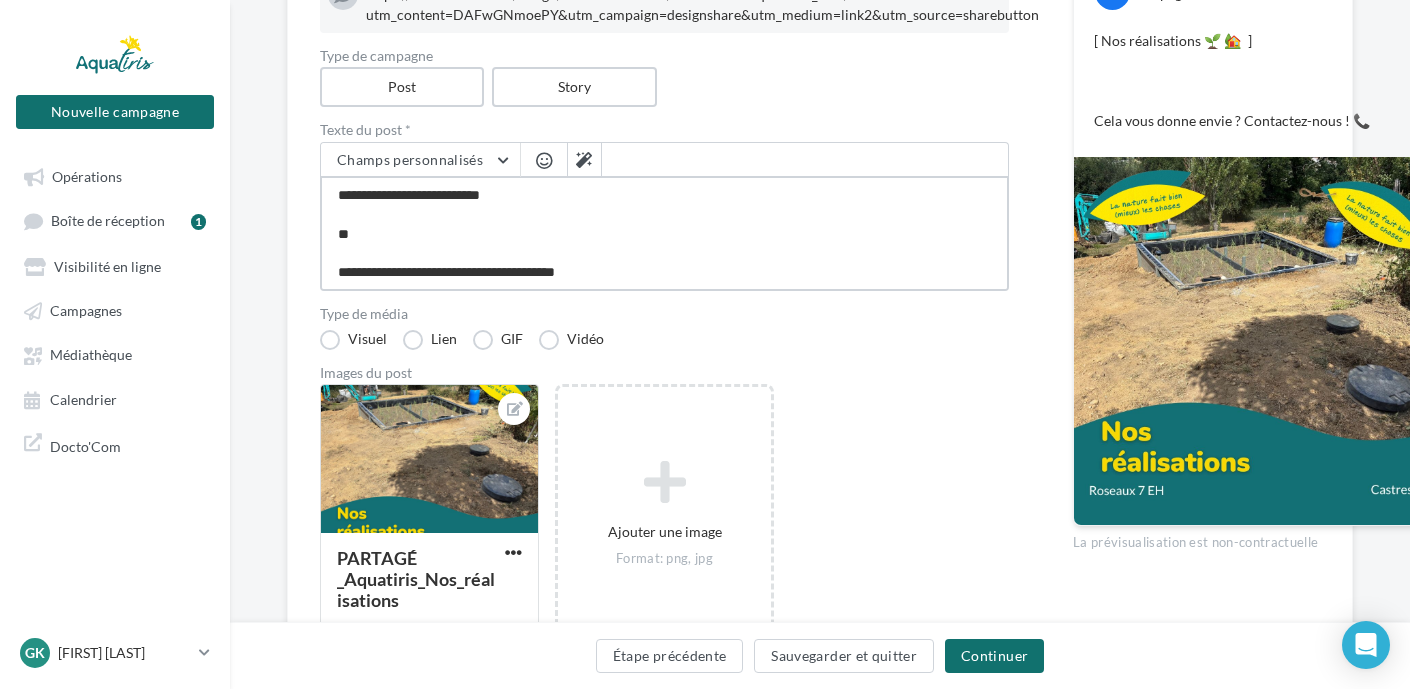 type on "**********" 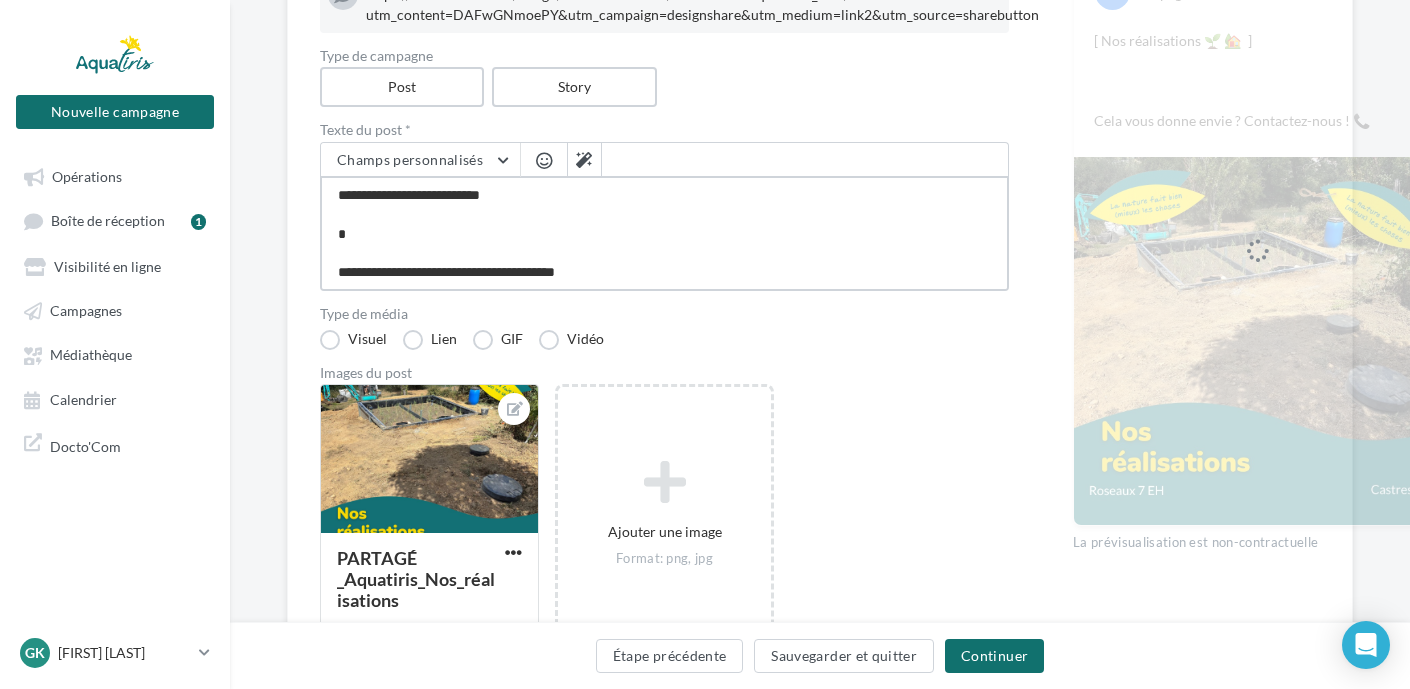 type on "**********" 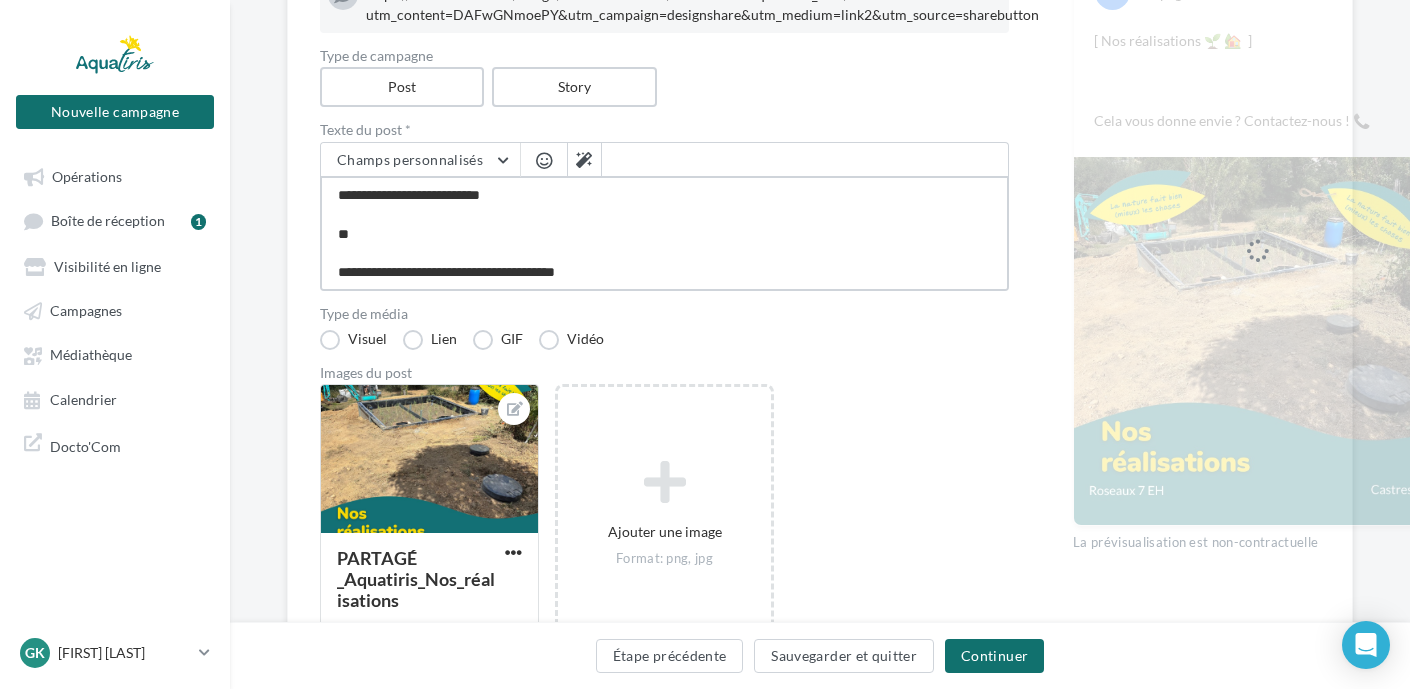 type on "**********" 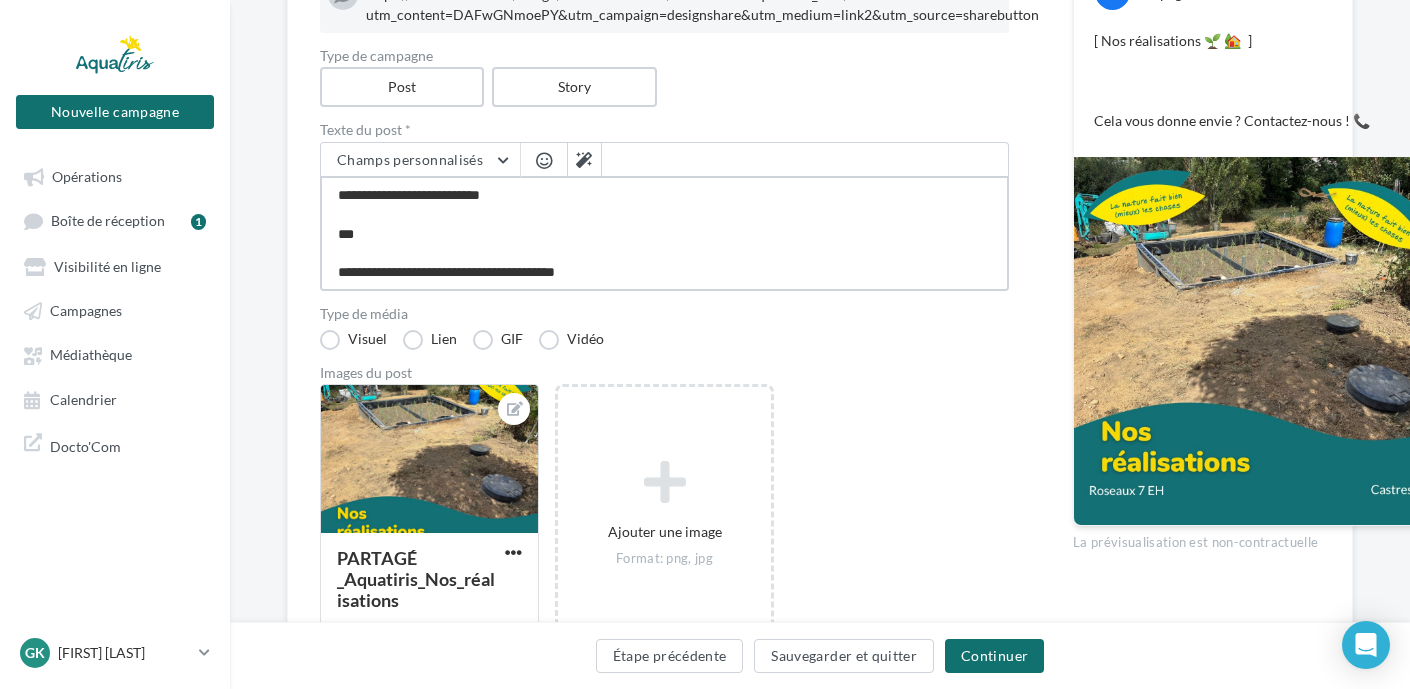 type on "**********" 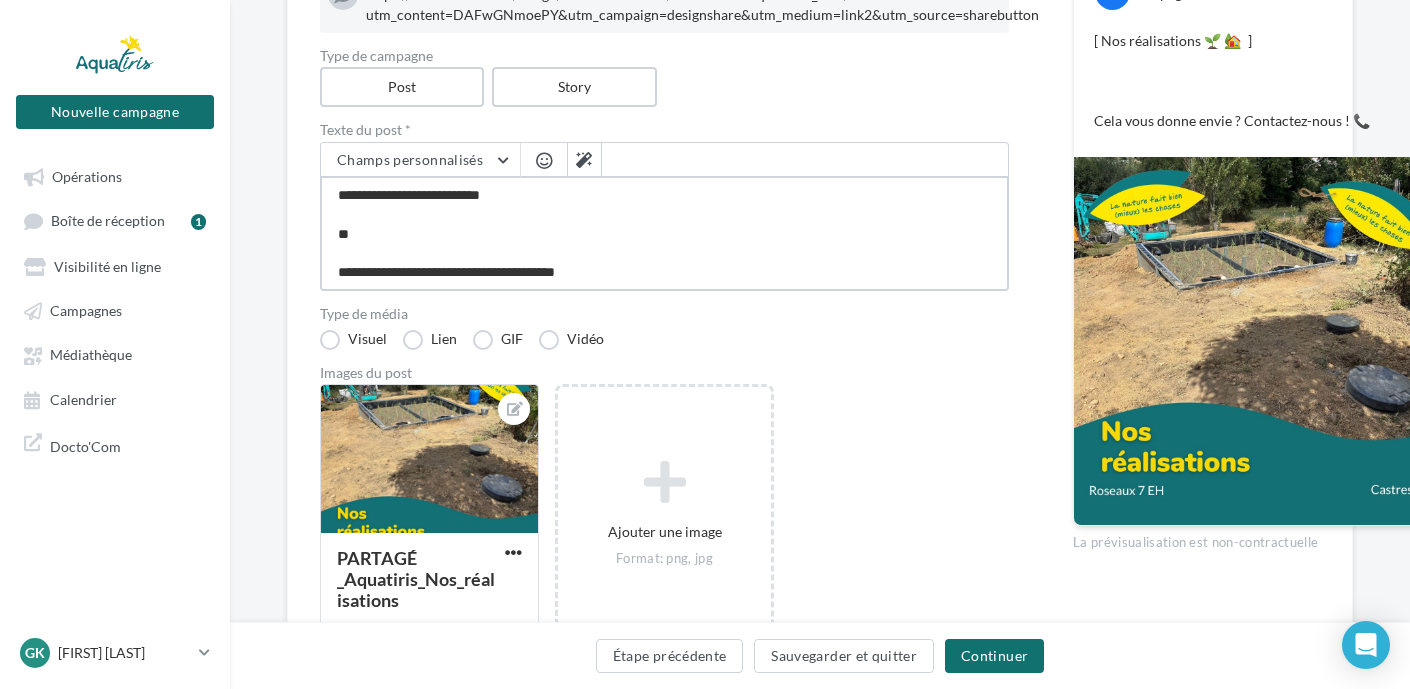 type on "**********" 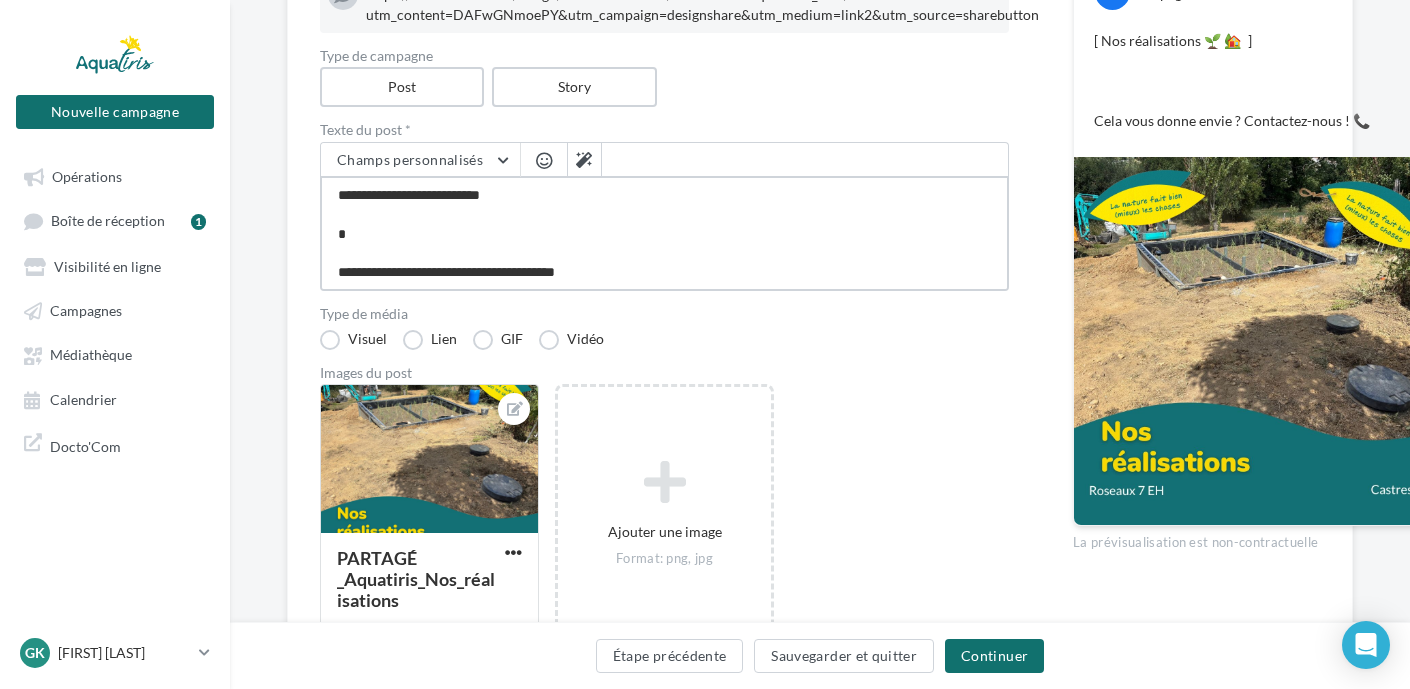 type on "**********" 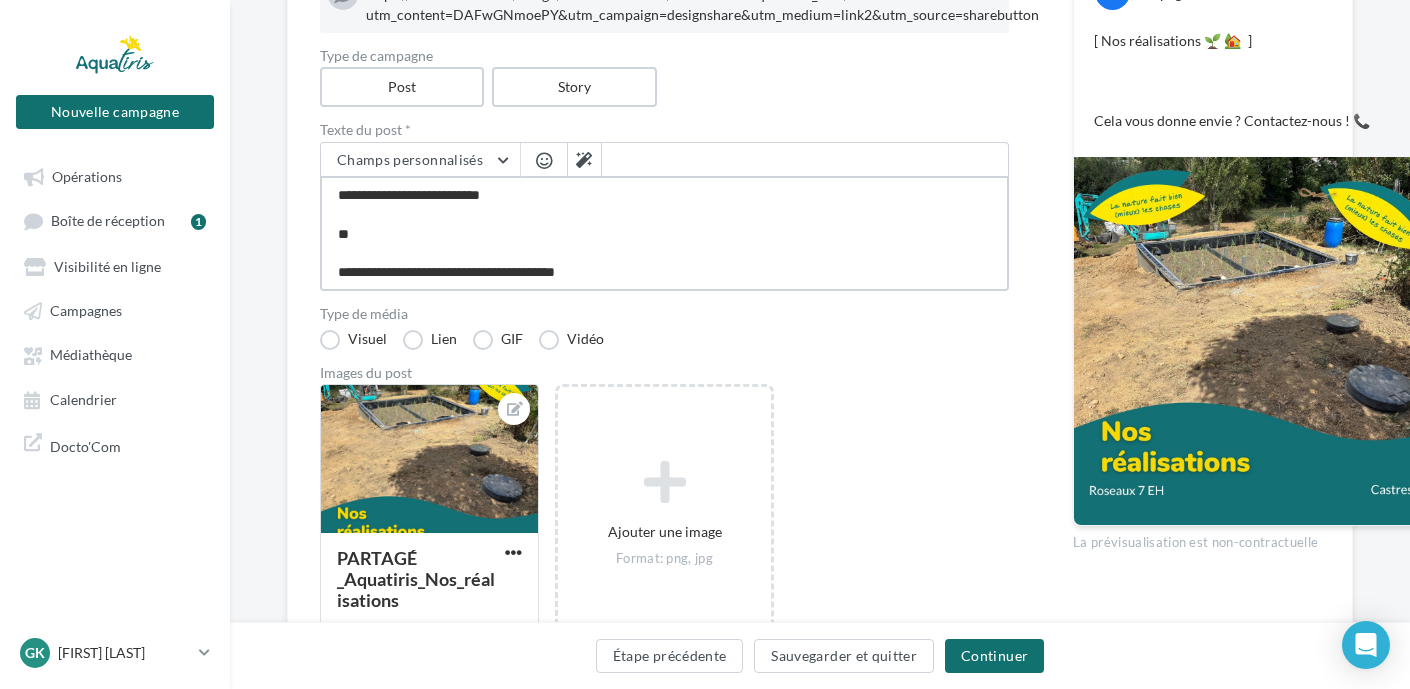 type on "**********" 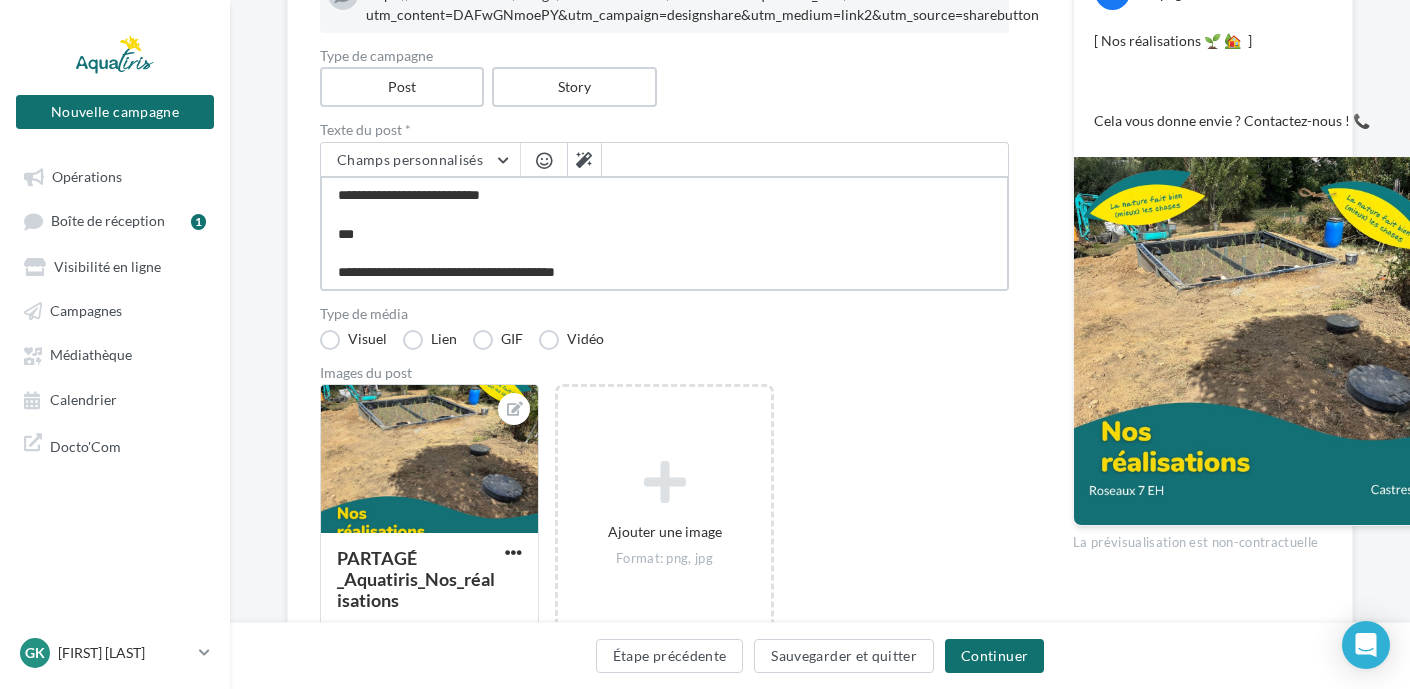type on "**********" 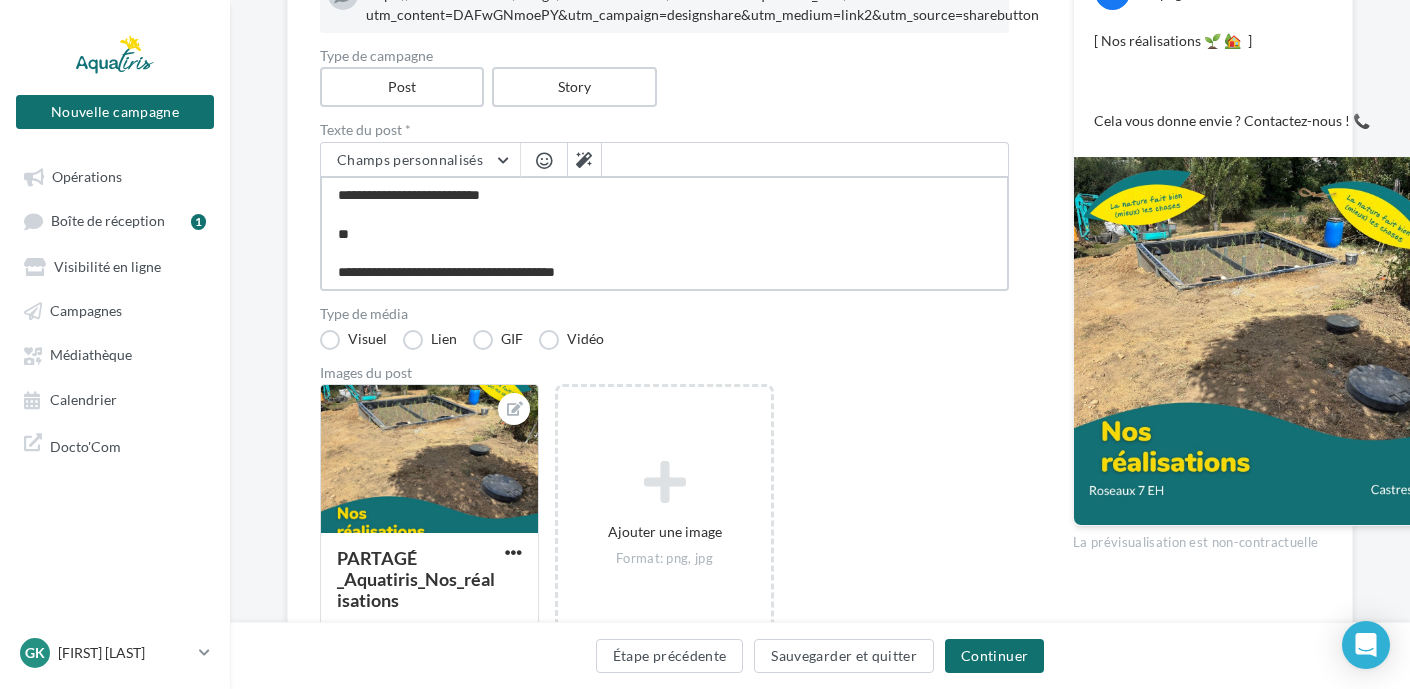 type on "**********" 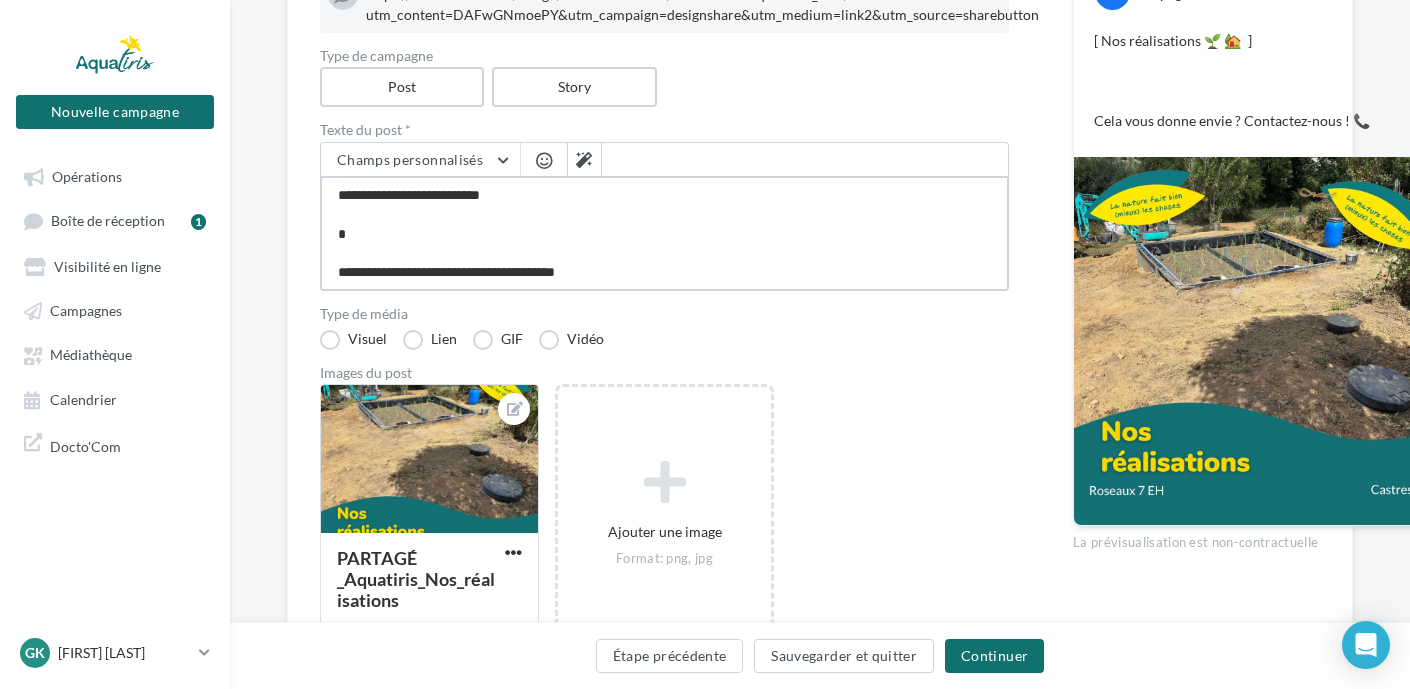 type on "**********" 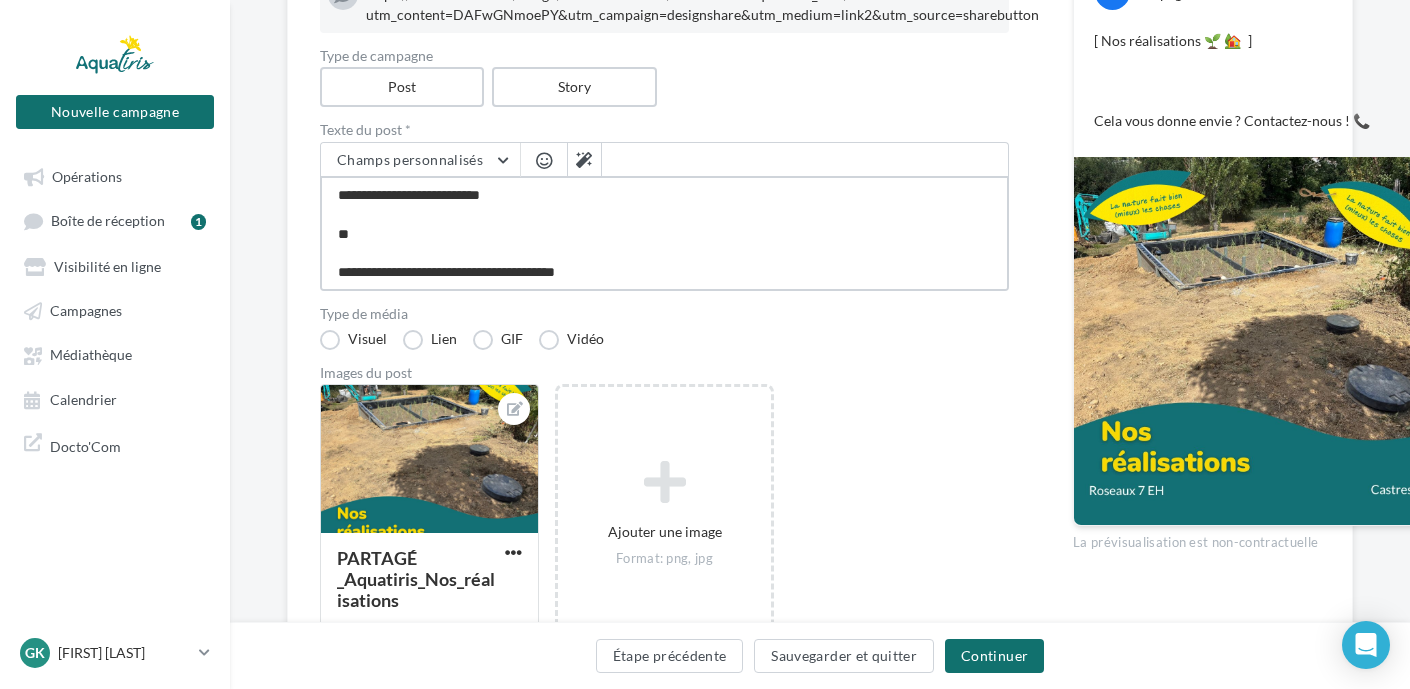 type on "**********" 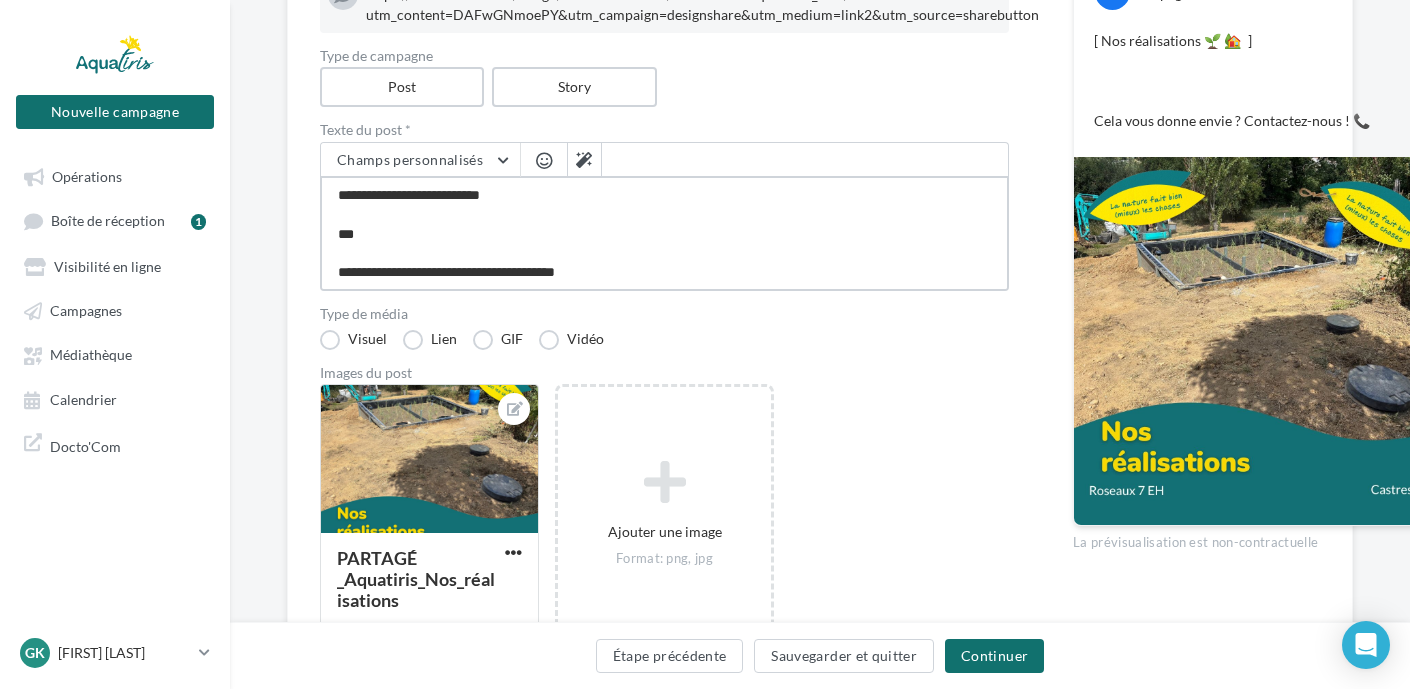 type on "**********" 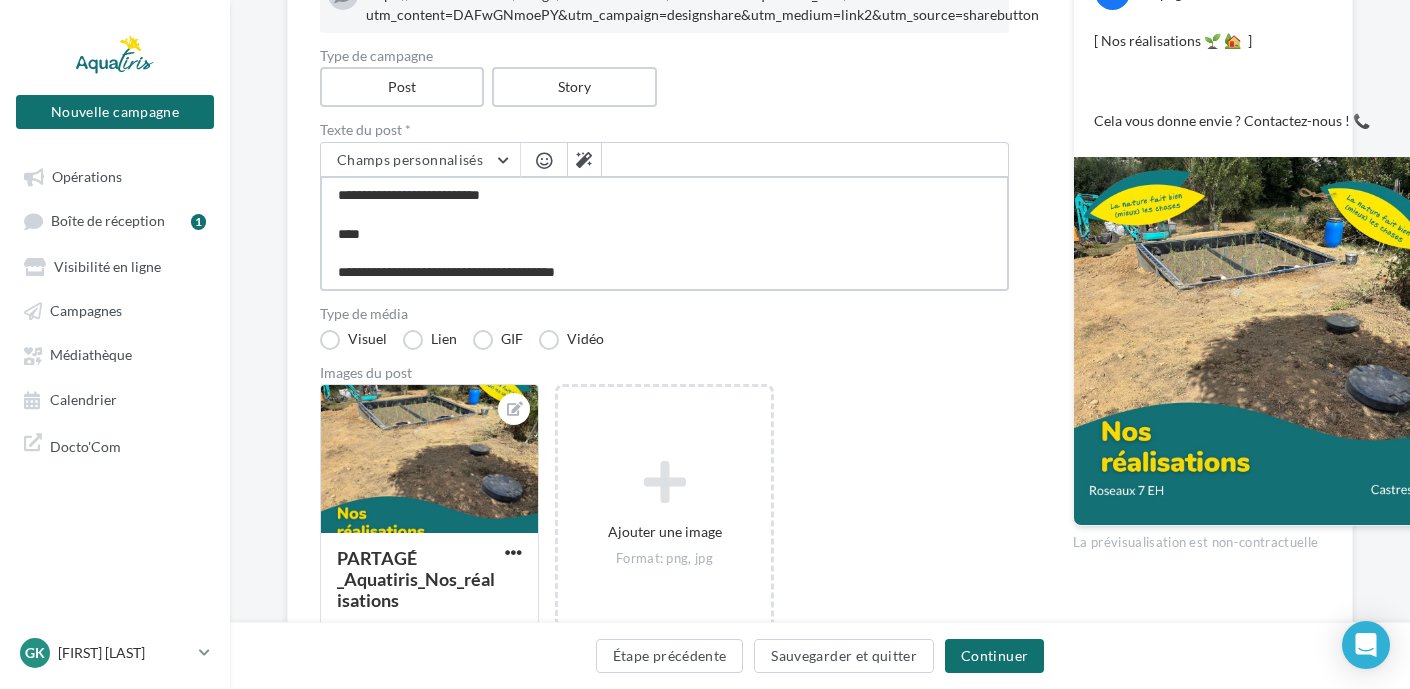 type on "**********" 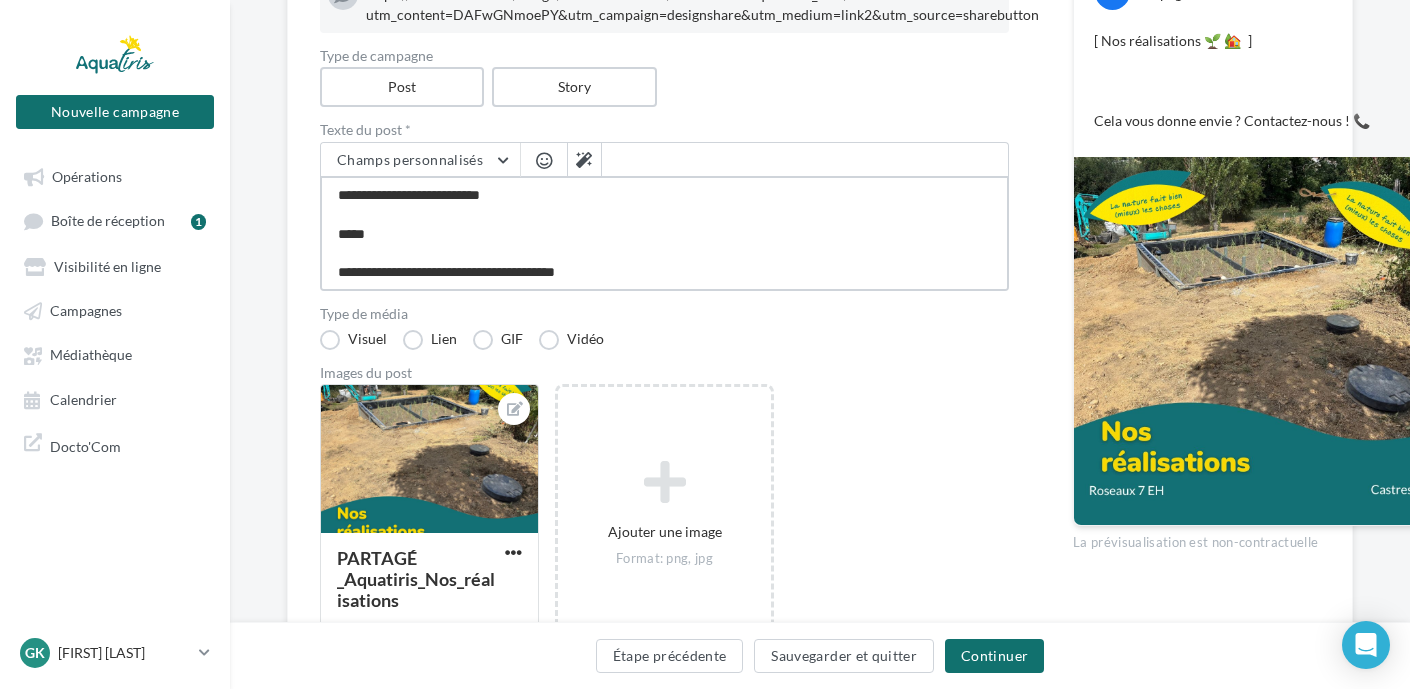 type on "**********" 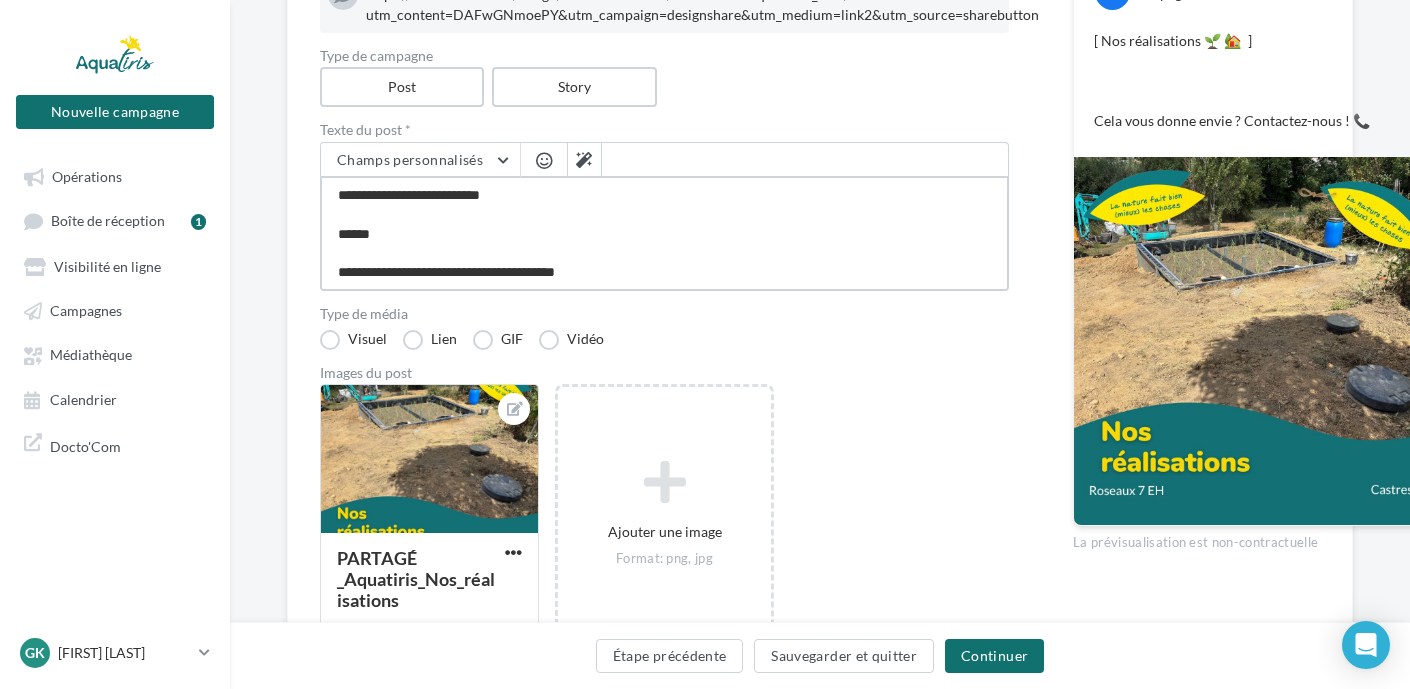 type on "**********" 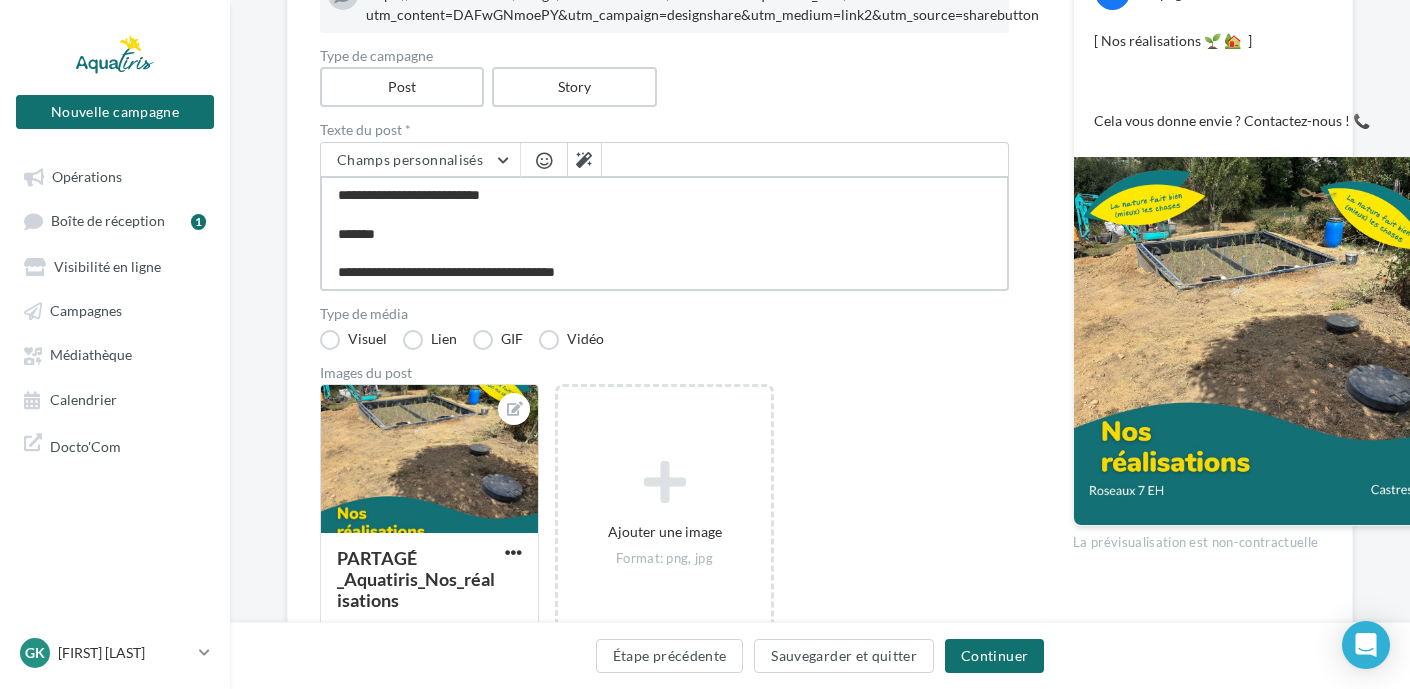 type on "**********" 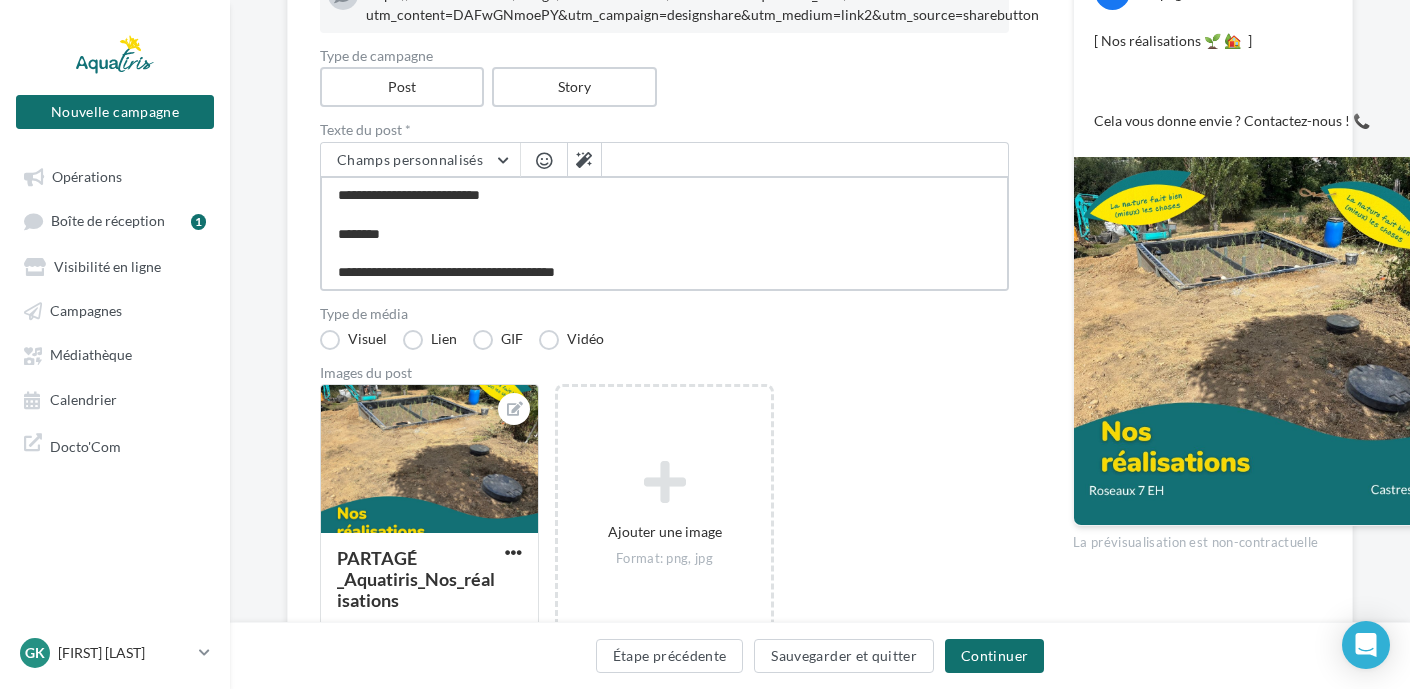 type on "**********" 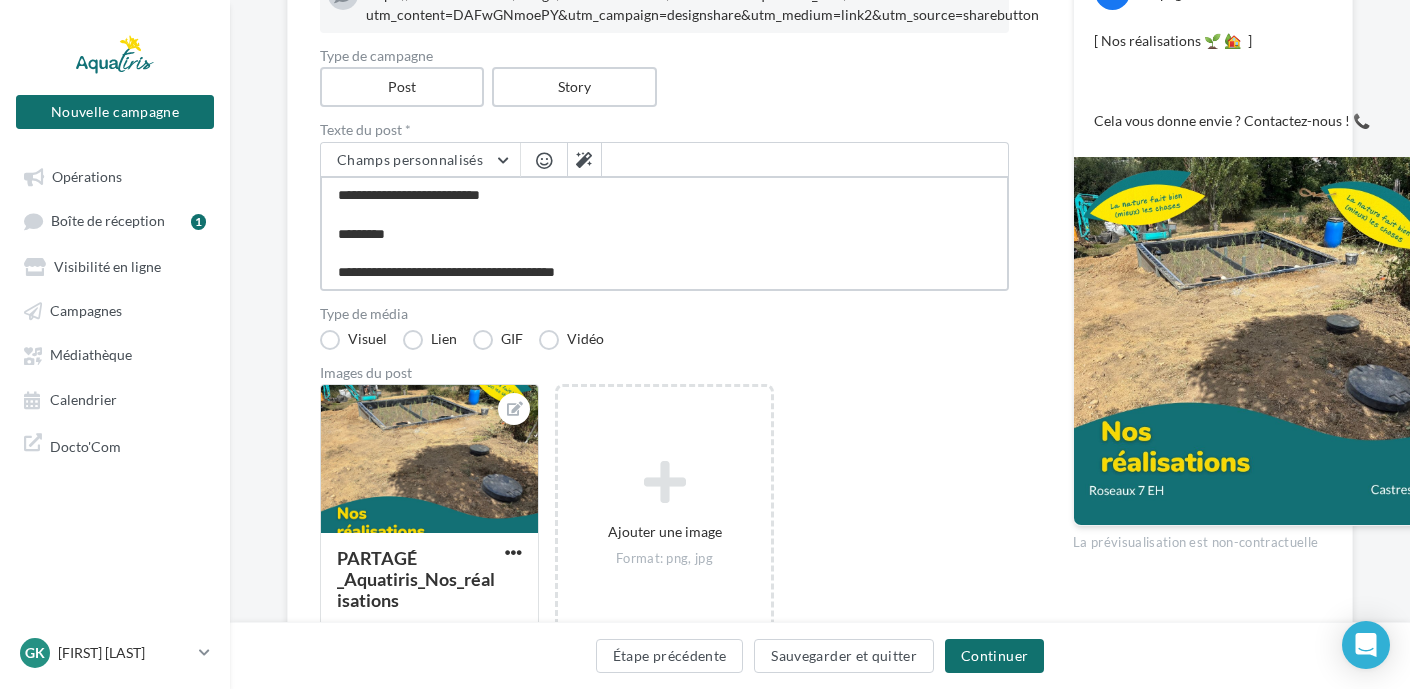 type on "**********" 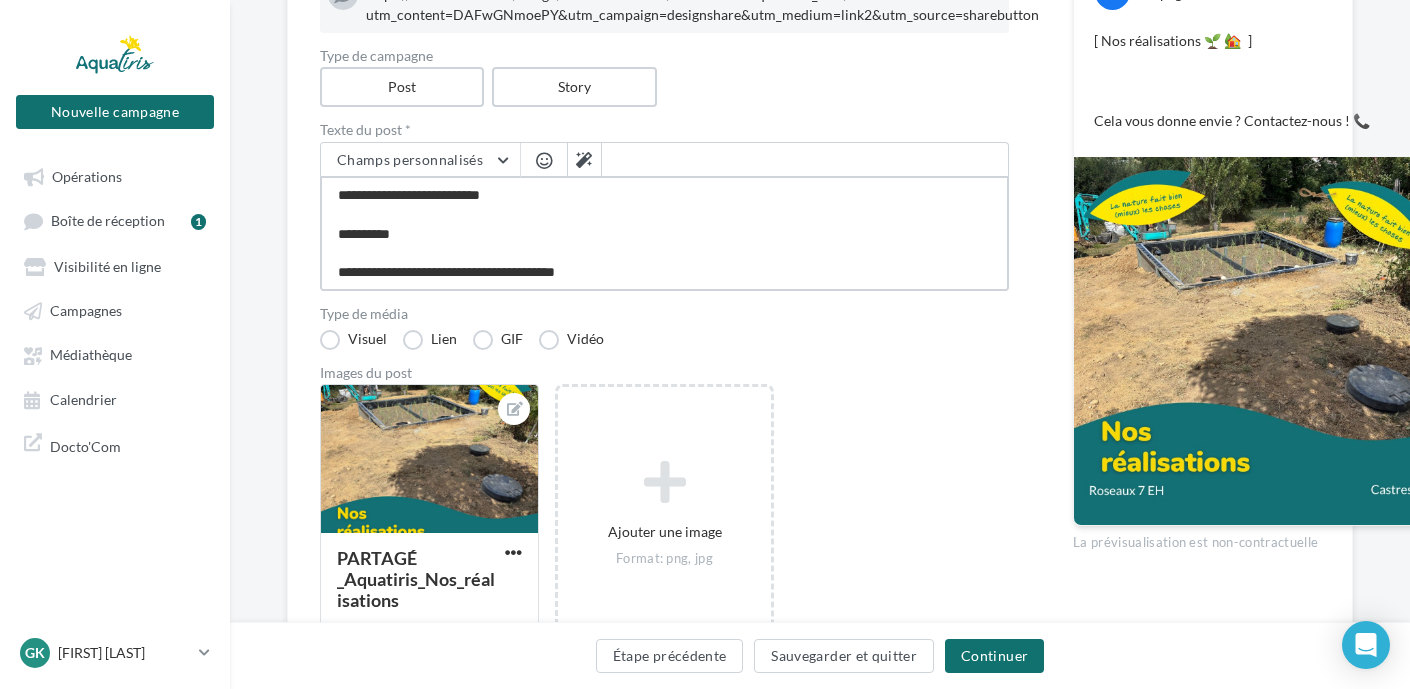 type on "**********" 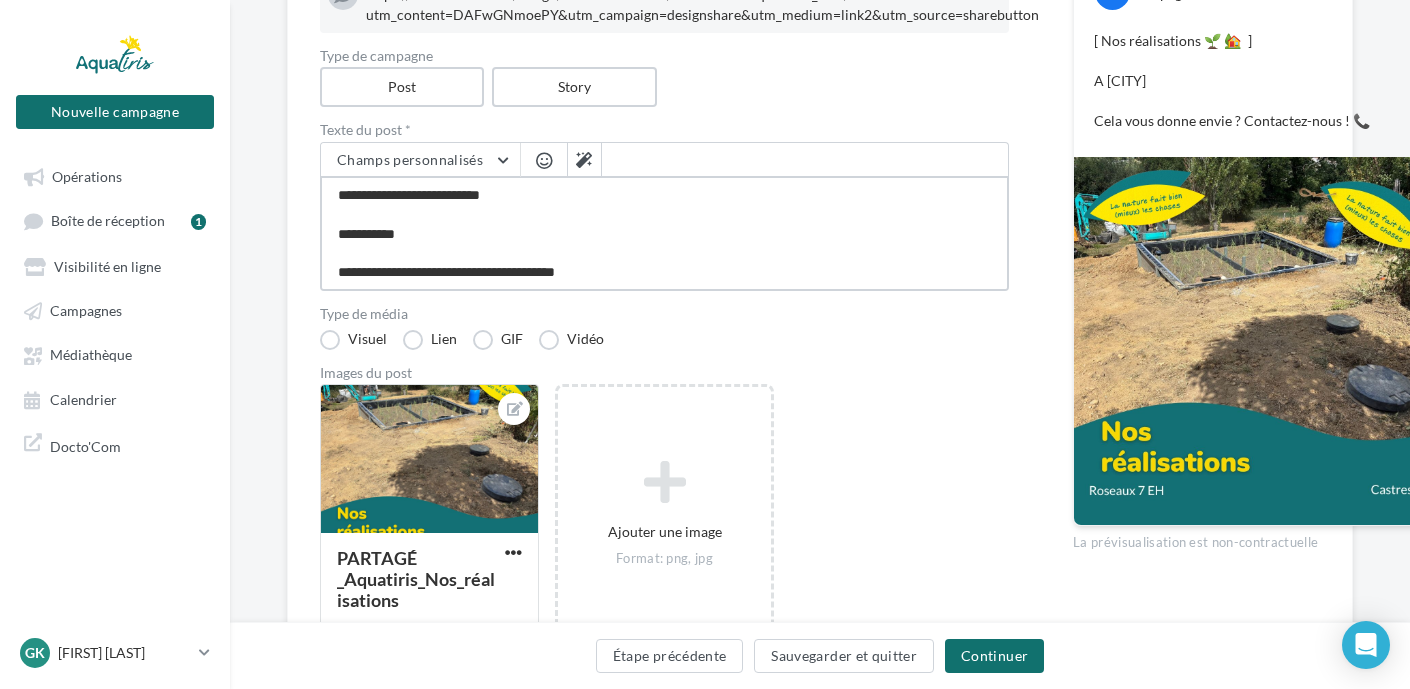 type on "**********" 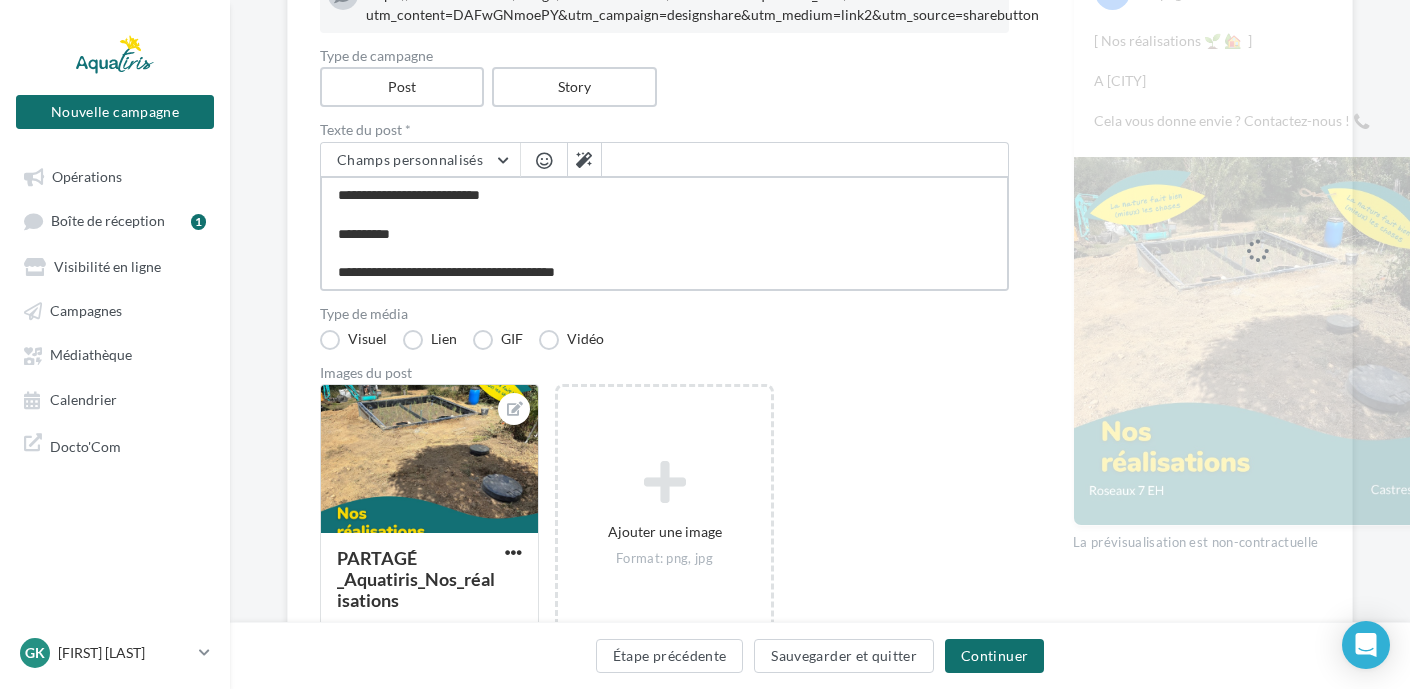 type on "**********" 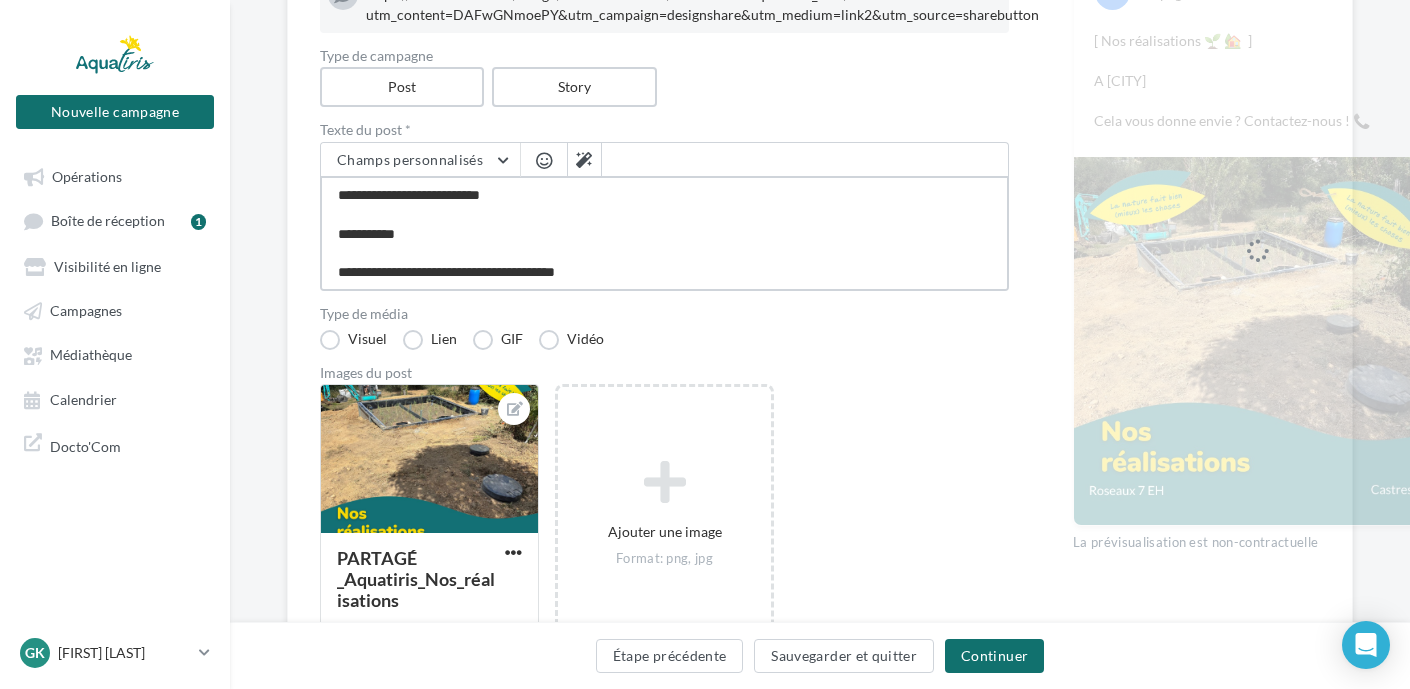 type on "**********" 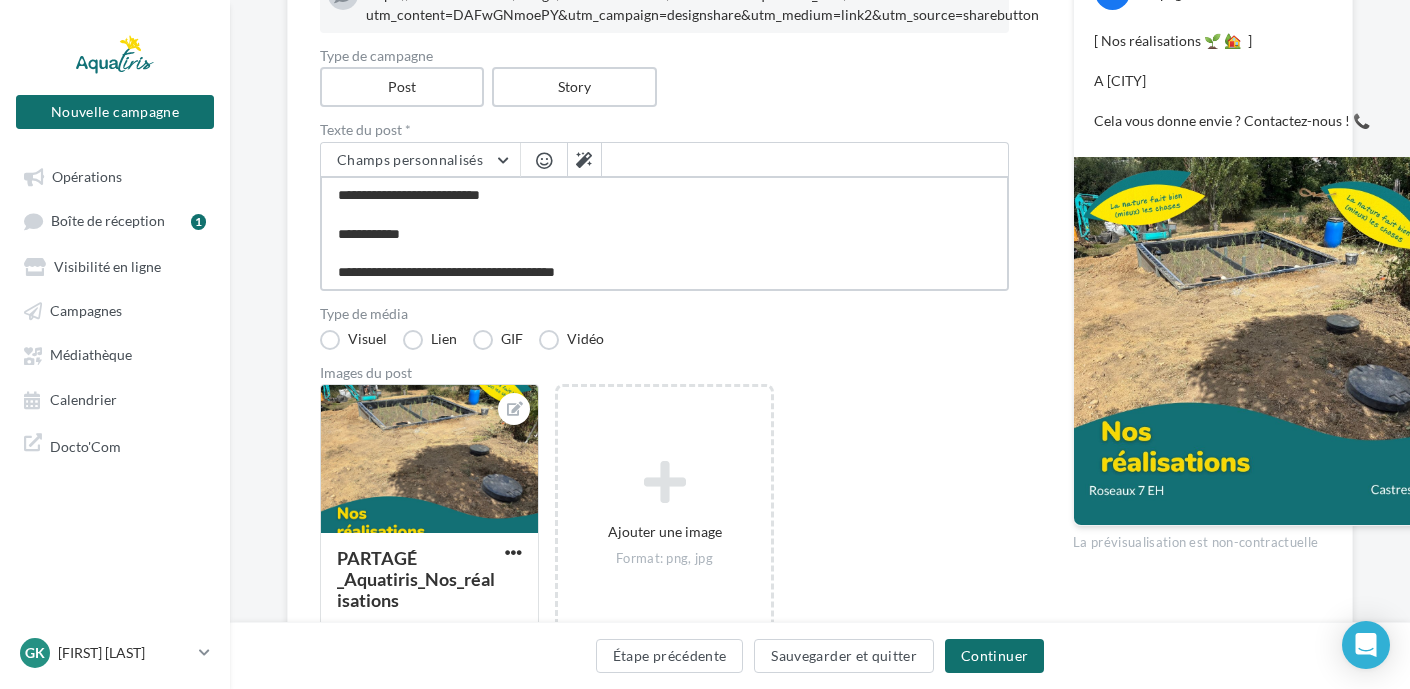 type on "**********" 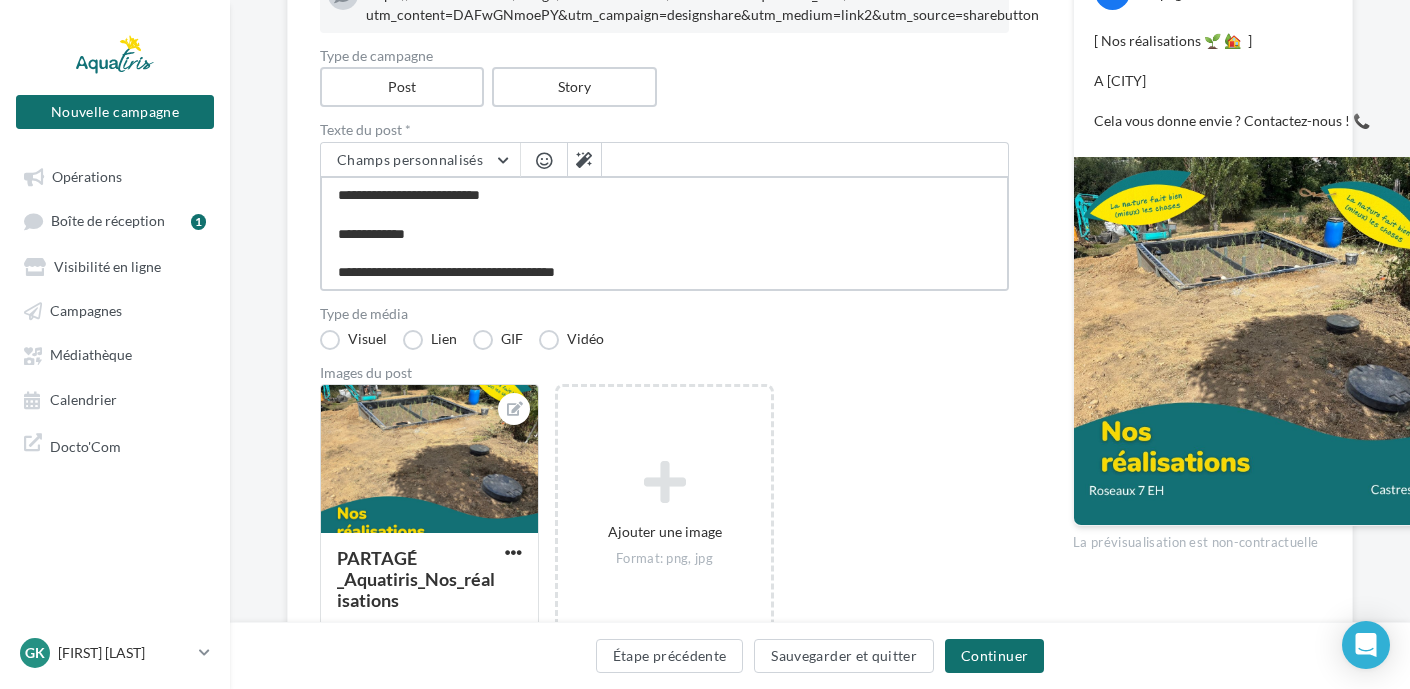 type on "**********" 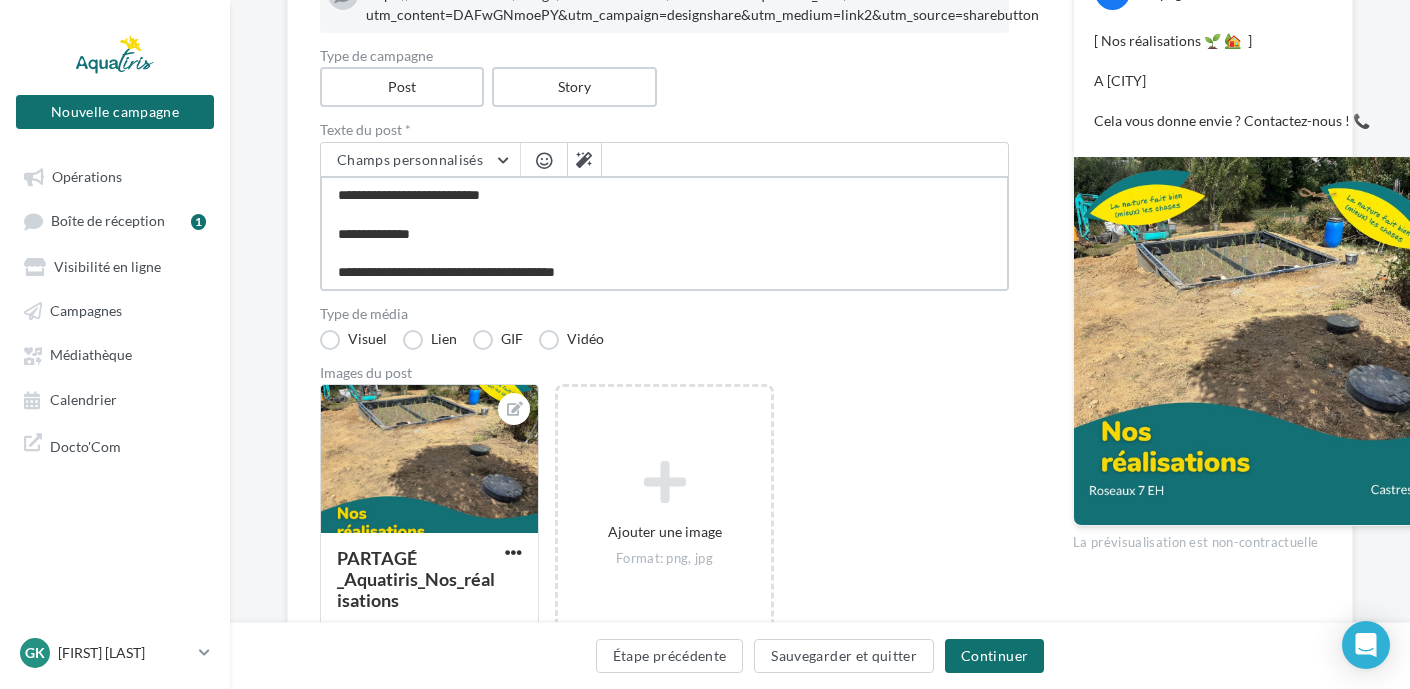 type on "**********" 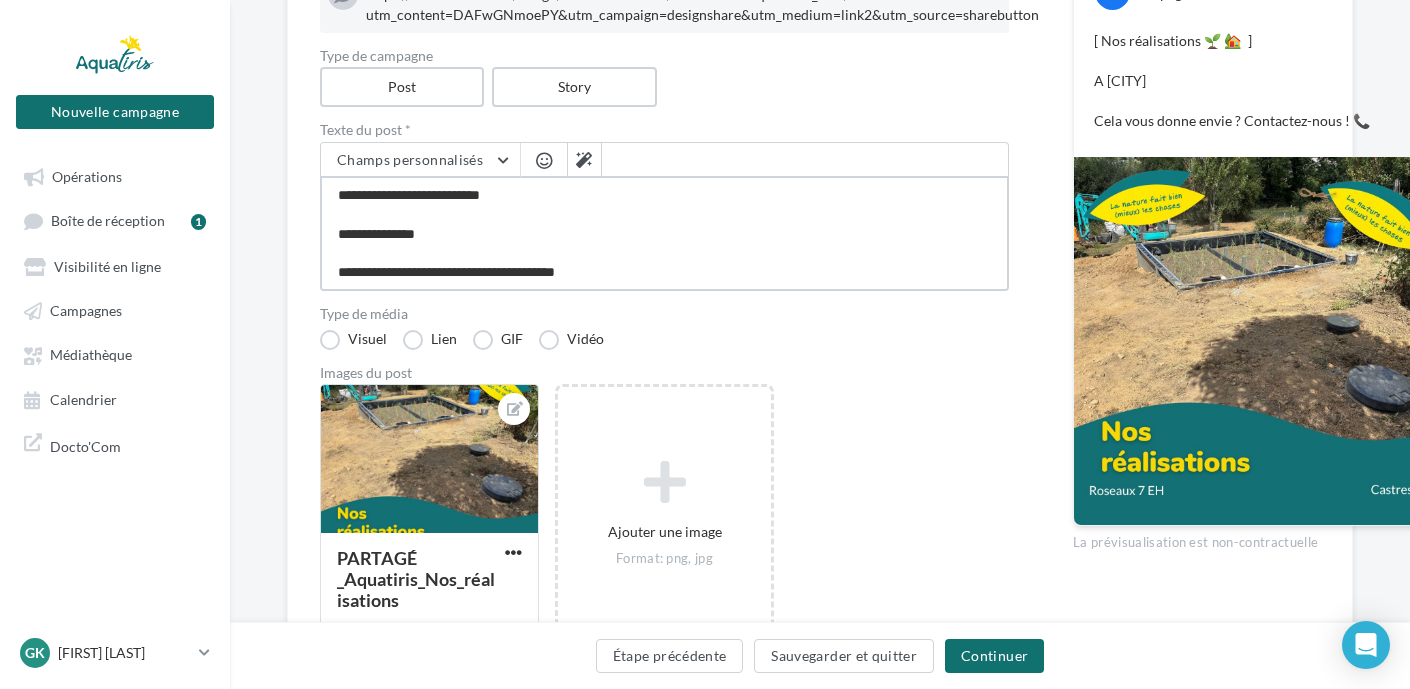 type on "**********" 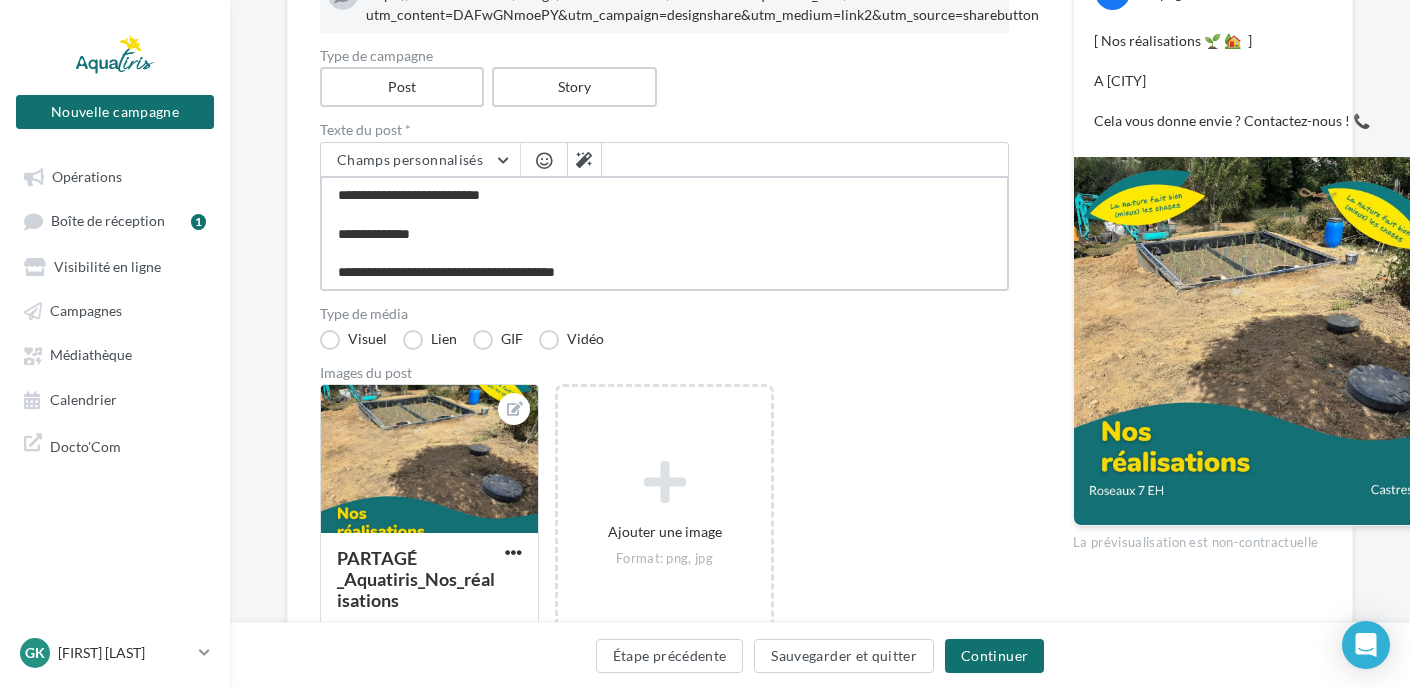 type on "**********" 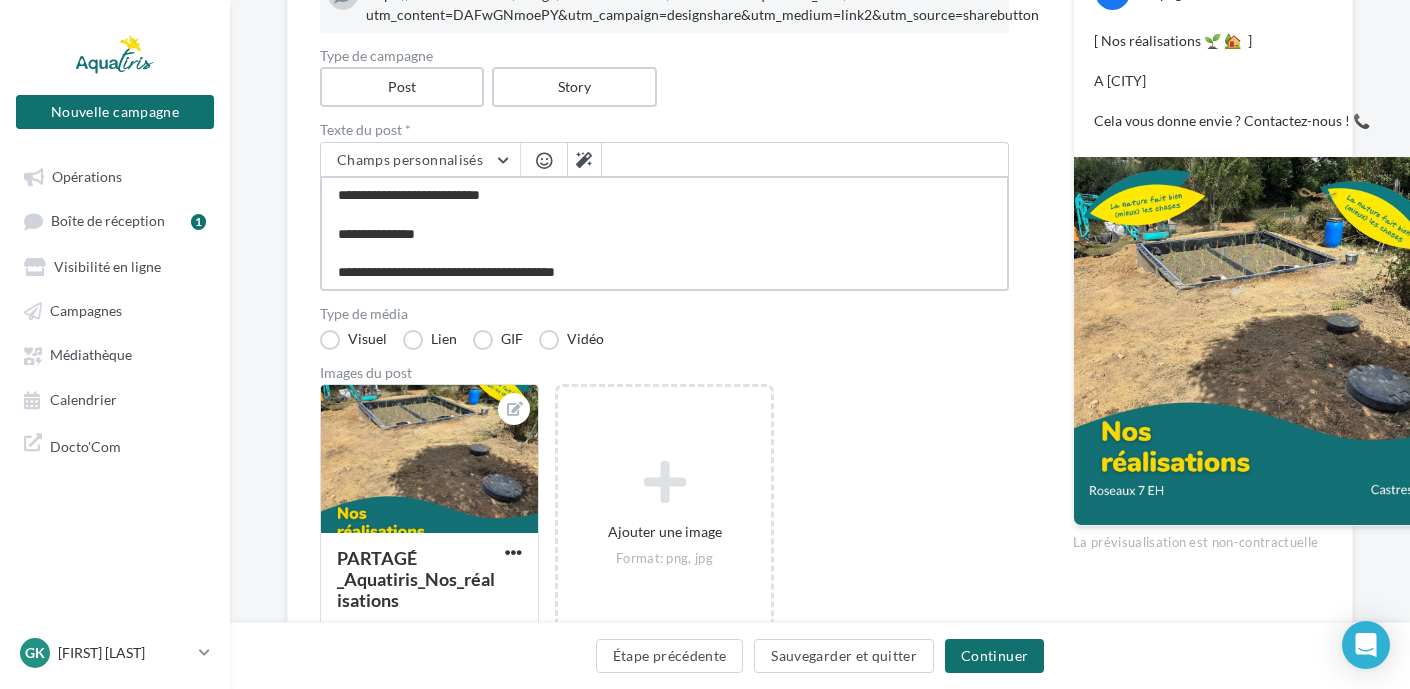 type on "**********" 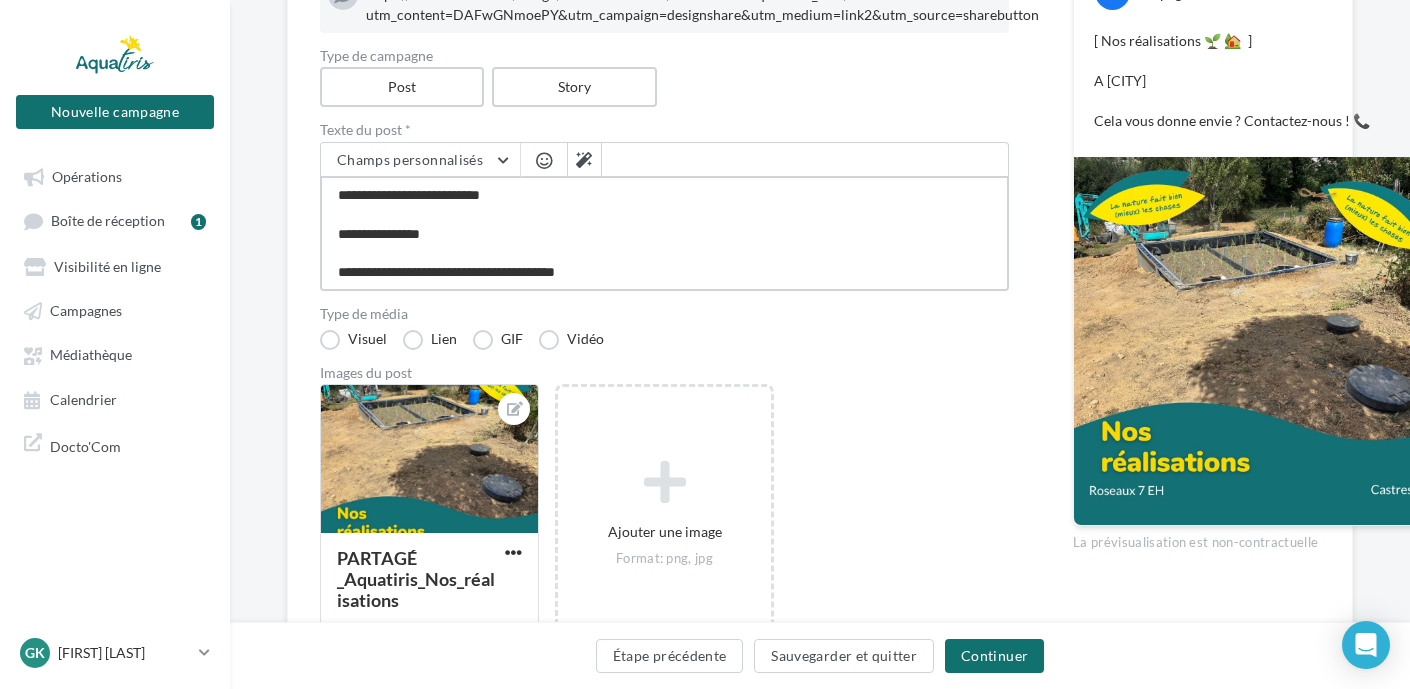 type on "**********" 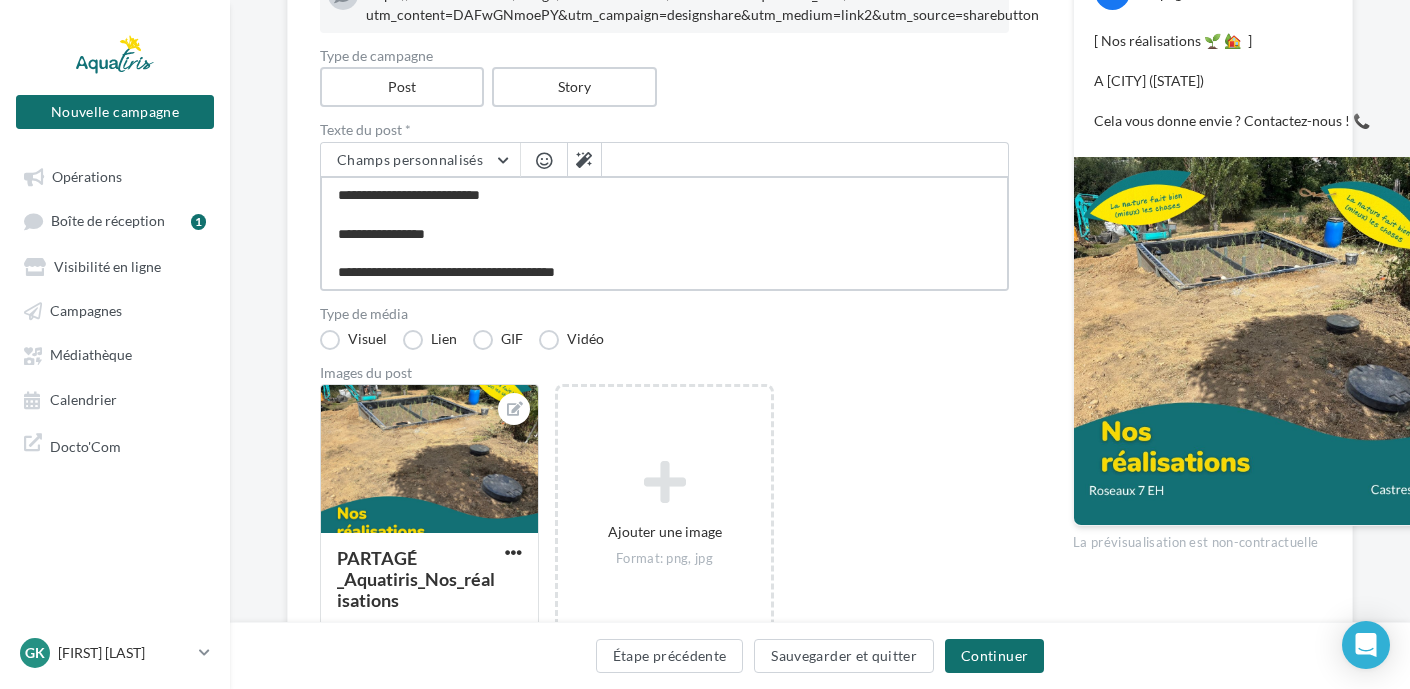 type on "**********" 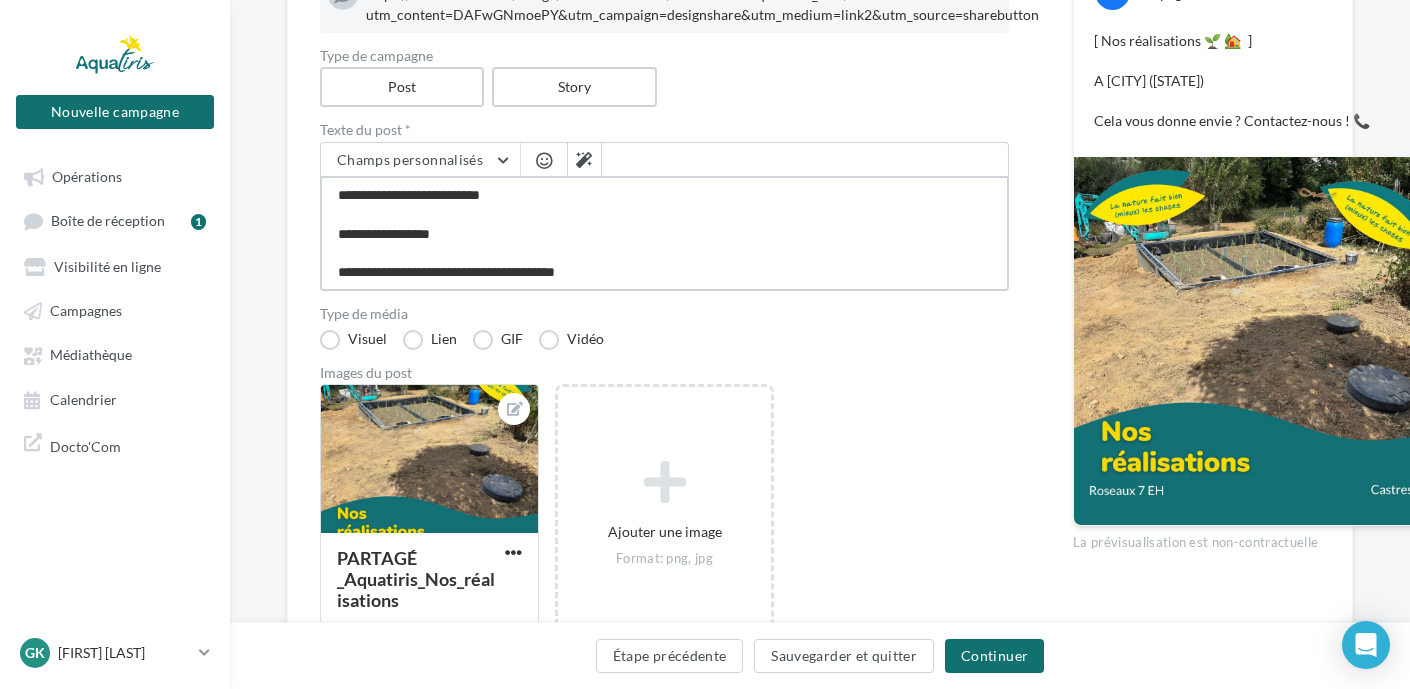type on "**********" 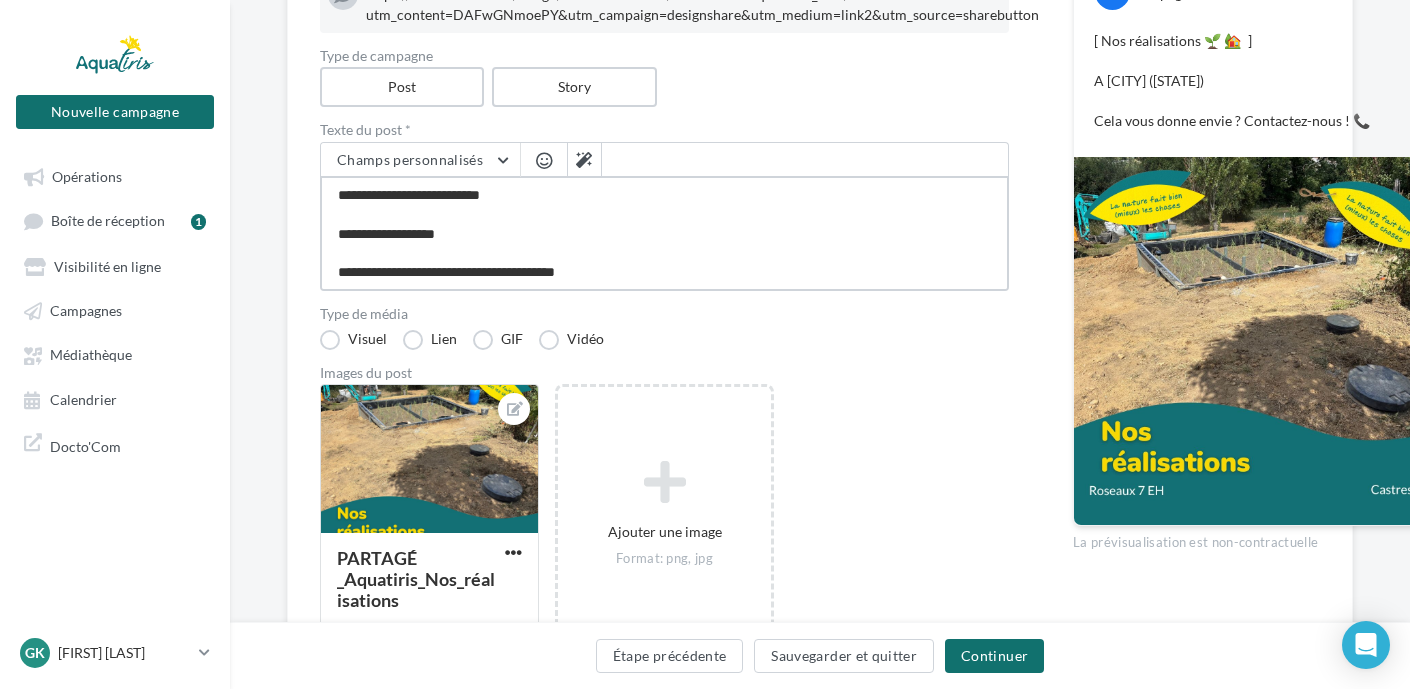 type on "**********" 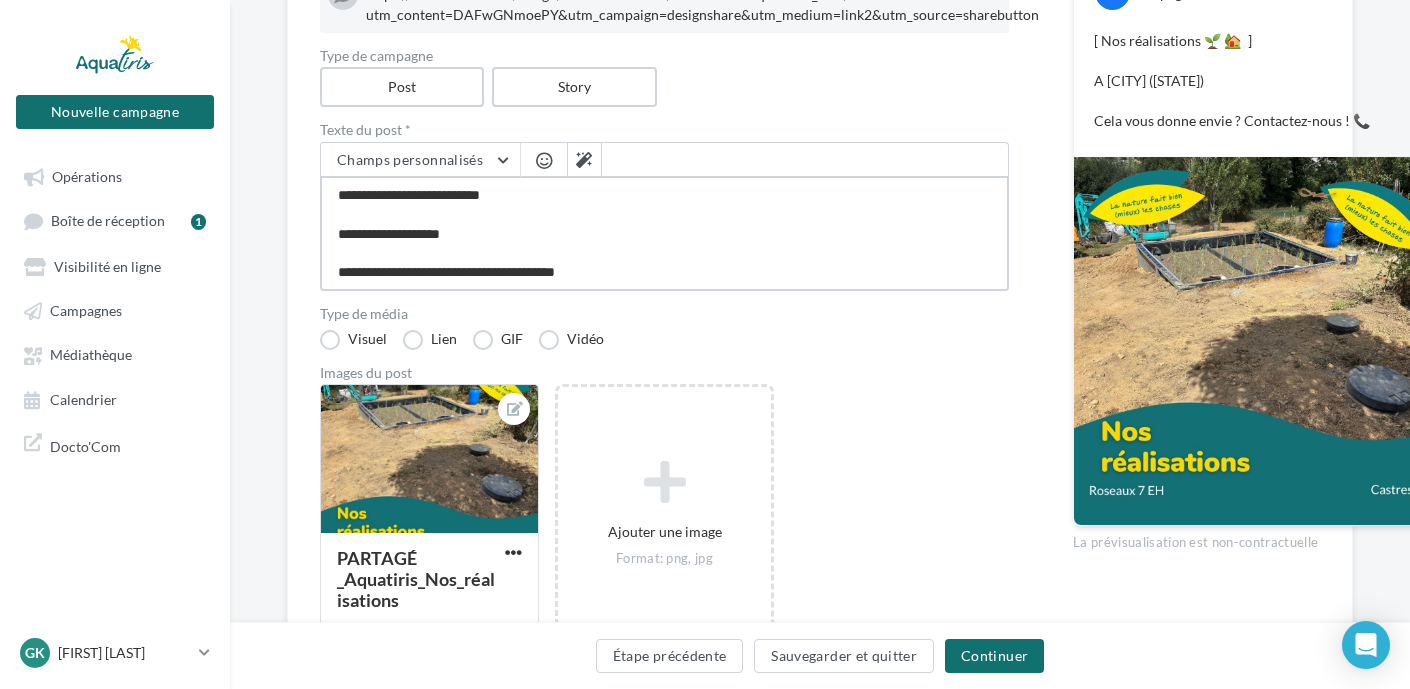 type on "**********" 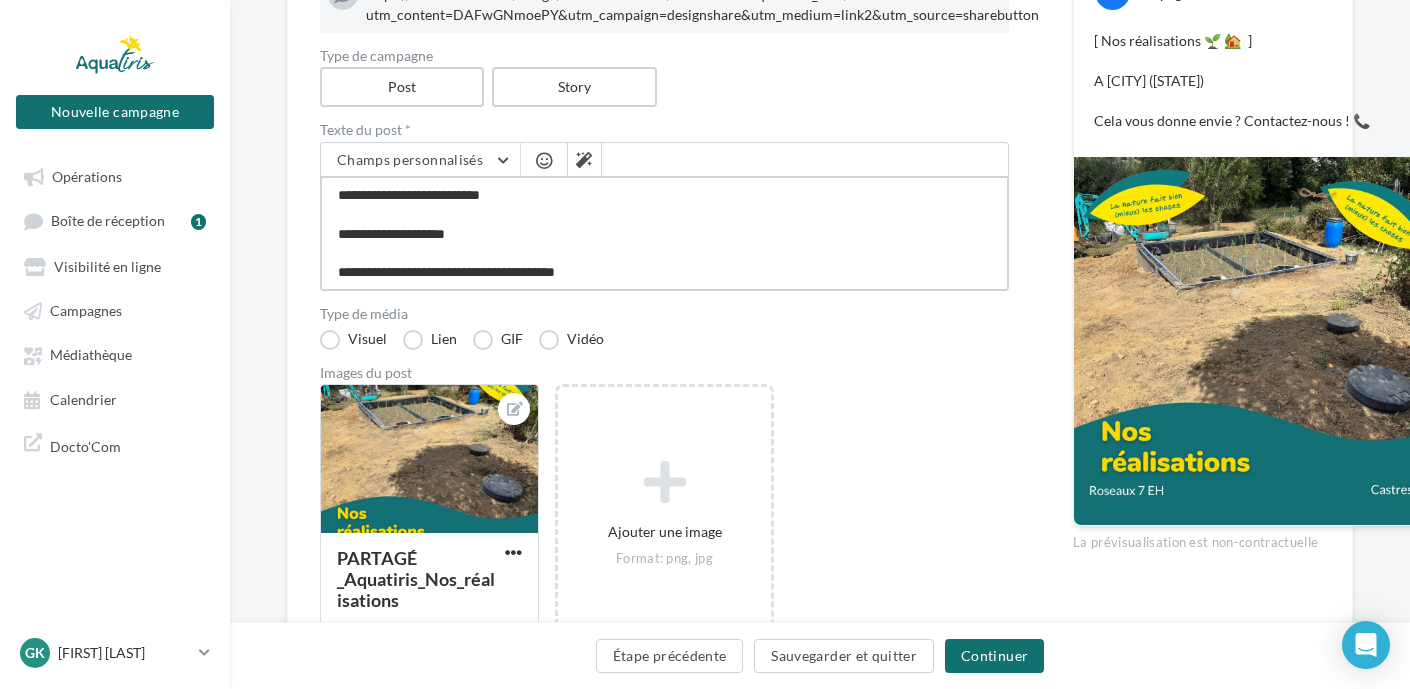 type on "**********" 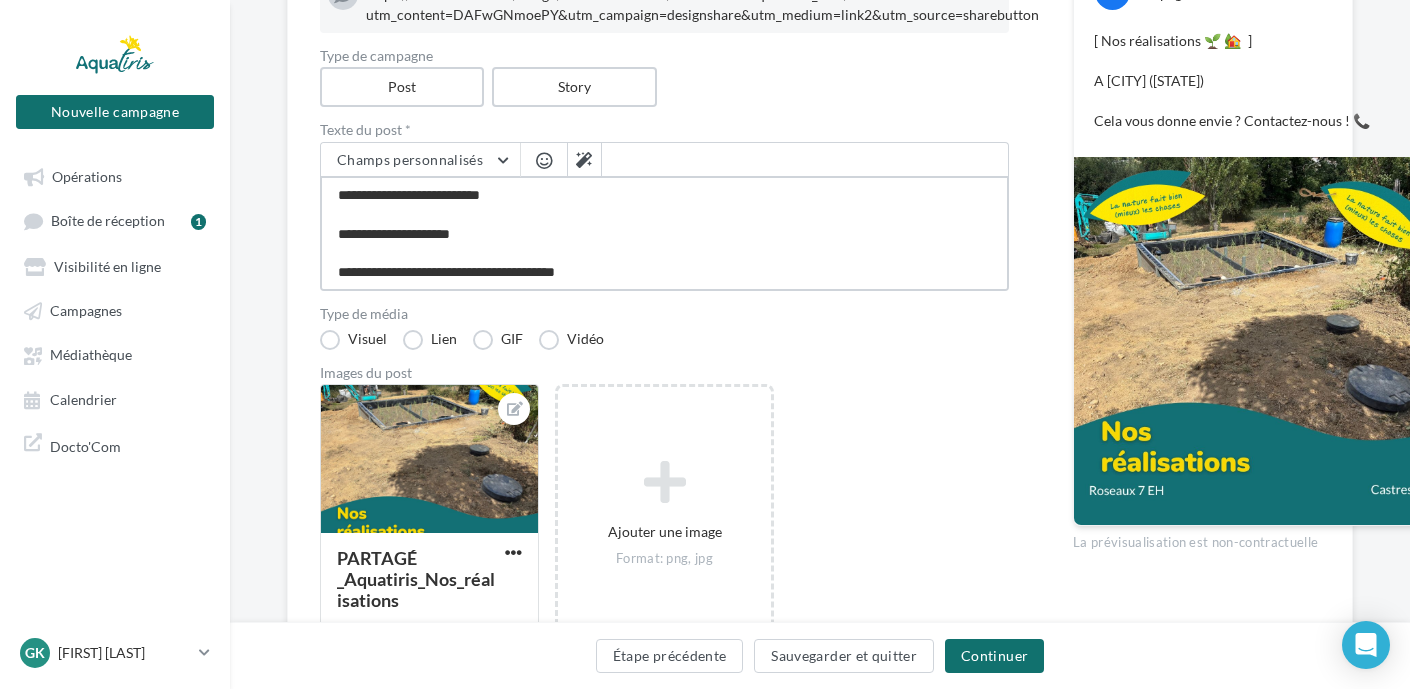 type on "**********" 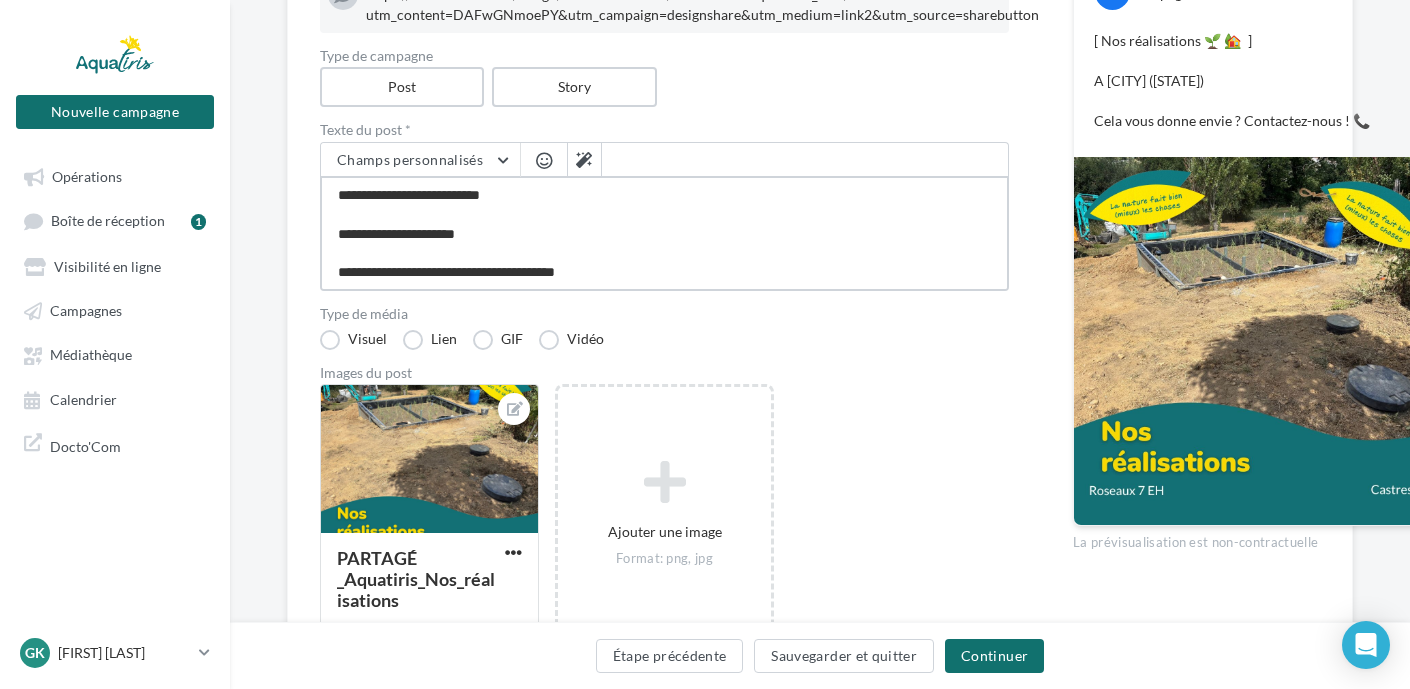 type on "**********" 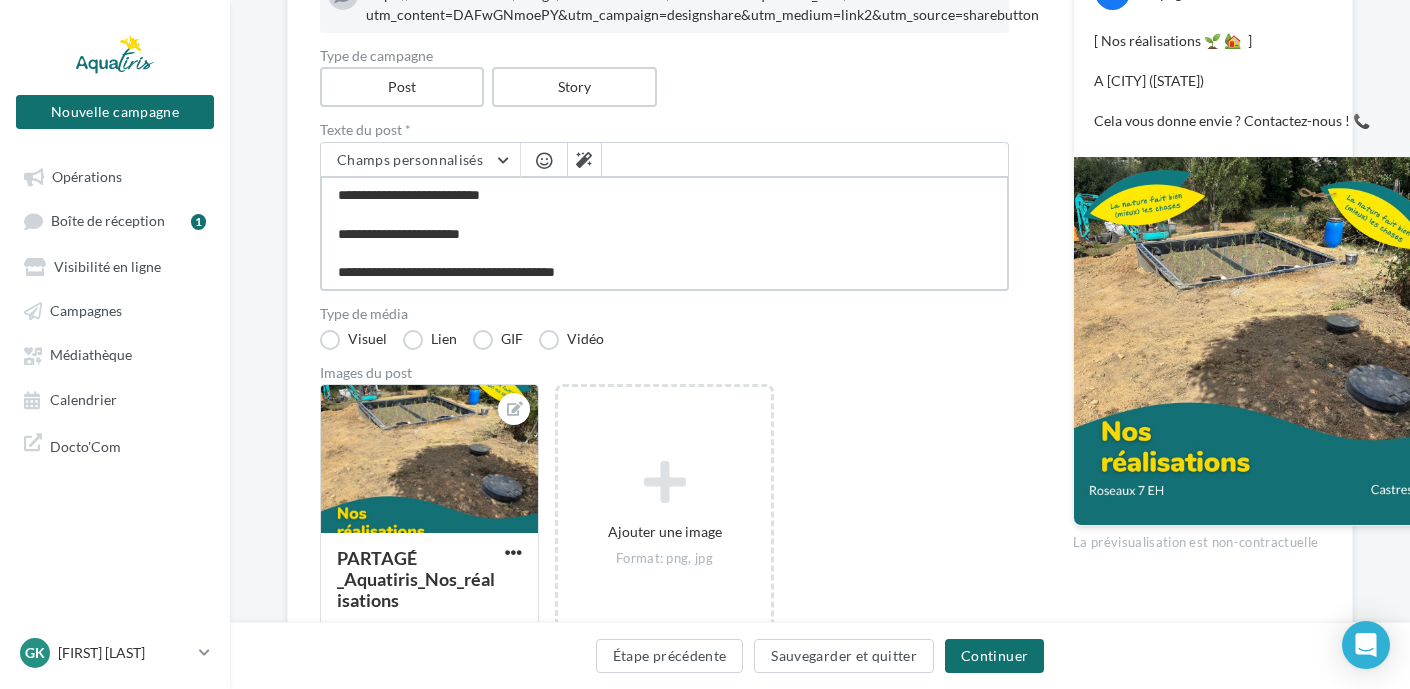 type on "**********" 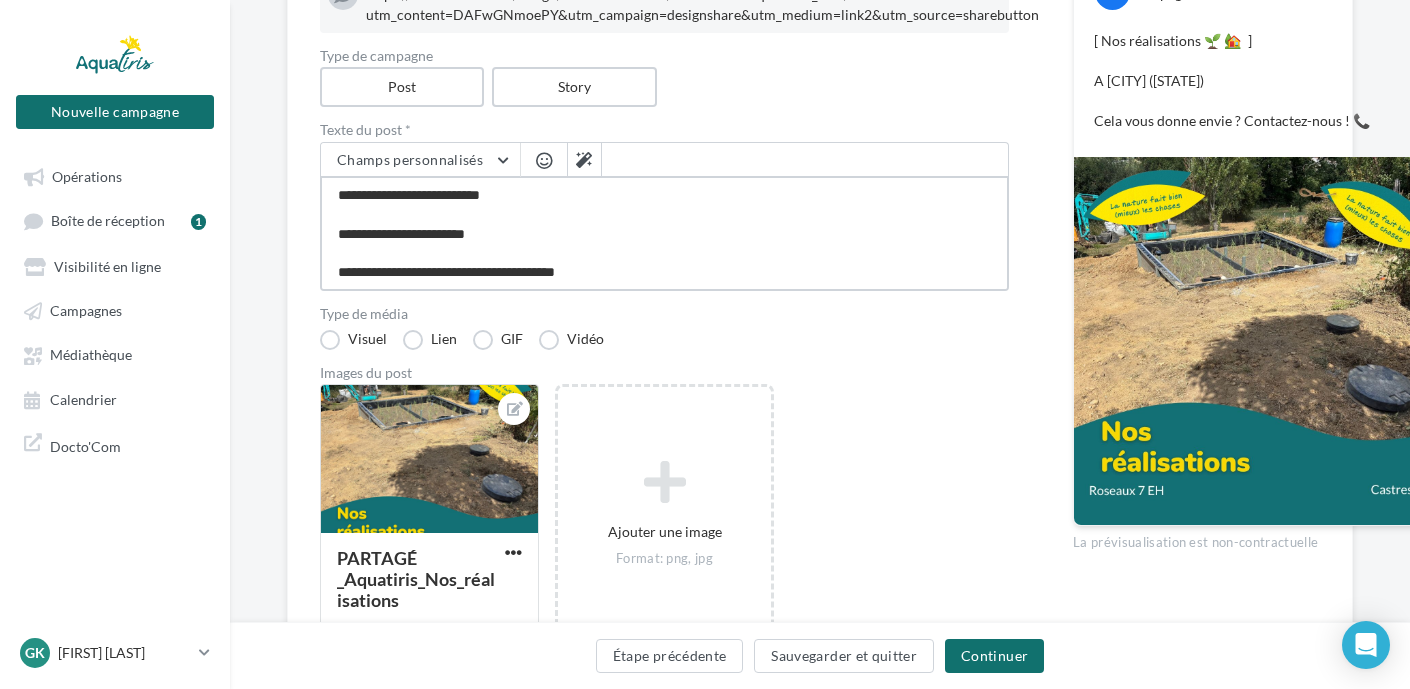 type on "**********" 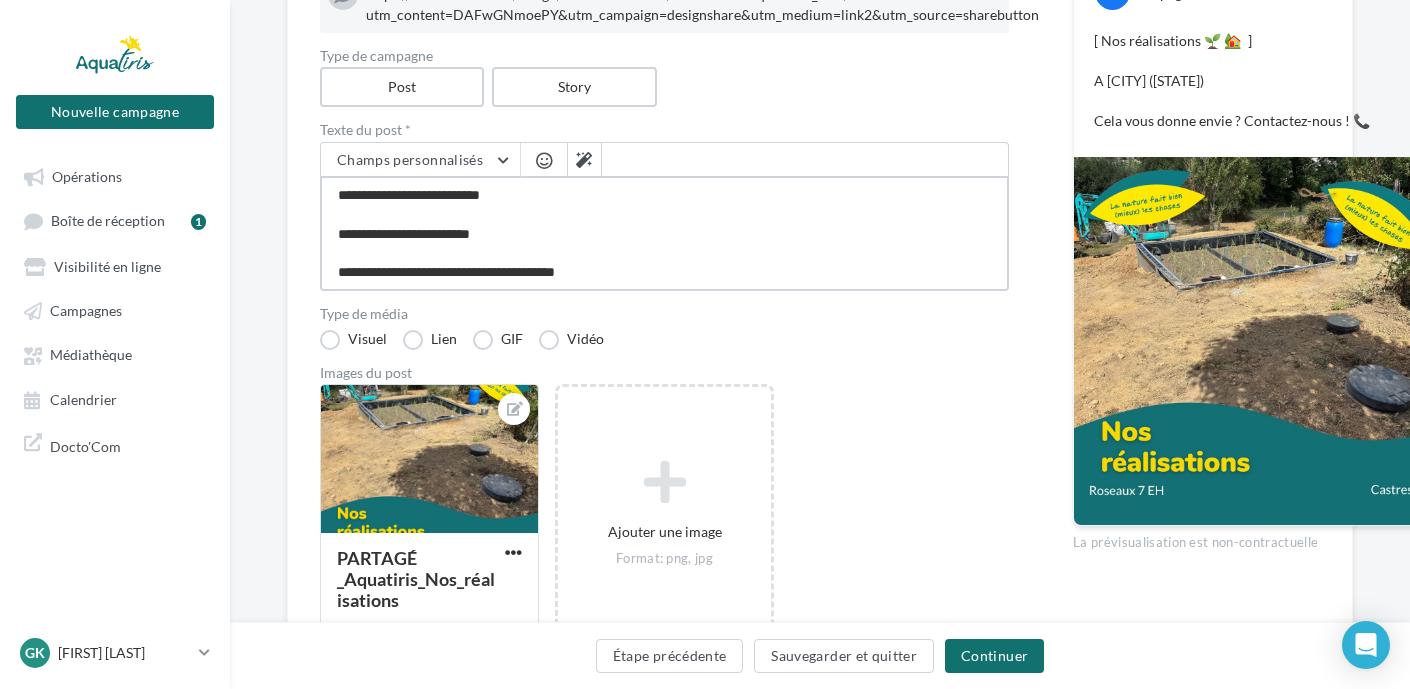 type on "**********" 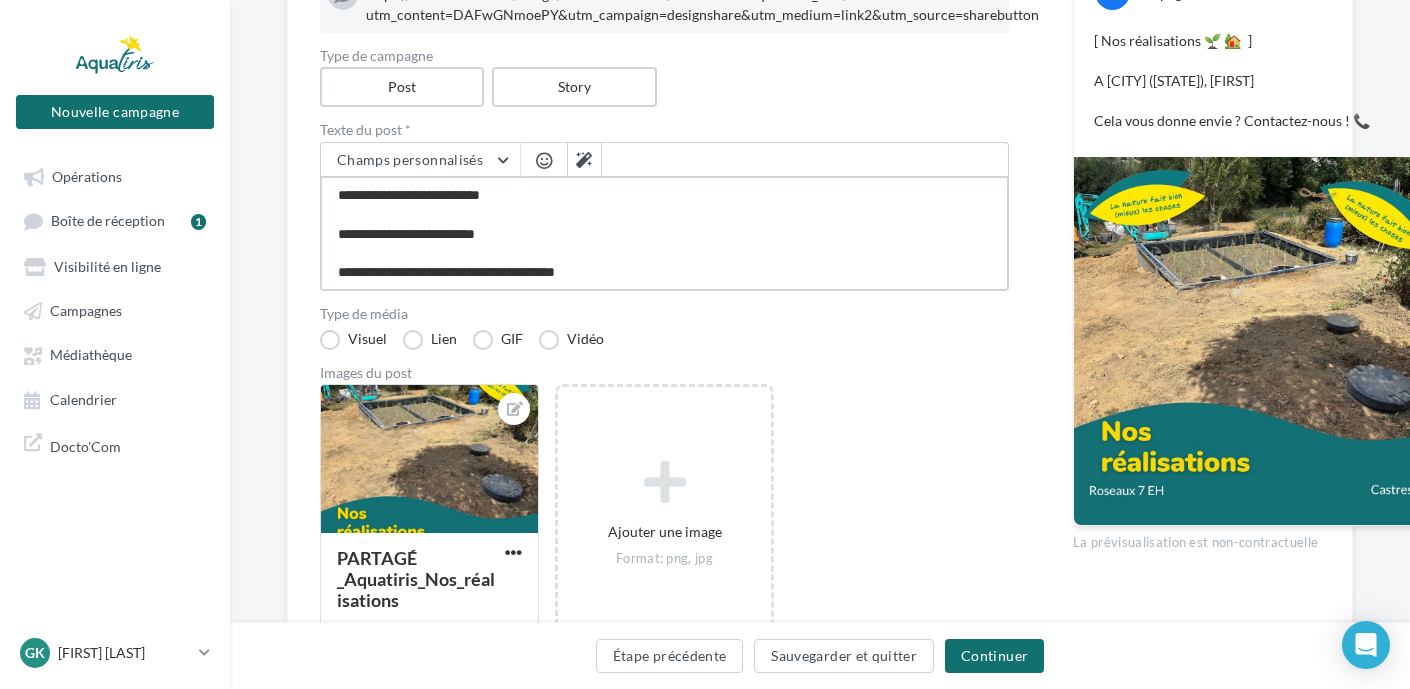 type on "**********" 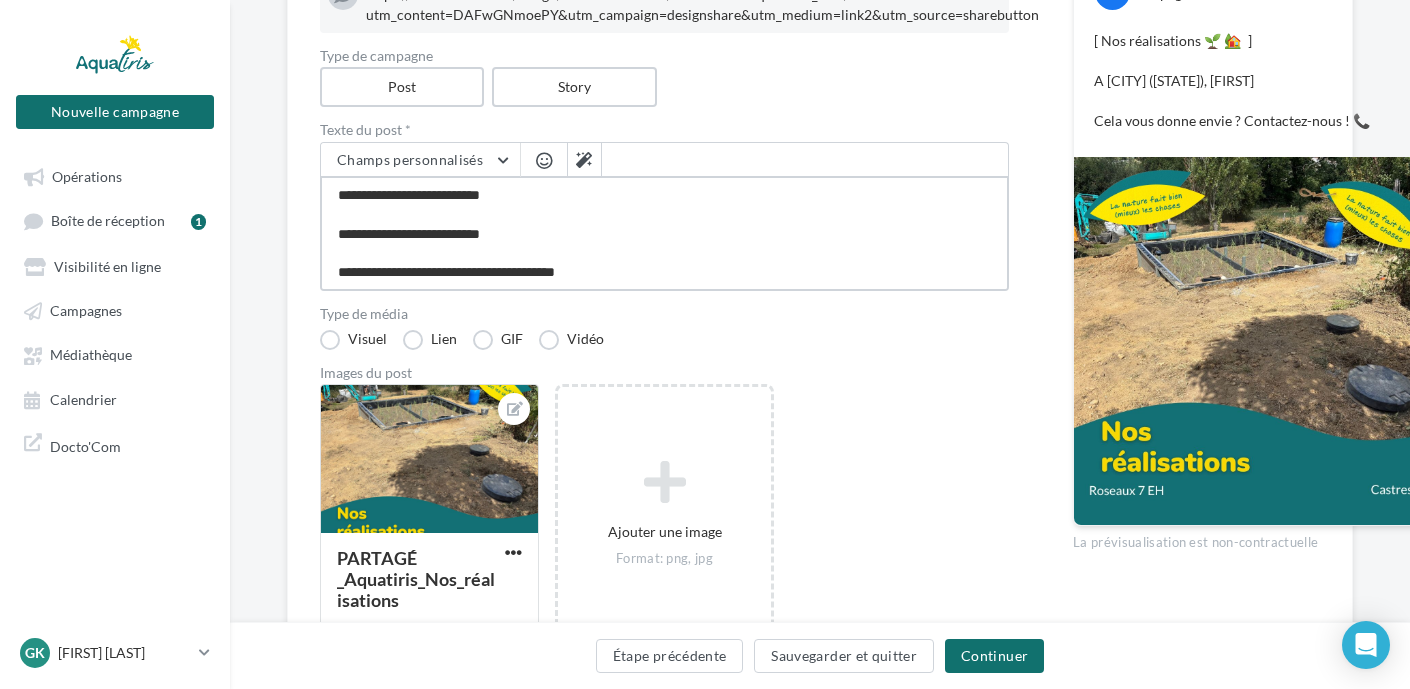 type on "**********" 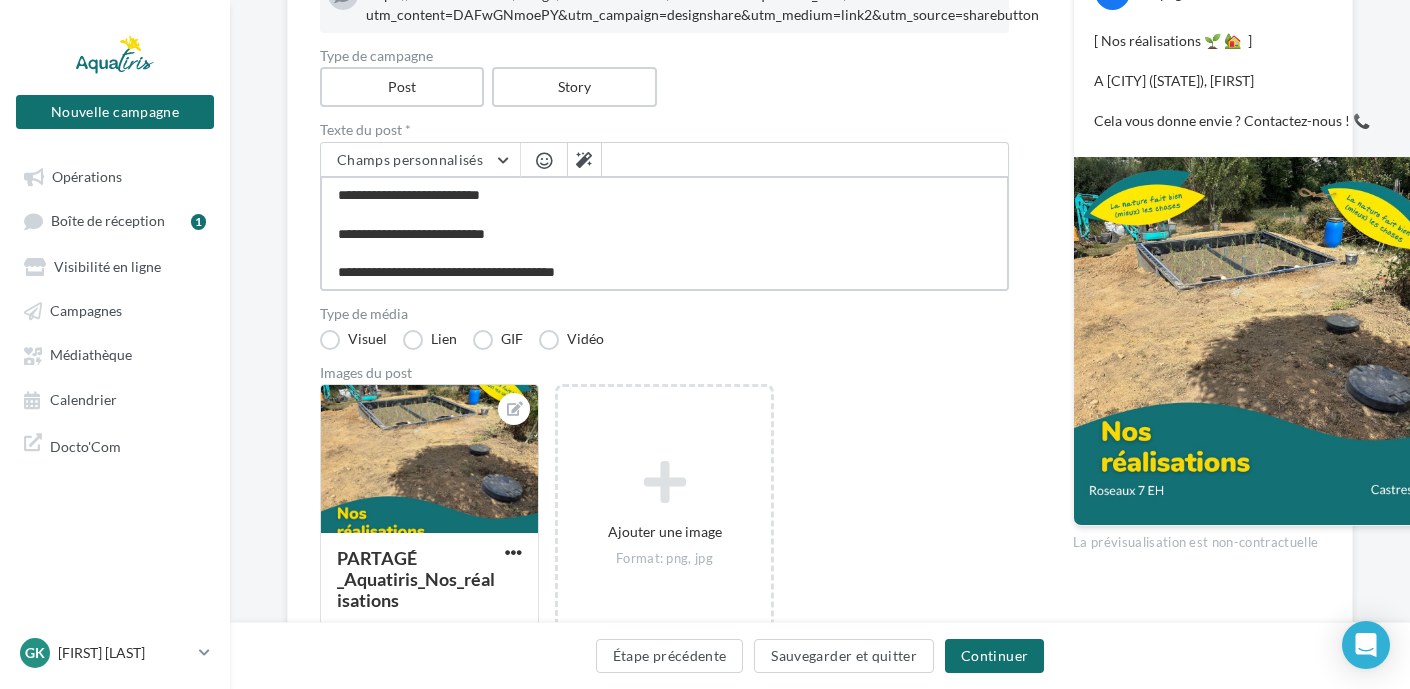 type on "**********" 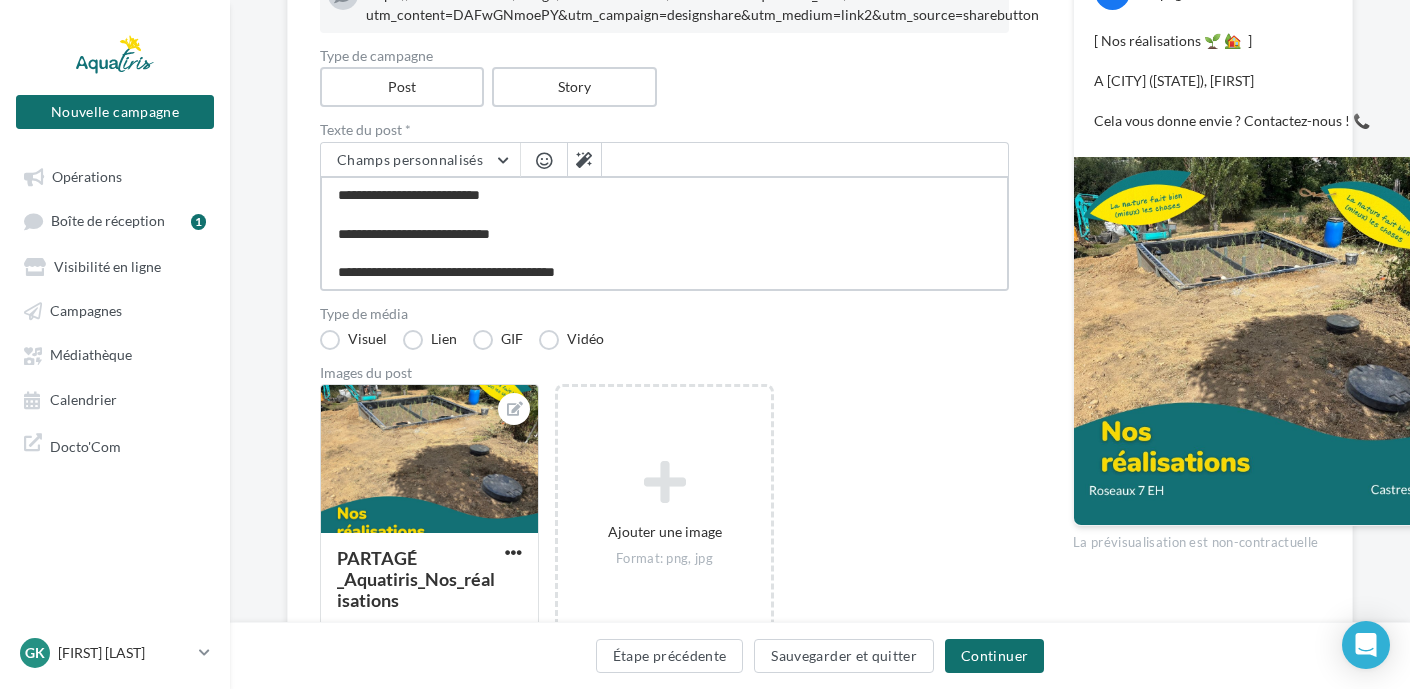 type on "**********" 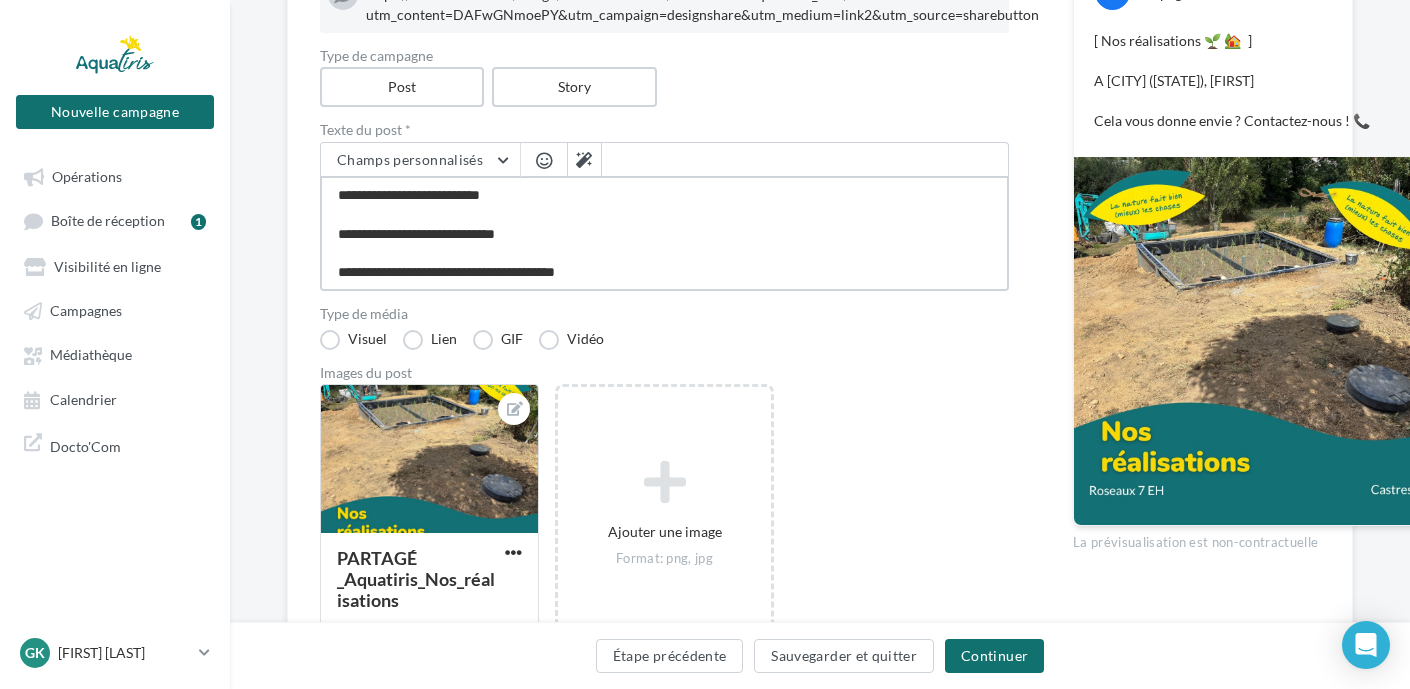 type on "**********" 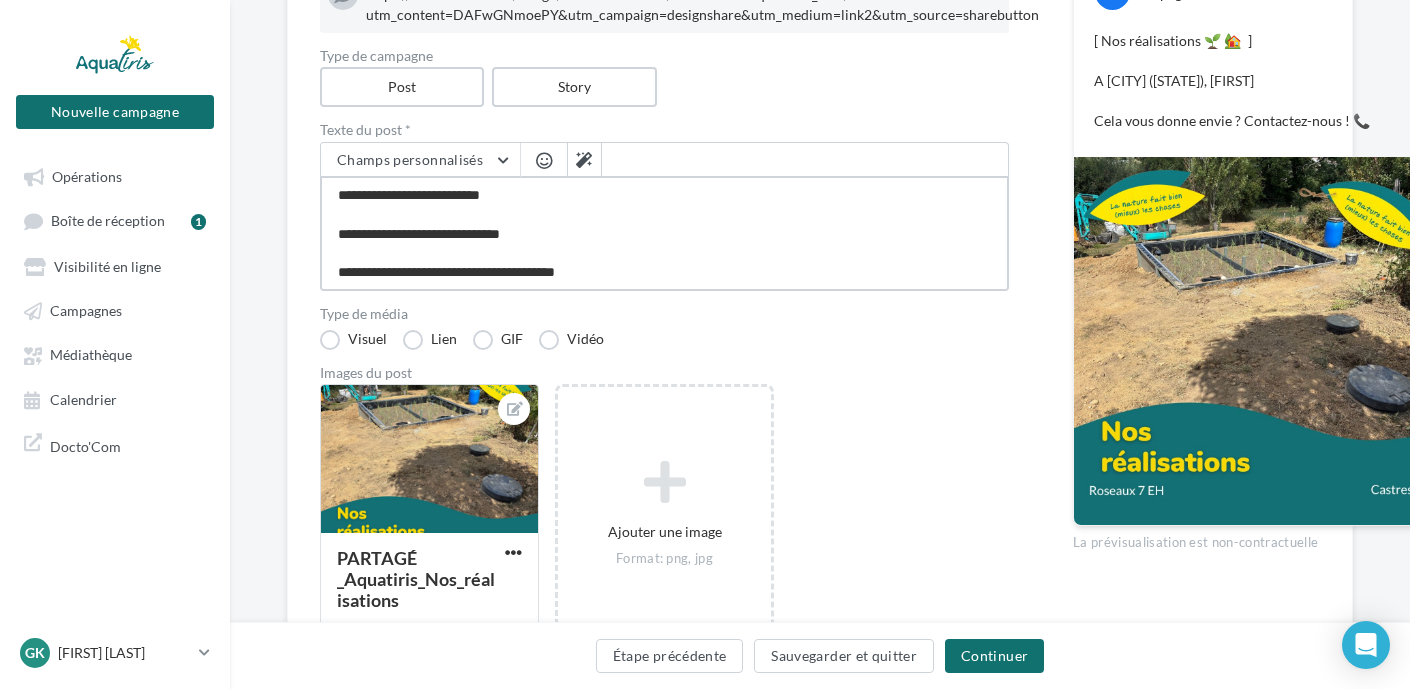 type on "**********" 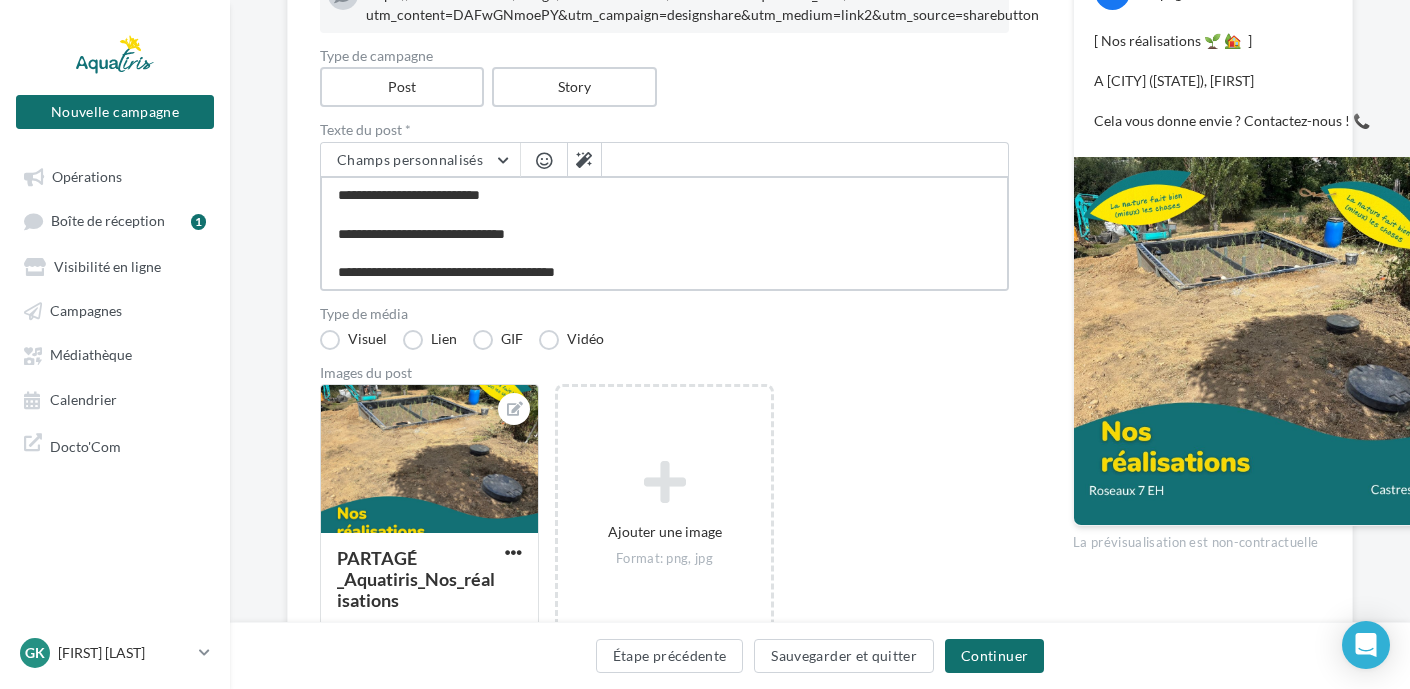 type on "**********" 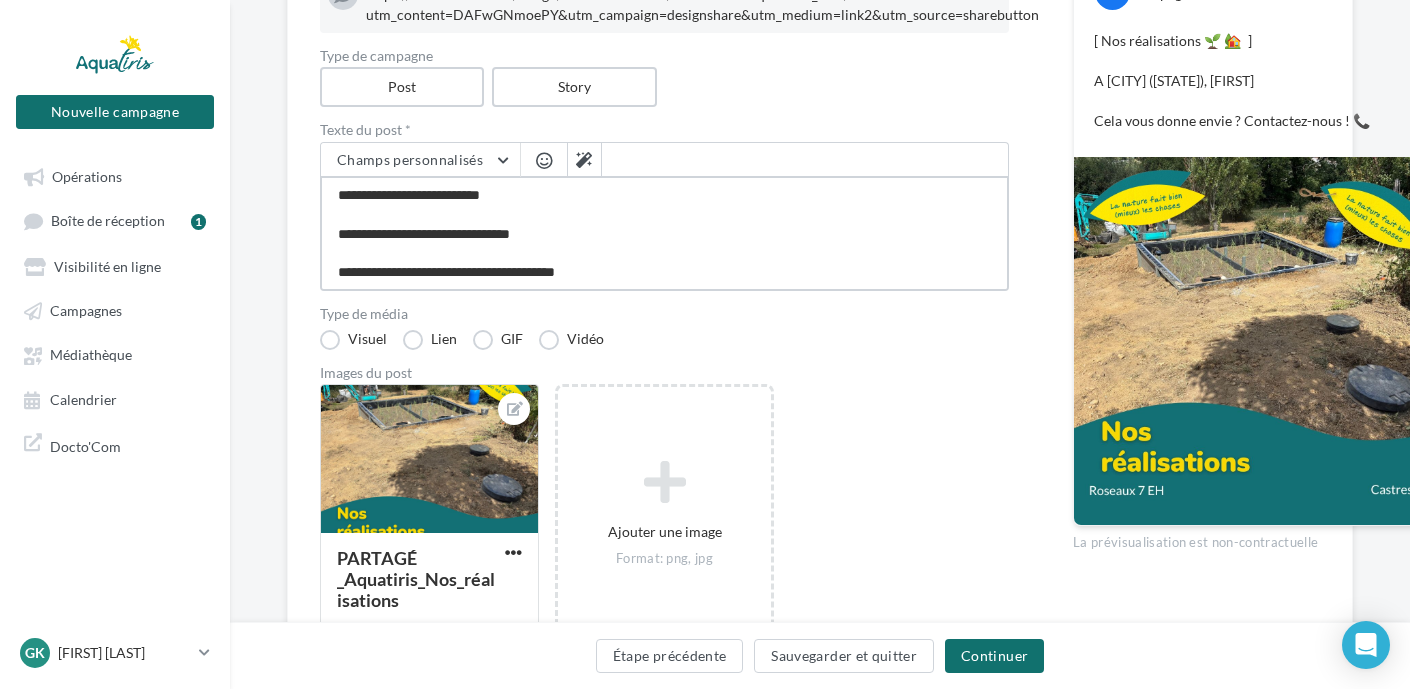 type on "**********" 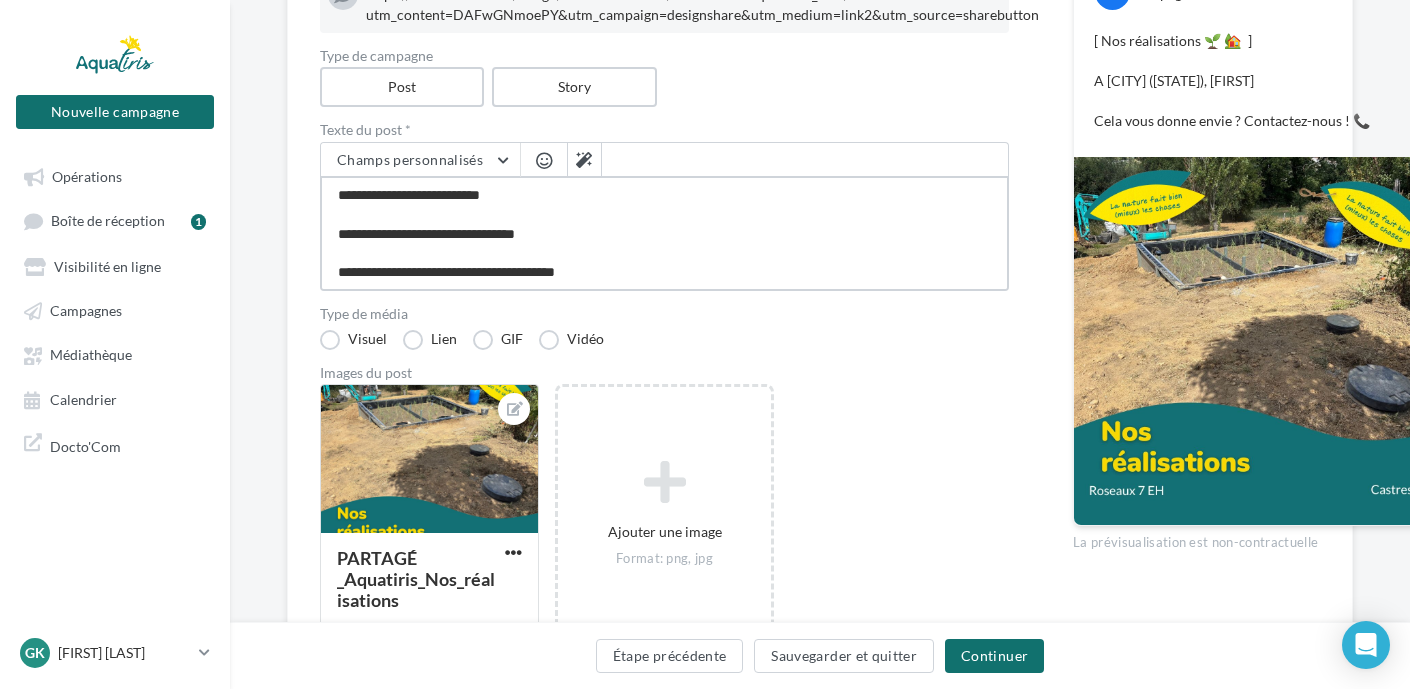 type on "**********" 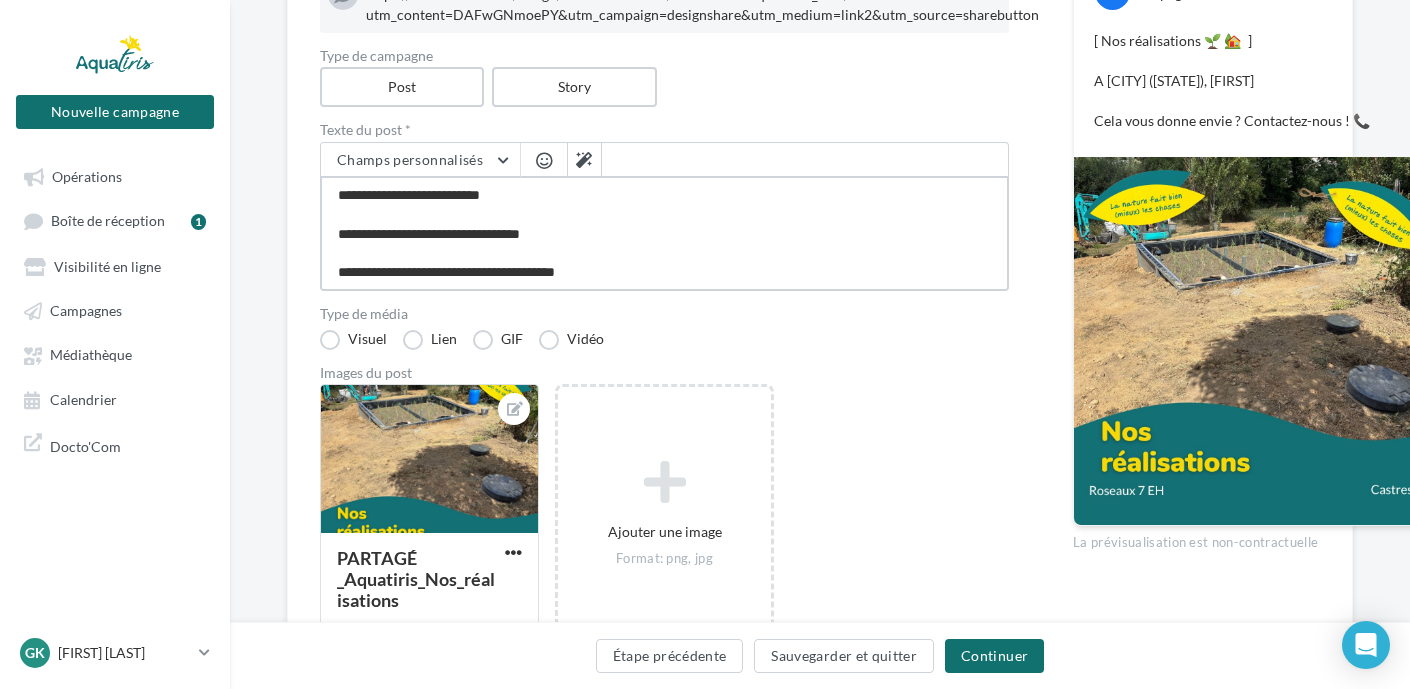type on "**********" 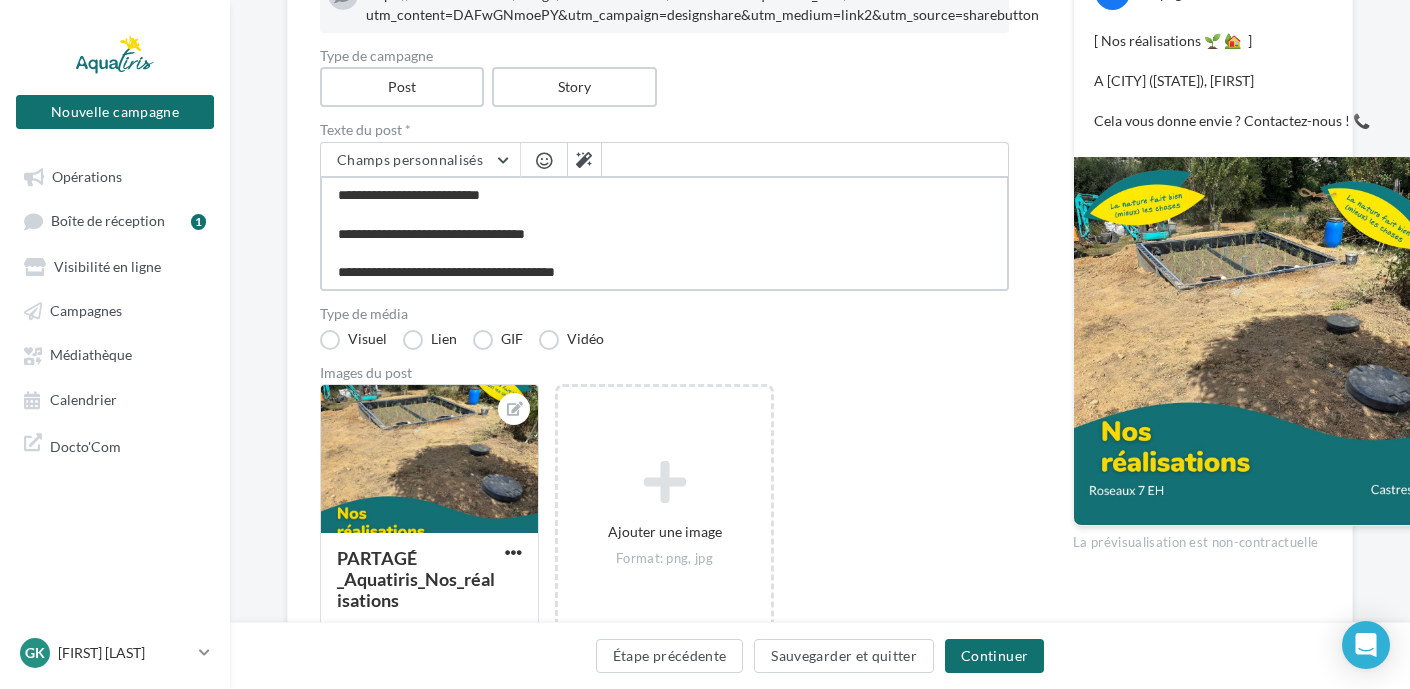 type on "**********" 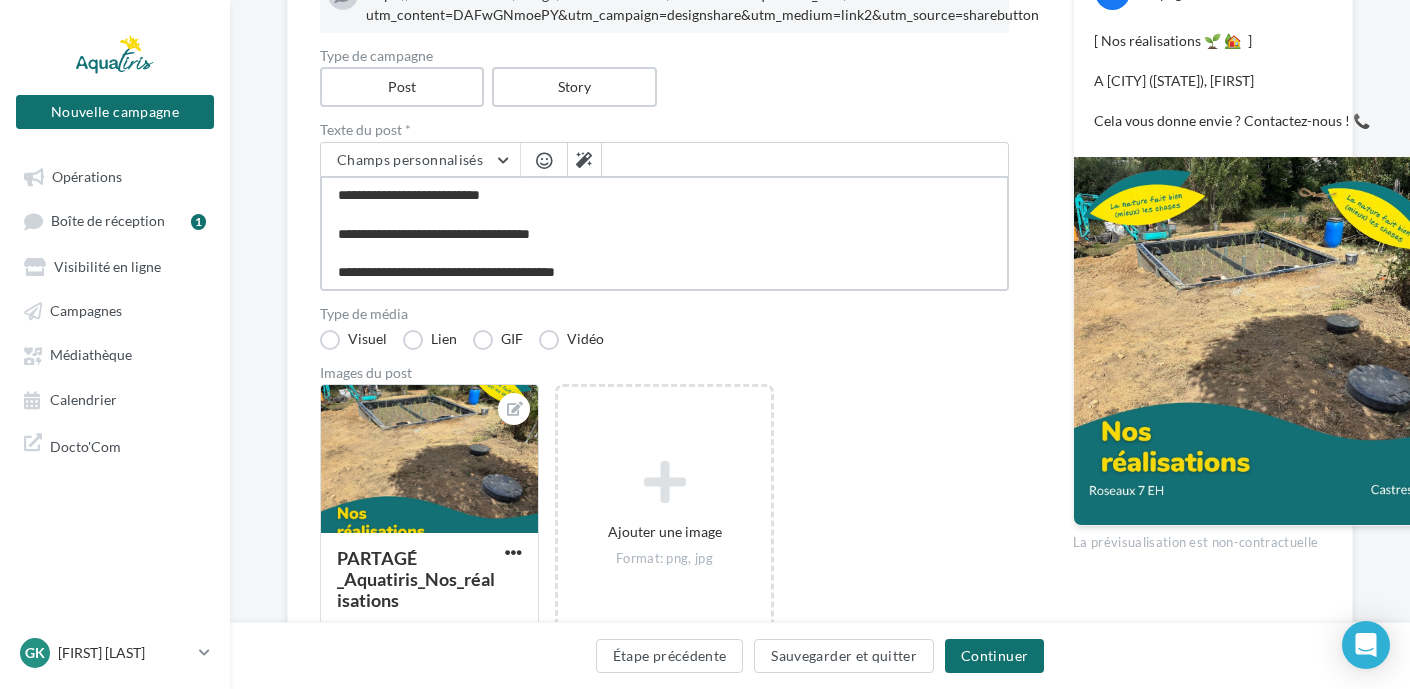 type on "**********" 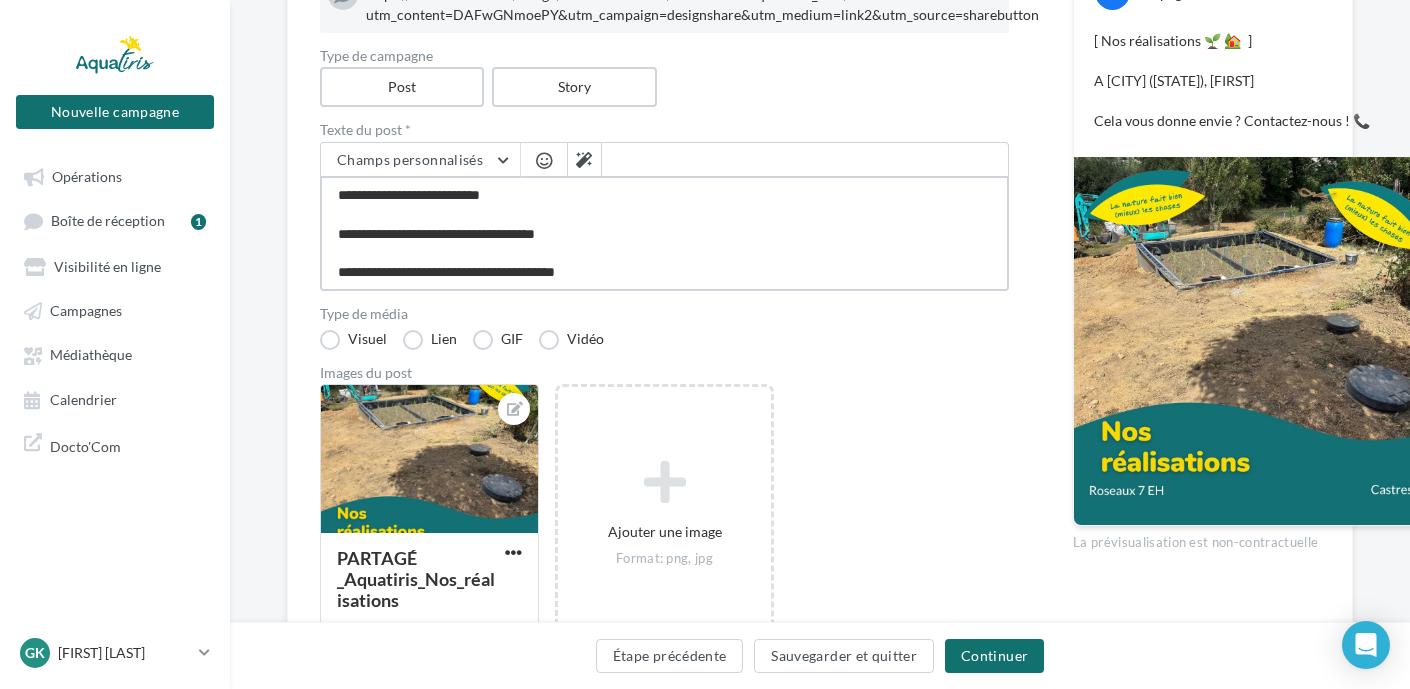 type on "**********" 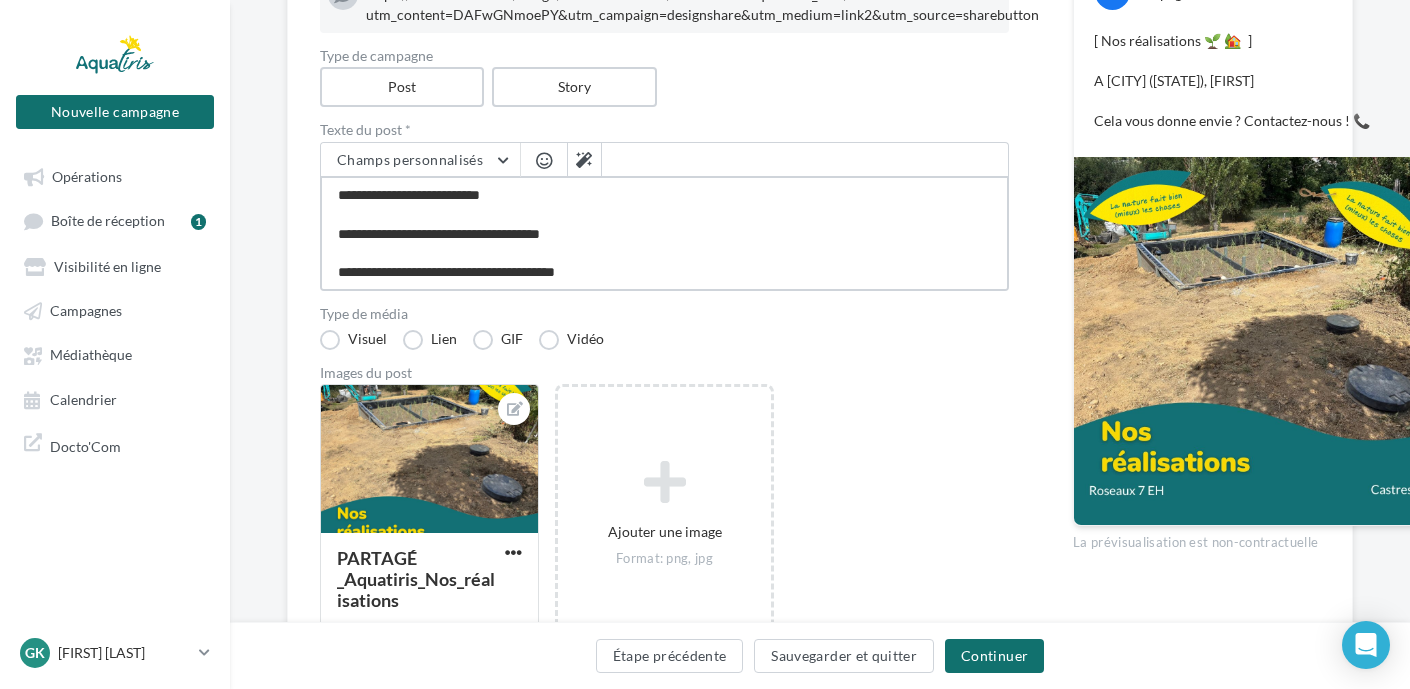 type on "**********" 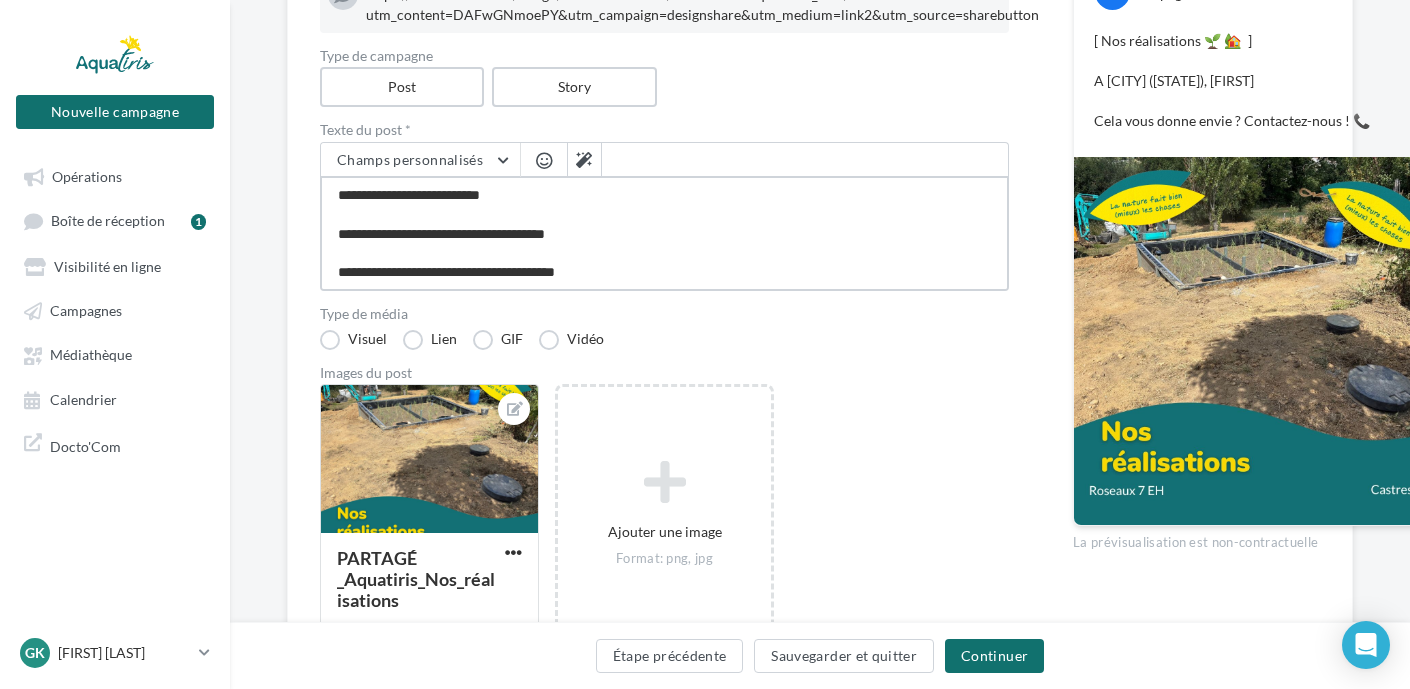 type on "**********" 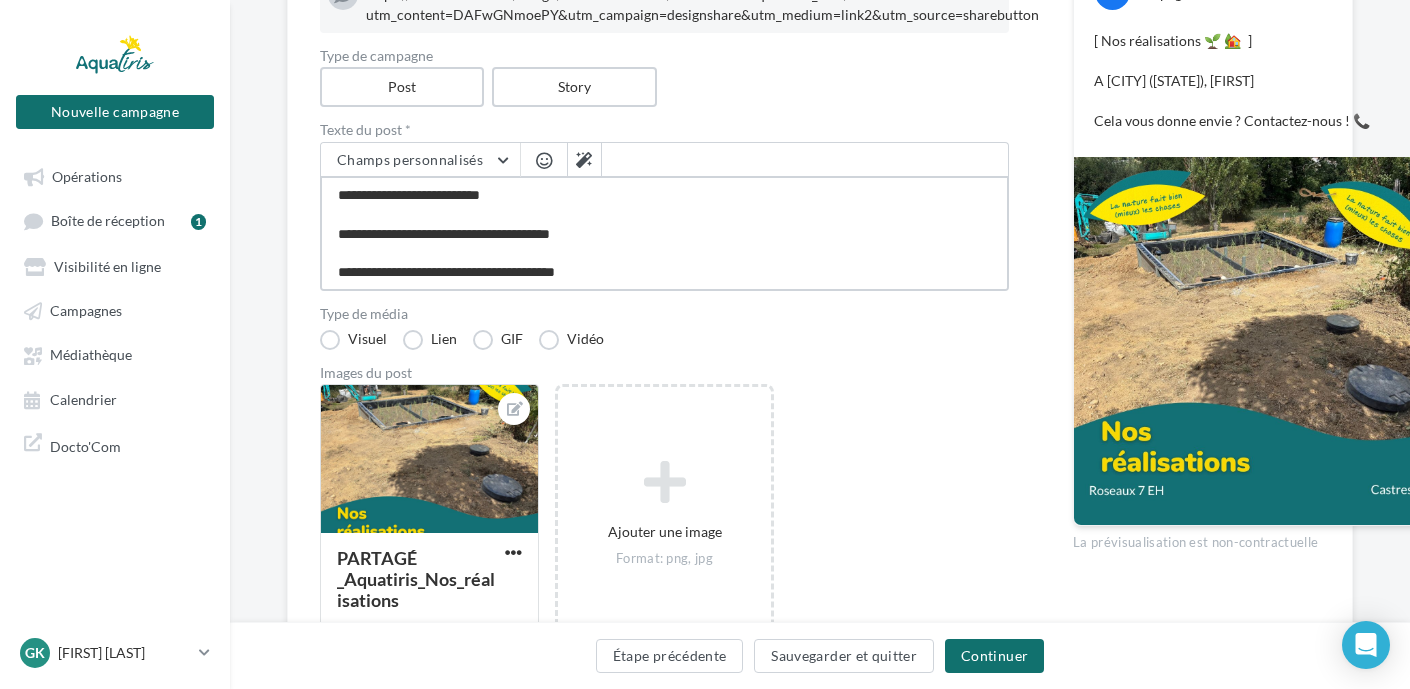 type on "**********" 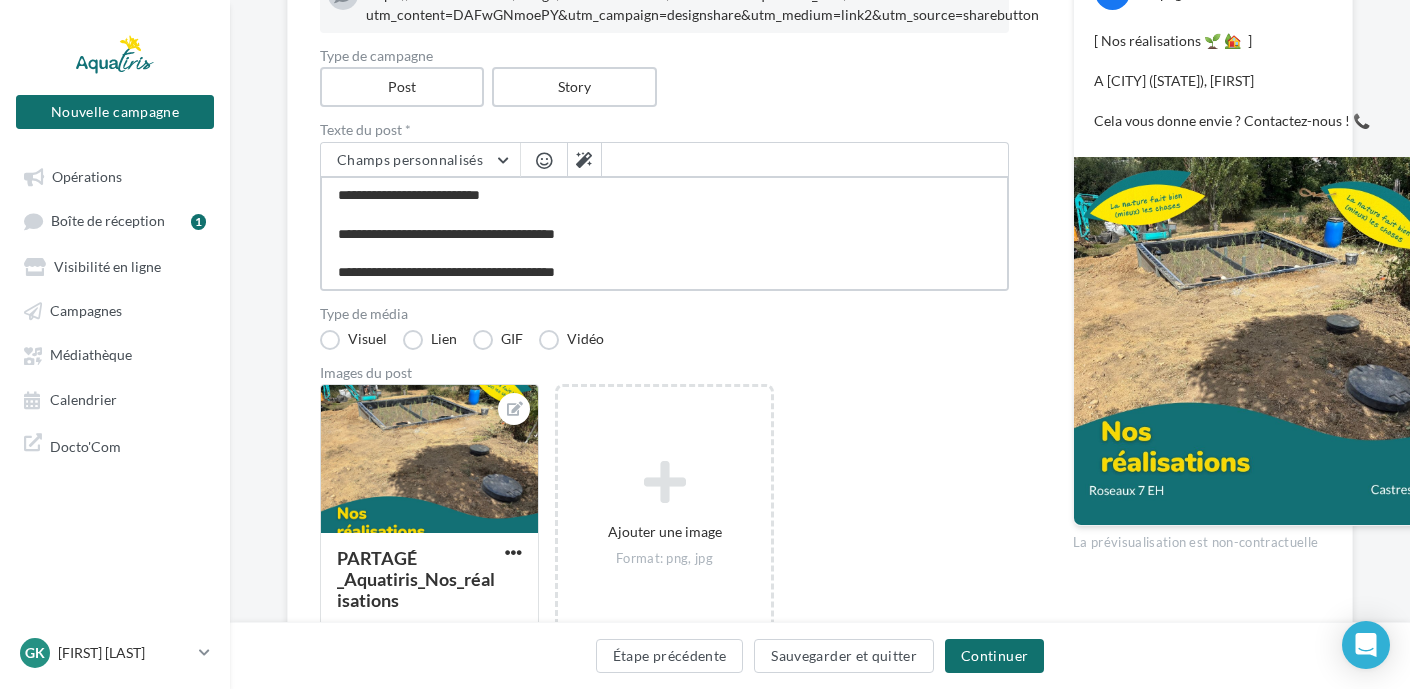 type on "**********" 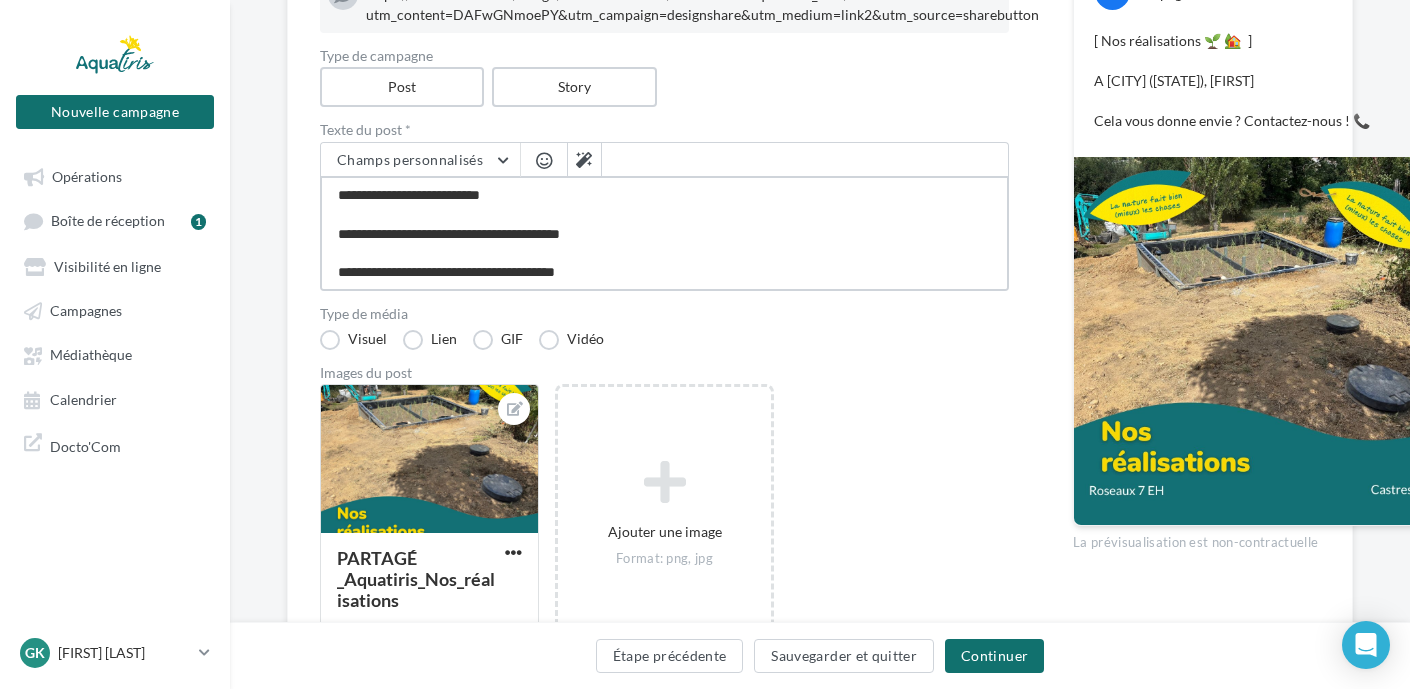 type on "**********" 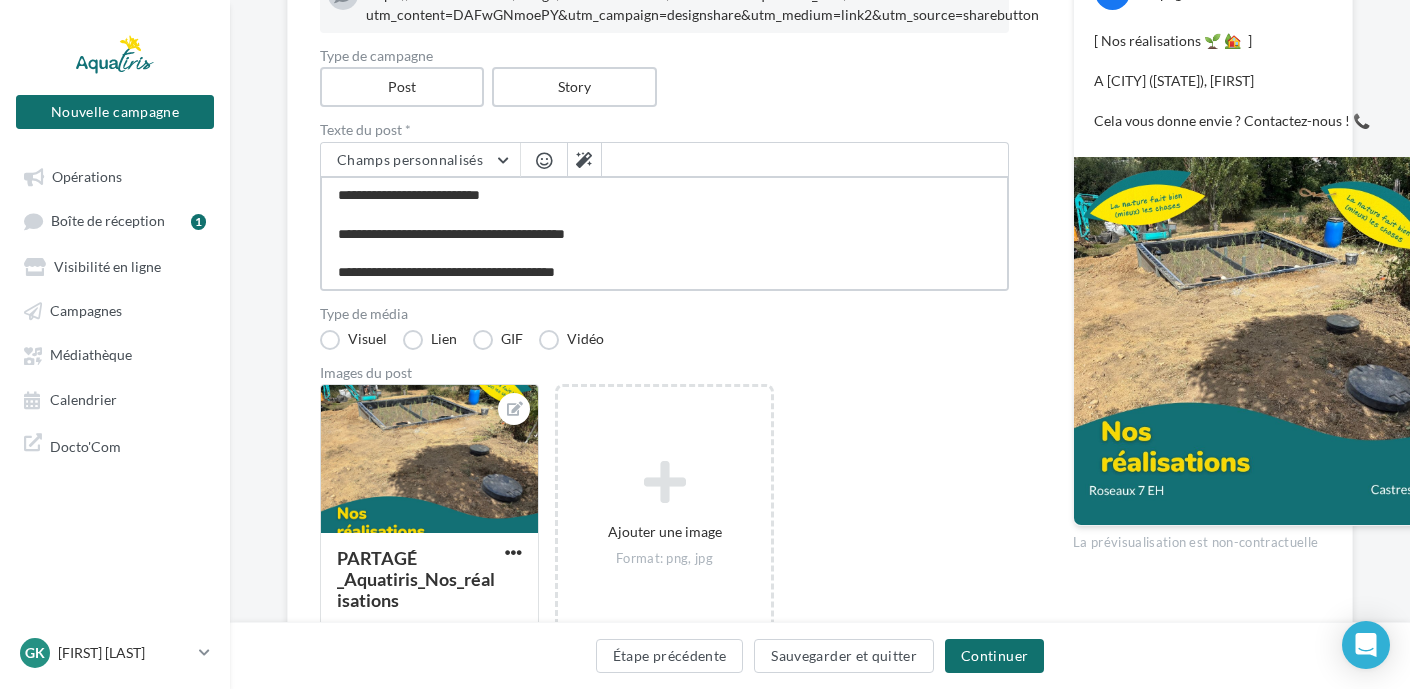 type on "**********" 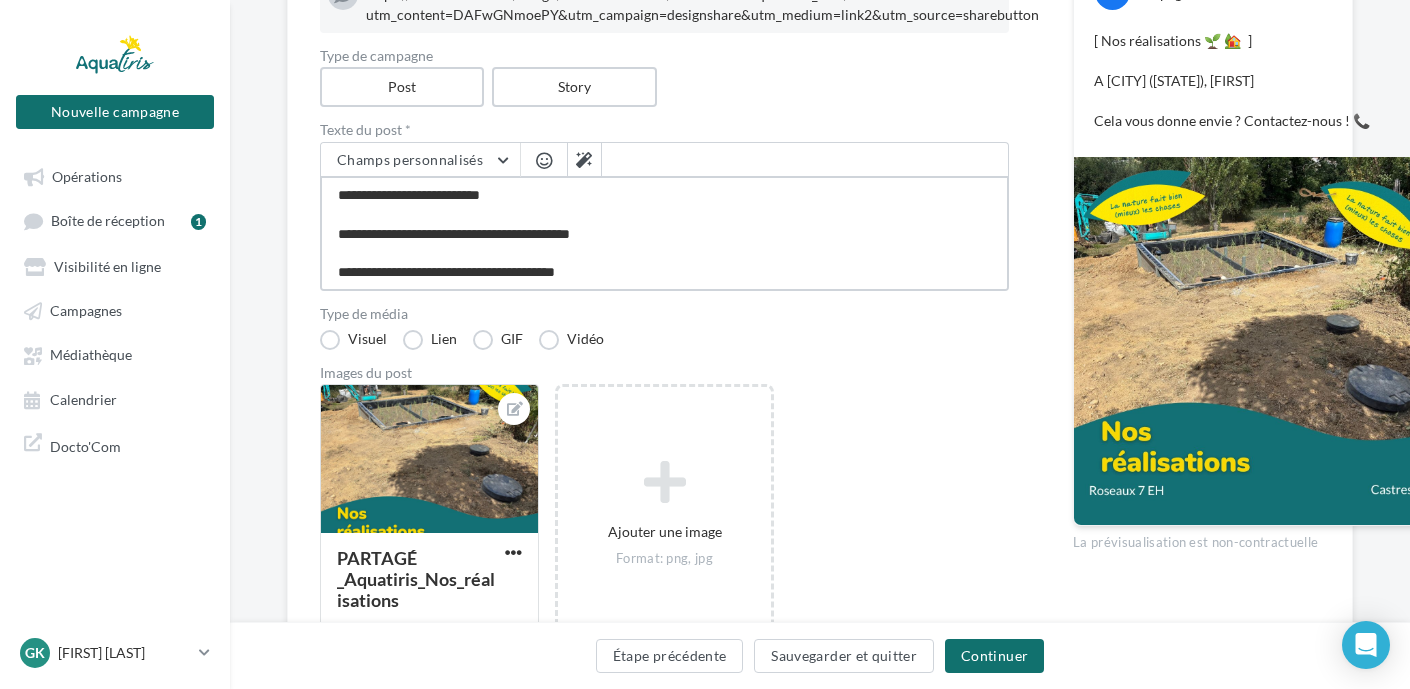 type on "**********" 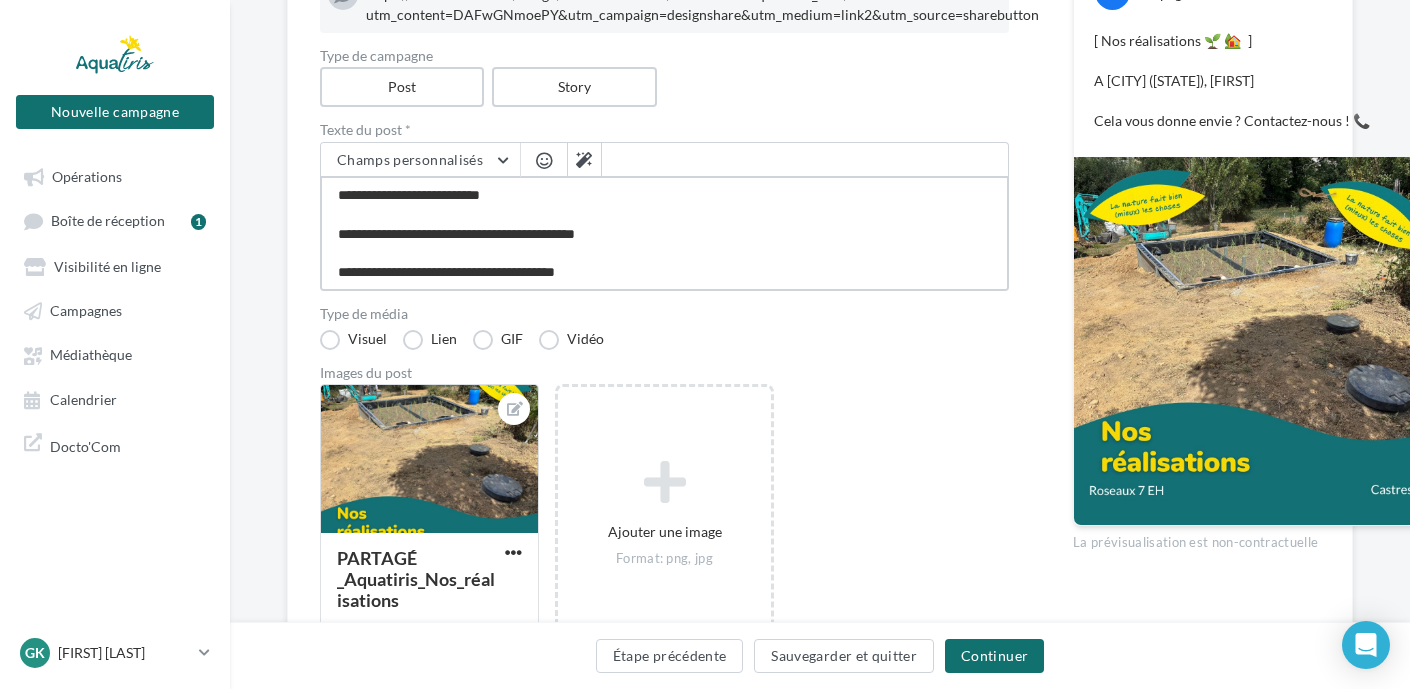 type on "**********" 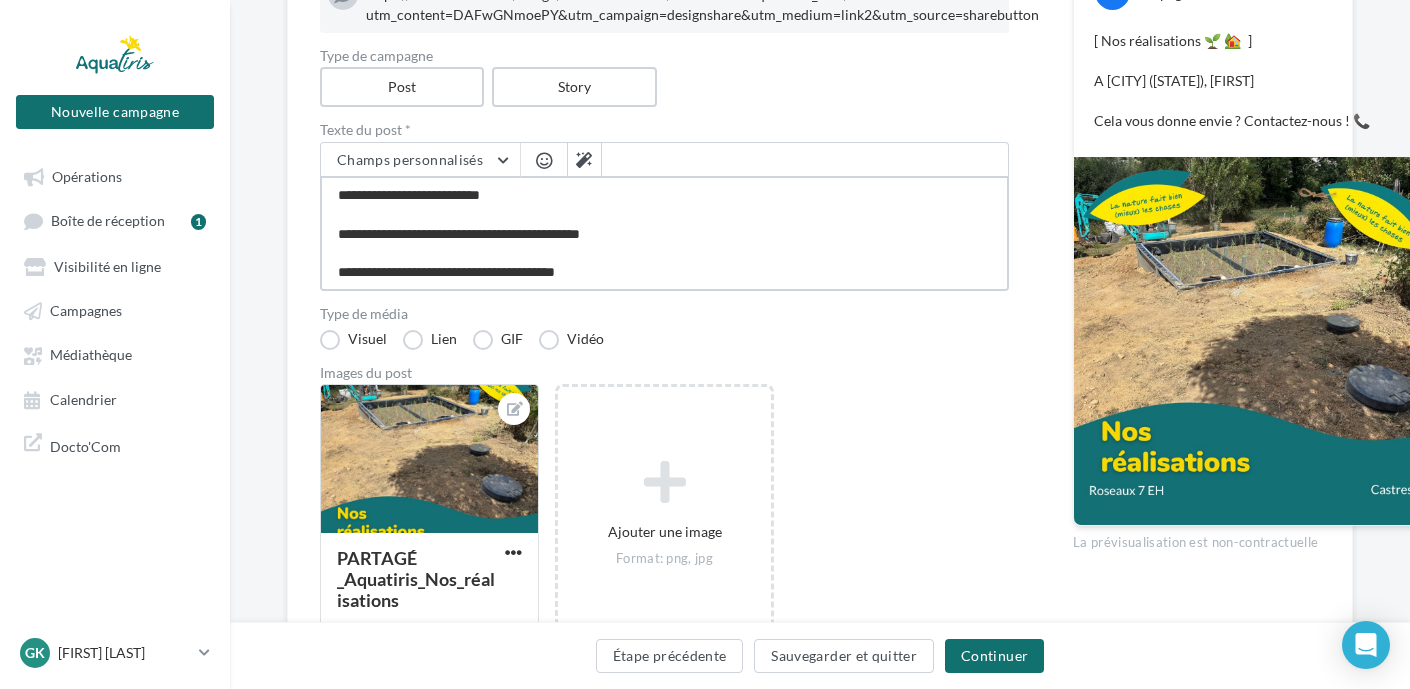 type on "**********" 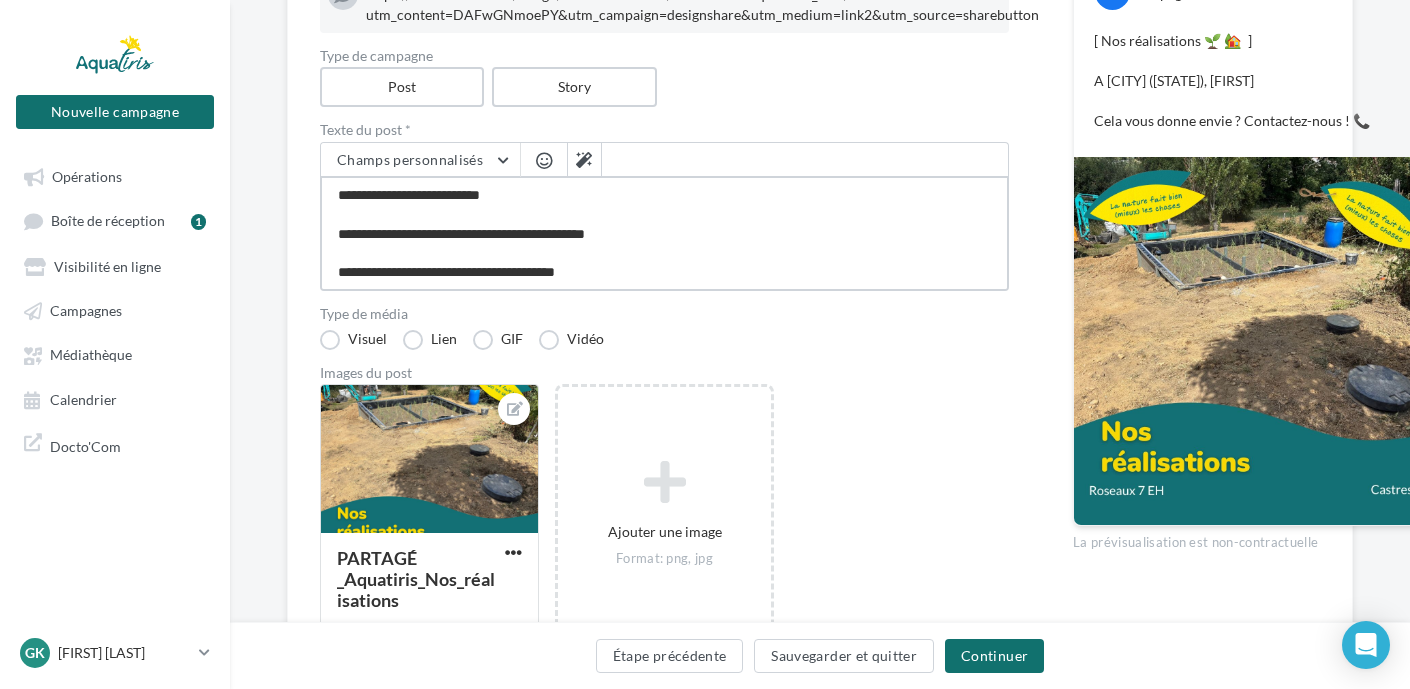 type on "**********" 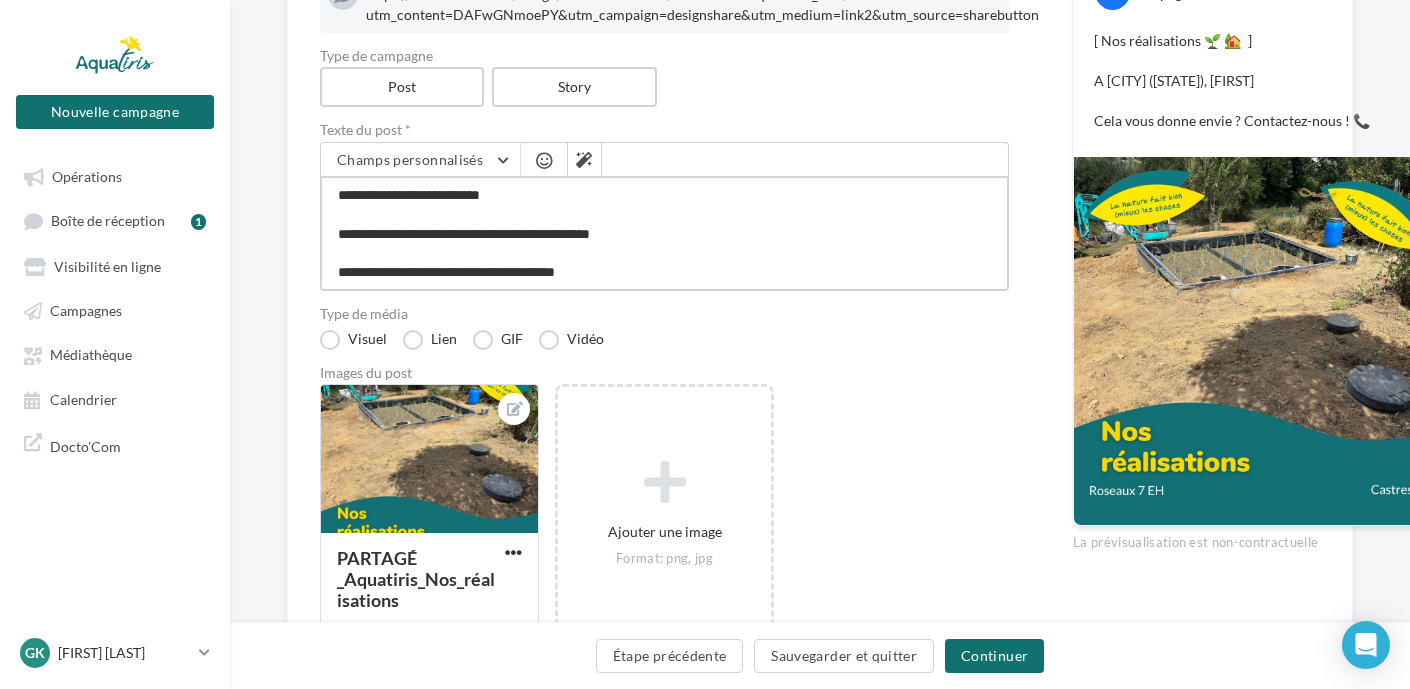 type on "**********" 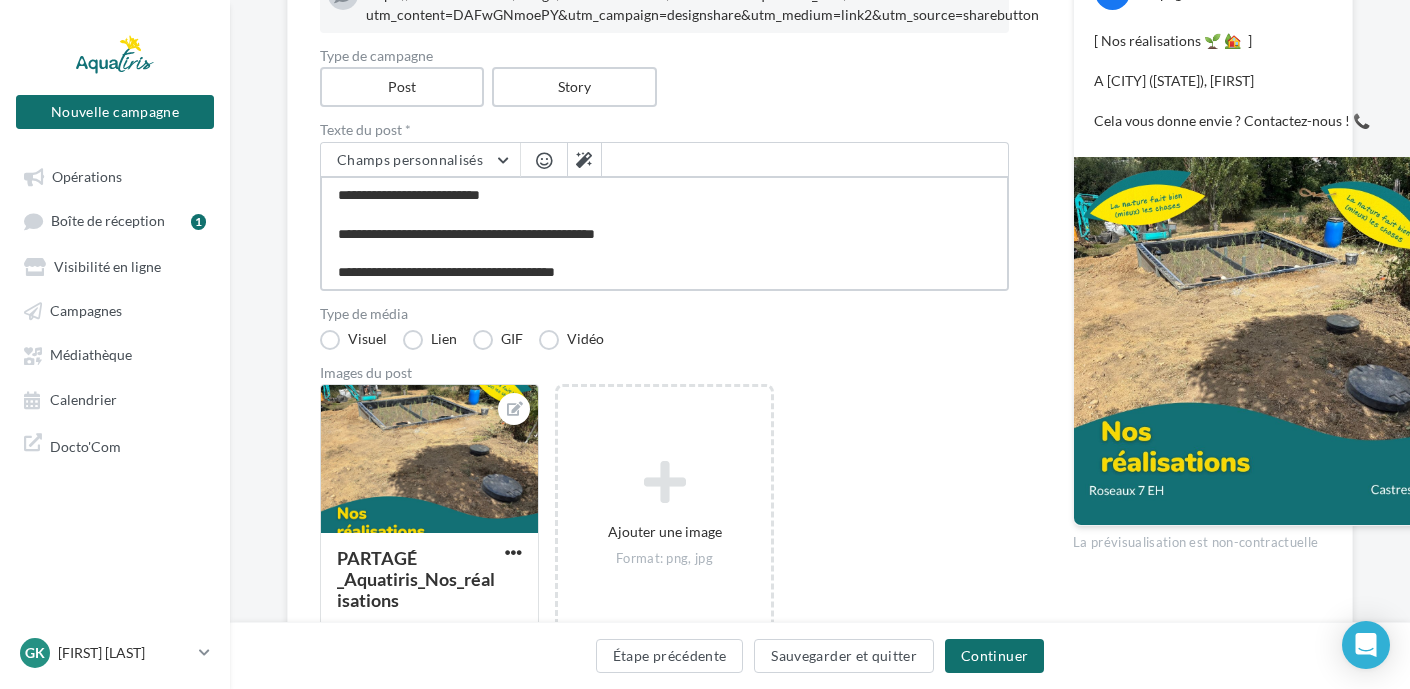 type on "**********" 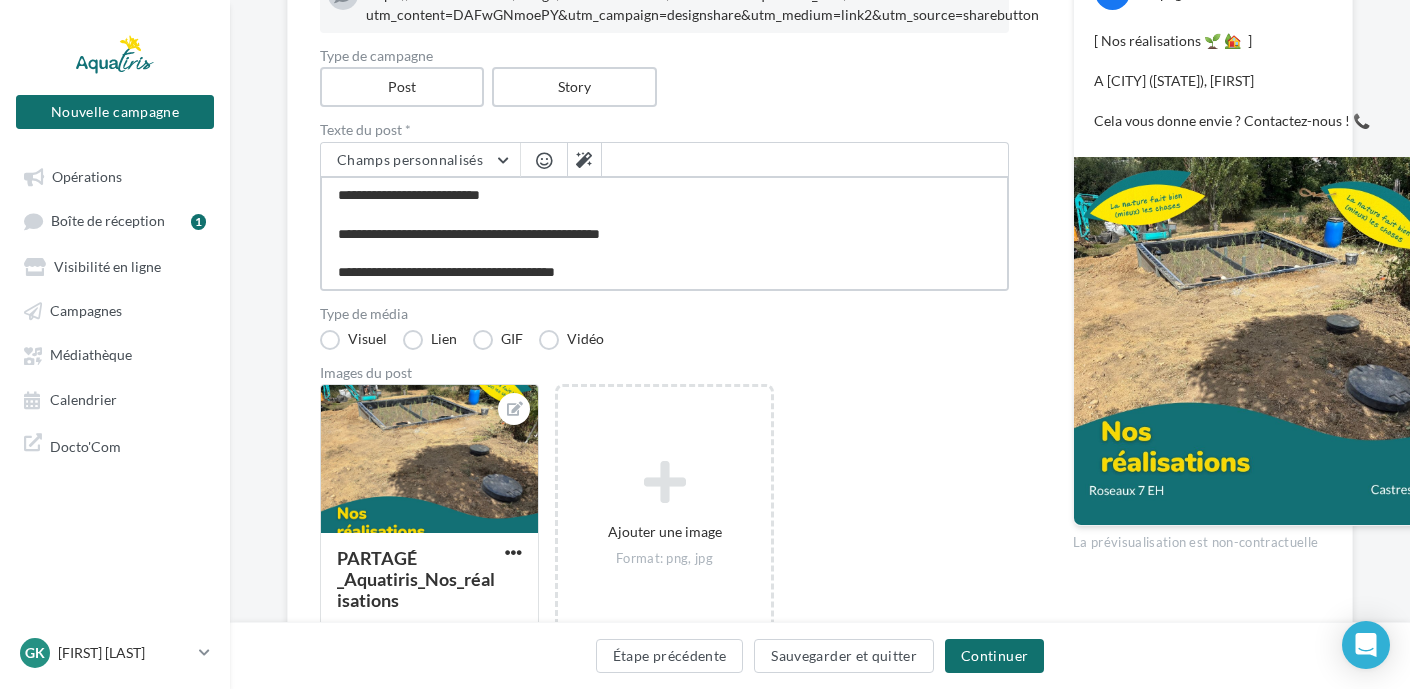 type on "**********" 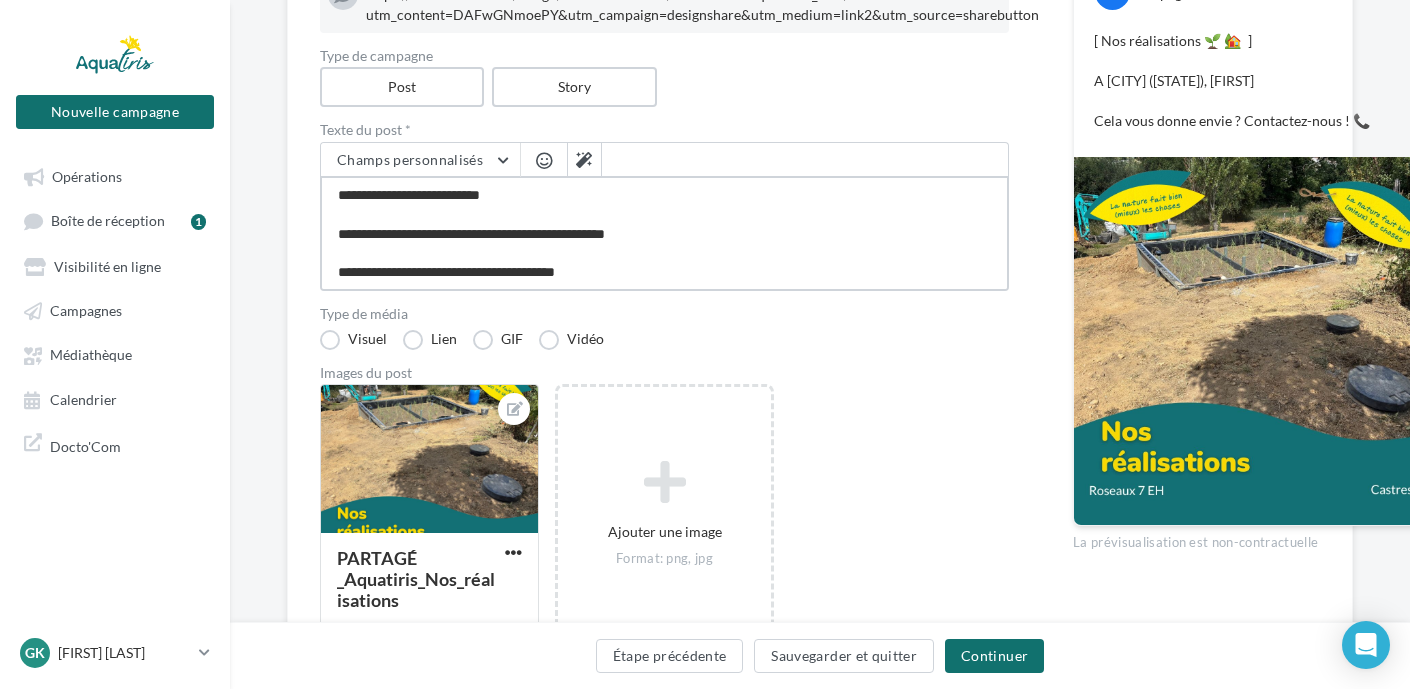 type on "**********" 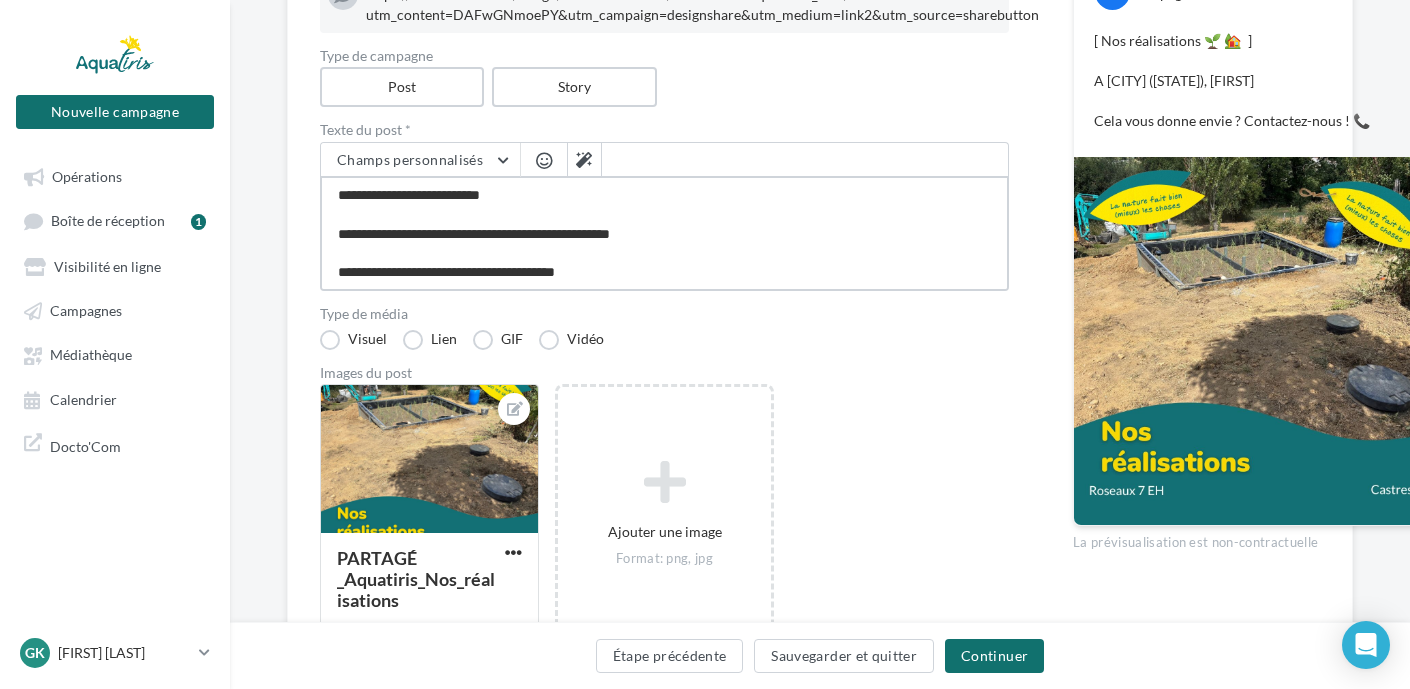 type on "**********" 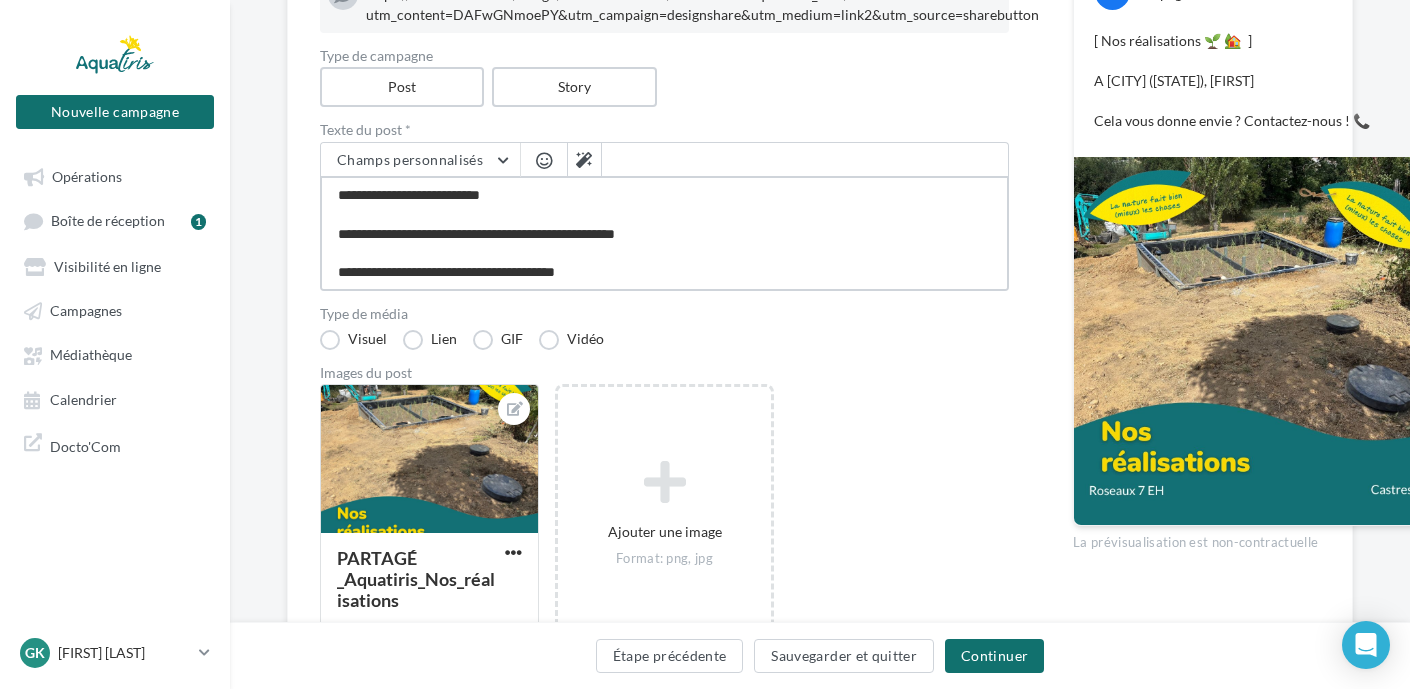 type on "**********" 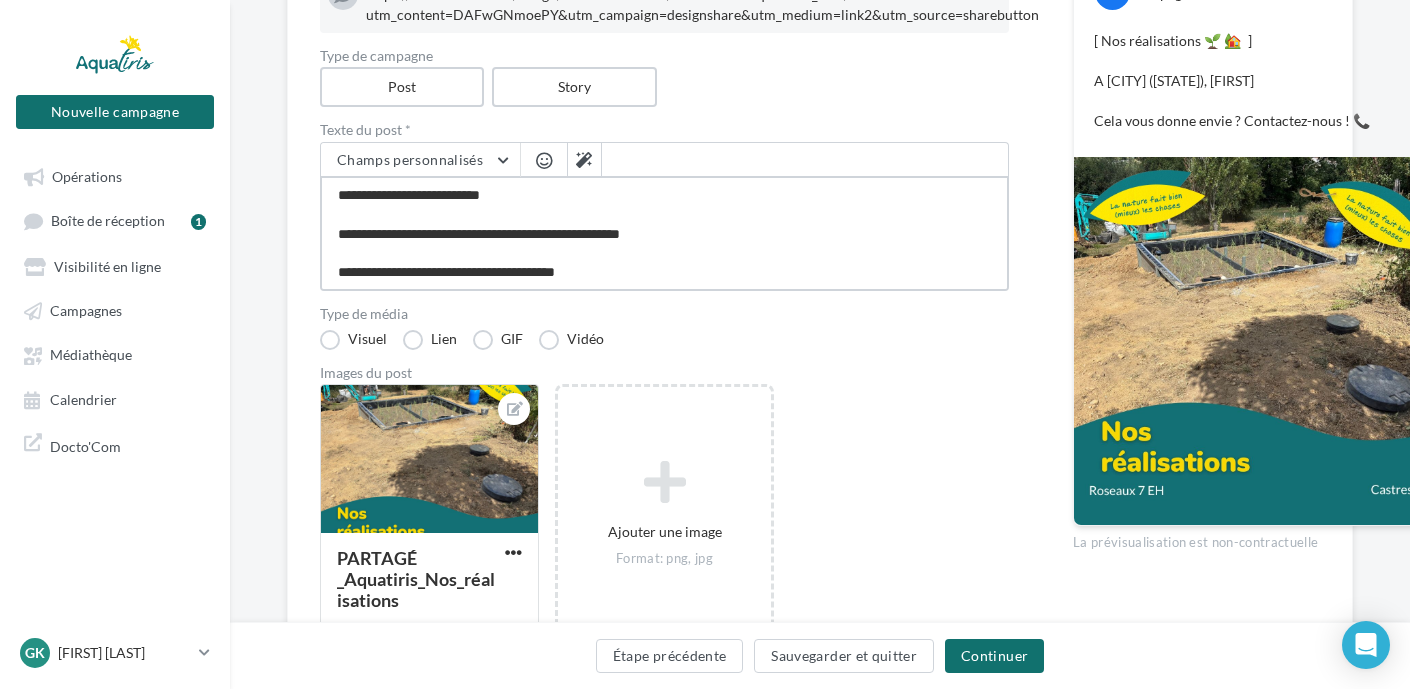 type on "**********" 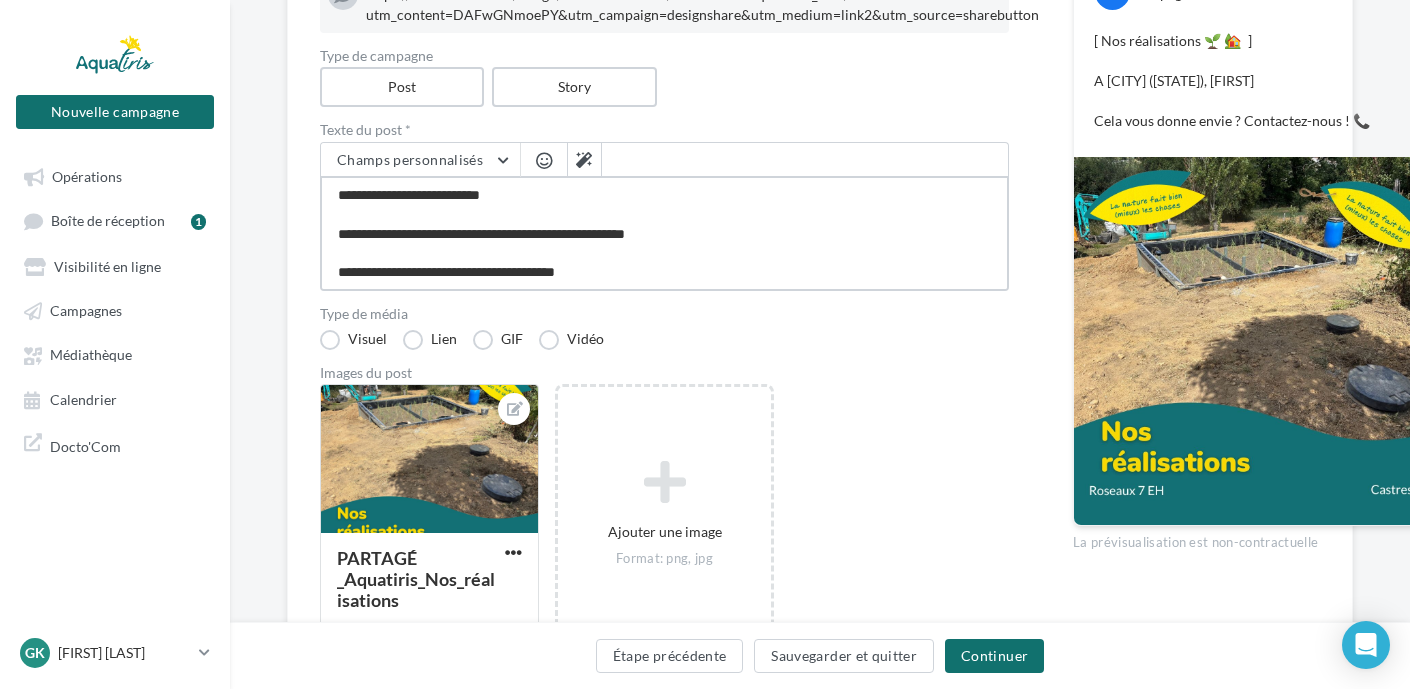 type on "**********" 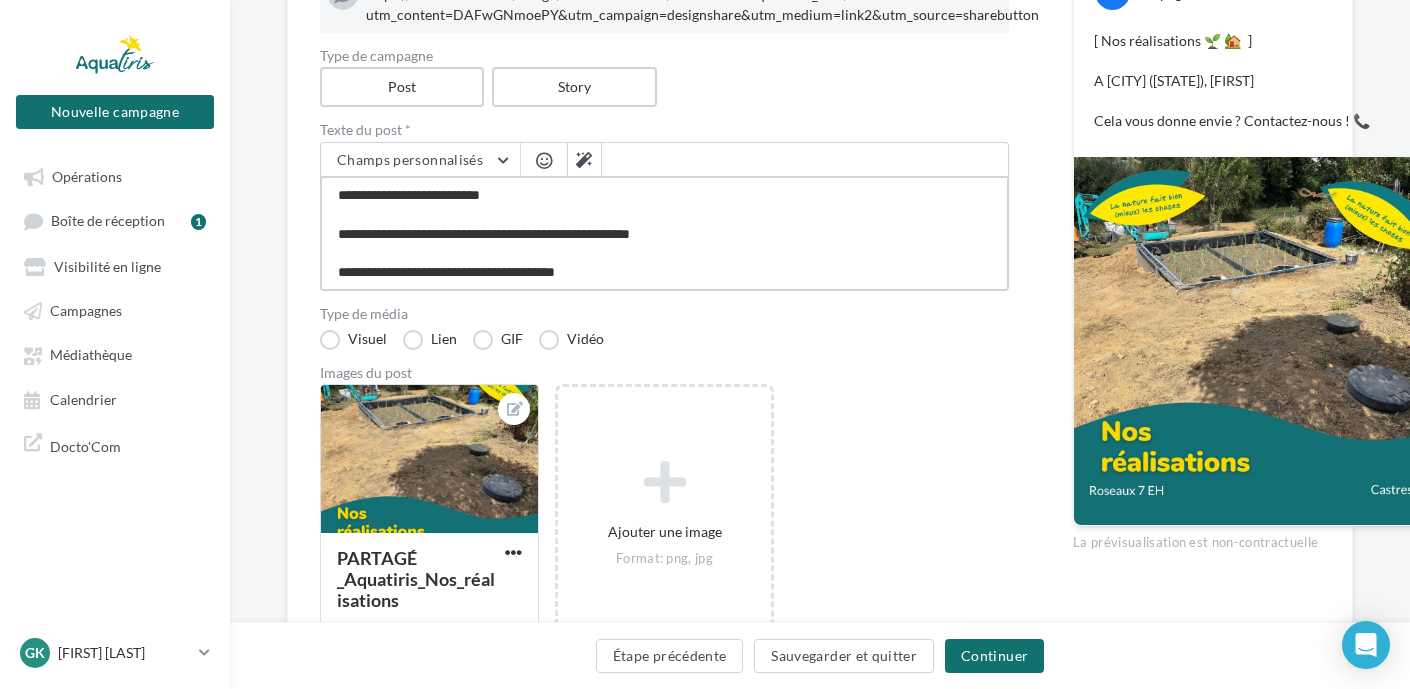 type on "**********" 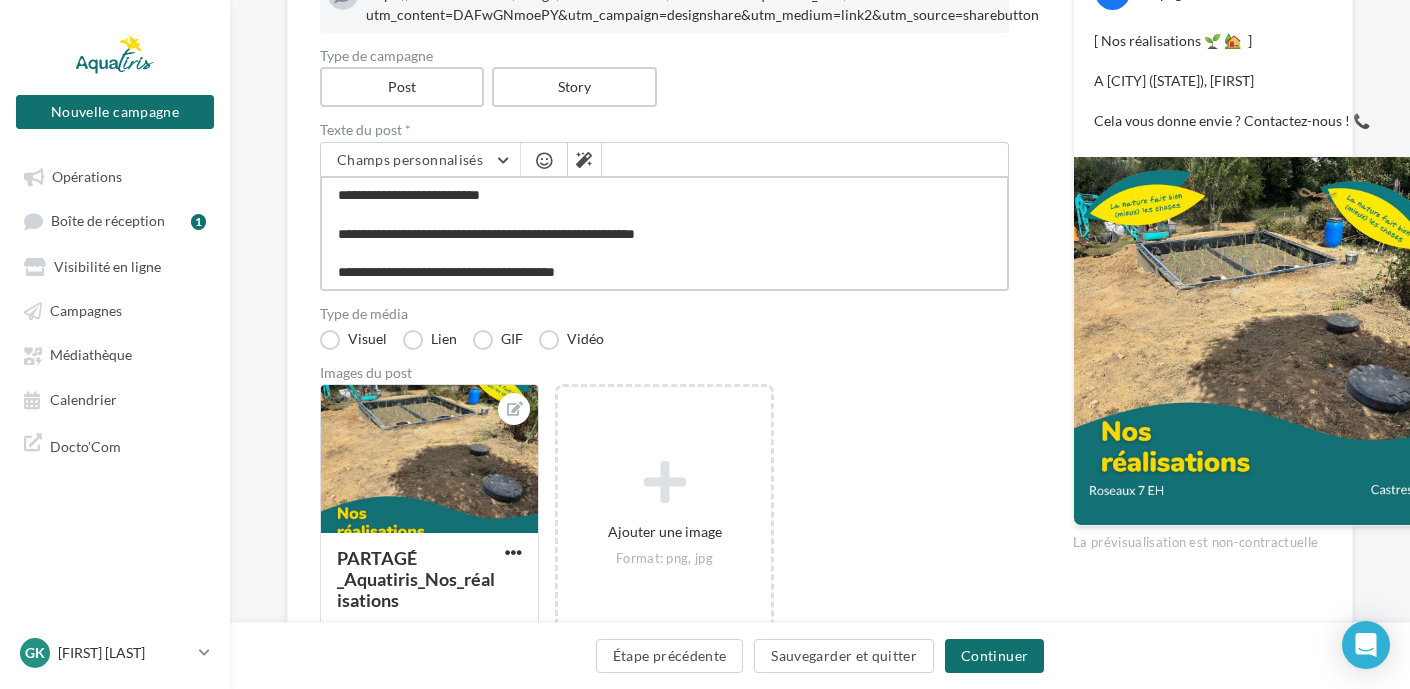 type on "**********" 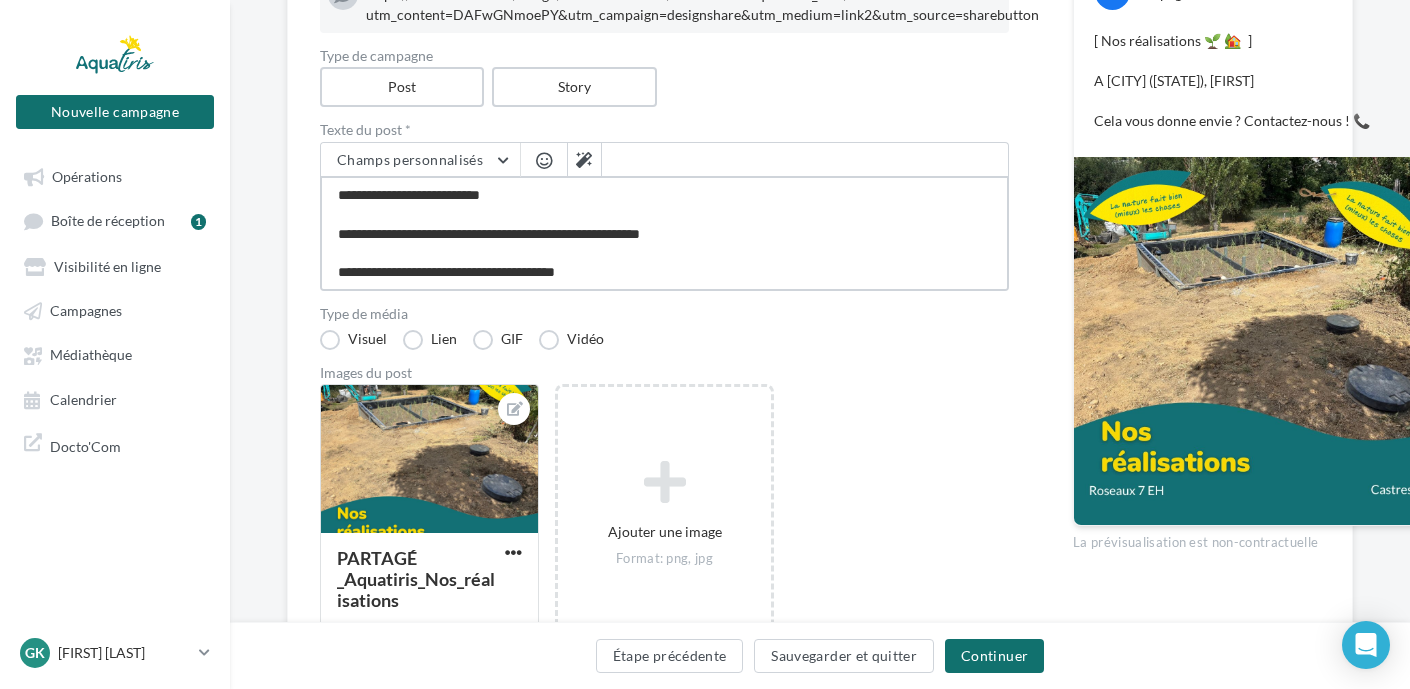 type on "**********" 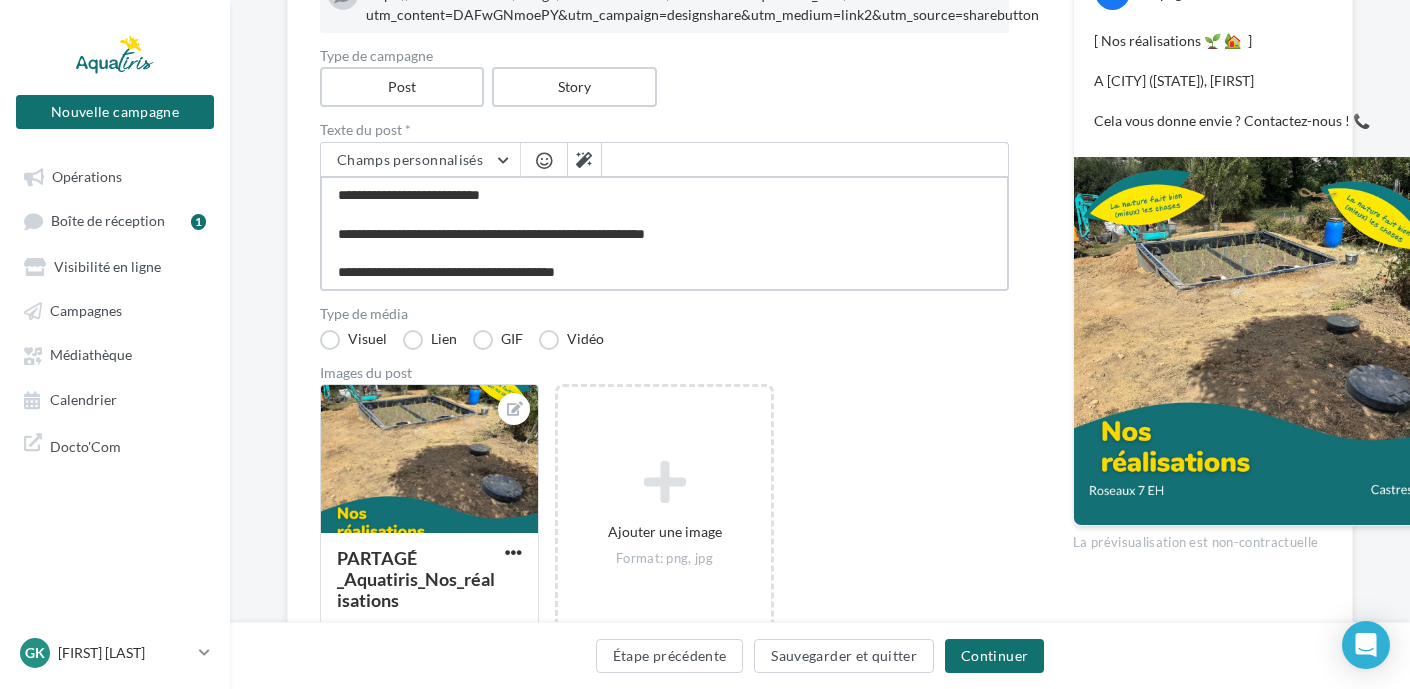 type on "**********" 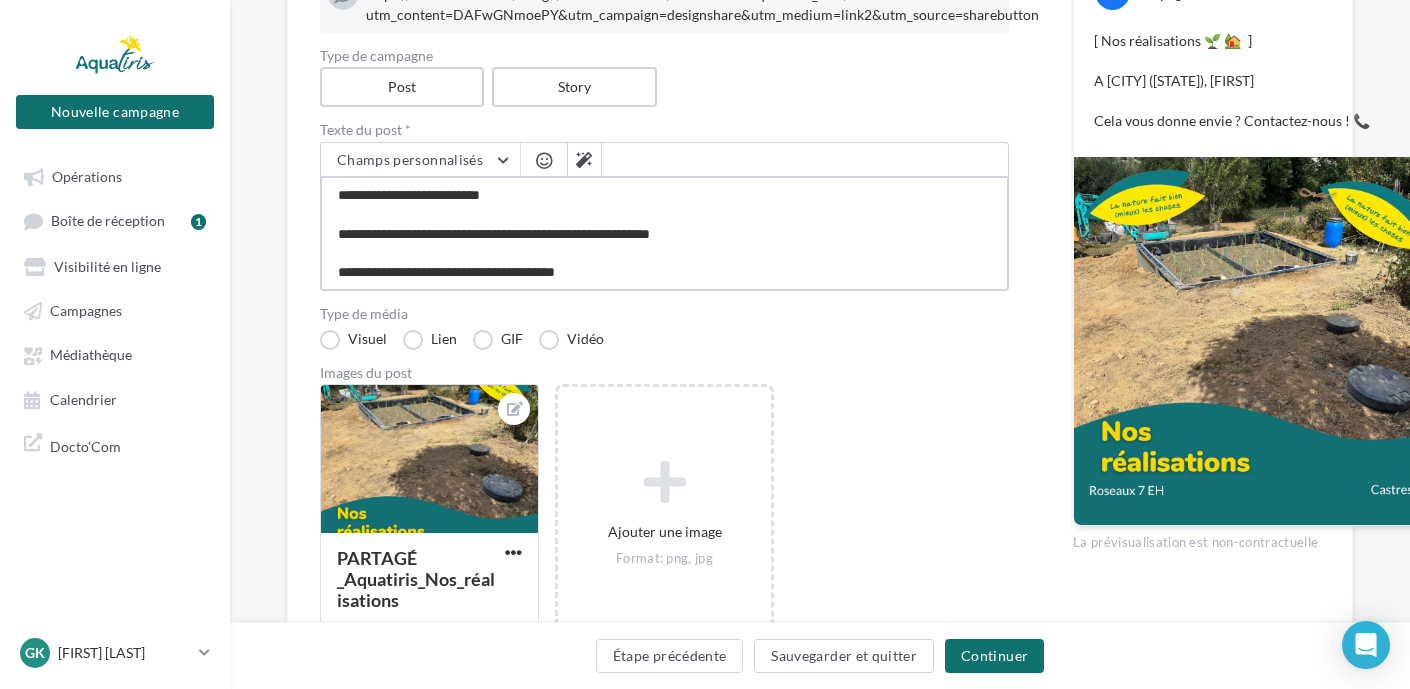 type on "**********" 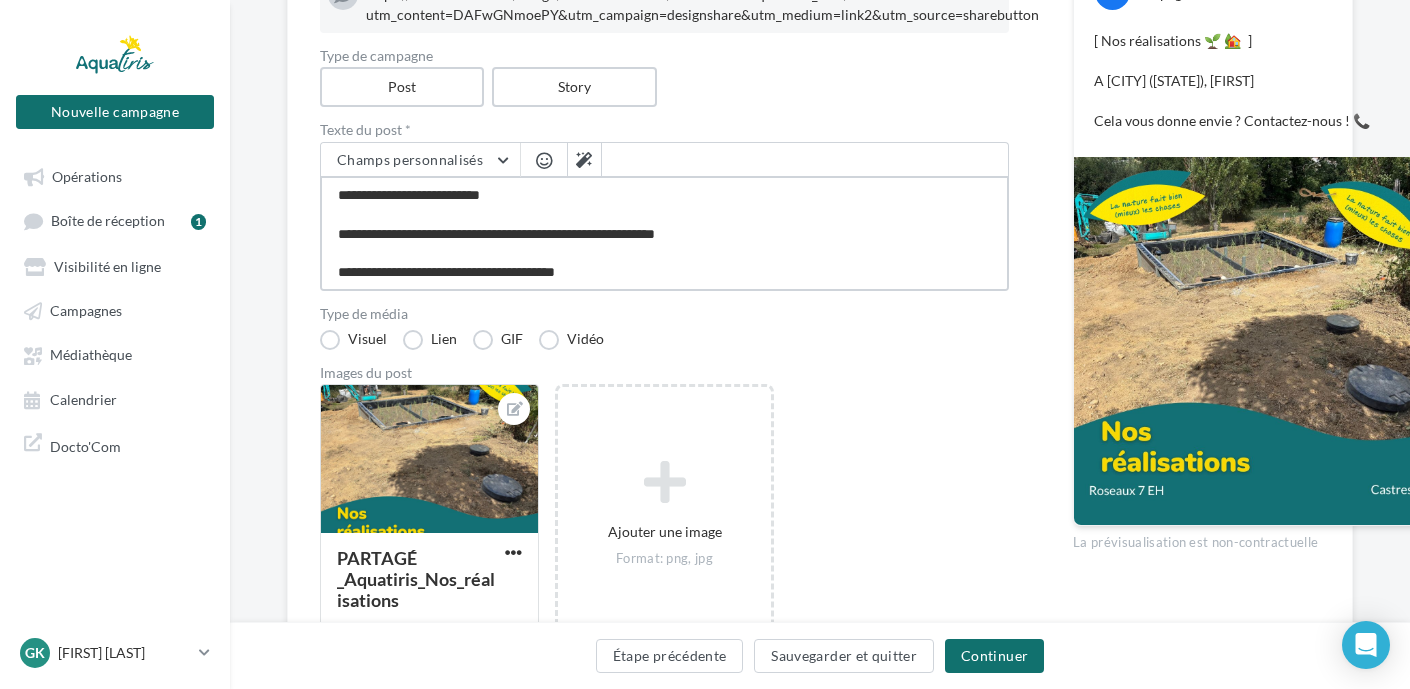 type on "**********" 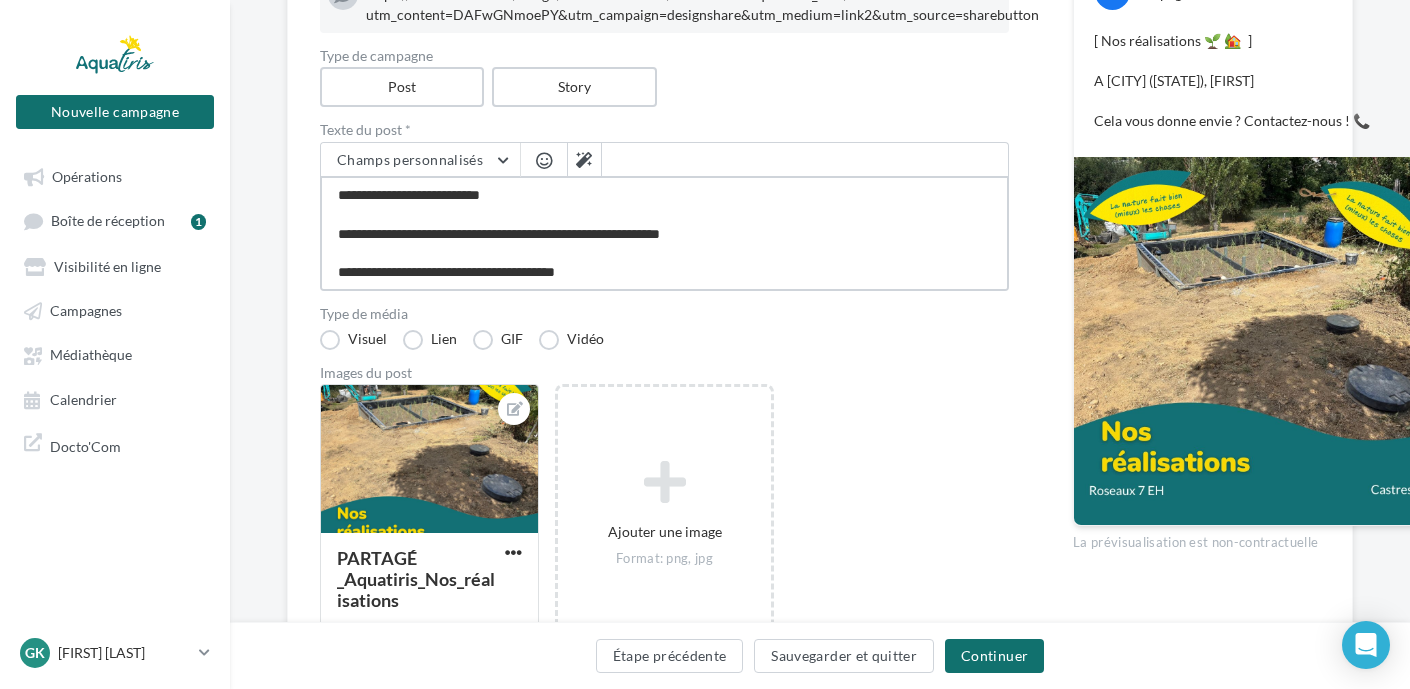 type on "**********" 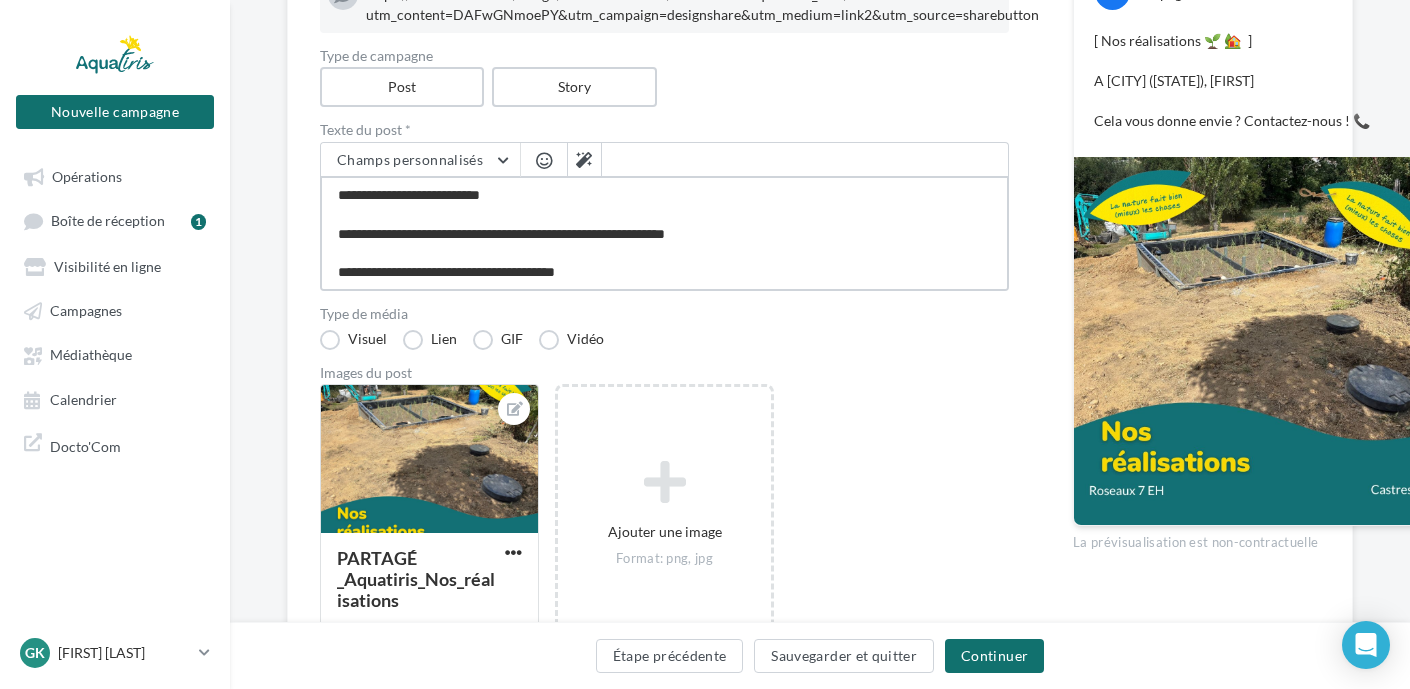 type on "**********" 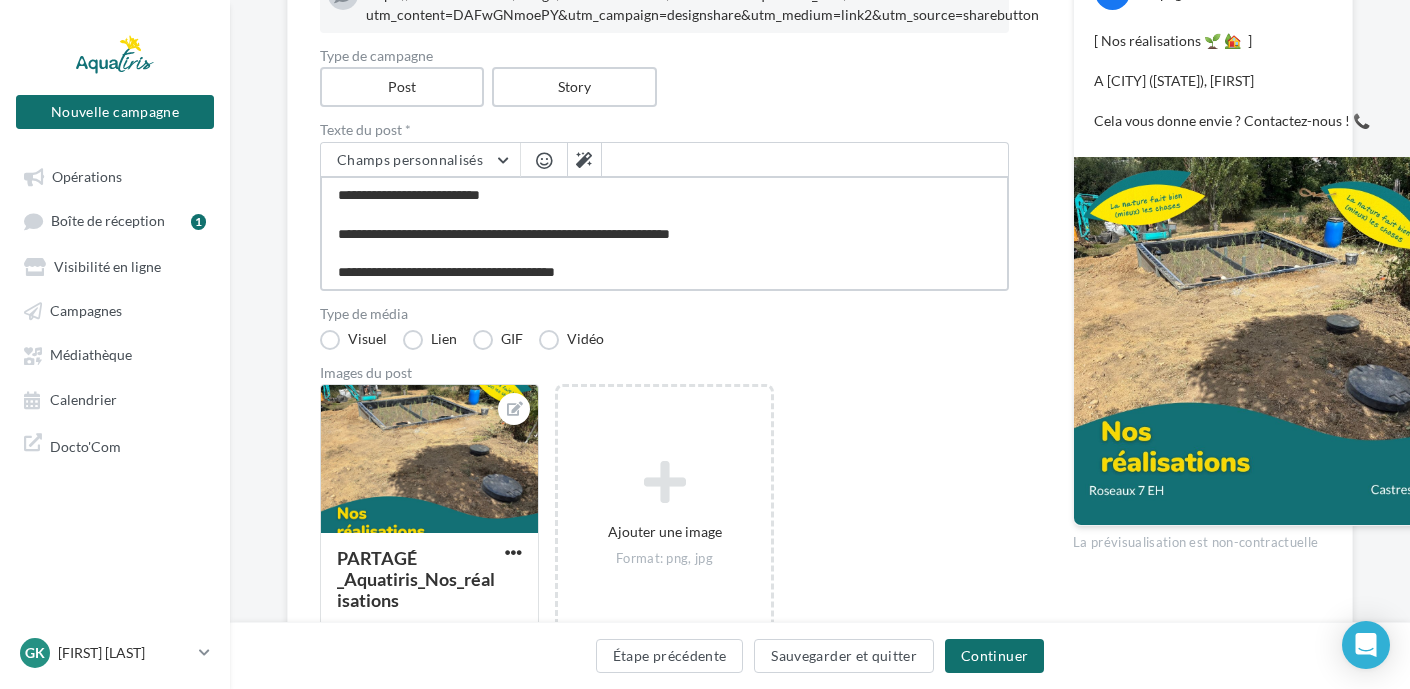type on "**********" 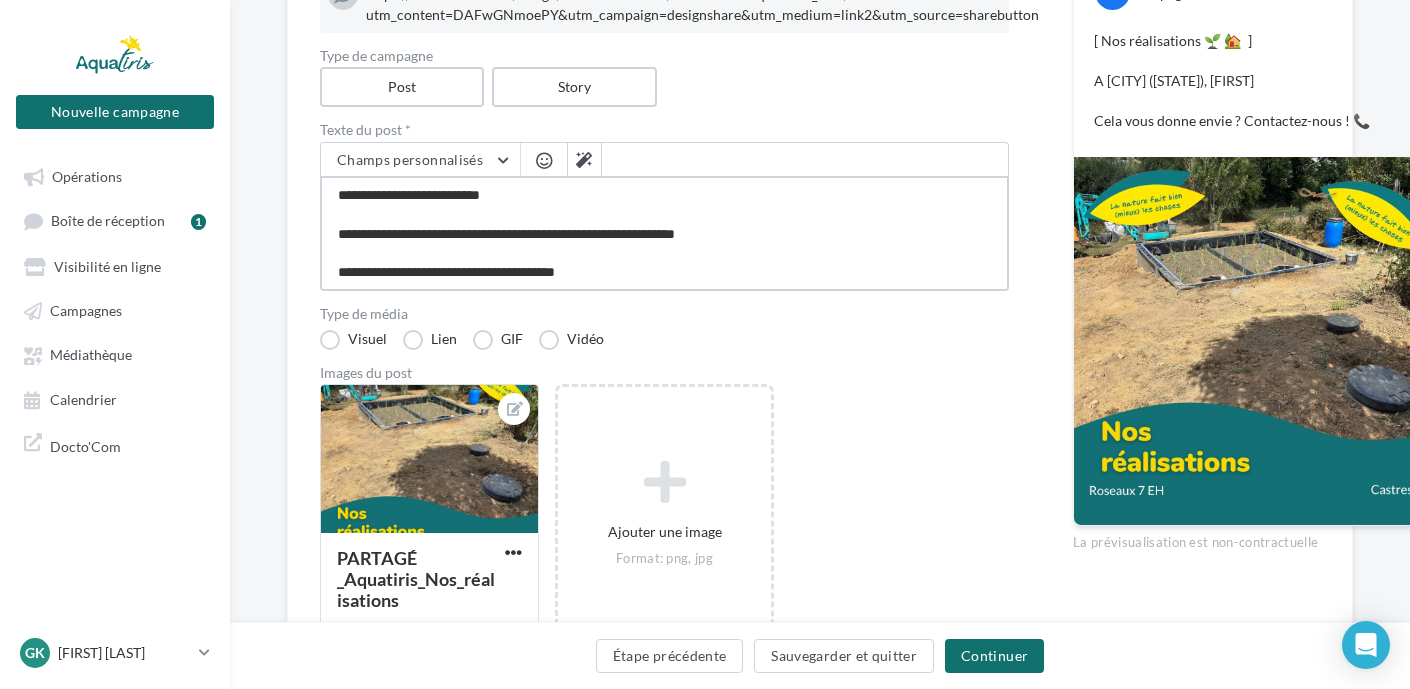 type on "**********" 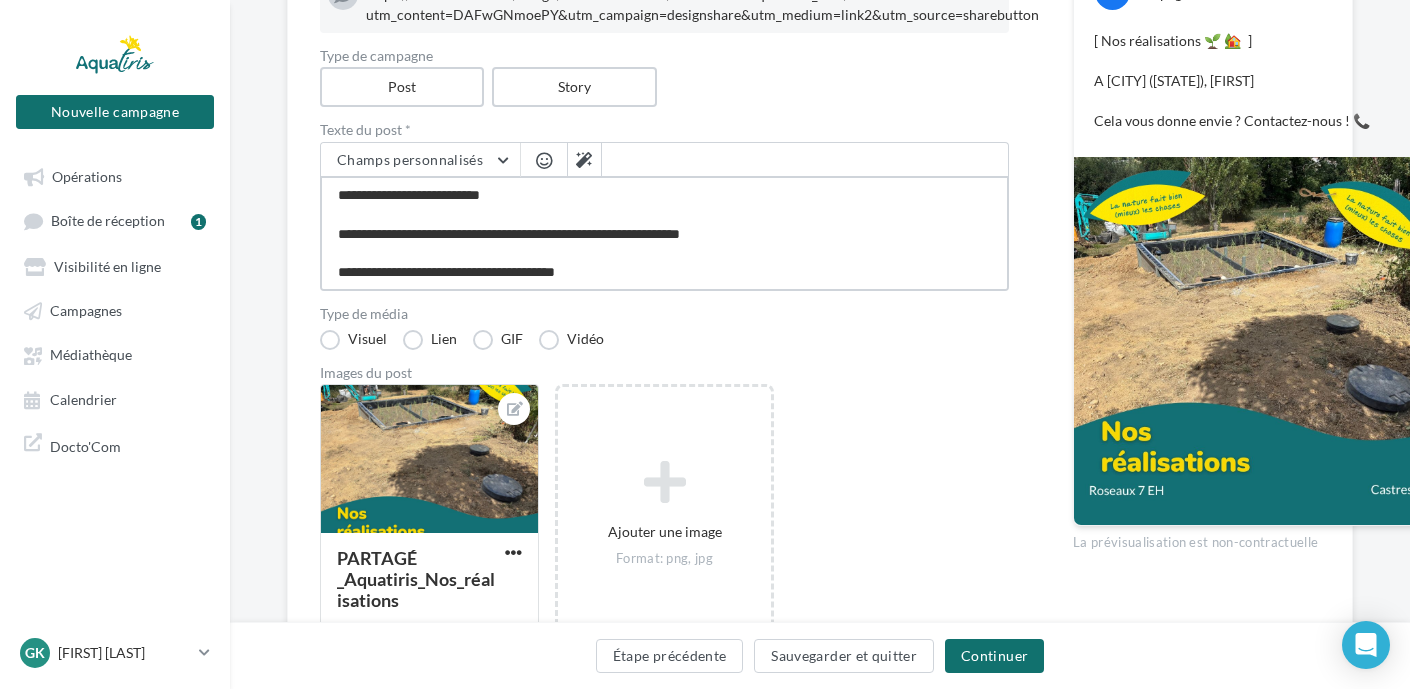 type on "**********" 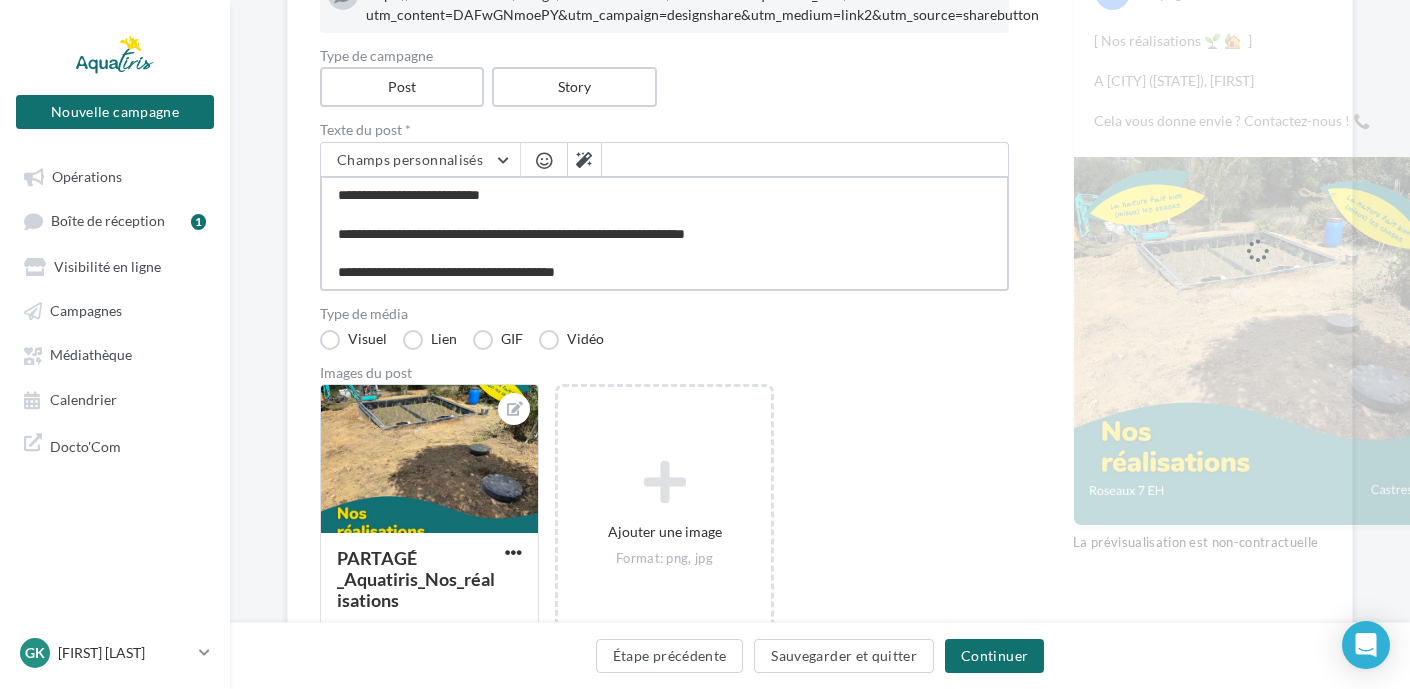 type on "**********" 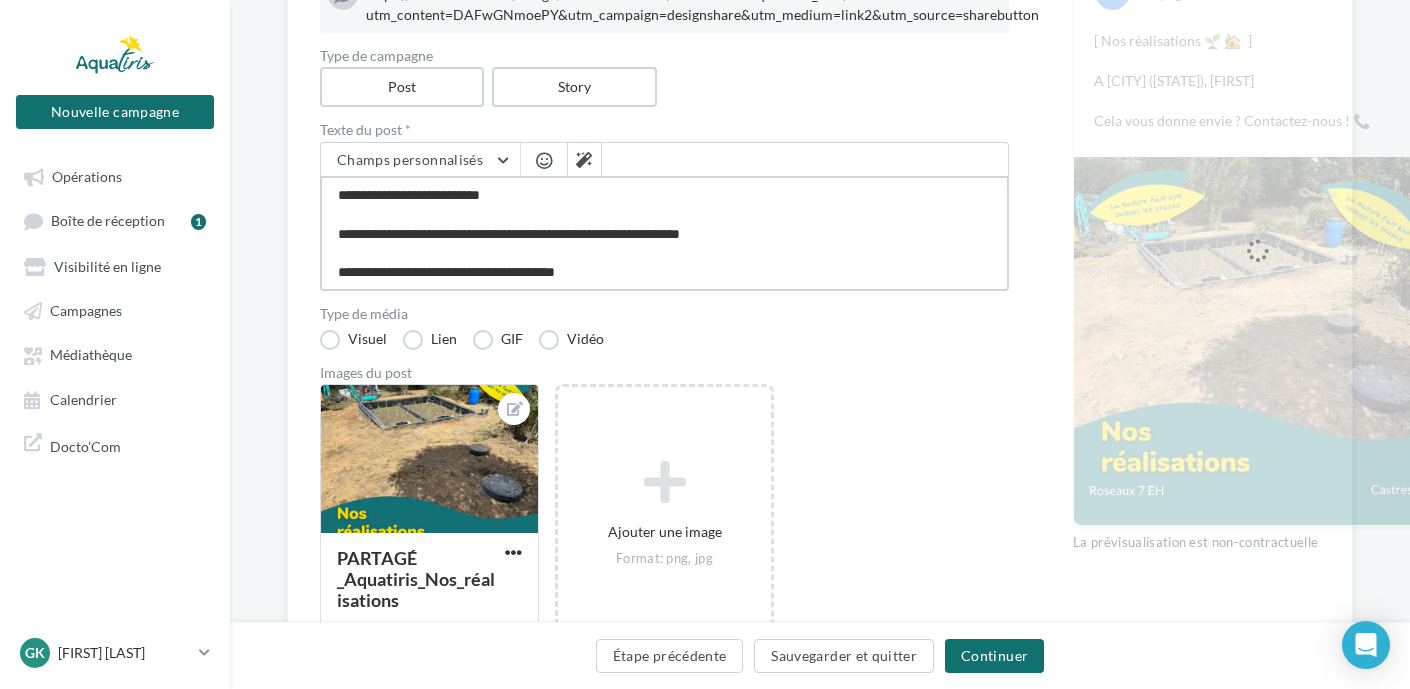 type on "**********" 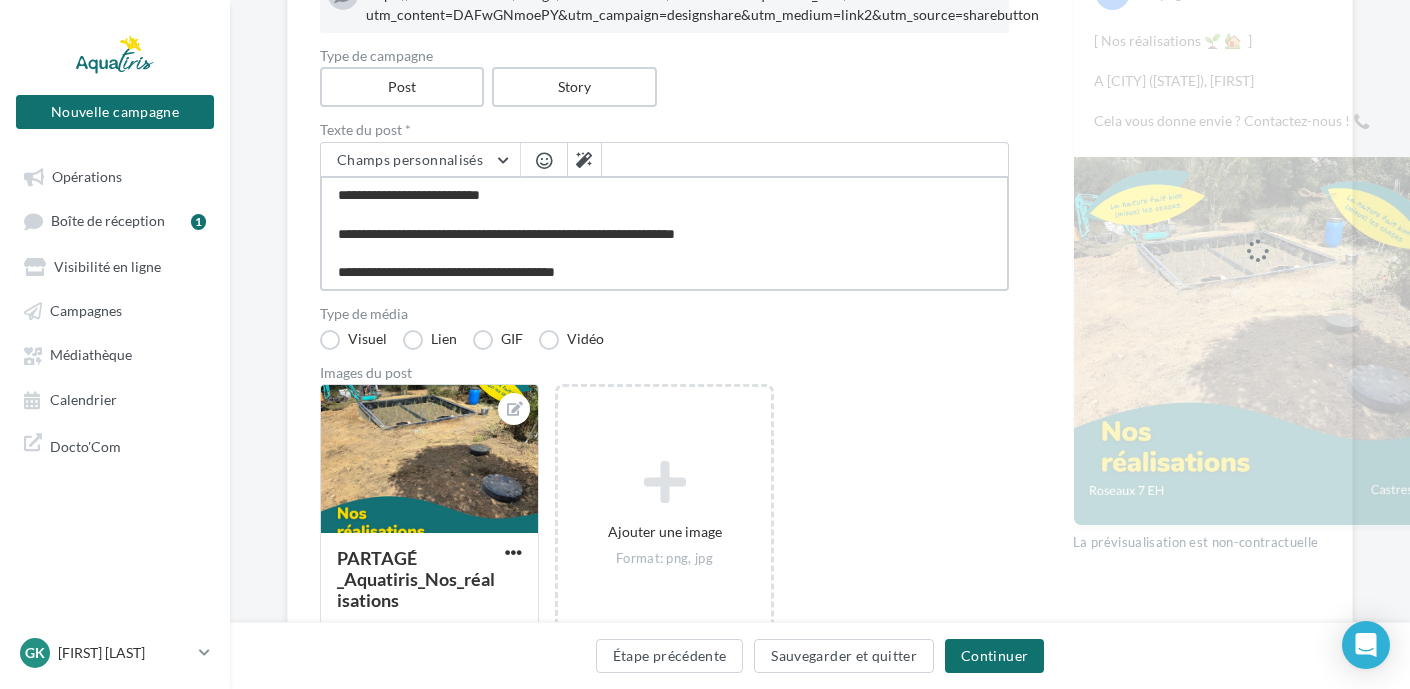 type on "**********" 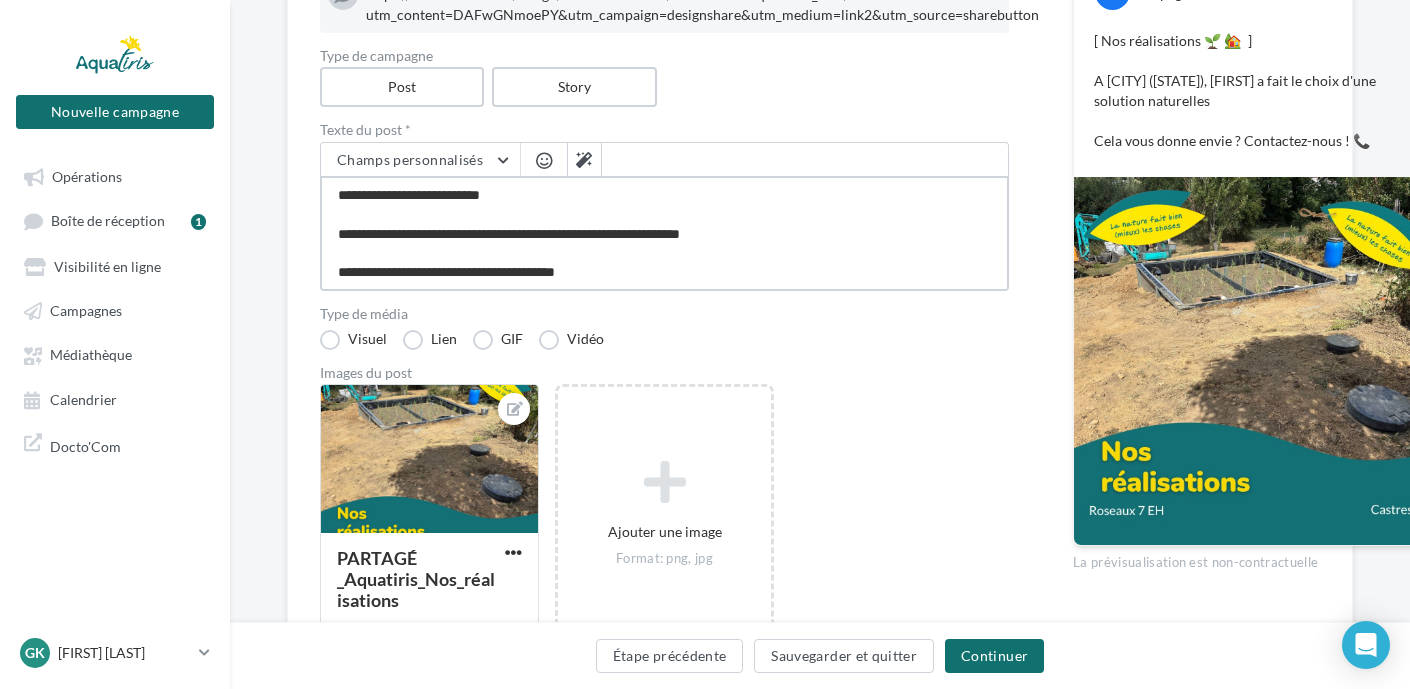 type on "**********" 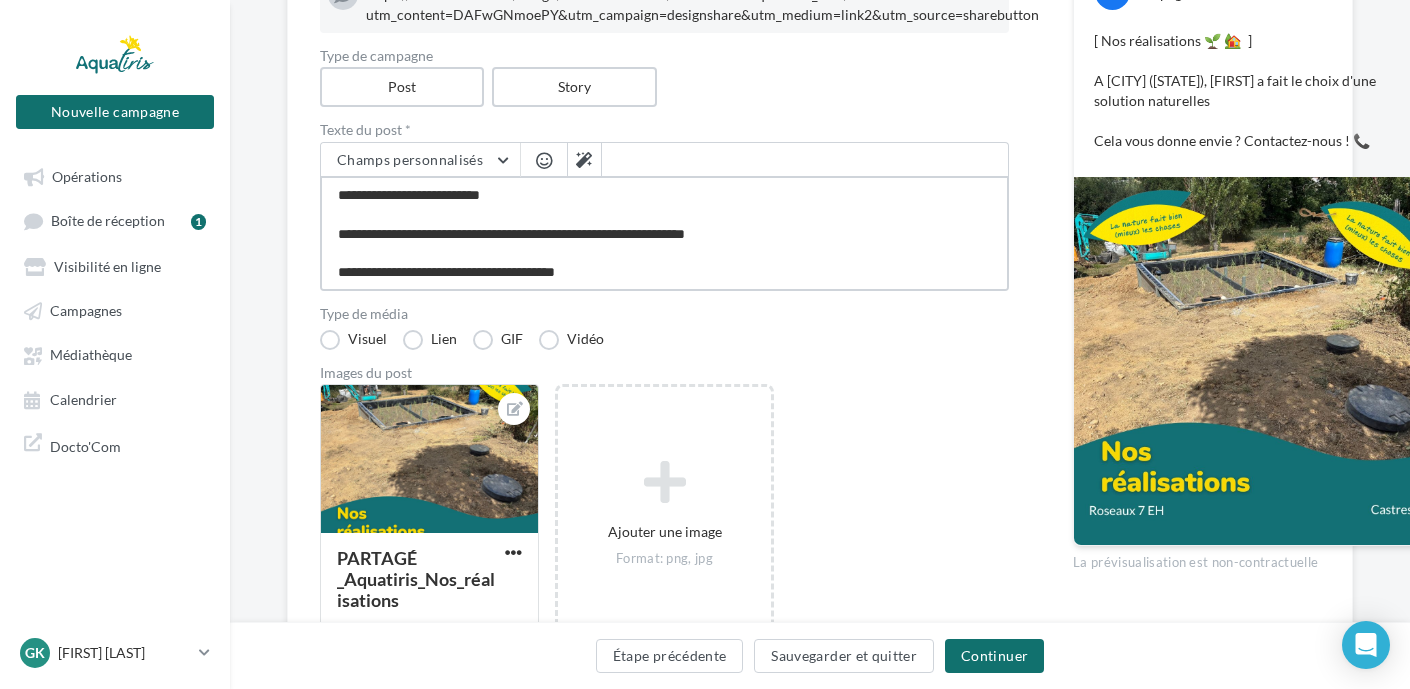 type on "**********" 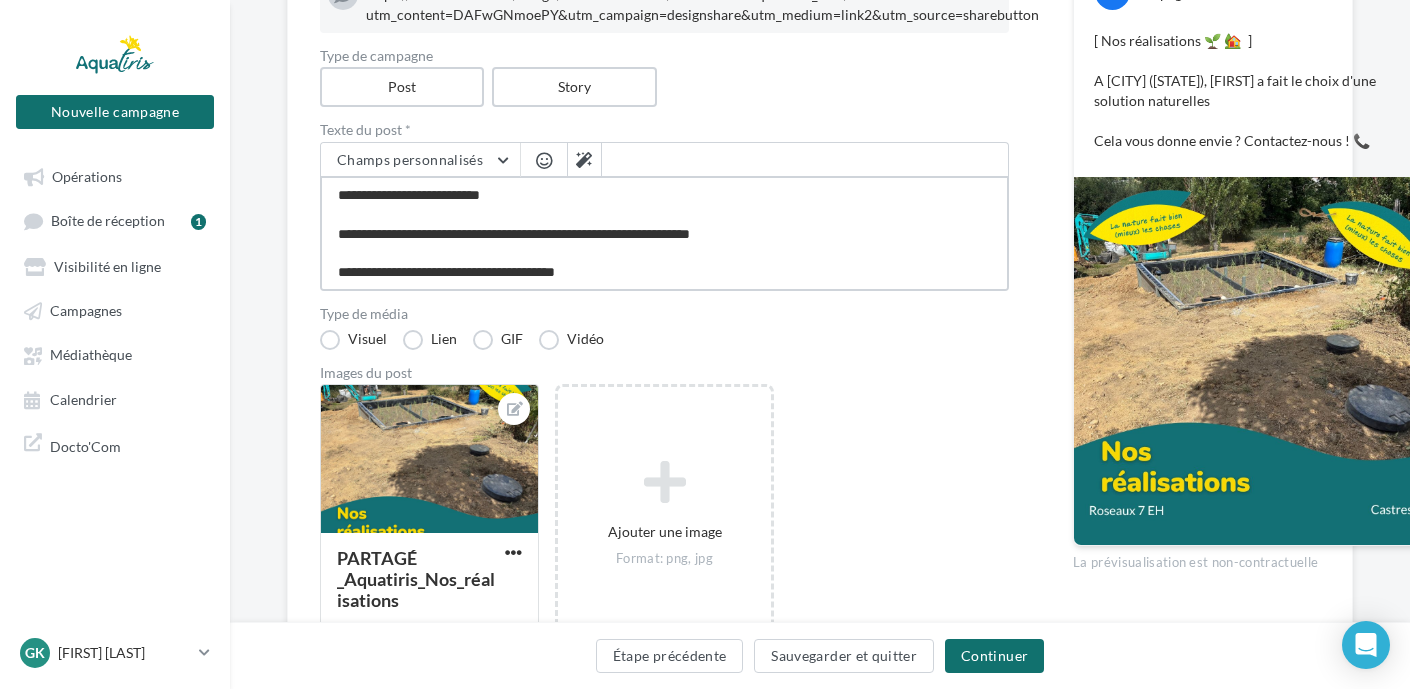 type on "**********" 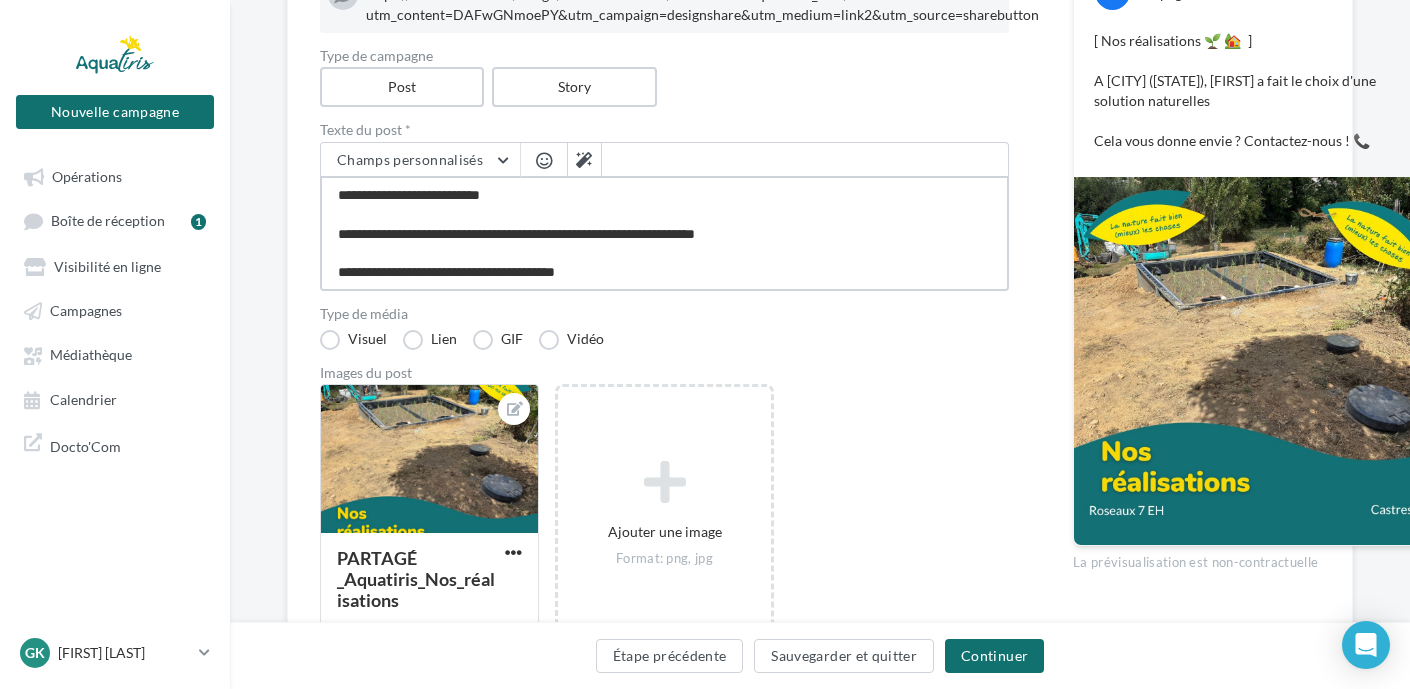 type on "**********" 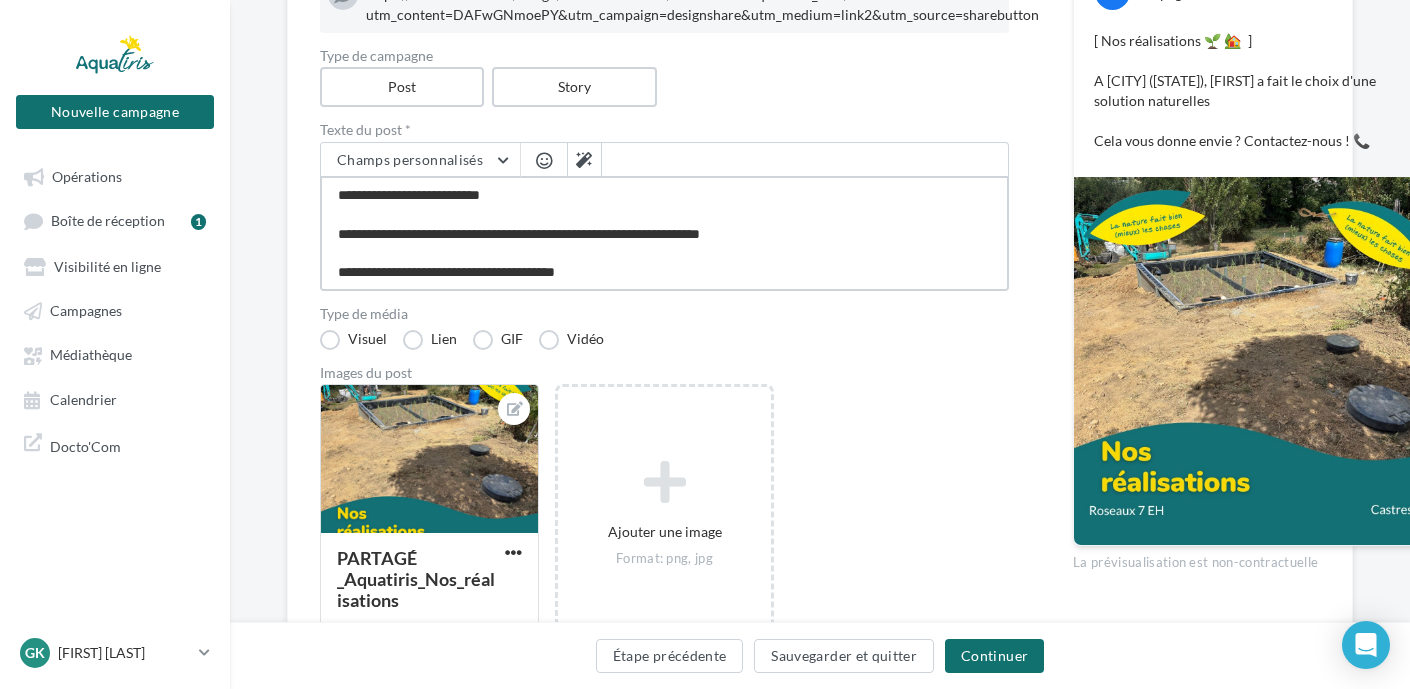 type on "**********" 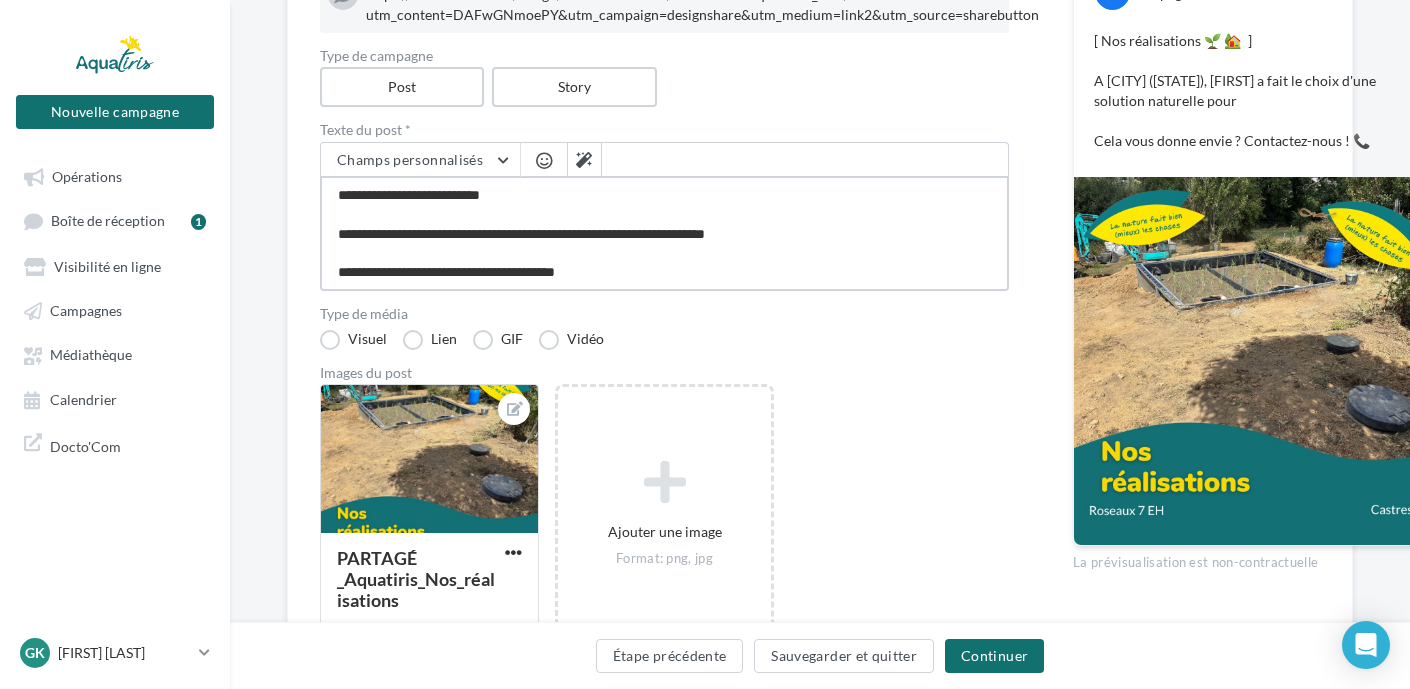 type on "**********" 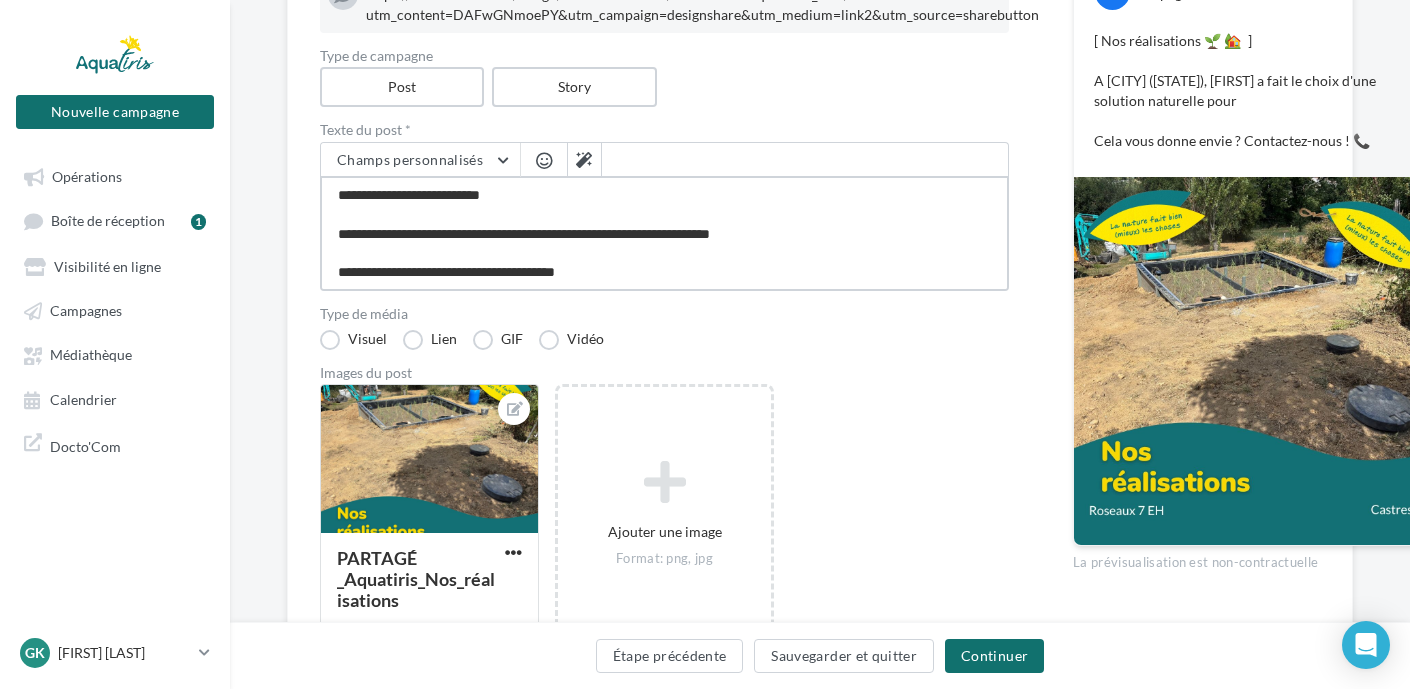 type on "**********" 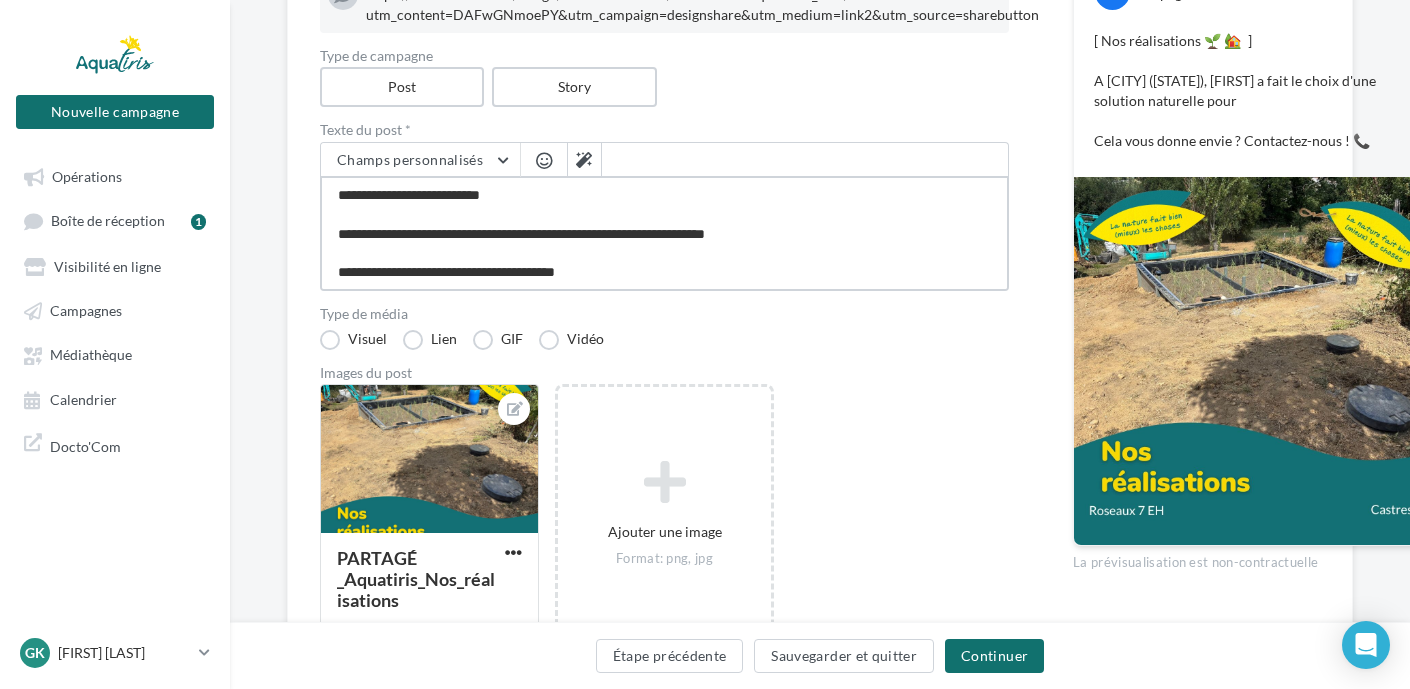 type on "**********" 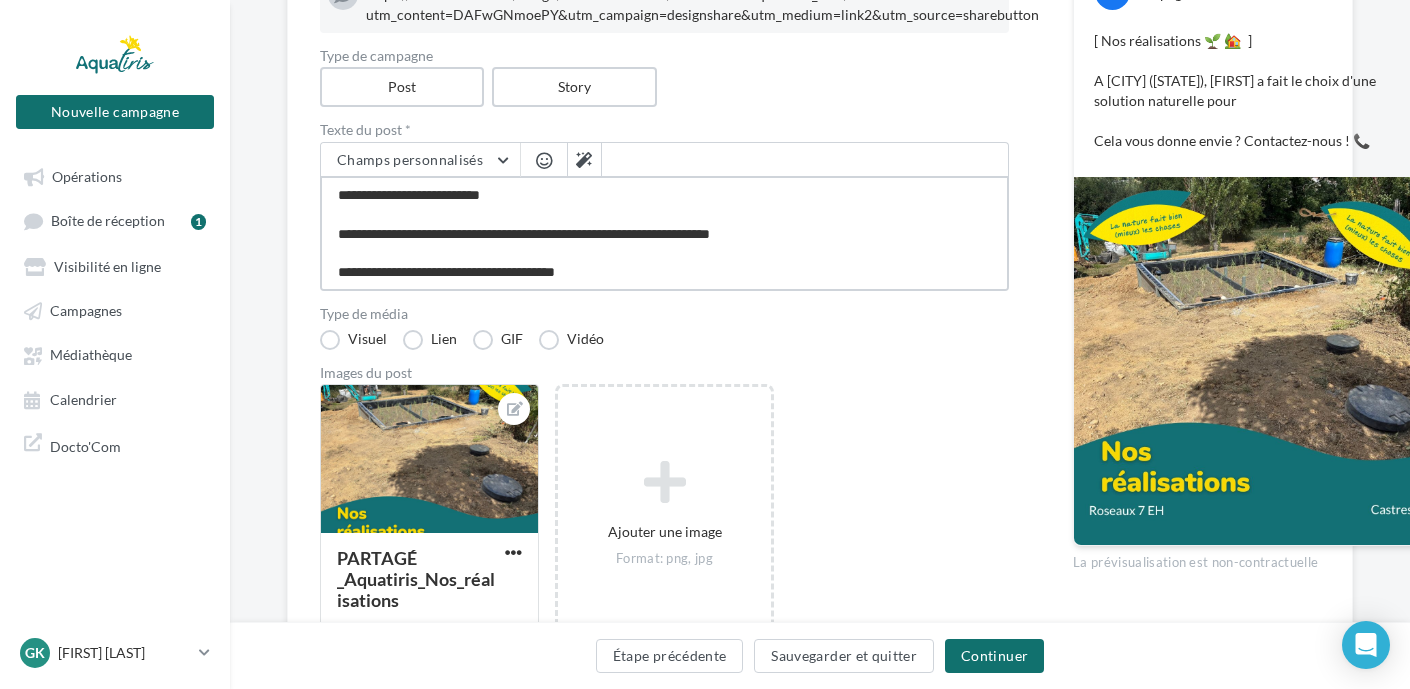type on "**********" 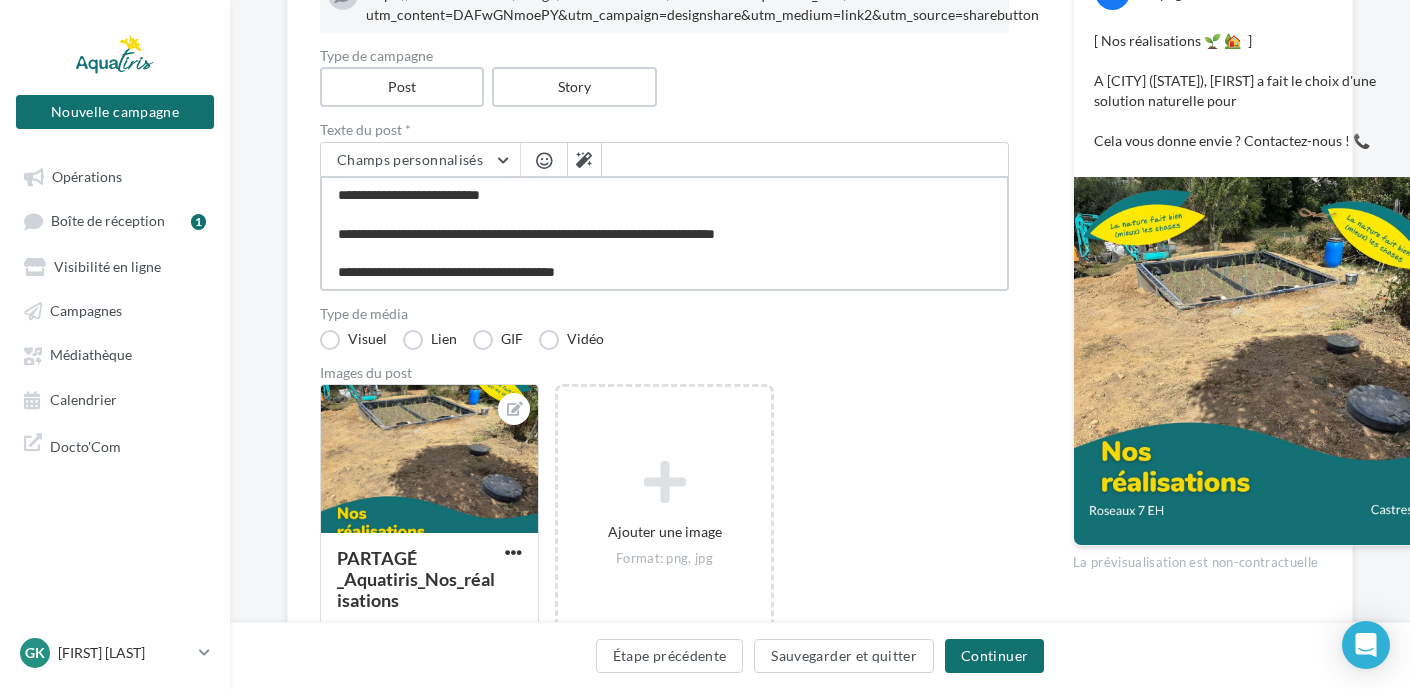 type on "**********" 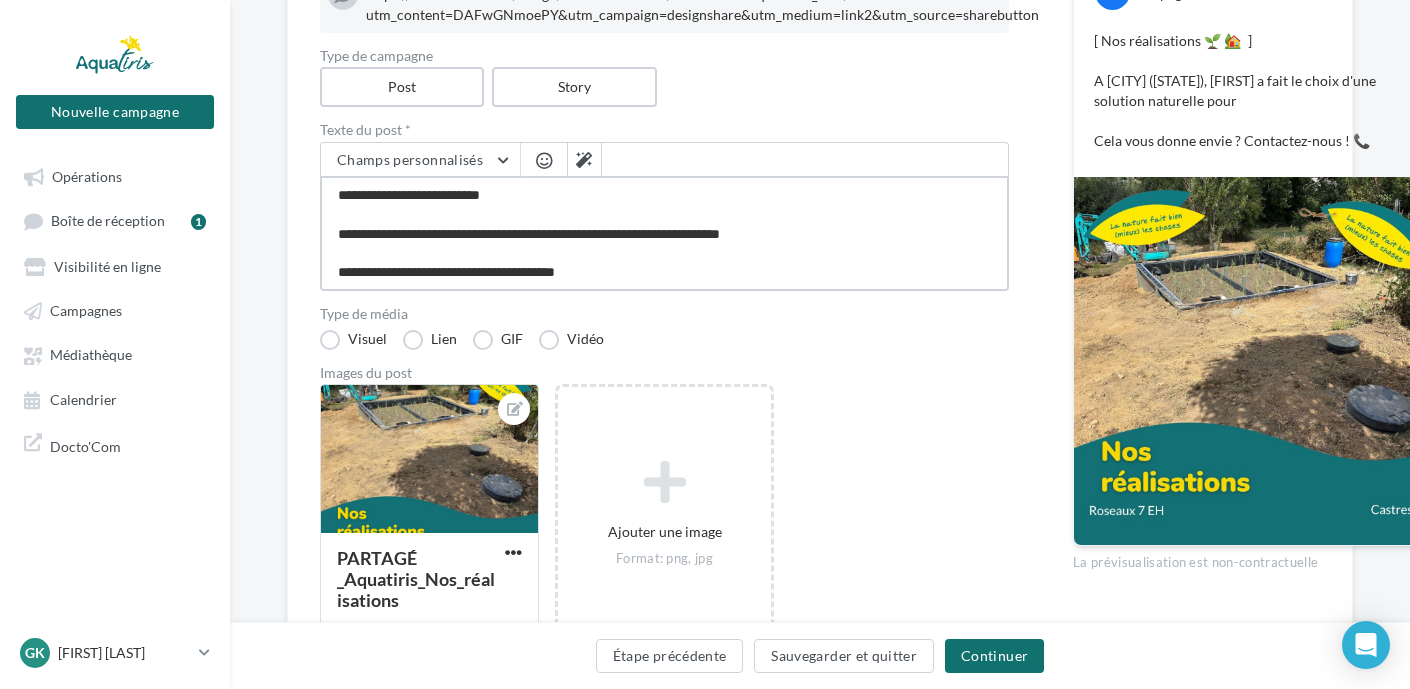 type on "**********" 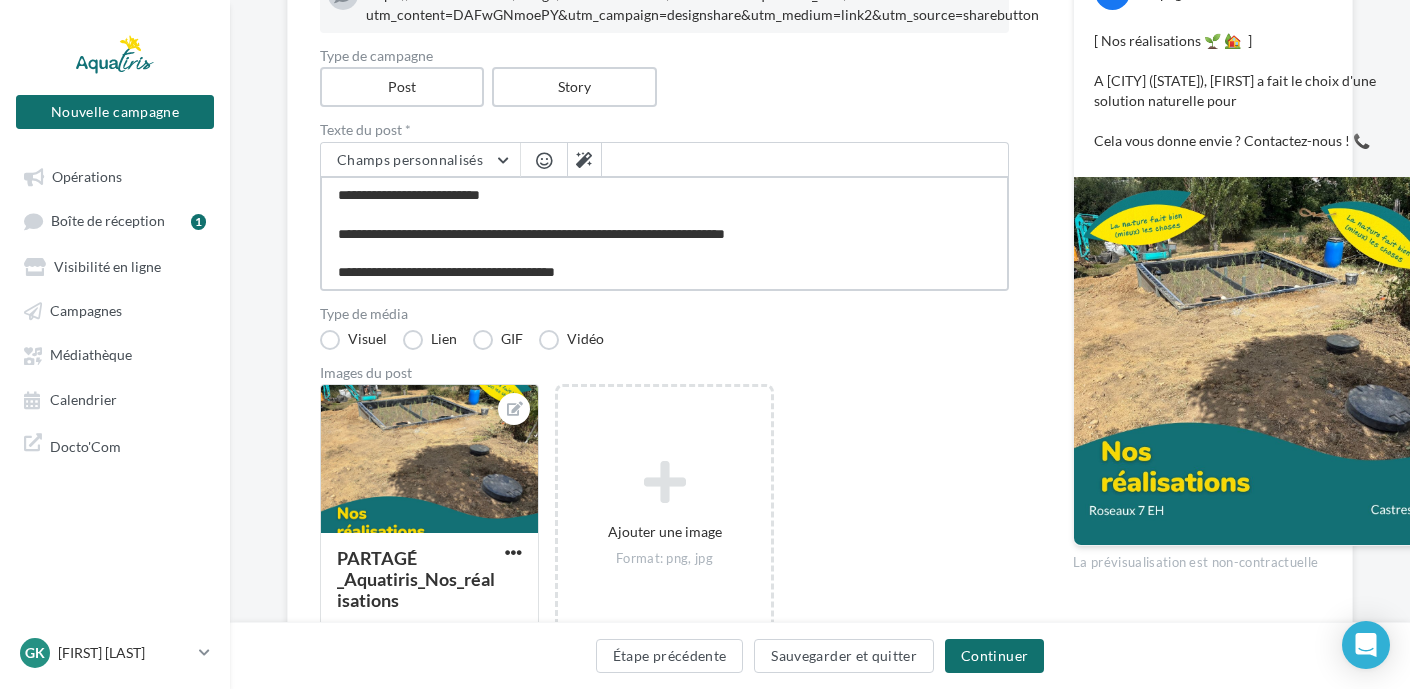 type on "**********" 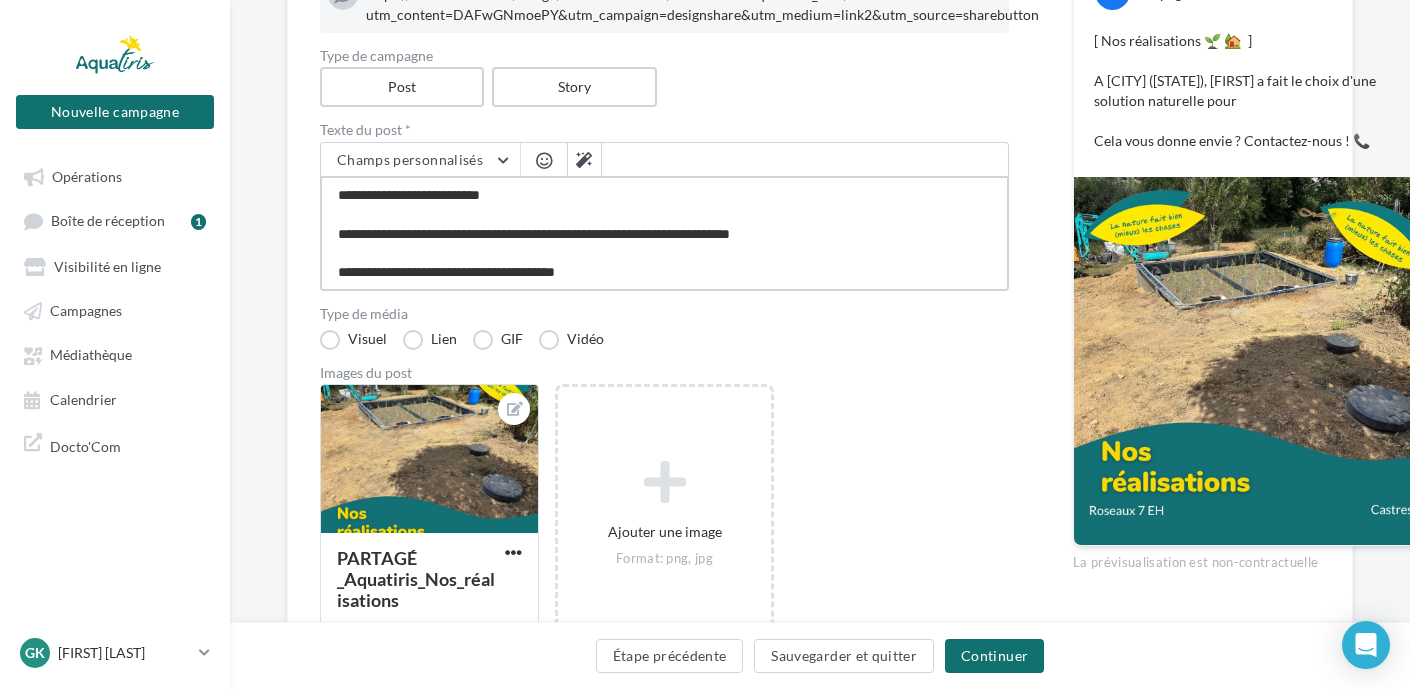 type on "**********" 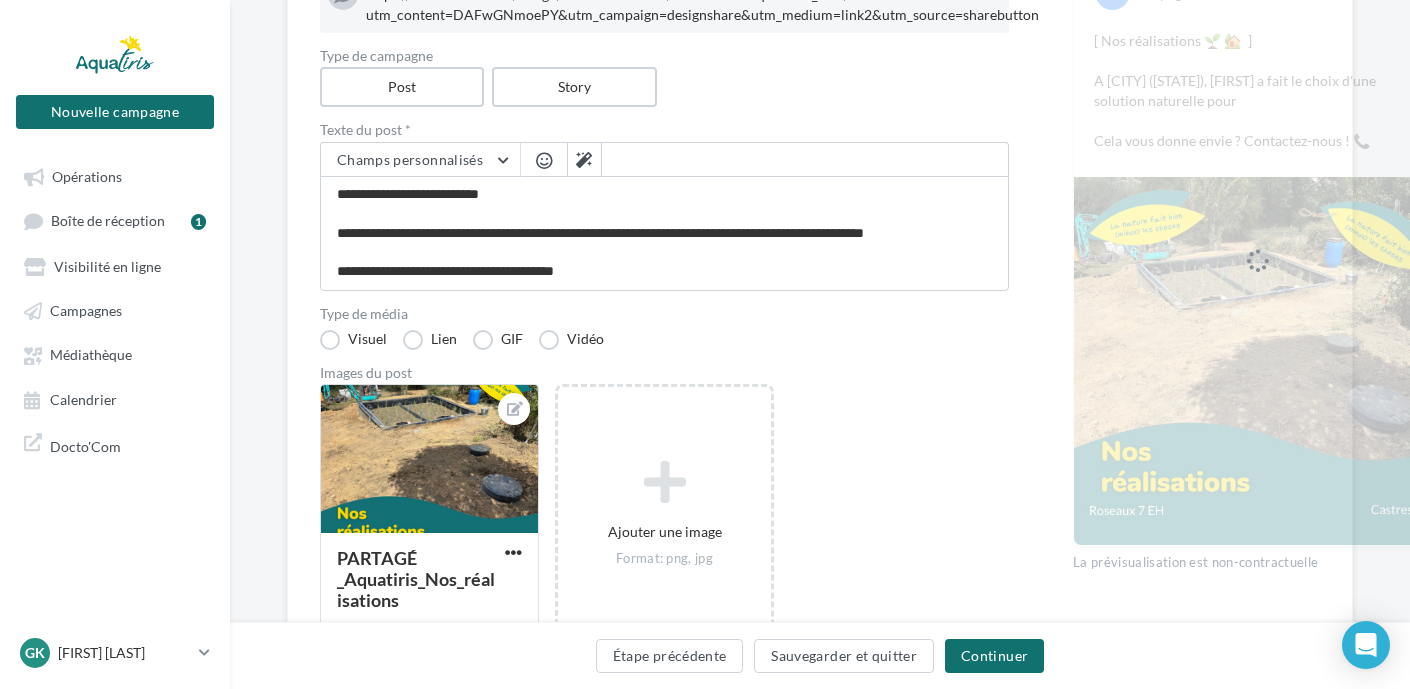 click at bounding box center (544, 160) 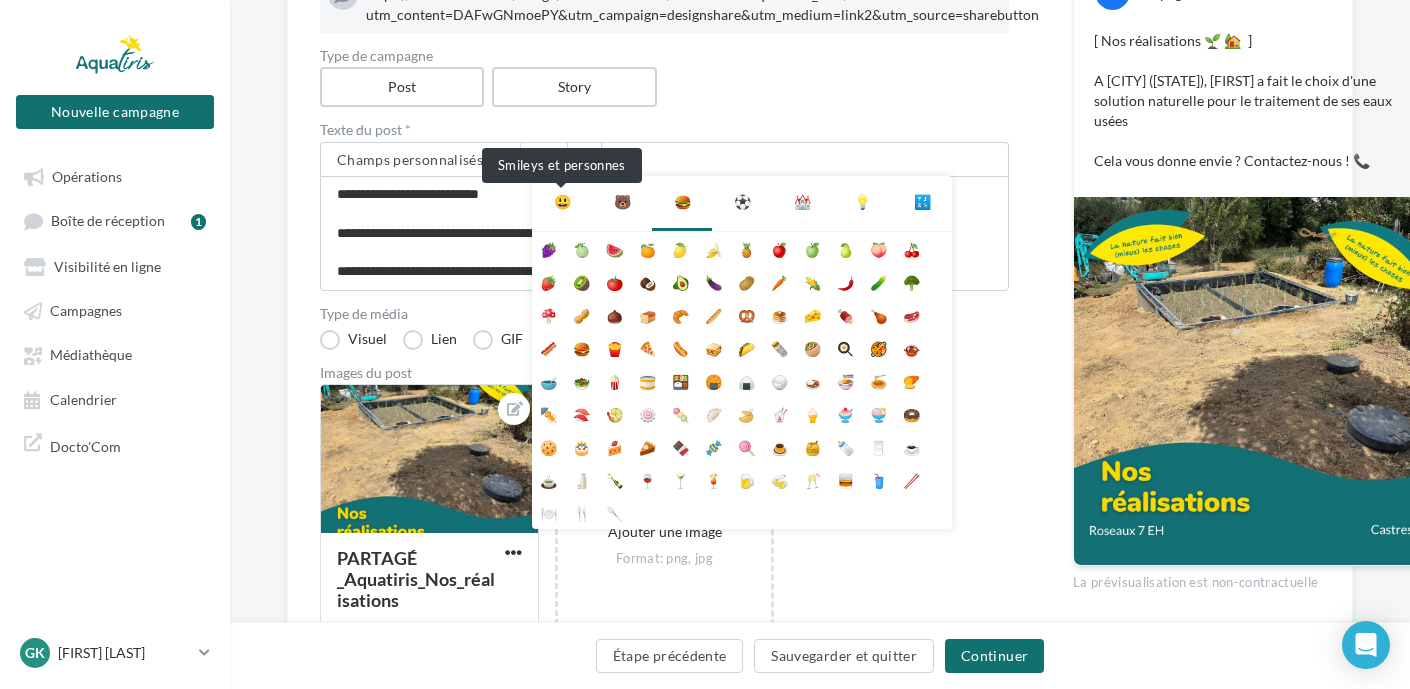 click on "😃" at bounding box center [562, 202] 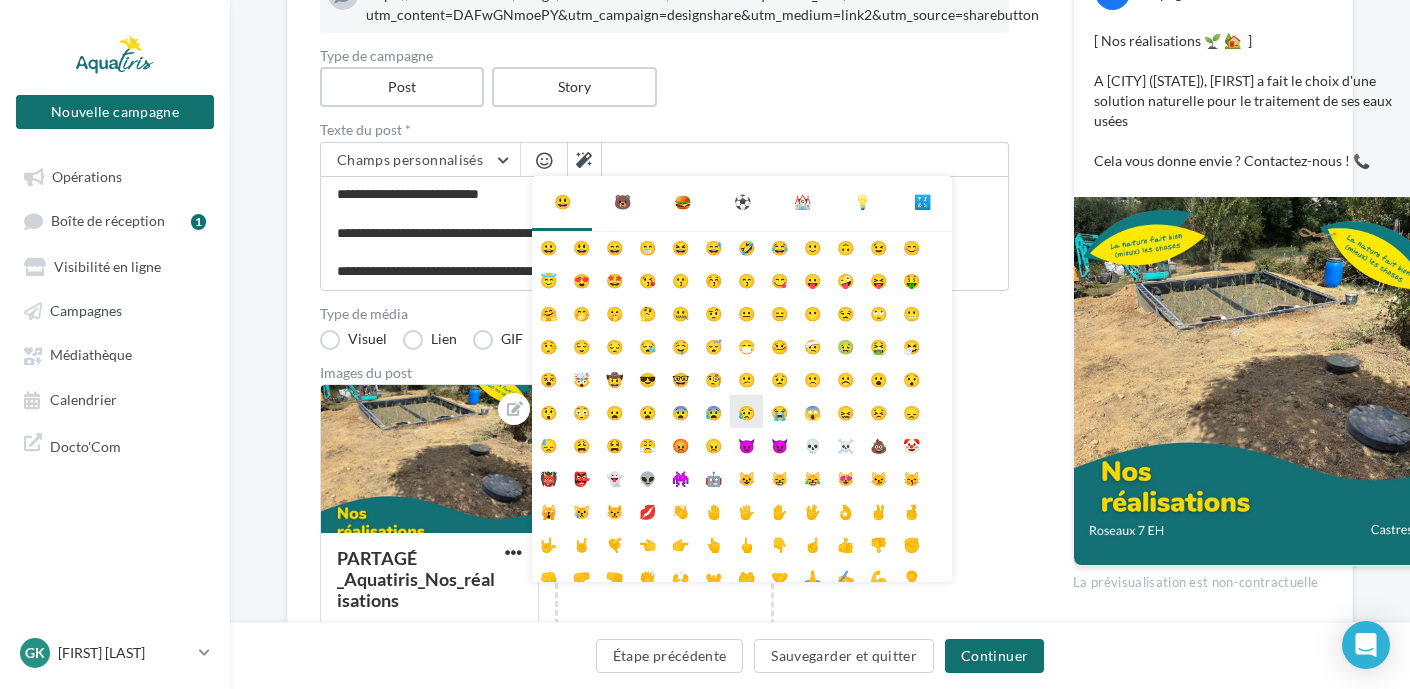 scroll, scrollTop: 0, scrollLeft: 0, axis: both 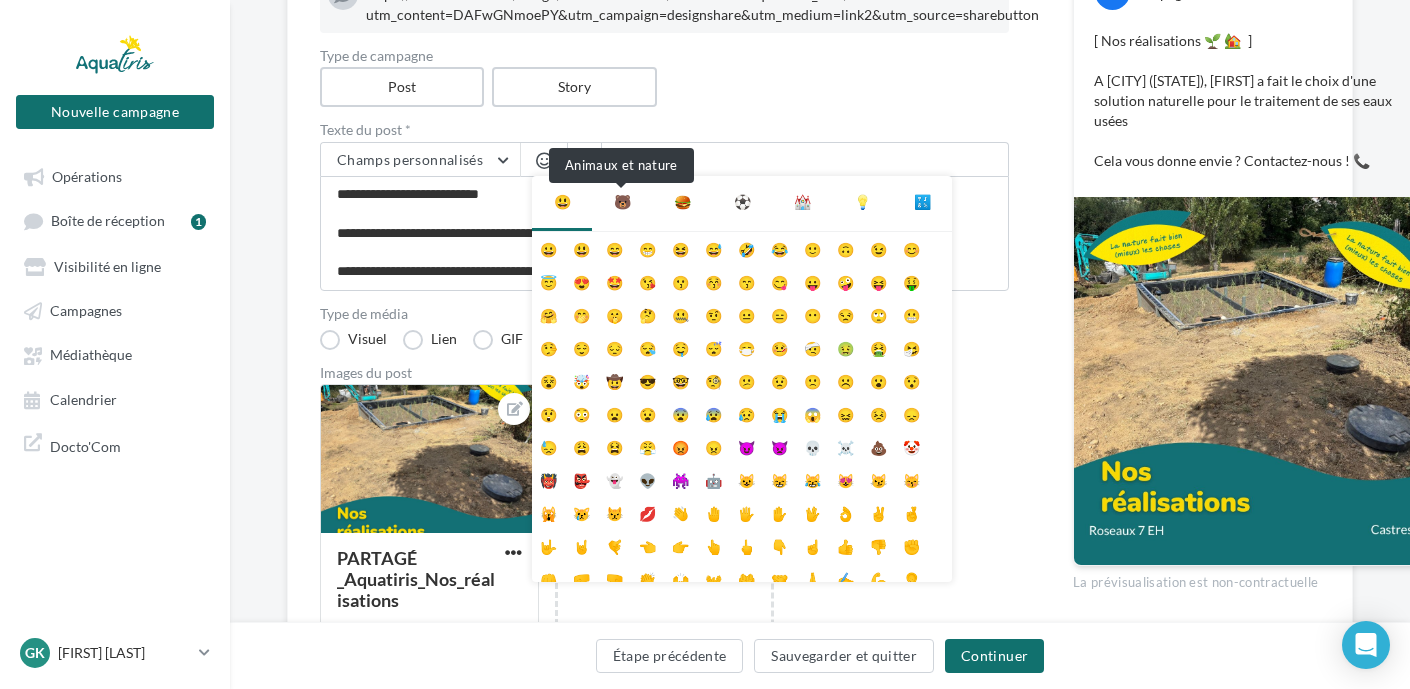 click on "🐻" at bounding box center [622, 202] 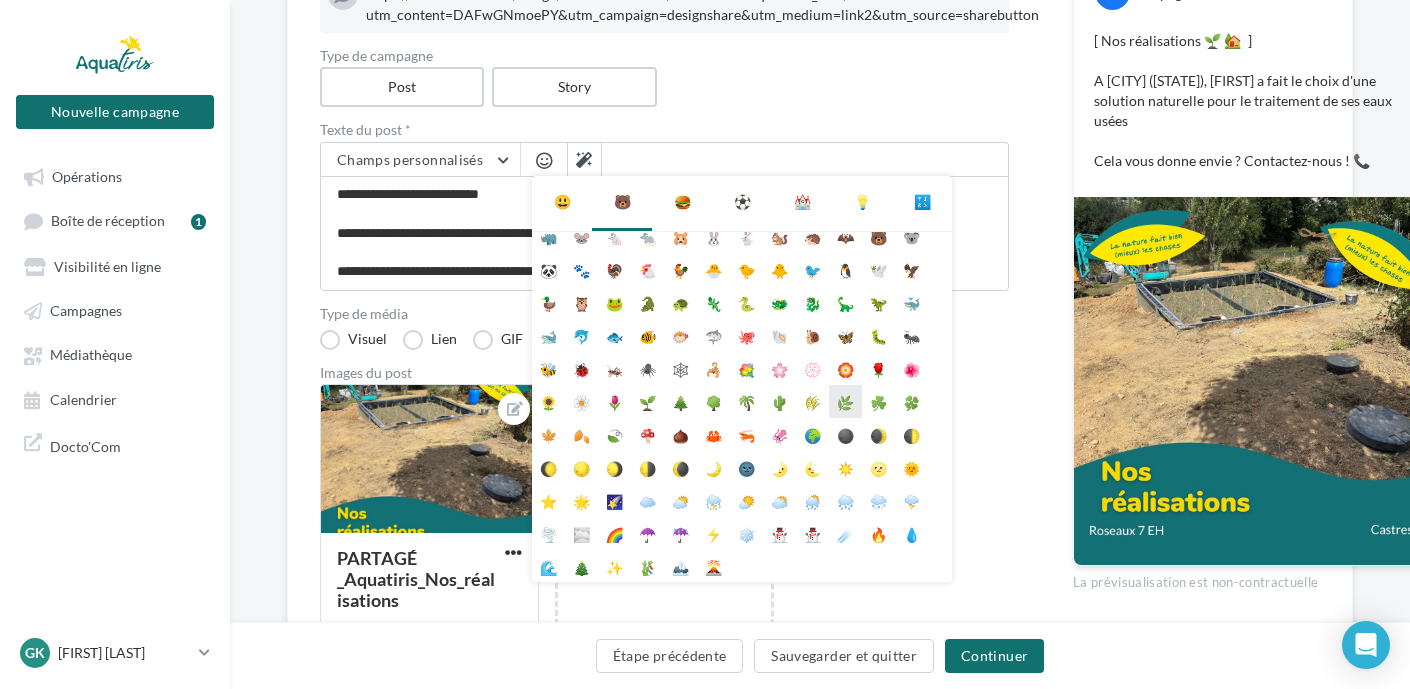 scroll, scrollTop: 112, scrollLeft: 0, axis: vertical 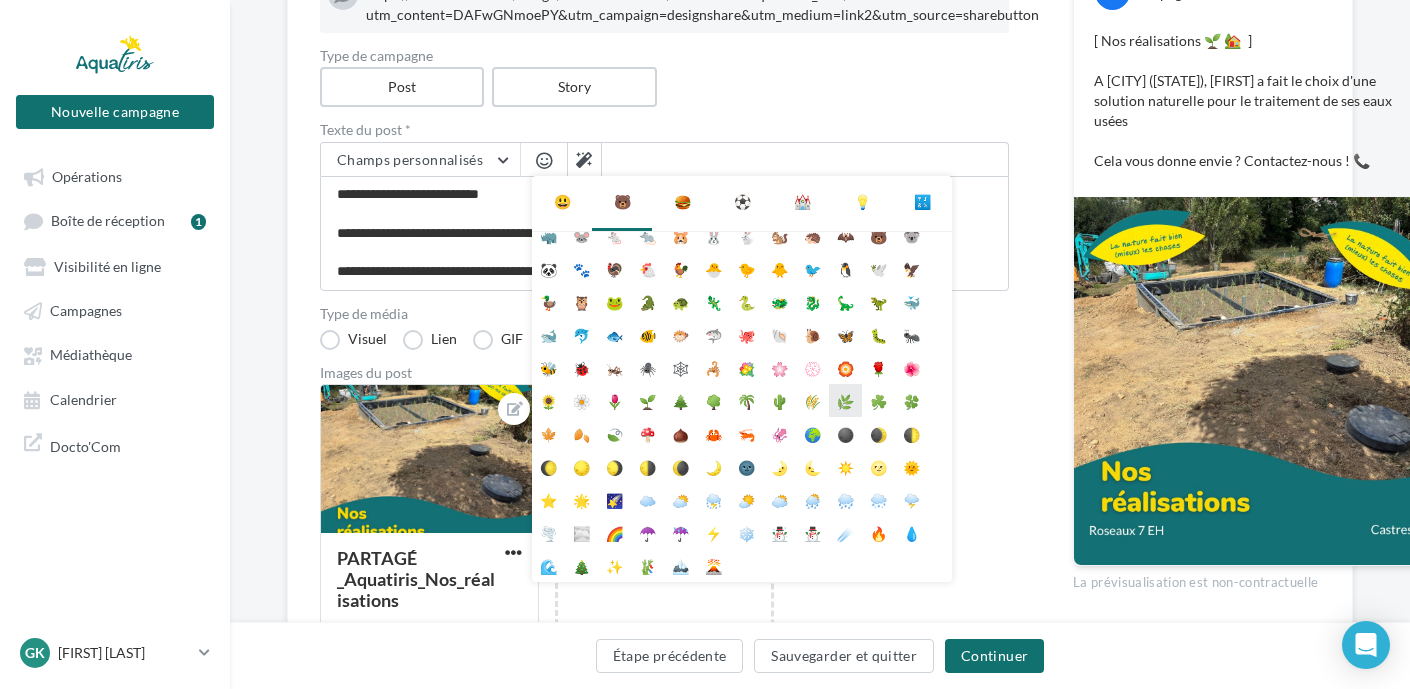 click on "🌿" at bounding box center (845, 400) 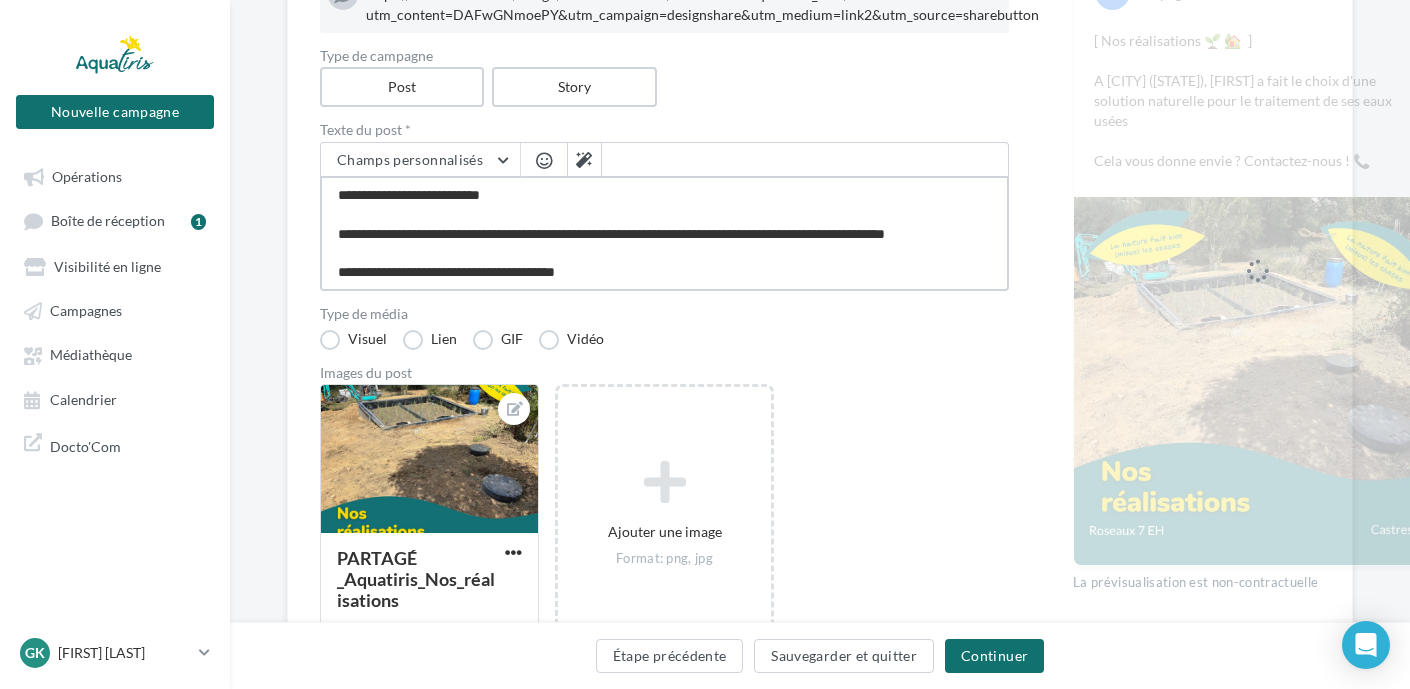 click on "**********" at bounding box center [664, 233] 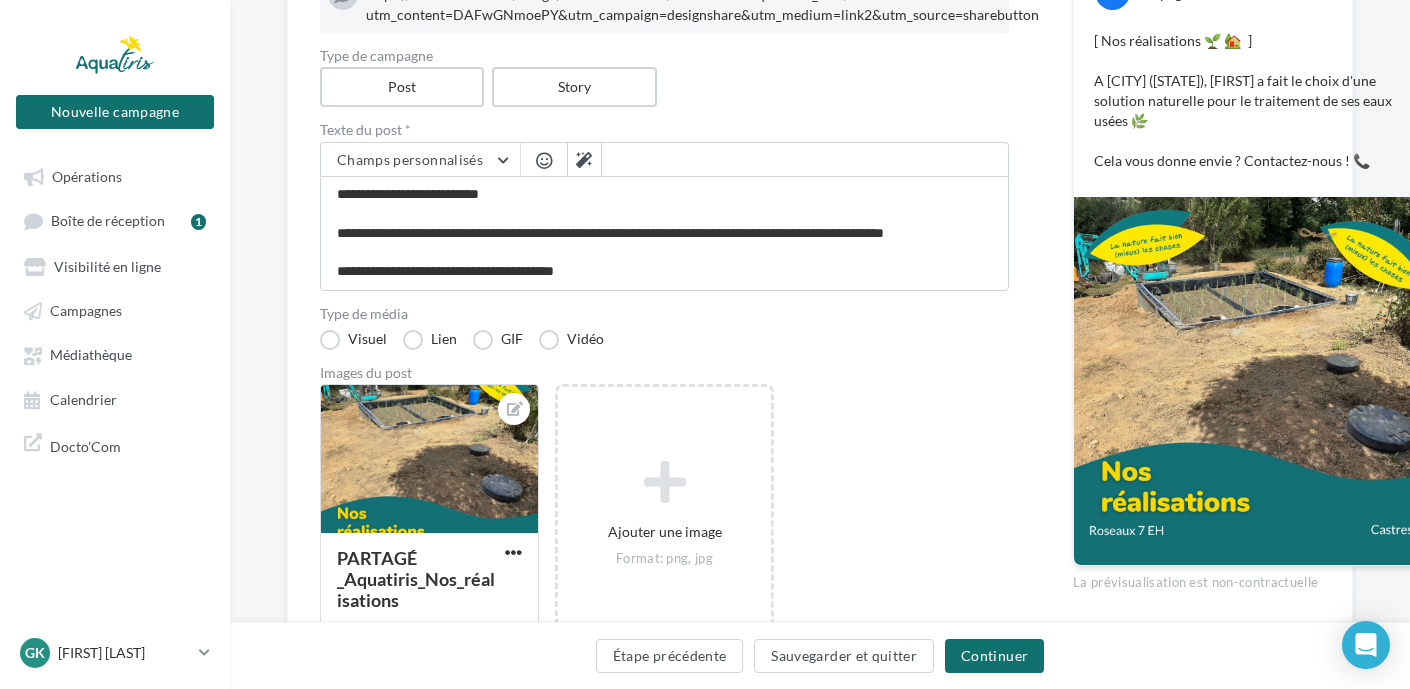click at bounding box center [544, 162] 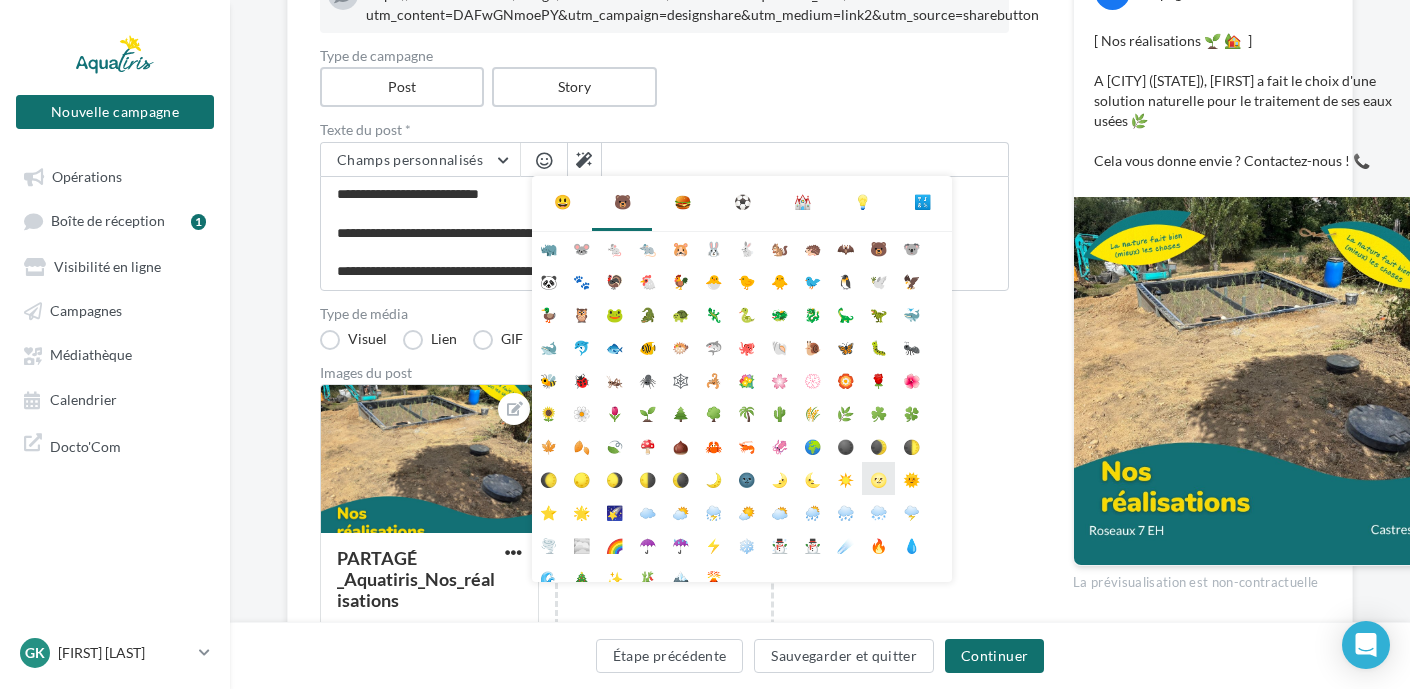 scroll, scrollTop: 112, scrollLeft: 0, axis: vertical 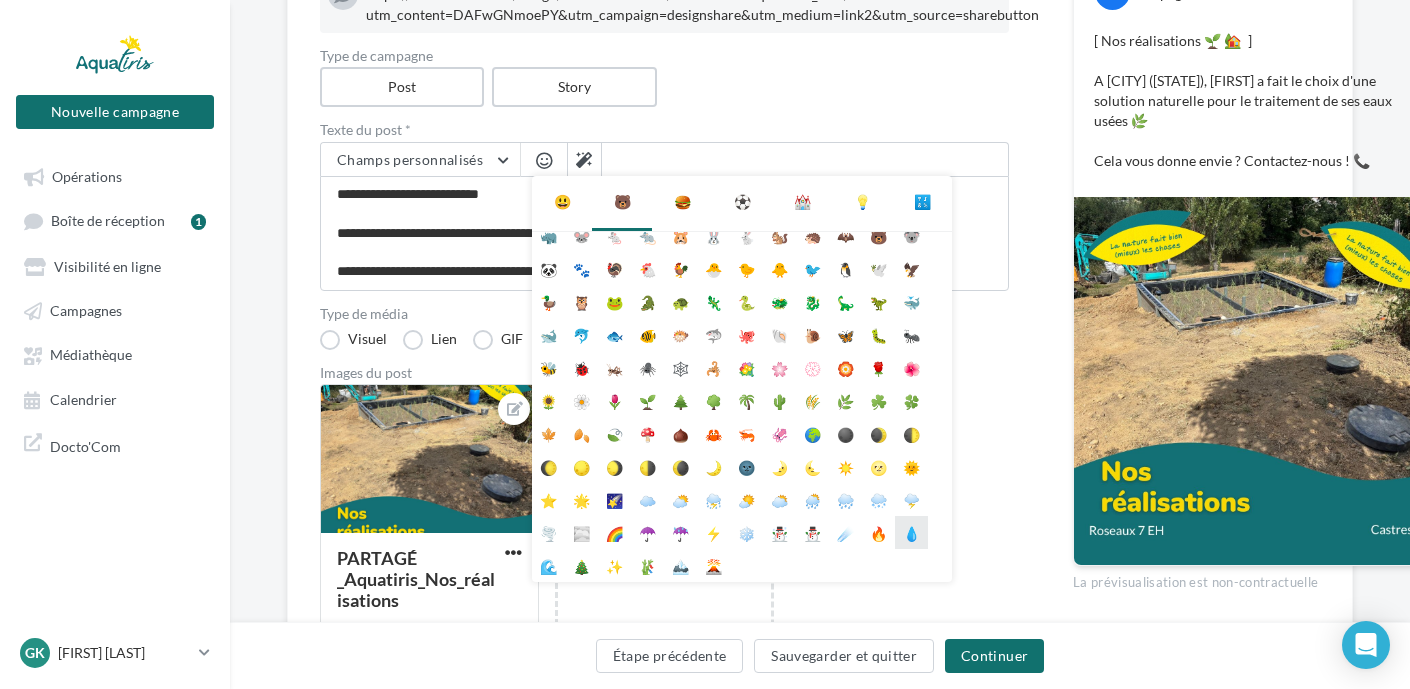 click on "💧" at bounding box center [911, 532] 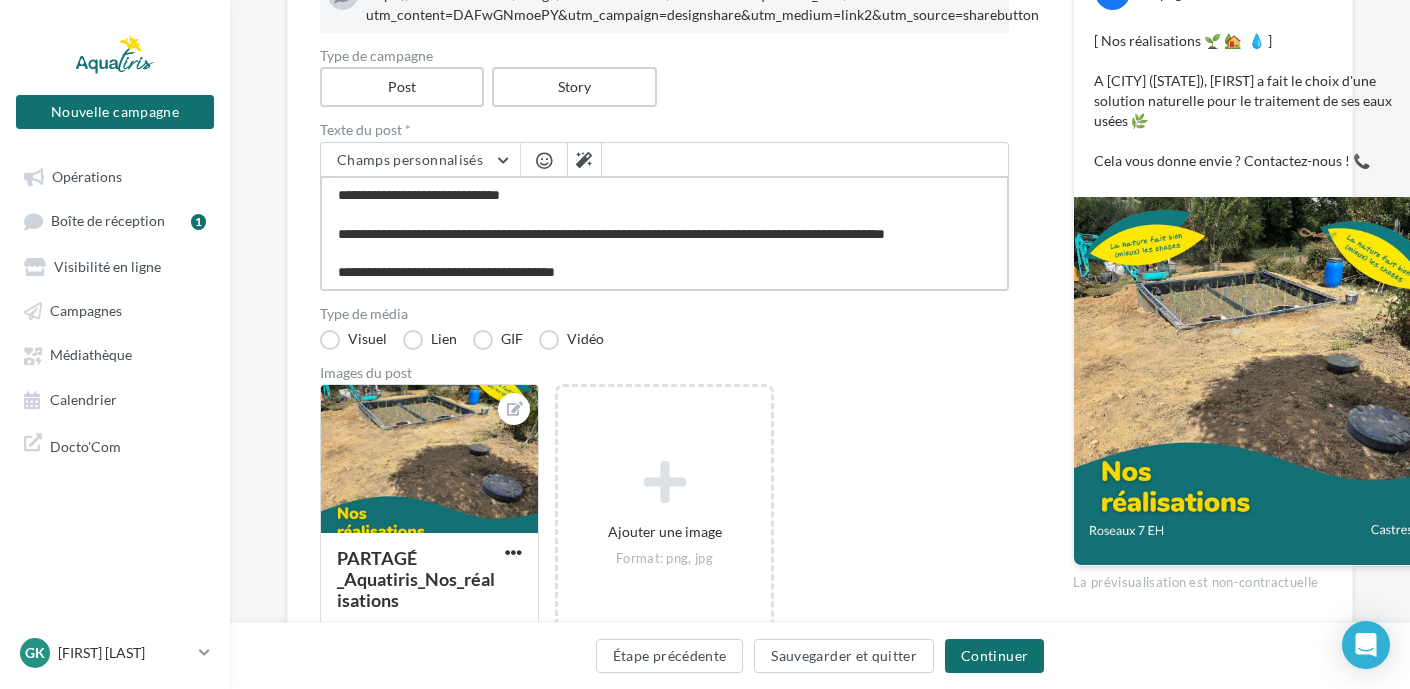 click on "**********" at bounding box center (664, 233) 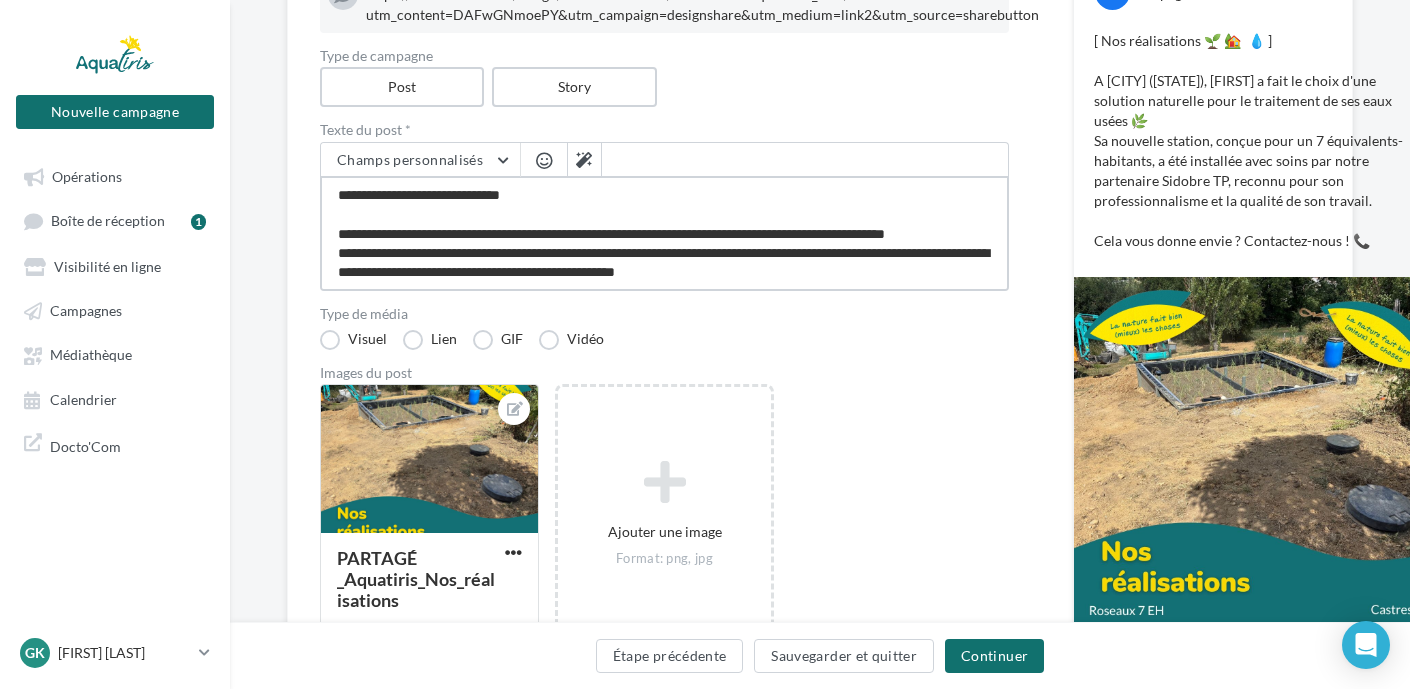 drag, startPoint x: 622, startPoint y: 250, endPoint x: 602, endPoint y: 275, distance: 32.01562 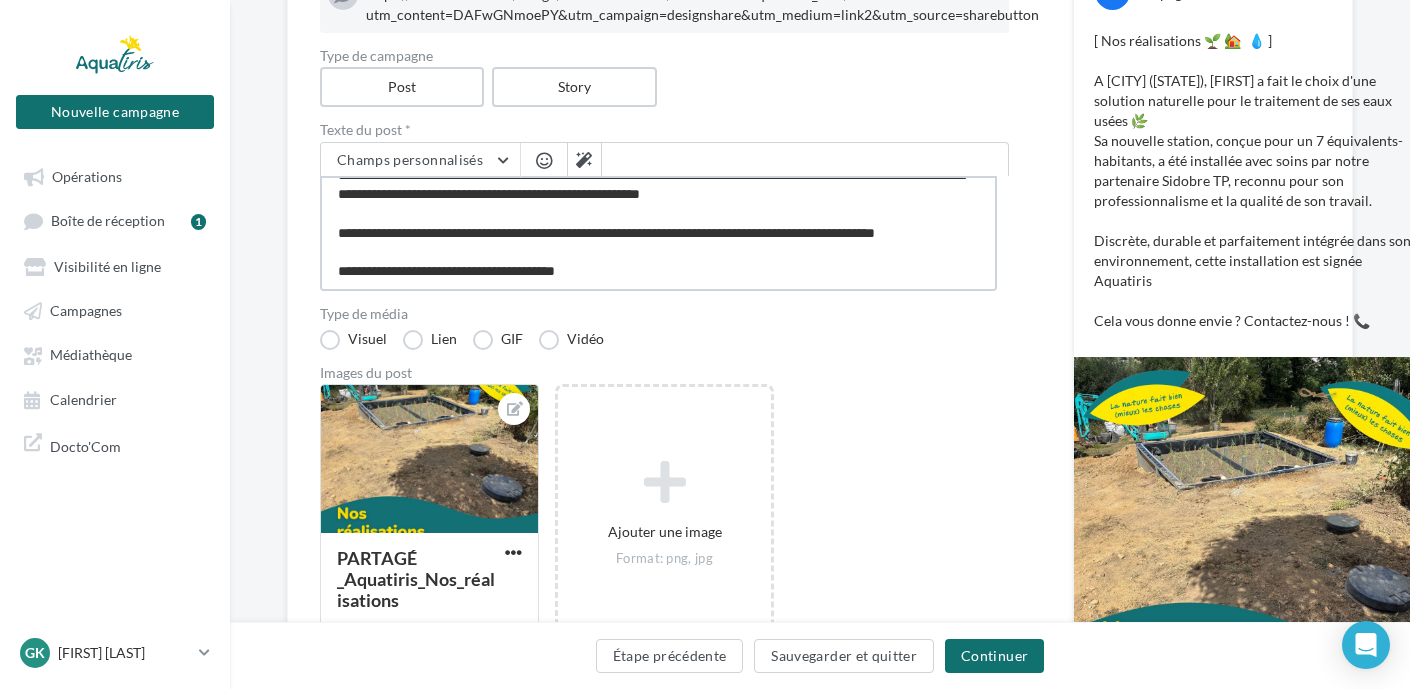 scroll, scrollTop: 97, scrollLeft: 0, axis: vertical 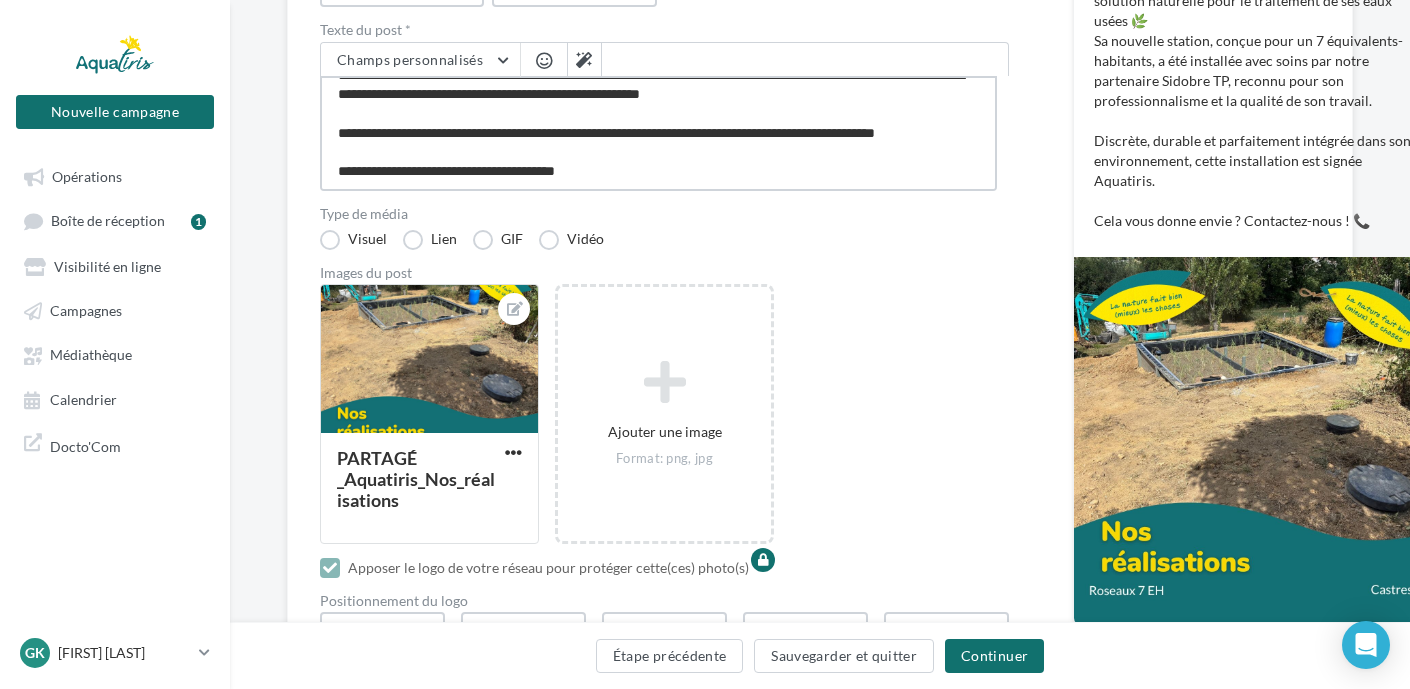drag, startPoint x: 482, startPoint y: 173, endPoint x: 341, endPoint y: 168, distance: 141.08862 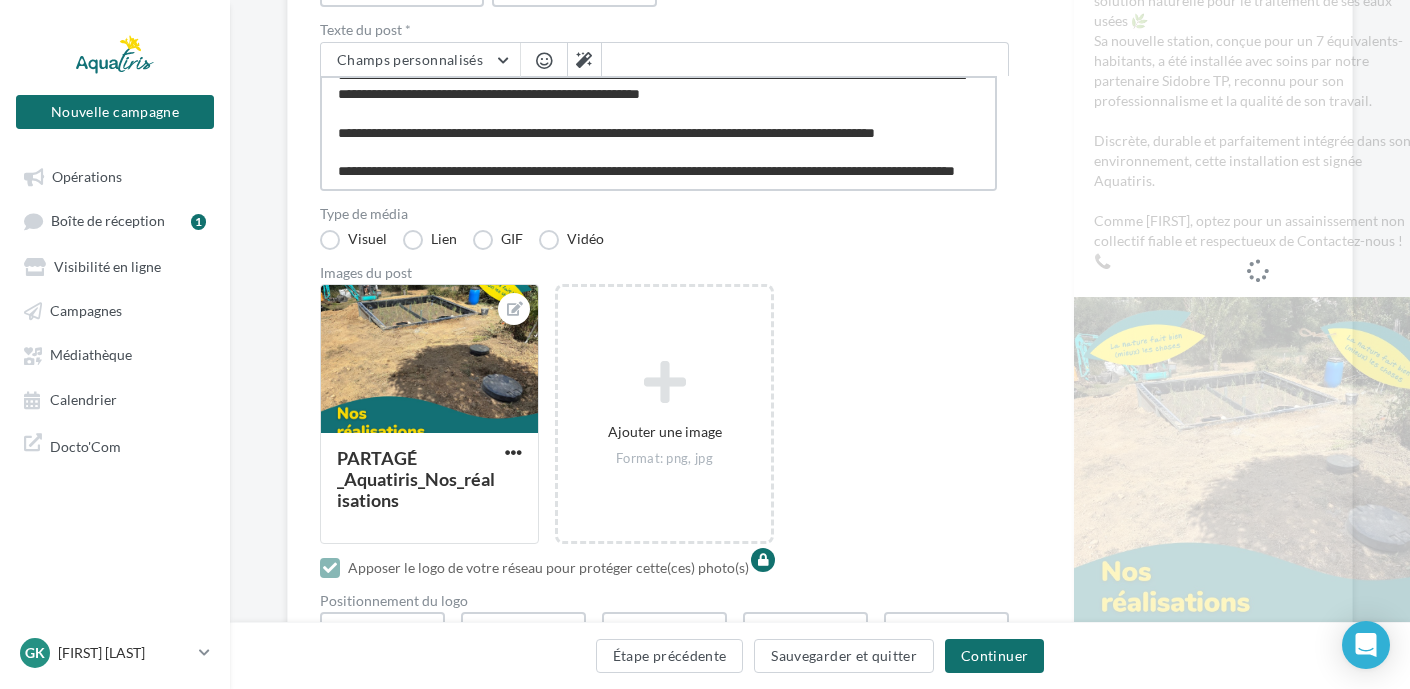 scroll, scrollTop: 117, scrollLeft: 0, axis: vertical 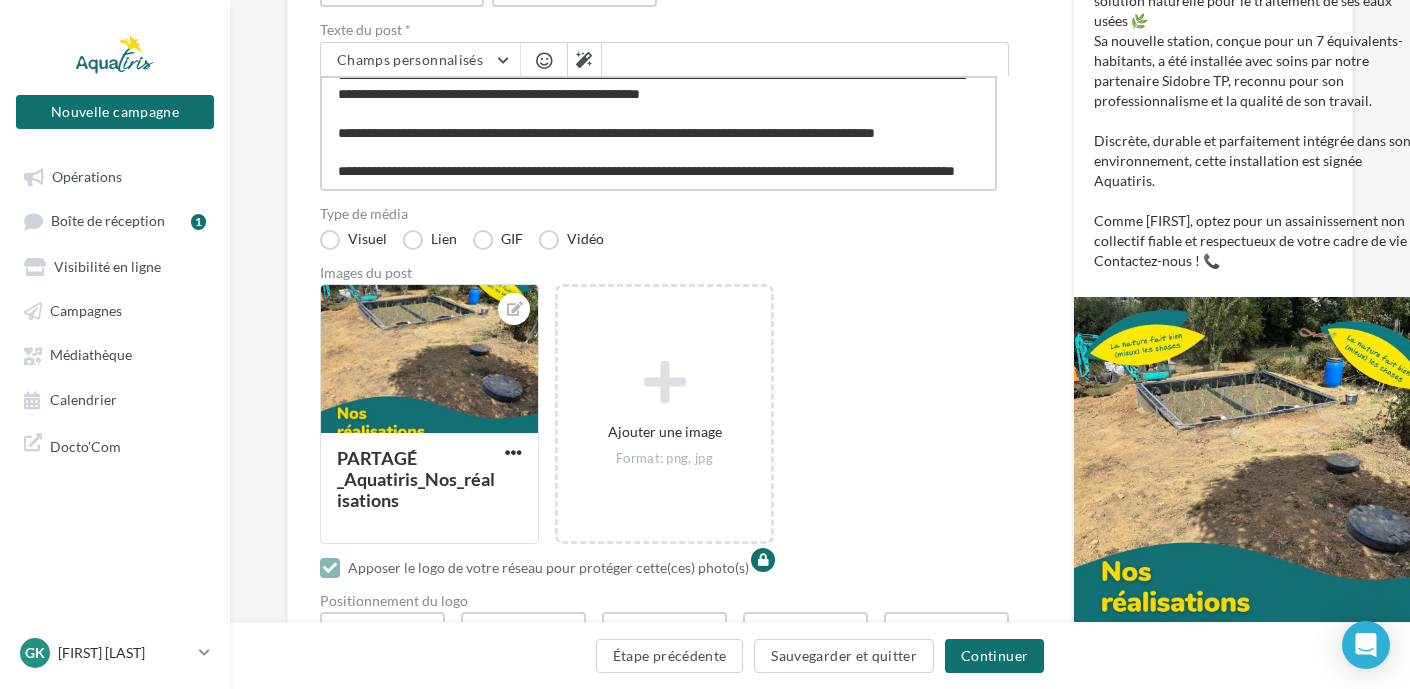 click on "**********" at bounding box center (658, 133) 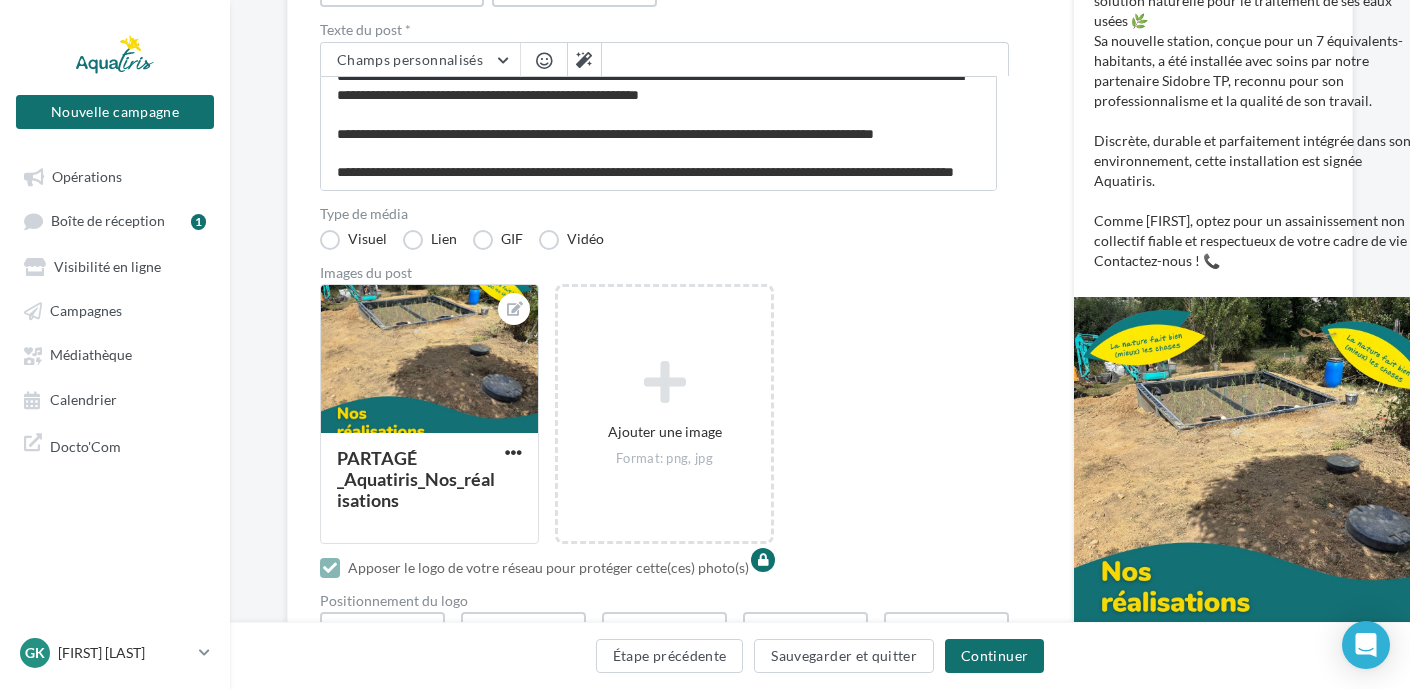 click at bounding box center (544, 60) 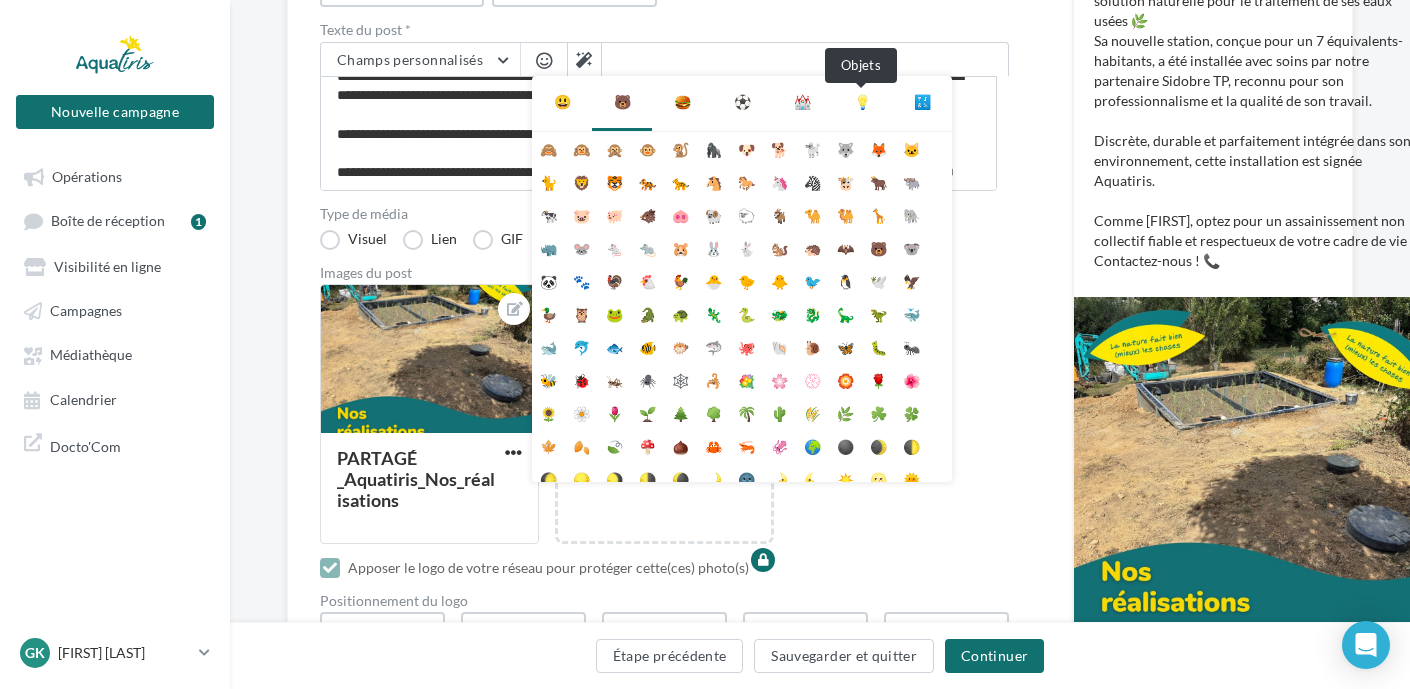 click on "💡" at bounding box center [862, 102] 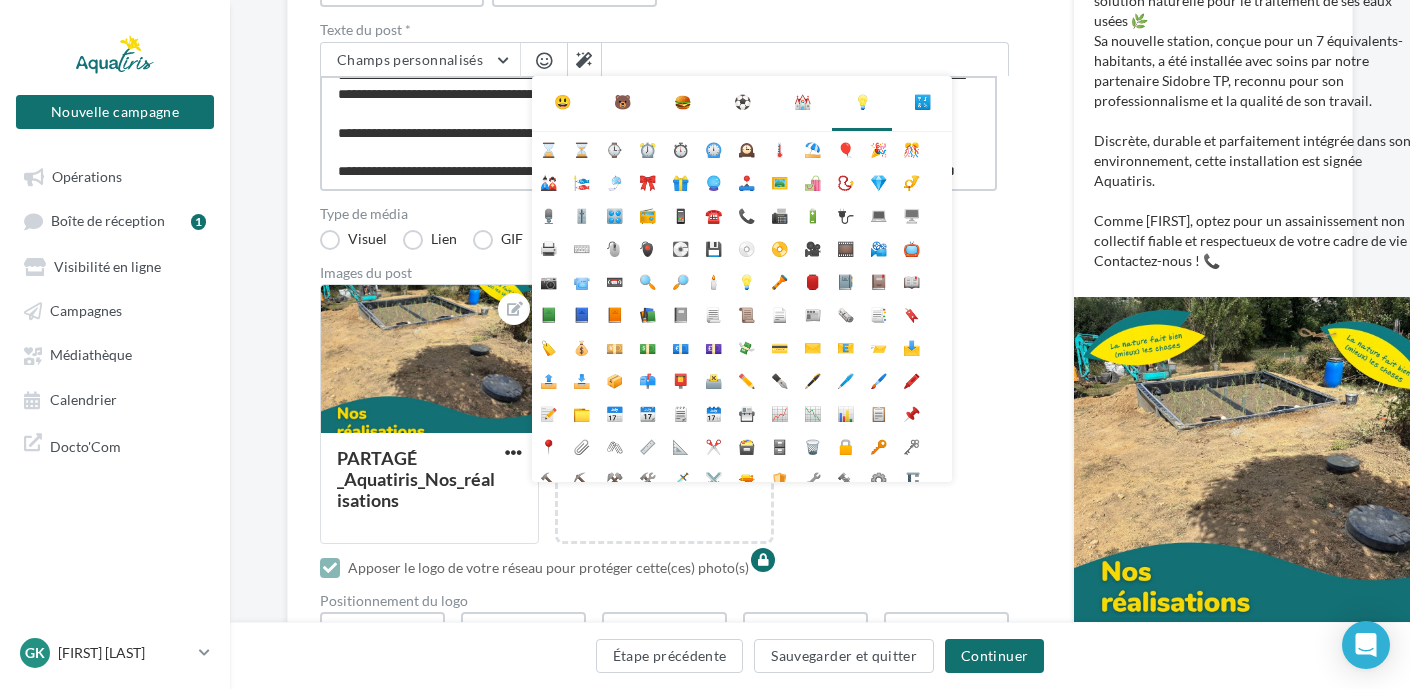 click on "**********" at bounding box center [658, 133] 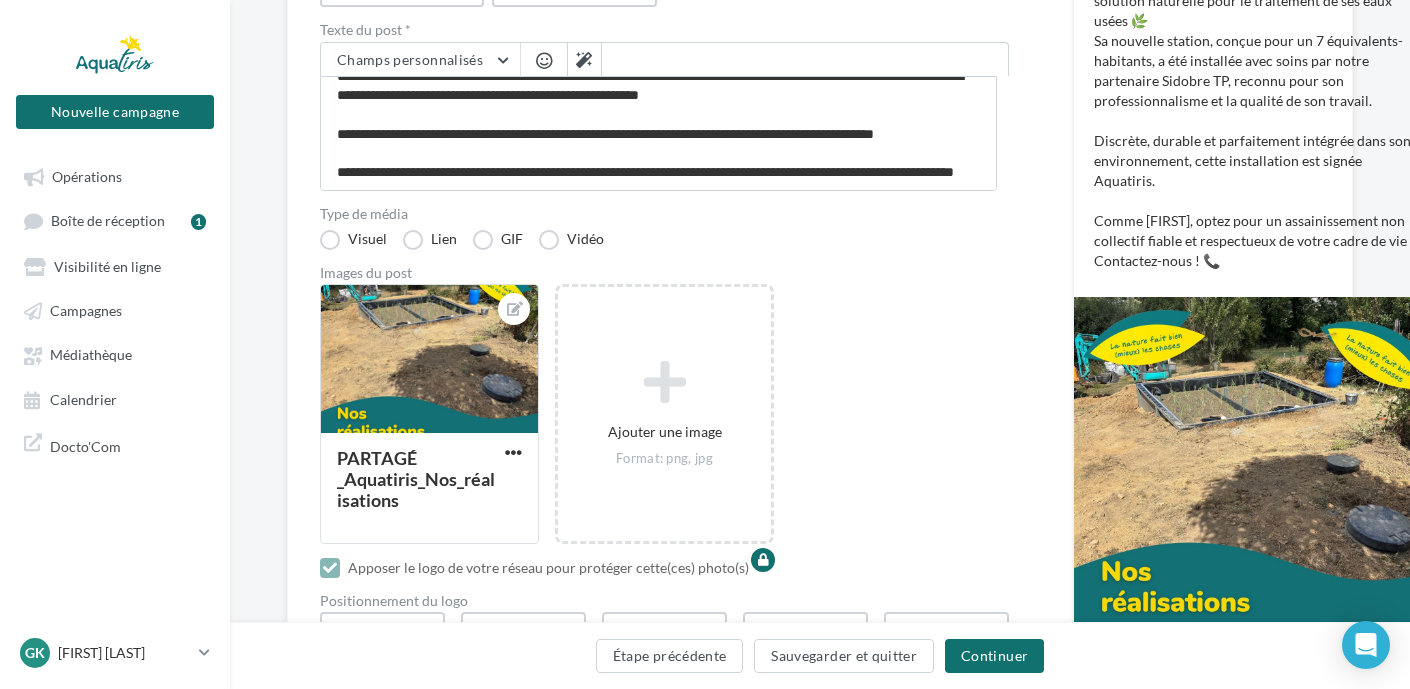 click at bounding box center [544, 62] 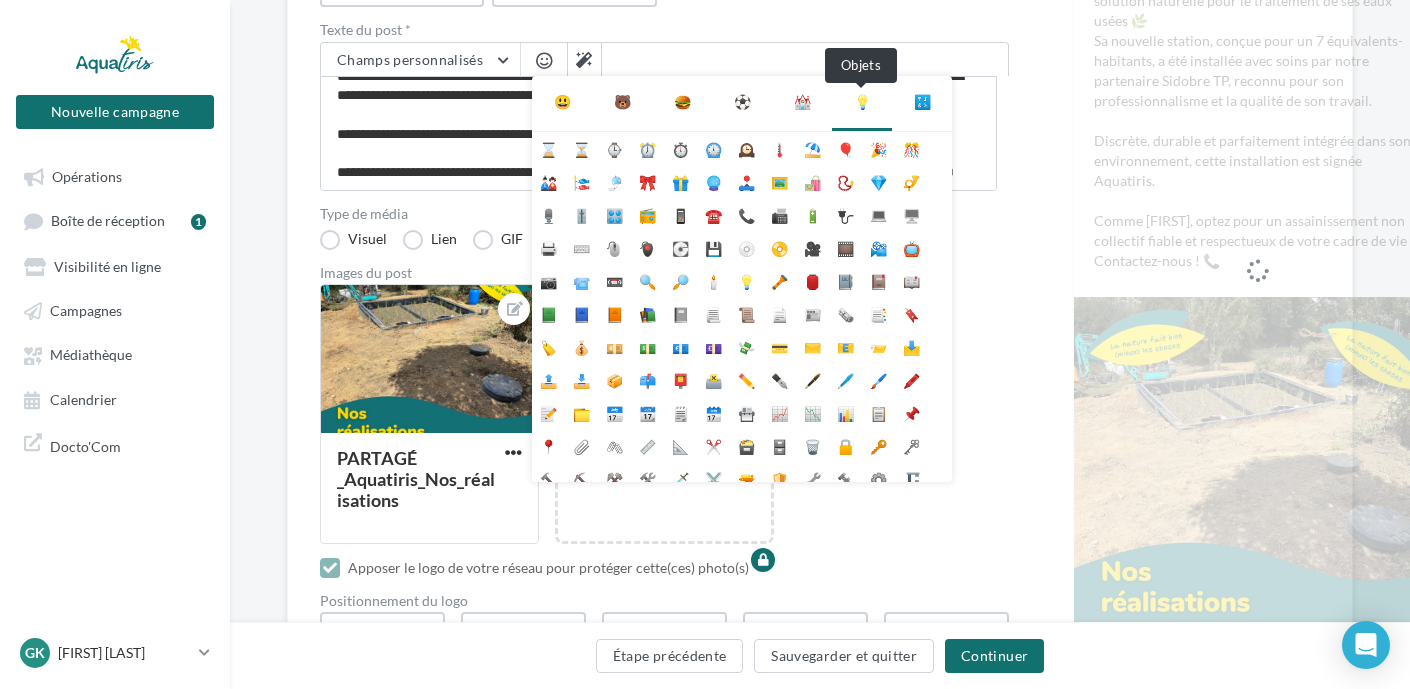 click on "💡" at bounding box center [862, 102] 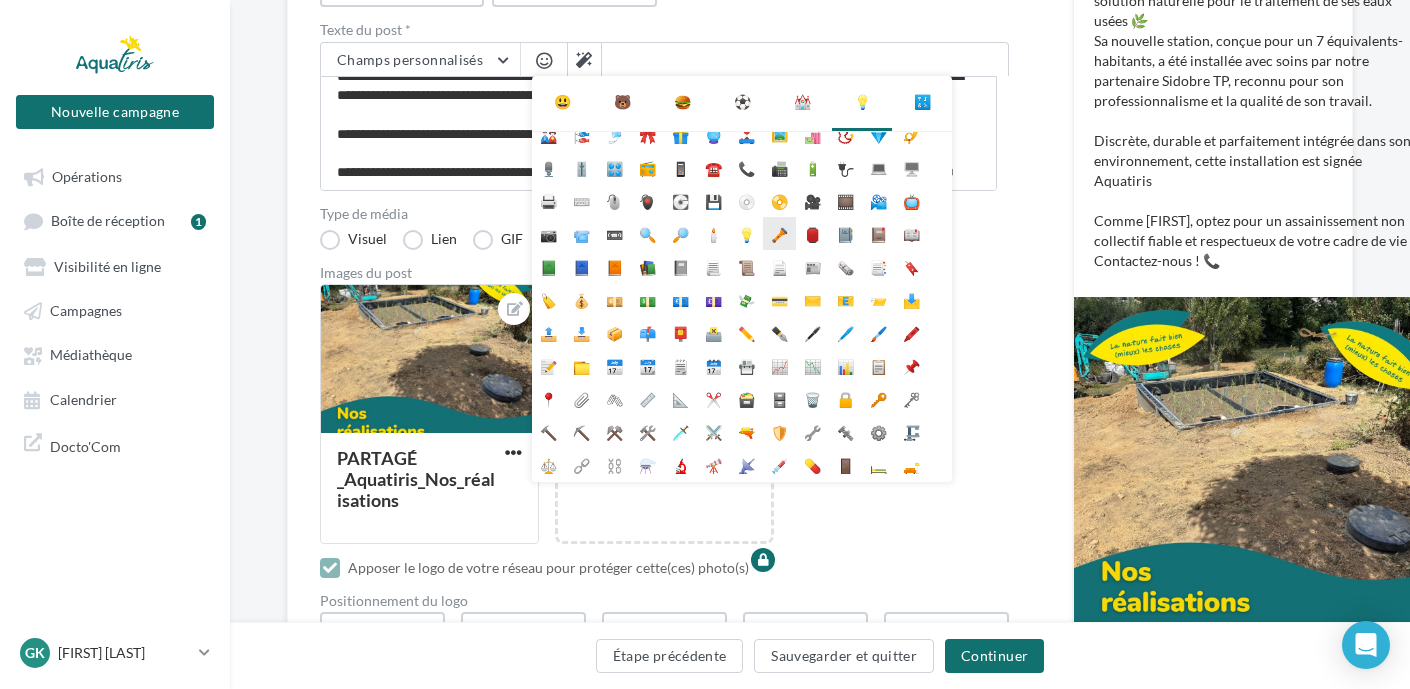 scroll, scrollTop: 0, scrollLeft: 0, axis: both 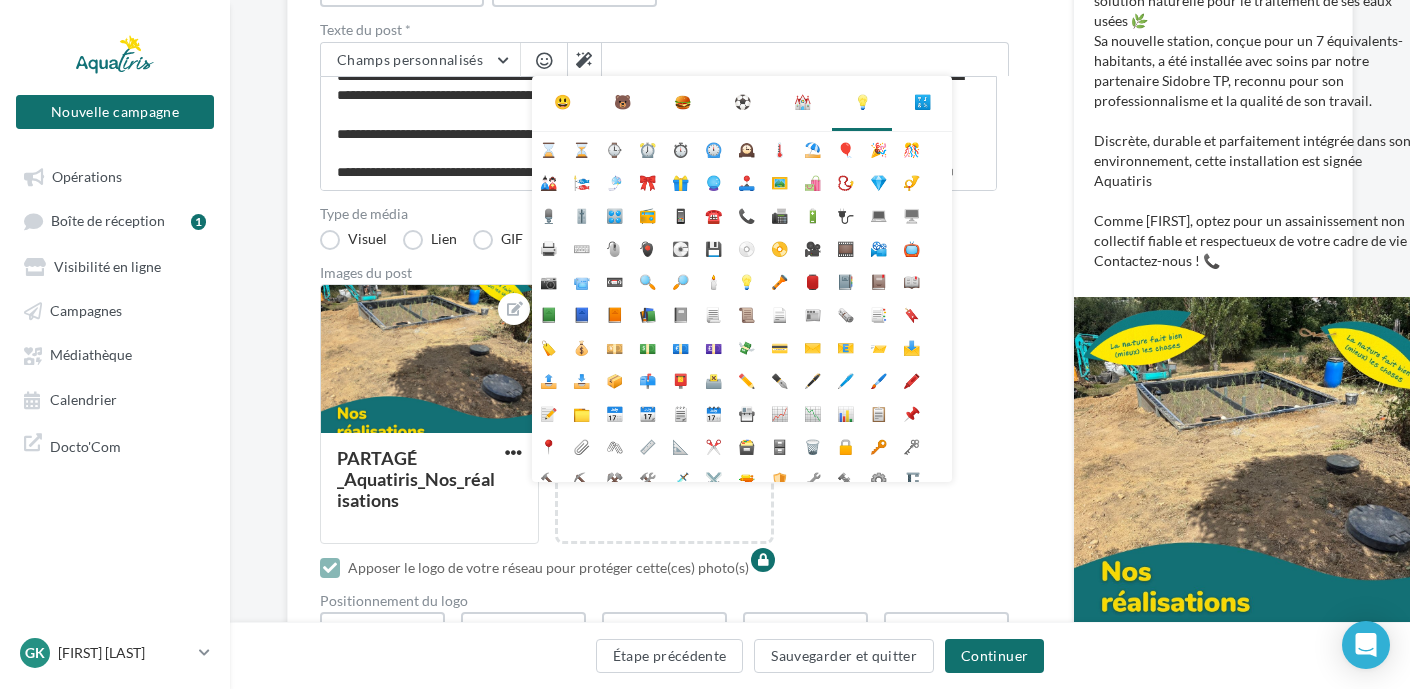 click on "⛪" at bounding box center (802, 102) 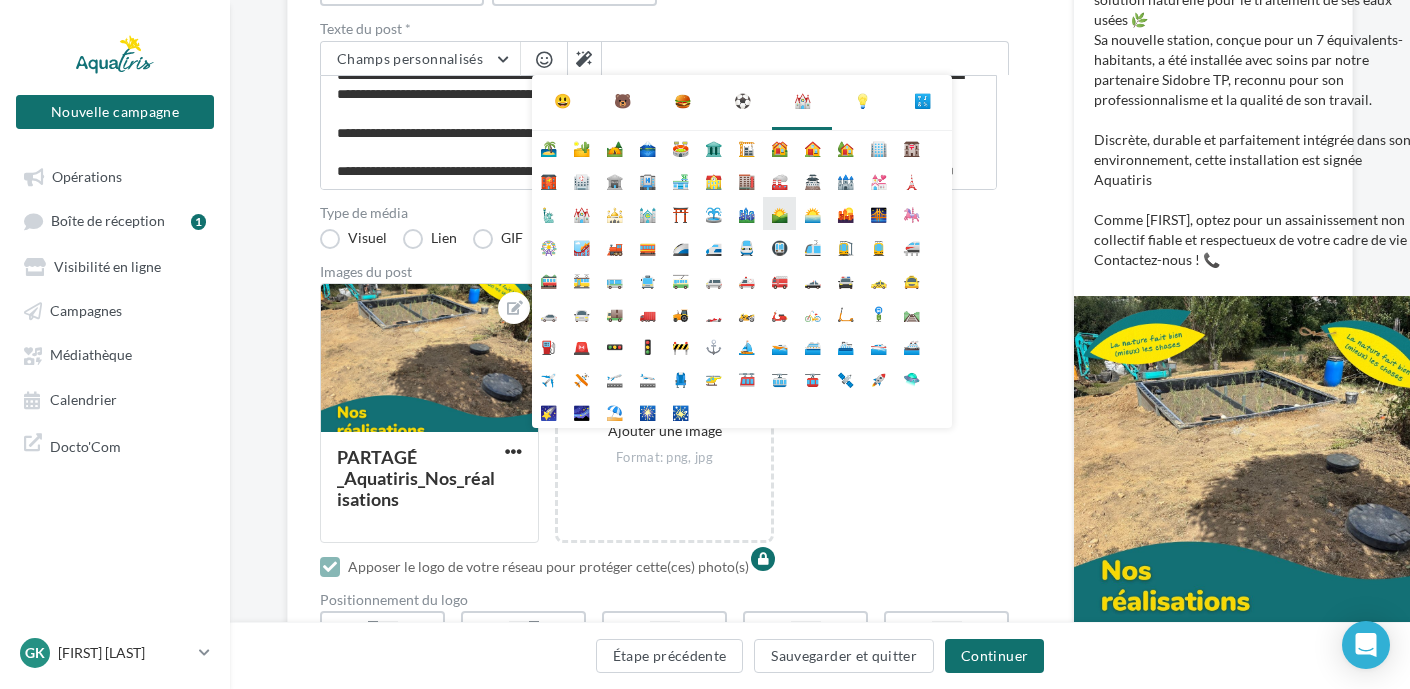 scroll, scrollTop: 400, scrollLeft: 0, axis: vertical 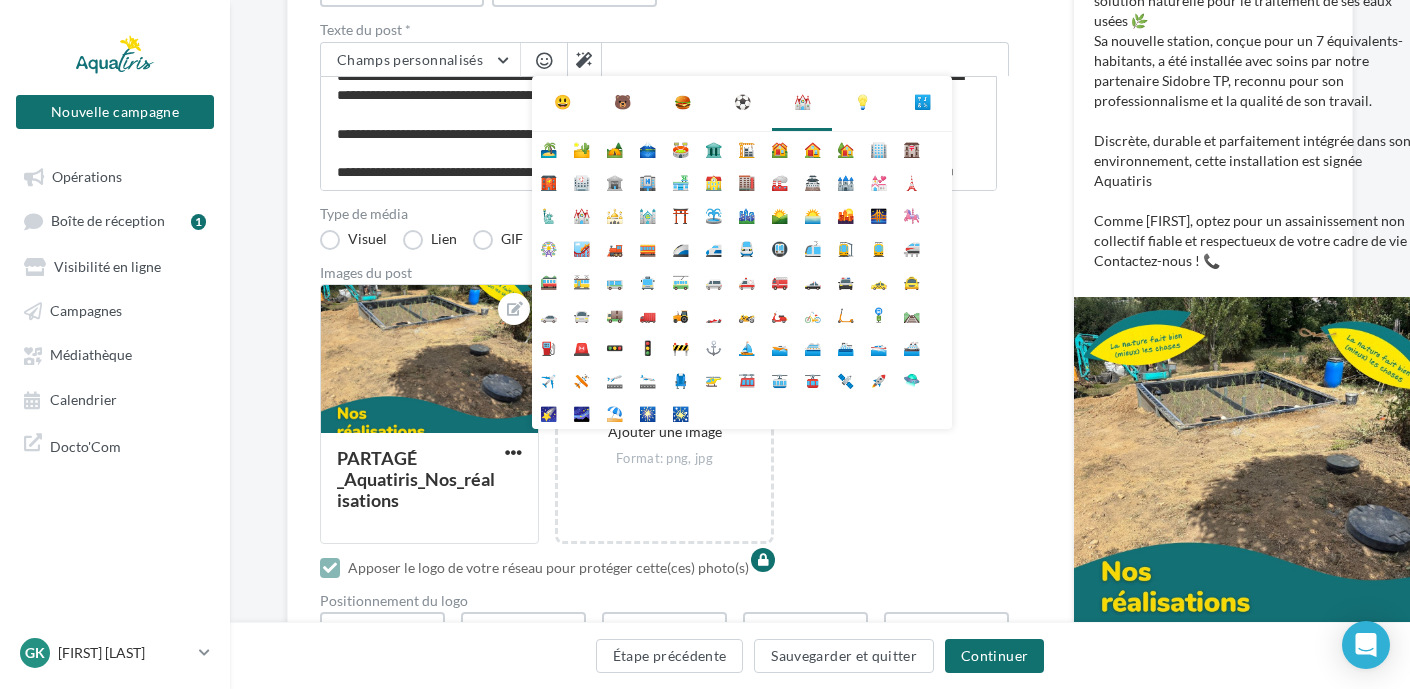 click on "⚽" at bounding box center (742, 102) 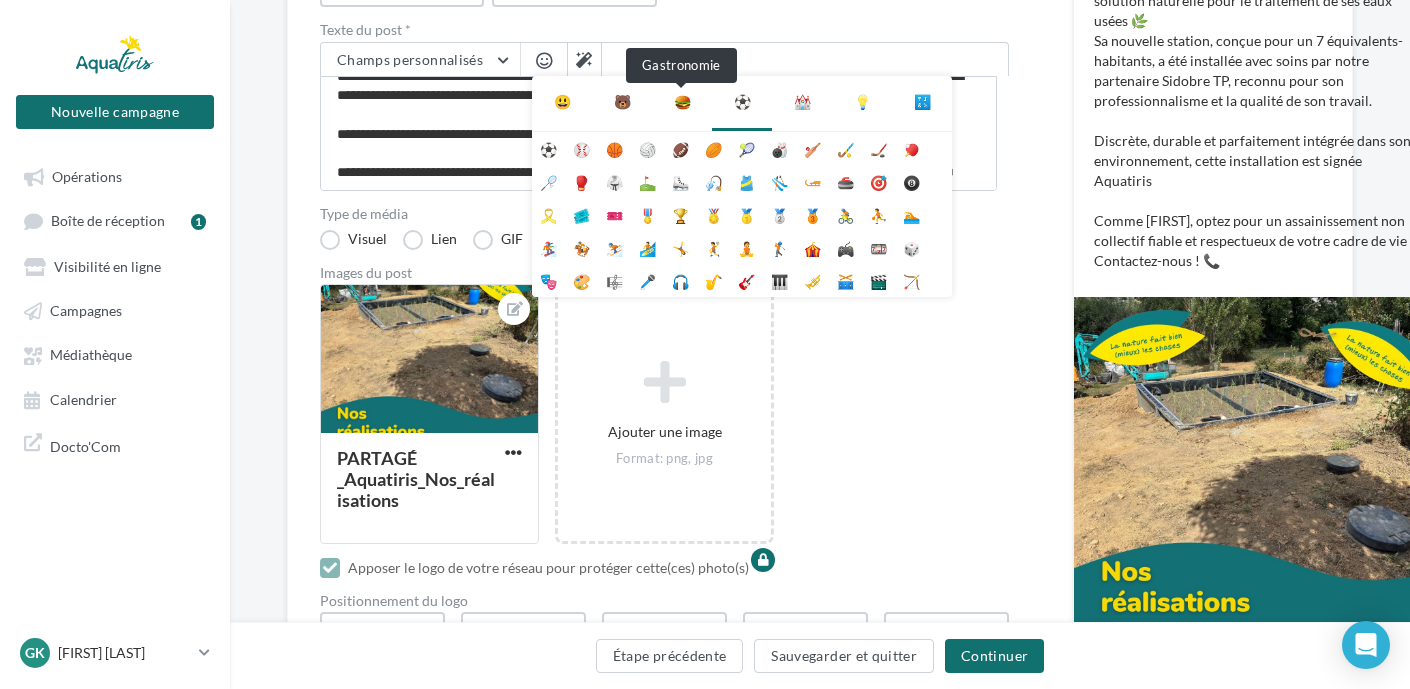 click on "🍔" at bounding box center (682, 102) 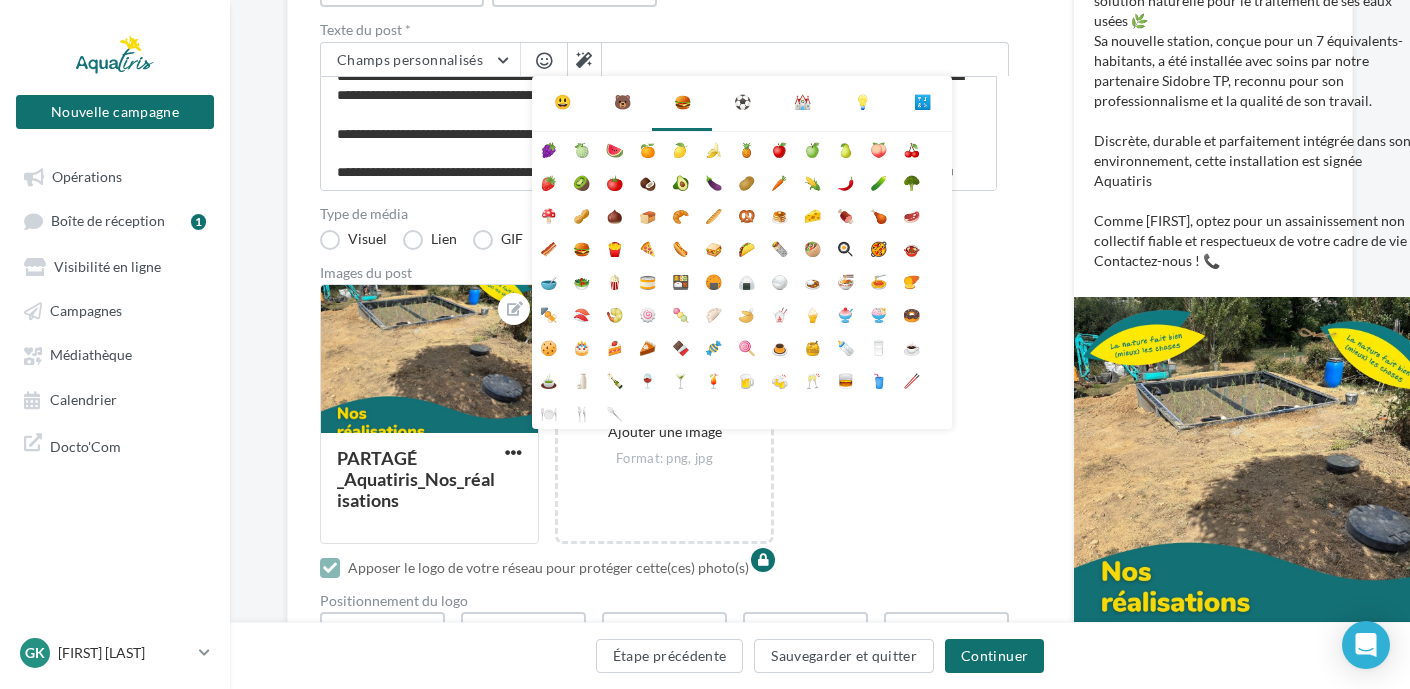click on "🔣" at bounding box center [922, 102] 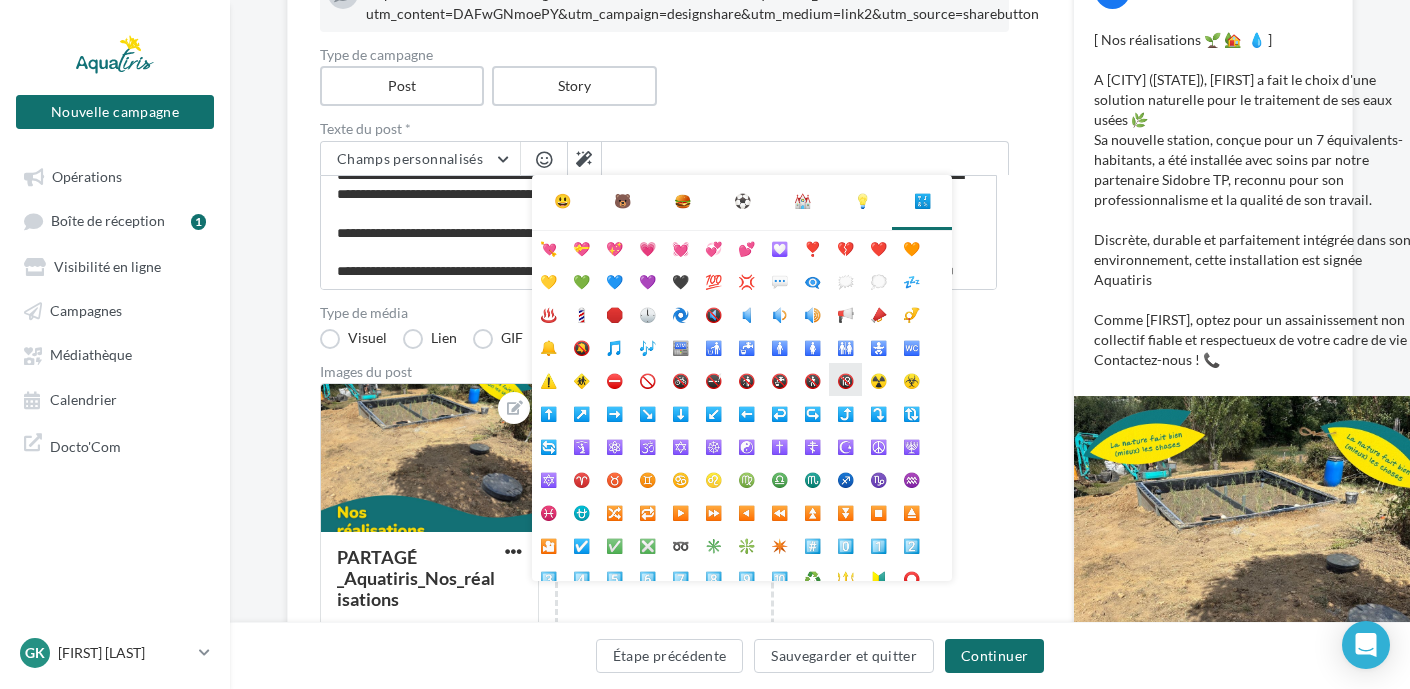 scroll, scrollTop: 300, scrollLeft: 0, axis: vertical 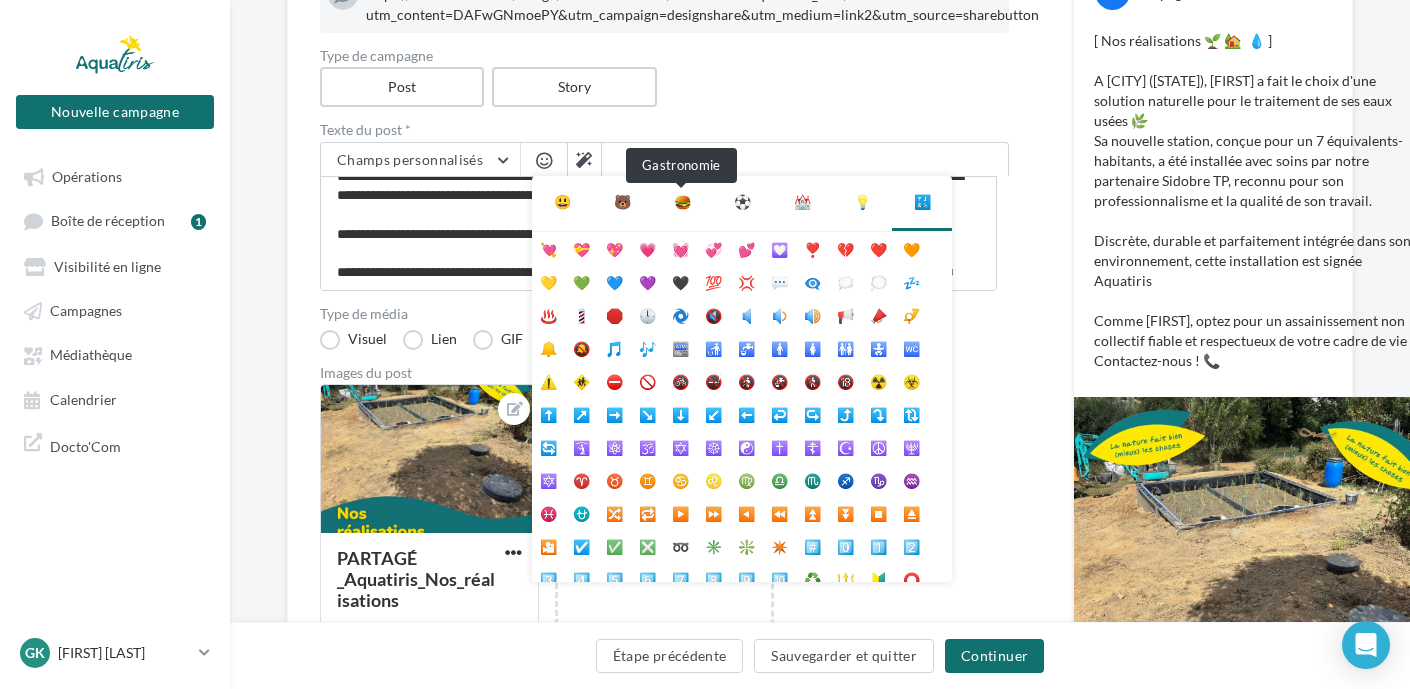 click on "🍔" at bounding box center [682, 202] 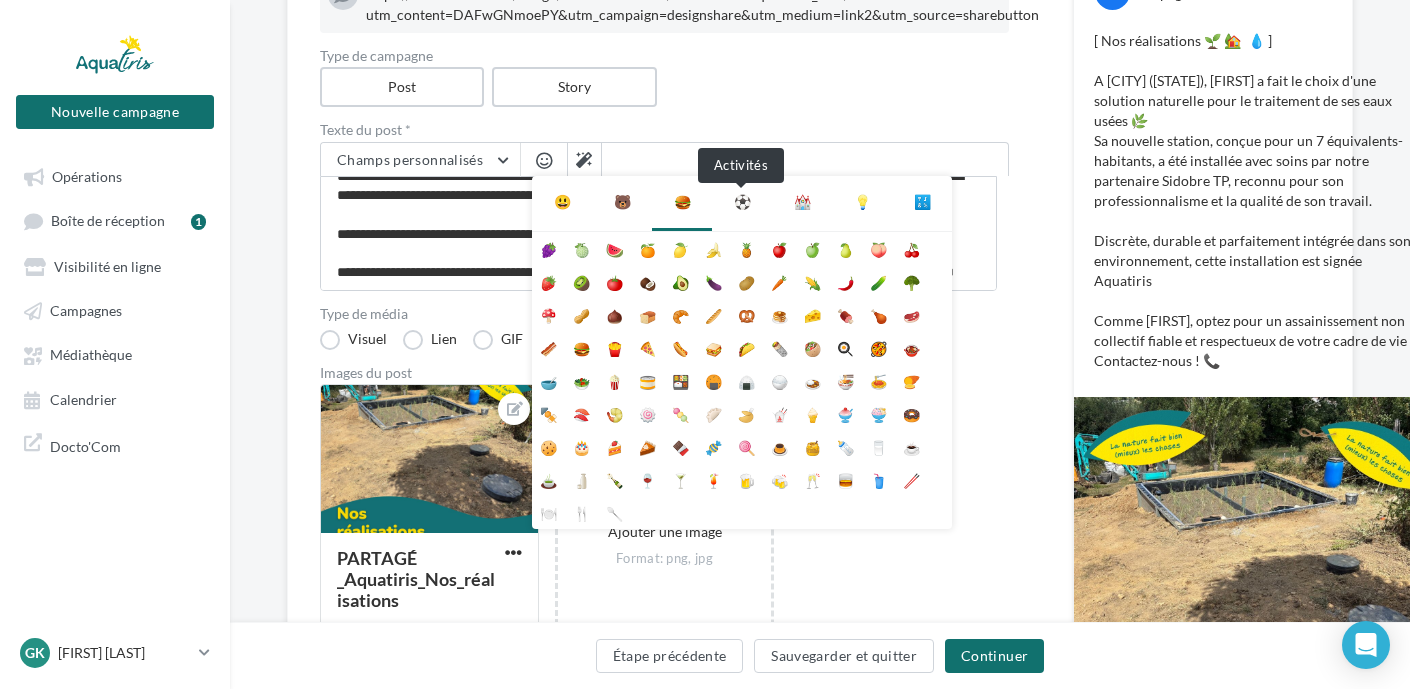click on "⚽" at bounding box center [742, 202] 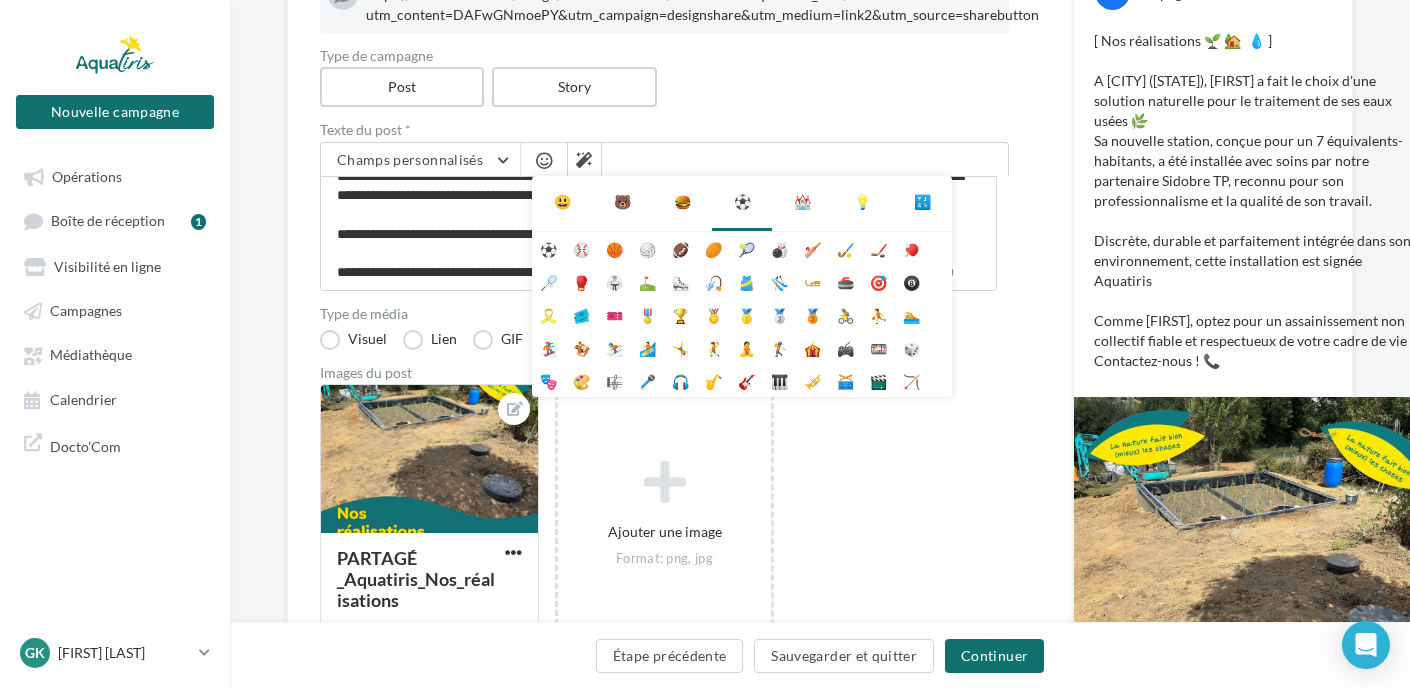 click on "⛪" at bounding box center (802, 202) 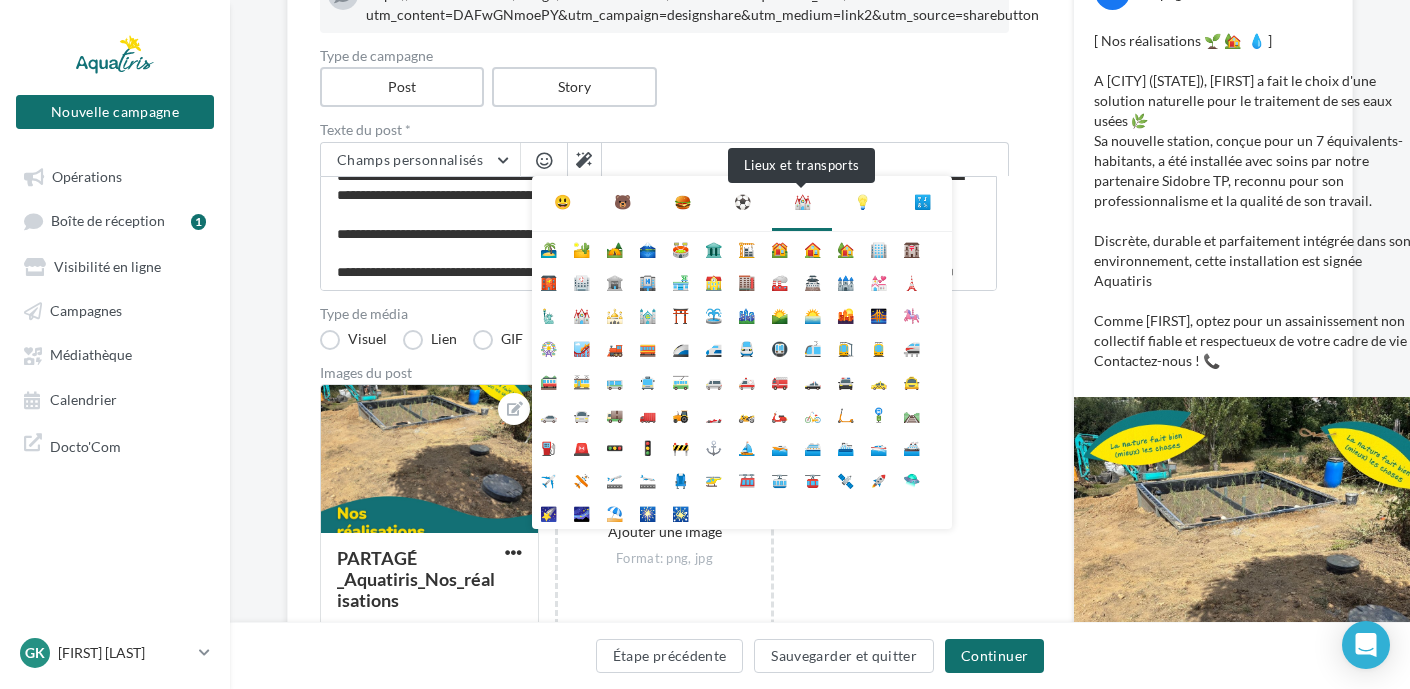 click on "⛪" at bounding box center (802, 203) 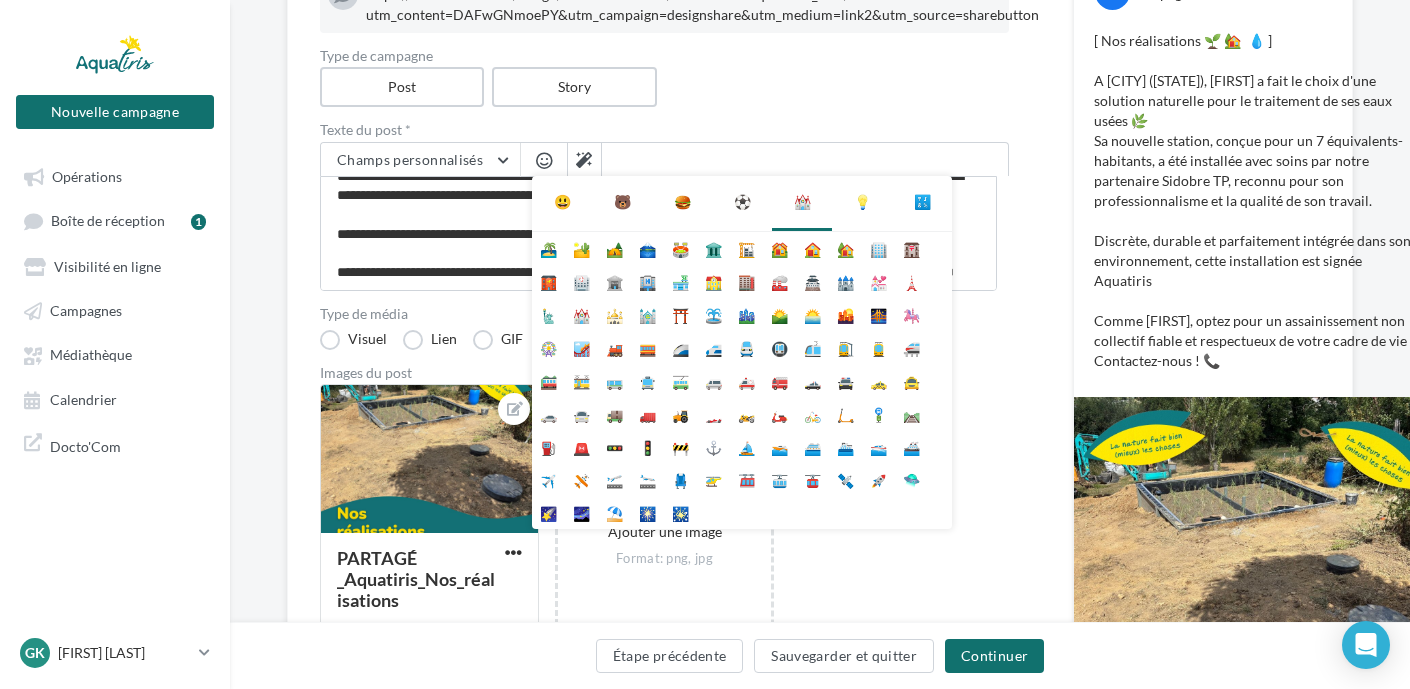 click on "😃" at bounding box center [562, 202] 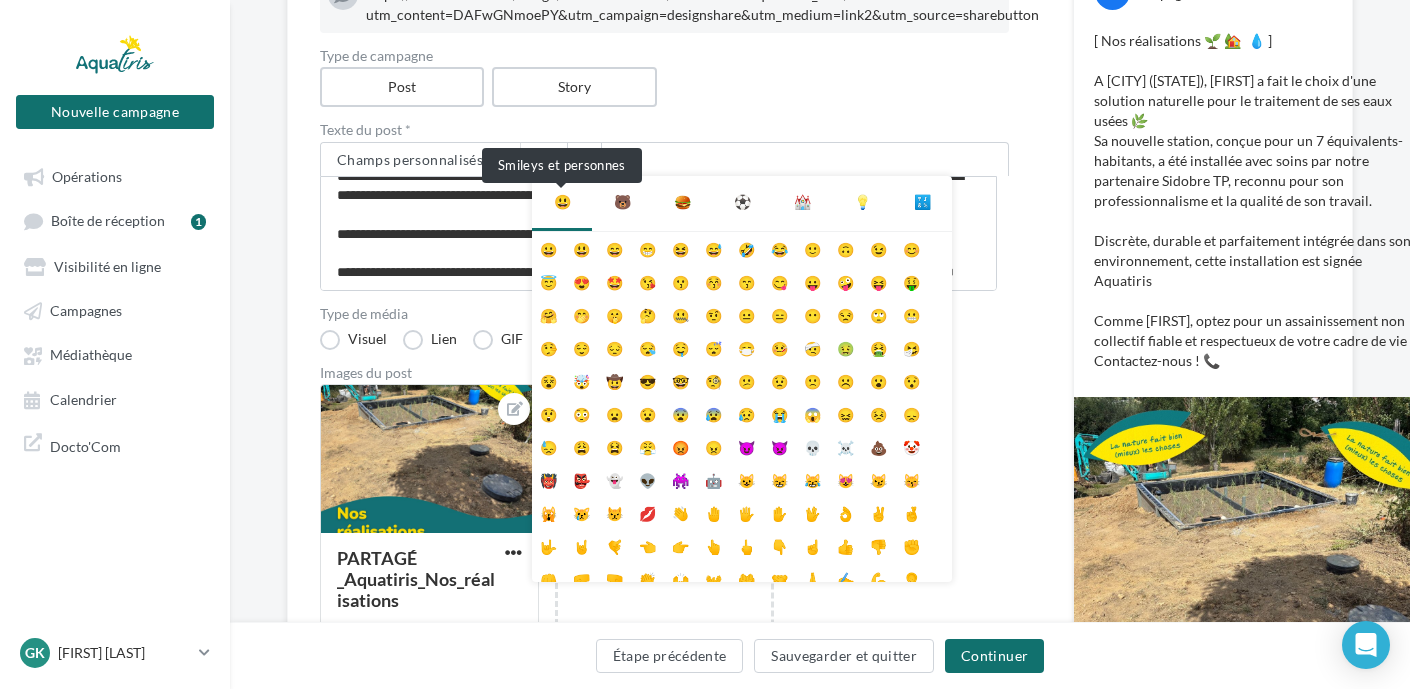 click on "😃" at bounding box center [562, 202] 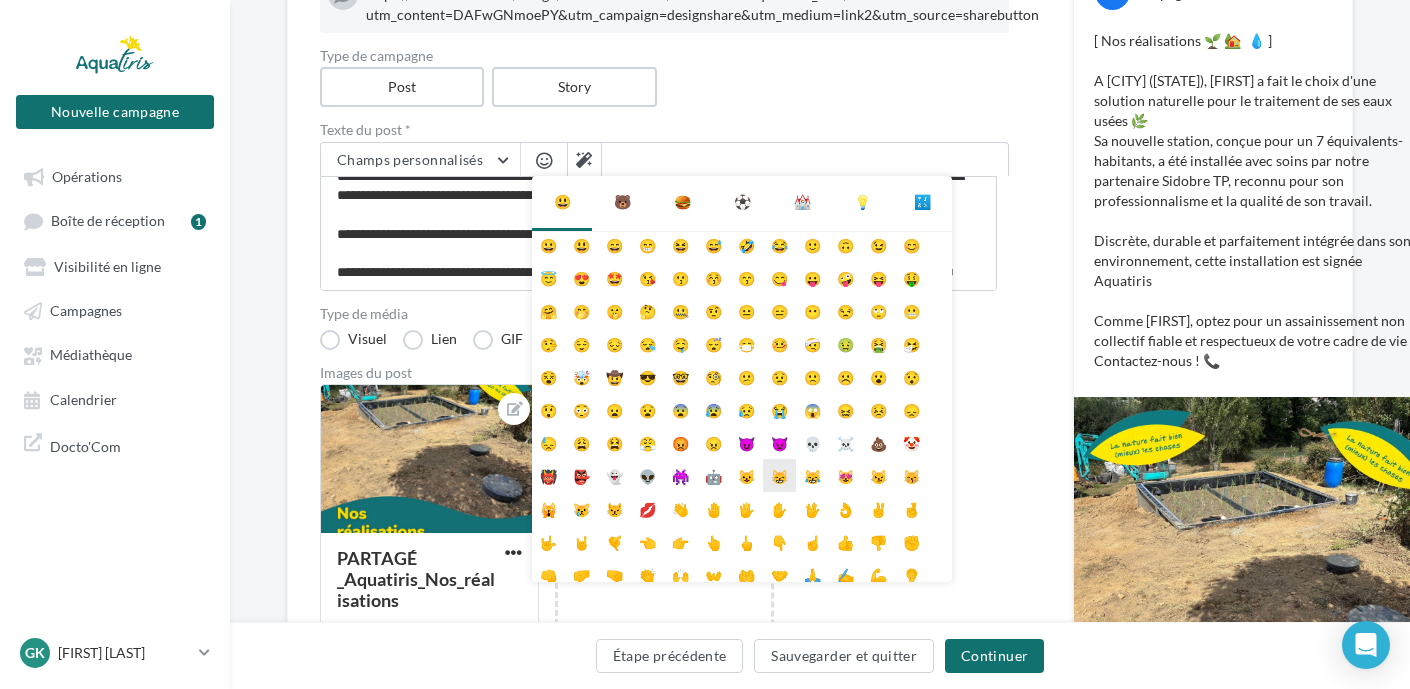 scroll, scrollTop: 0, scrollLeft: 0, axis: both 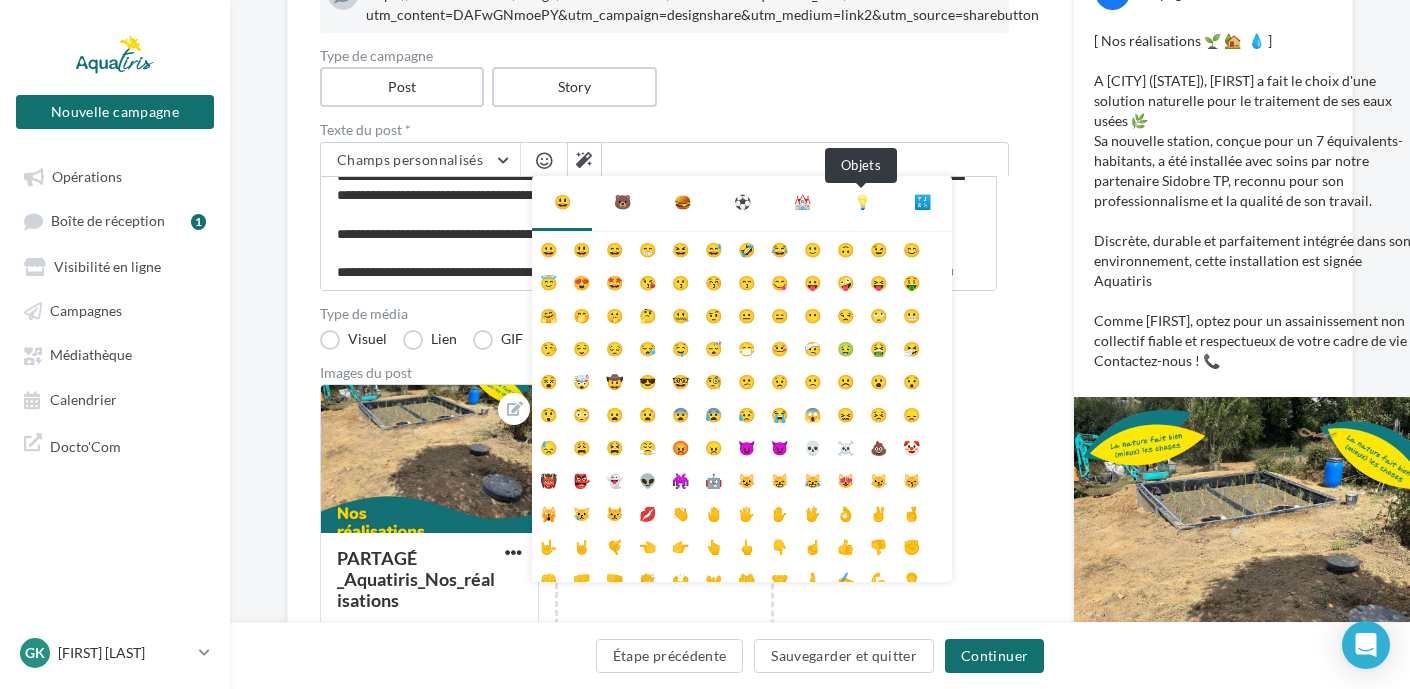 click on "💡" at bounding box center [862, 202] 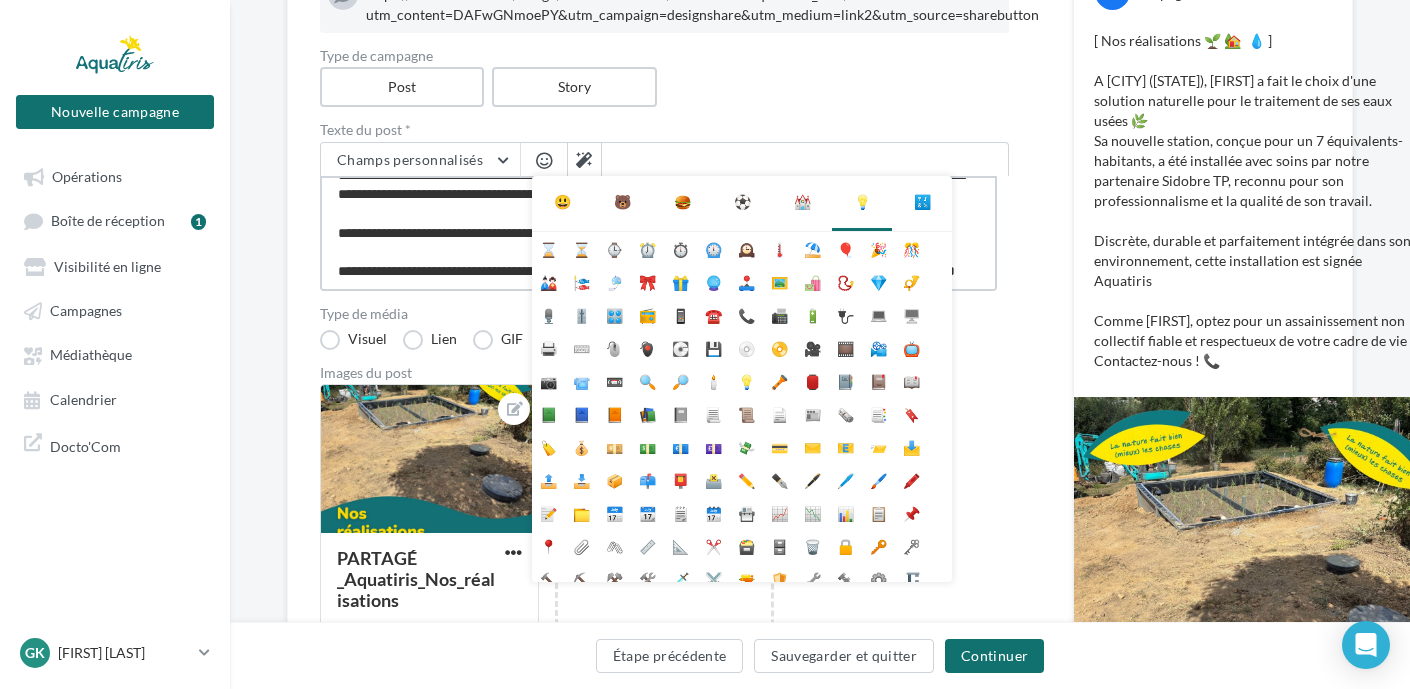 scroll, scrollTop: 117, scrollLeft: 0, axis: vertical 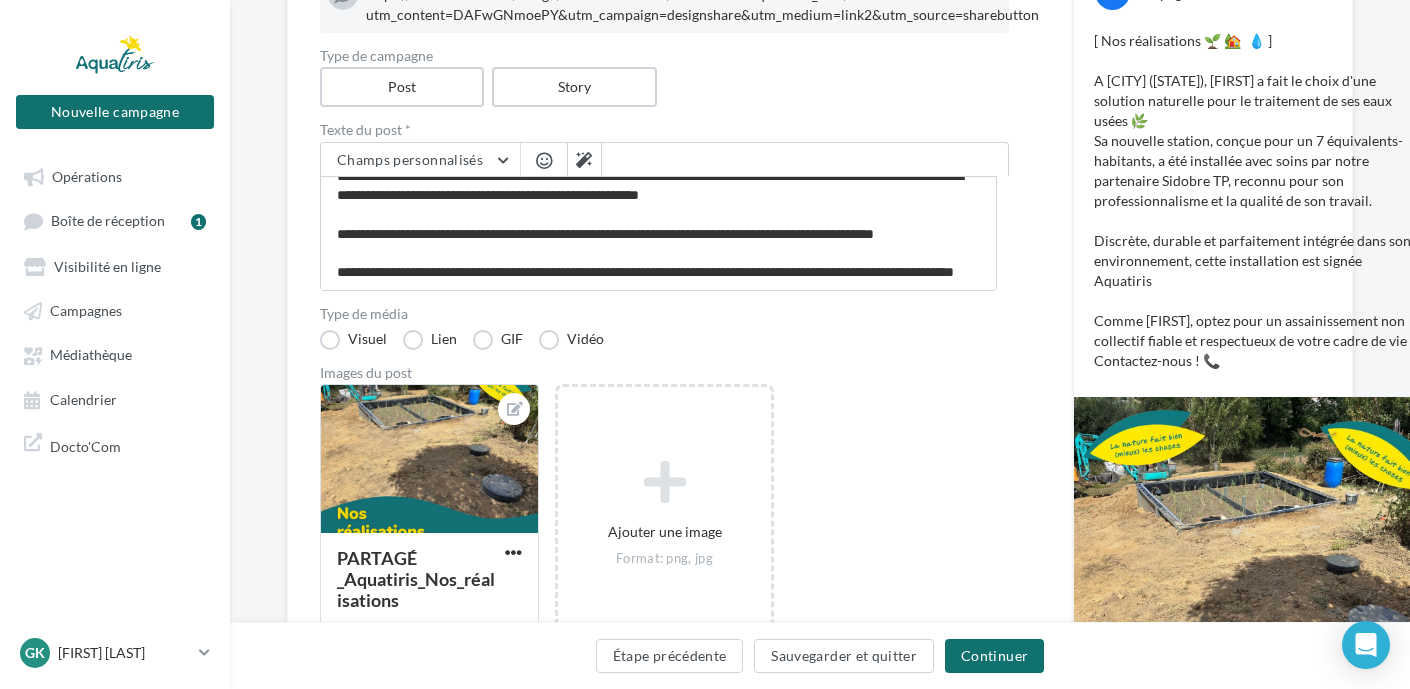 click at bounding box center [544, 160] 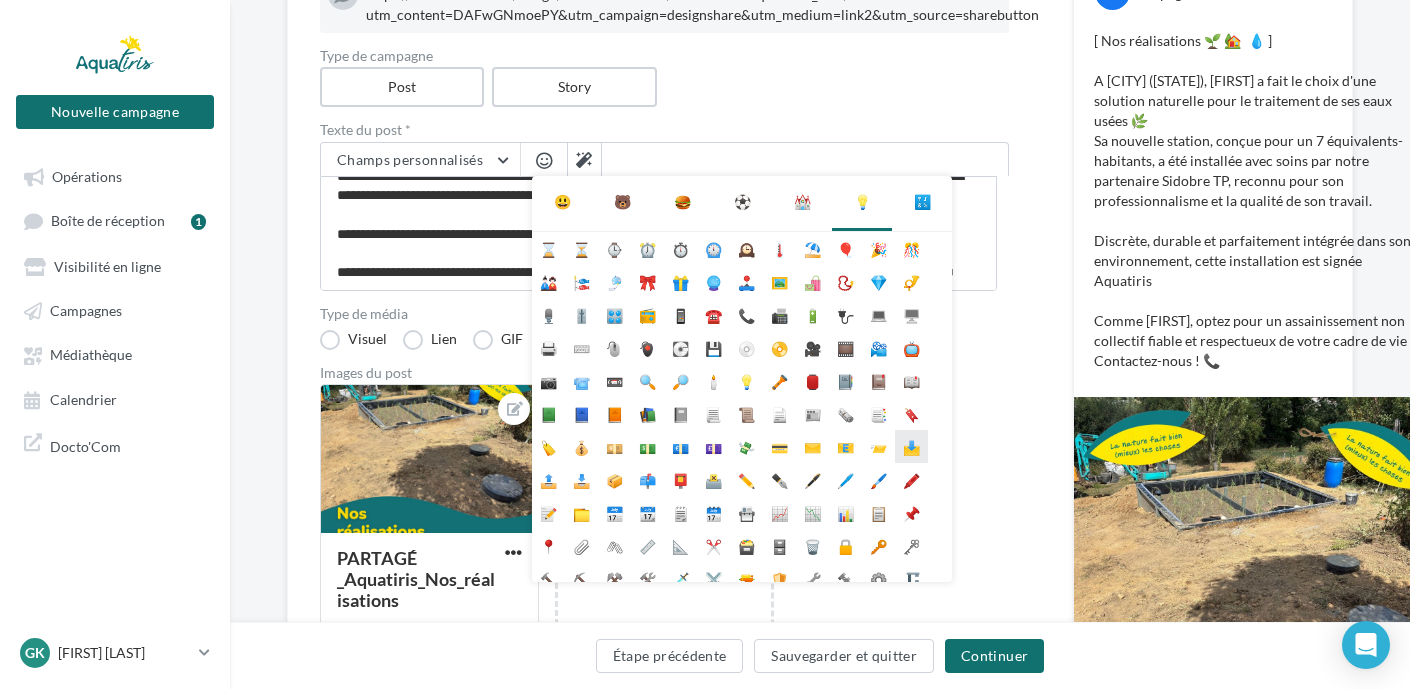 click on "📩" at bounding box center (911, 446) 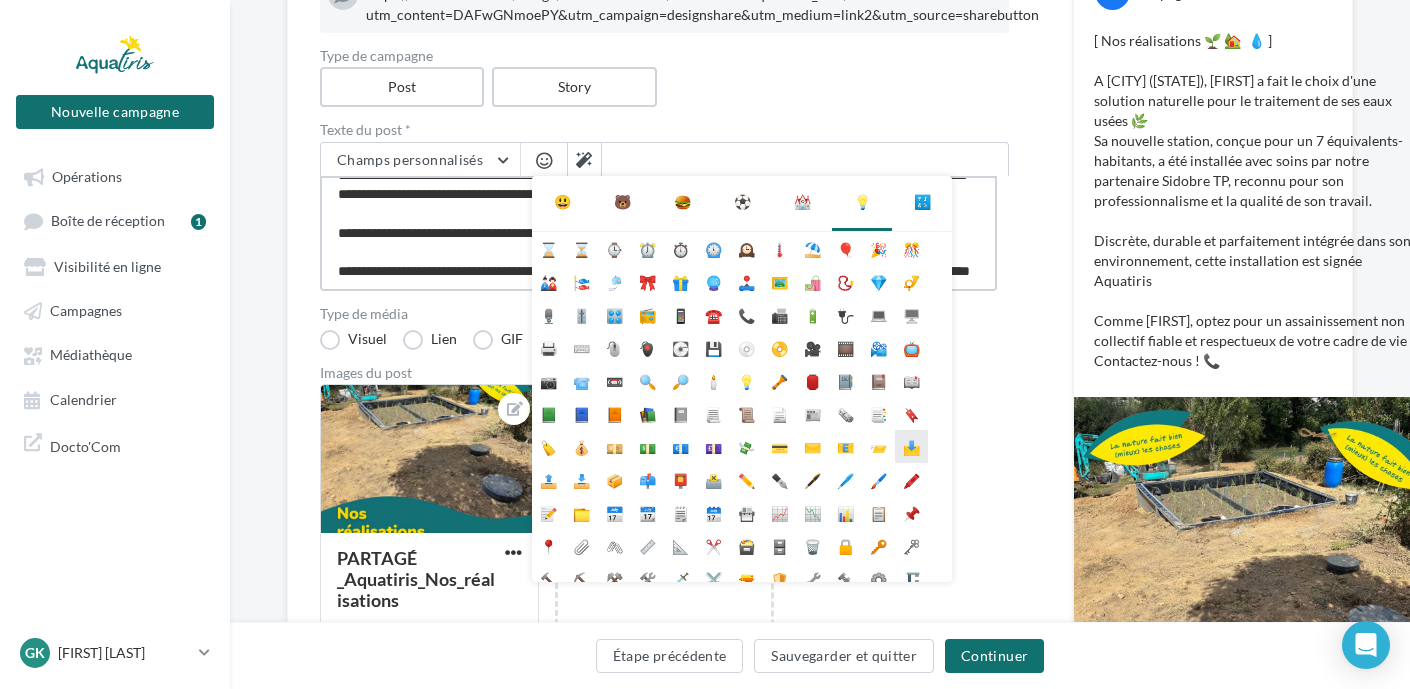 scroll, scrollTop: 117, scrollLeft: 0, axis: vertical 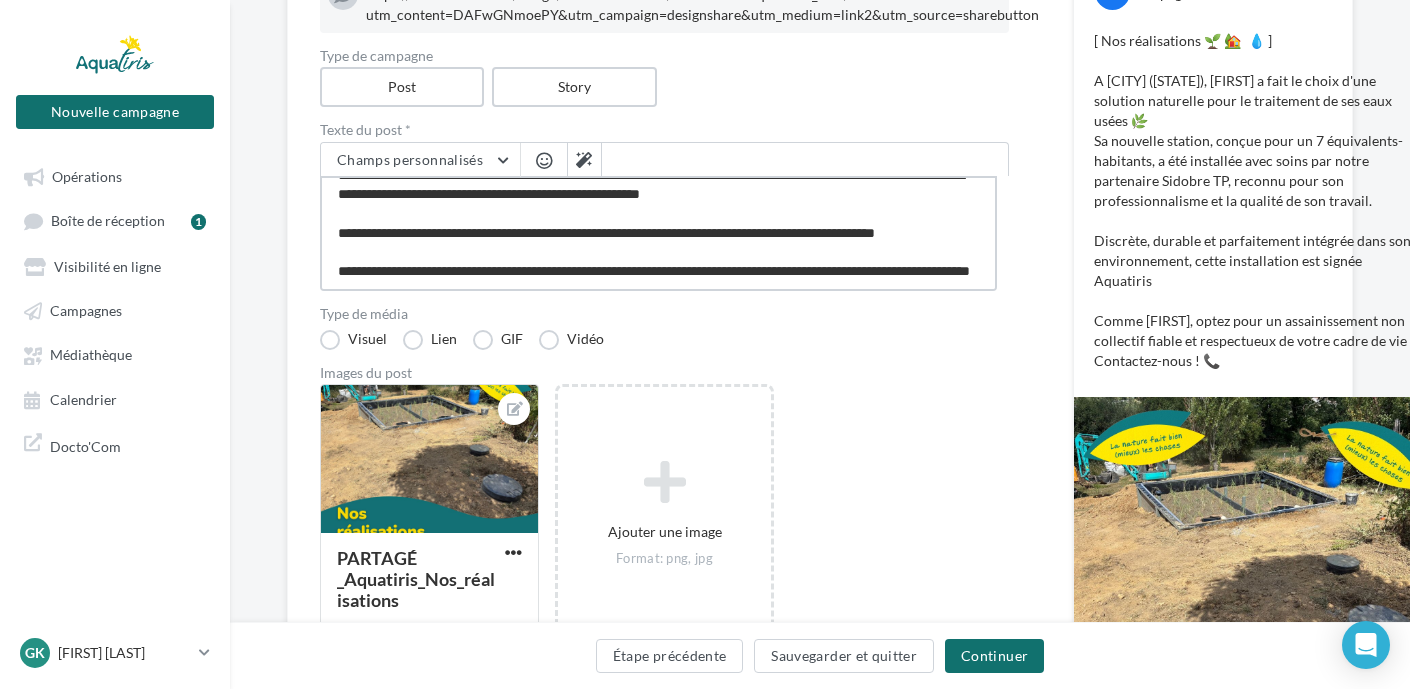 click on "**********" at bounding box center [658, 233] 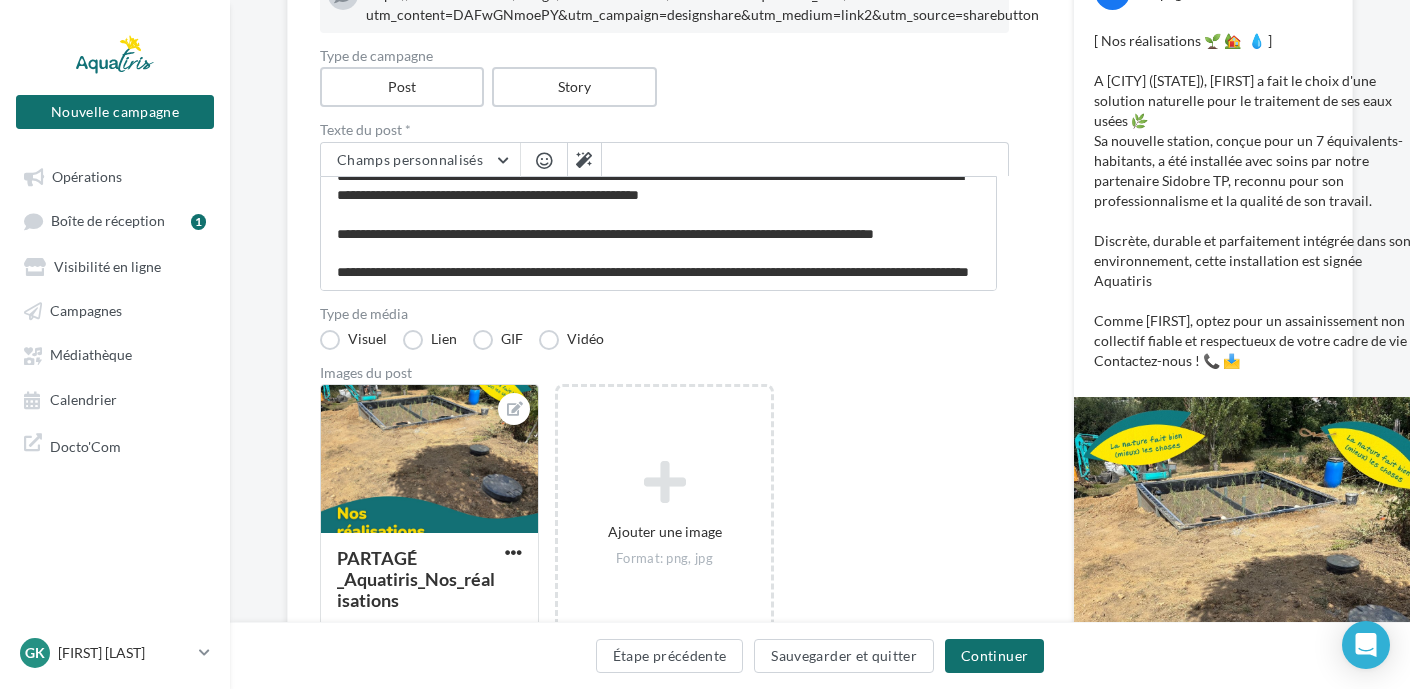 scroll, scrollTop: 115, scrollLeft: 0, axis: vertical 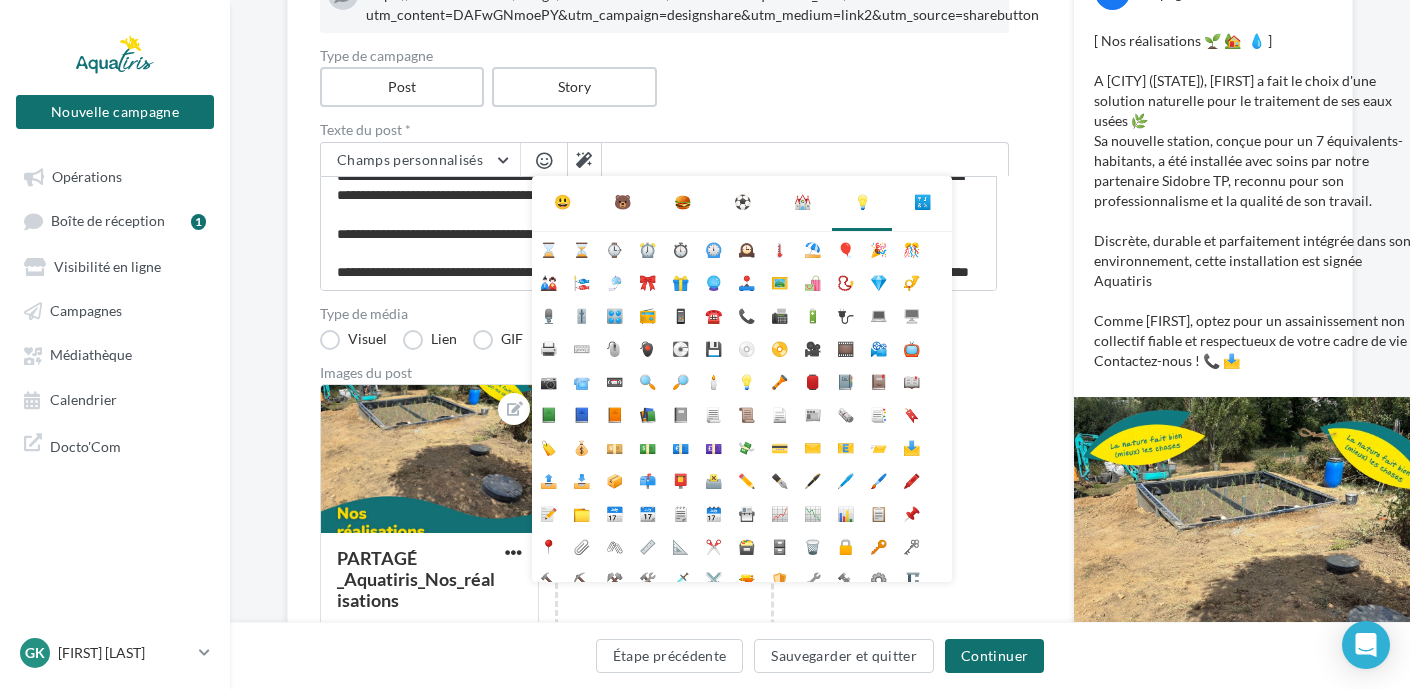 click on "⛪" at bounding box center (802, 202) 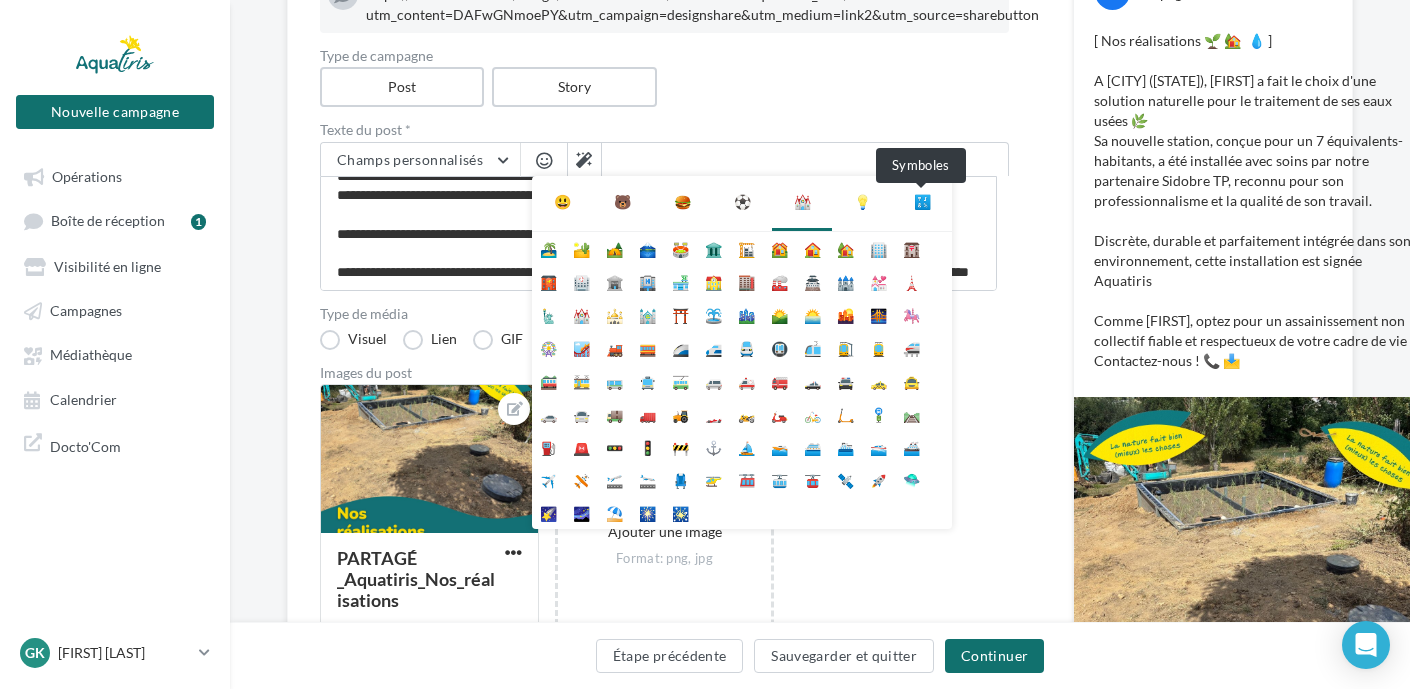 click on "🔣" at bounding box center (922, 202) 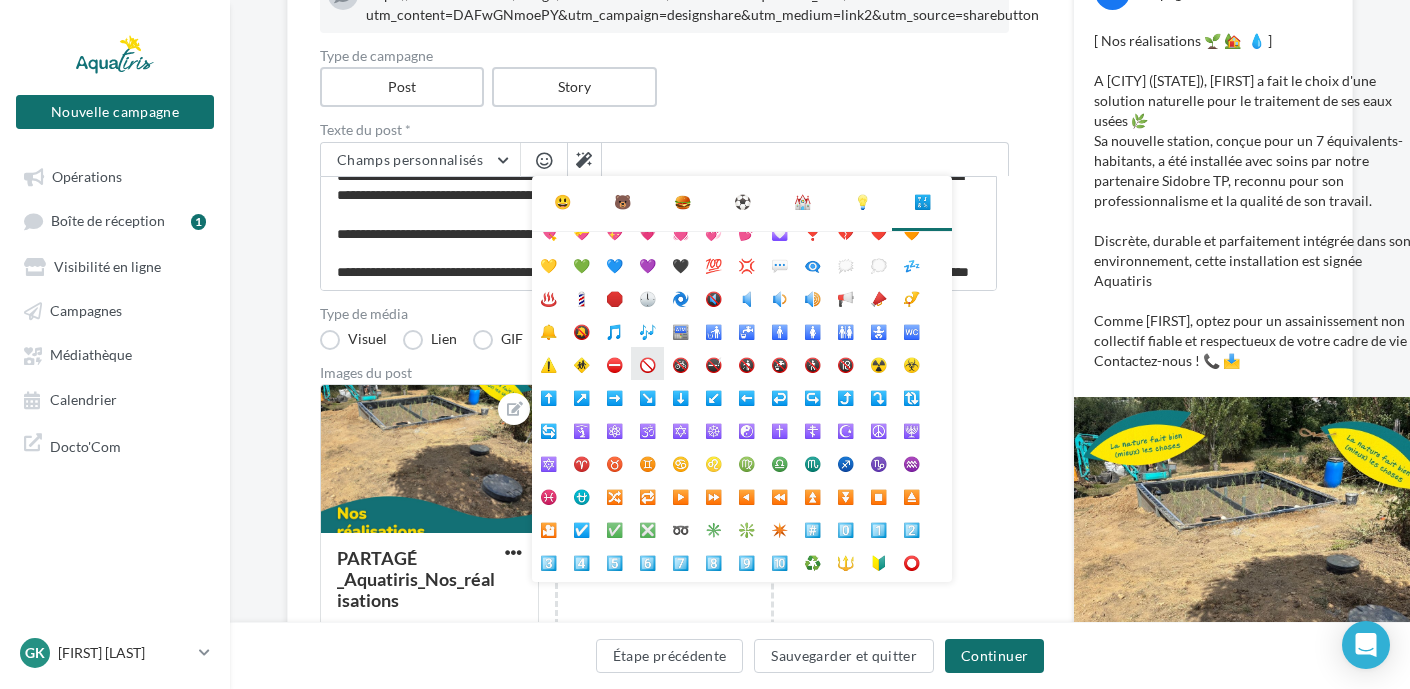 scroll, scrollTop: 0, scrollLeft: 0, axis: both 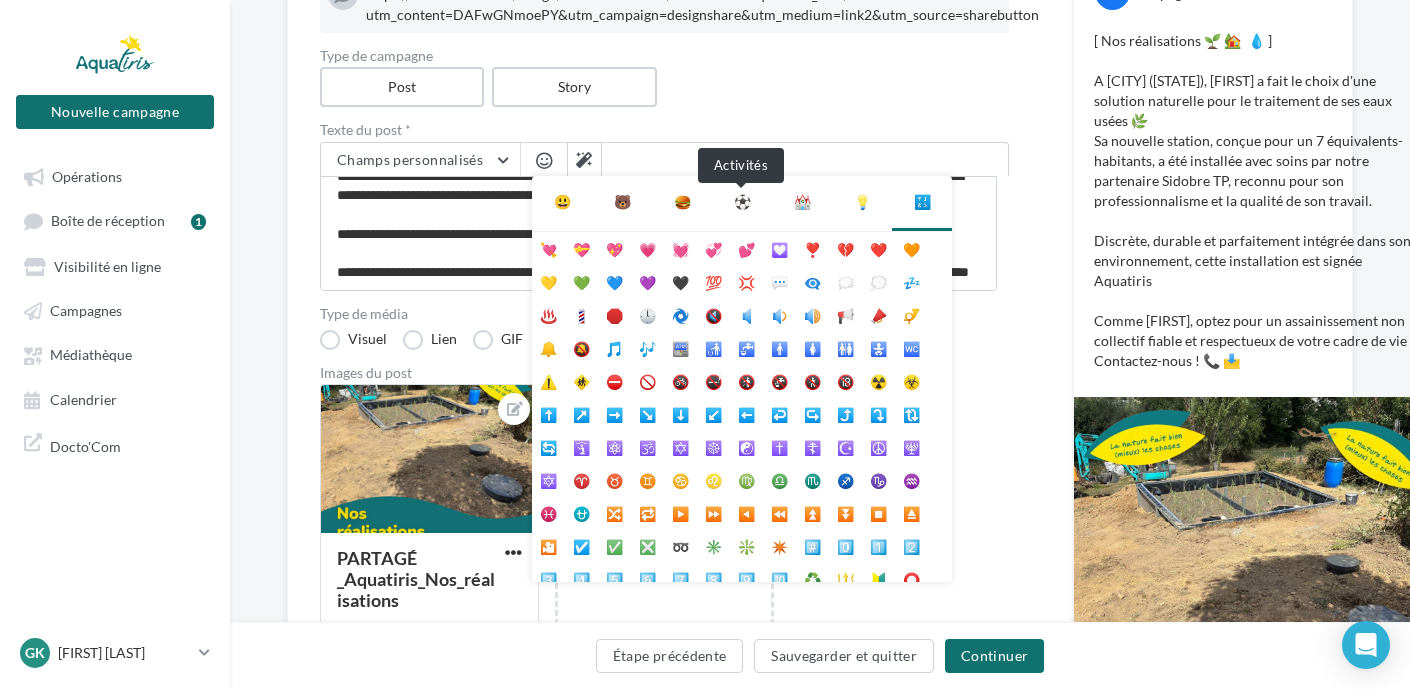 click on "⚽" at bounding box center (742, 202) 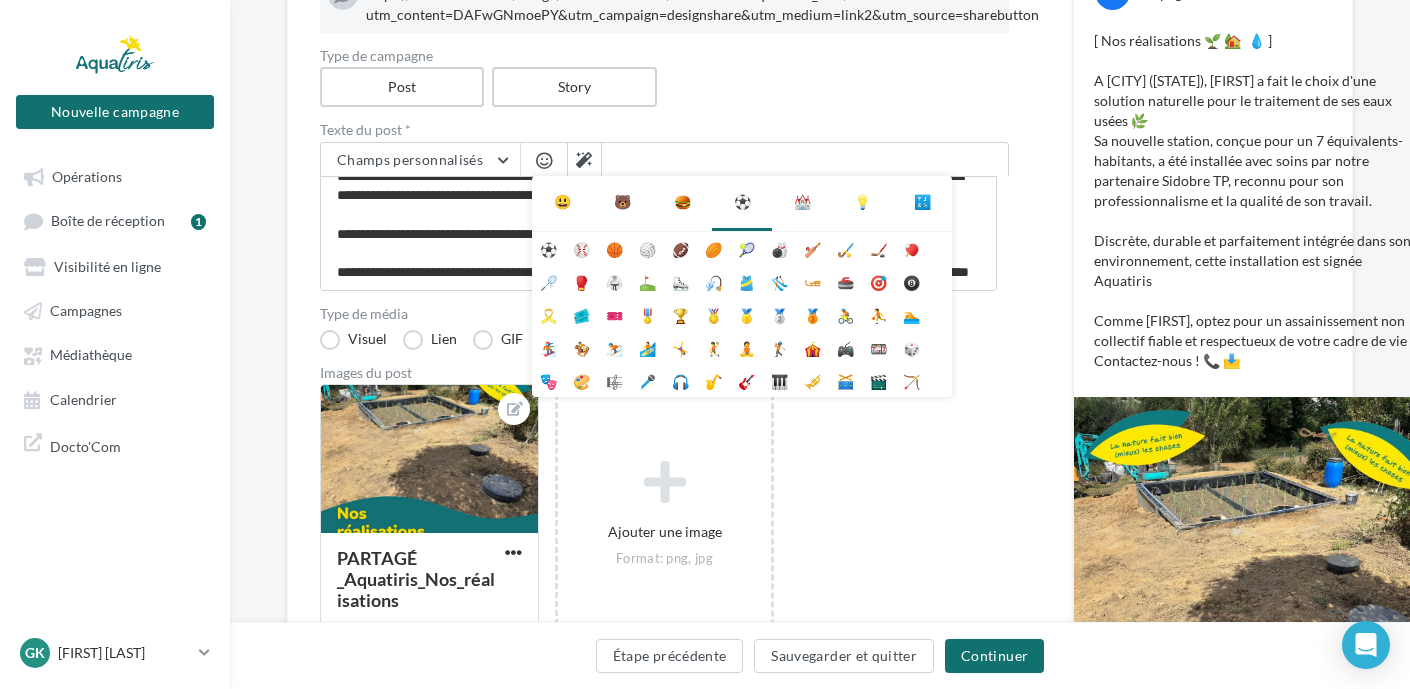click on "🍔" at bounding box center (682, 202) 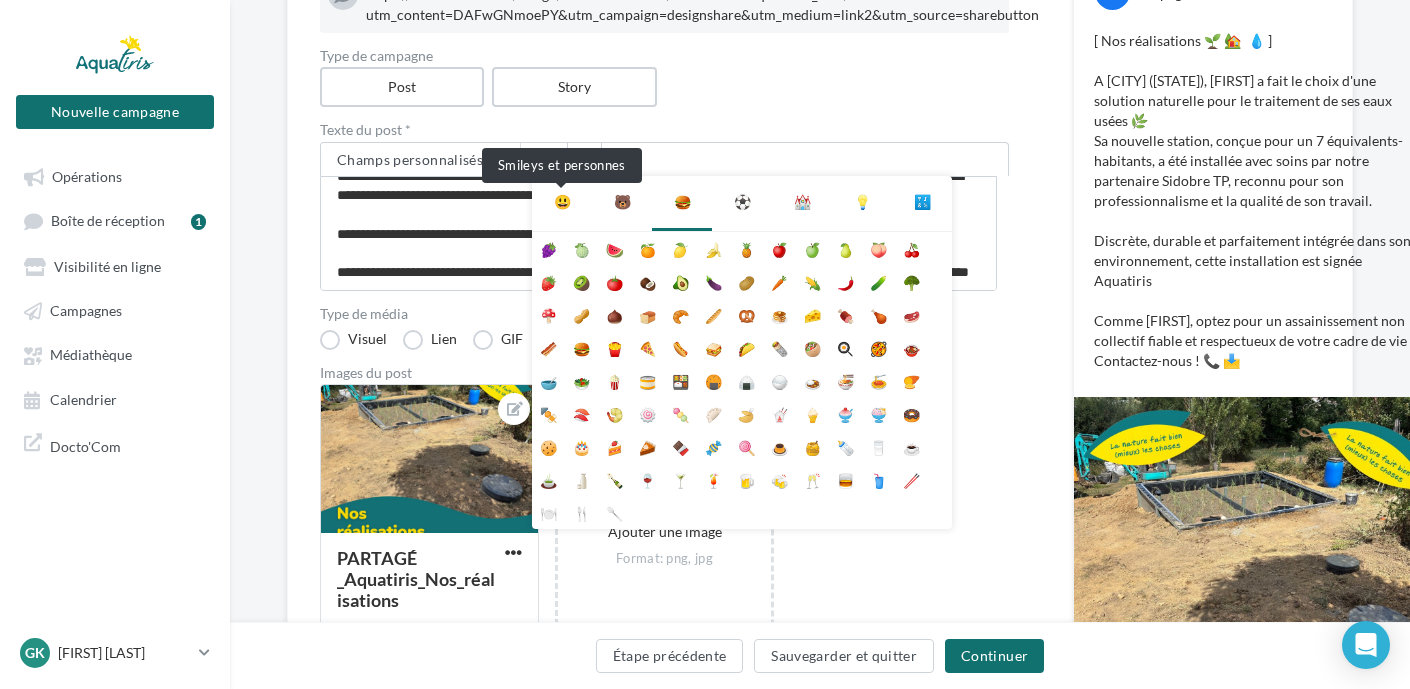 click on "😃" at bounding box center [562, 202] 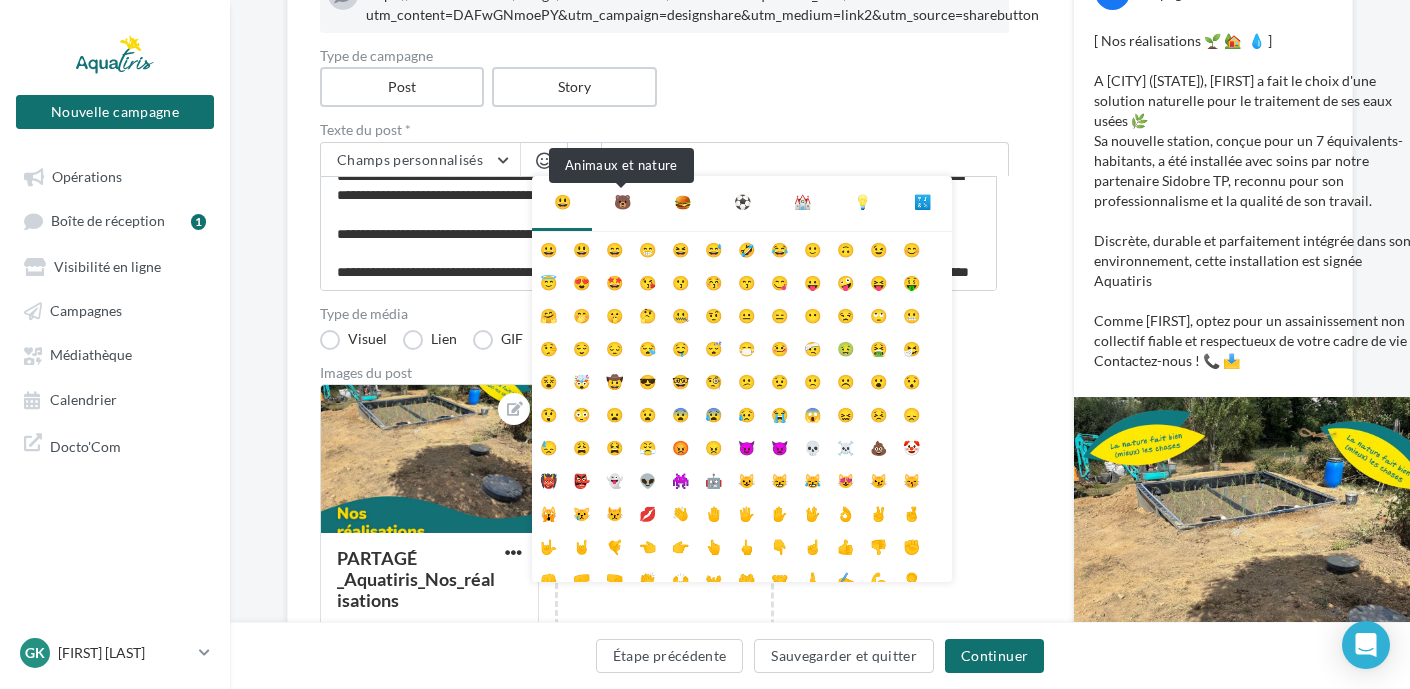 click on "🐻" at bounding box center [622, 202] 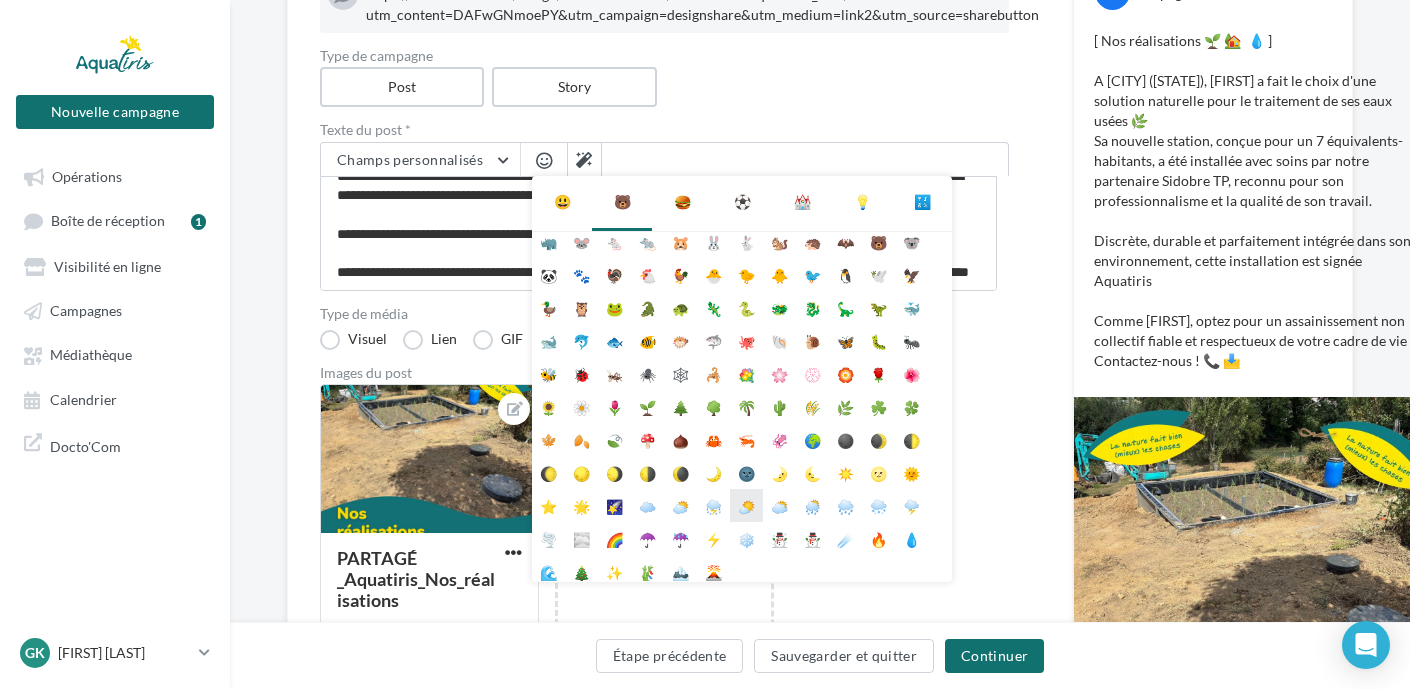 scroll, scrollTop: 112, scrollLeft: 0, axis: vertical 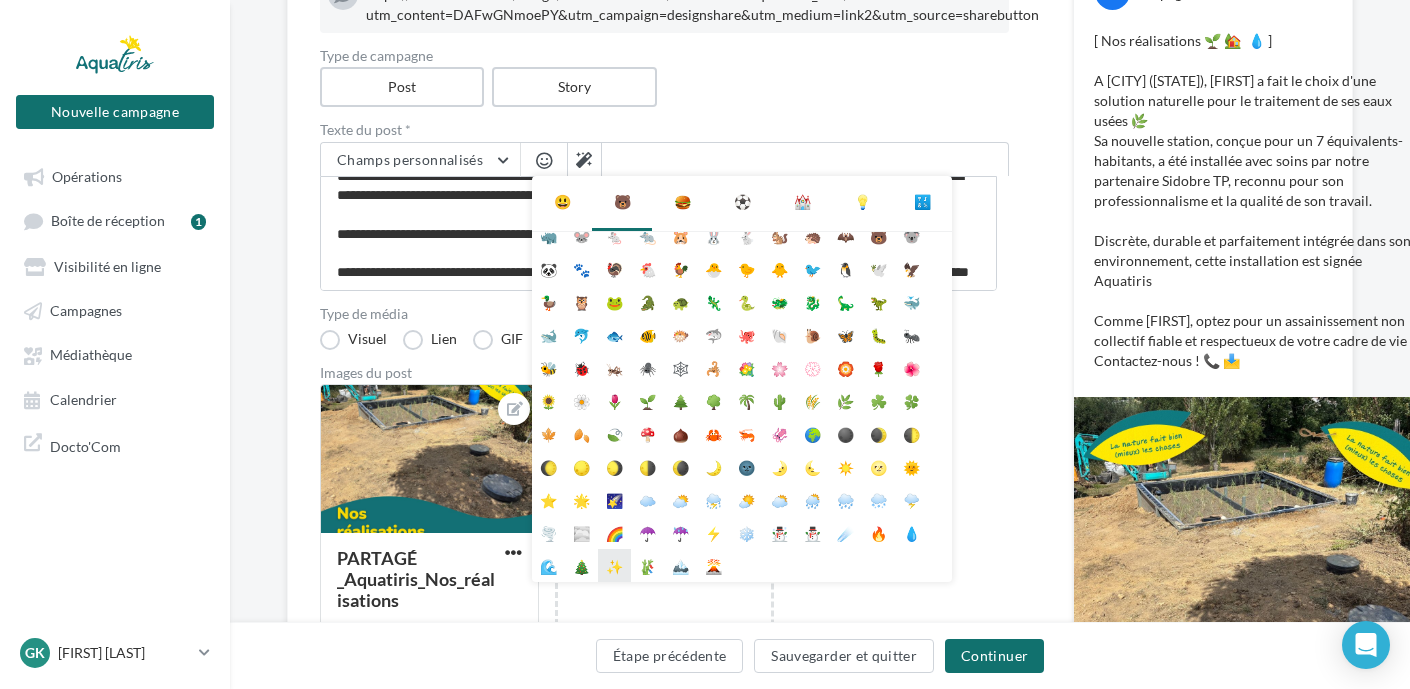 click on "✨" at bounding box center [614, 565] 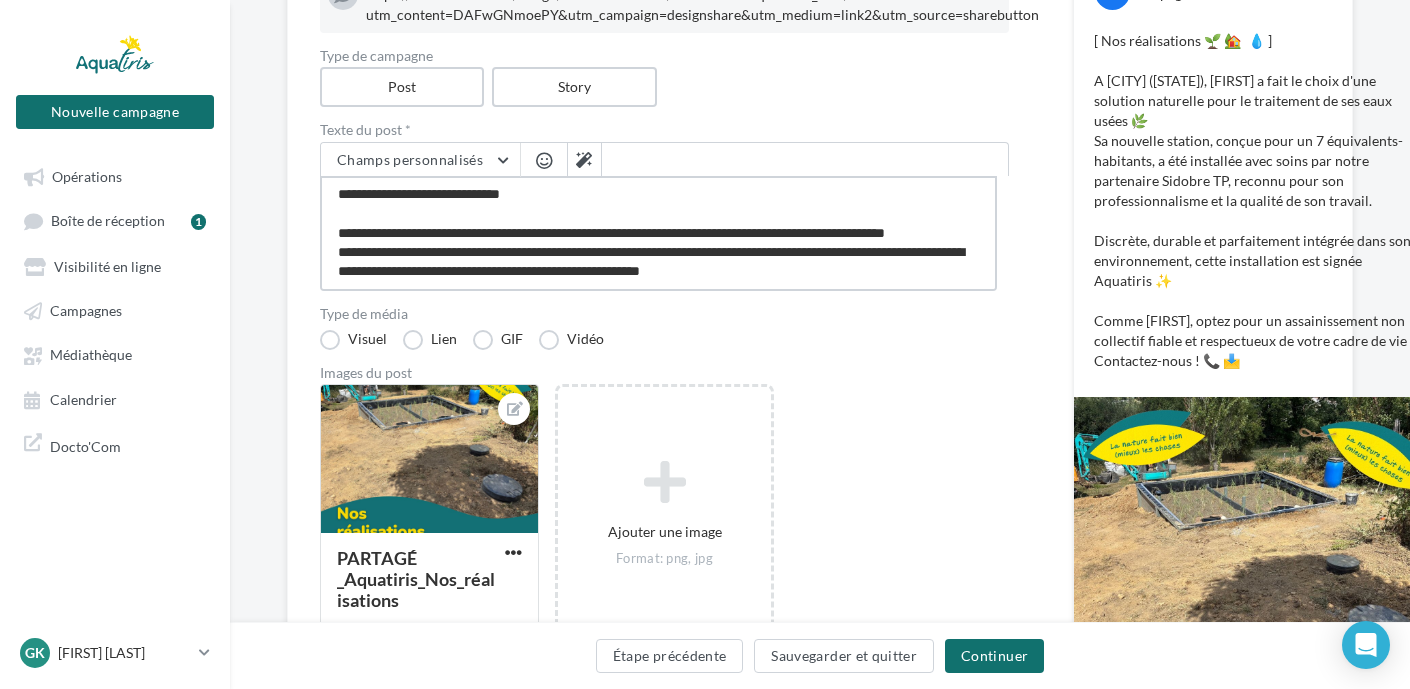 scroll, scrollTop: 0, scrollLeft: 0, axis: both 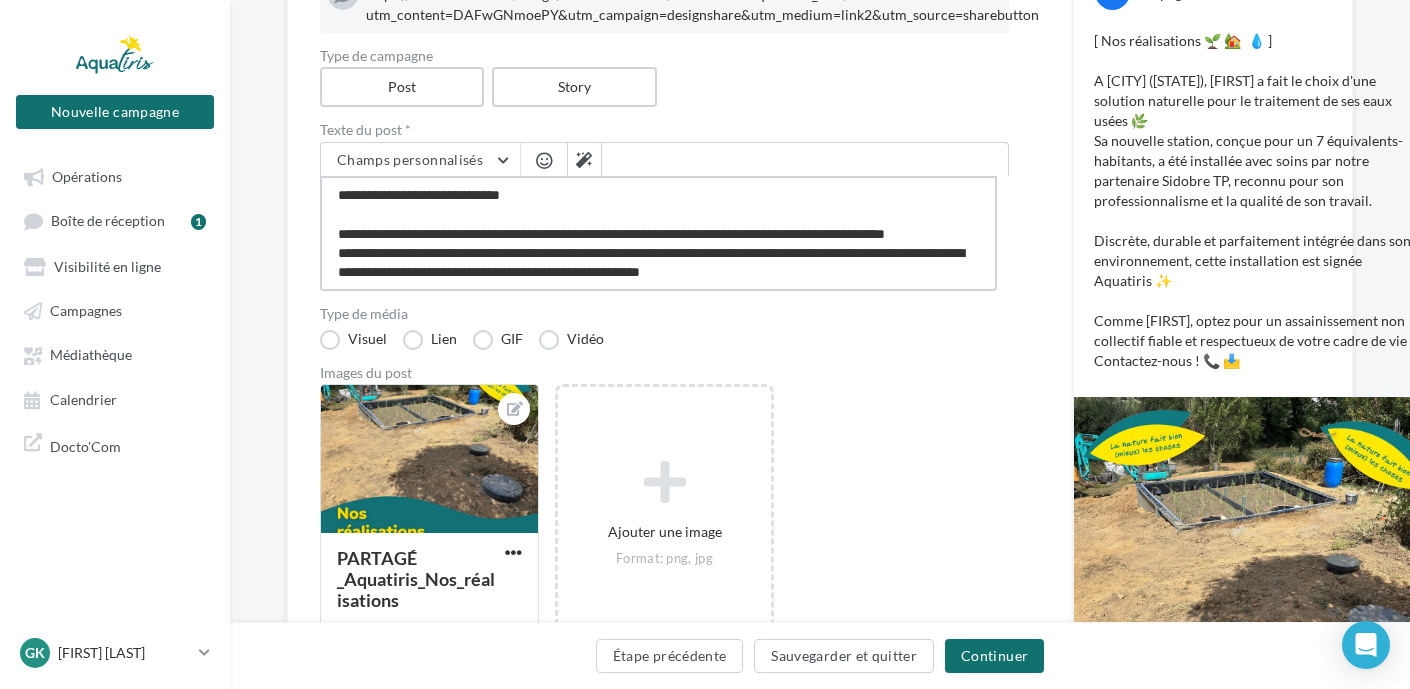 click on "**********" at bounding box center [658, 233] 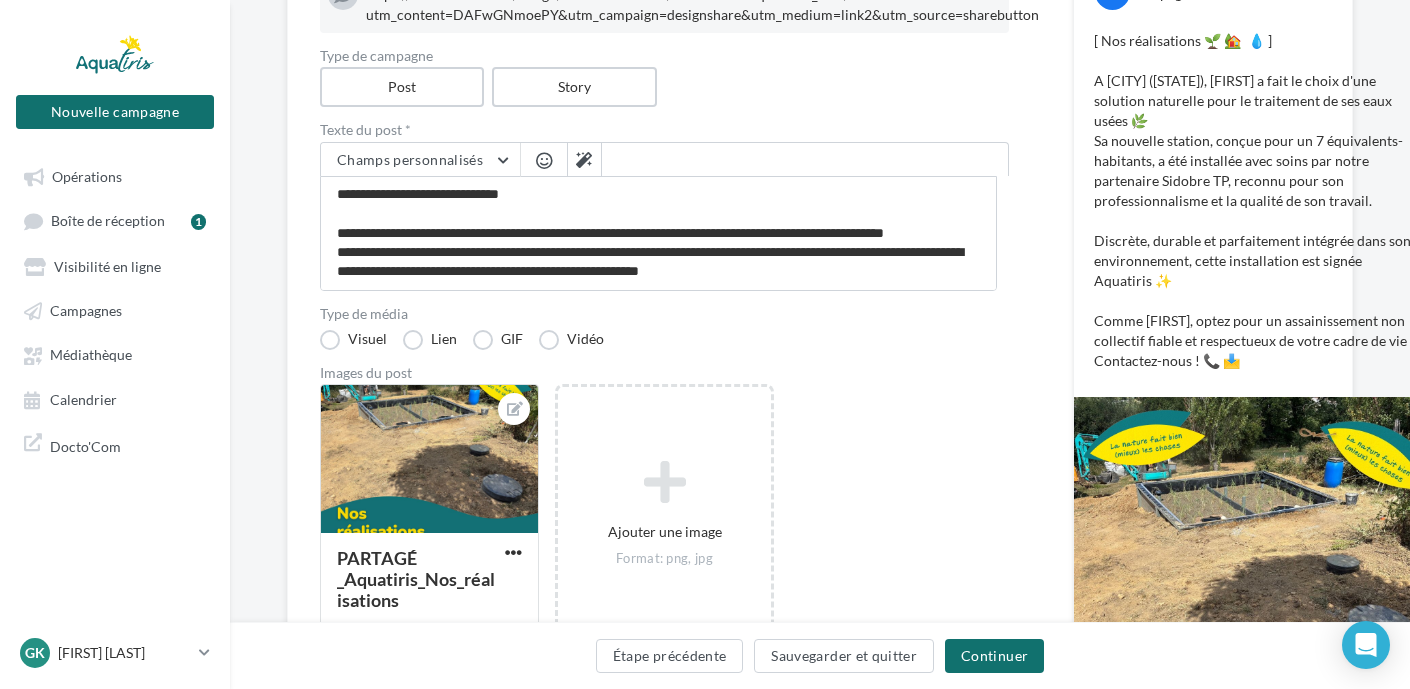 click at bounding box center (544, 160) 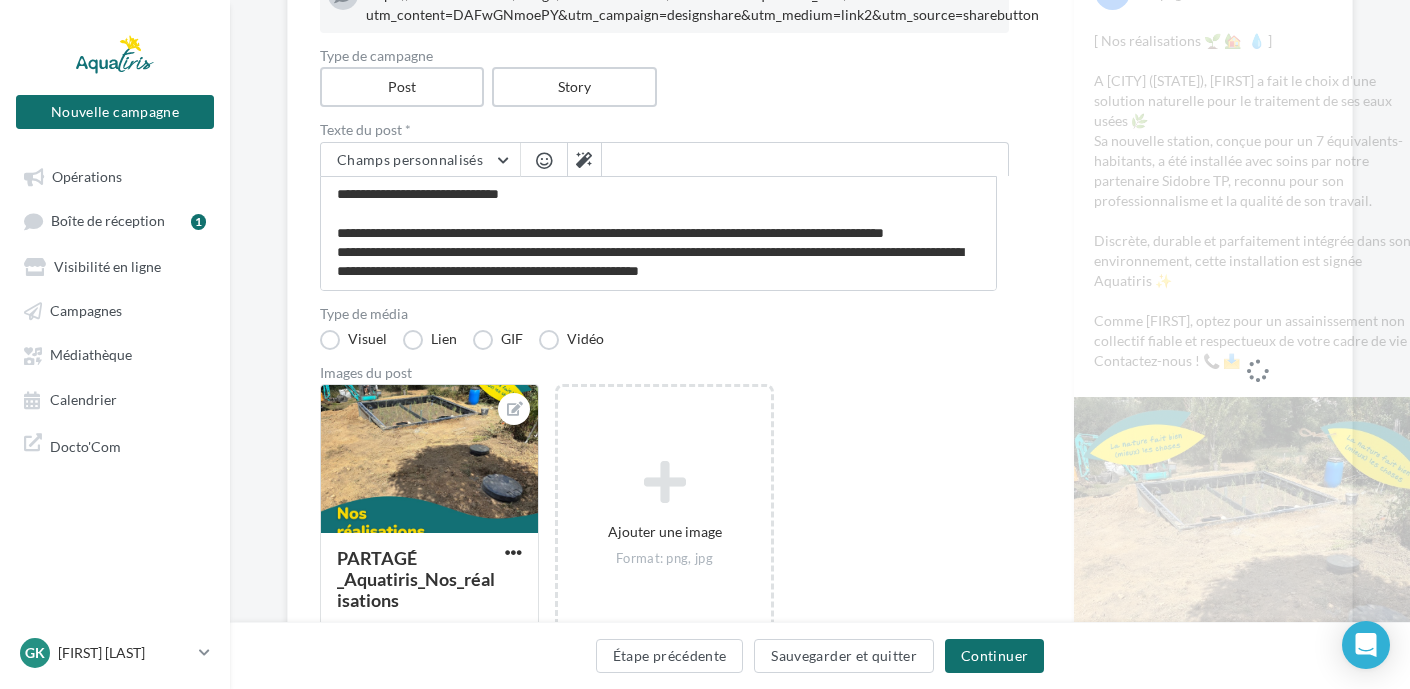 click at bounding box center [544, 160] 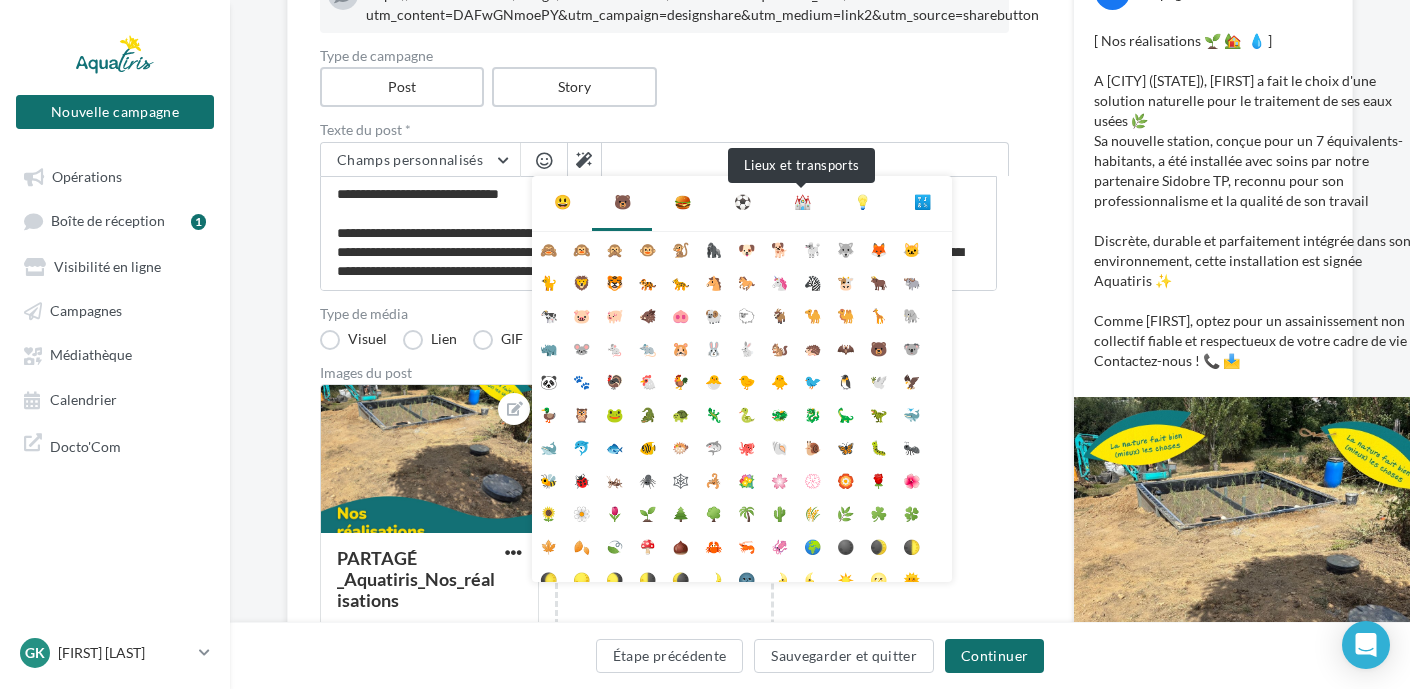 click on "⛪" at bounding box center [802, 202] 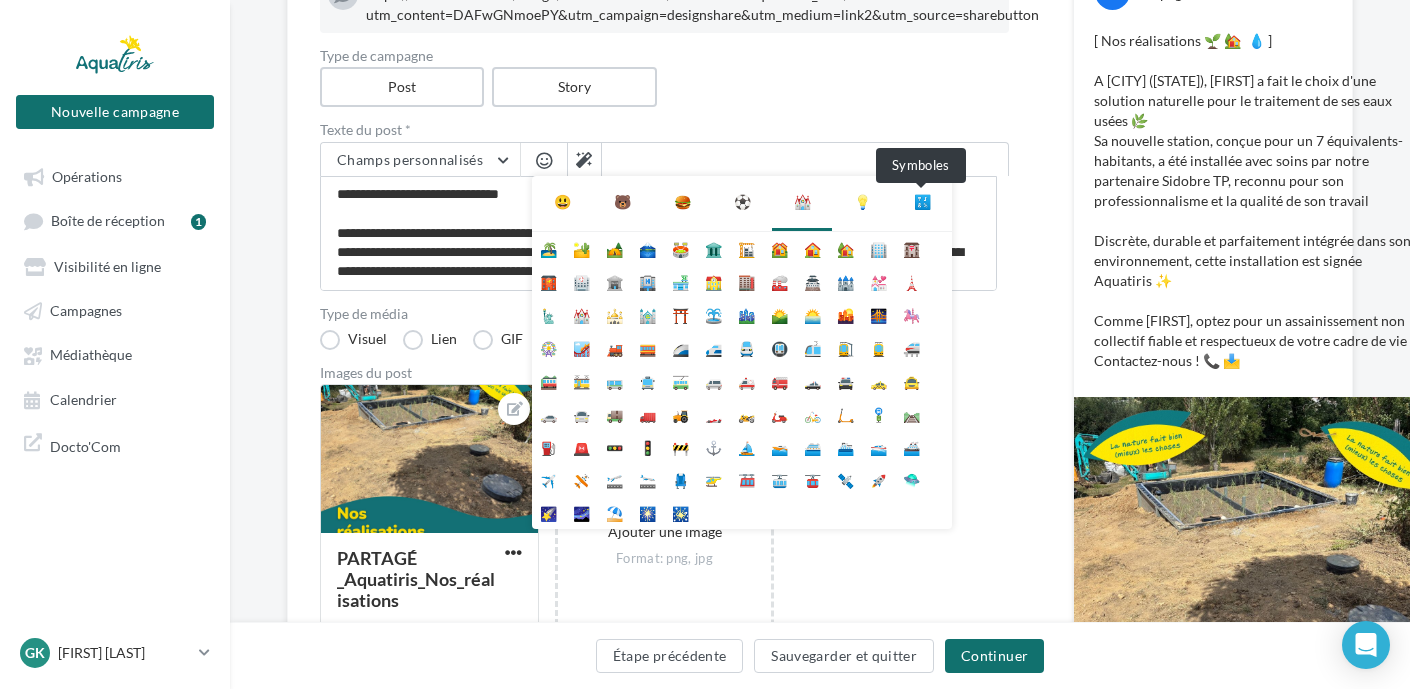 click on "🔣" at bounding box center [922, 202] 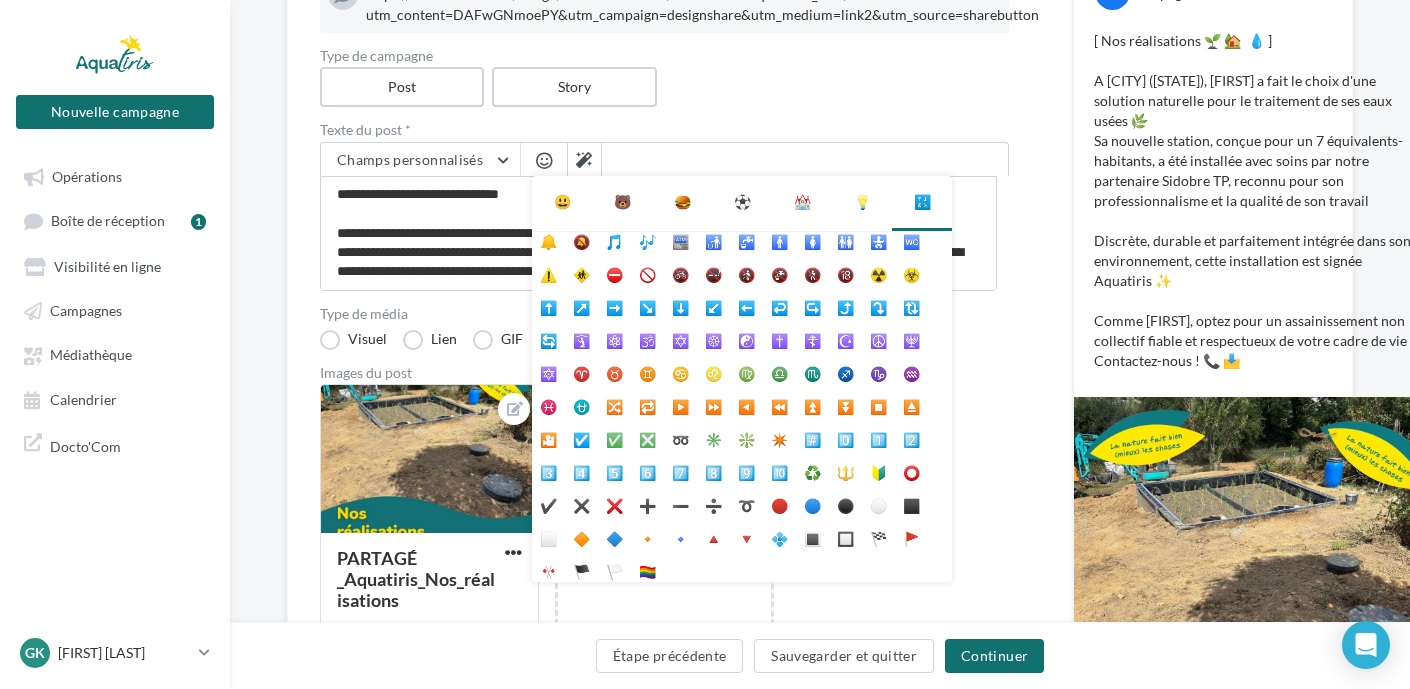 scroll, scrollTop: 112, scrollLeft: 0, axis: vertical 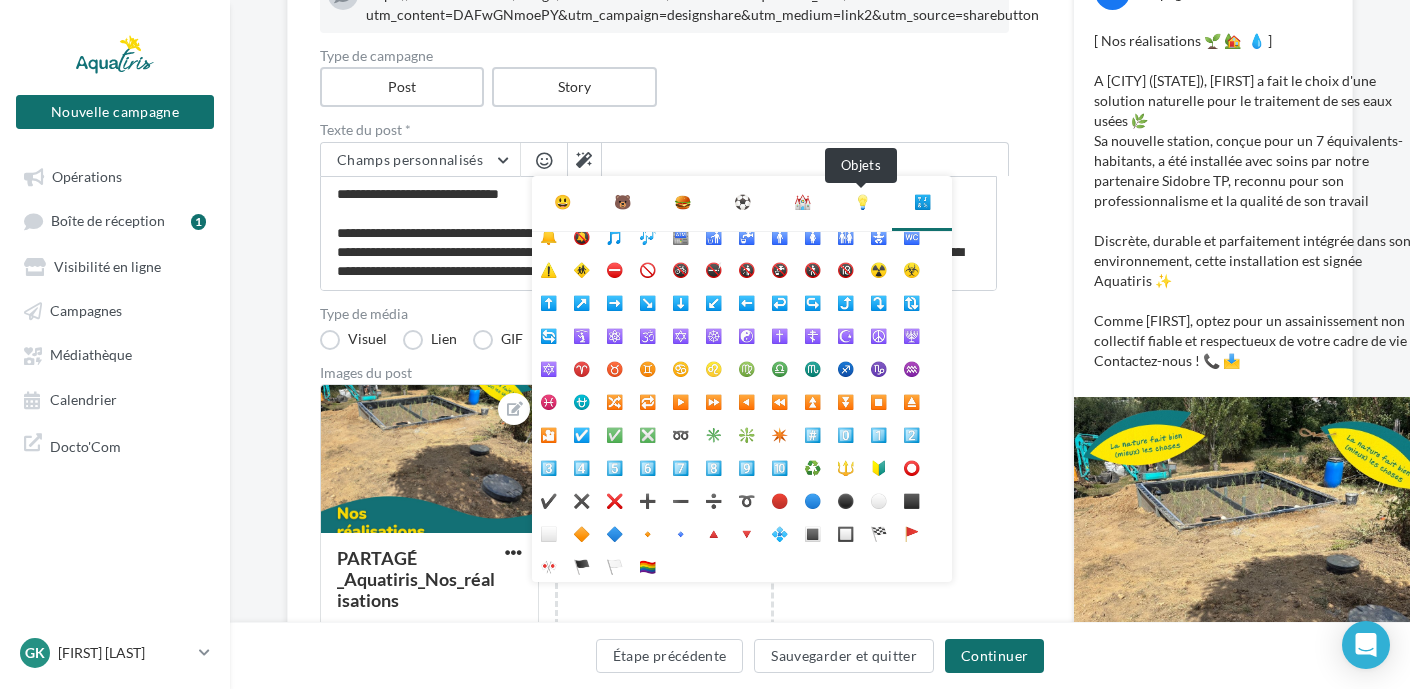 click on "💡" at bounding box center [862, 202] 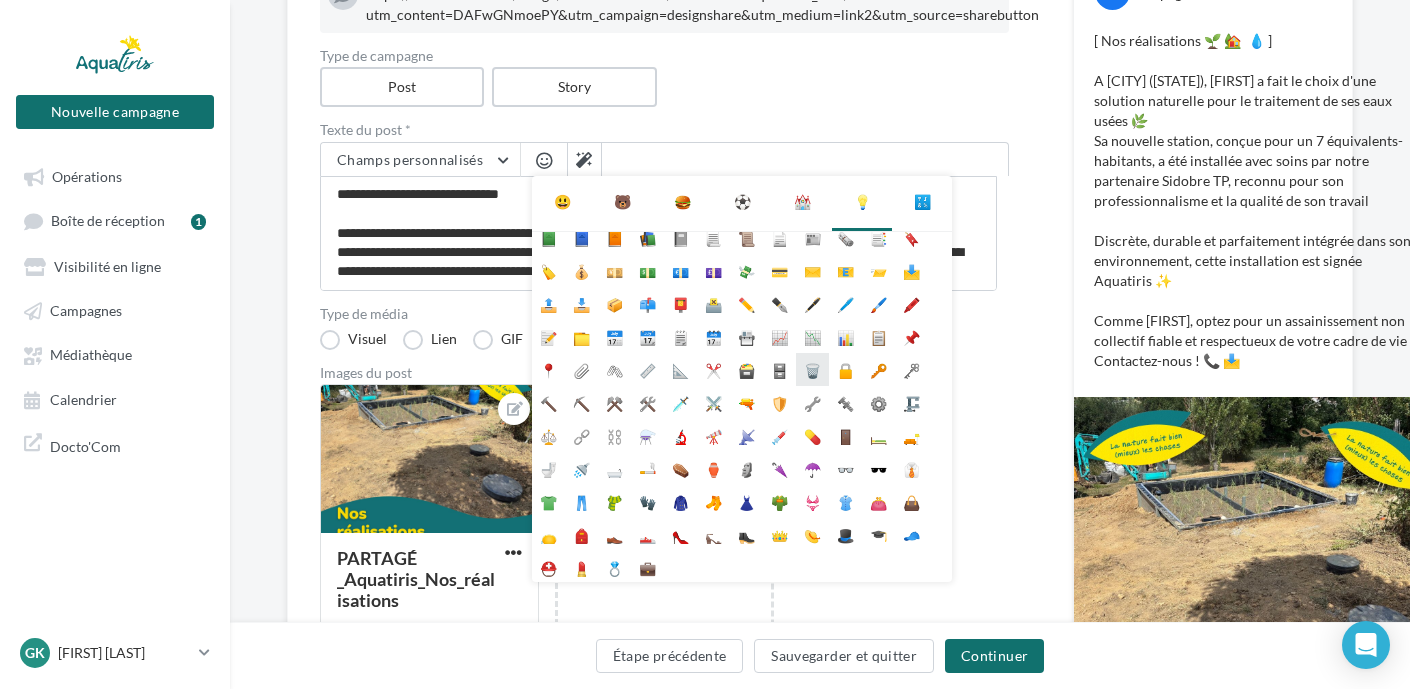 scroll, scrollTop: 178, scrollLeft: 0, axis: vertical 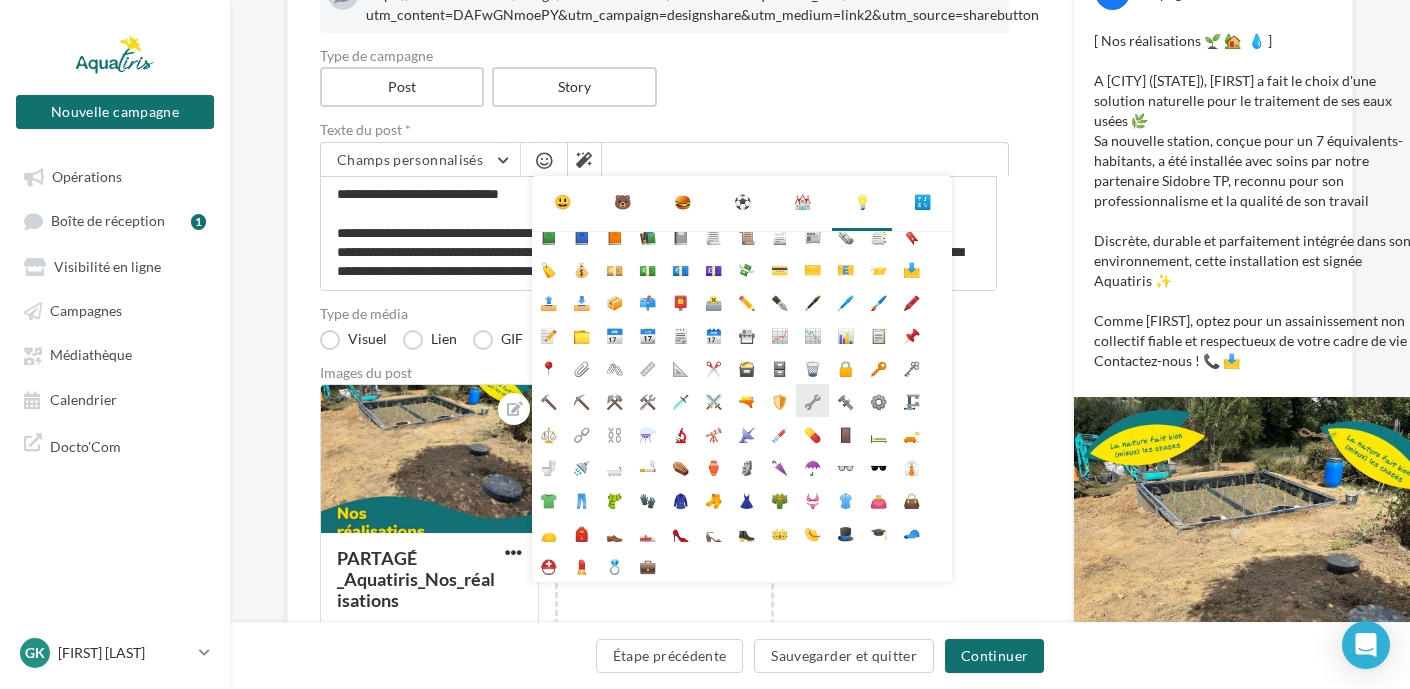 click on "🔧" at bounding box center (812, 400) 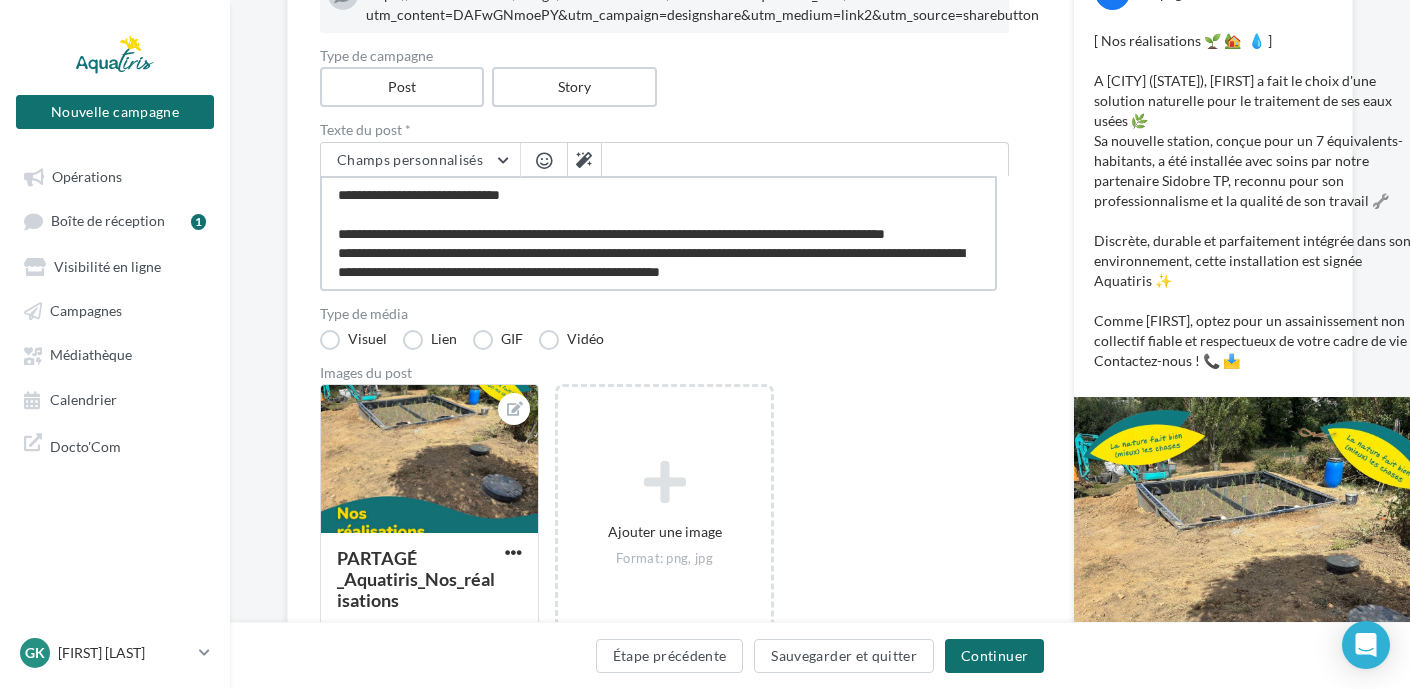 drag, startPoint x: 445, startPoint y: 196, endPoint x: 348, endPoint y: 190, distance: 97.18539 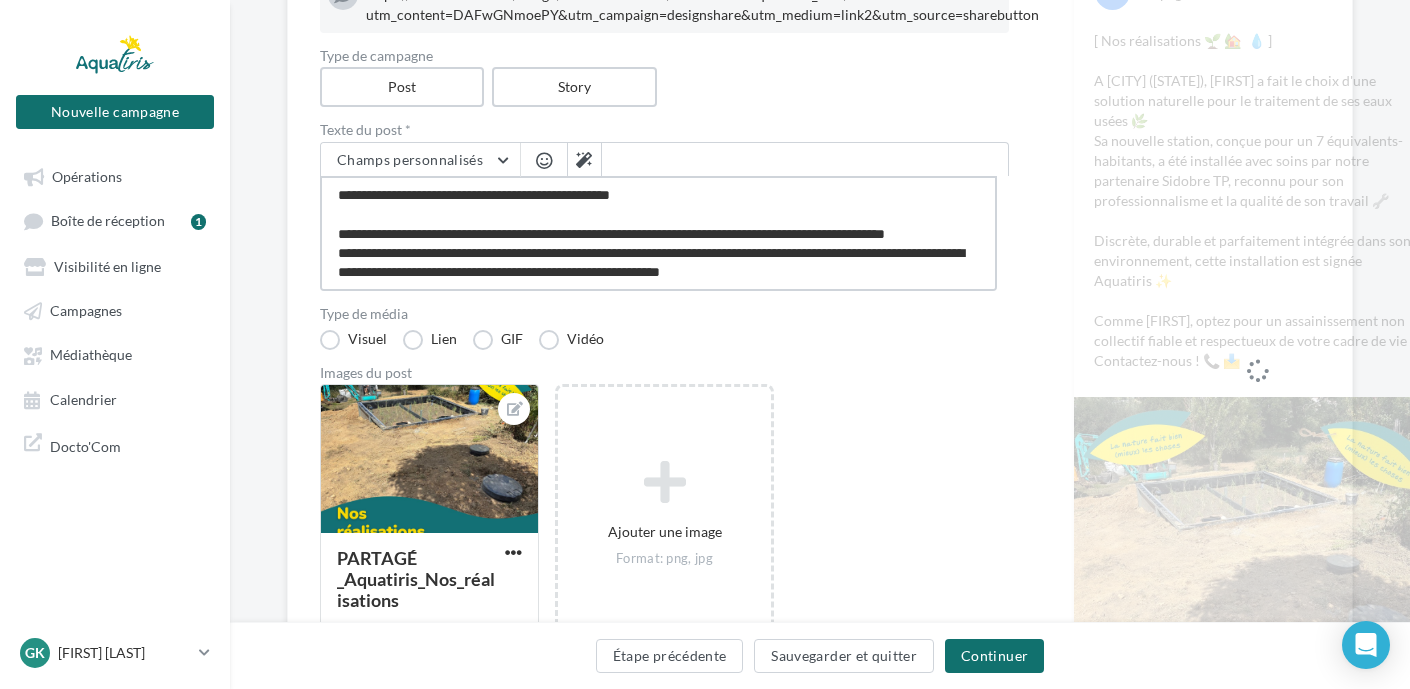 click on "**********" at bounding box center (658, 233) 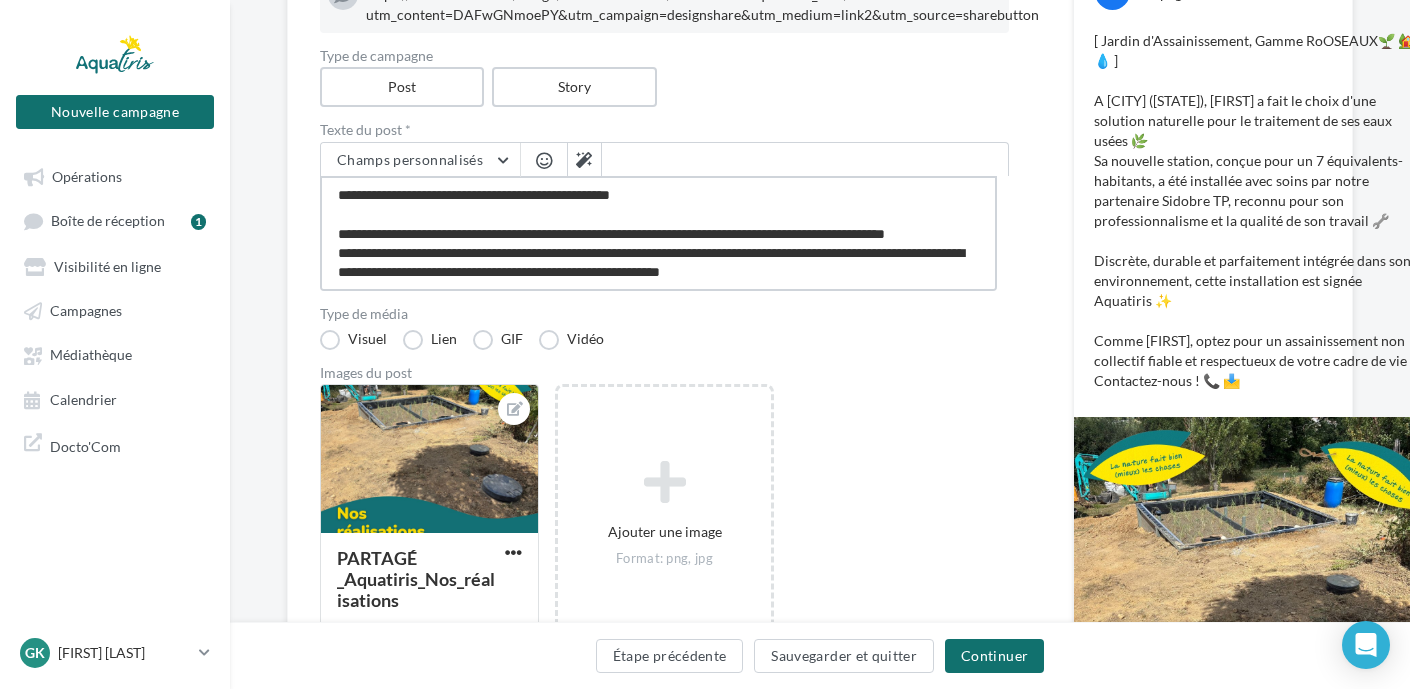 click on "**********" at bounding box center (658, 233) 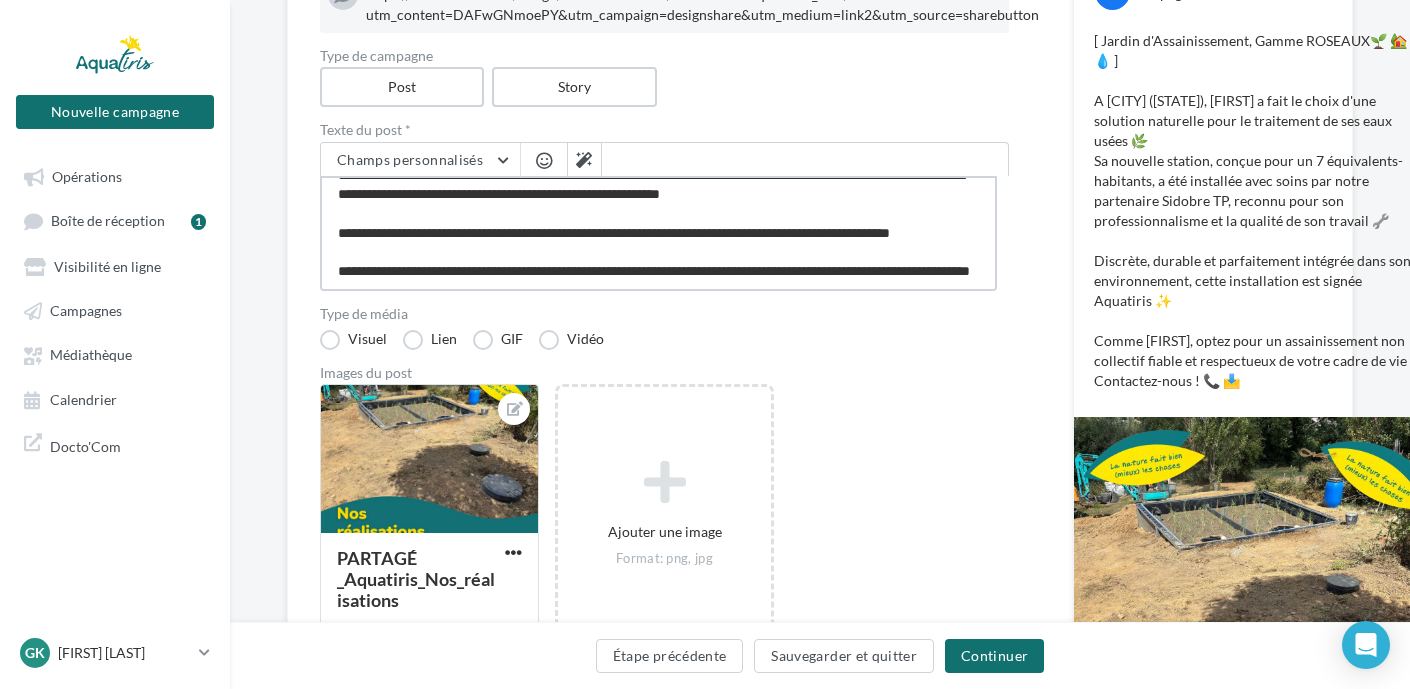 scroll, scrollTop: 117, scrollLeft: 0, axis: vertical 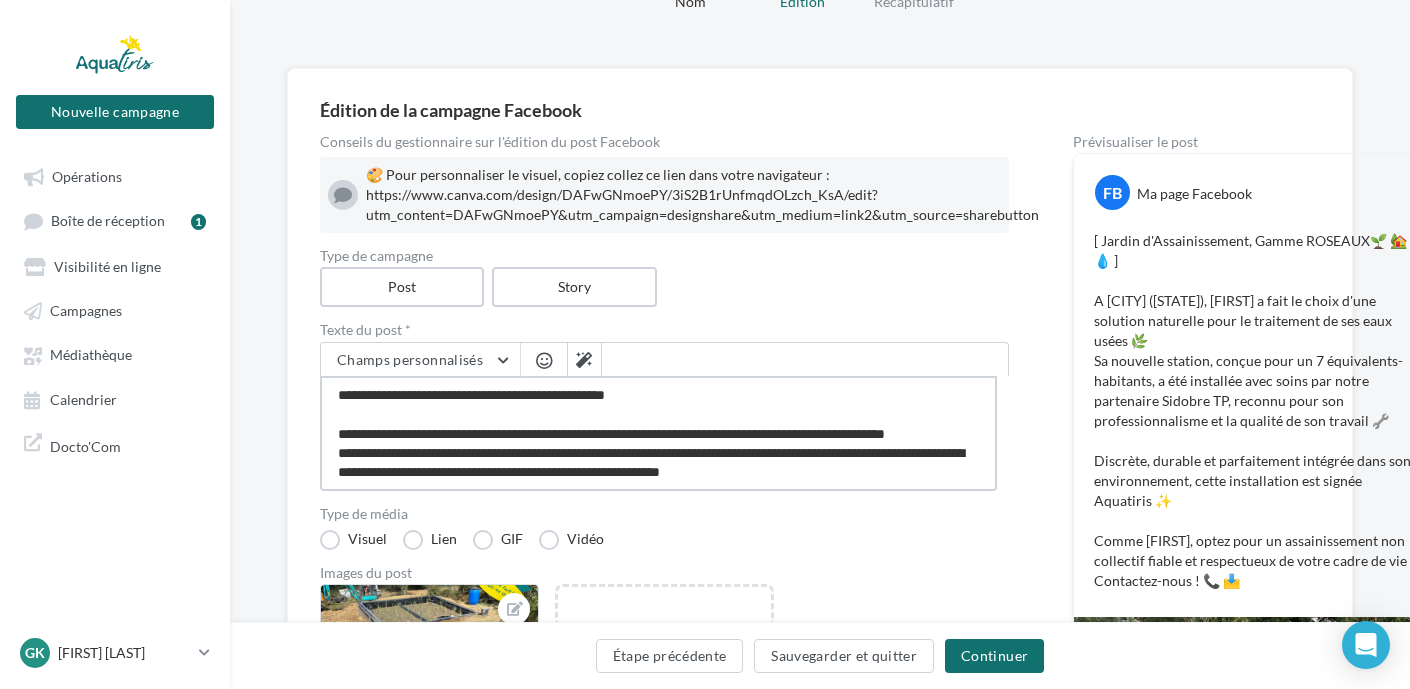 click on "**********" at bounding box center (658, 433) 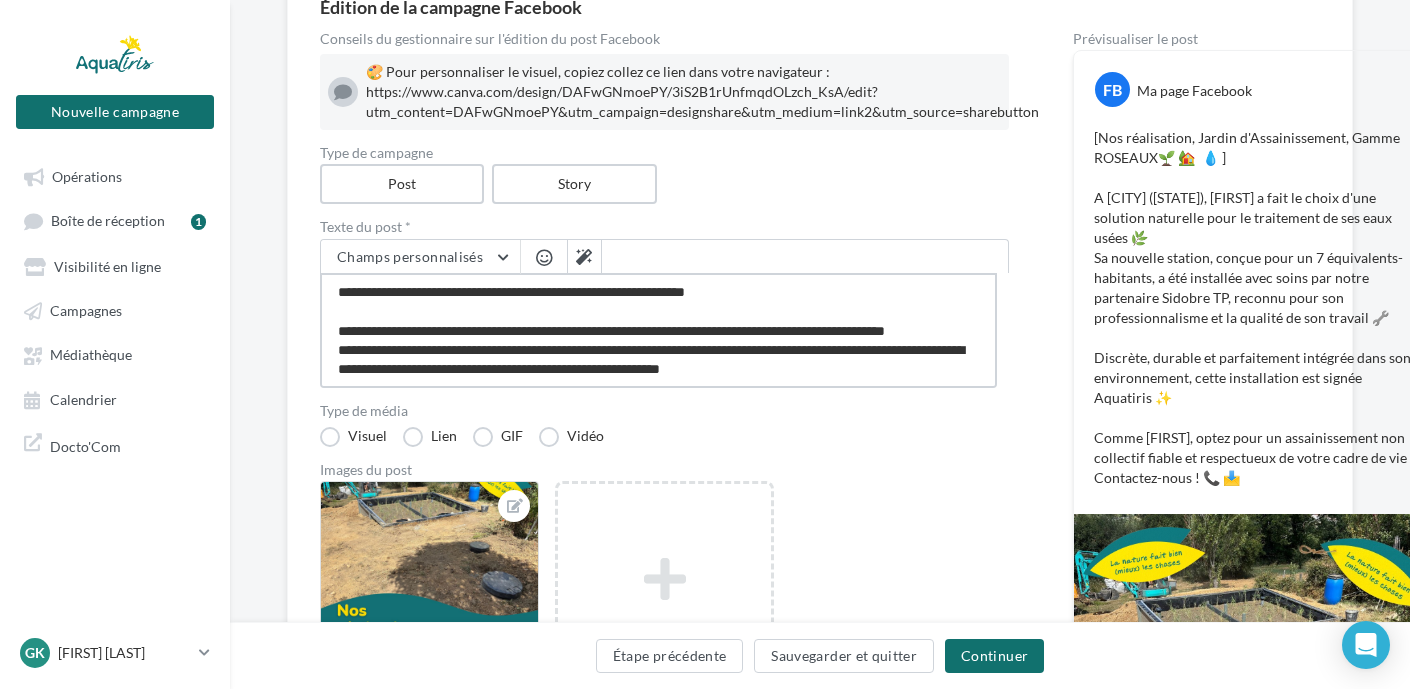 scroll, scrollTop: 200, scrollLeft: 0, axis: vertical 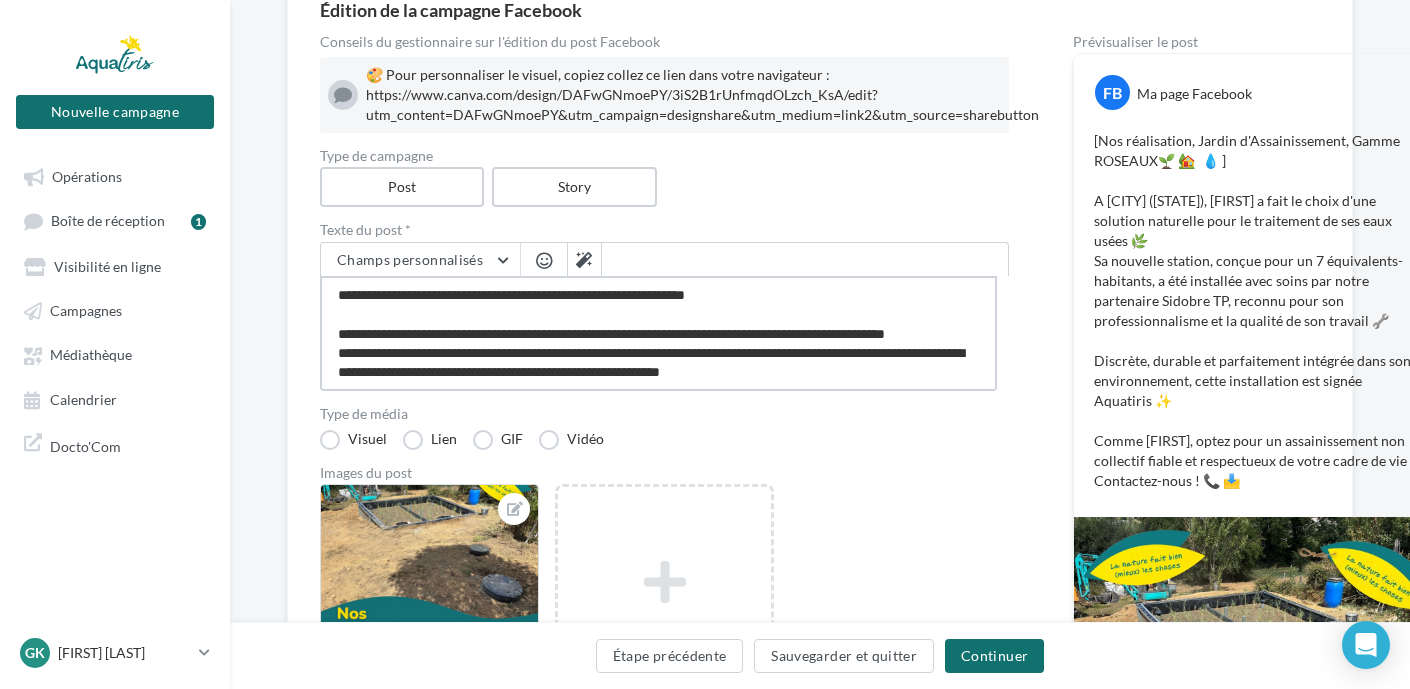 click on "**********" at bounding box center (658, 333) 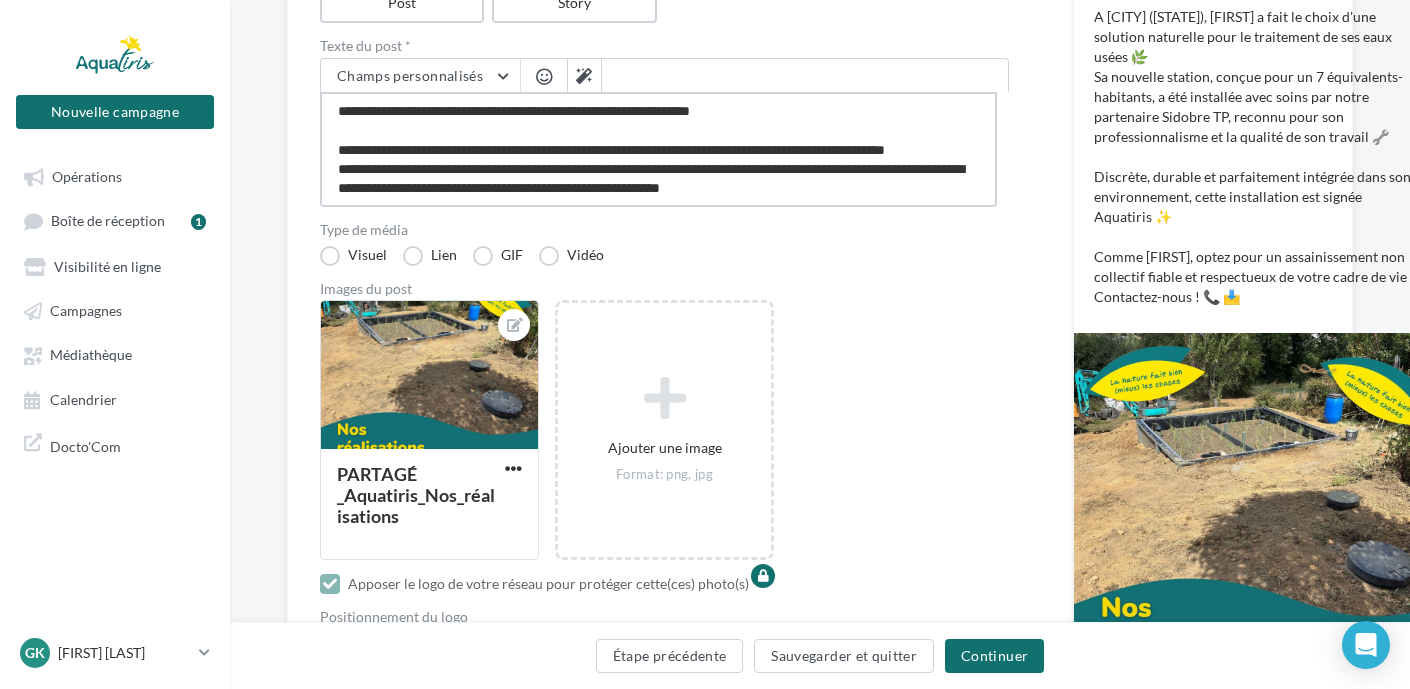 scroll, scrollTop: 339, scrollLeft: 0, axis: vertical 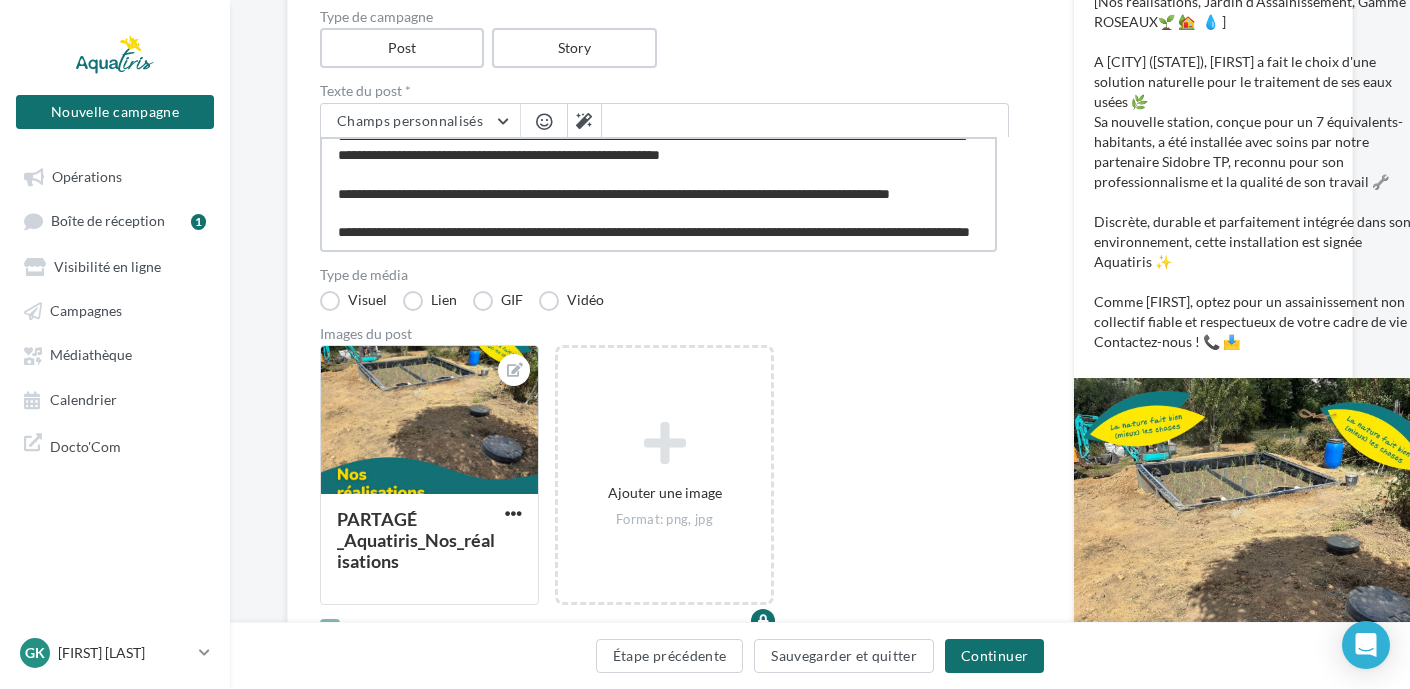 click on "**********" at bounding box center (658, 194) 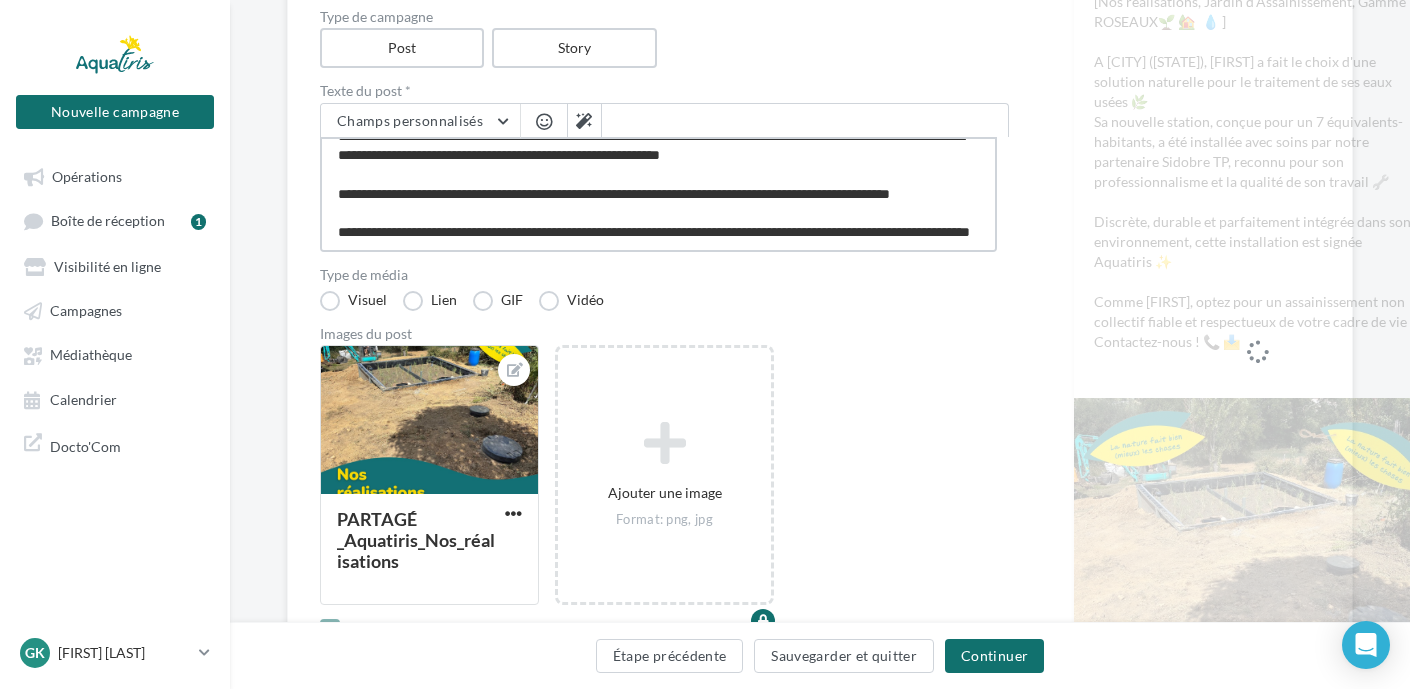 scroll, scrollTop: 117, scrollLeft: 0, axis: vertical 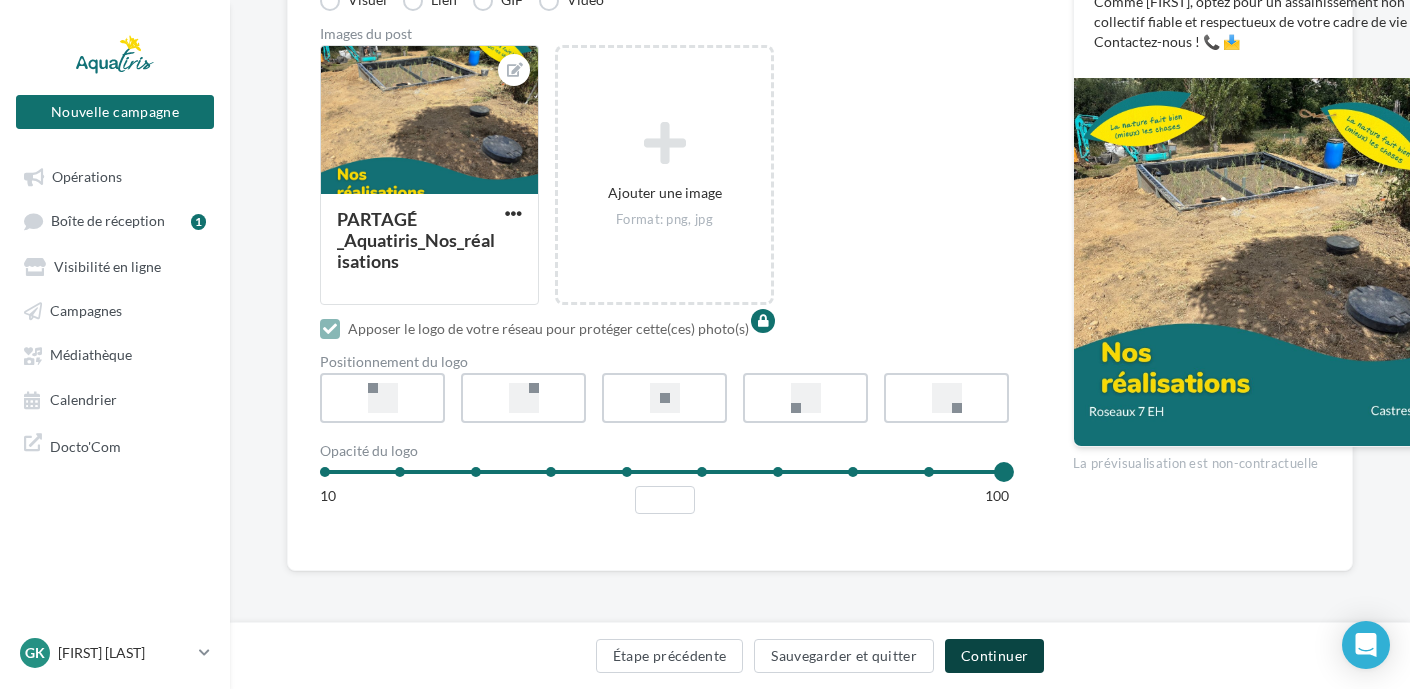 click on "Continuer" at bounding box center [994, 656] 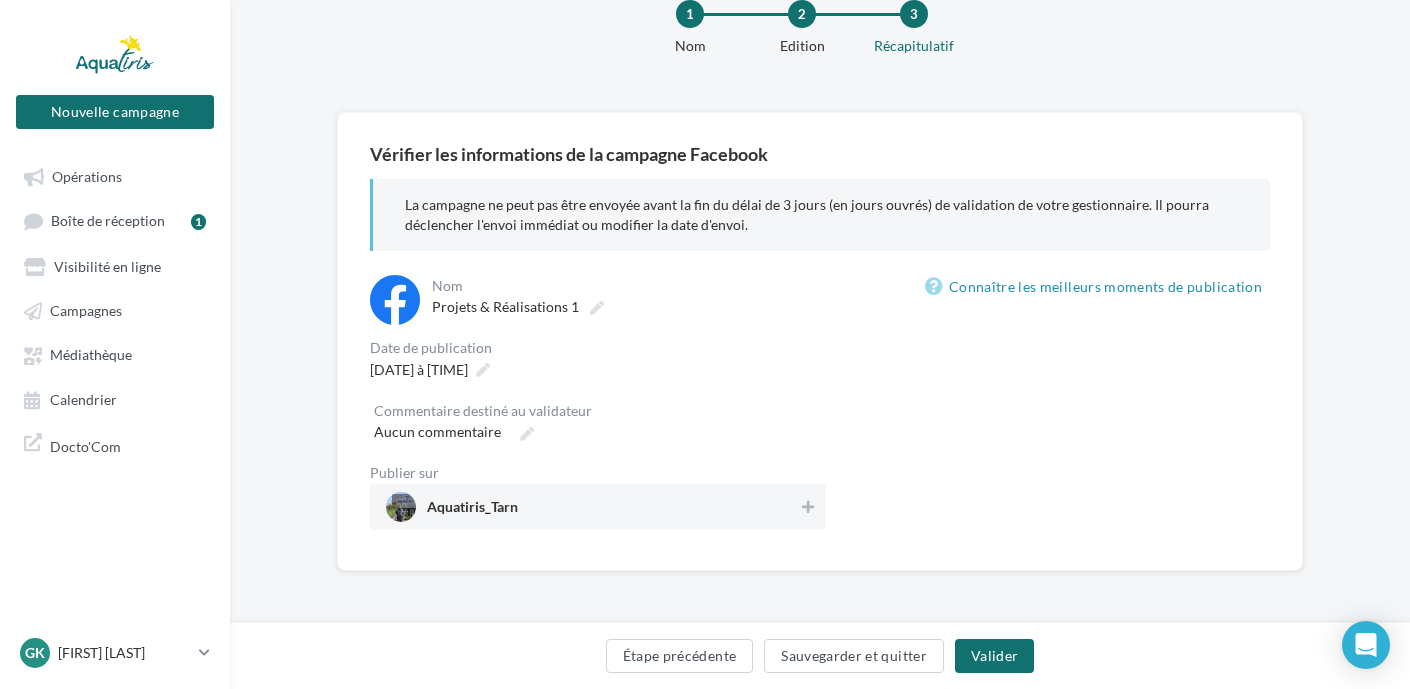 scroll, scrollTop: 221, scrollLeft: 0, axis: vertical 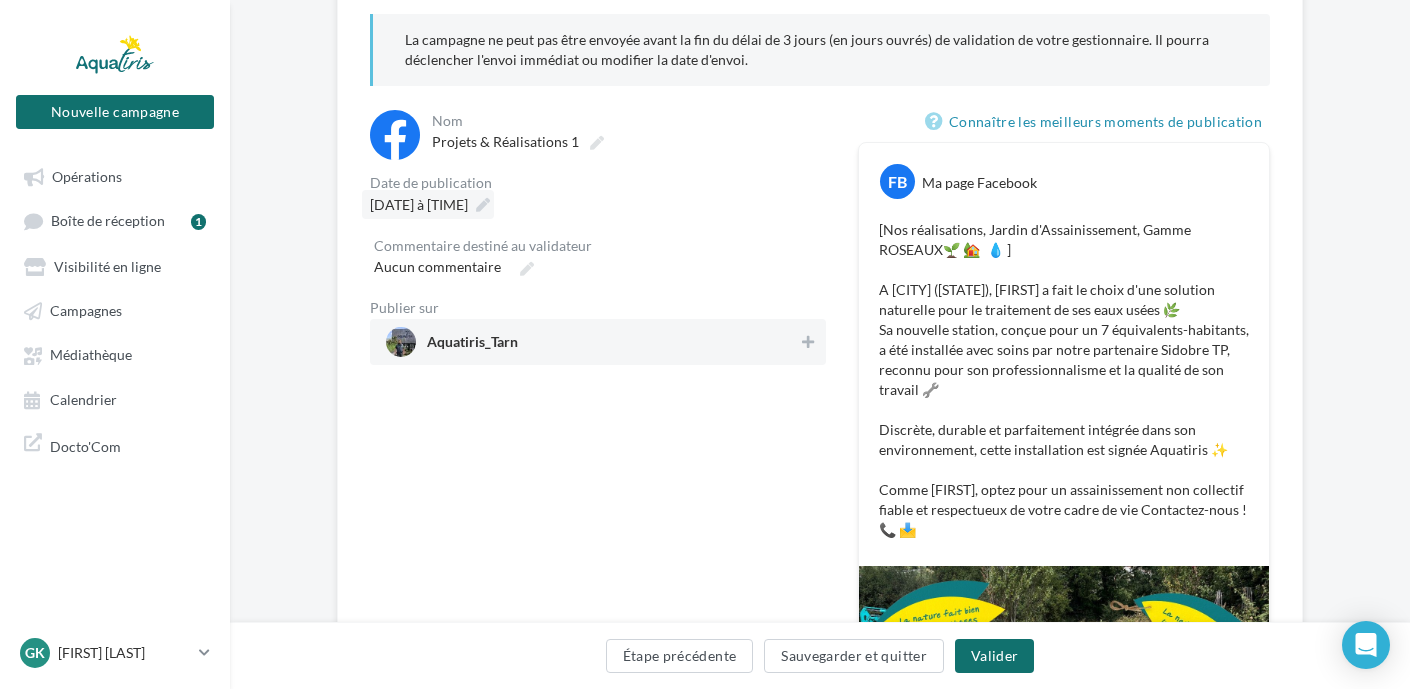 click on "17/07/2025 à 00:10" at bounding box center (419, 204) 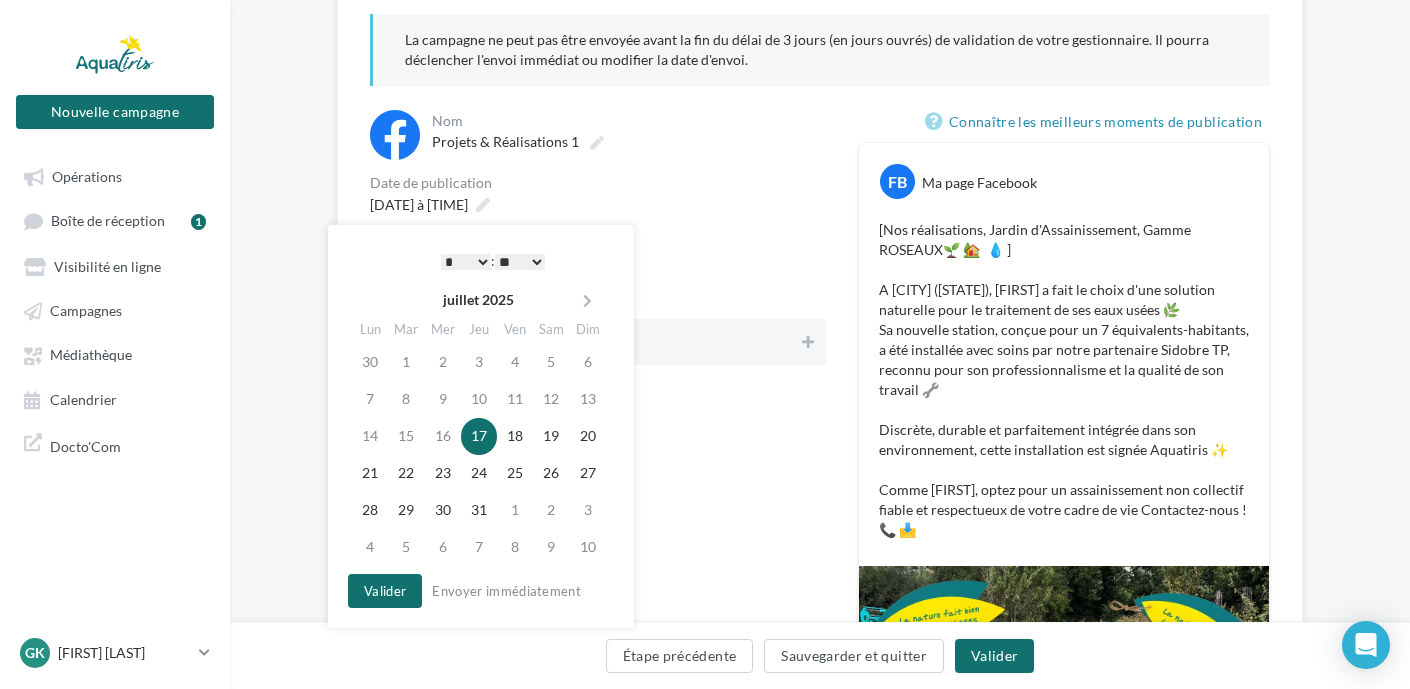 click on "* * * * * * * * * * ** ** ** ** ** ** ** ** ** ** ** ** ** **" at bounding box center [466, 262] 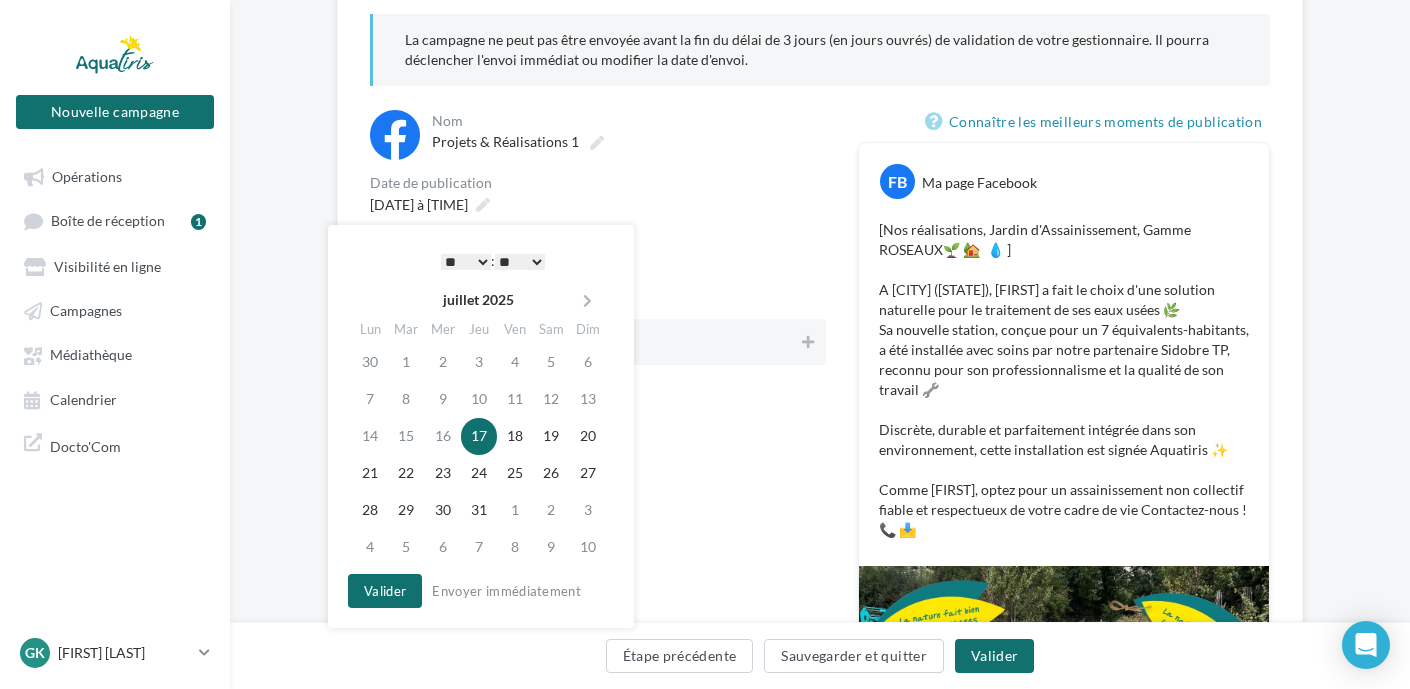 click on "** ** ** ** ** **" at bounding box center (520, 262) 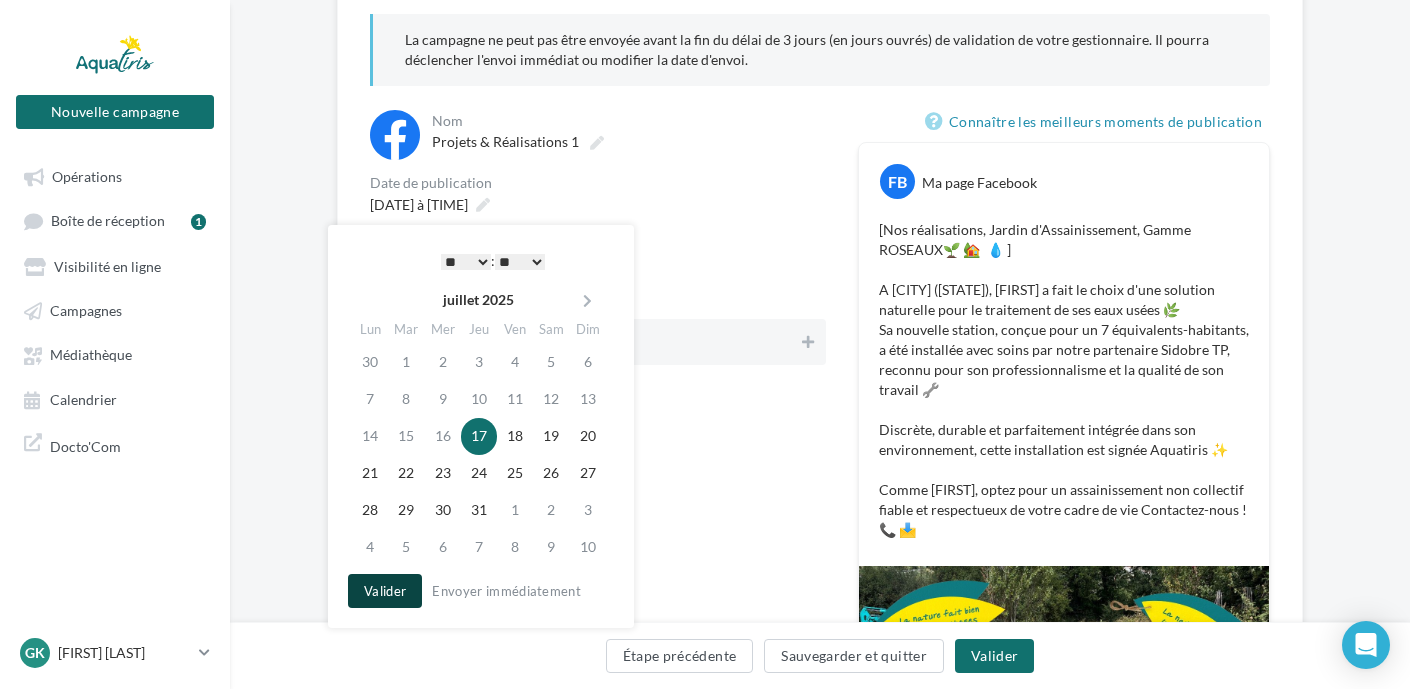 click on "Valider" at bounding box center (385, 591) 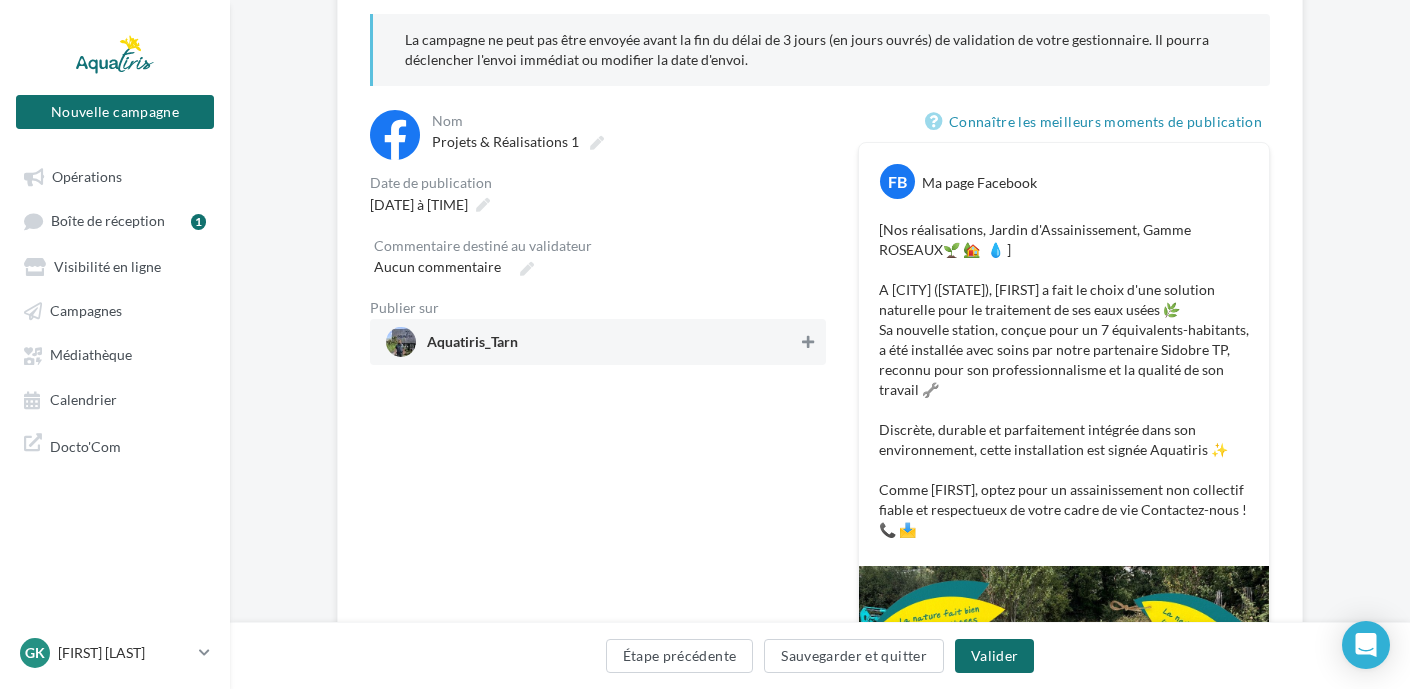 click at bounding box center [808, 342] 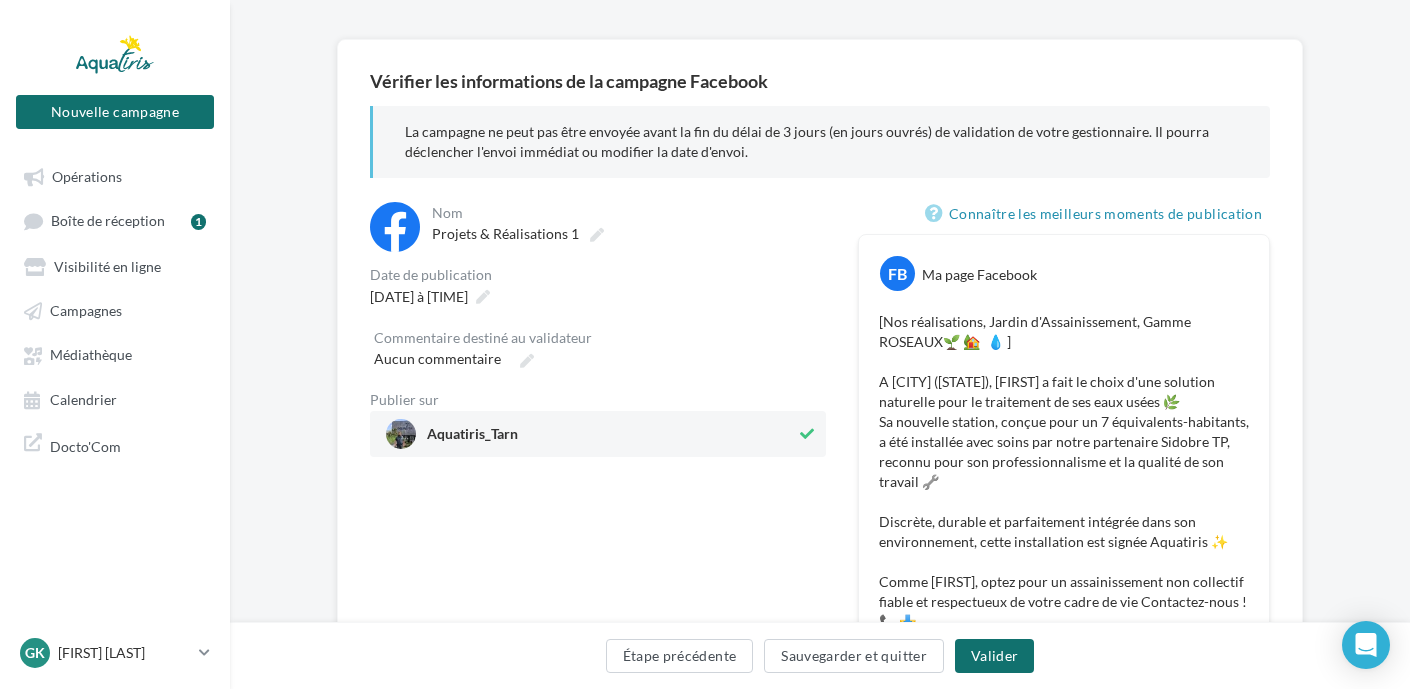 scroll, scrollTop: 121, scrollLeft: 0, axis: vertical 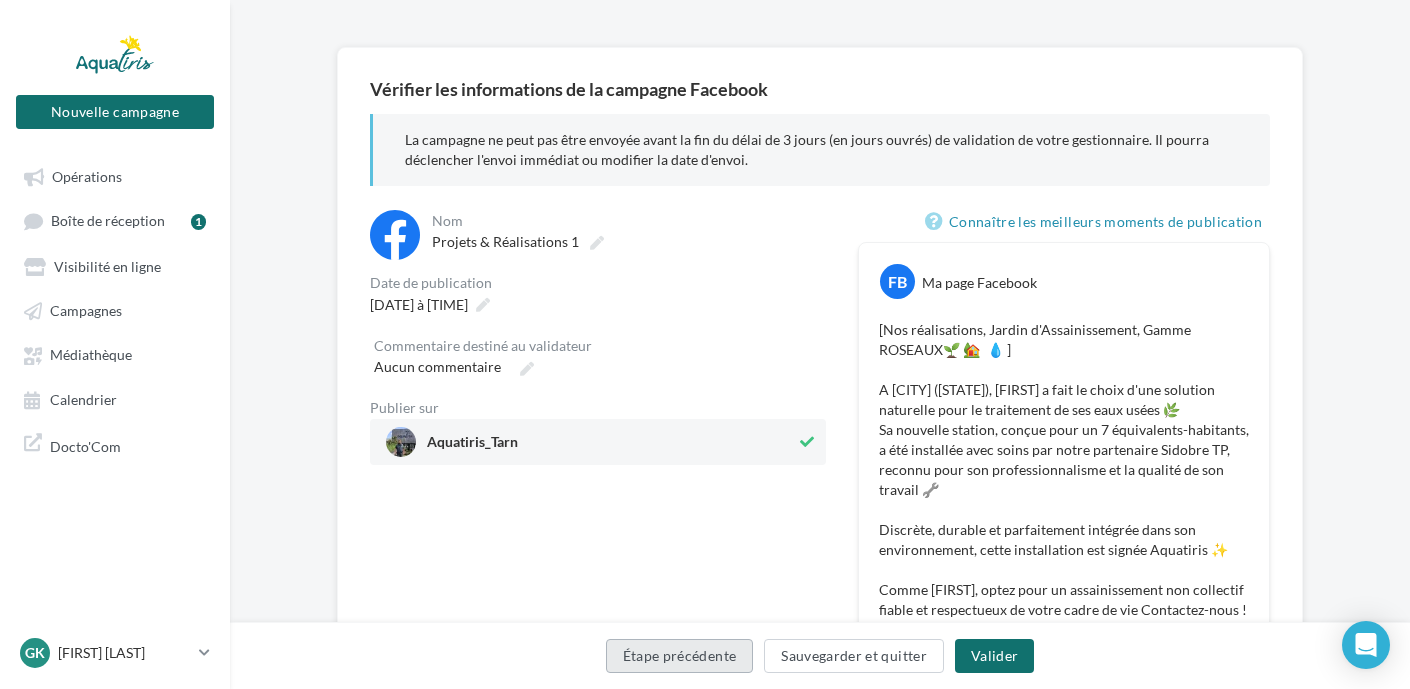 click on "Étape précédente" at bounding box center (680, 656) 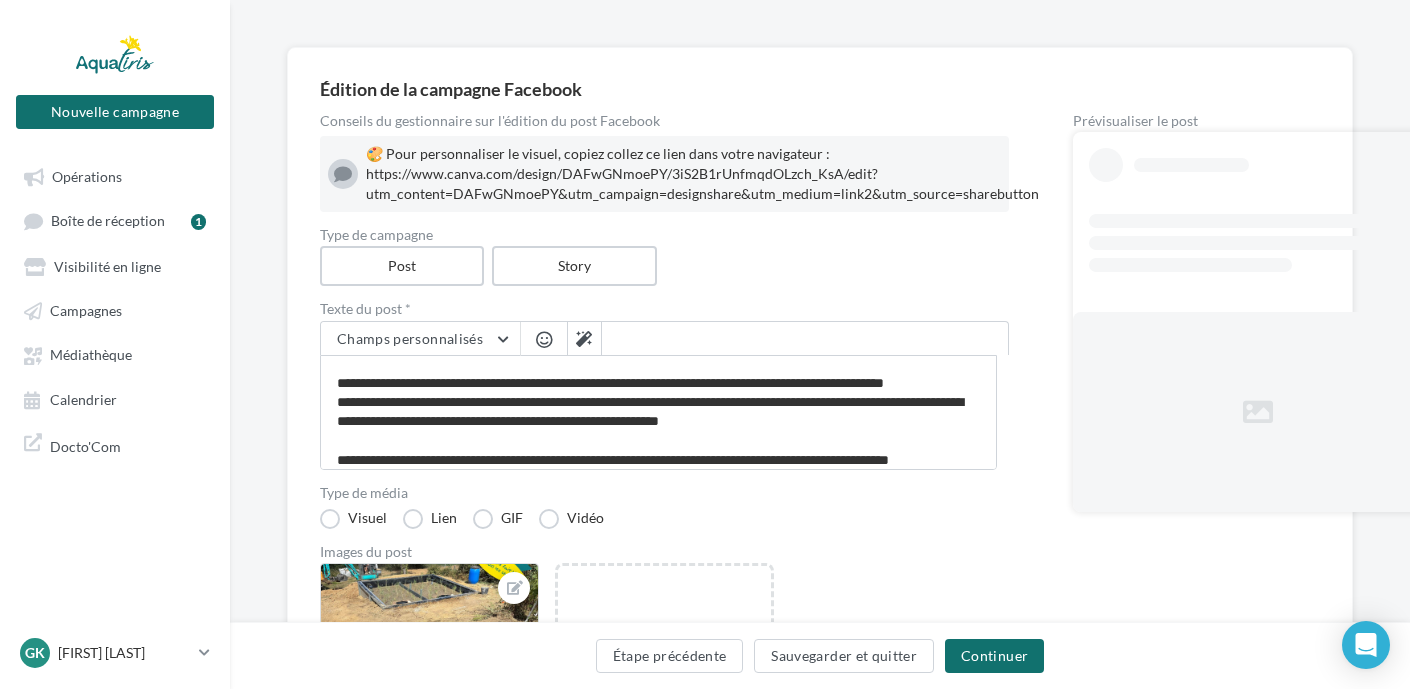 scroll, scrollTop: 115, scrollLeft: 0, axis: vertical 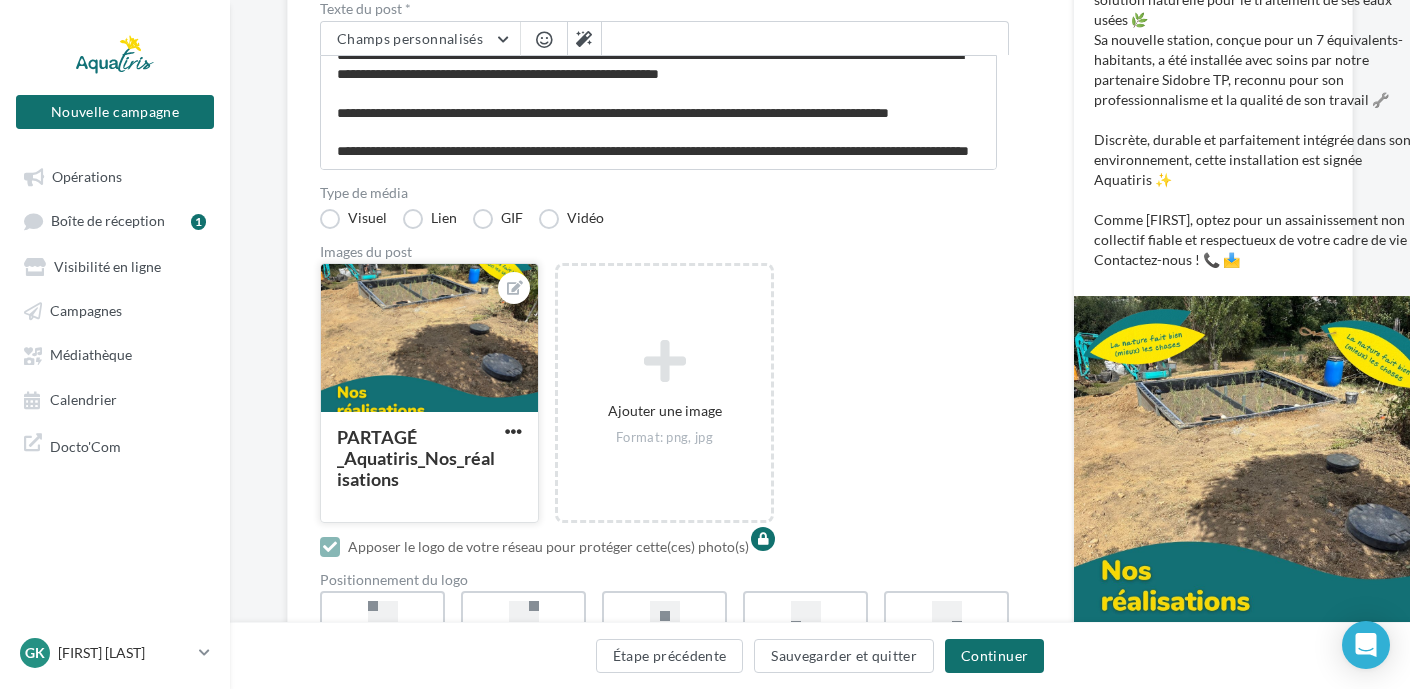 click at bounding box center (429, 339) 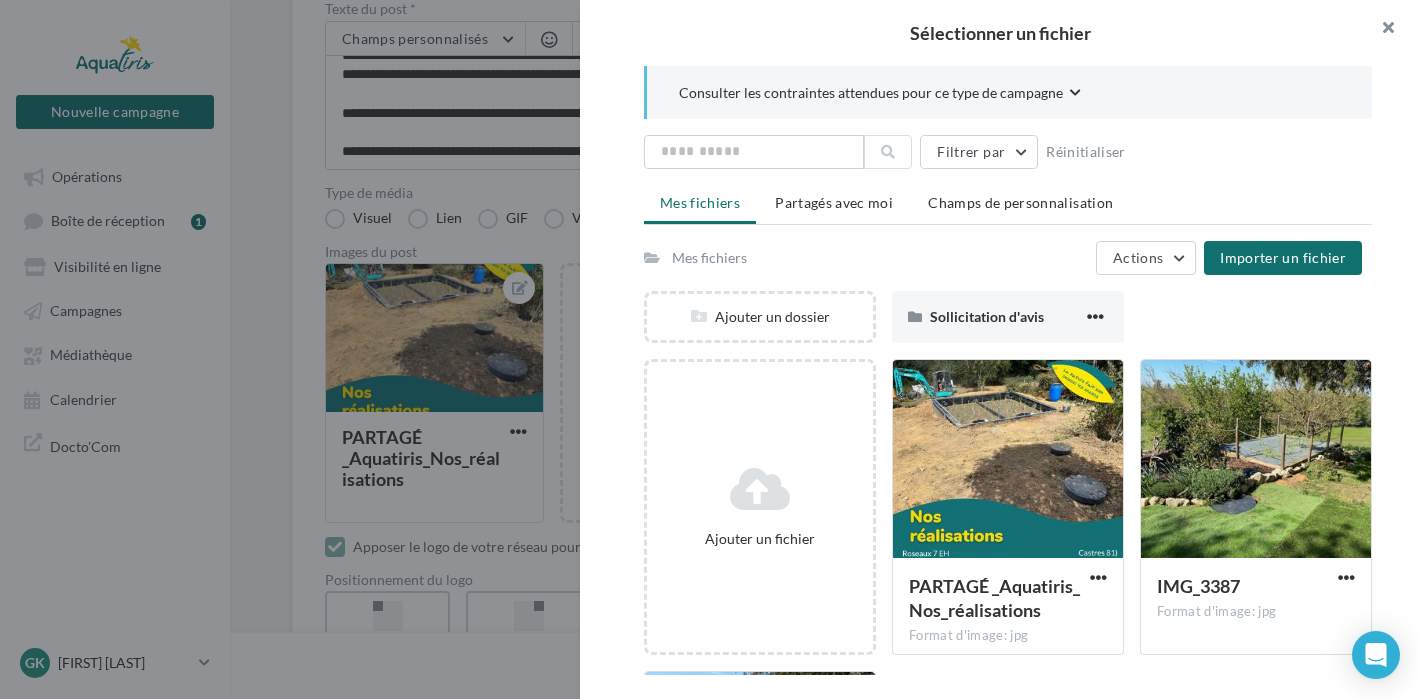 click at bounding box center [1380, 30] 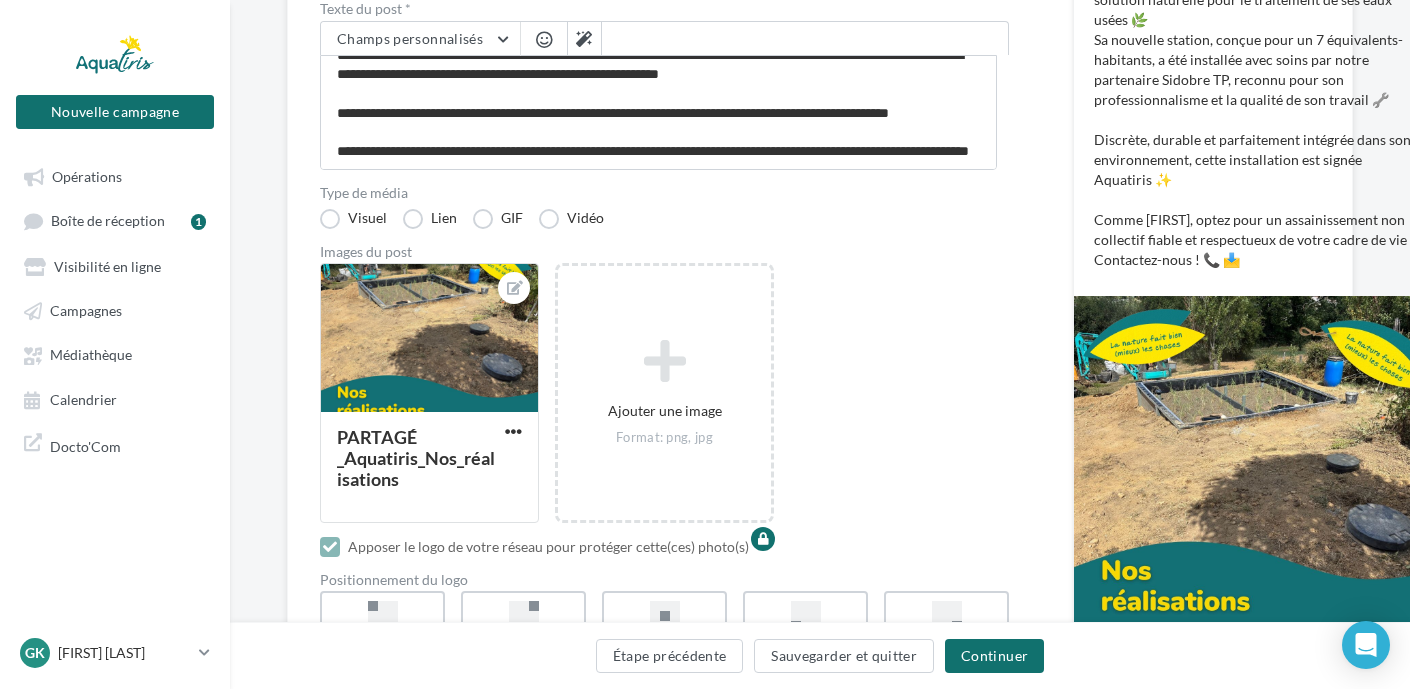 click at bounding box center (1258, 480) 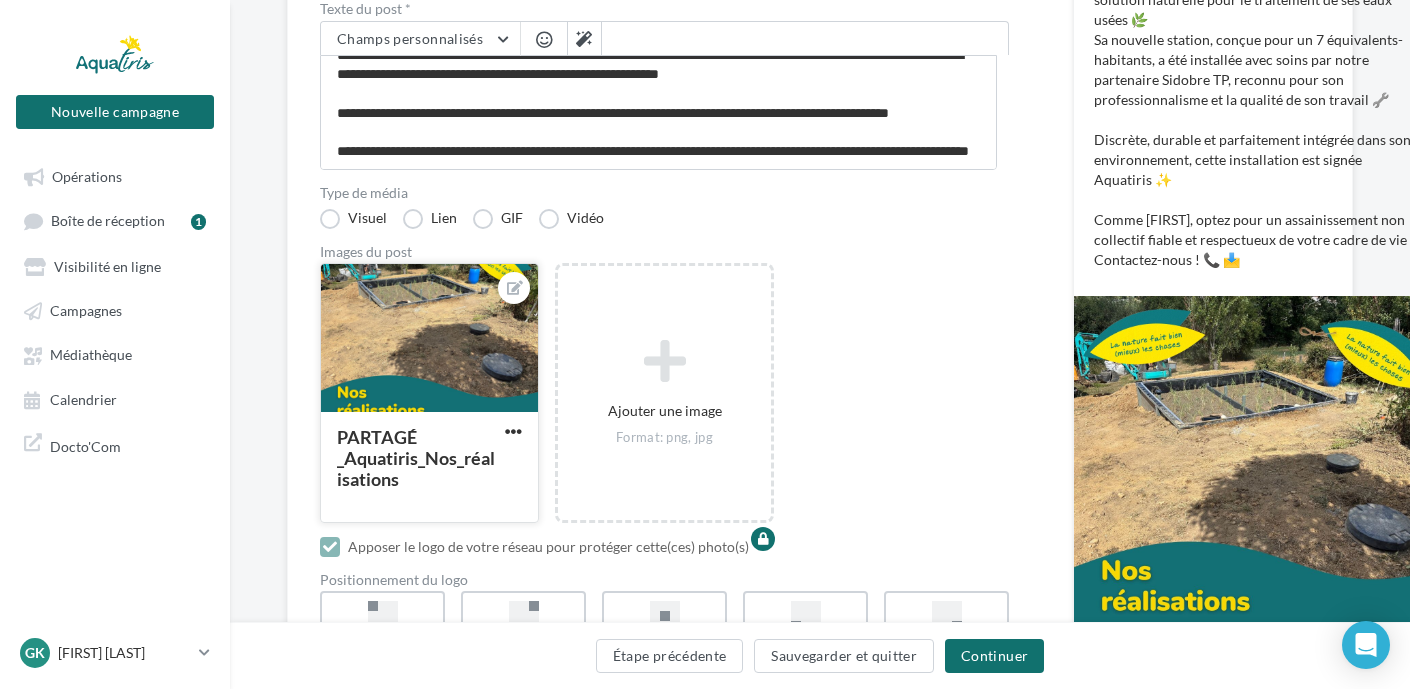 click at bounding box center [429, 339] 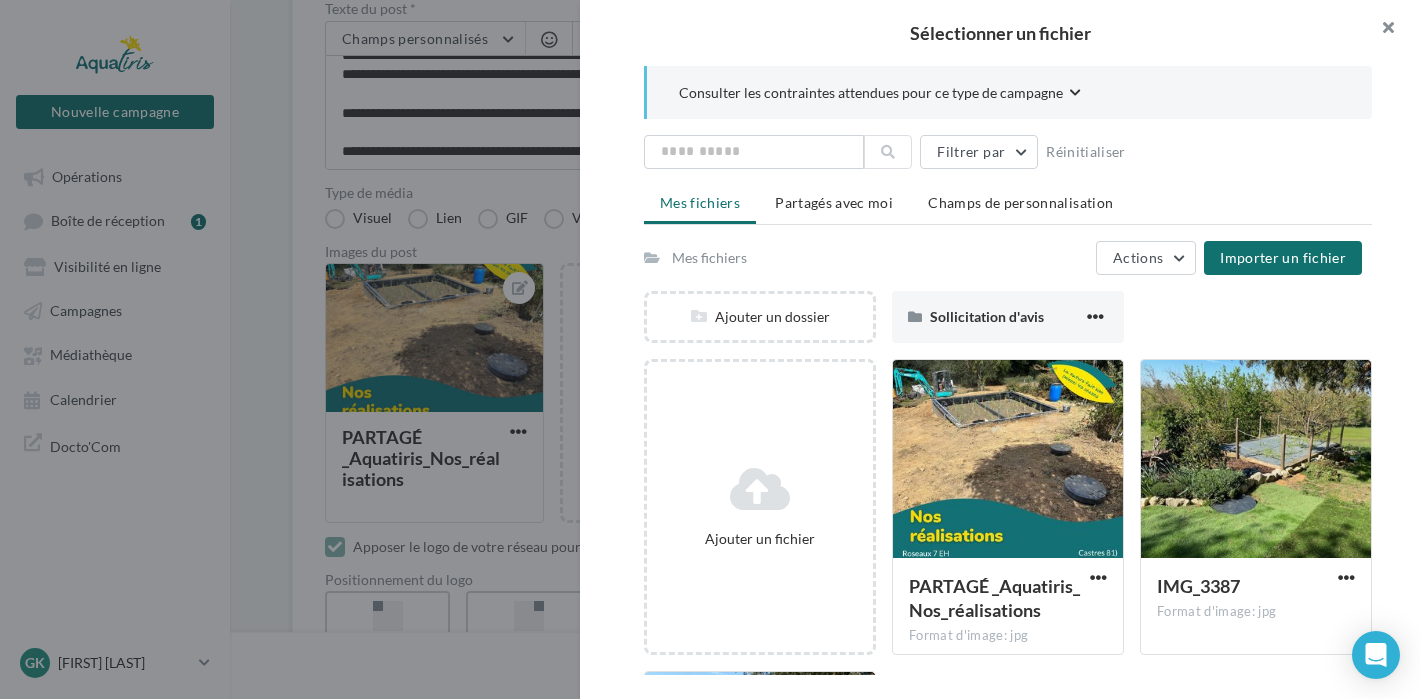 click at bounding box center (1380, 30) 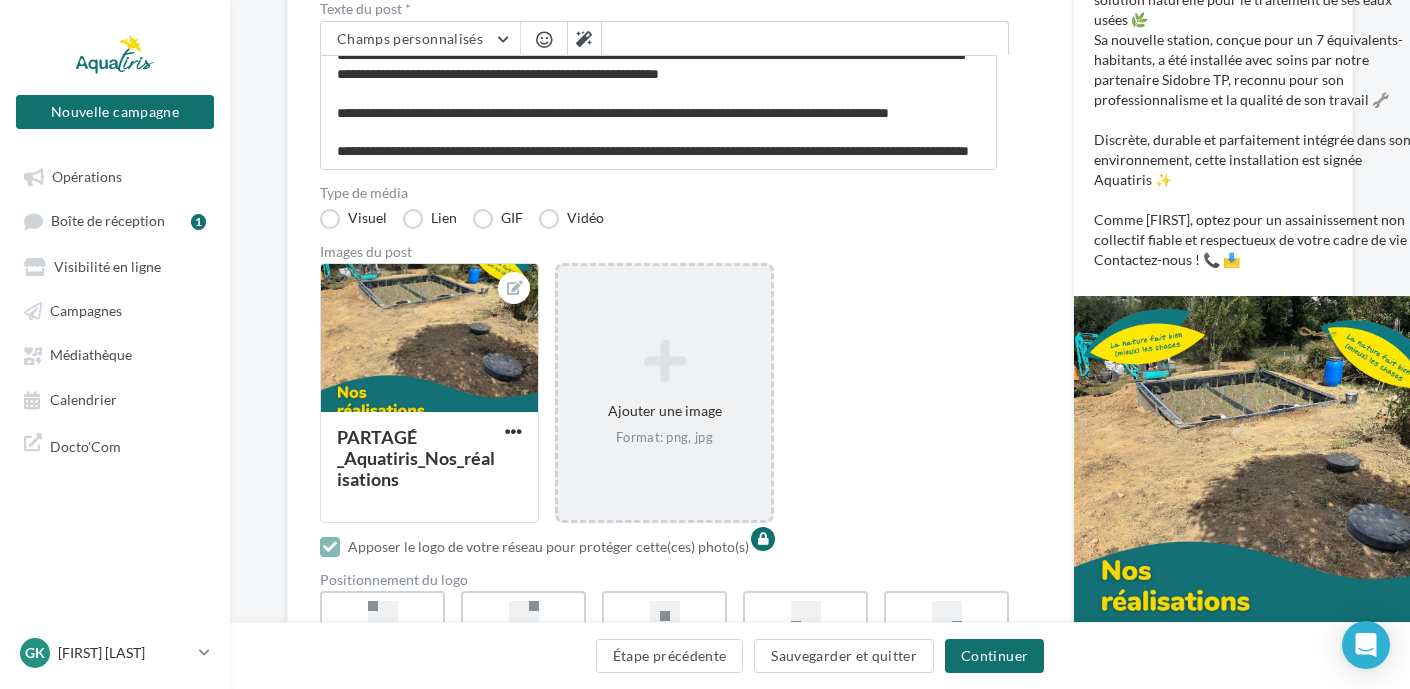 click on "Ajouter une image     Format: png, jpg" at bounding box center [664, 393] 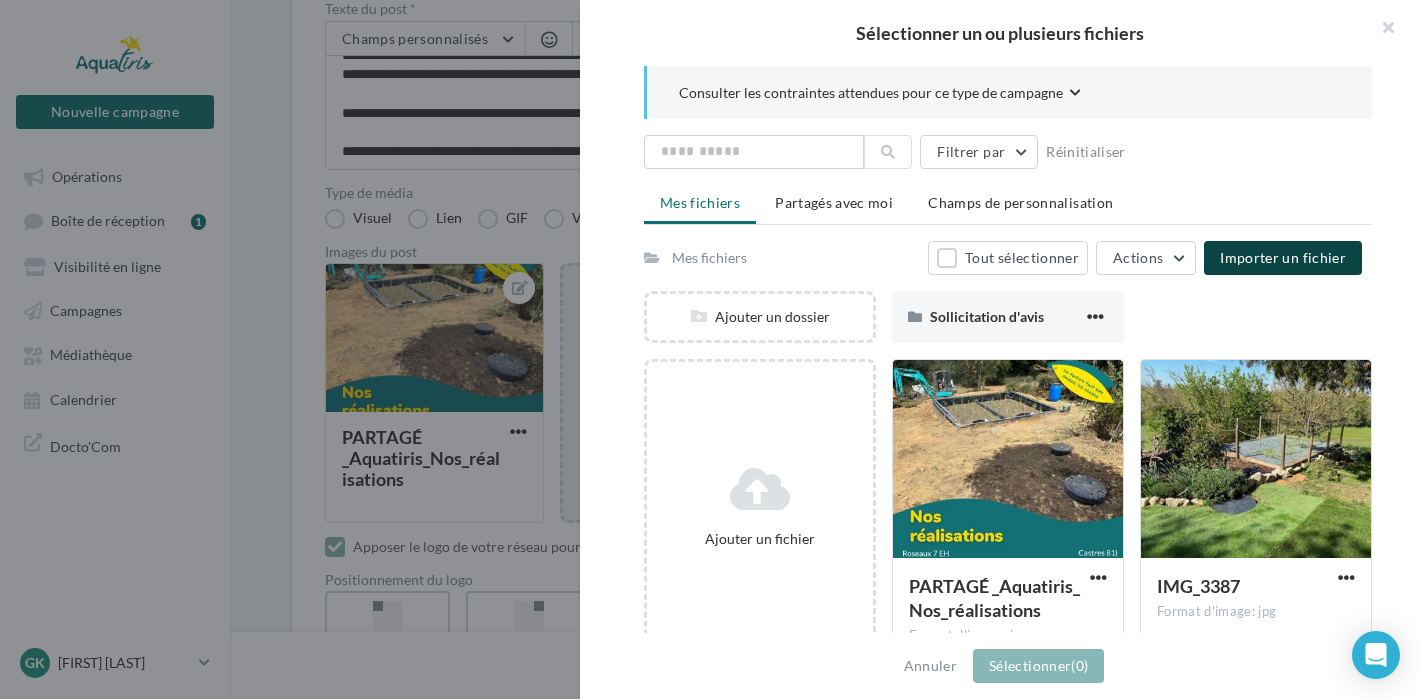 click on "Importer un fichier" at bounding box center [1283, 258] 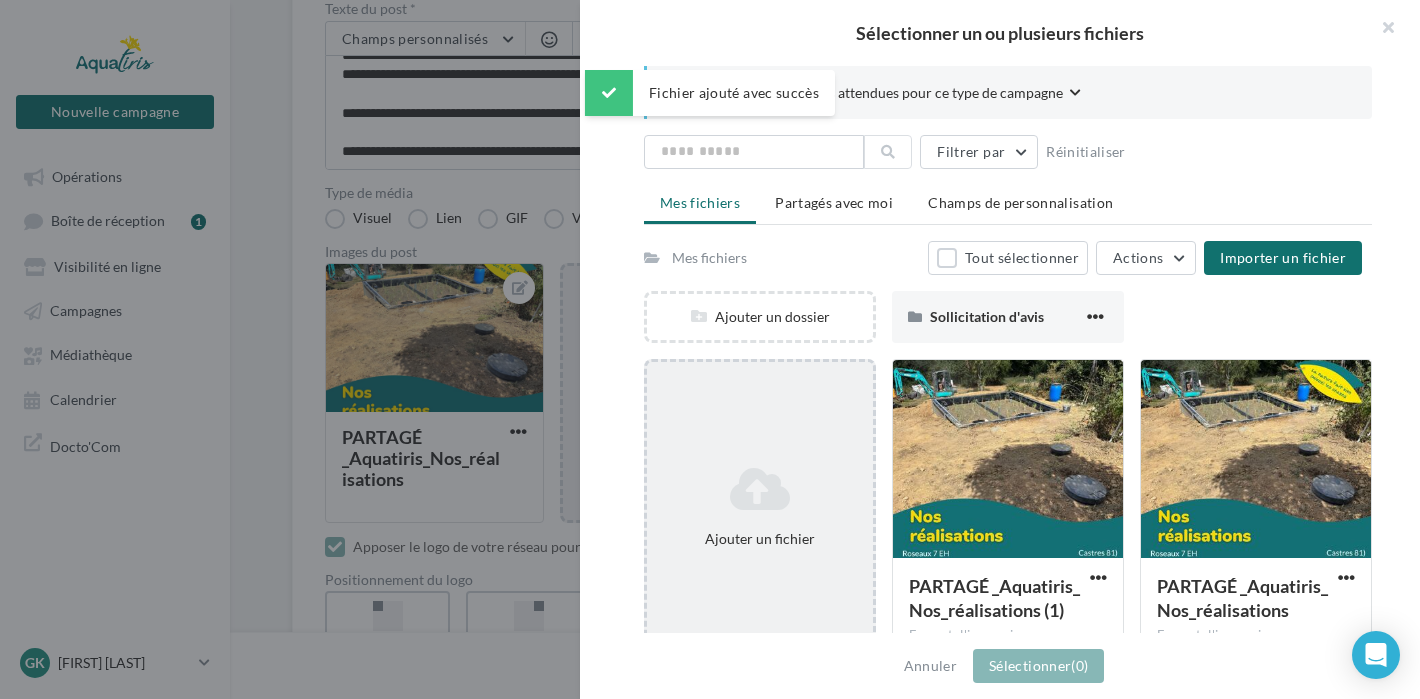 click at bounding box center [760, 489] 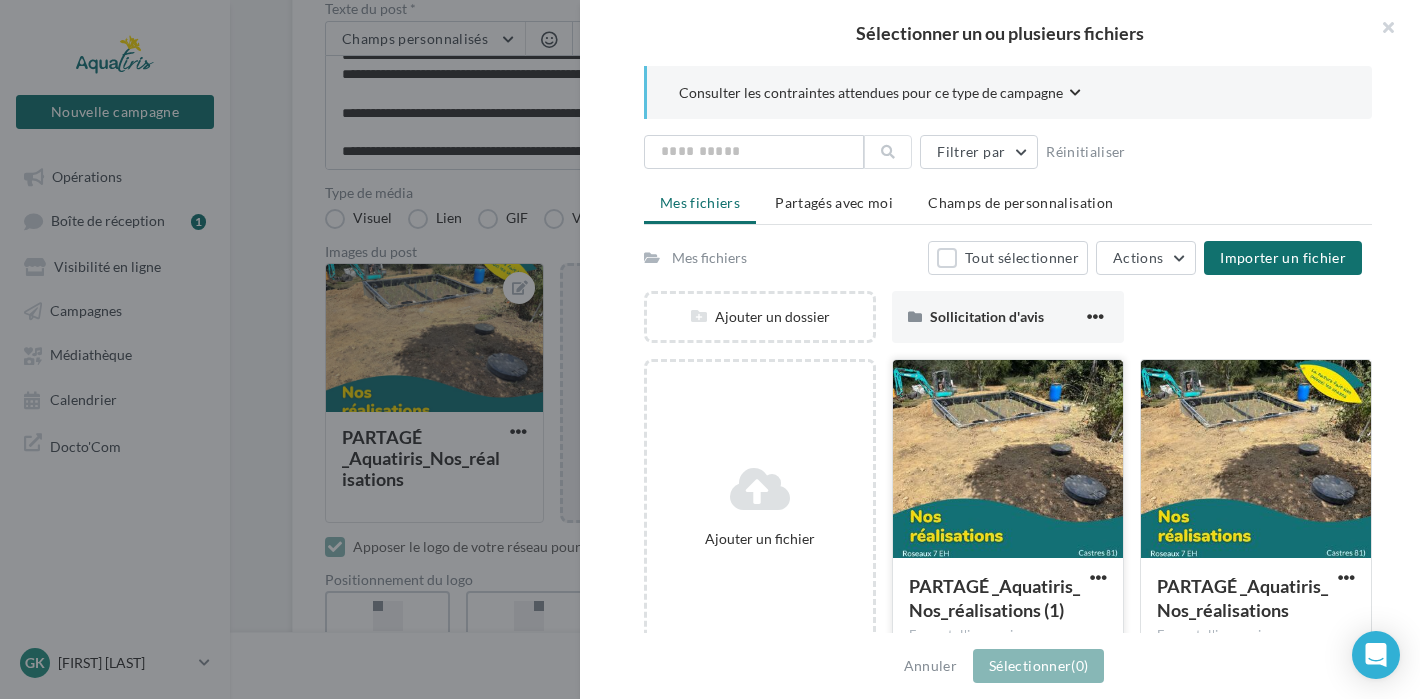 click at bounding box center (1008, 460) 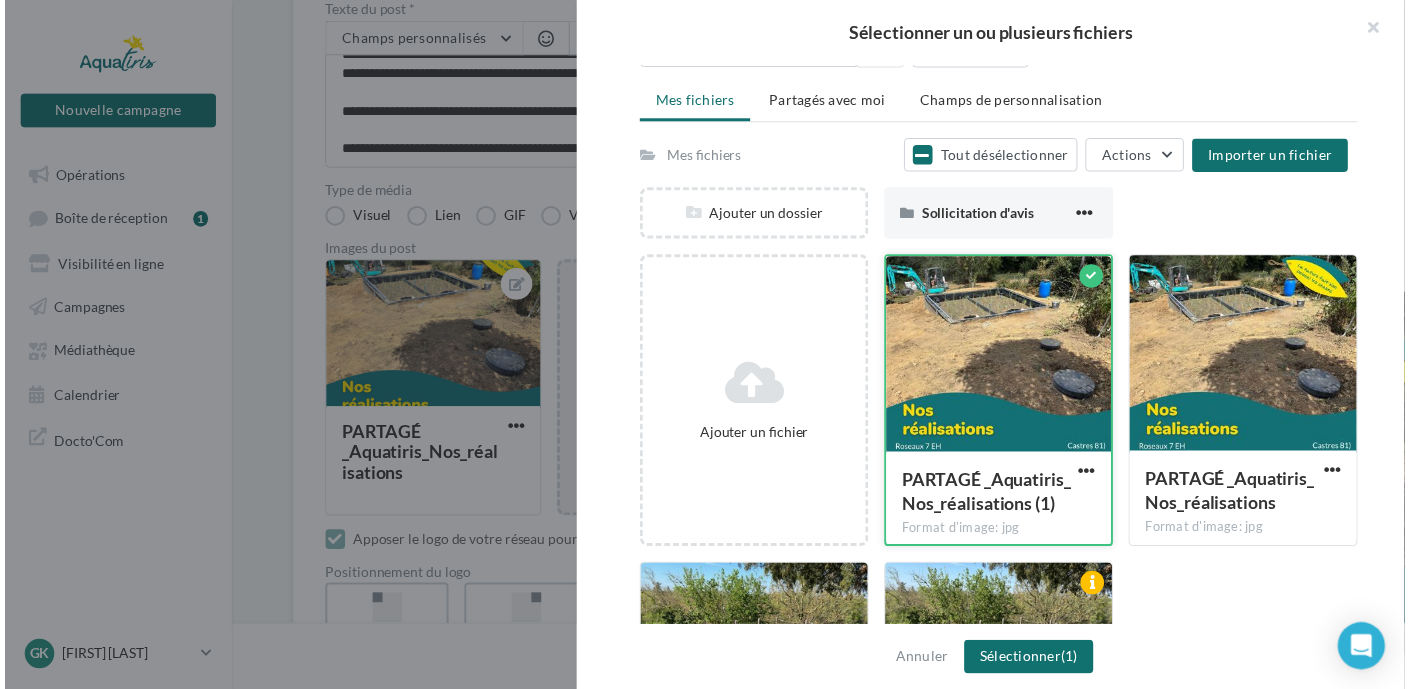 scroll, scrollTop: 100, scrollLeft: 0, axis: vertical 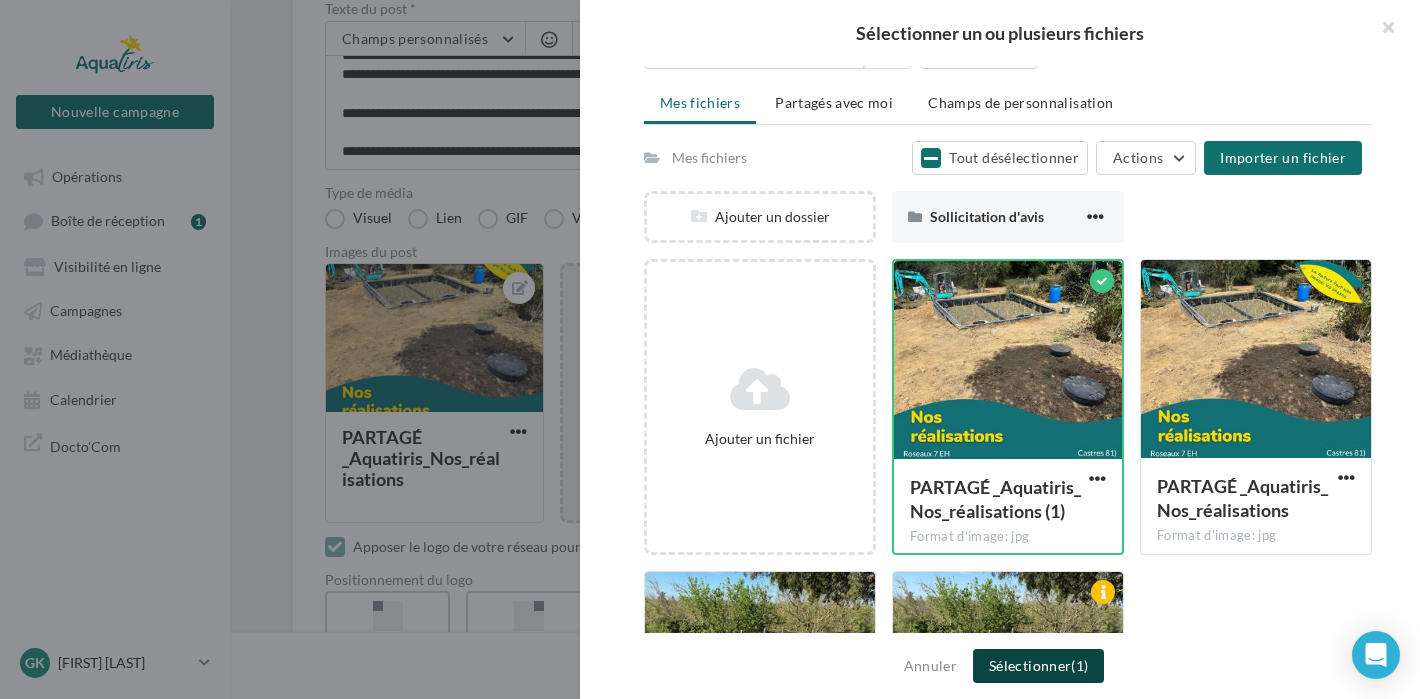 click on "Sélectionner   (1)" at bounding box center (1038, 666) 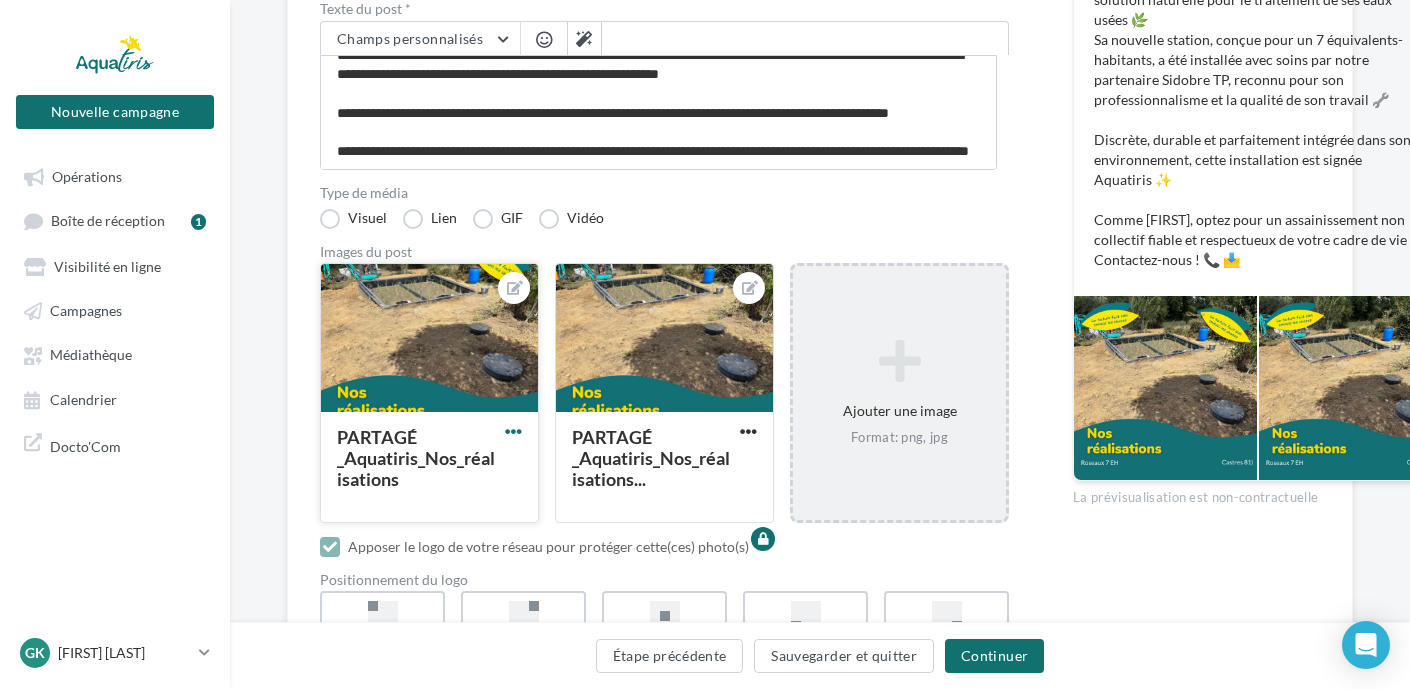 click at bounding box center [513, 431] 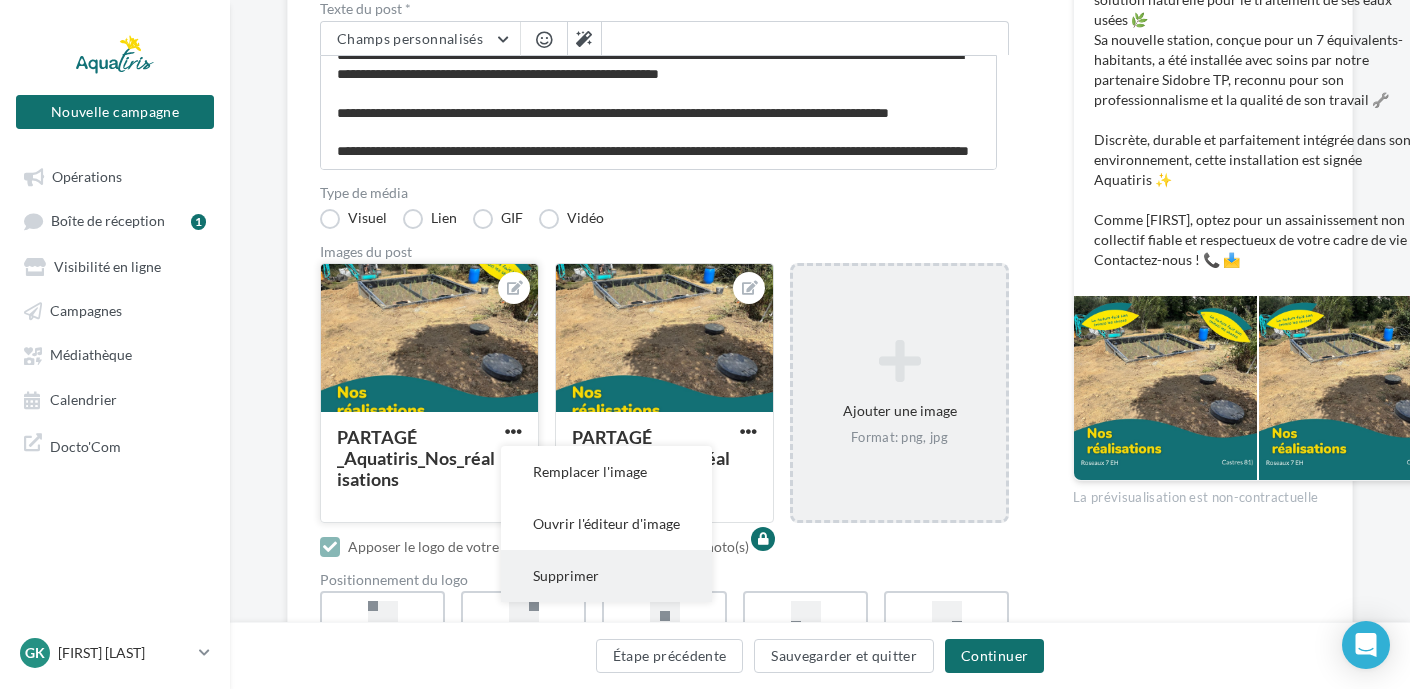 click on "Supprimer" at bounding box center [606, 576] 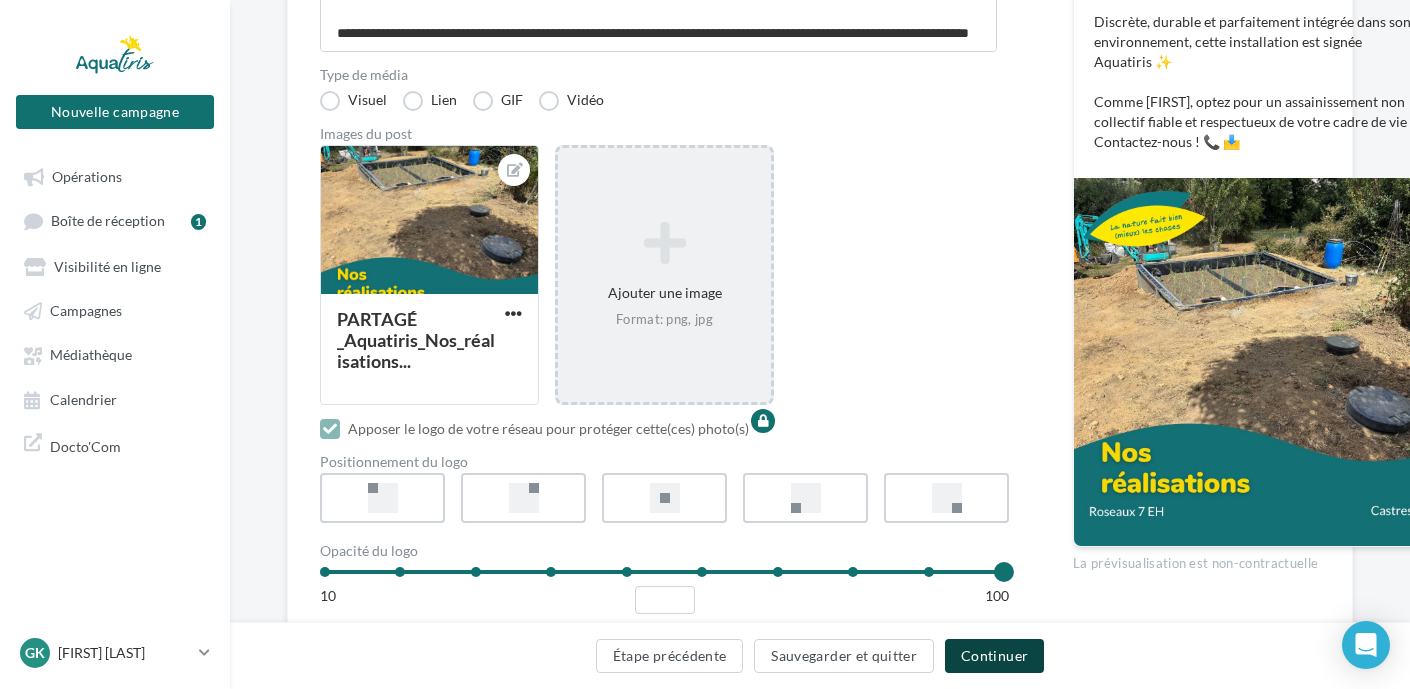 click on "Continuer" at bounding box center (994, 656) 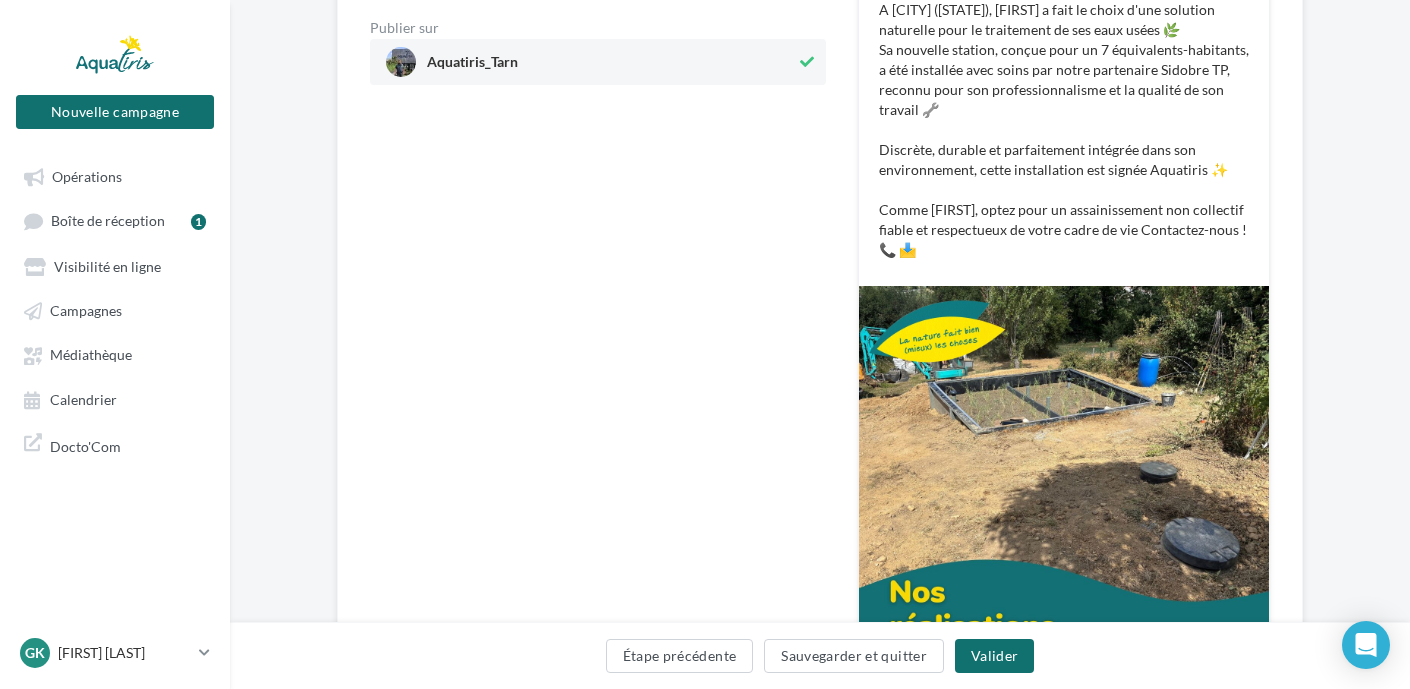 scroll, scrollTop: 500, scrollLeft: 0, axis: vertical 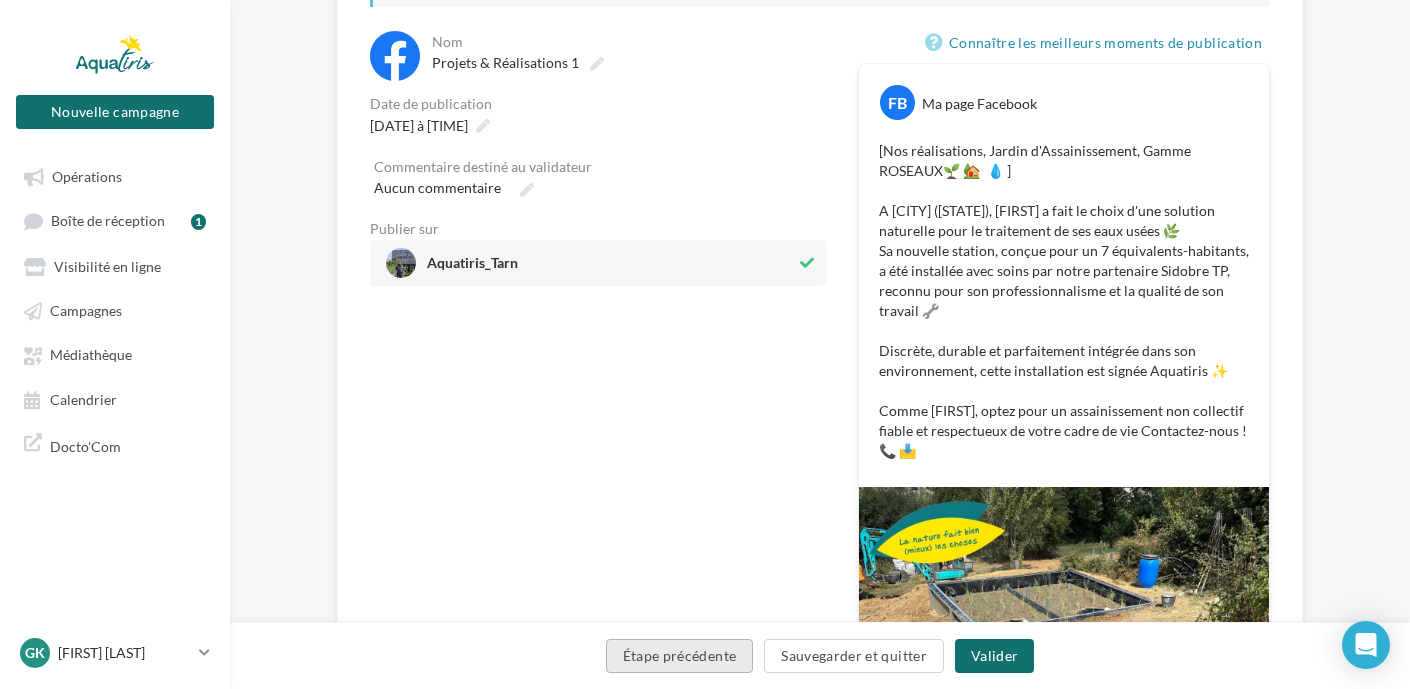 click on "Étape précédente" at bounding box center (680, 656) 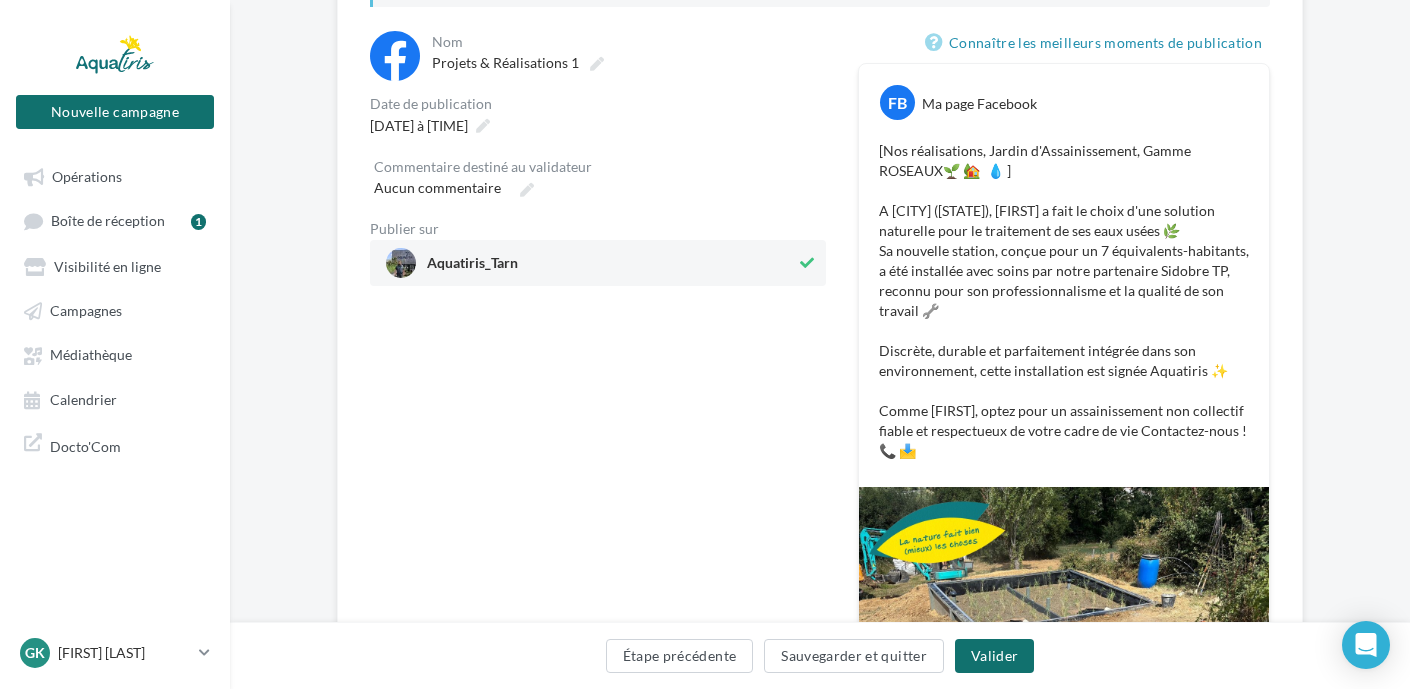 scroll, scrollTop: 205, scrollLeft: 0, axis: vertical 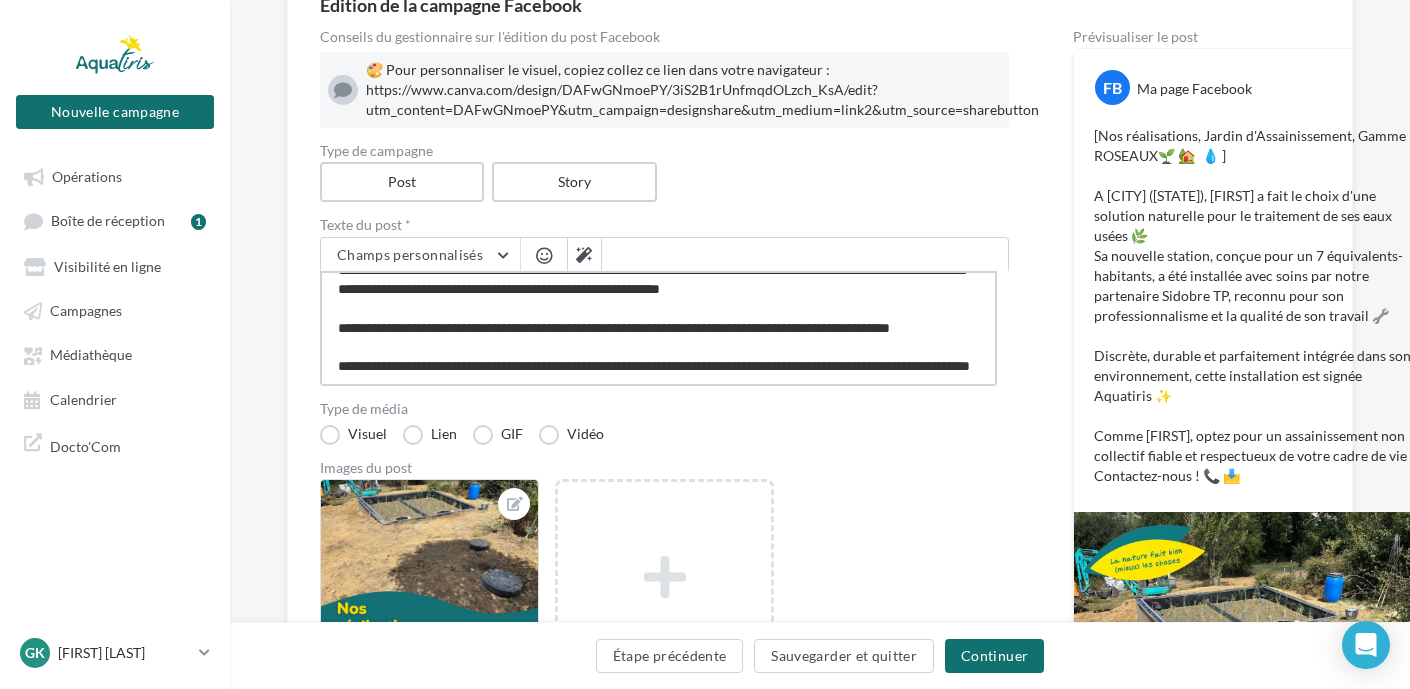 click on "**********" at bounding box center [658, 328] 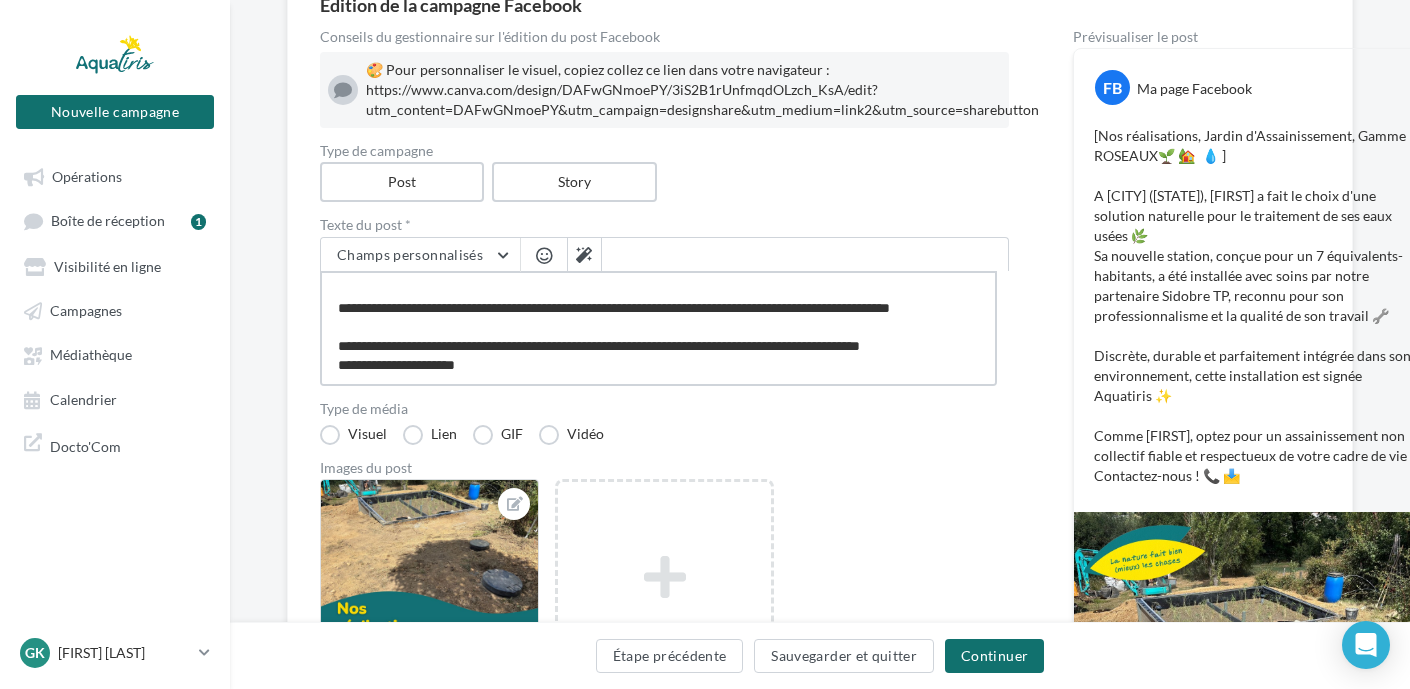 scroll, scrollTop: 136, scrollLeft: 0, axis: vertical 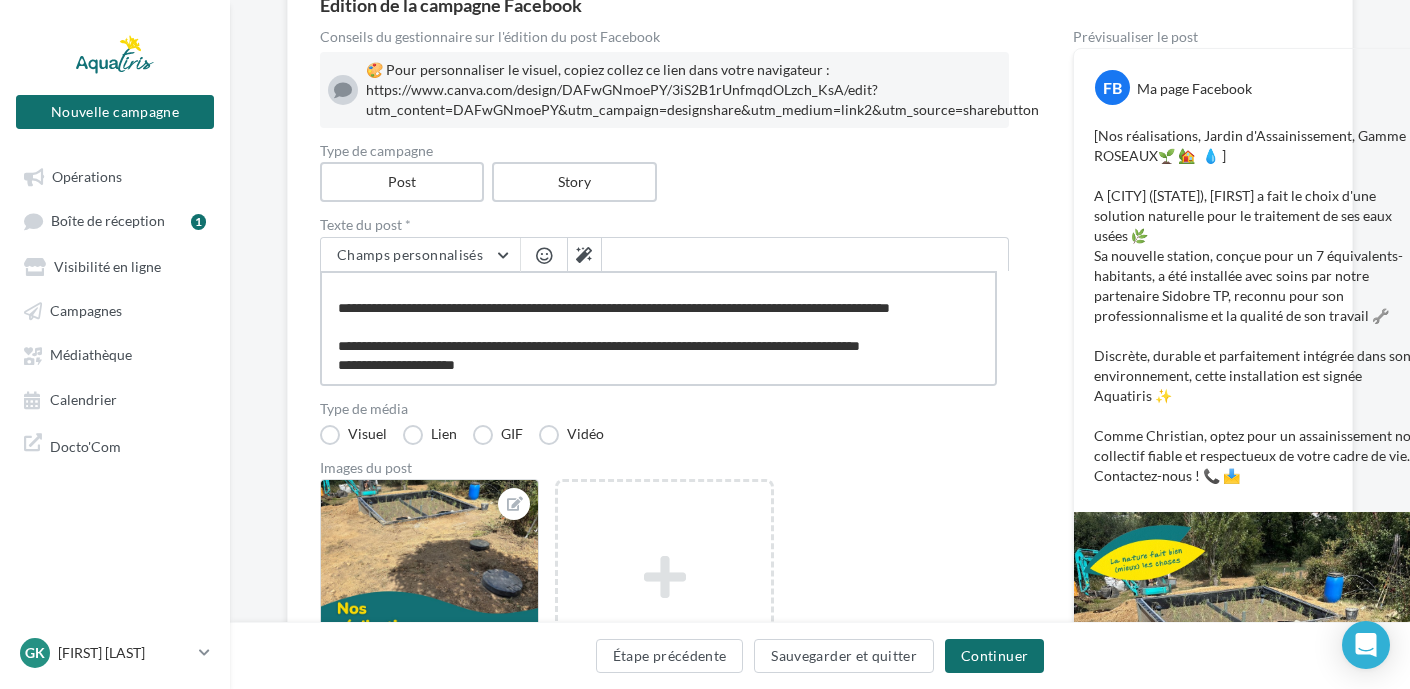 click on "**********" at bounding box center [658, 328] 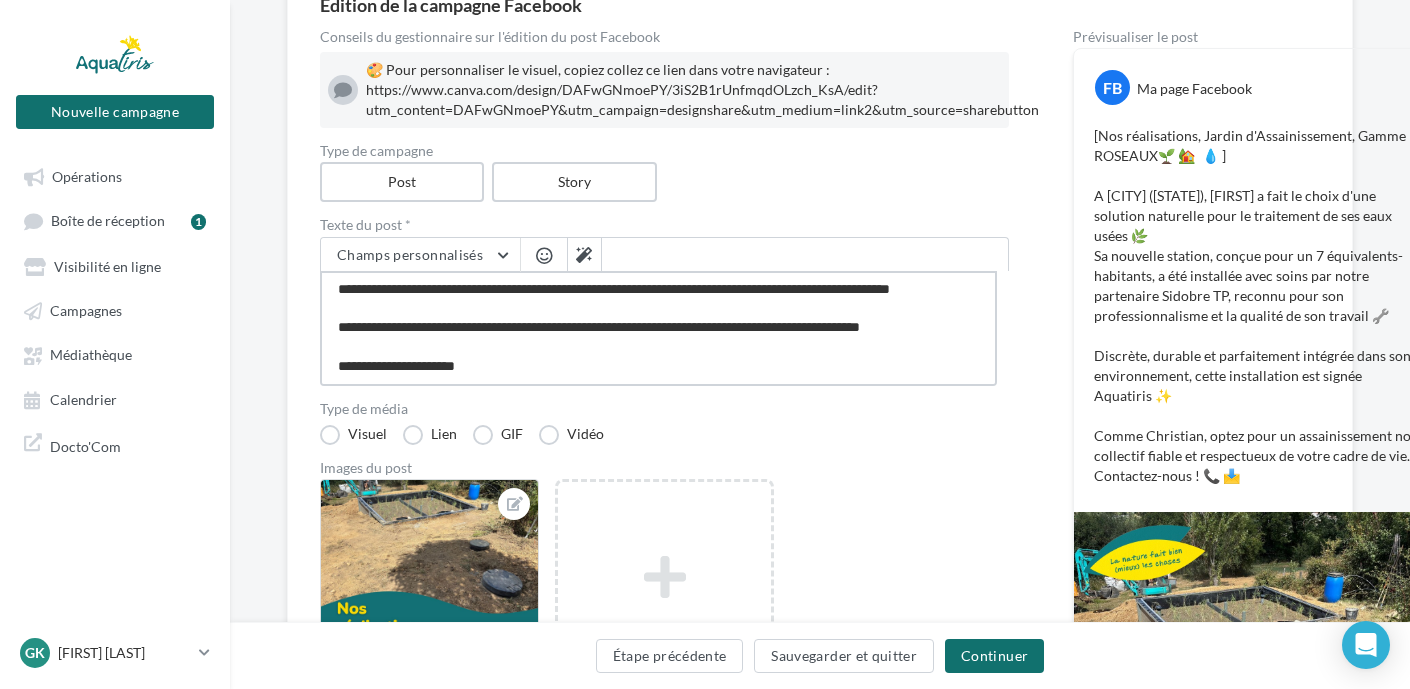 scroll, scrollTop: 155, scrollLeft: 0, axis: vertical 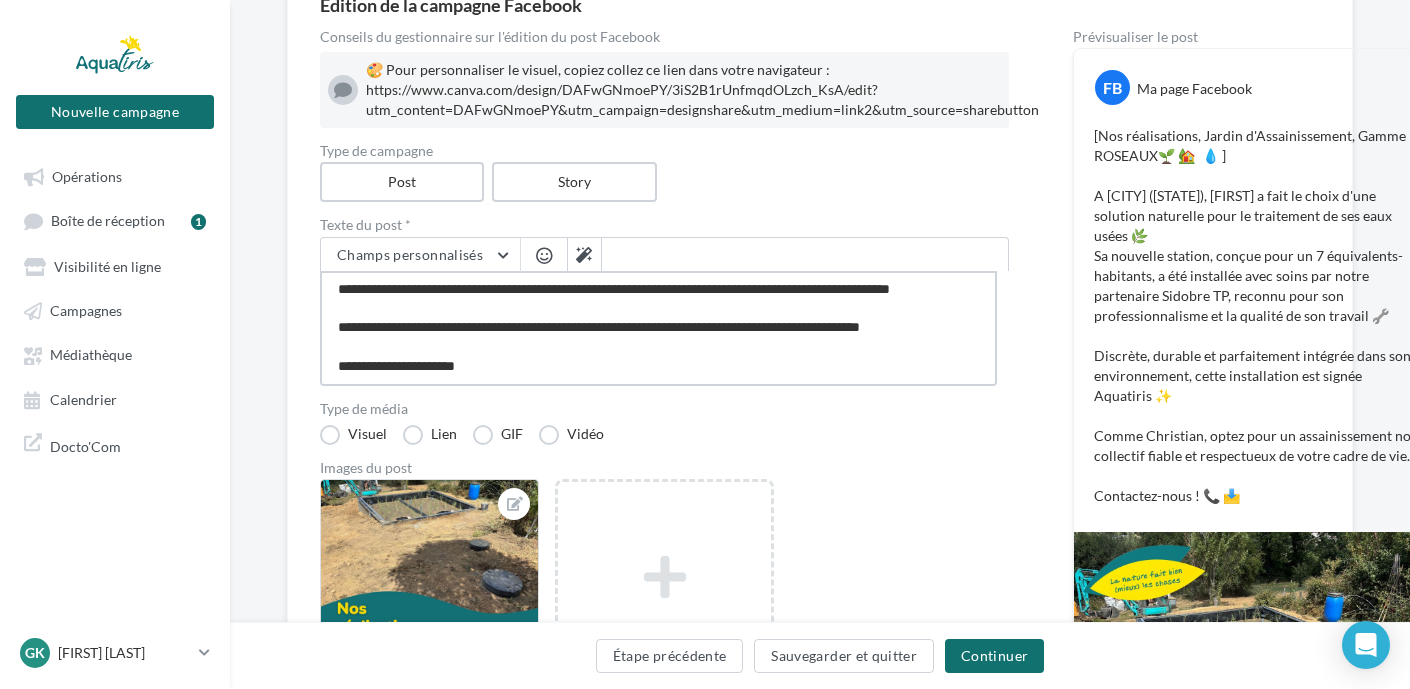 click on "**********" at bounding box center (658, 328) 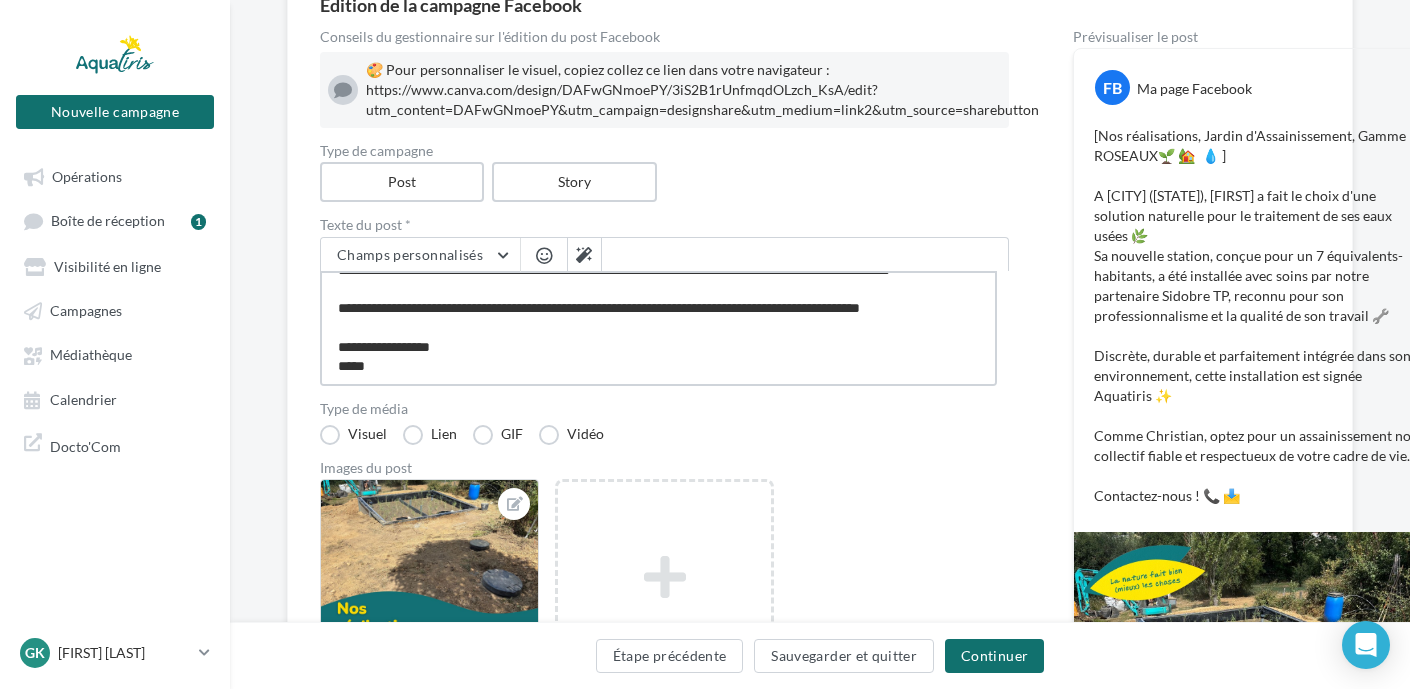 scroll, scrollTop: 165, scrollLeft: 0, axis: vertical 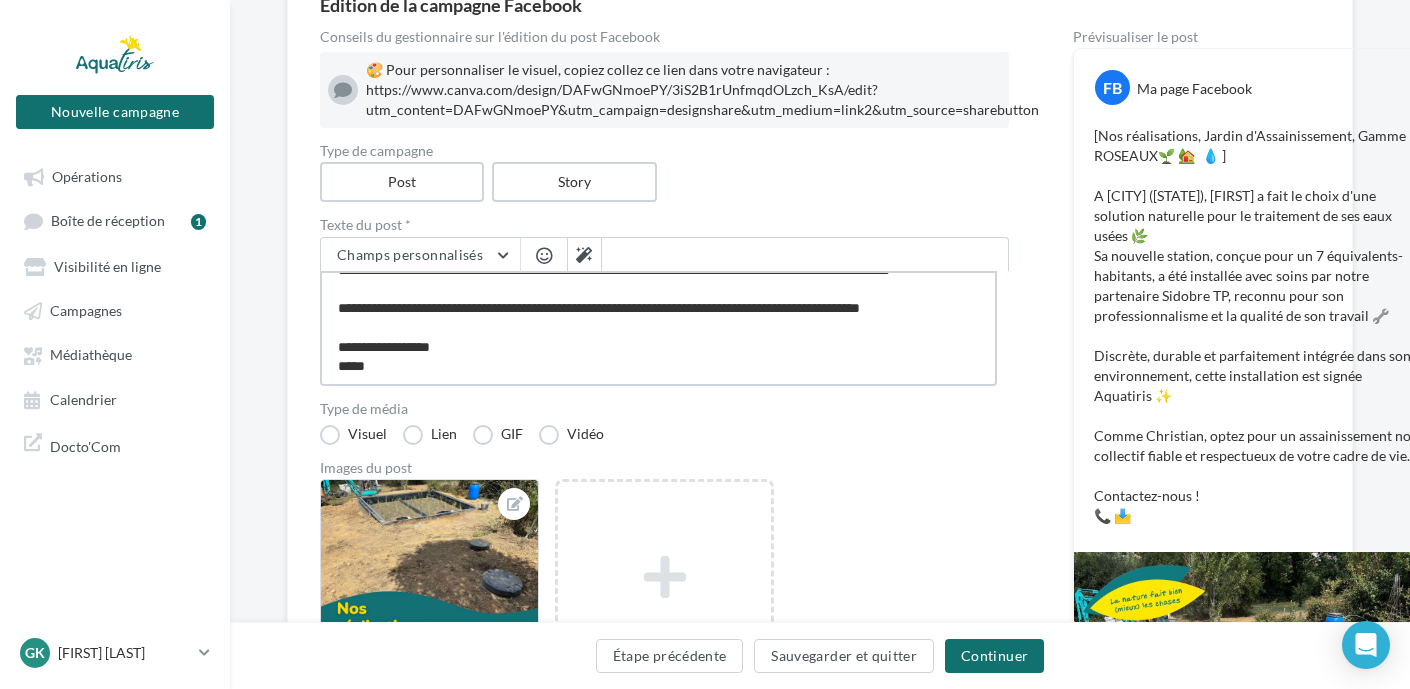 click on "**********" at bounding box center (658, 328) 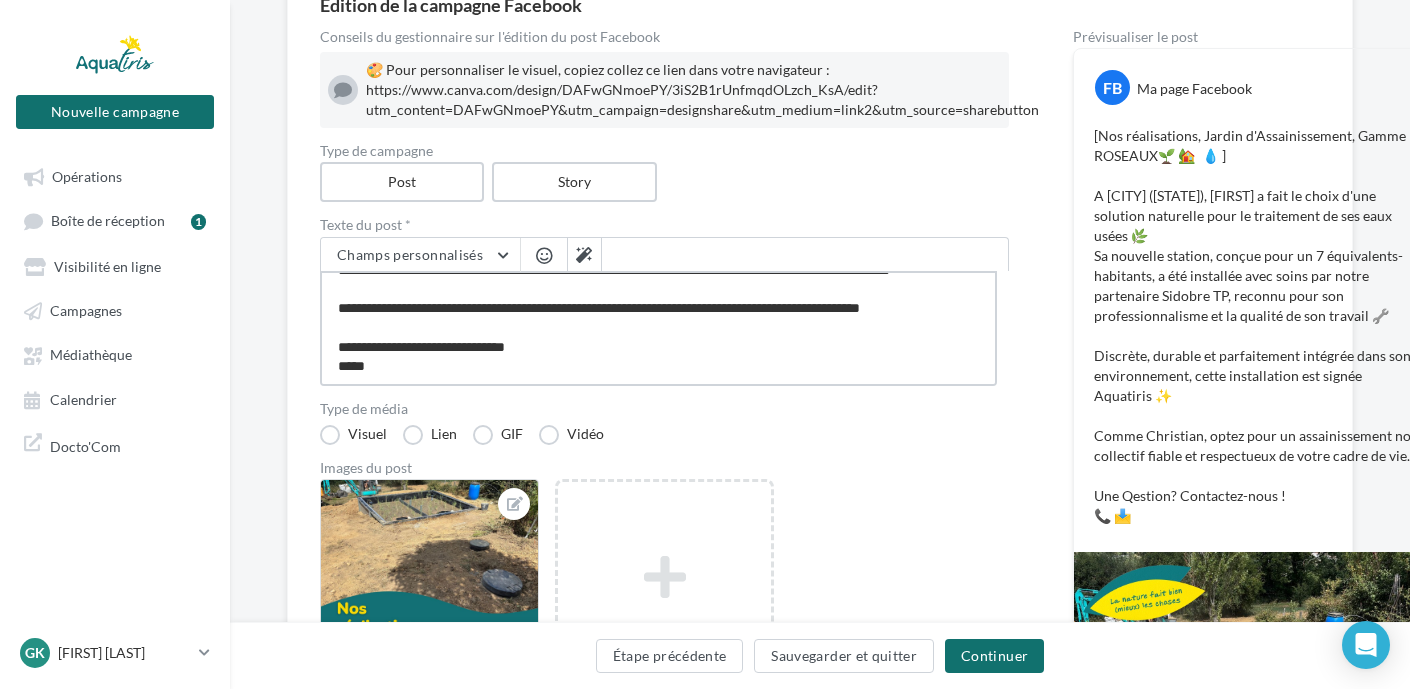 click on "**********" at bounding box center [658, 328] 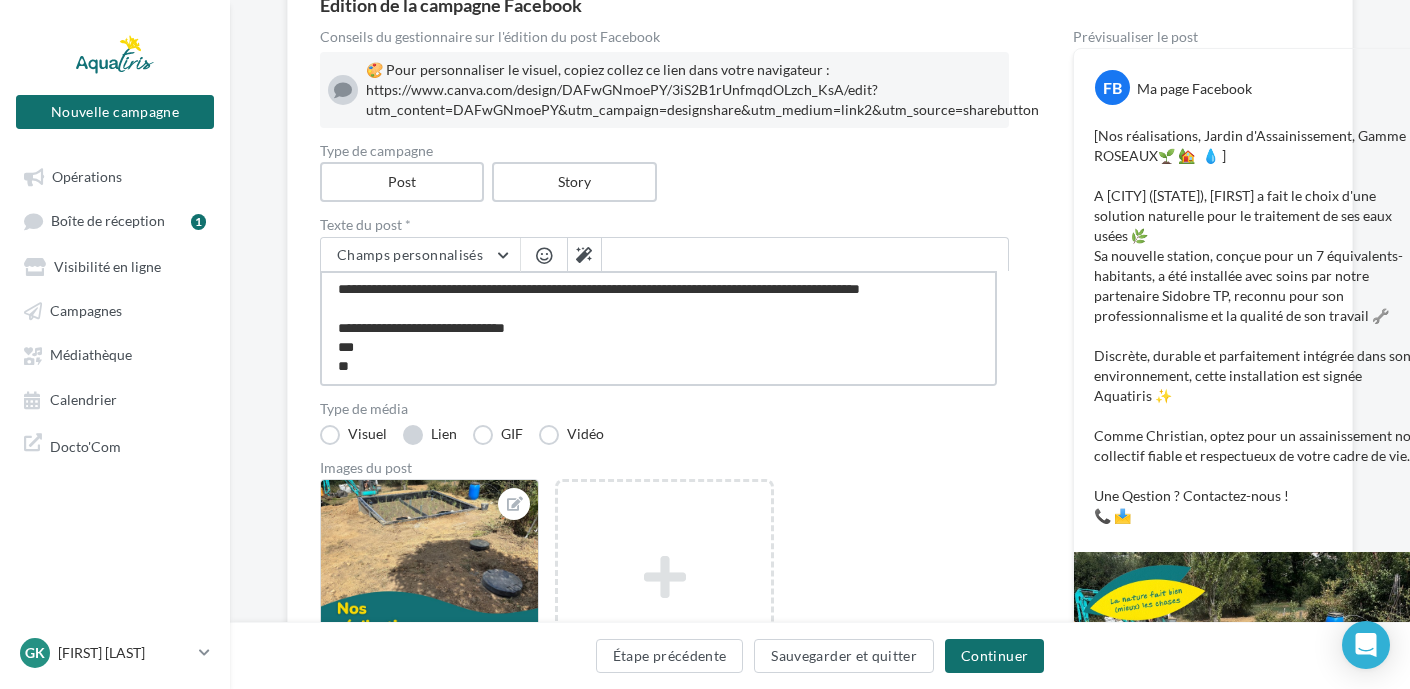 scroll, scrollTop: 184, scrollLeft: 0, axis: vertical 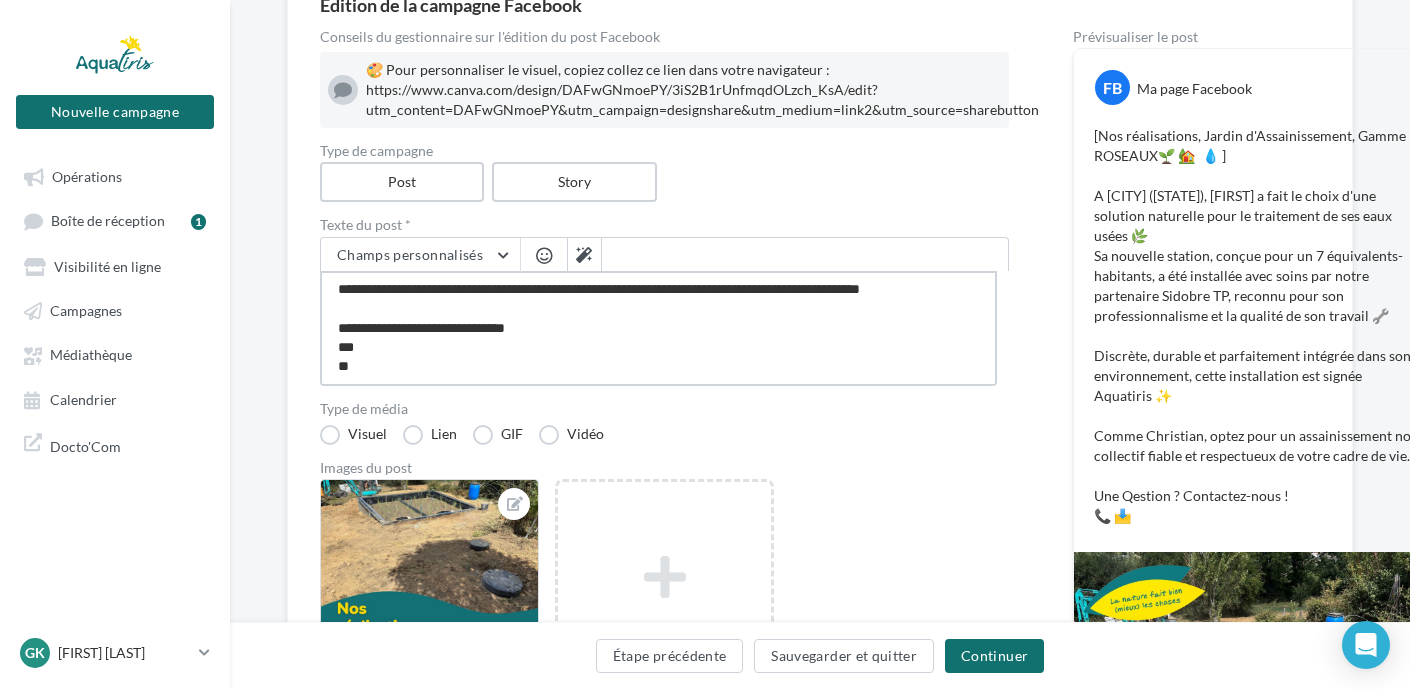 click on "**********" at bounding box center [658, 328] 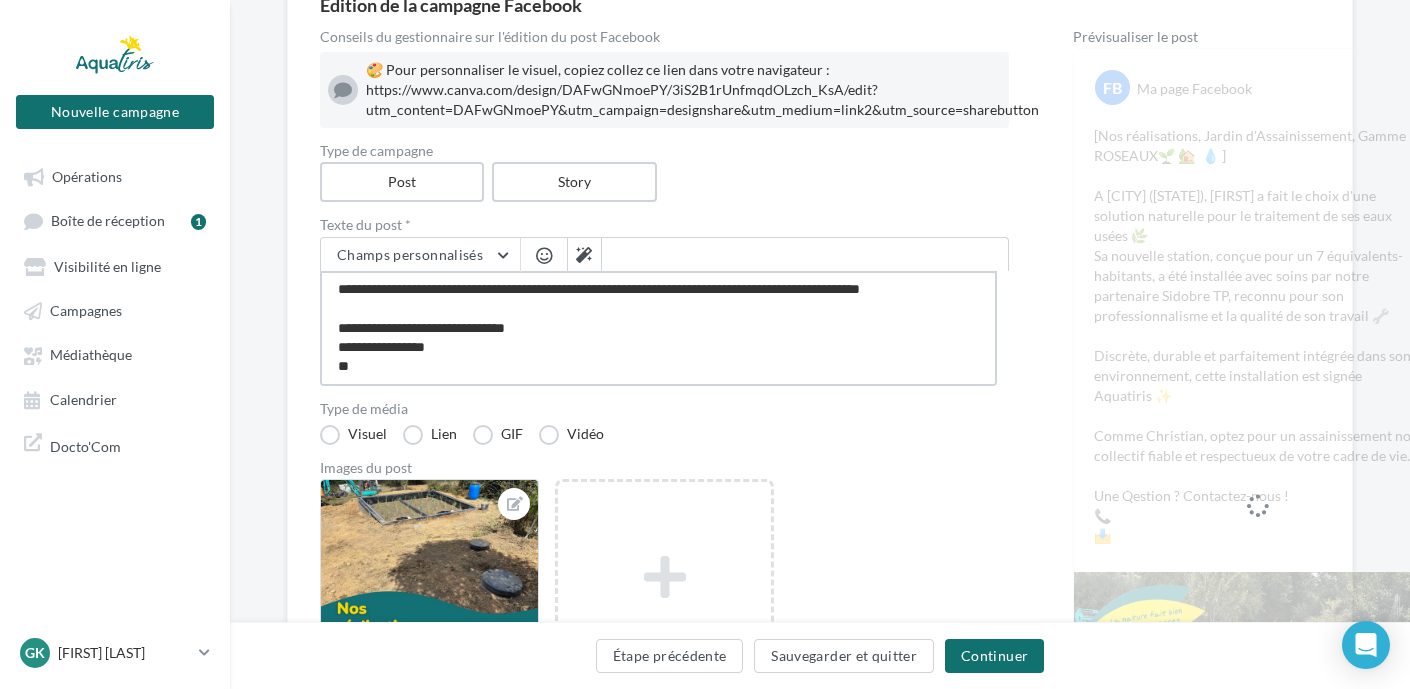 click on "**********" at bounding box center [658, 328] 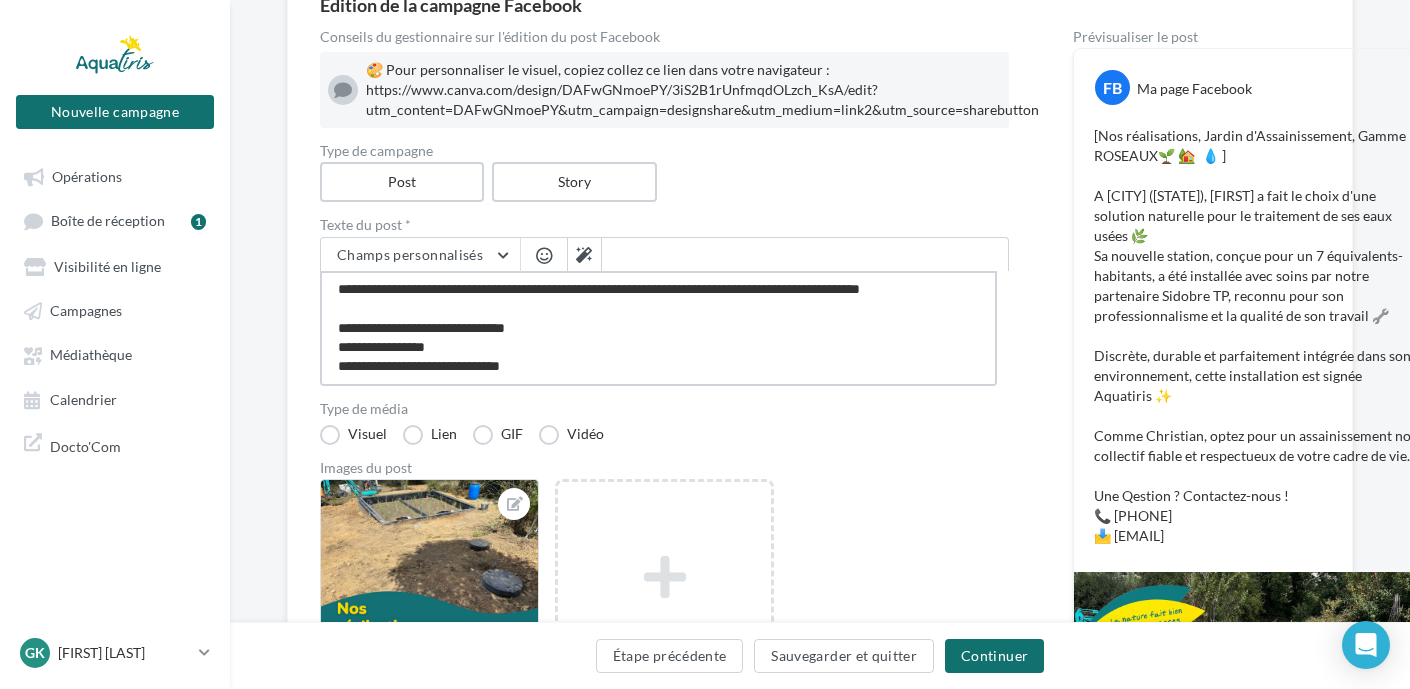 click on "**********" at bounding box center (658, 328) 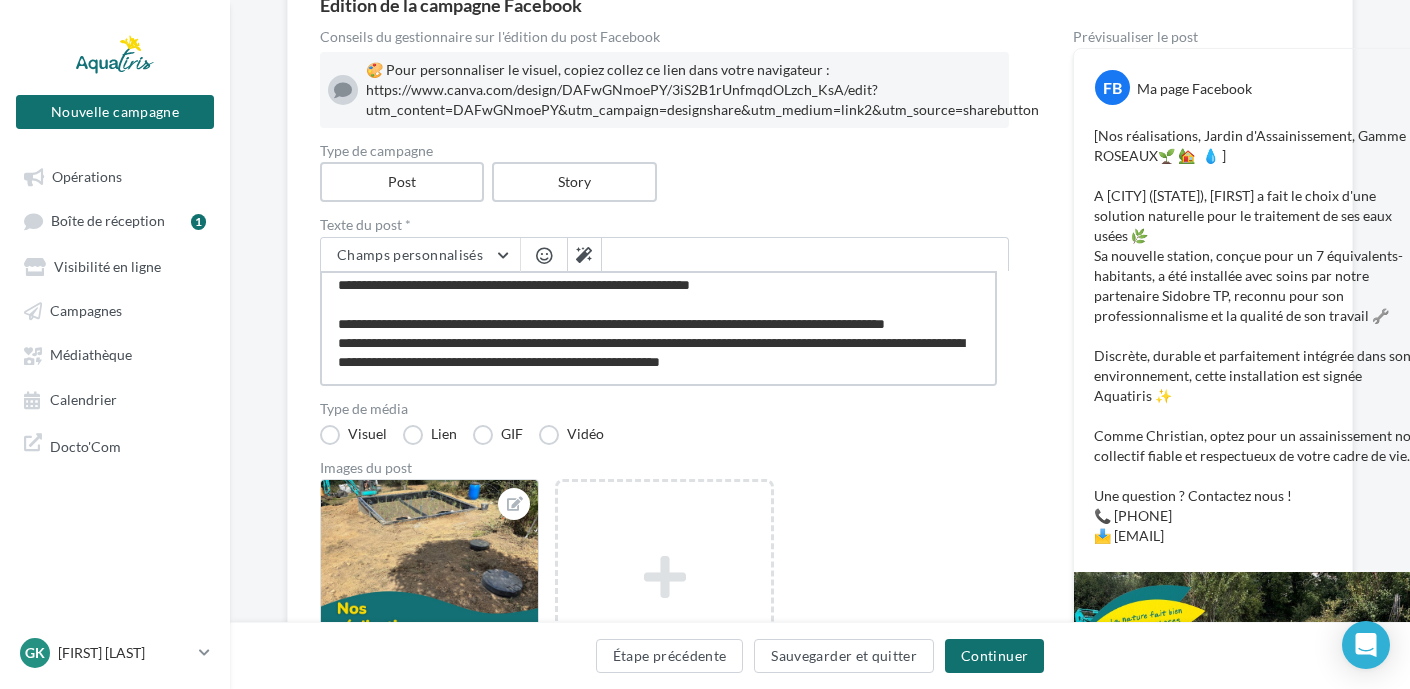 scroll, scrollTop: 0, scrollLeft: 0, axis: both 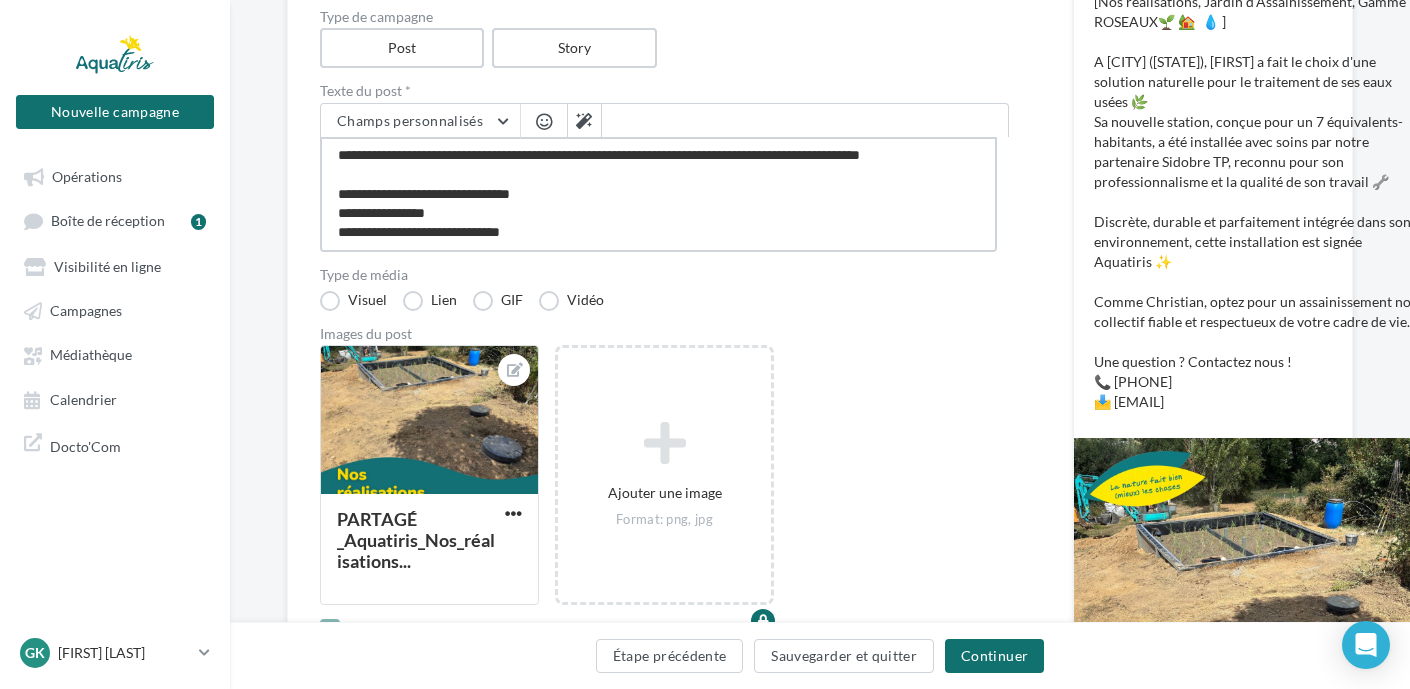 click on "**********" at bounding box center [658, 194] 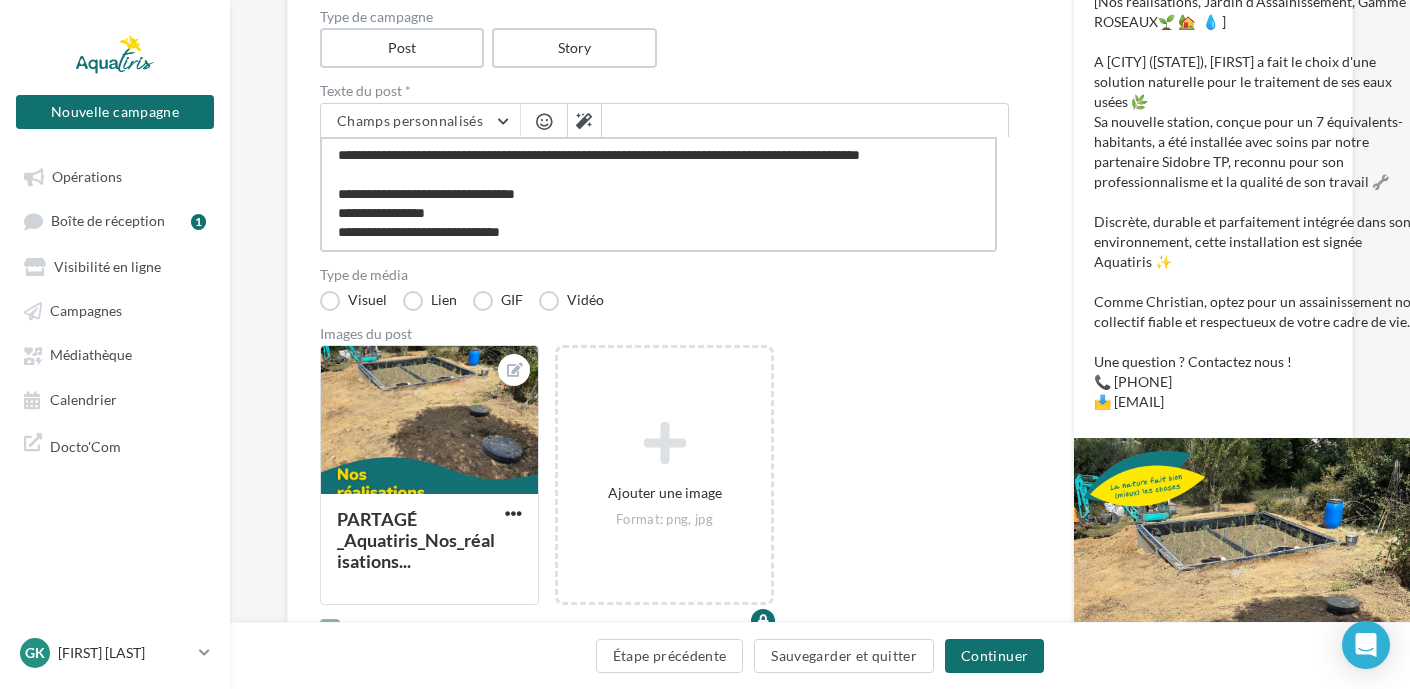 click on "**********" at bounding box center [658, 194] 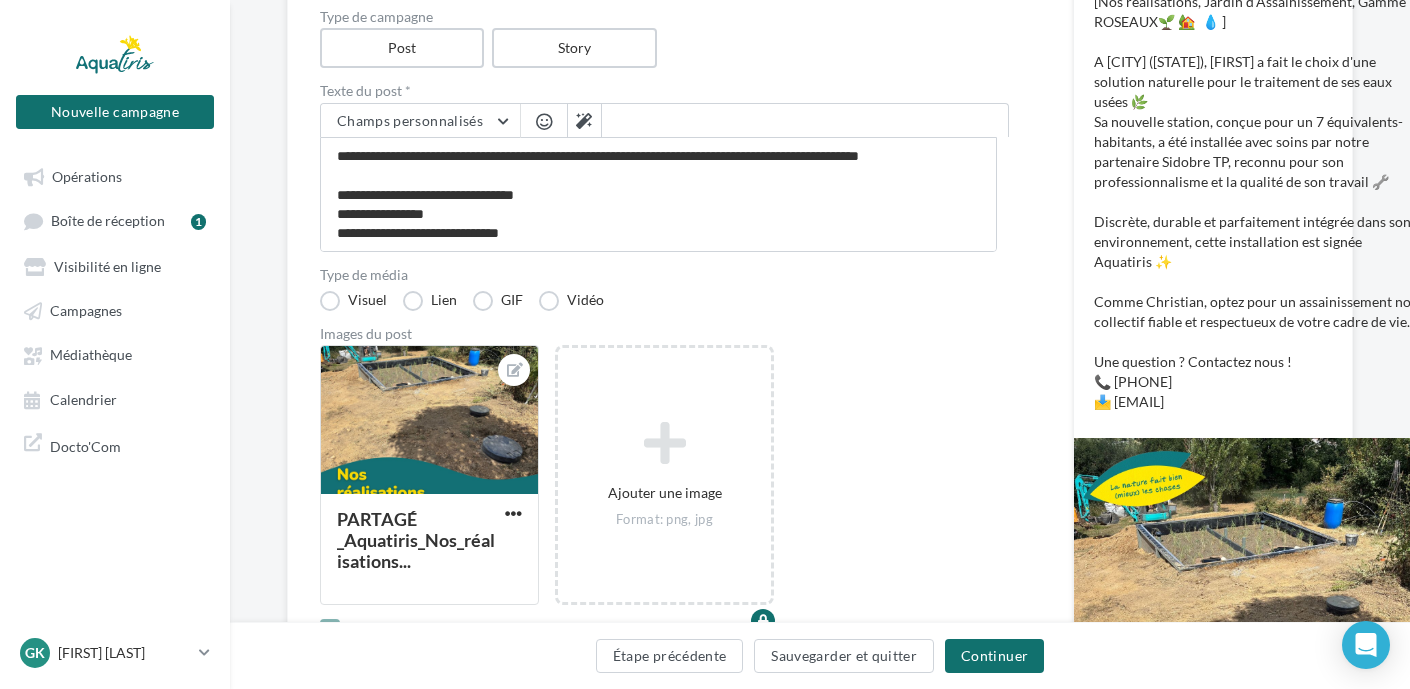 scroll, scrollTop: 172, scrollLeft: 0, axis: vertical 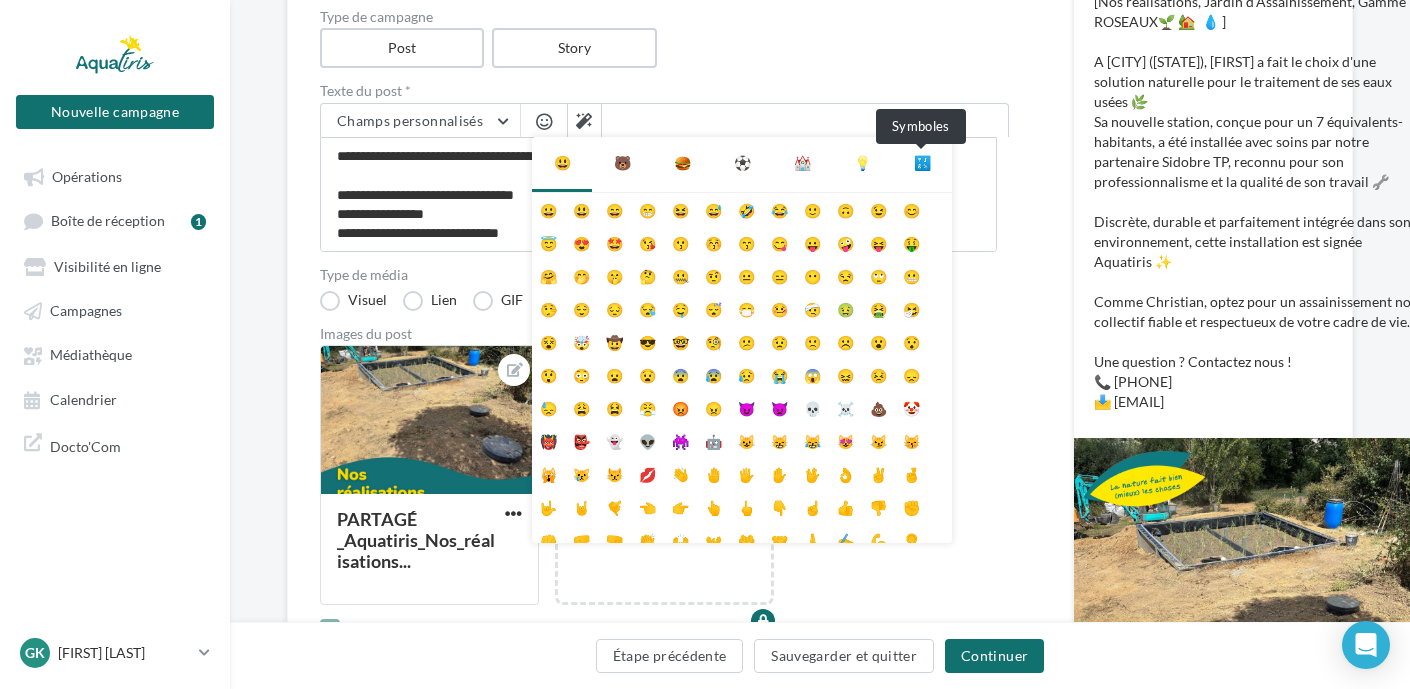 click on "🔣" at bounding box center [922, 163] 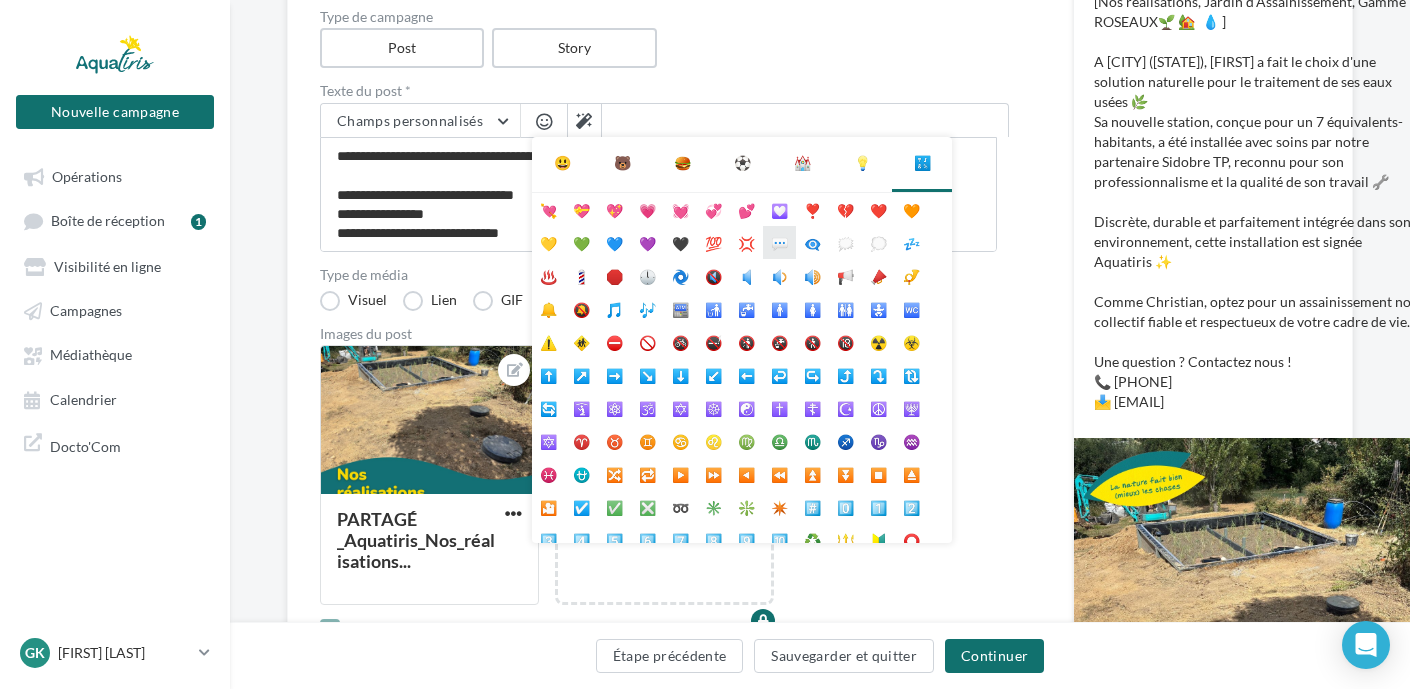 click on "💬" at bounding box center [779, 242] 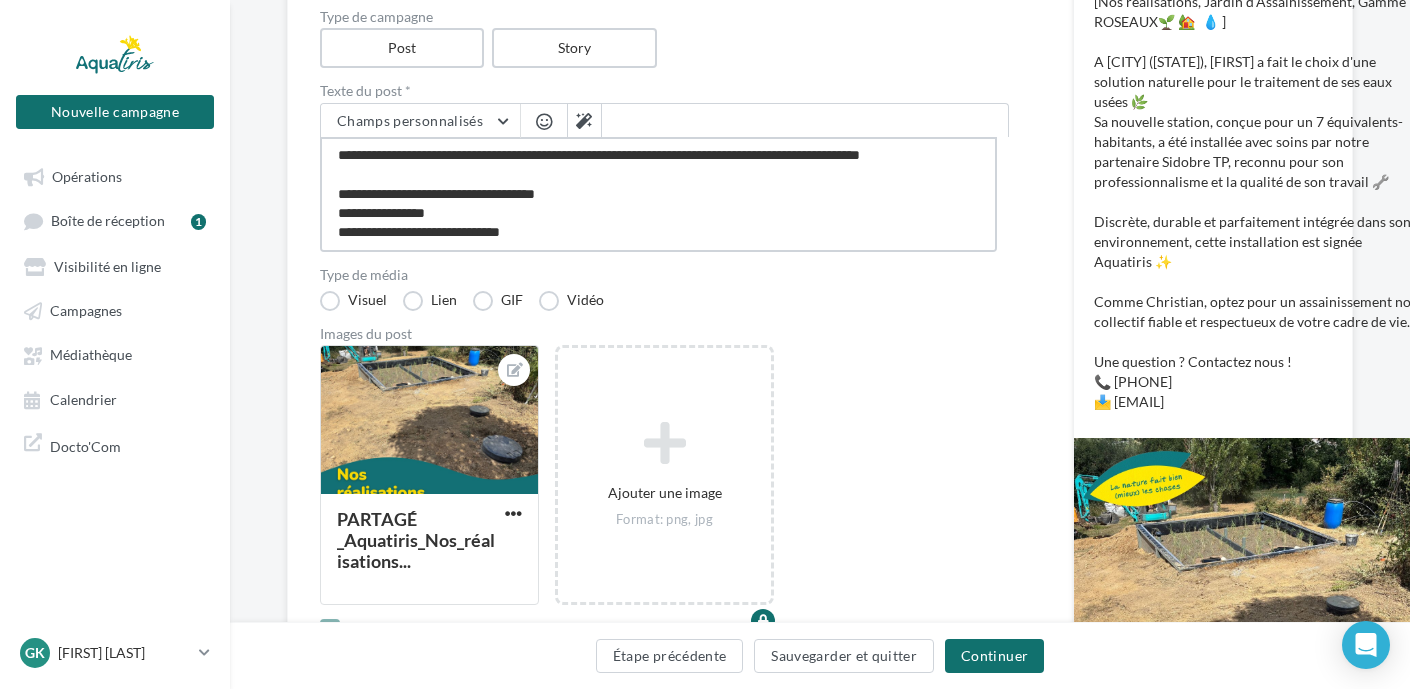 scroll, scrollTop: 194, scrollLeft: 0, axis: vertical 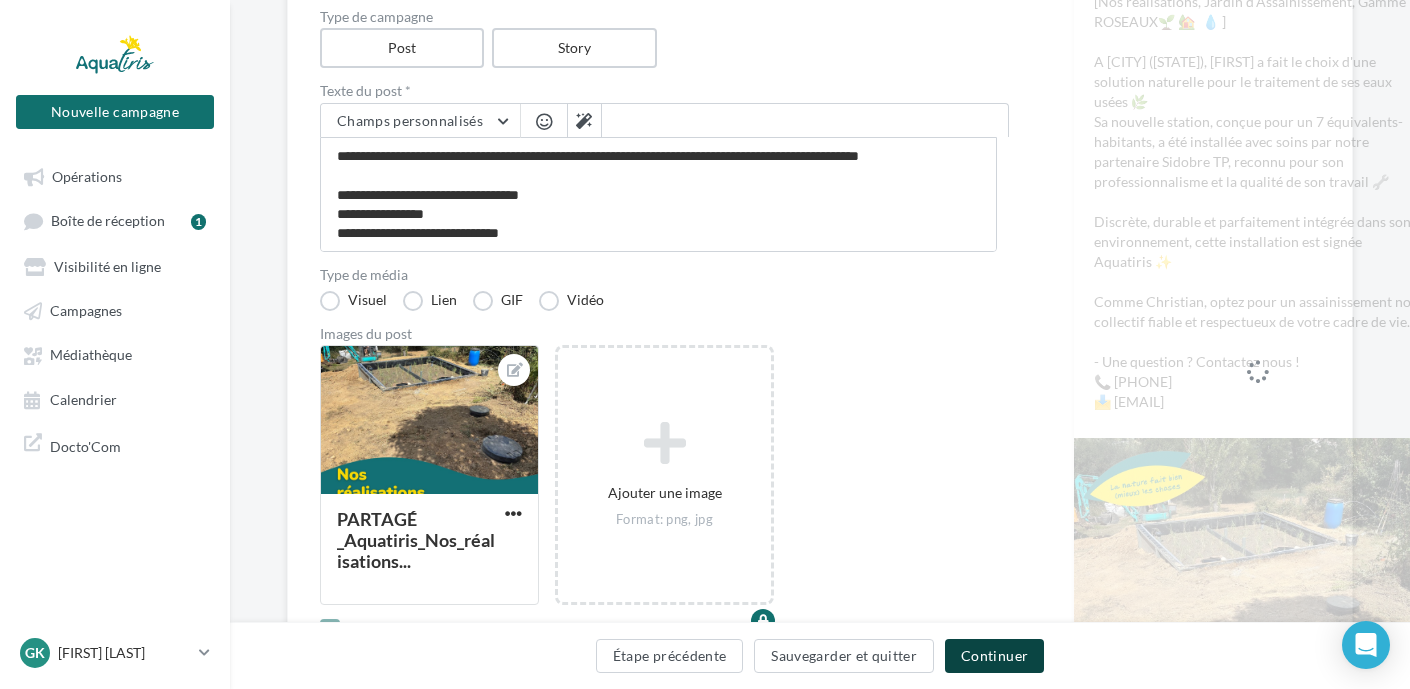 click on "Continuer" at bounding box center (994, 656) 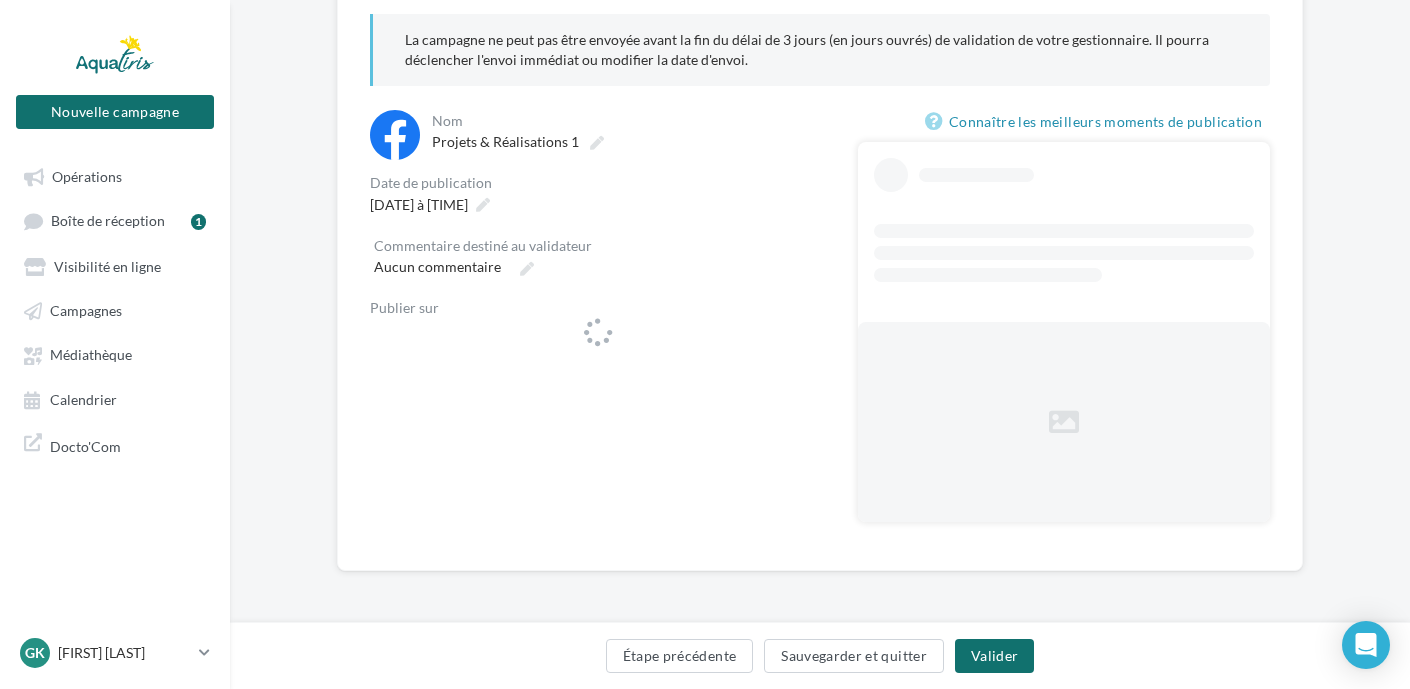 scroll, scrollTop: 37, scrollLeft: 0, axis: vertical 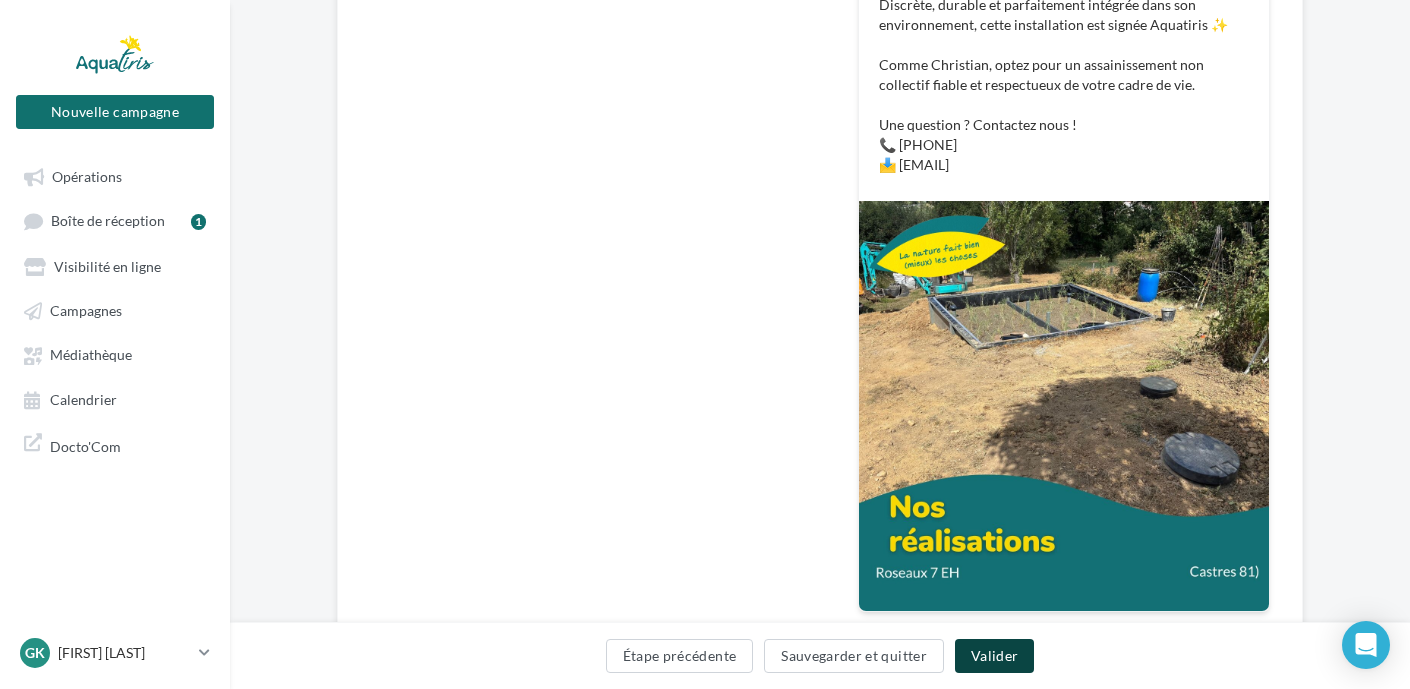 click on "Valider" at bounding box center (994, 656) 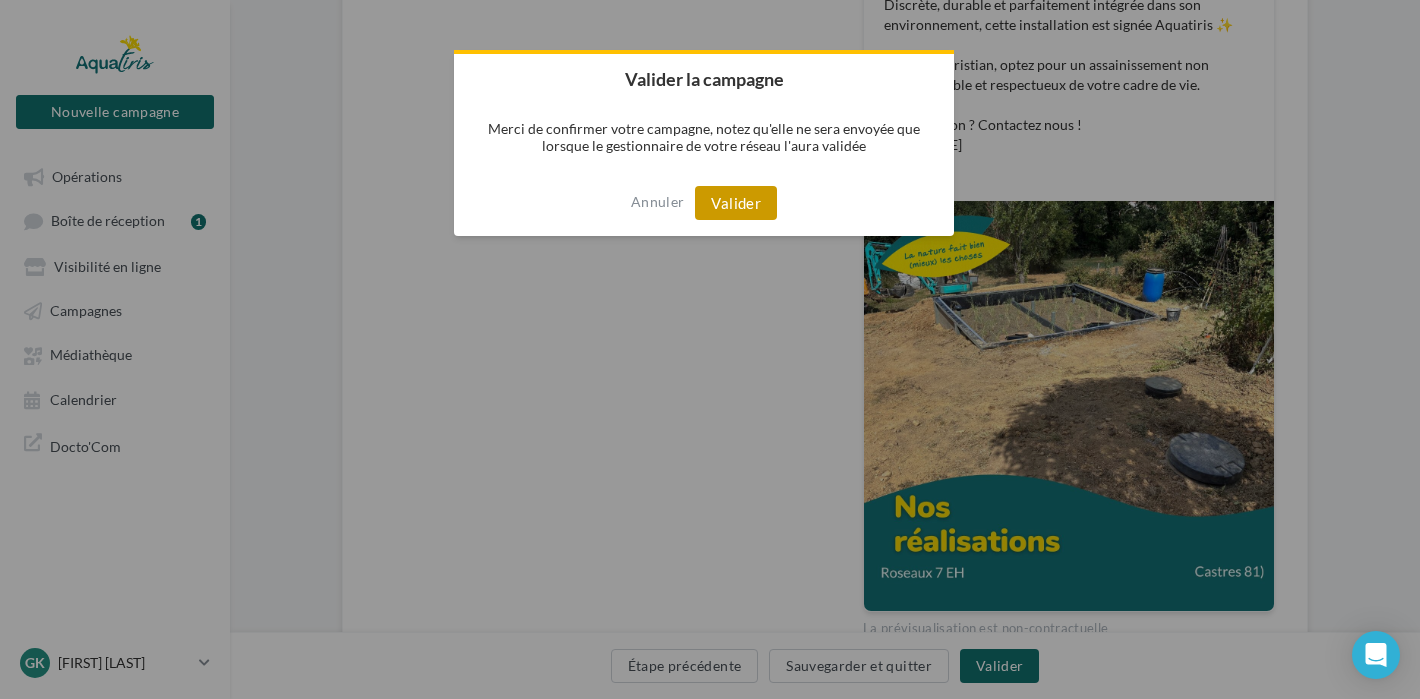 click on "Valider" at bounding box center (736, 203) 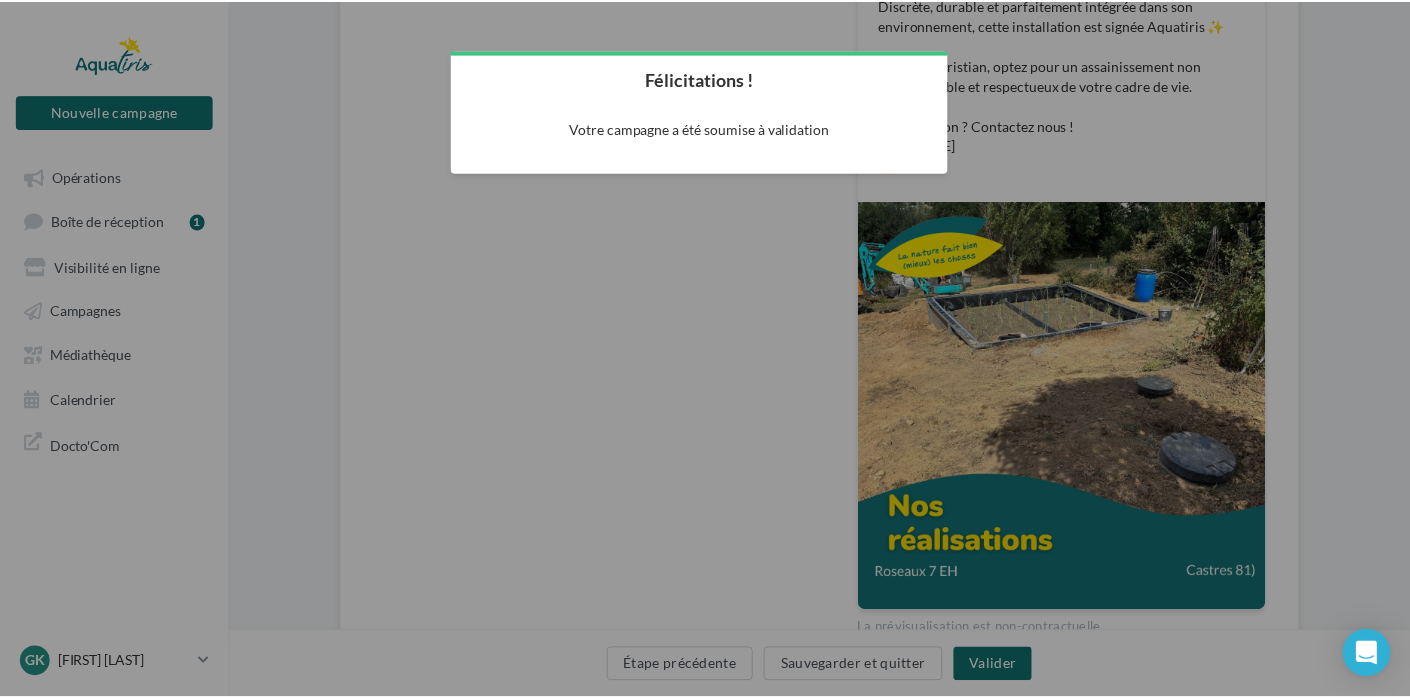 scroll, scrollTop: 32, scrollLeft: 0, axis: vertical 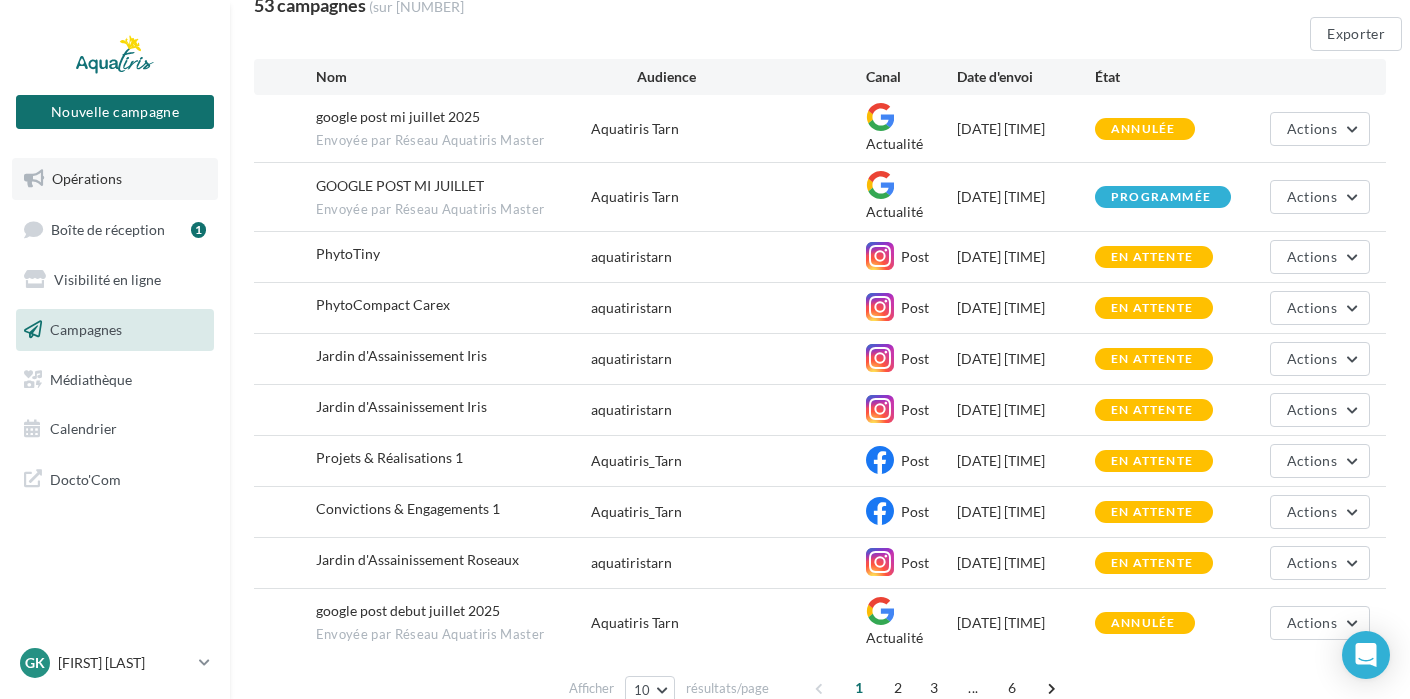 click on "Opérations" at bounding box center [87, 178] 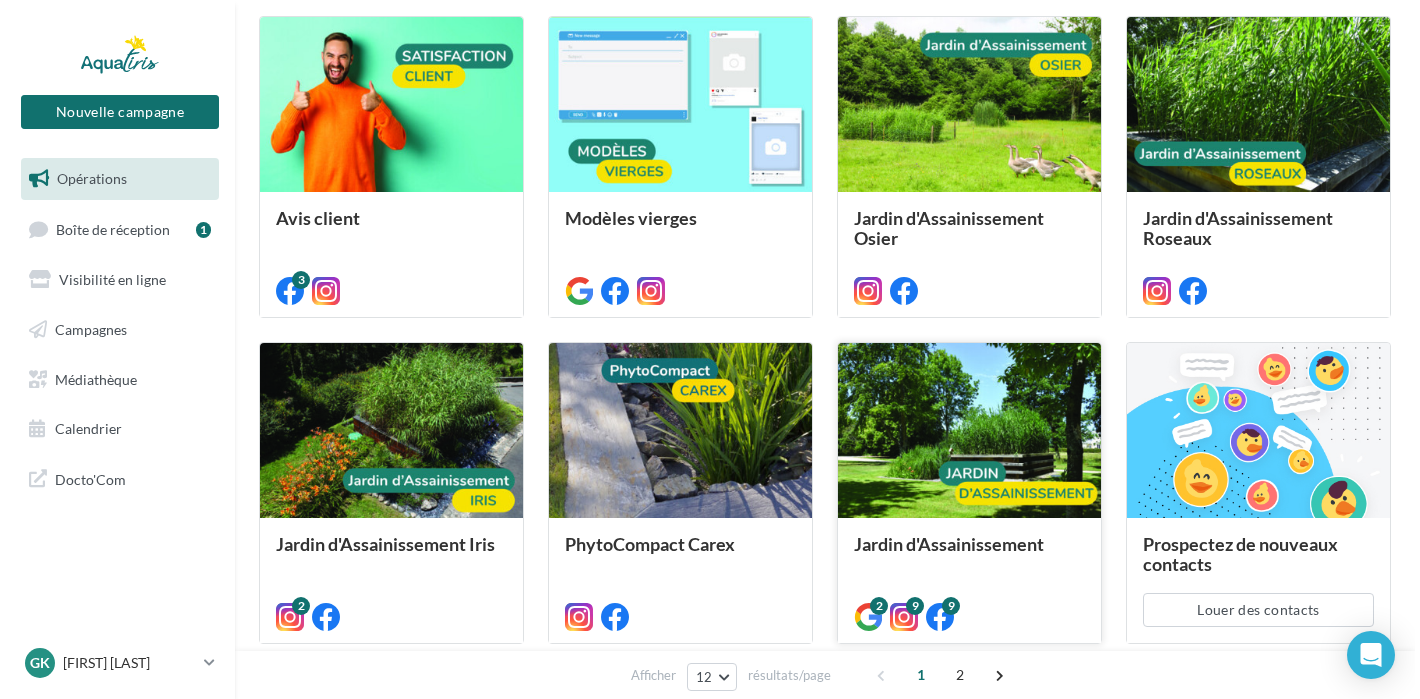 scroll, scrollTop: 700, scrollLeft: 0, axis: vertical 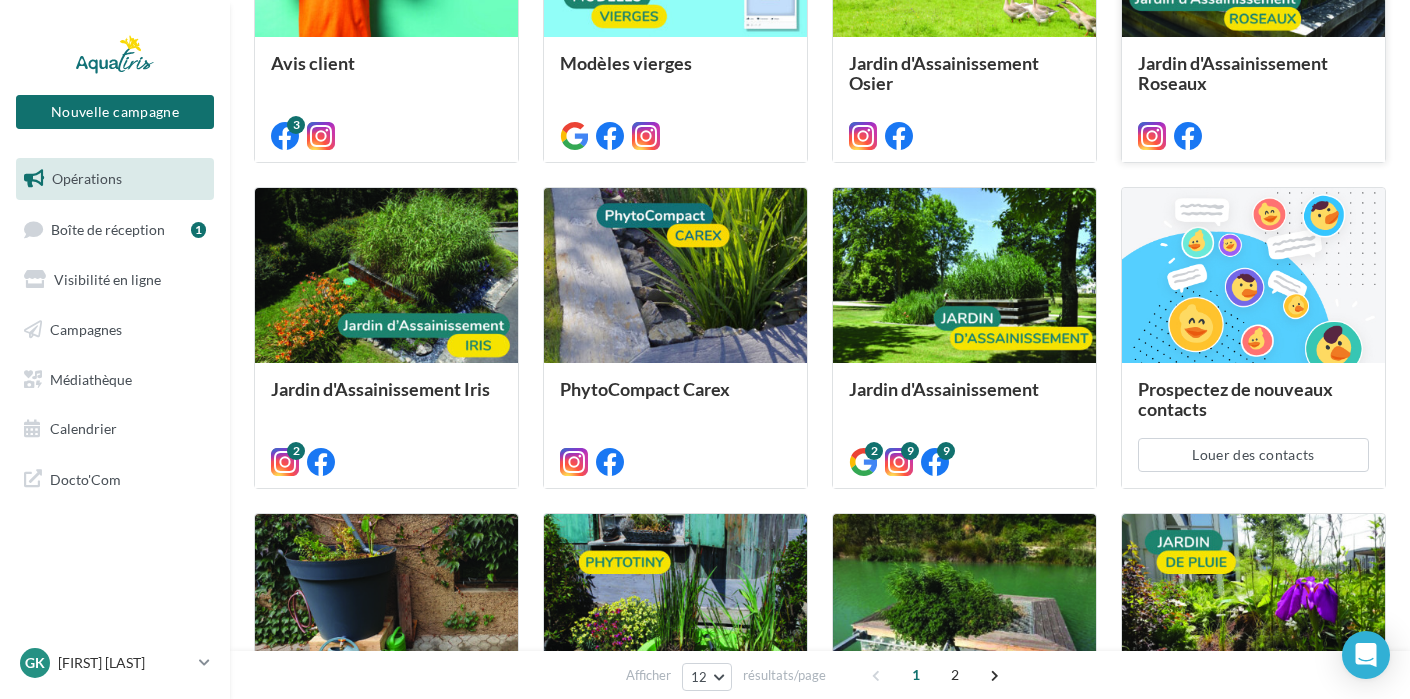 click at bounding box center [1253, -50] 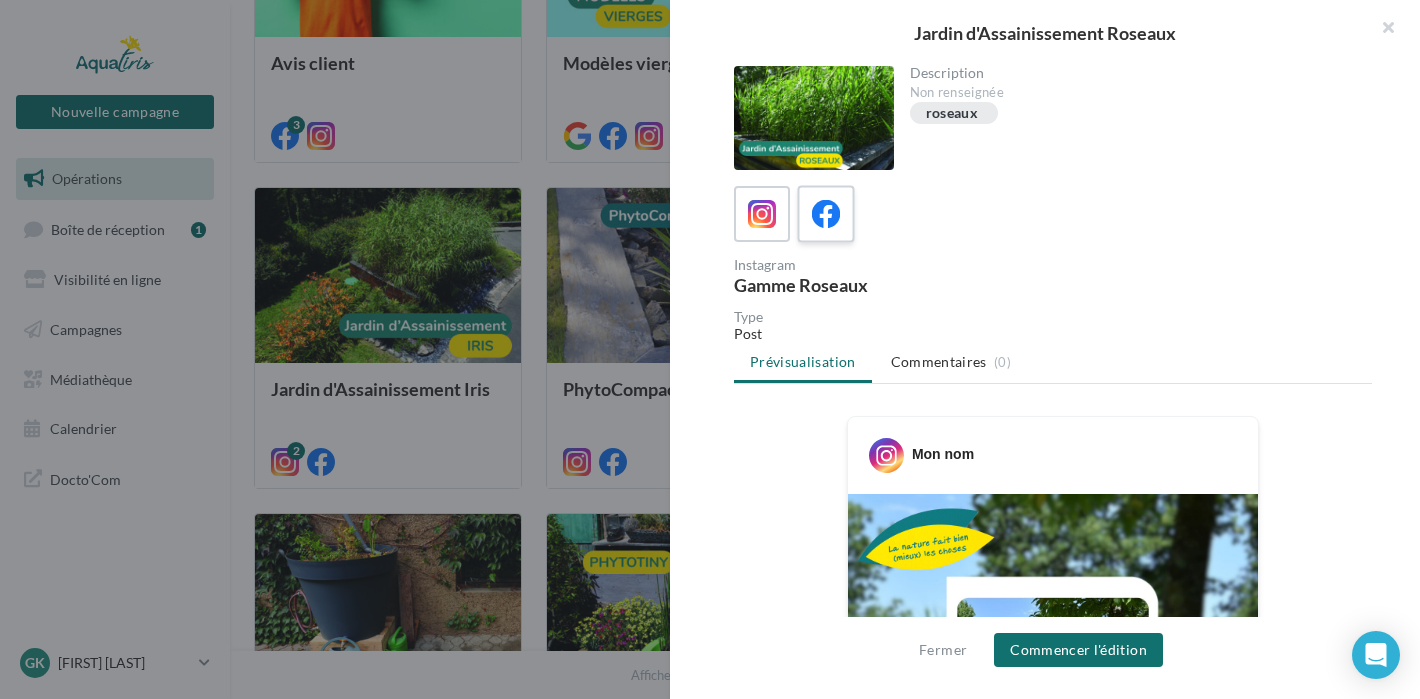 click at bounding box center [826, 214] 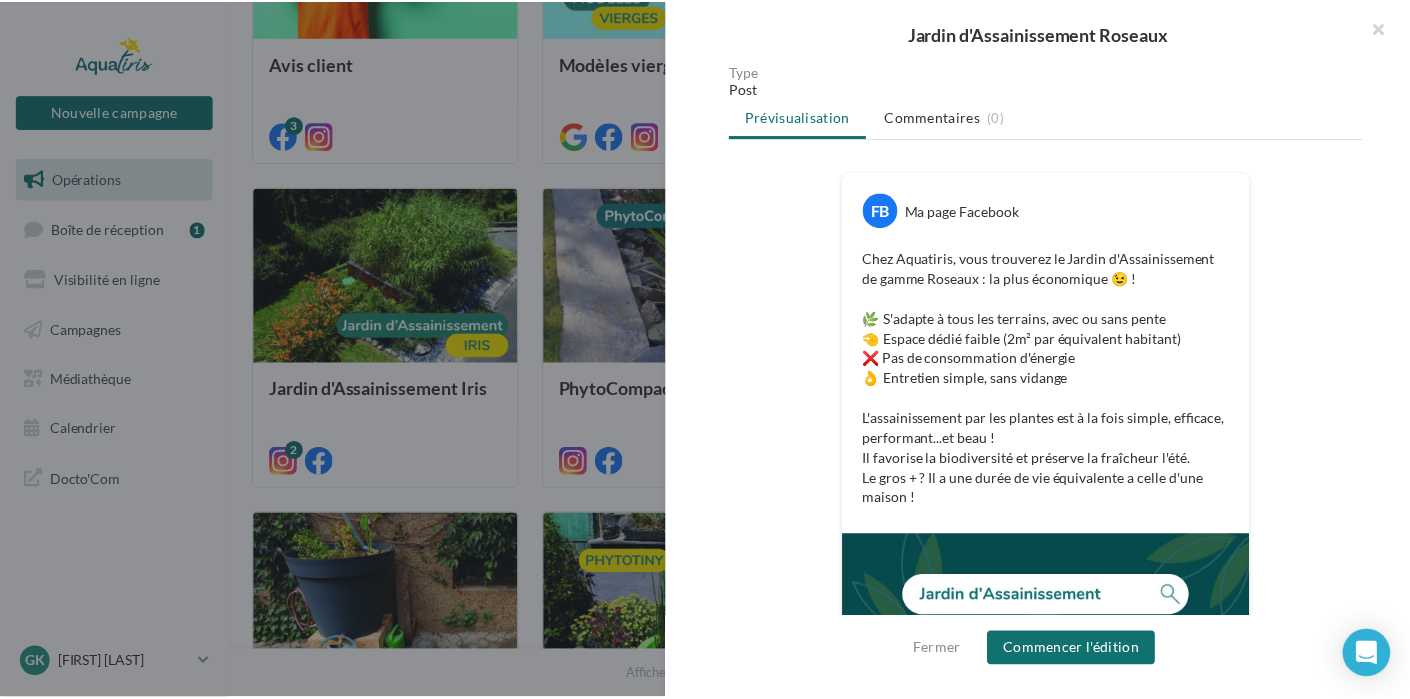 scroll, scrollTop: 0, scrollLeft: 0, axis: both 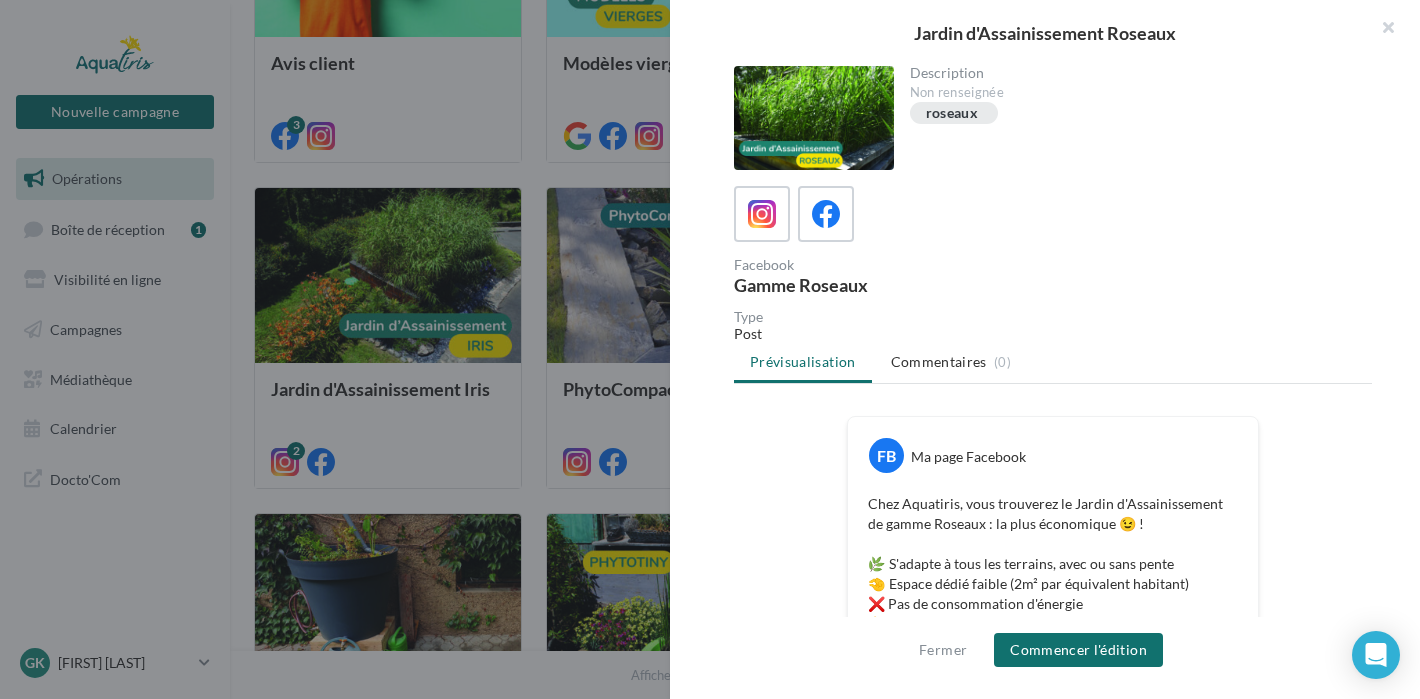drag, startPoint x: 1388, startPoint y: 27, endPoint x: 1374, endPoint y: 40, distance: 19.104973 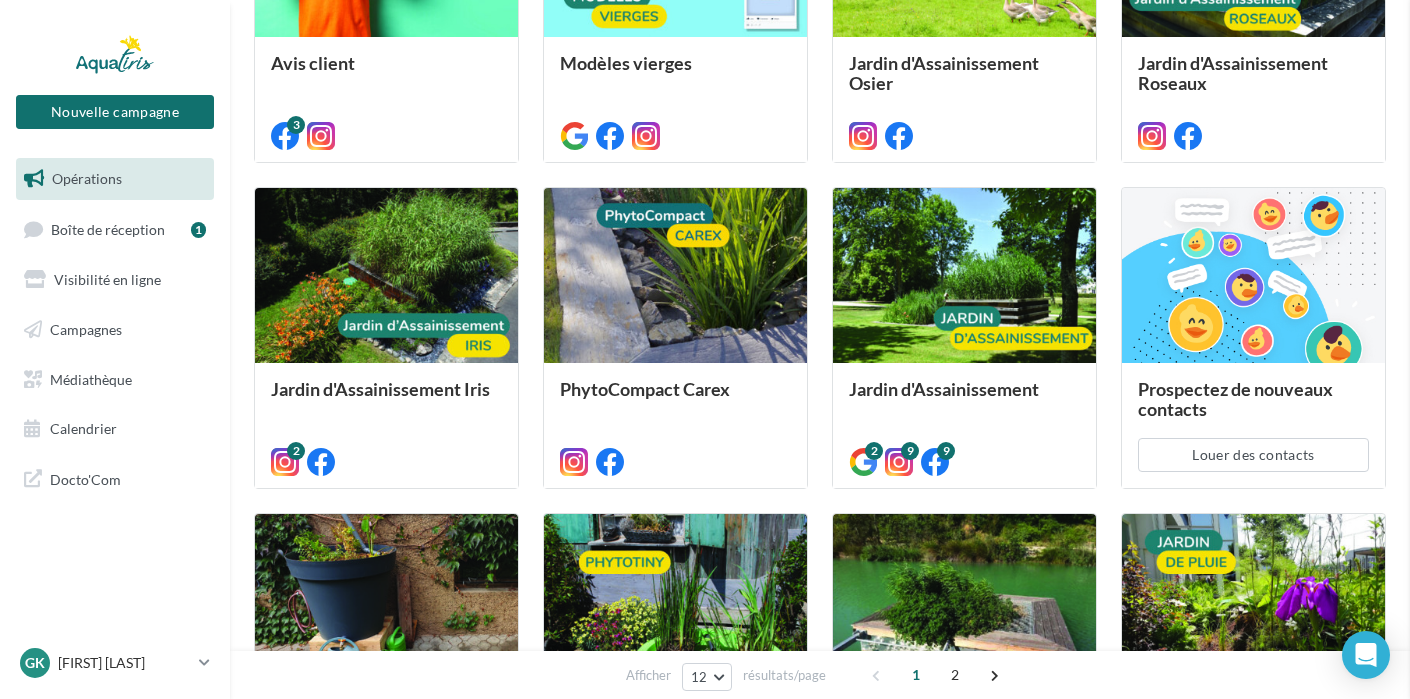scroll, scrollTop: 982, scrollLeft: 0, axis: vertical 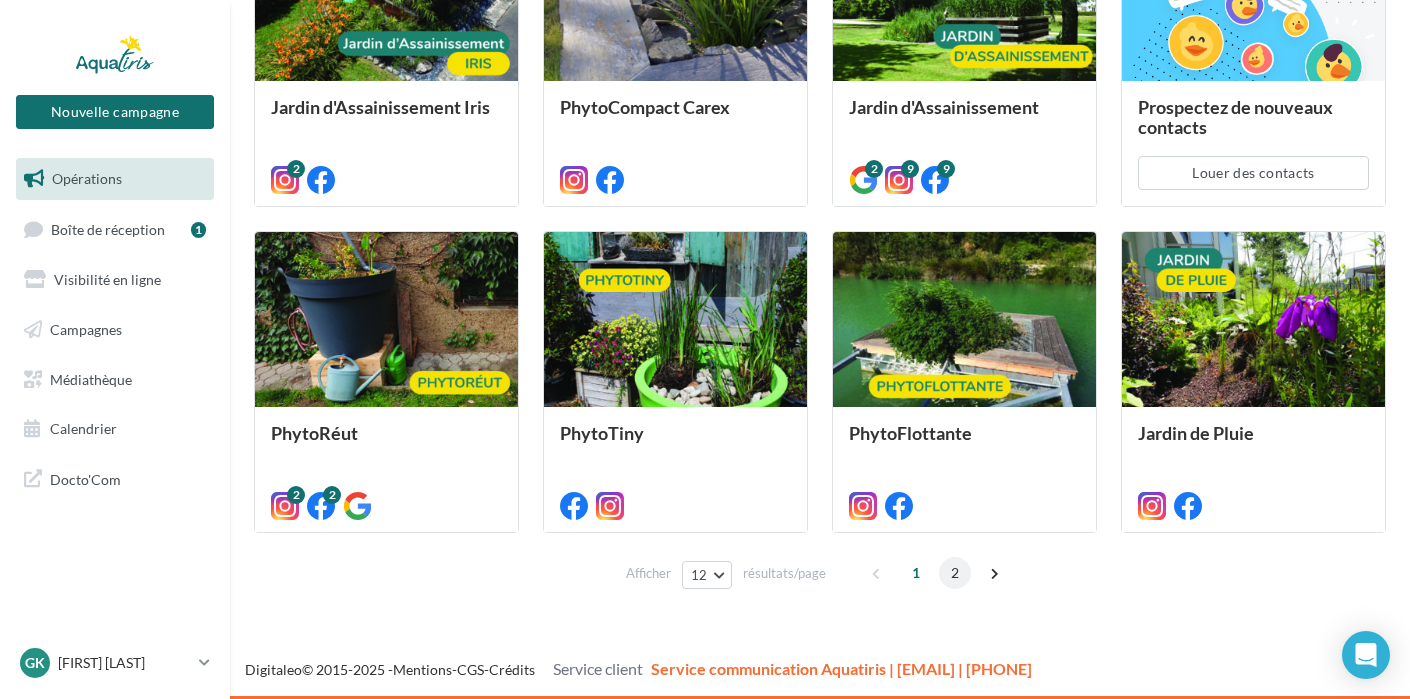 click on "2" at bounding box center [955, 573] 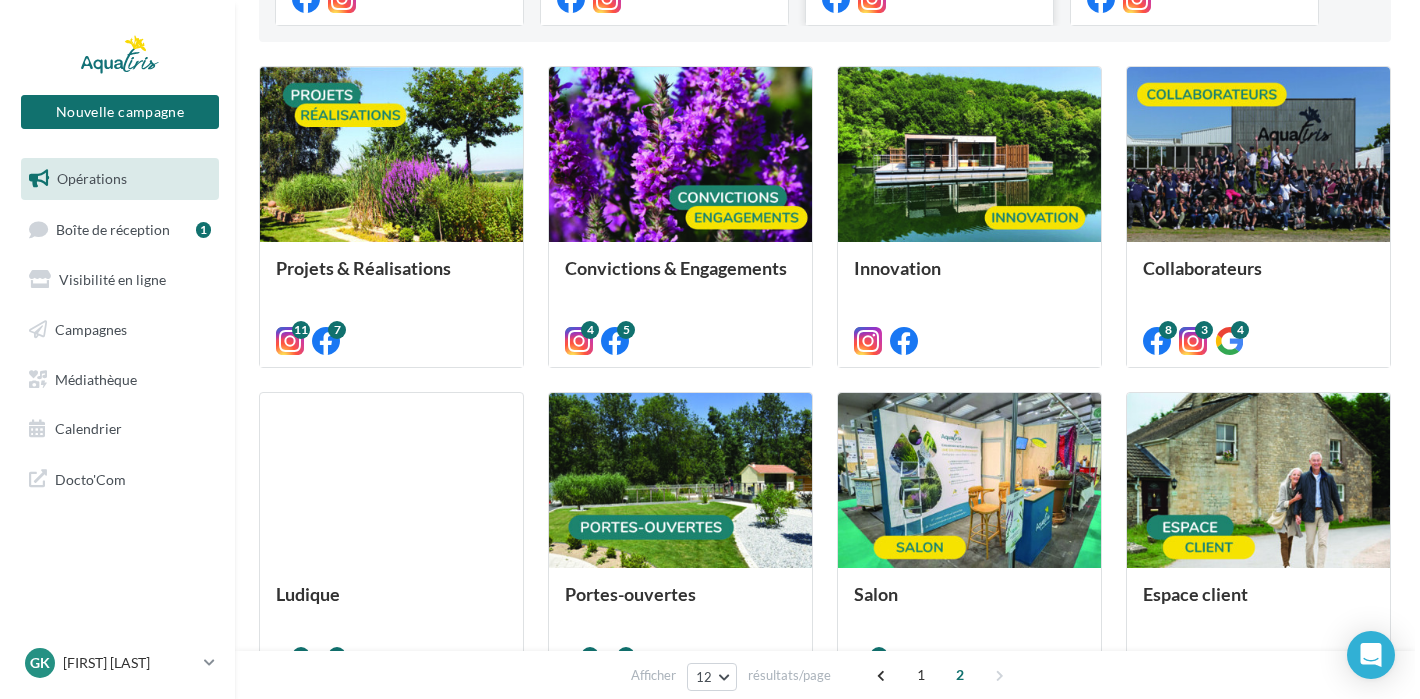 scroll, scrollTop: 500, scrollLeft: 0, axis: vertical 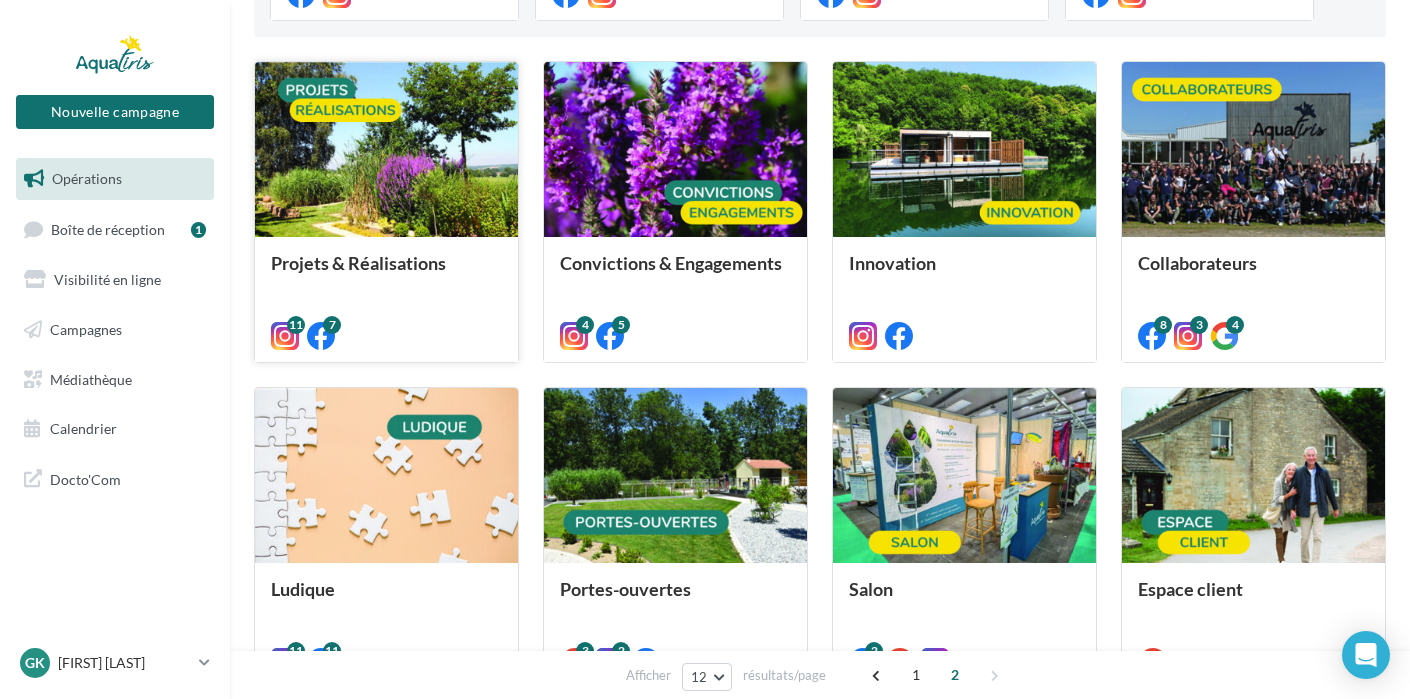 click at bounding box center [386, 150] 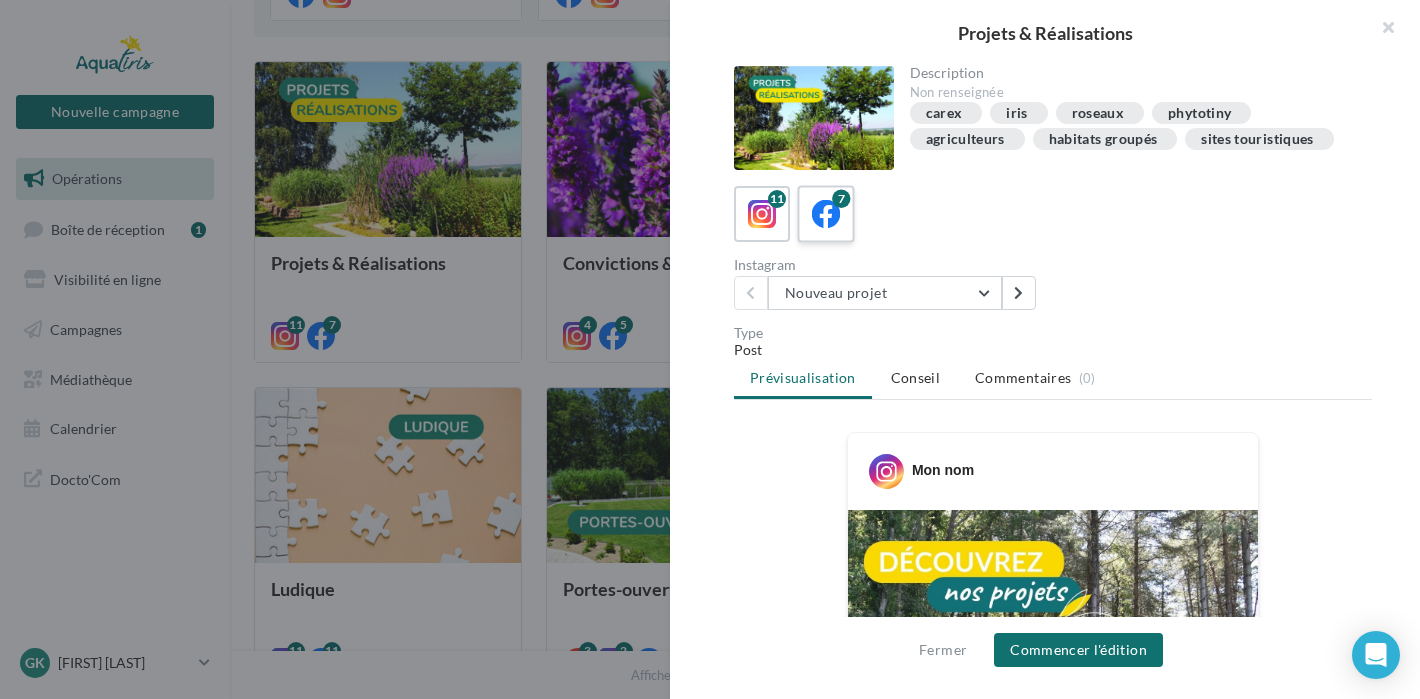 click at bounding box center (826, 214) 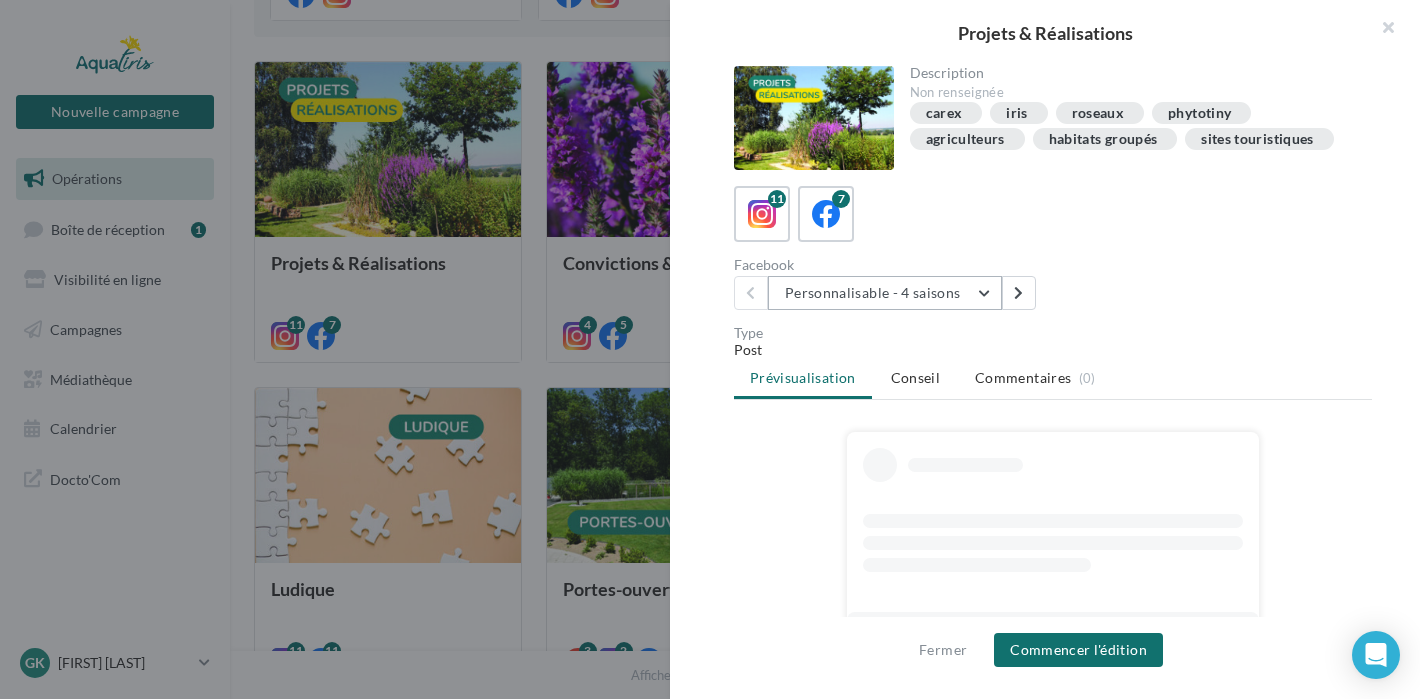 click on "Personnalisable - 4 saisons" at bounding box center [885, 293] 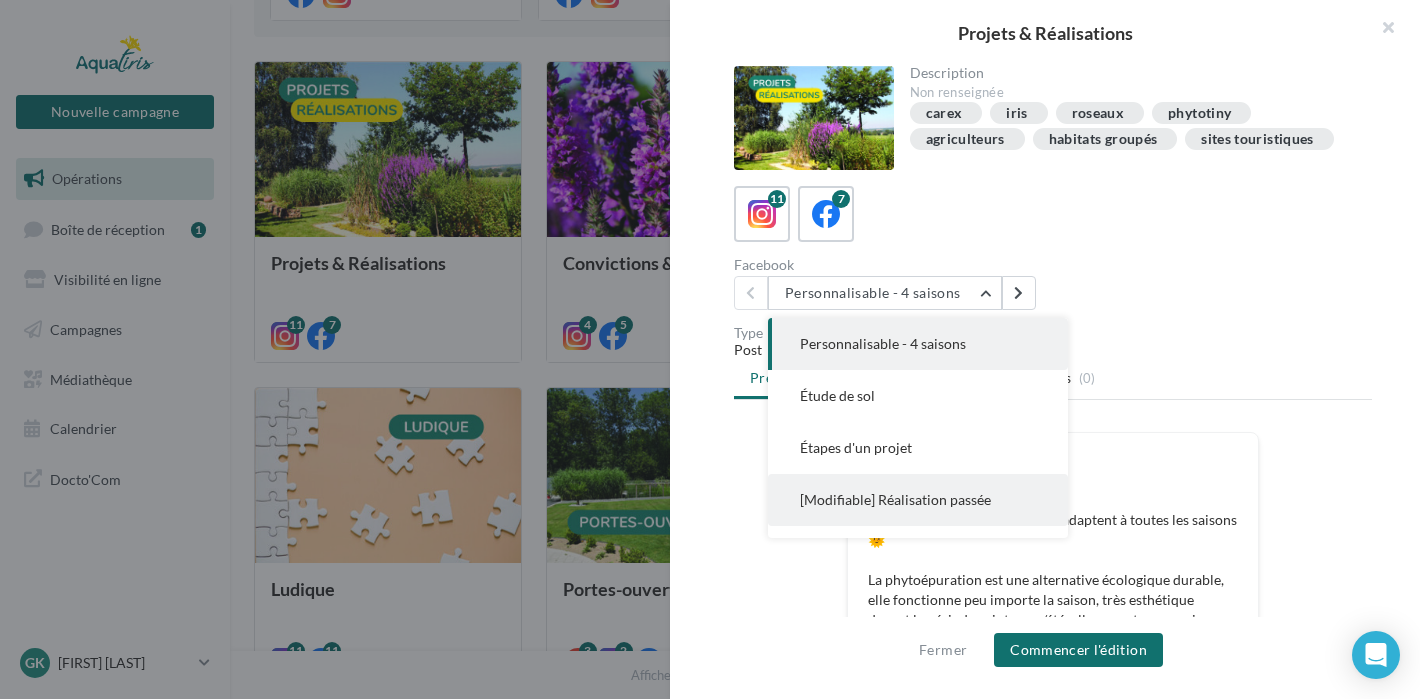 click on "[Modifiable] Réalisation passée" at bounding box center [895, 499] 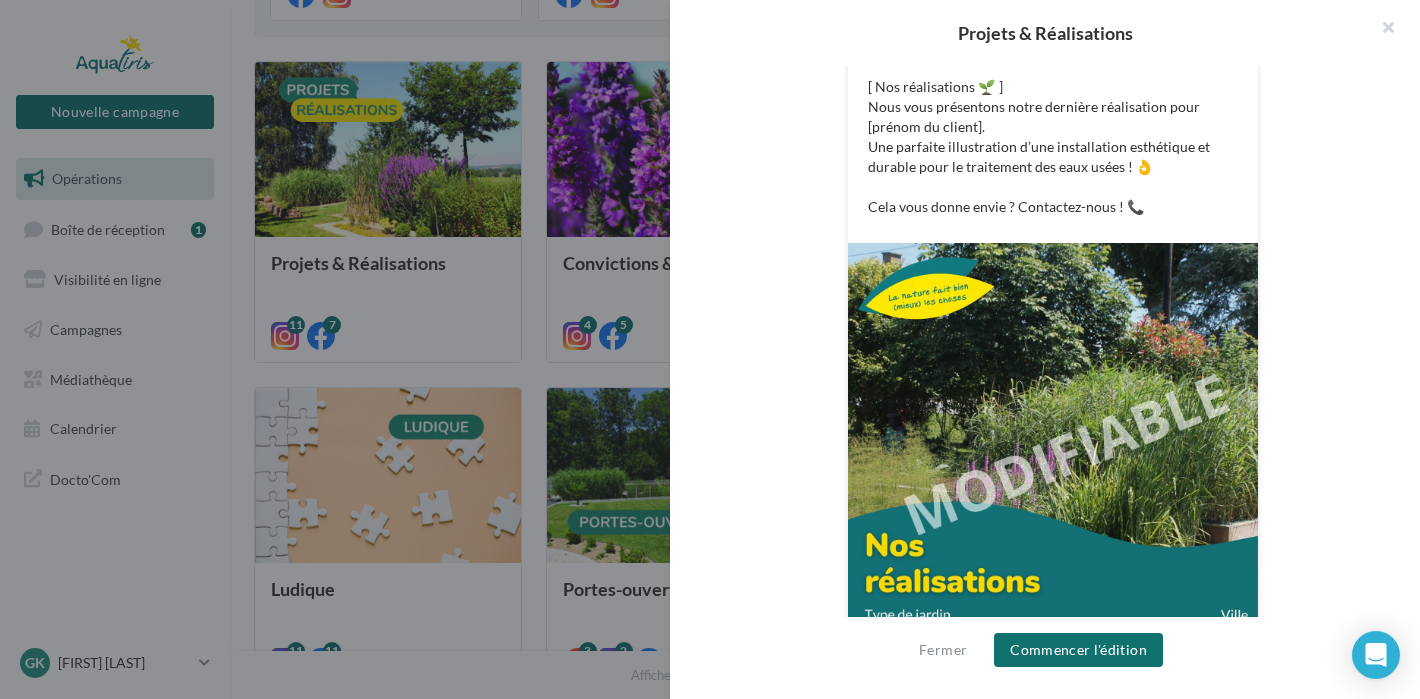 scroll, scrollTop: 478, scrollLeft: 0, axis: vertical 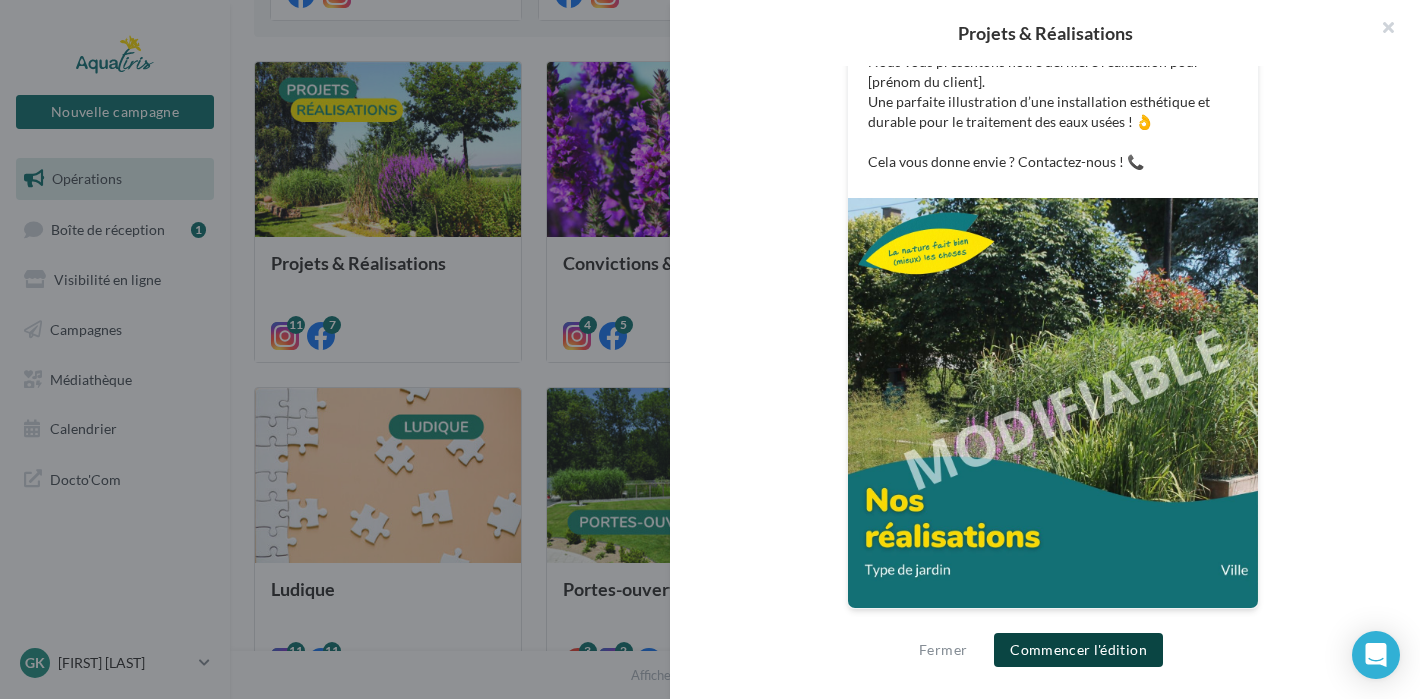 click on "Commencer l'édition" at bounding box center (1078, 650) 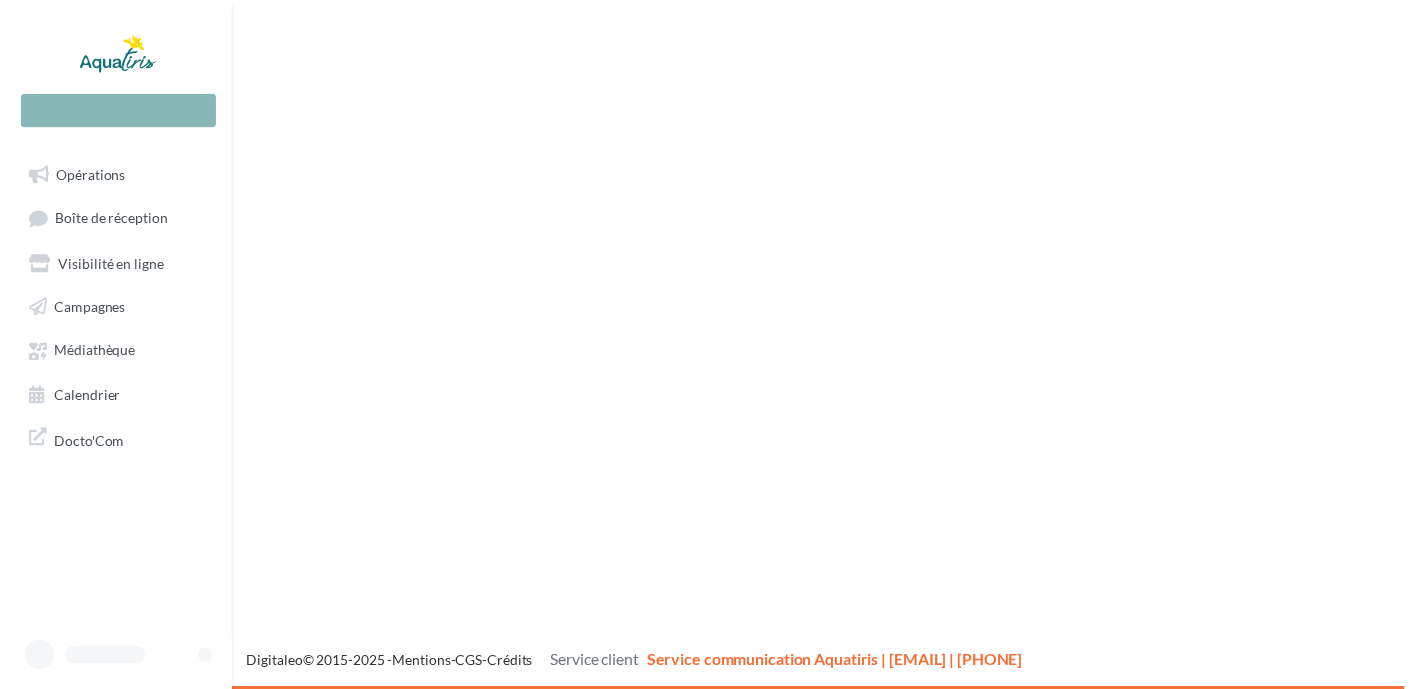 scroll, scrollTop: 0, scrollLeft: 0, axis: both 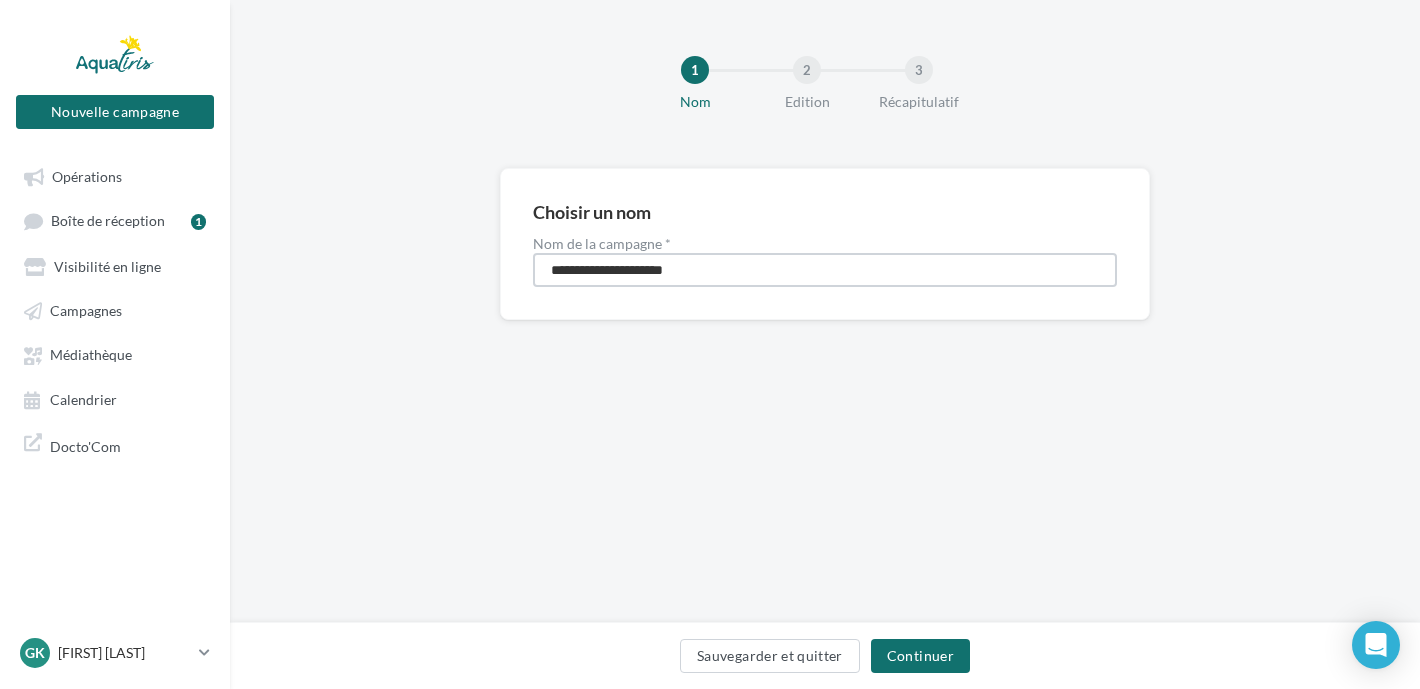 click on "**********" at bounding box center (825, 270) 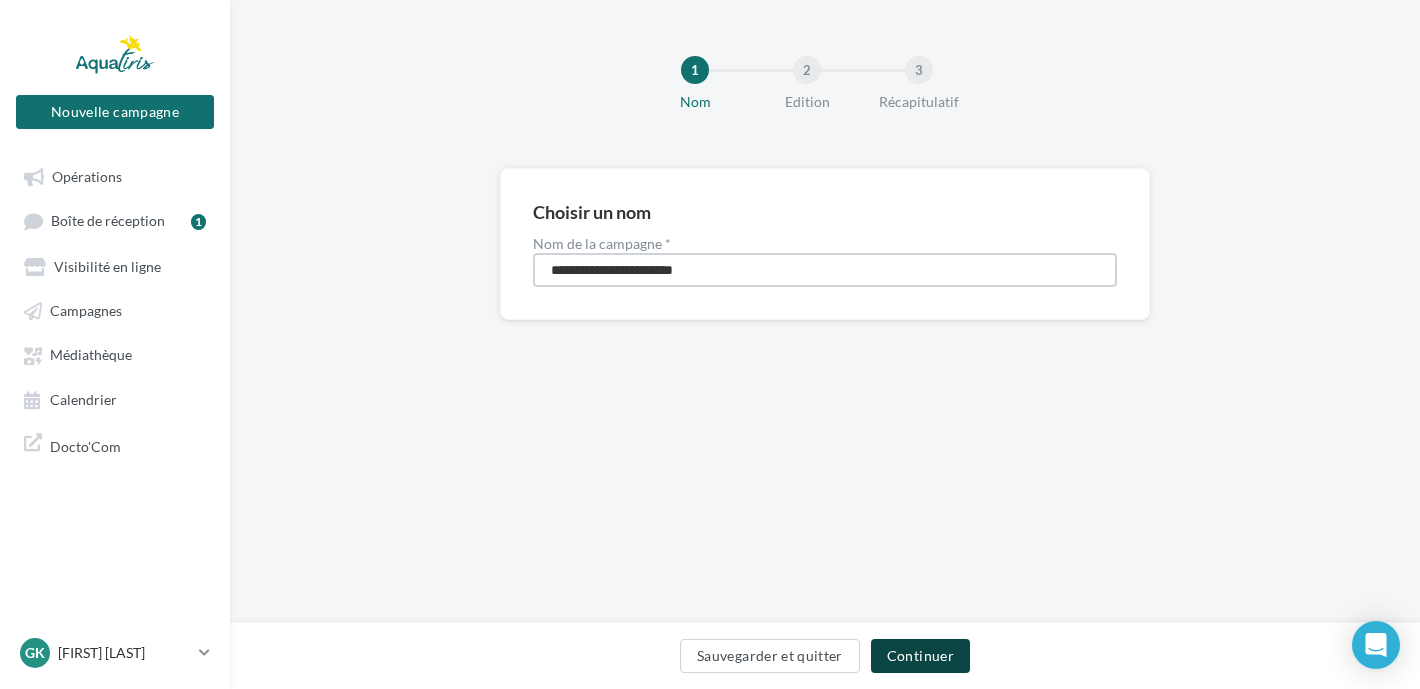 type on "**********" 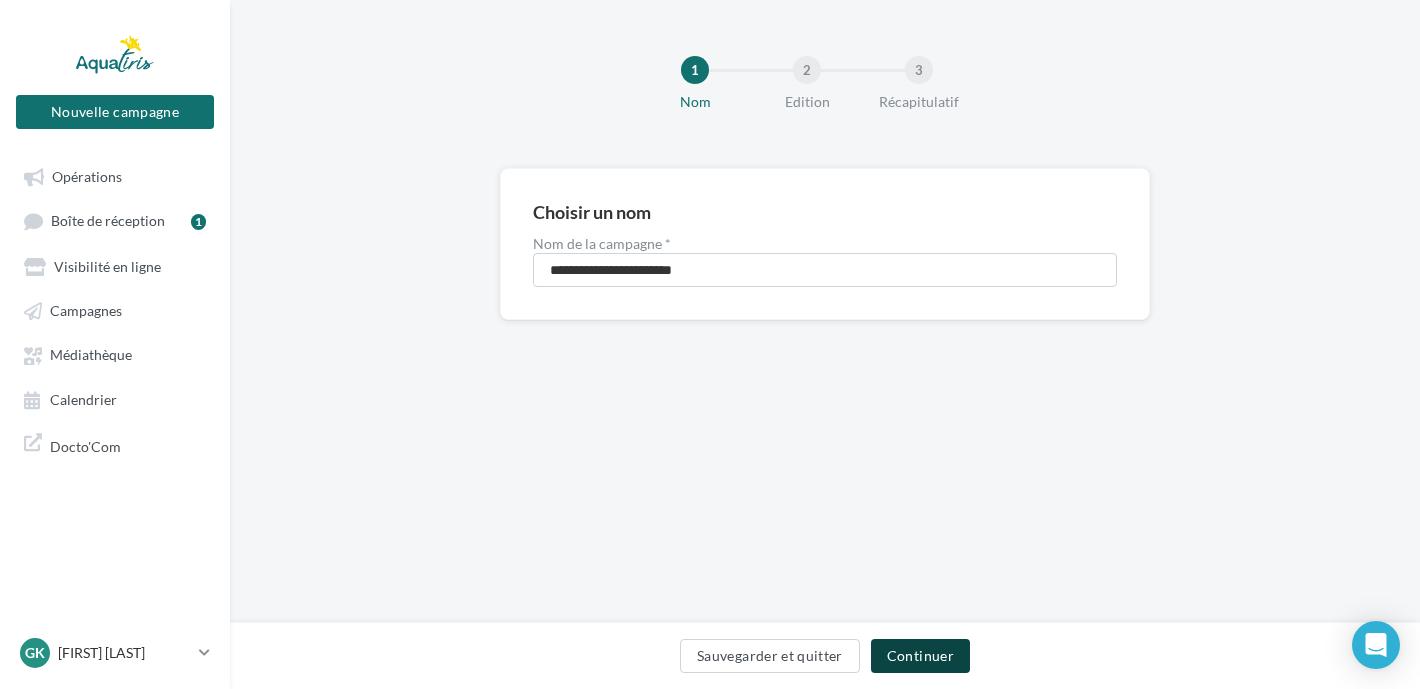click on "Continuer" at bounding box center (920, 656) 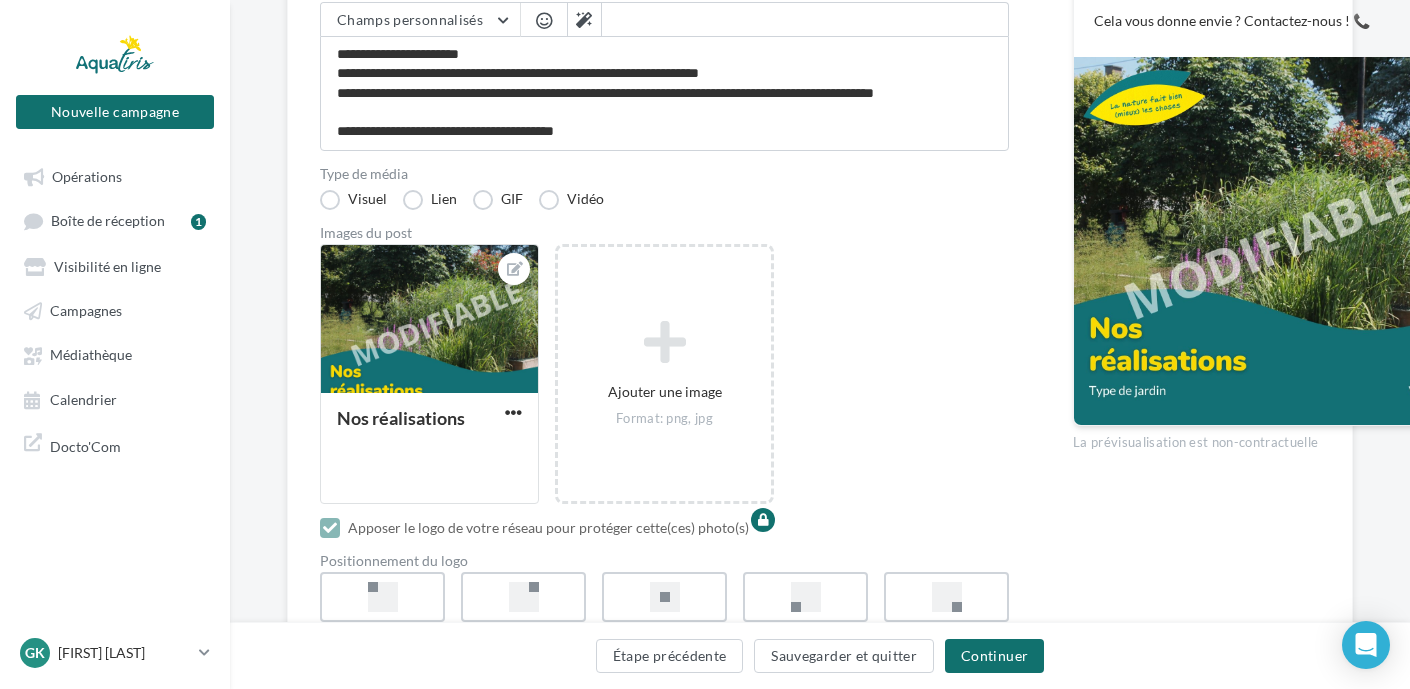 scroll, scrollTop: 500, scrollLeft: 0, axis: vertical 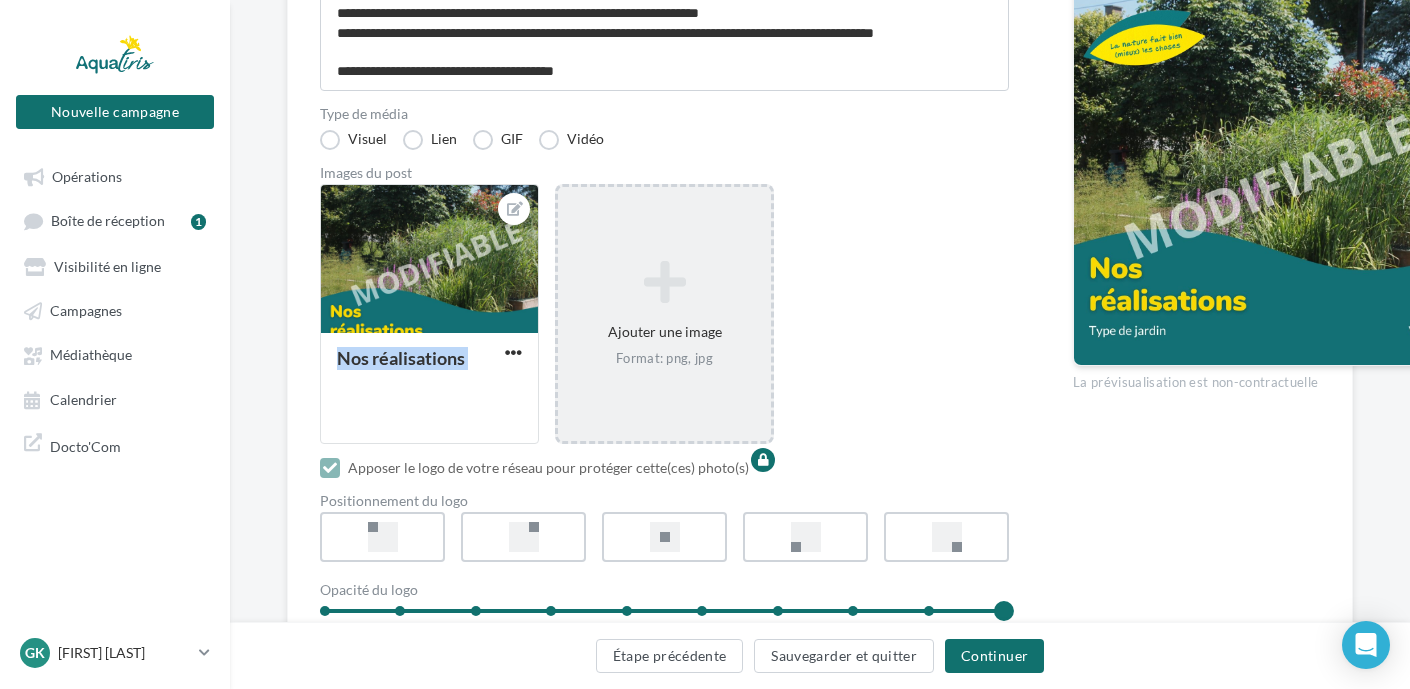 drag, startPoint x: 501, startPoint y: 278, endPoint x: 629, endPoint y: 286, distance: 128.24976 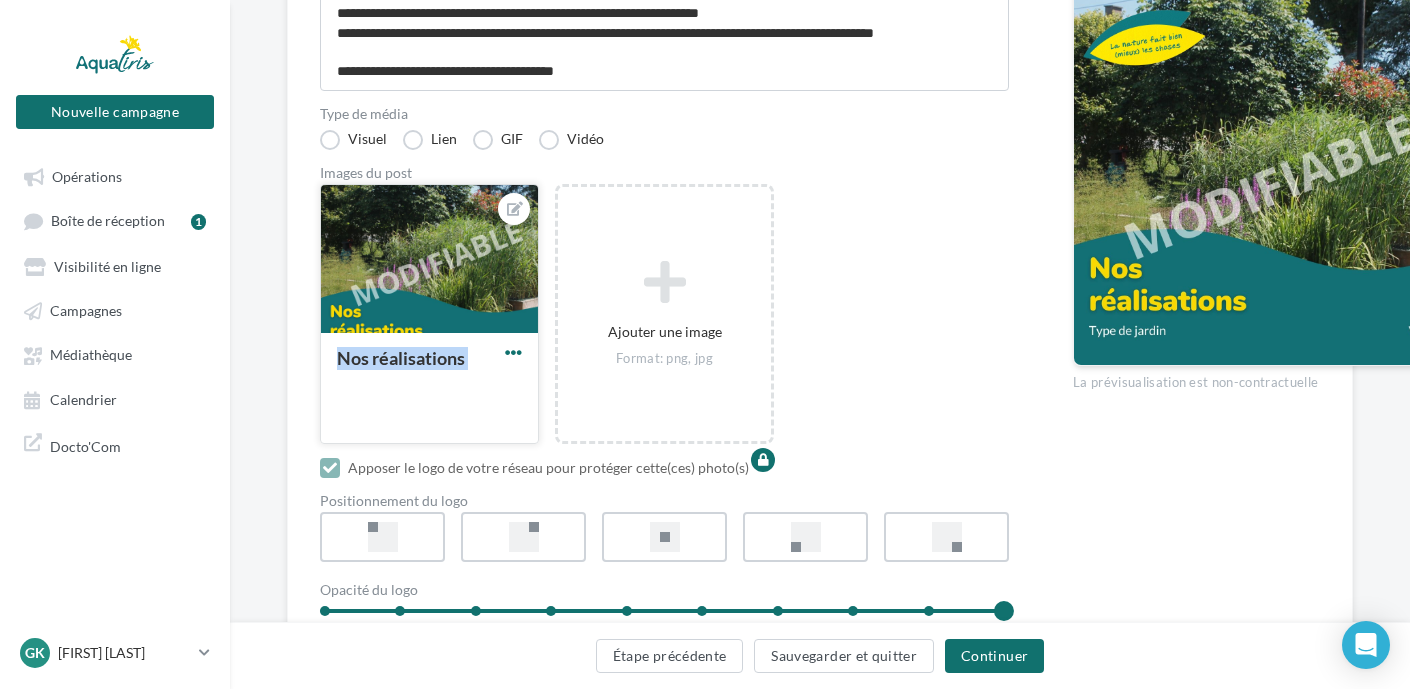 click at bounding box center (513, 352) 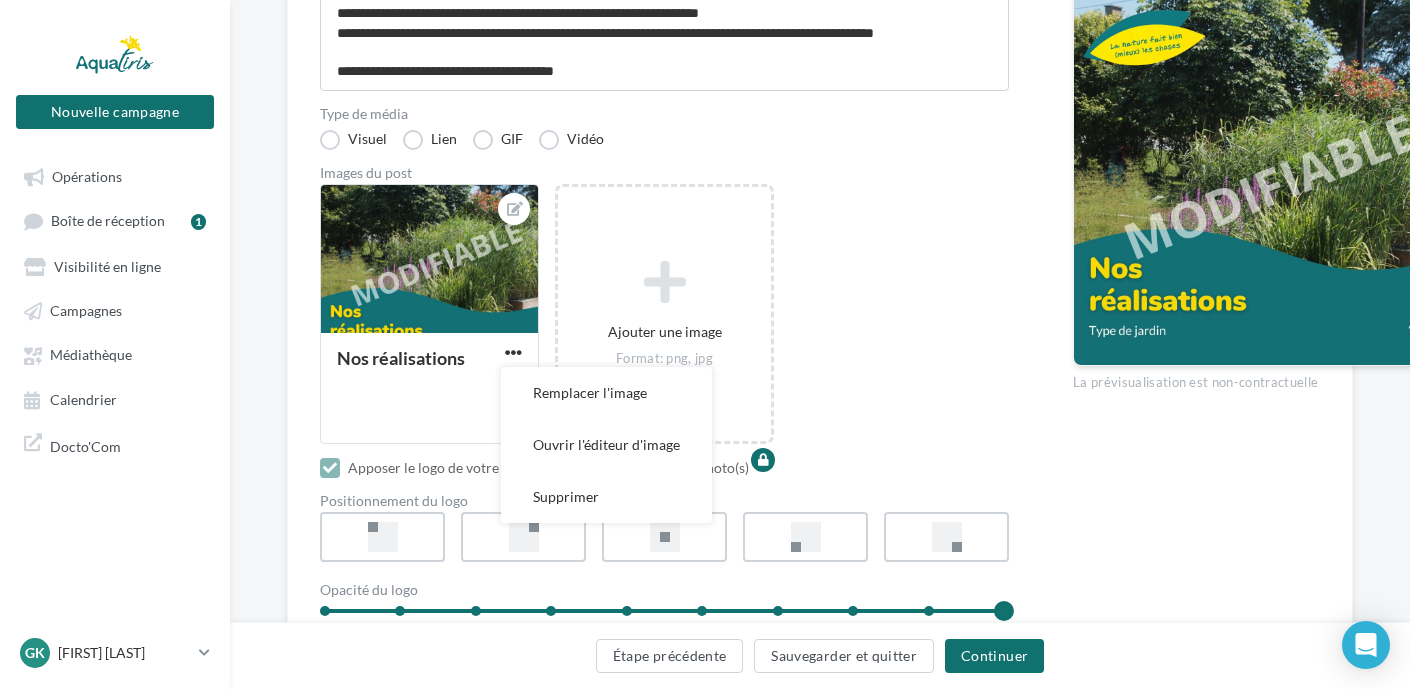 click on "Nos réalisations
Remplacer l'image
Ouvrir l'éditeur d'image
Supprimer
Ajouter une image     Format: png, jpg" at bounding box center [672, 324] 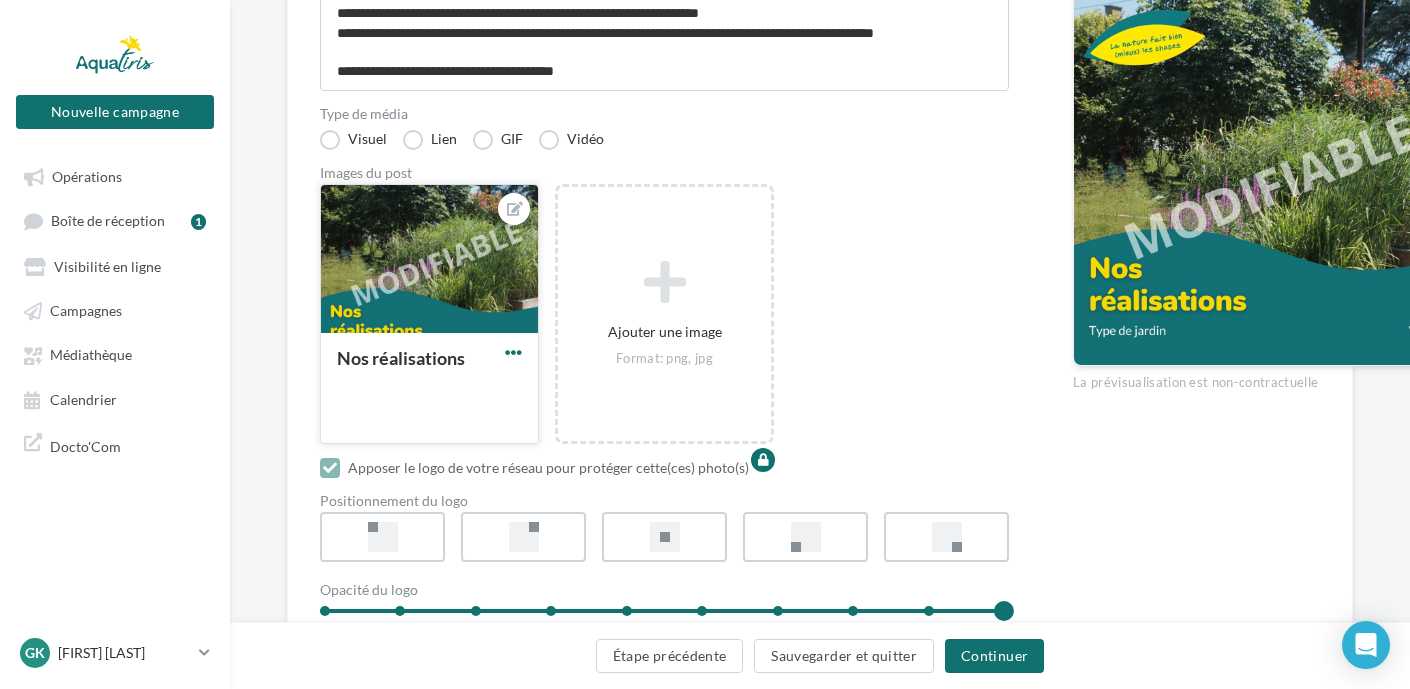 click at bounding box center [513, 352] 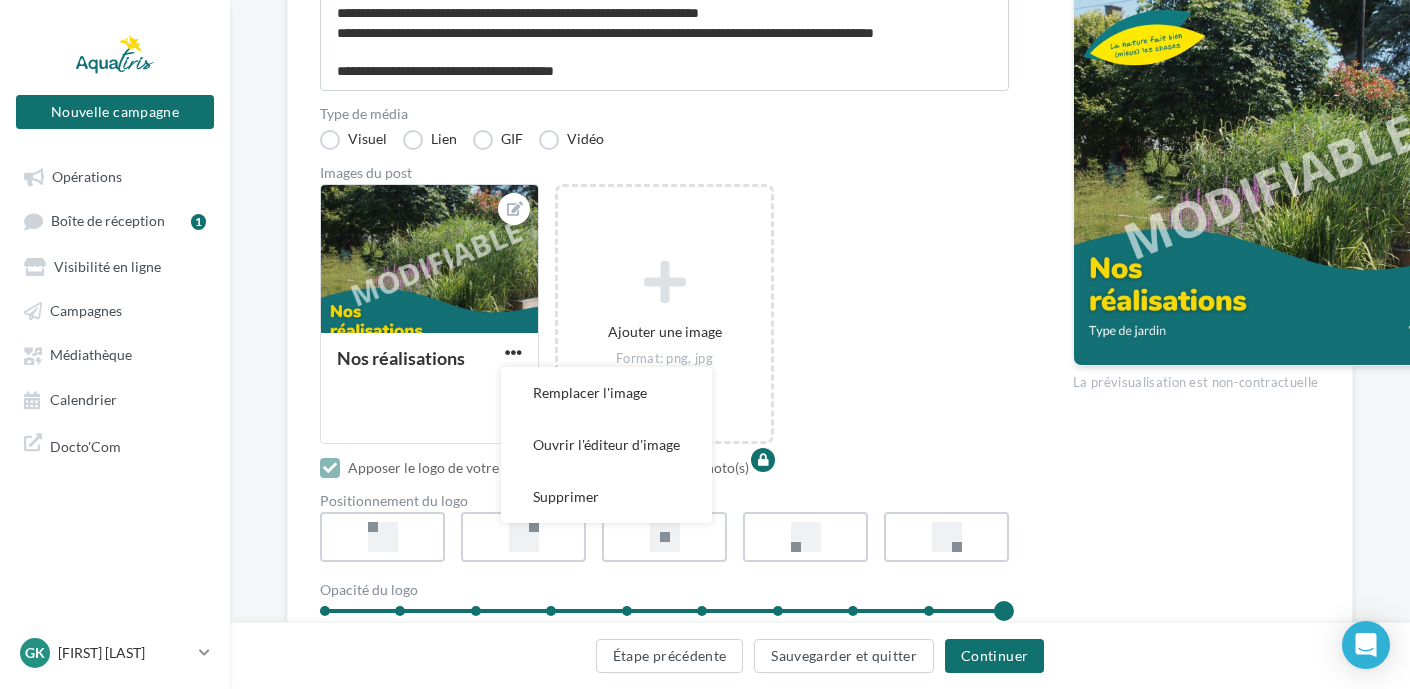 click on "Nos réalisations
Remplacer l'image
Ouvrir l'éditeur d'image
Supprimer
Ajouter une image     Format: png, jpg" at bounding box center [672, 324] 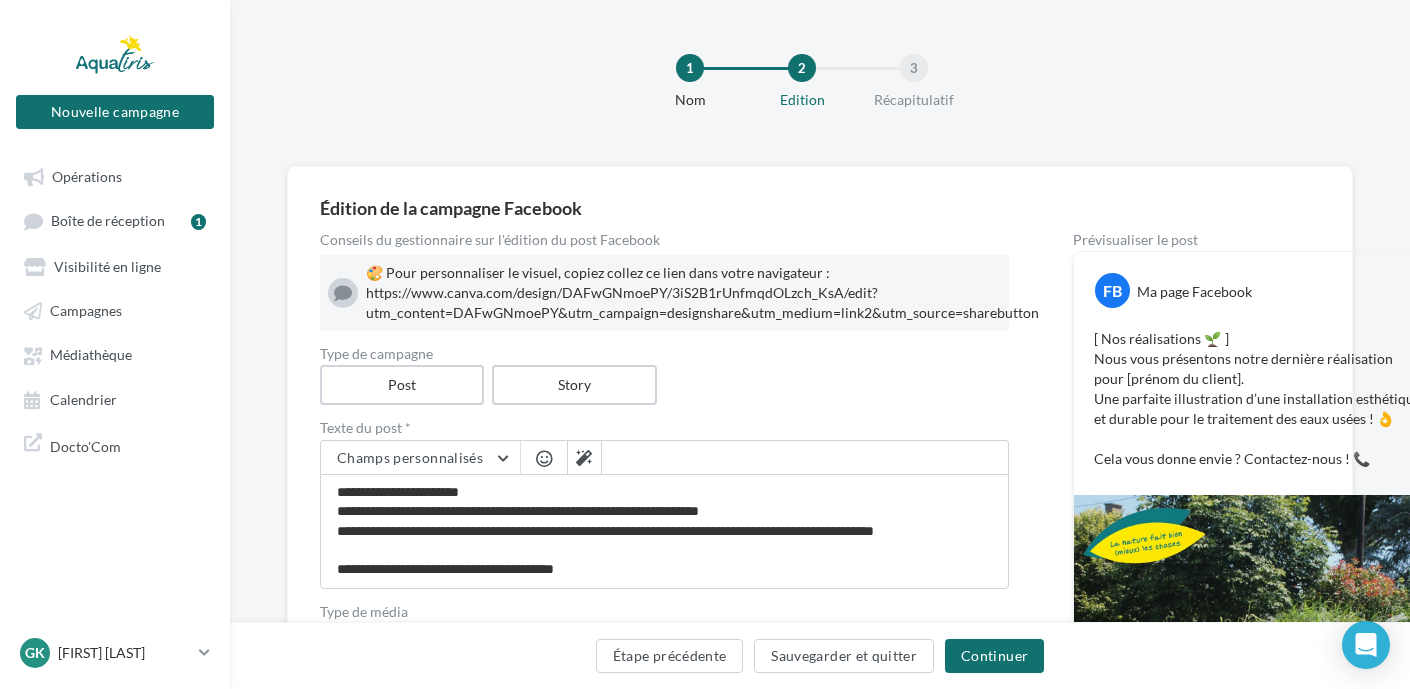 scroll, scrollTop: 0, scrollLeft: 0, axis: both 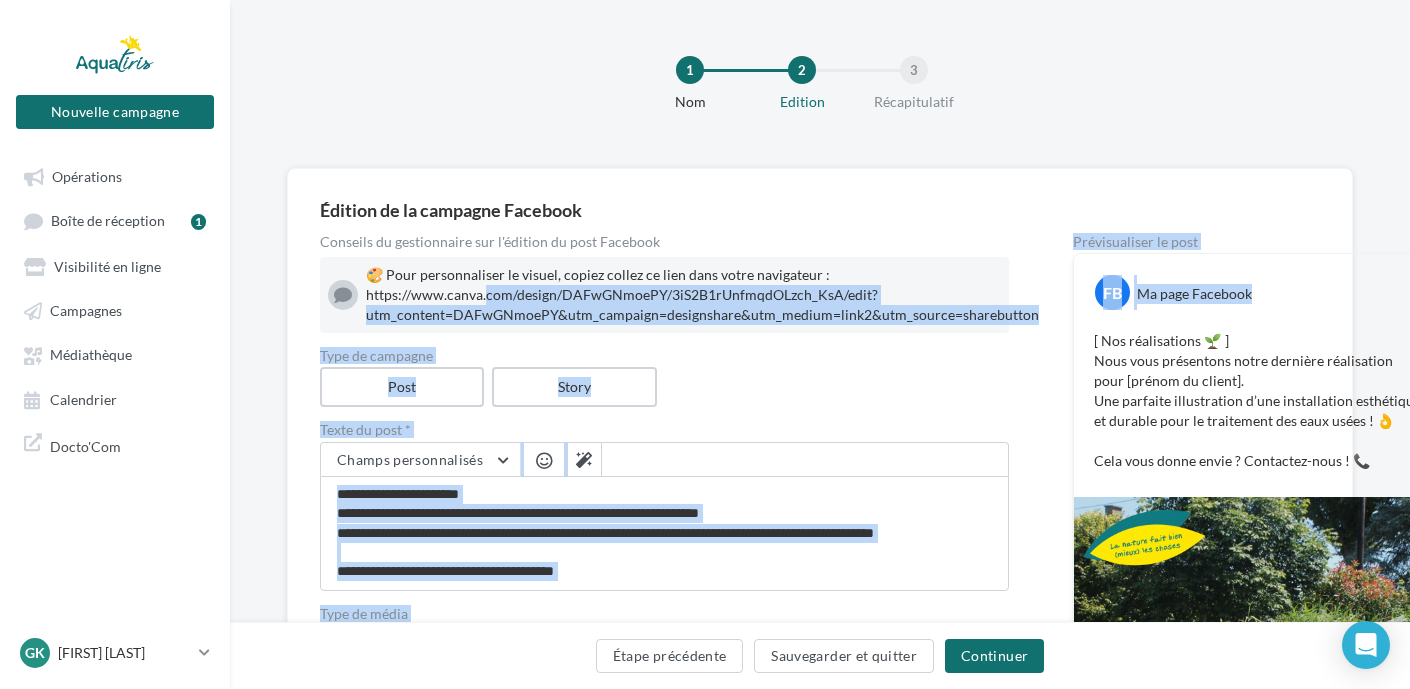drag, startPoint x: 1031, startPoint y: 315, endPoint x: 370, endPoint y: 300, distance: 661.17017 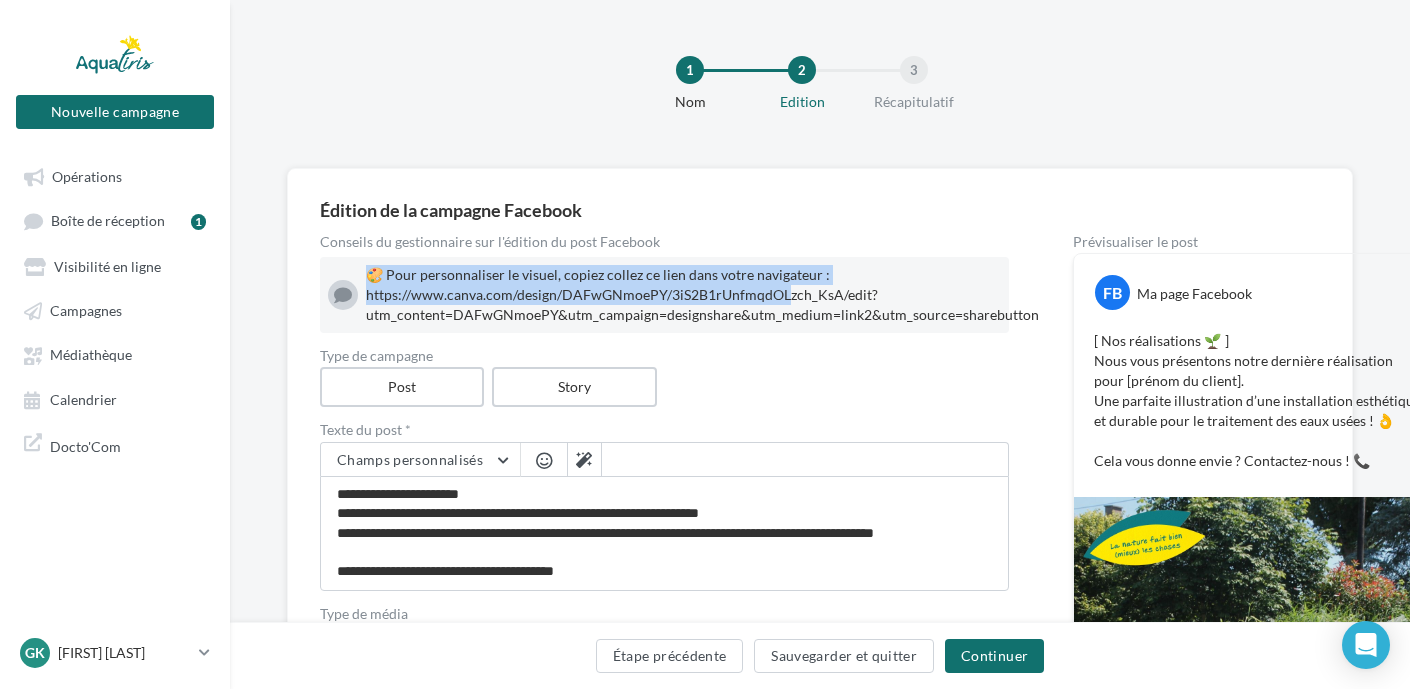drag, startPoint x: 365, startPoint y: 291, endPoint x: 655, endPoint y: 304, distance: 290.29123 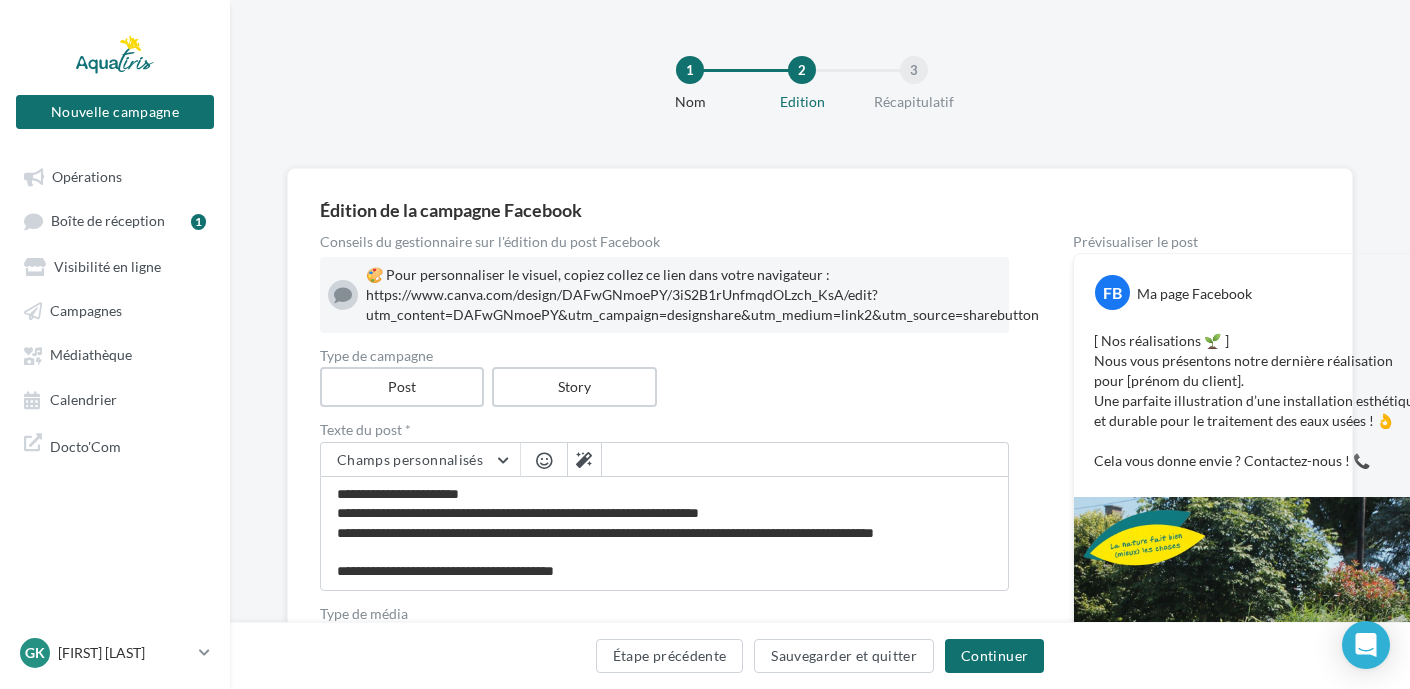 click on "🎨 Pour personnaliser le visuel, copiez collez ce lien dans votre navigateur :
https://www.canva.com/design/DAFwGNmoePY/3iS2B1rUnfmqdOLzch_KsA/edit?utm_content=DAFwGNmoePY&utm_campaign=designshare&utm_medium=link2&utm_source=sharebutton" at bounding box center (664, 295) 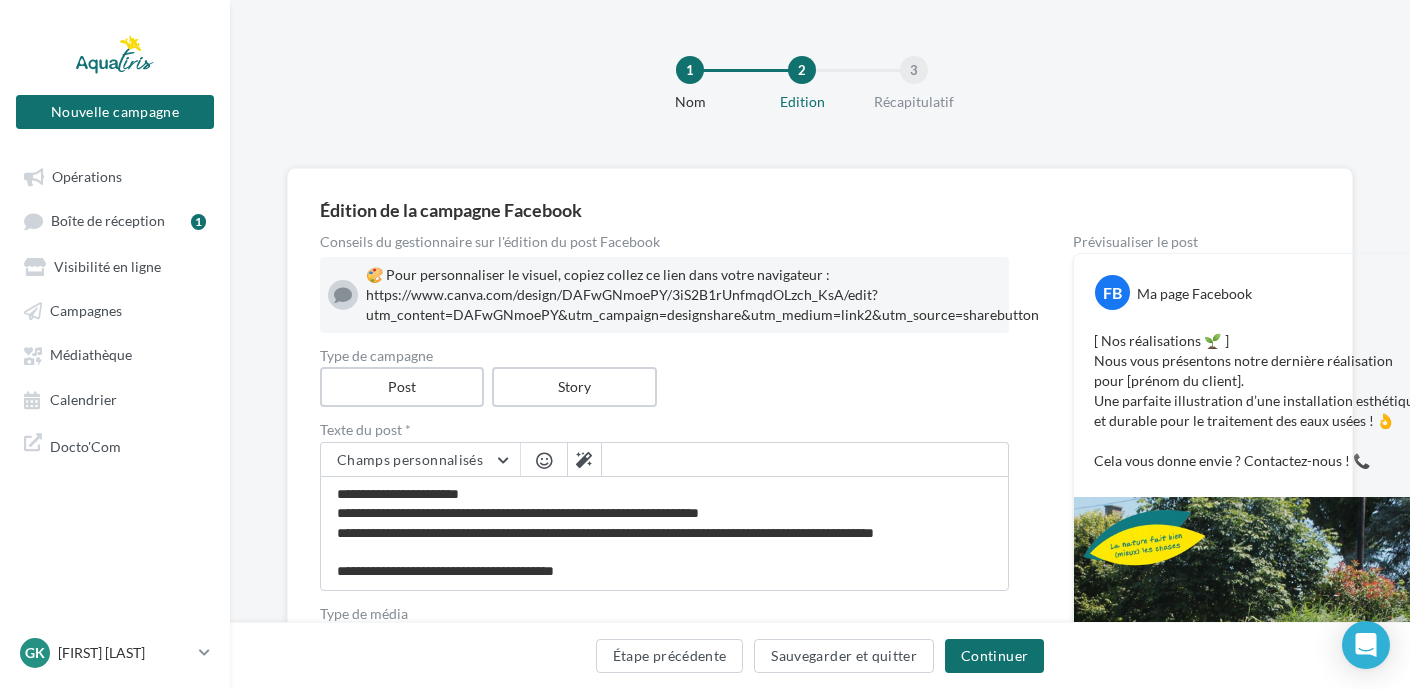 drag, startPoint x: 366, startPoint y: 297, endPoint x: 1027, endPoint y: 313, distance: 661.1936 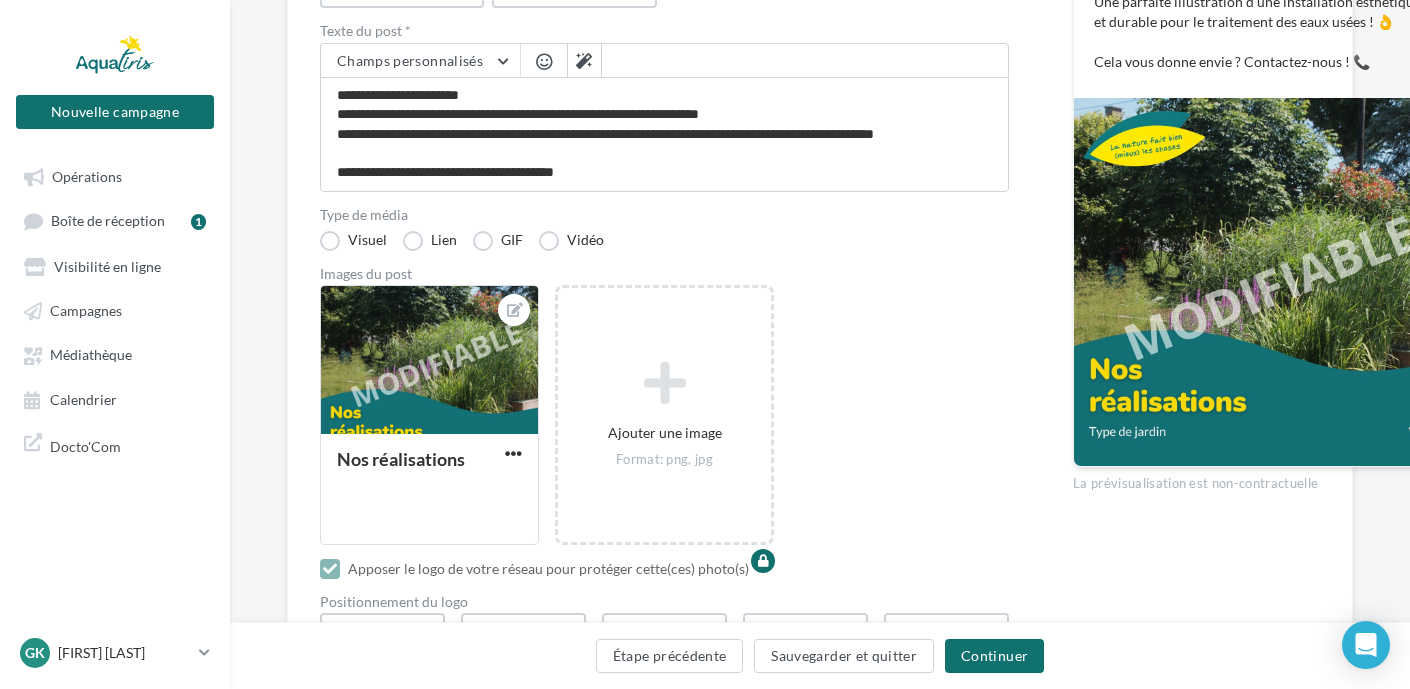 scroll, scrollTop: 400, scrollLeft: 0, axis: vertical 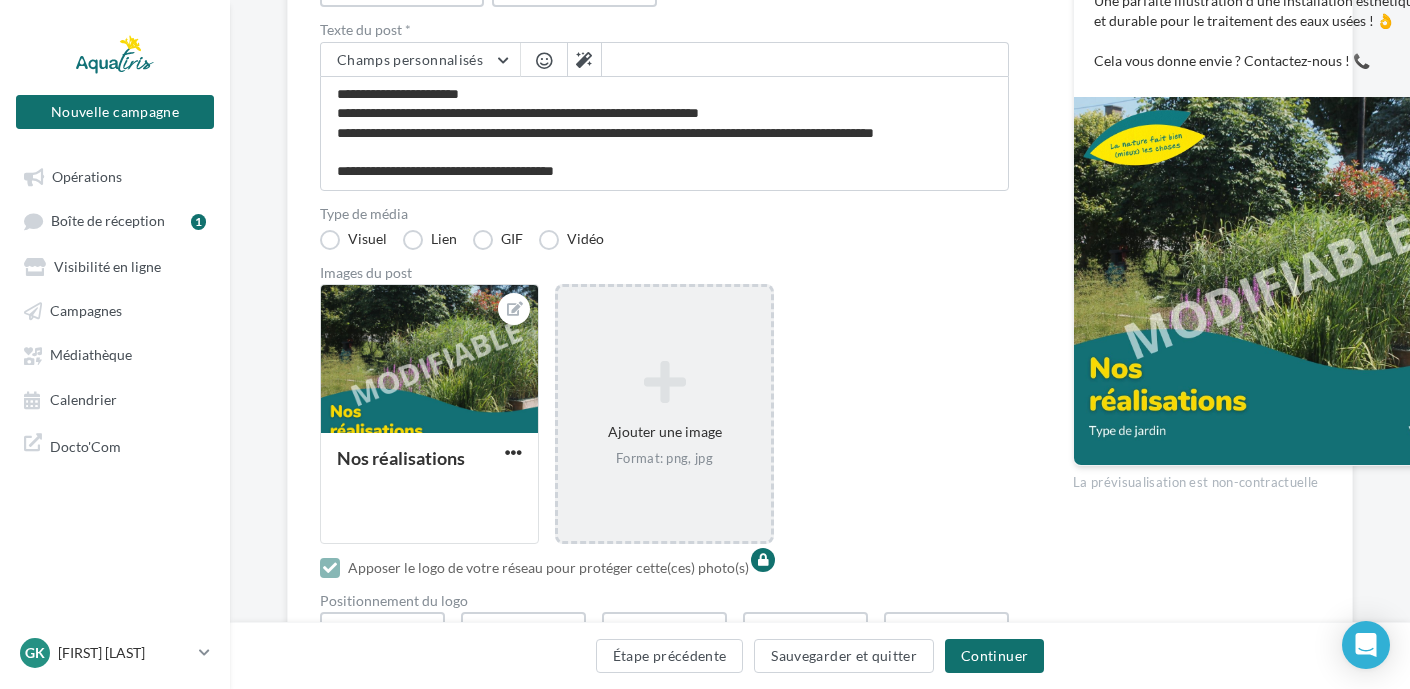 click at bounding box center (664, 382) 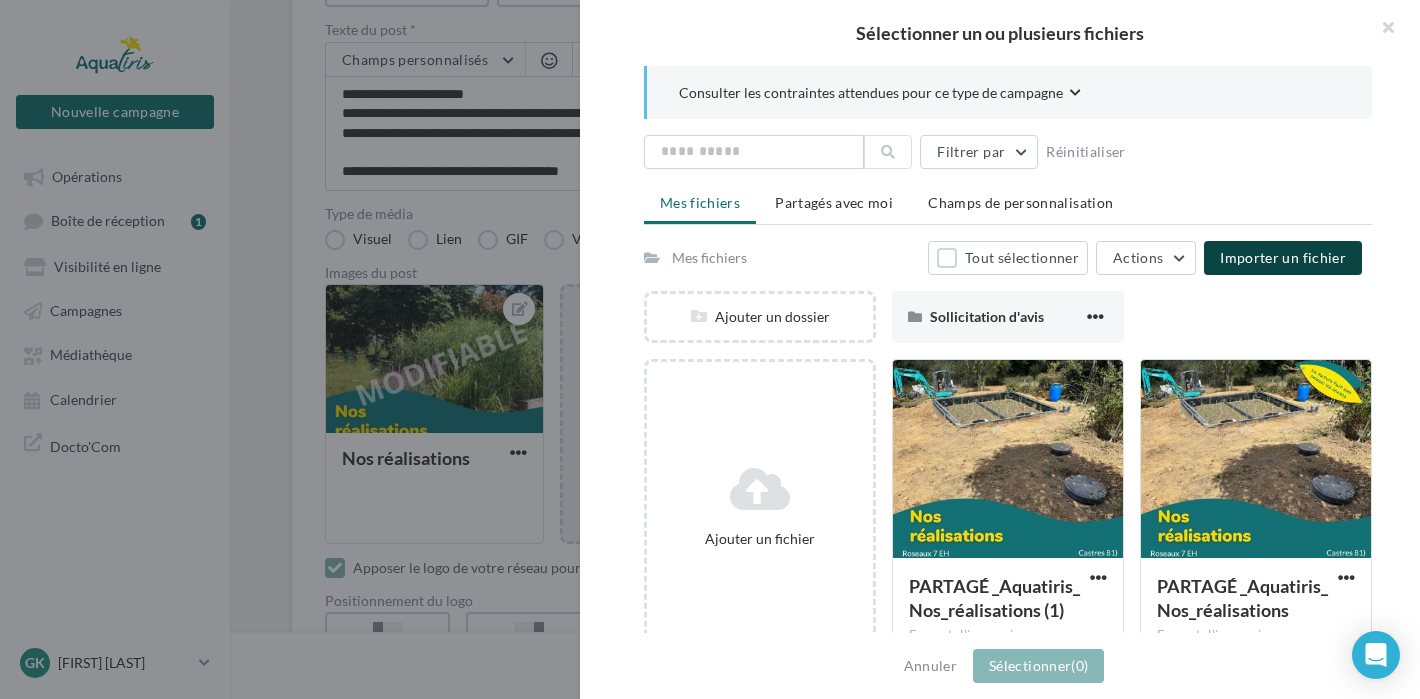 click on "Importer un fichier" at bounding box center [1283, 257] 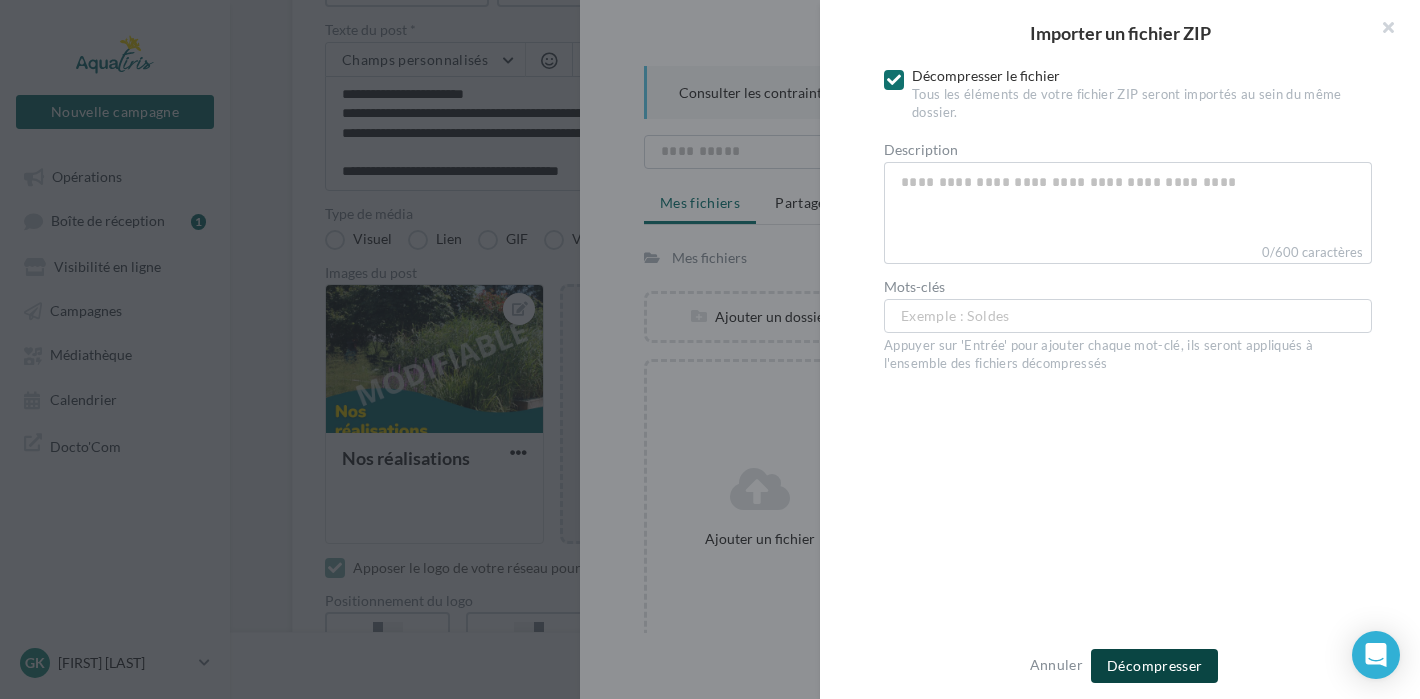 click on "Décompresser" at bounding box center [1154, 665] 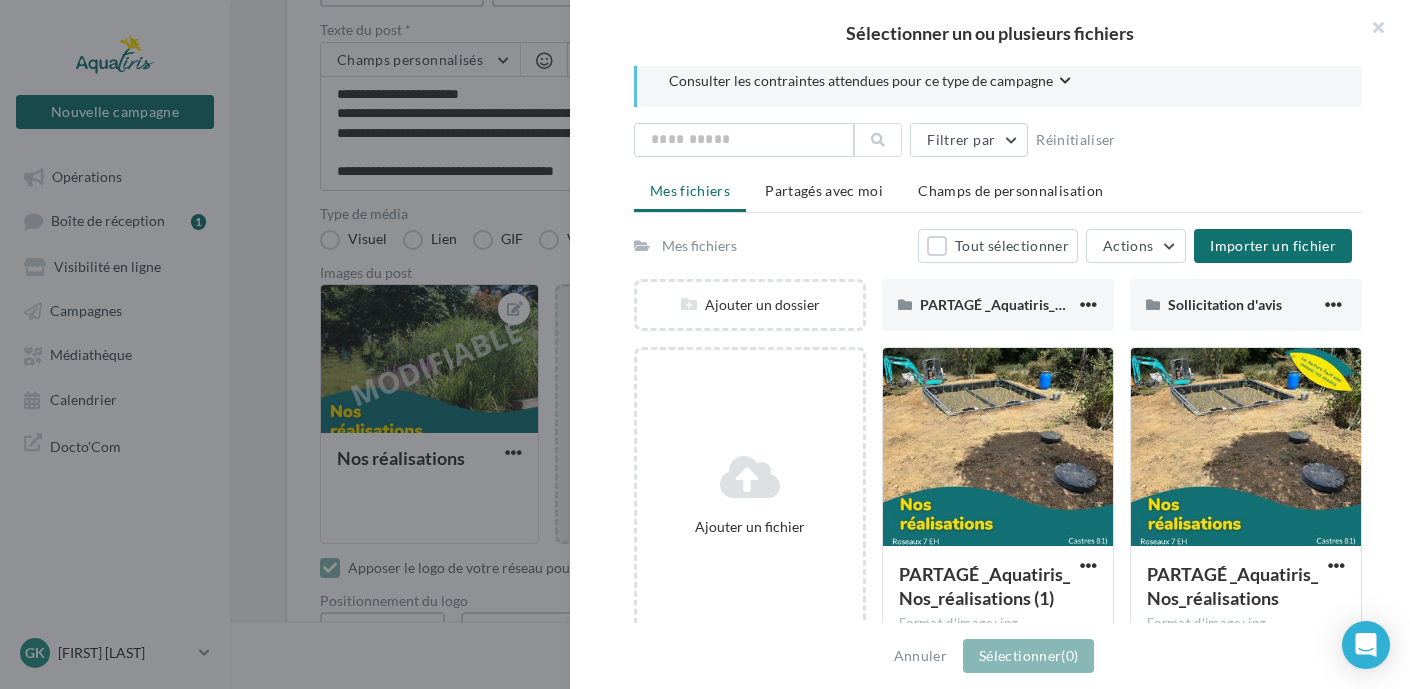 scroll, scrollTop: 0, scrollLeft: 0, axis: both 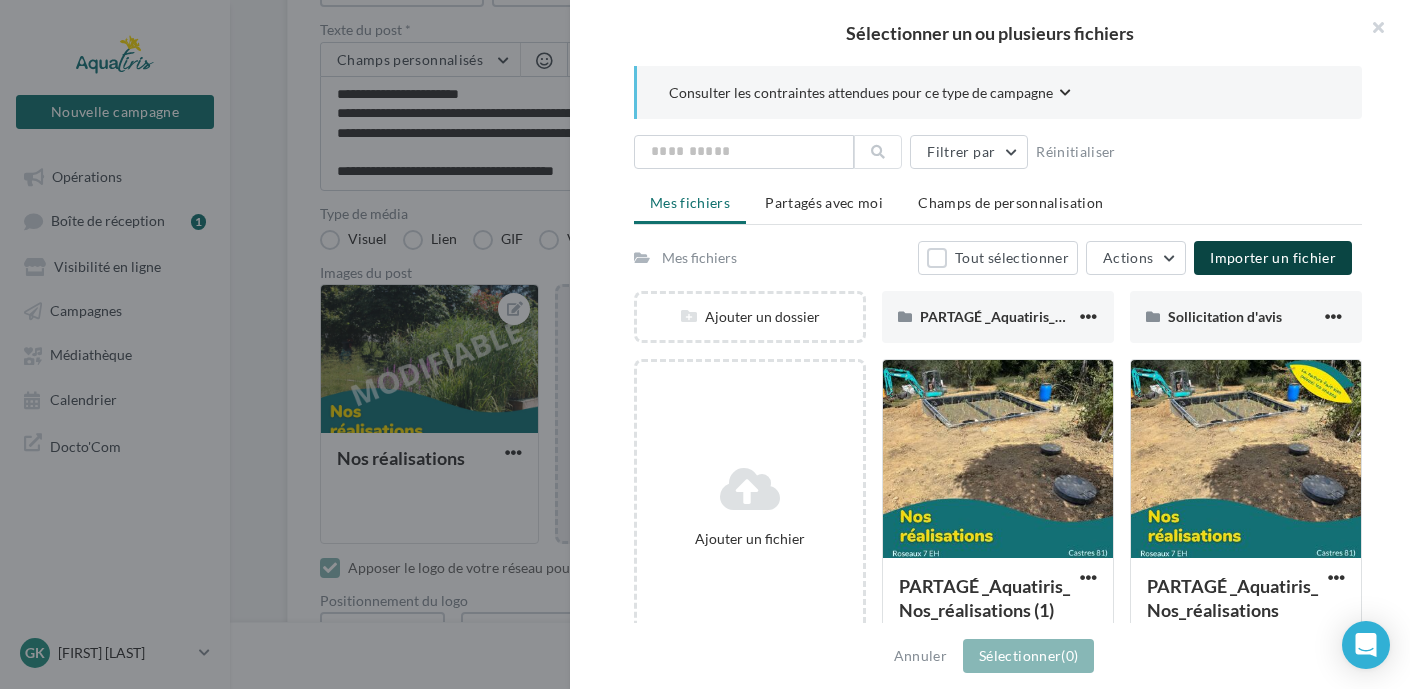 click on "Importer un fichier" at bounding box center [1273, 257] 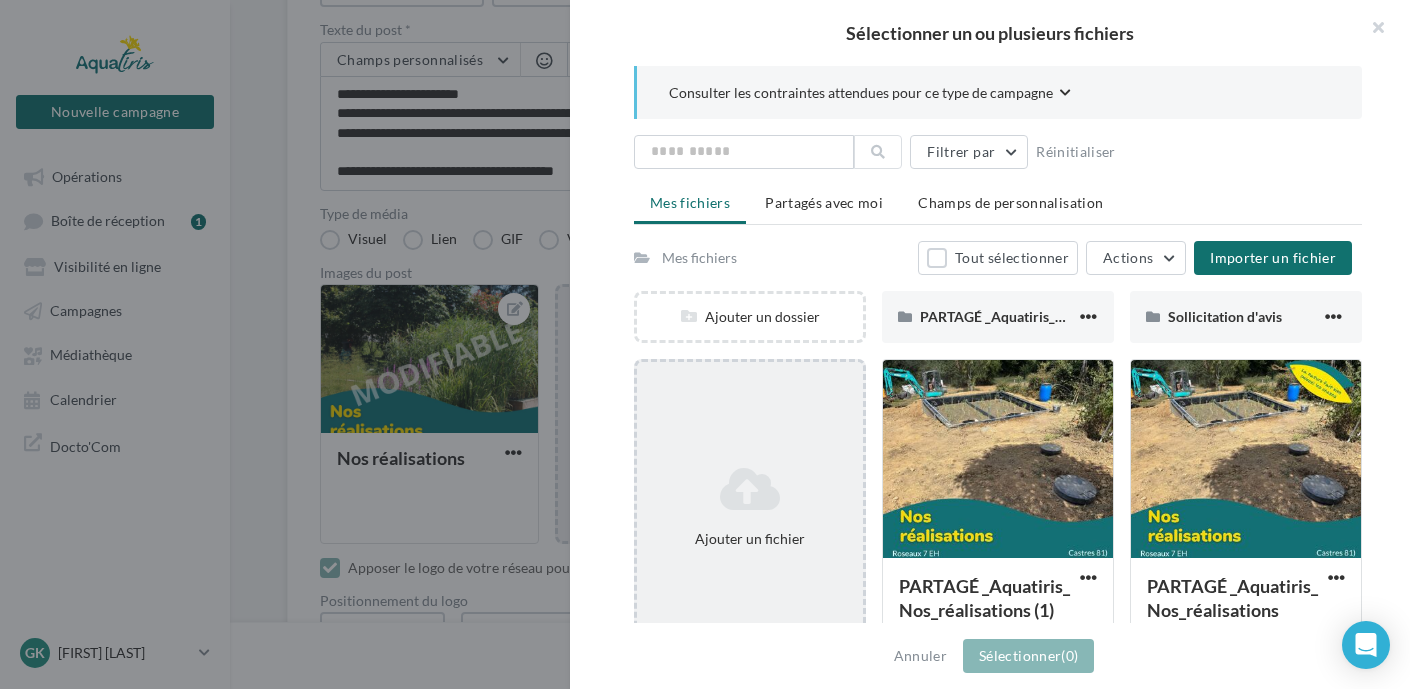 click on "Ajouter un fichier" at bounding box center [750, 507] 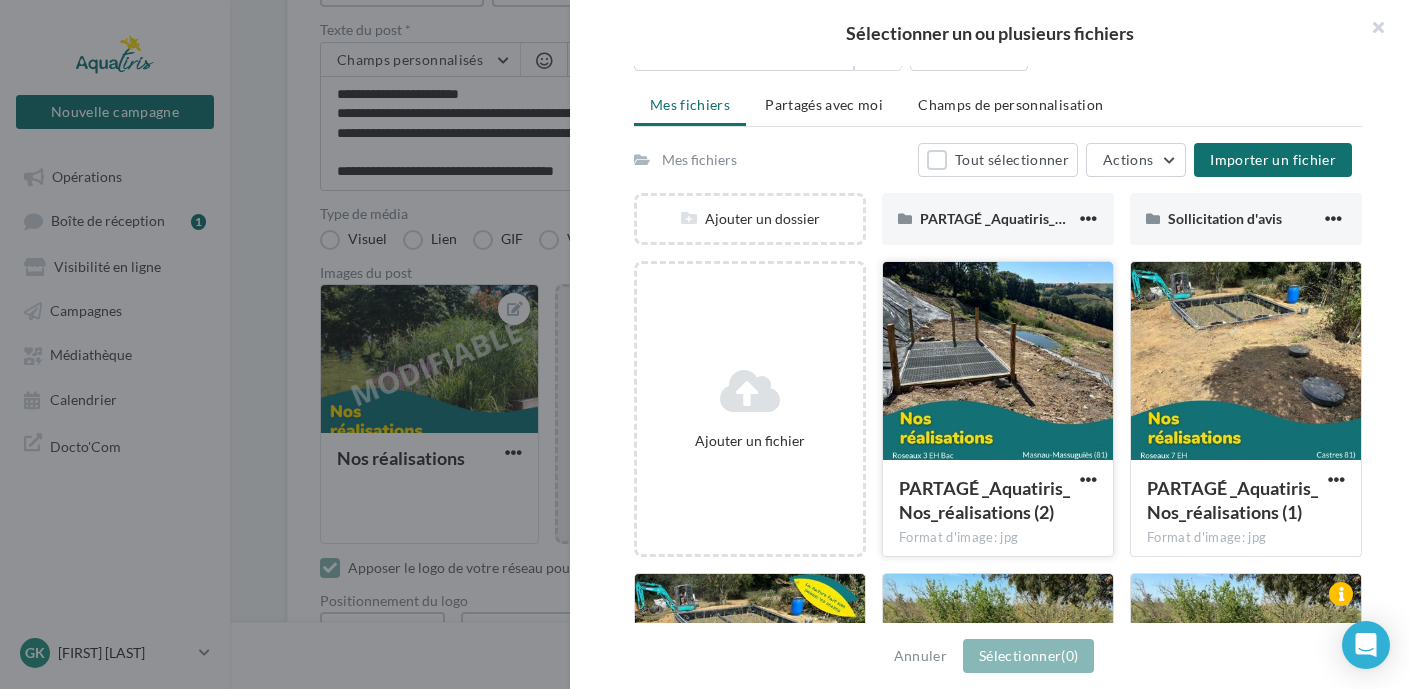scroll, scrollTop: 100, scrollLeft: 0, axis: vertical 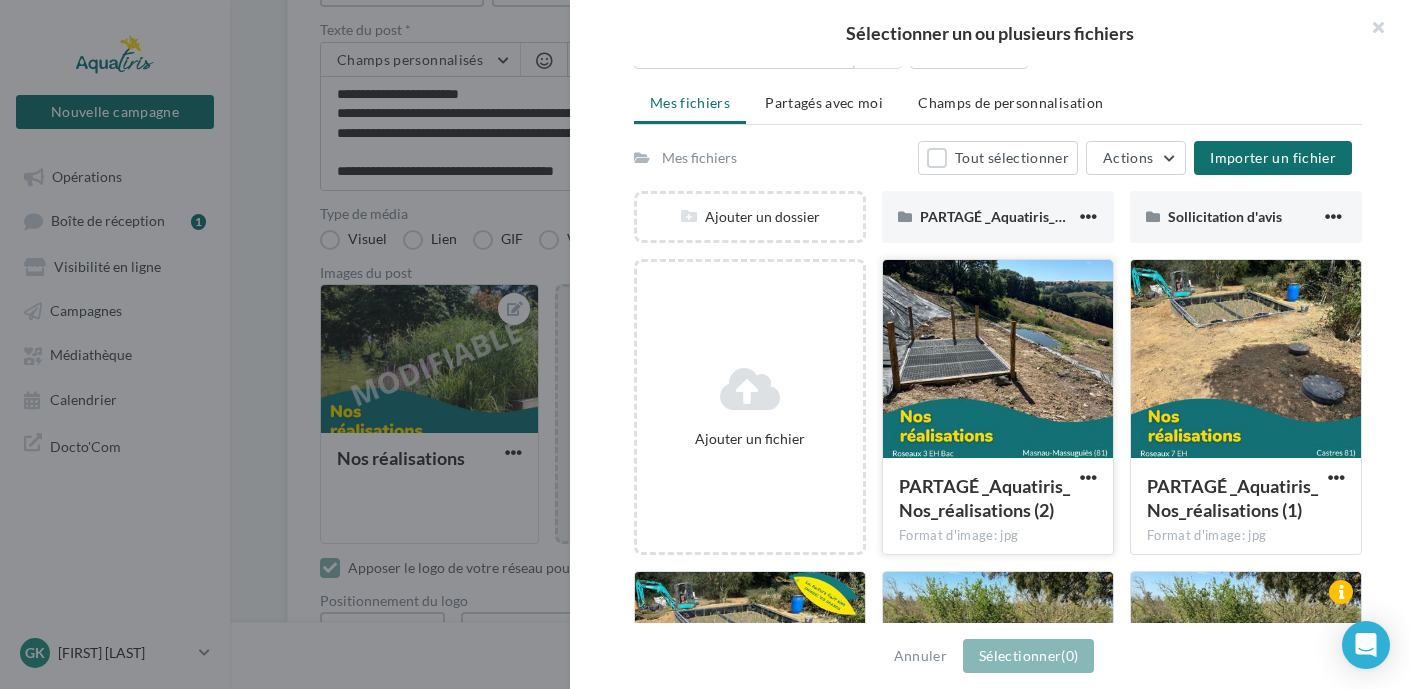 click at bounding box center (998, 360) 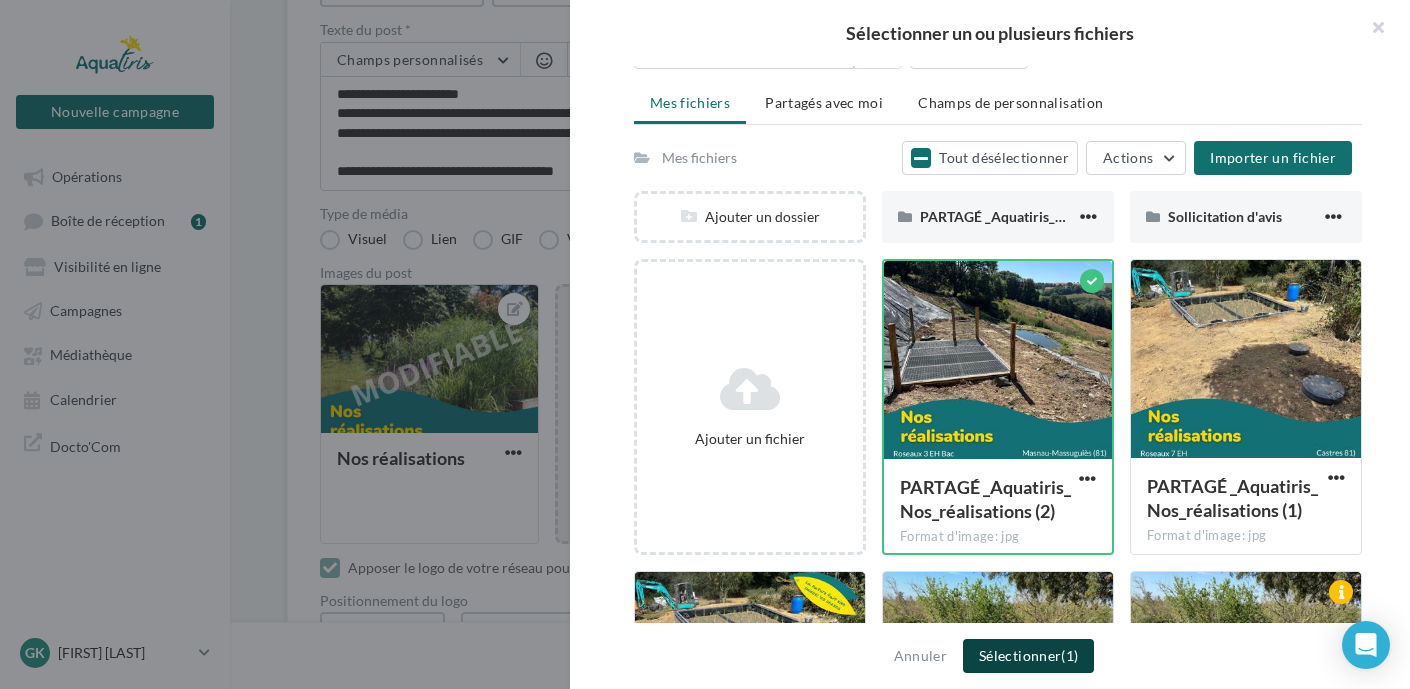 click on "Sélectionner   (1)" at bounding box center (1028, 656) 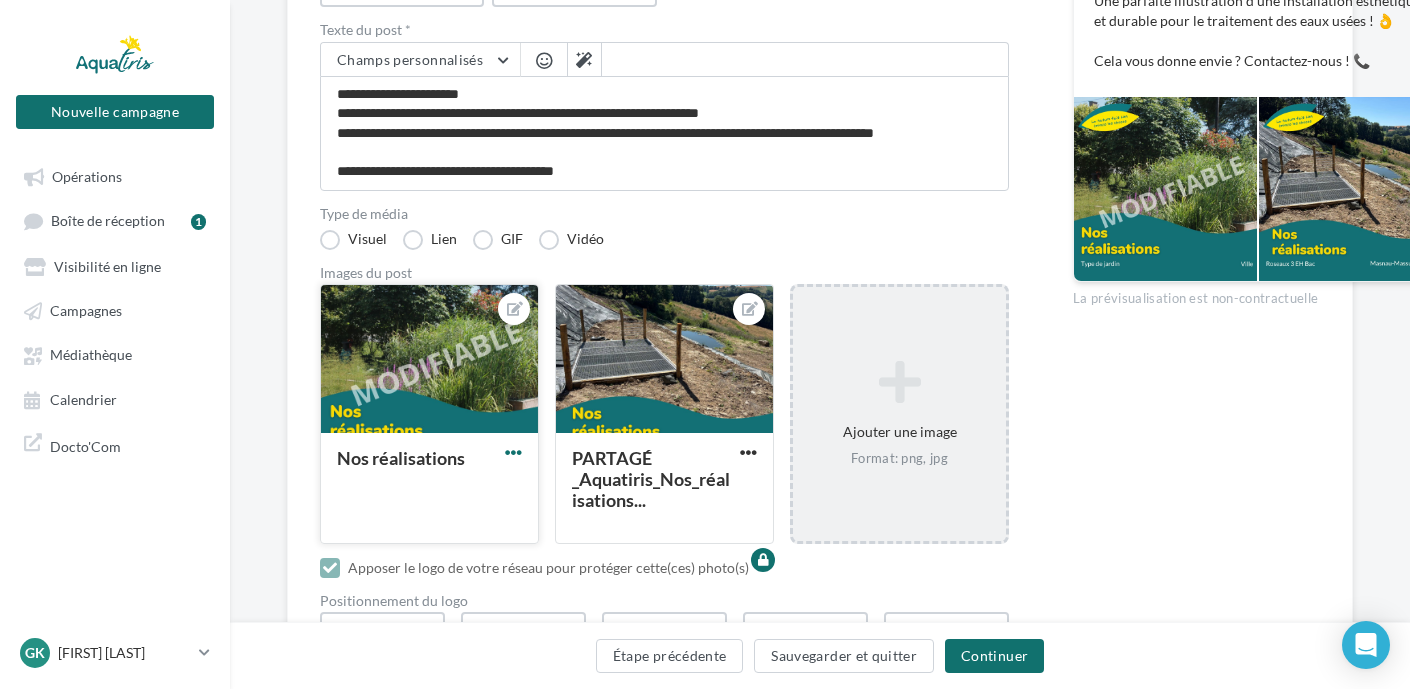 click at bounding box center (513, 452) 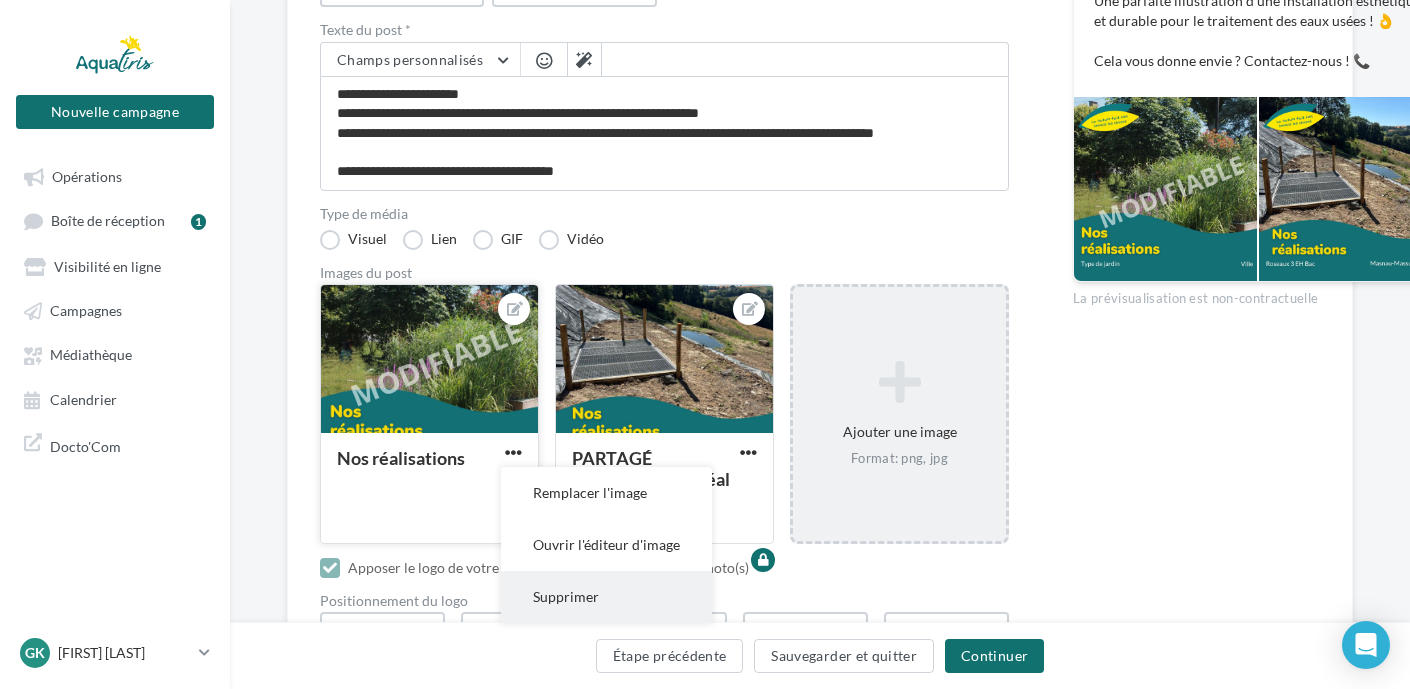 click on "Supprimer" at bounding box center (606, 597) 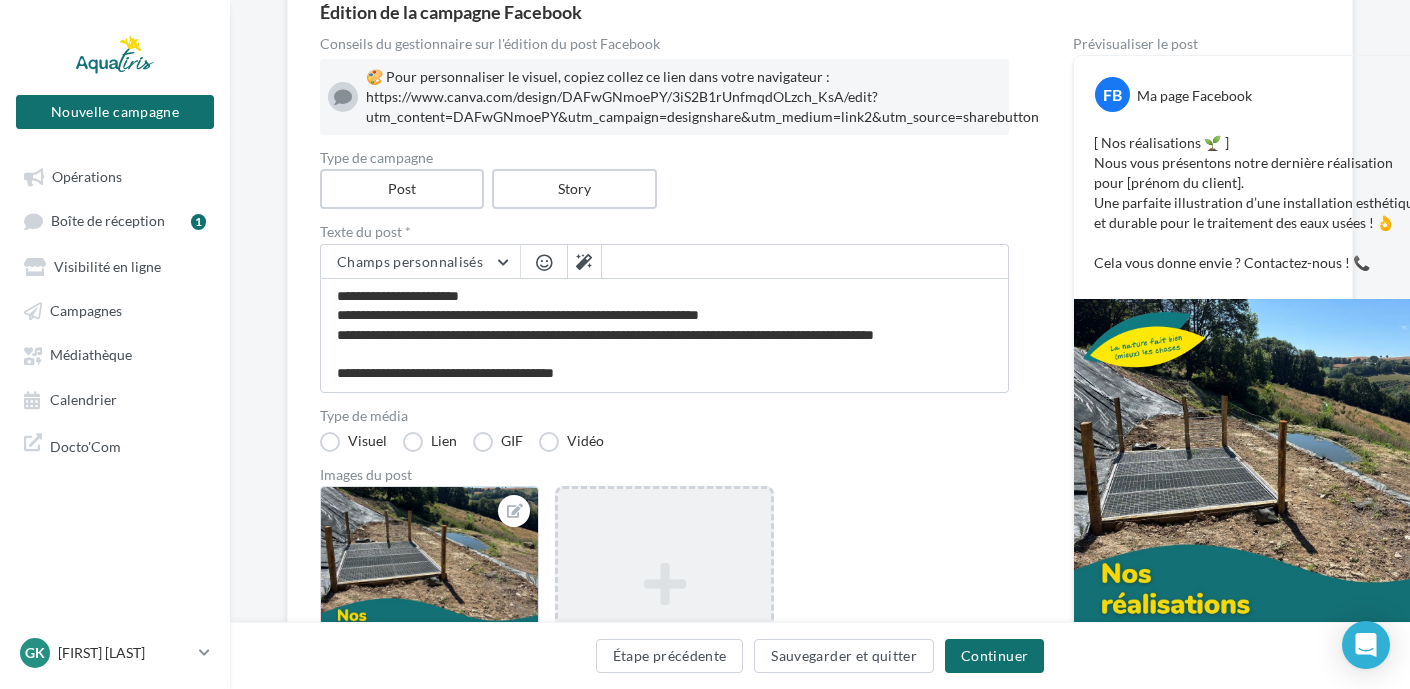 scroll, scrollTop: 200, scrollLeft: 0, axis: vertical 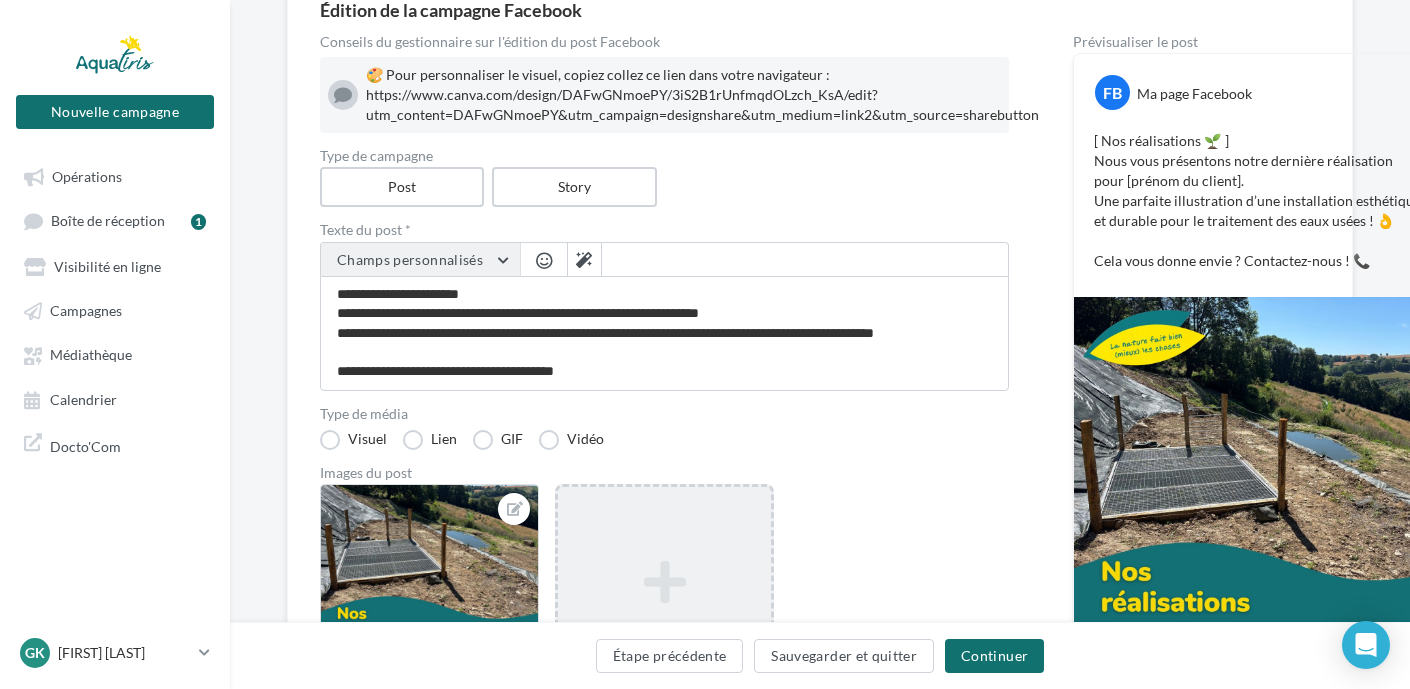 click on "Champs personnalisés" at bounding box center [420, 260] 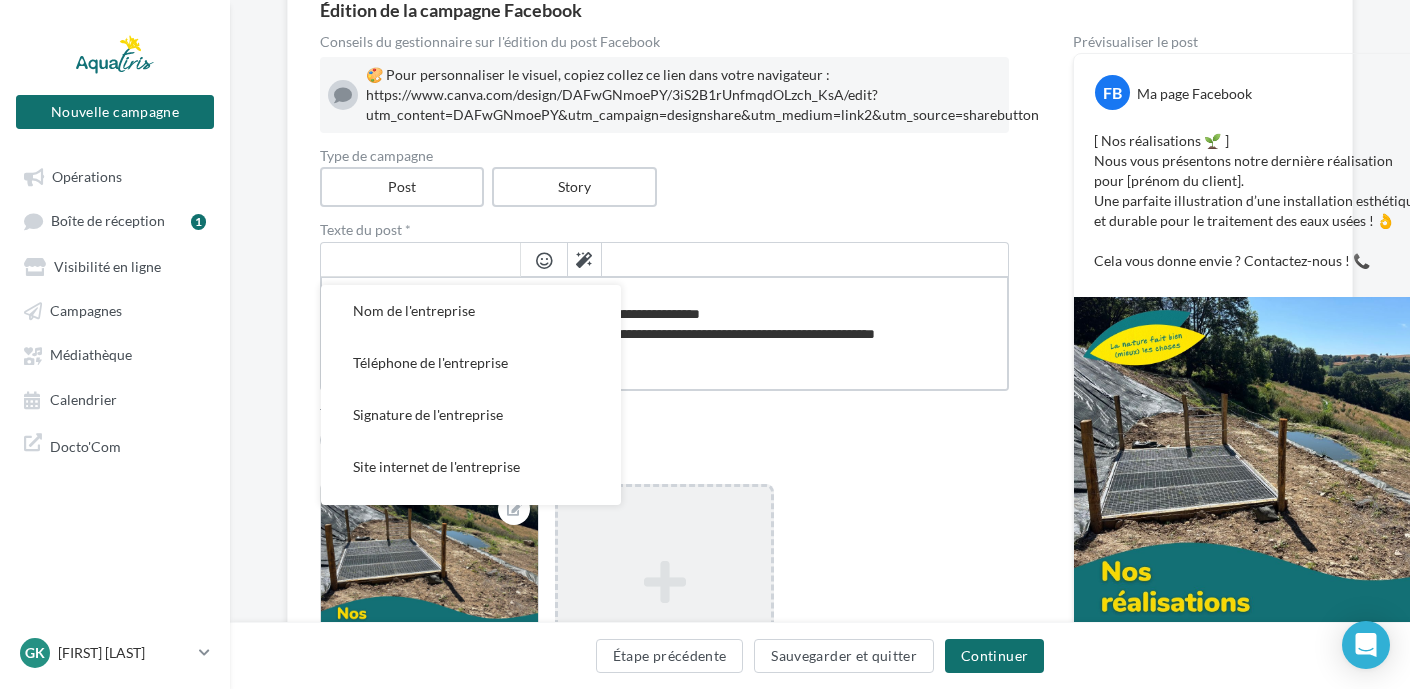 click on "**********" at bounding box center (664, 333) 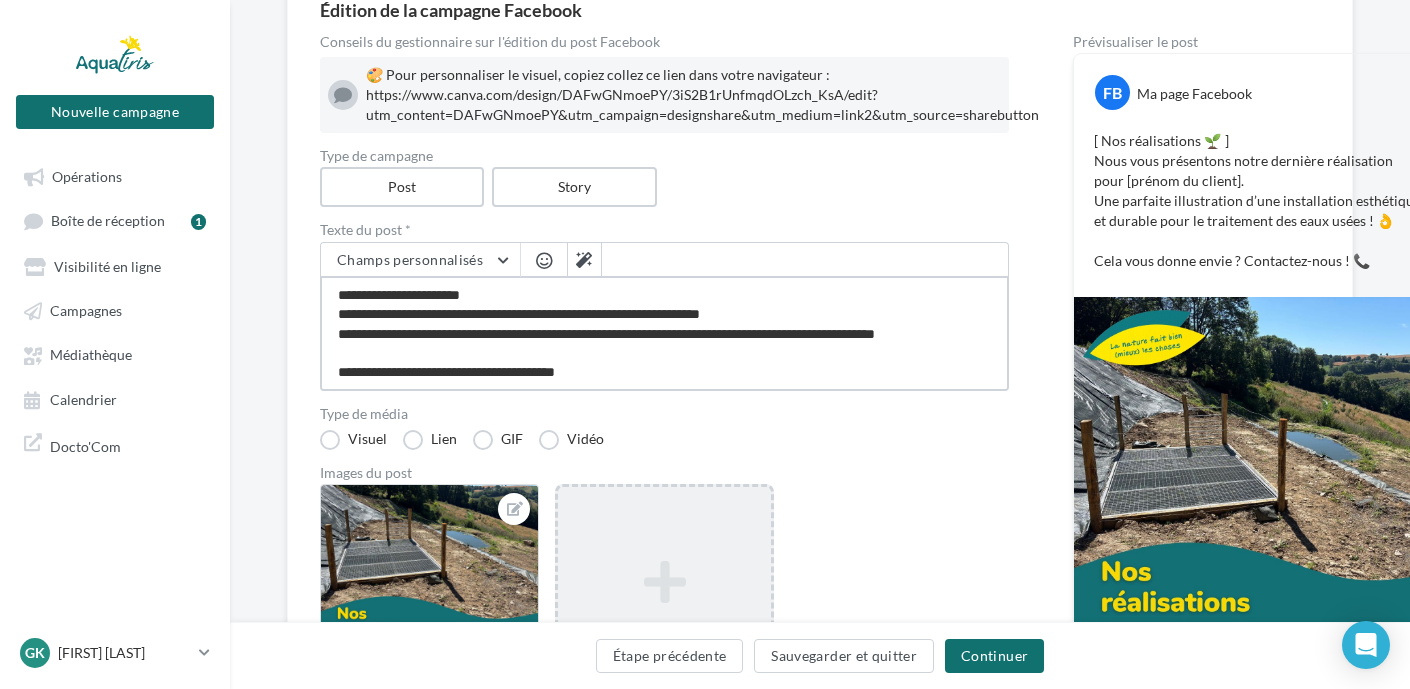 scroll, scrollTop: 1, scrollLeft: 0, axis: vertical 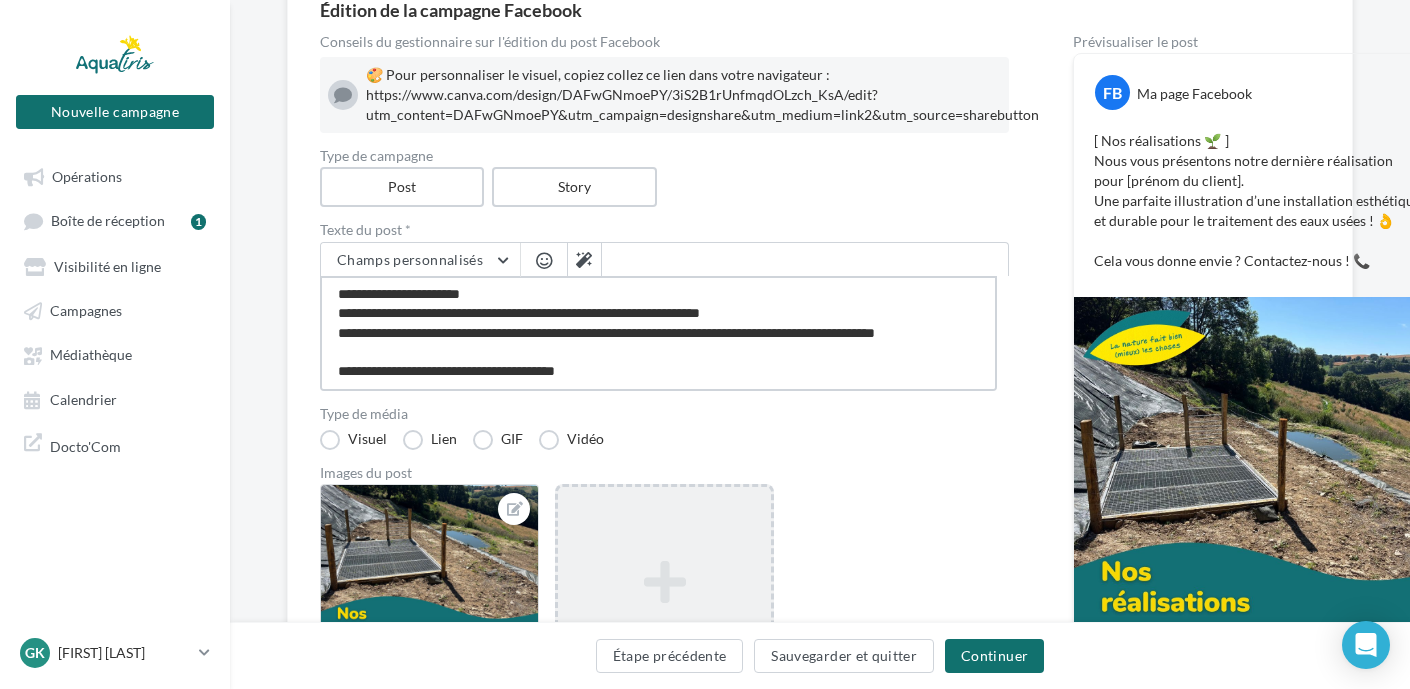 drag, startPoint x: 777, startPoint y: 315, endPoint x: 667, endPoint y: 319, distance: 110.0727 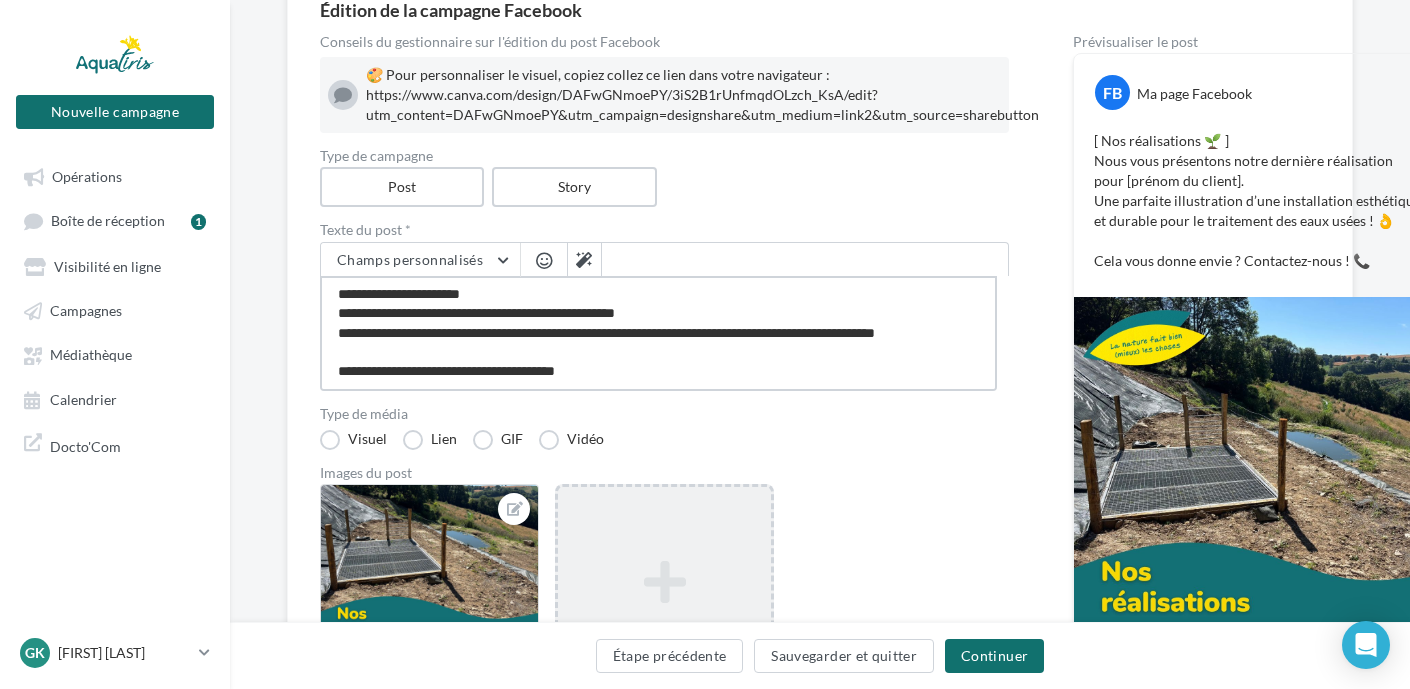type on "**********" 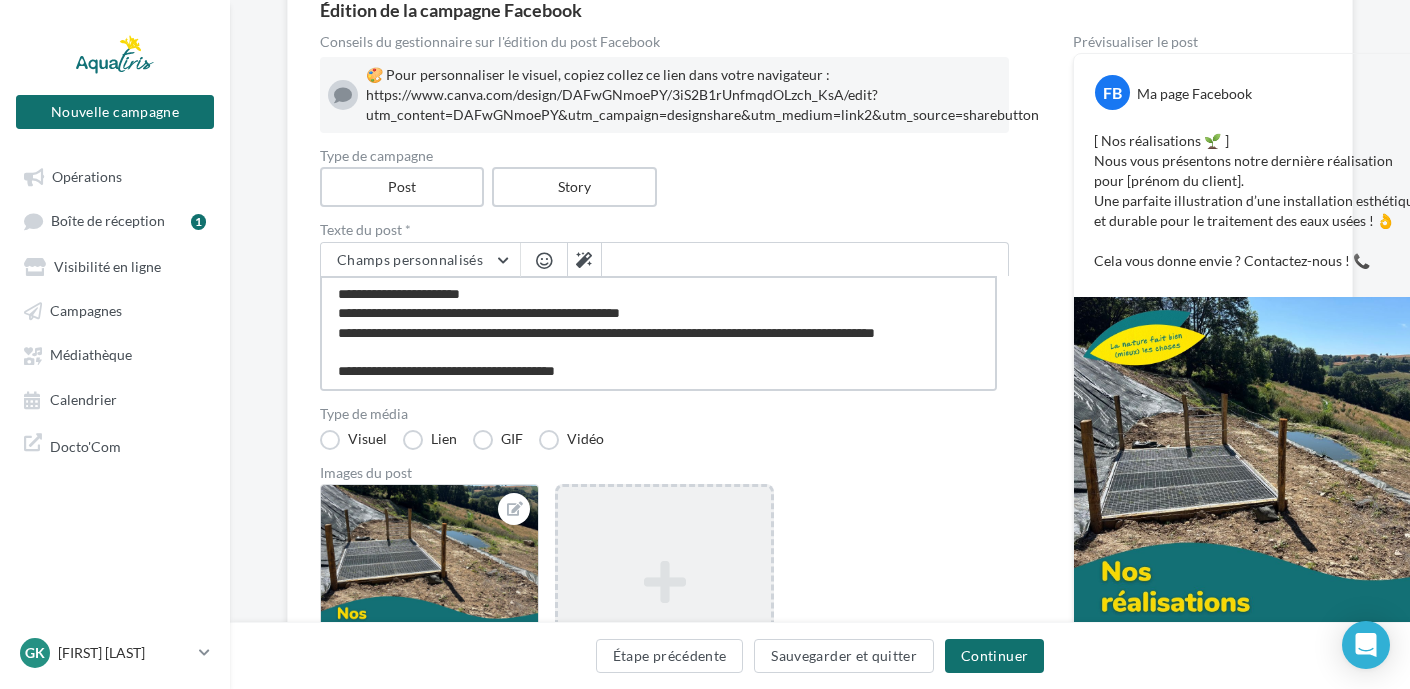 type on "**********" 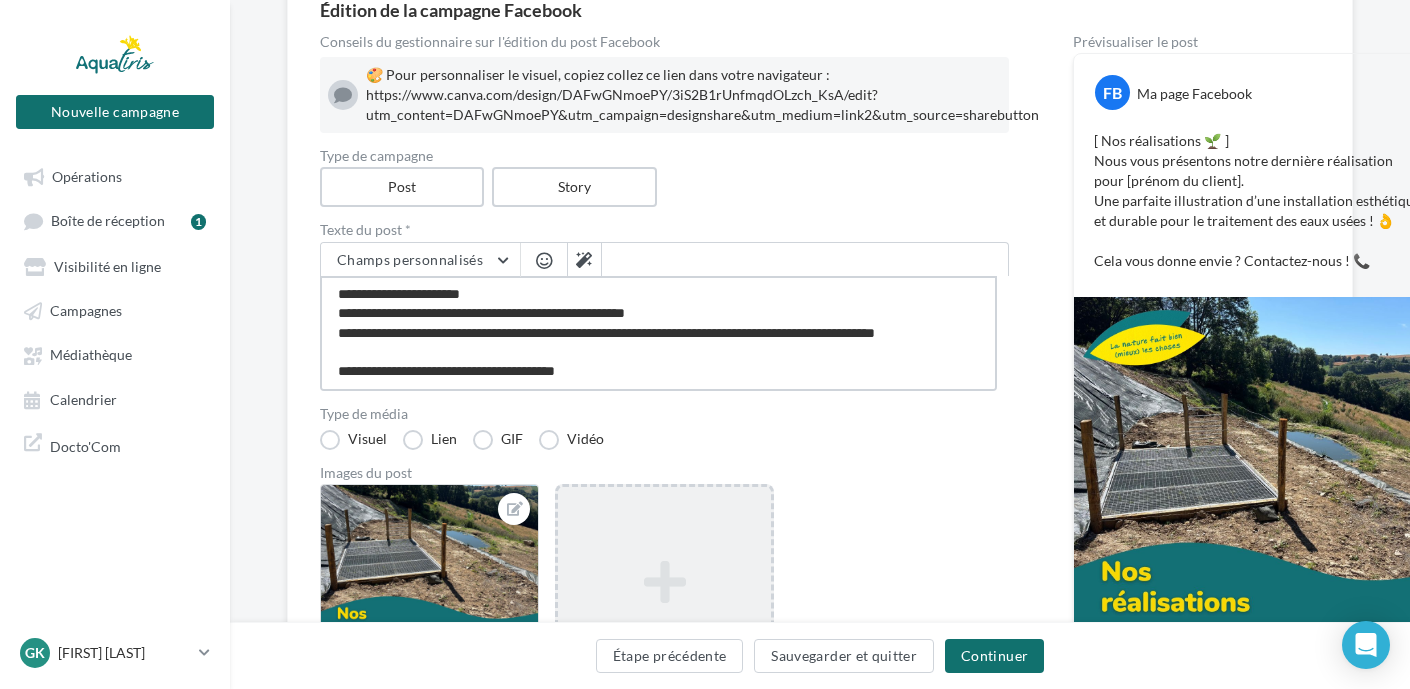 type on "**********" 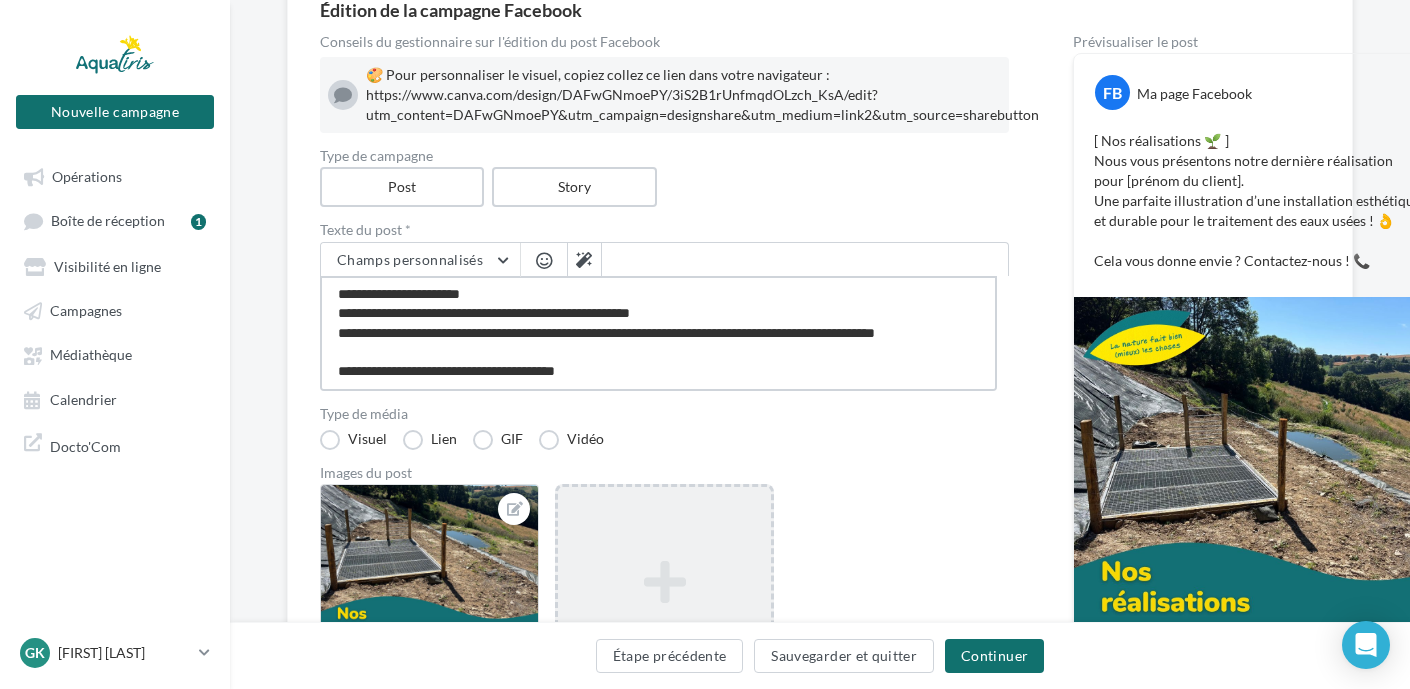 type on "**********" 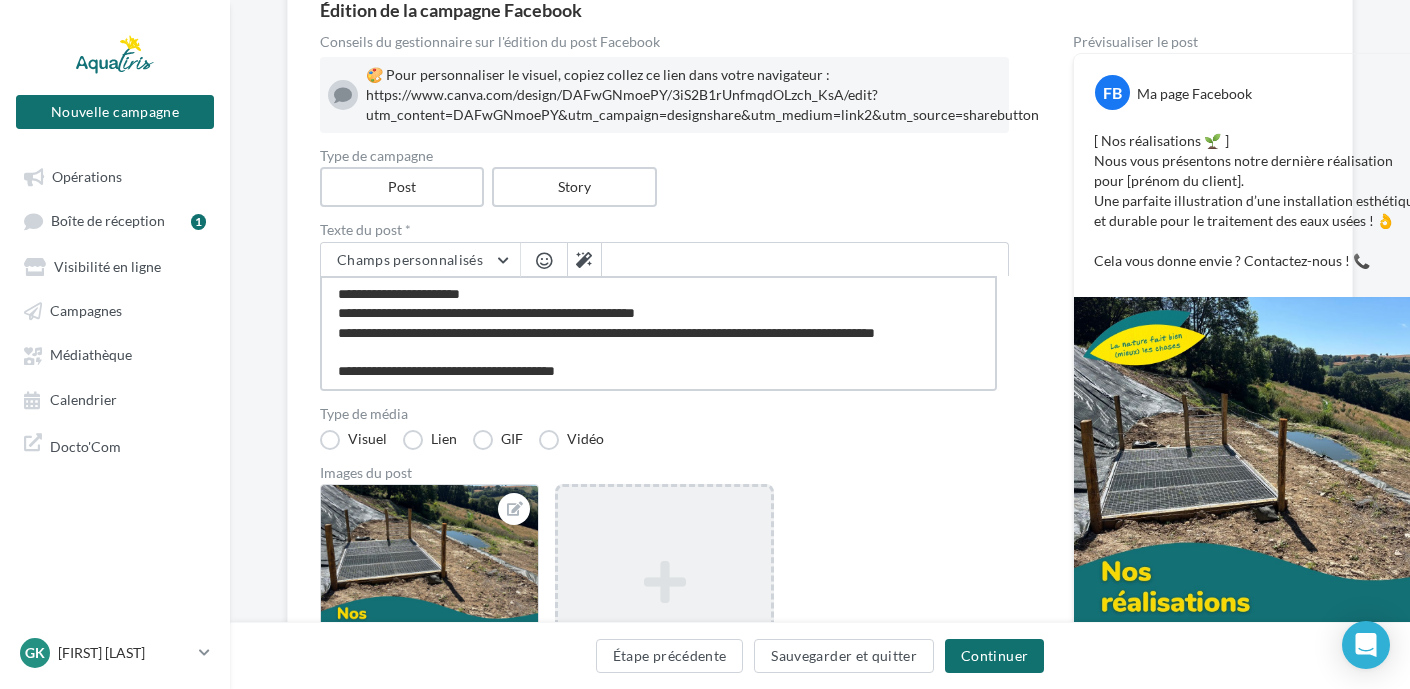 type on "**********" 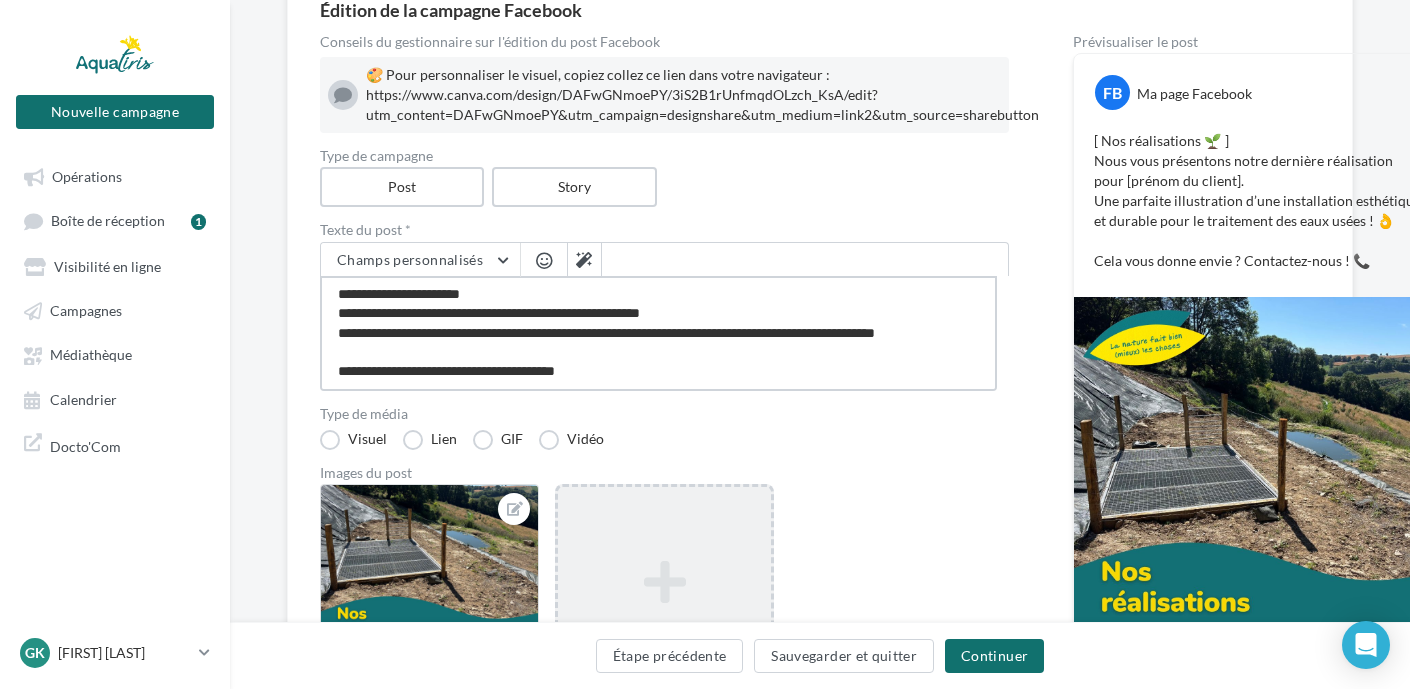 type on "**********" 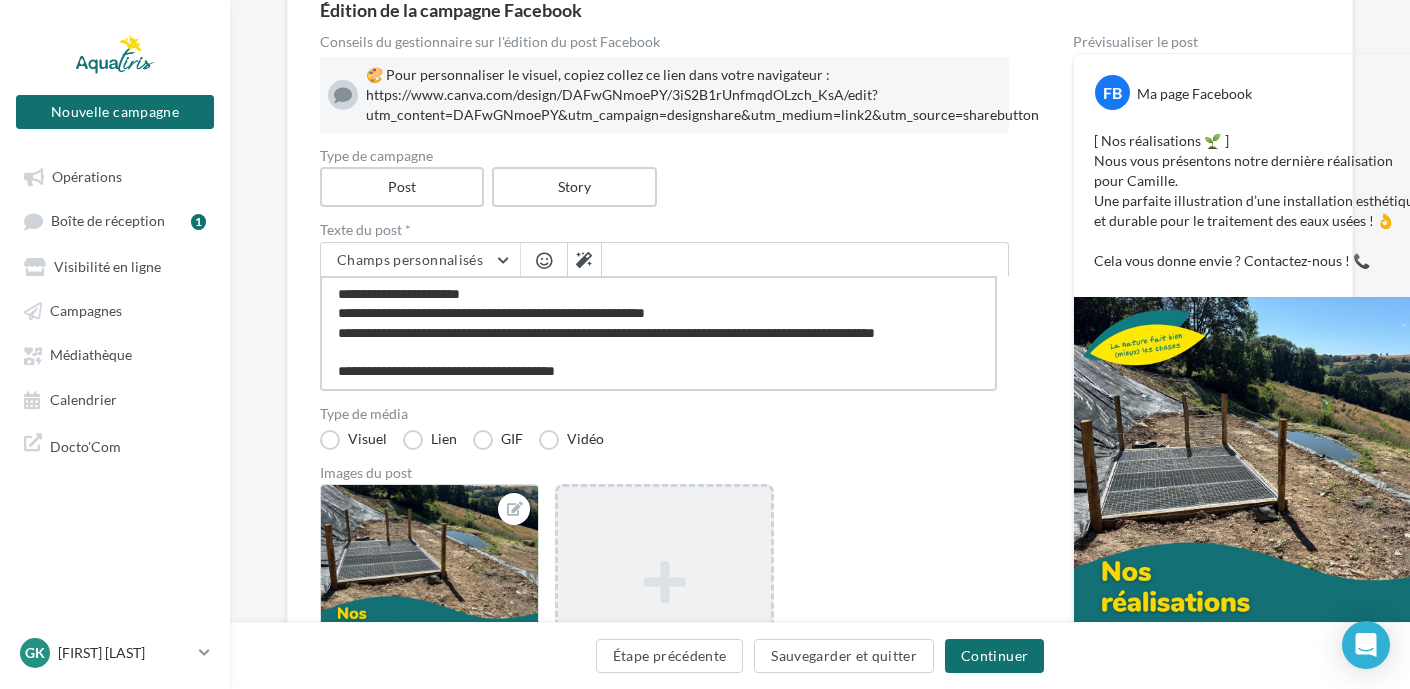 drag, startPoint x: 966, startPoint y: 333, endPoint x: 984, endPoint y: 357, distance: 30 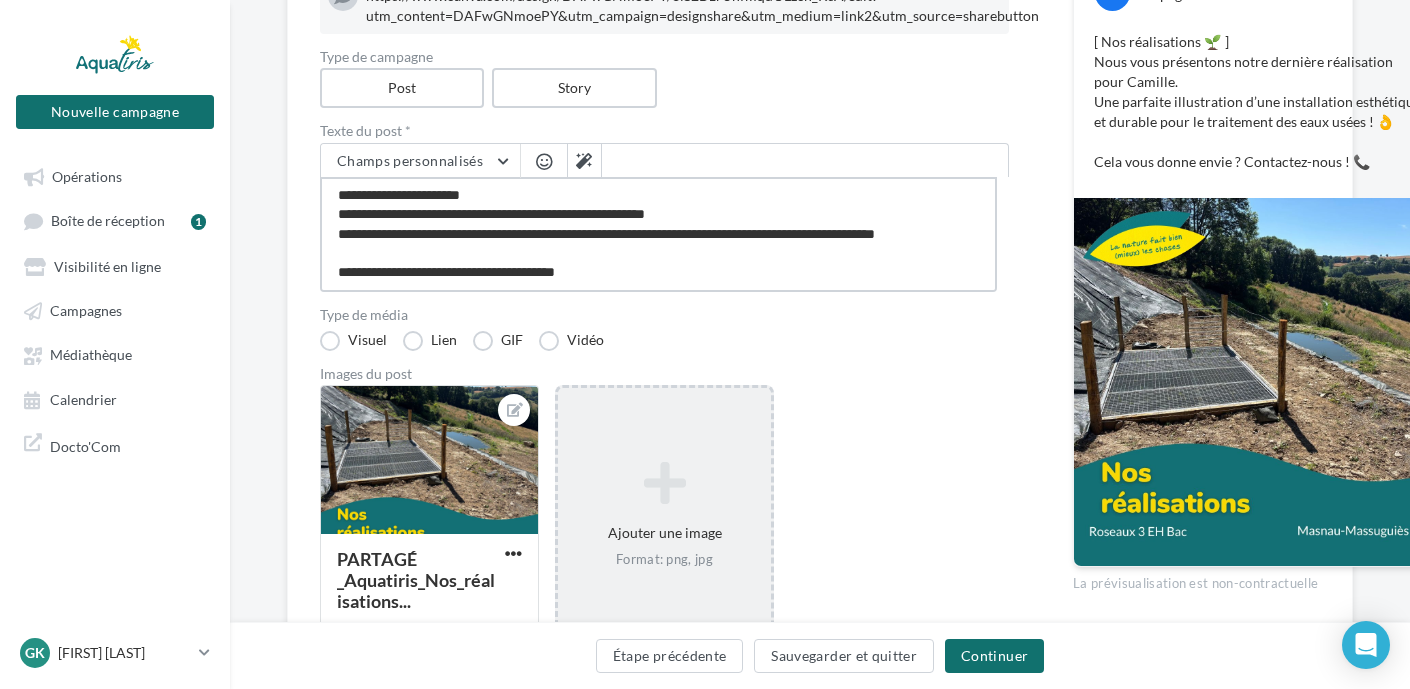 scroll, scrollTop: 300, scrollLeft: 0, axis: vertical 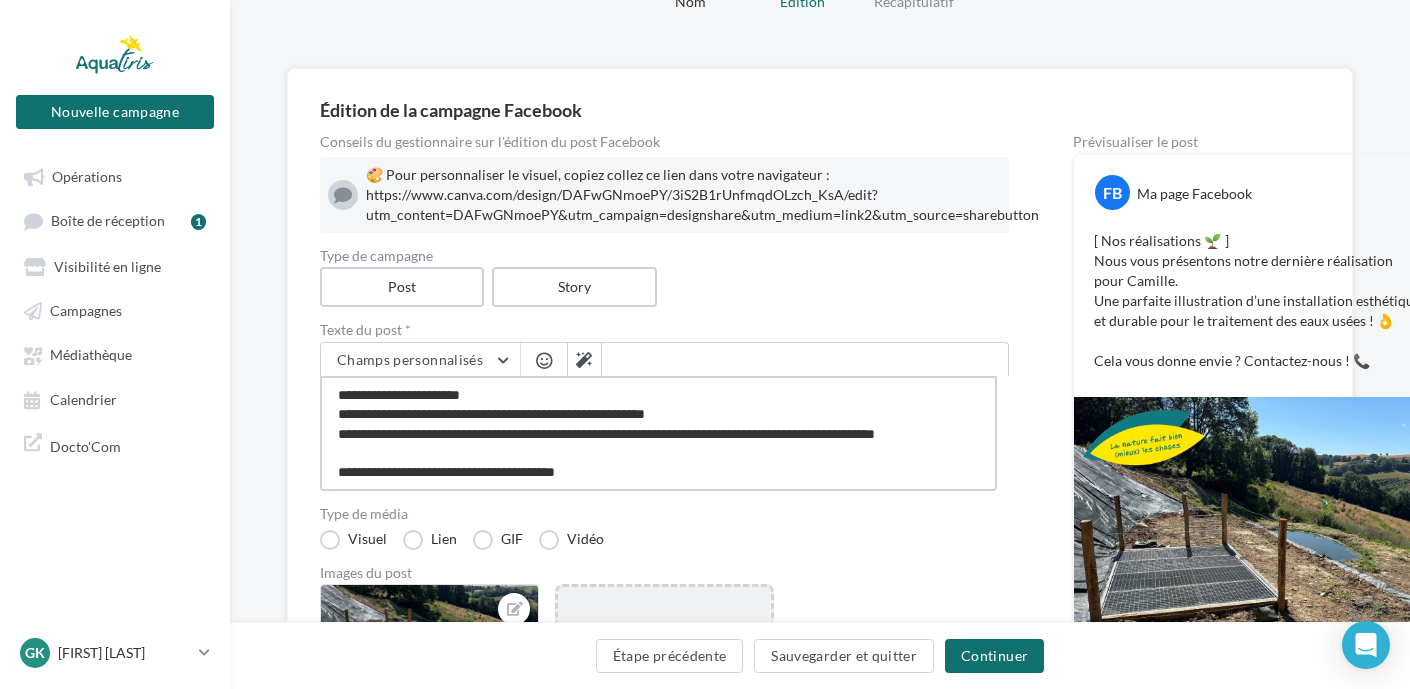 click on "**********" at bounding box center (658, 433) 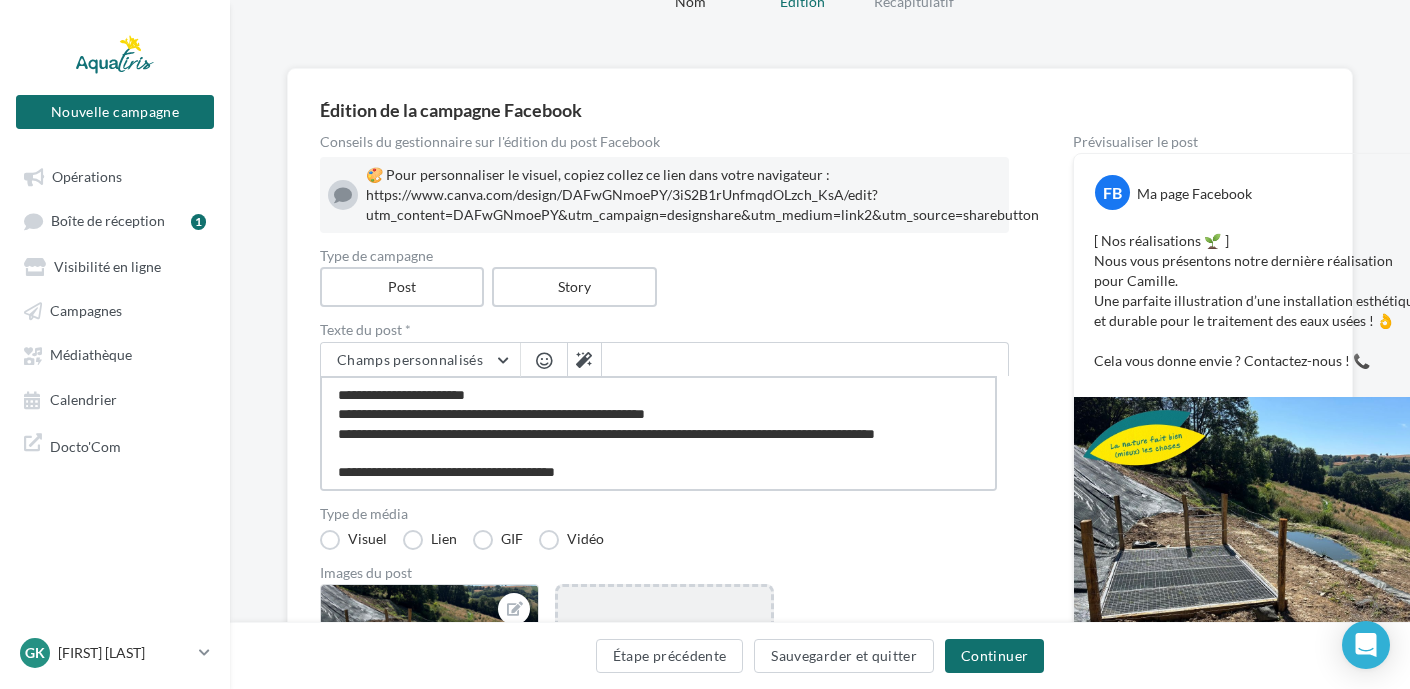 type on "**********" 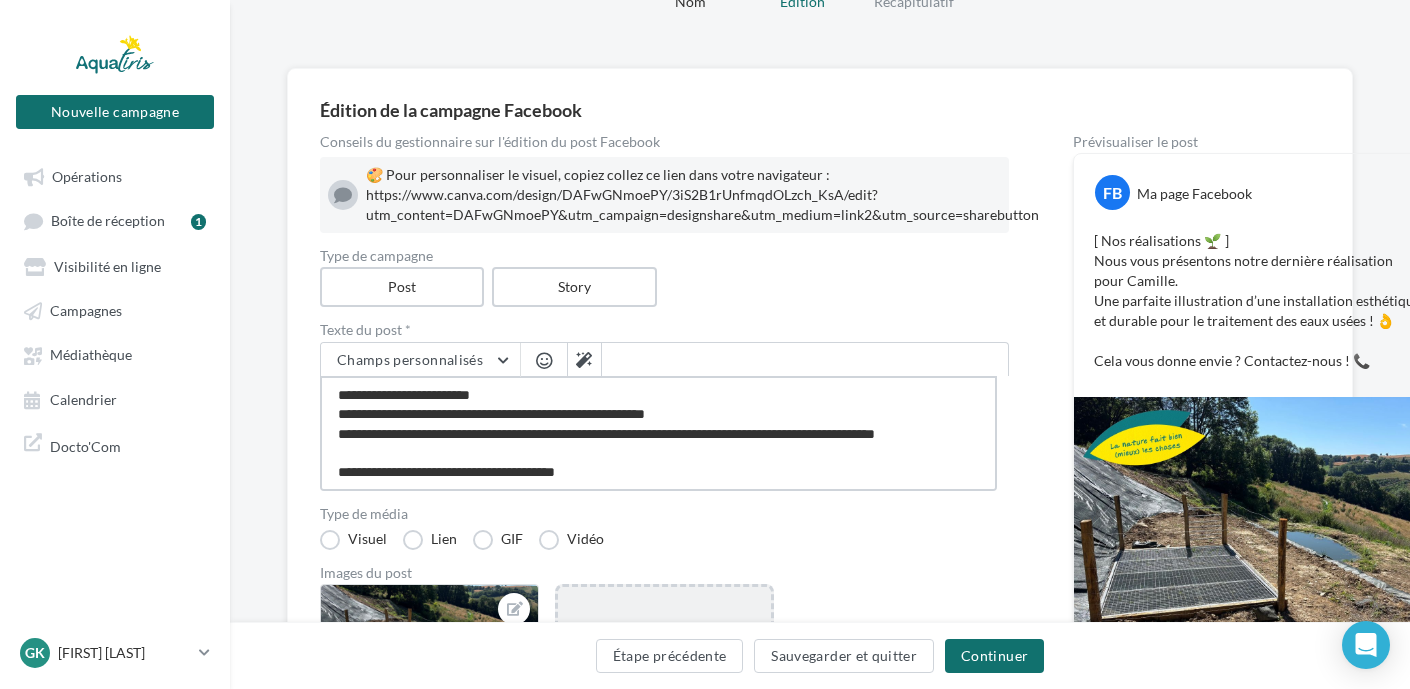 type on "**********" 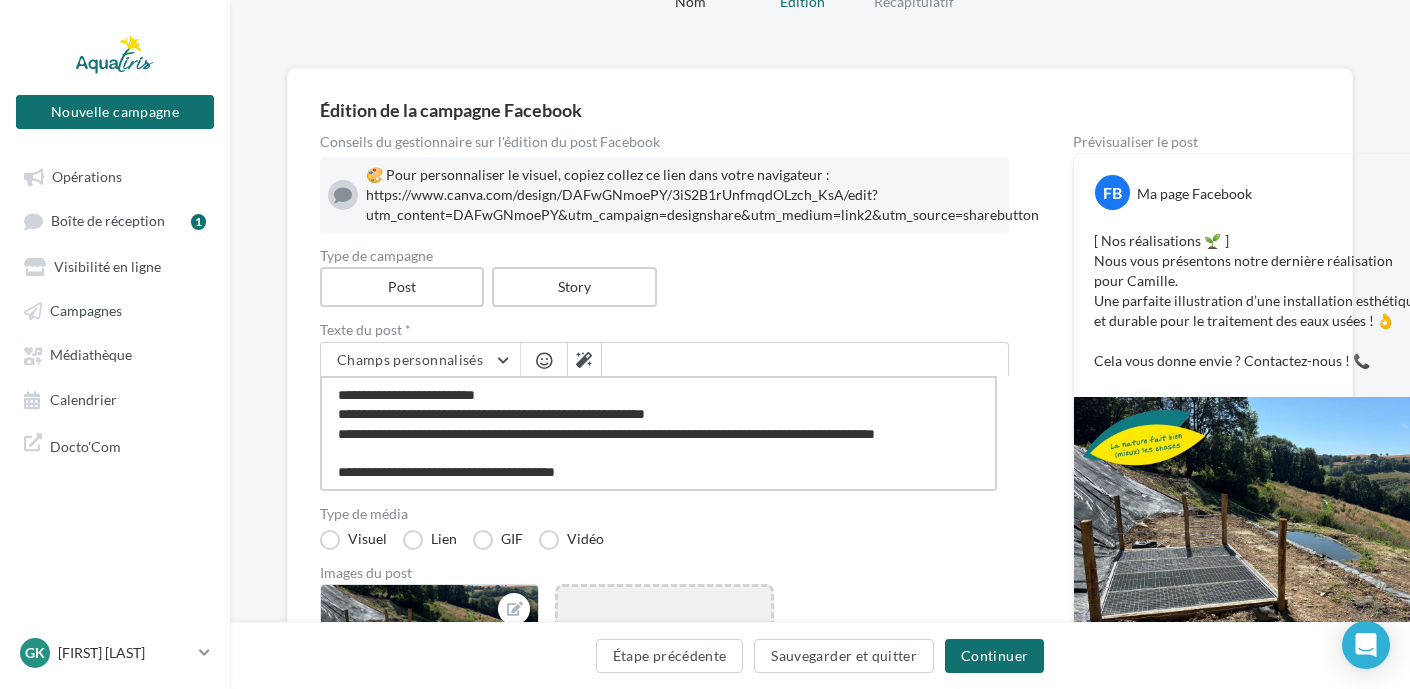 type on "**********" 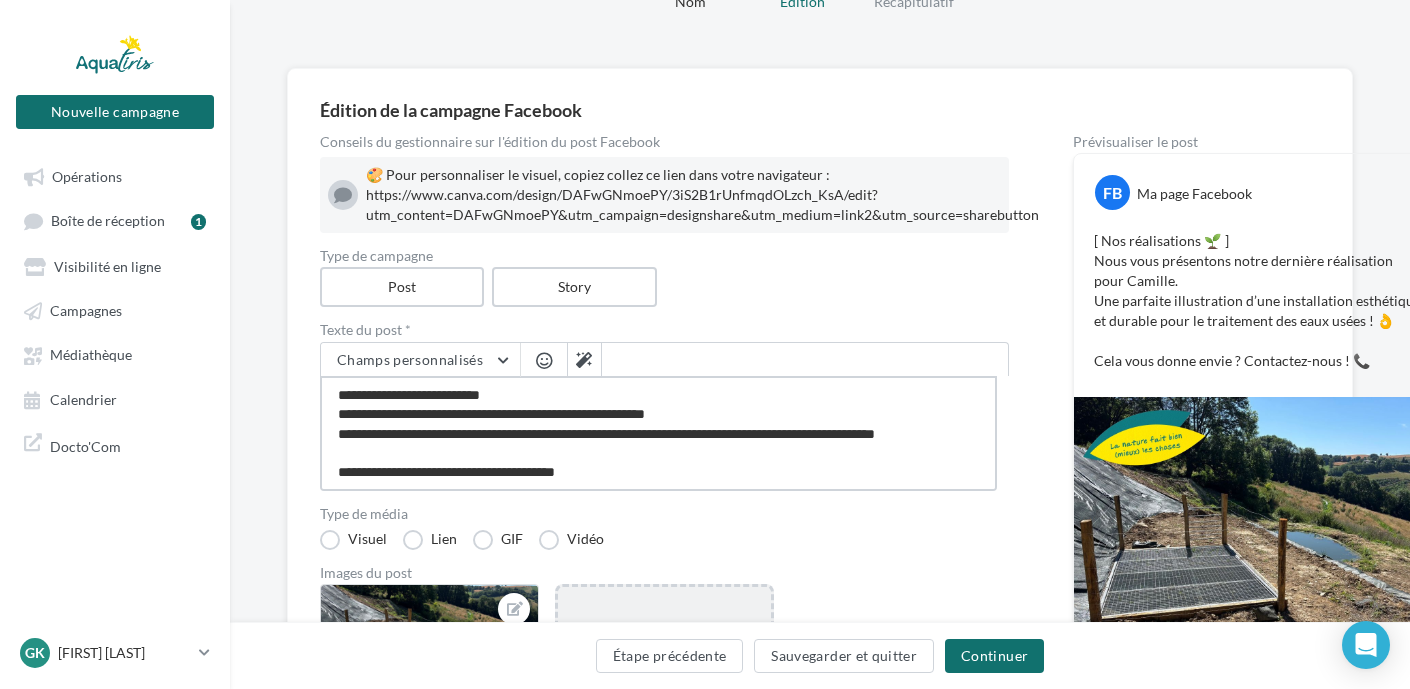 type on "**********" 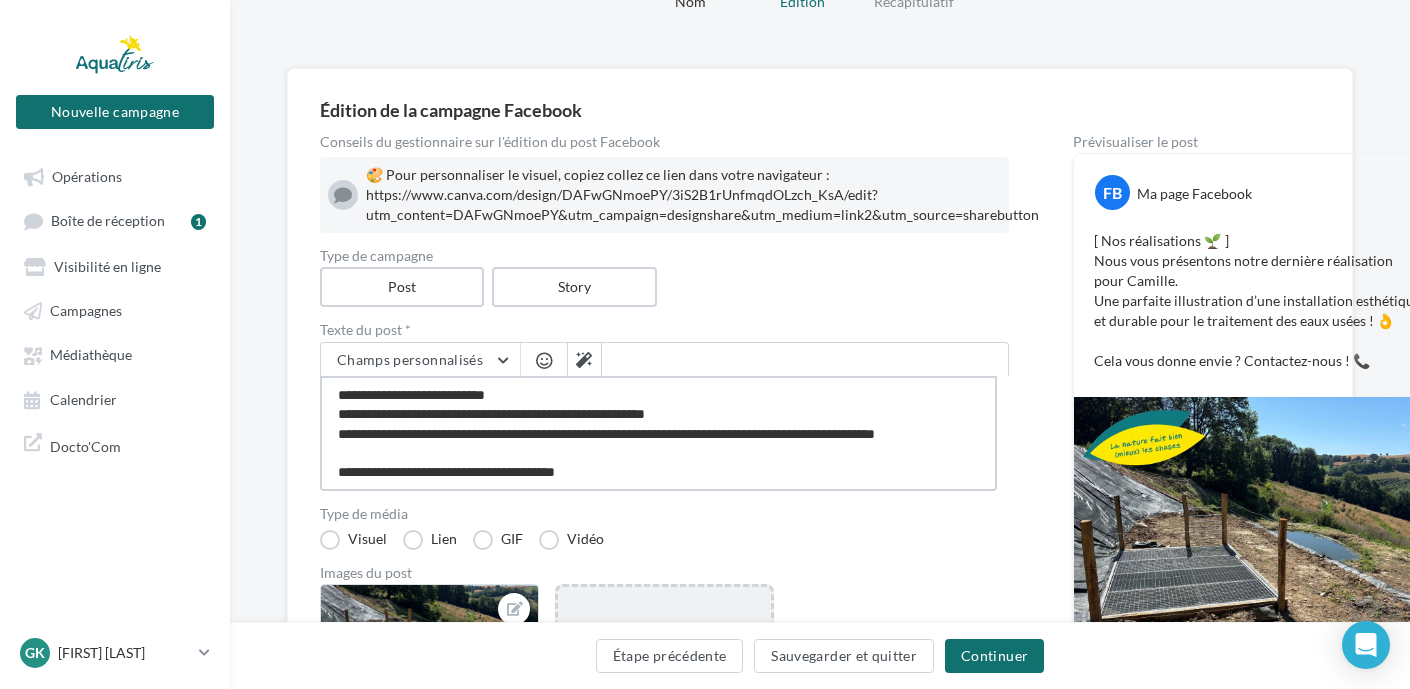 type on "**********" 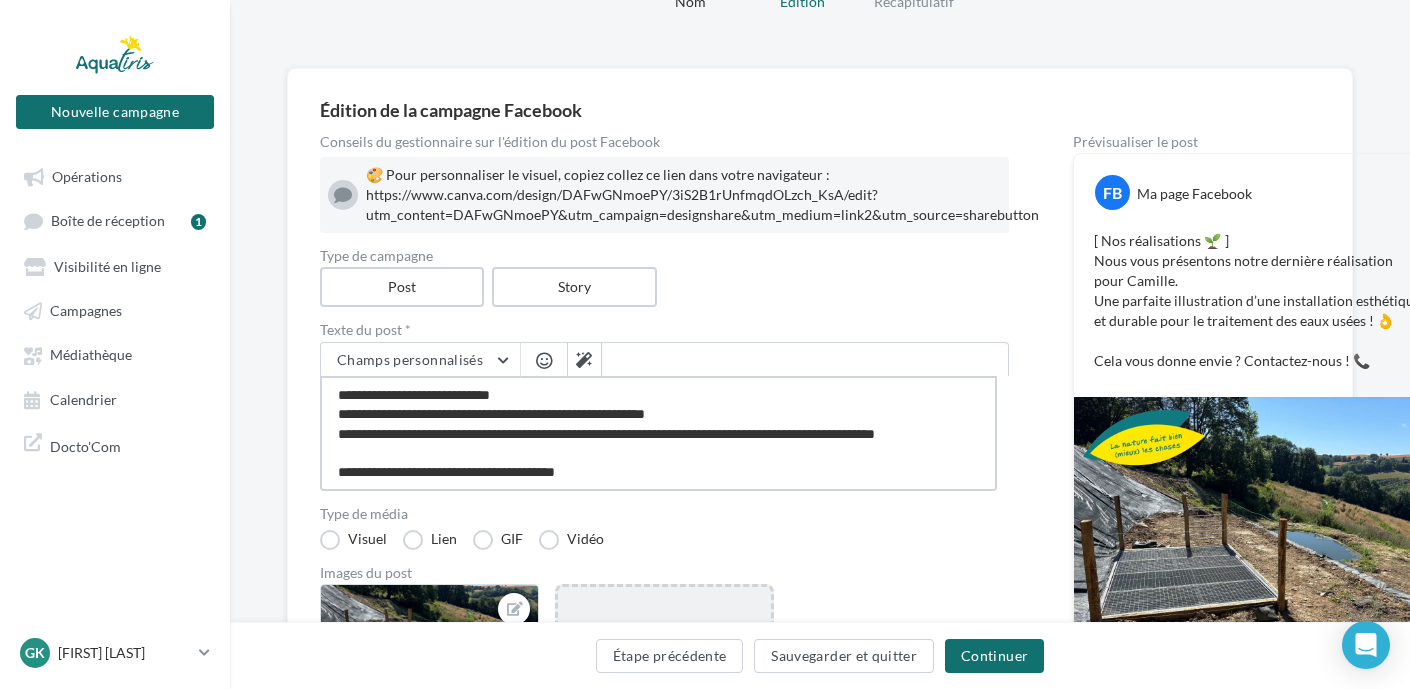 type on "**********" 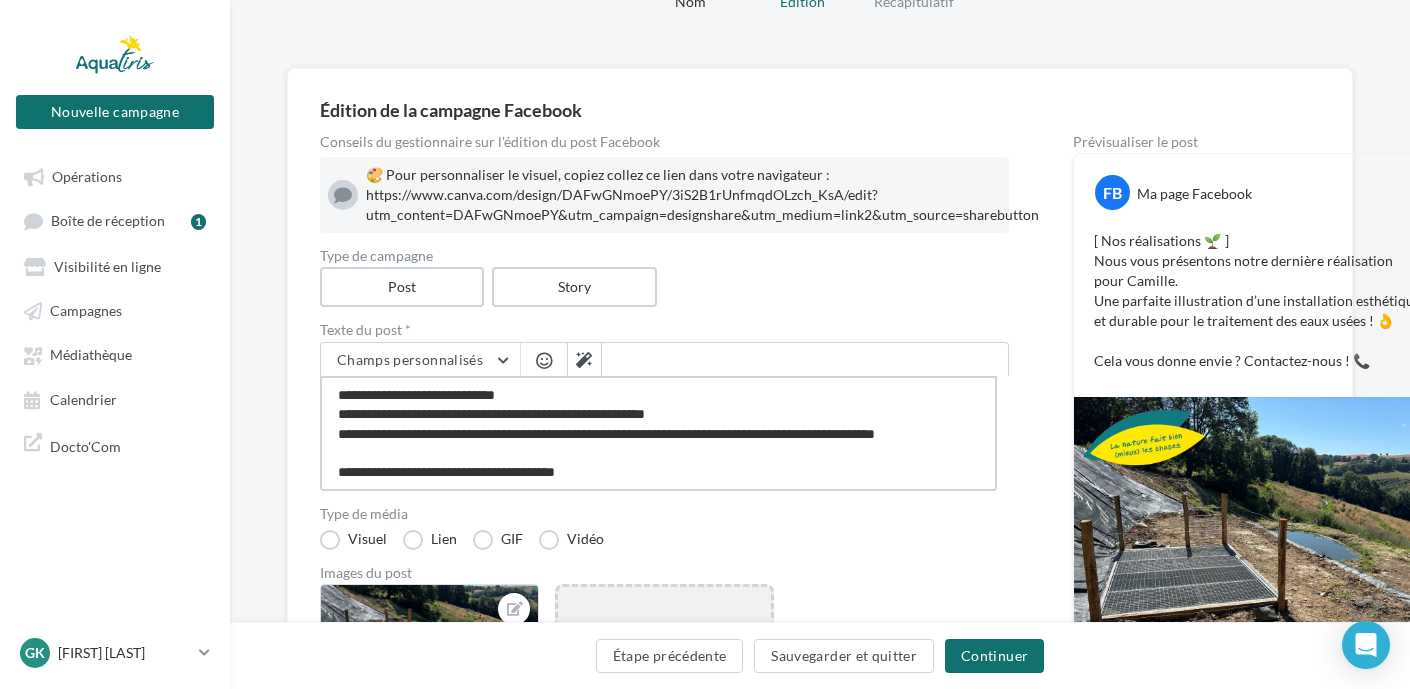type on "**********" 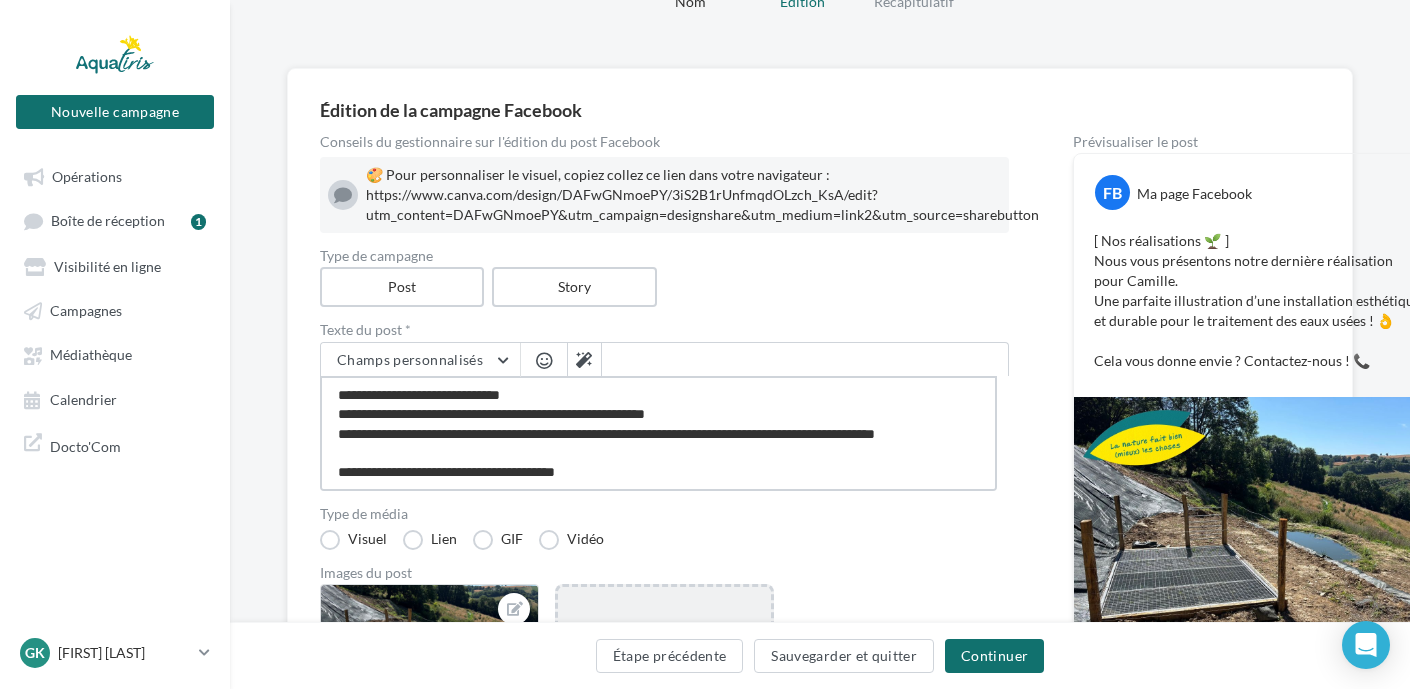 type on "**********" 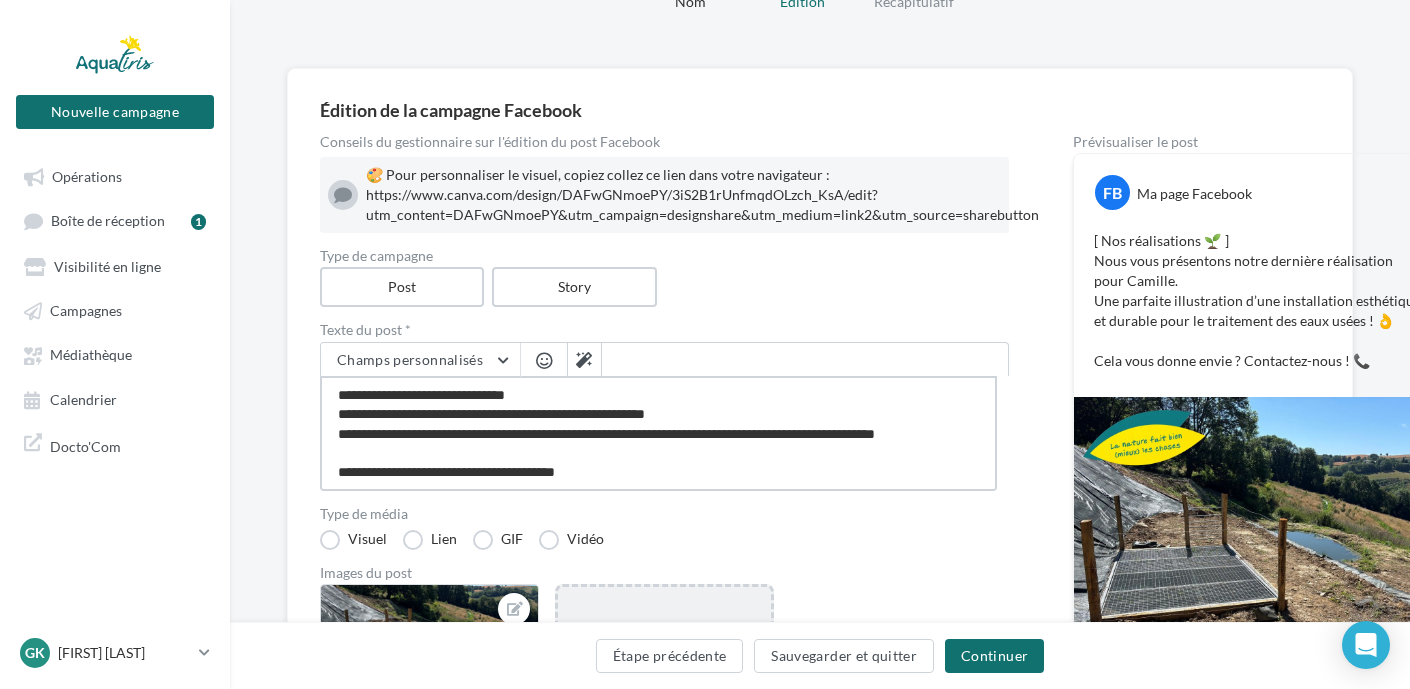 type on "**********" 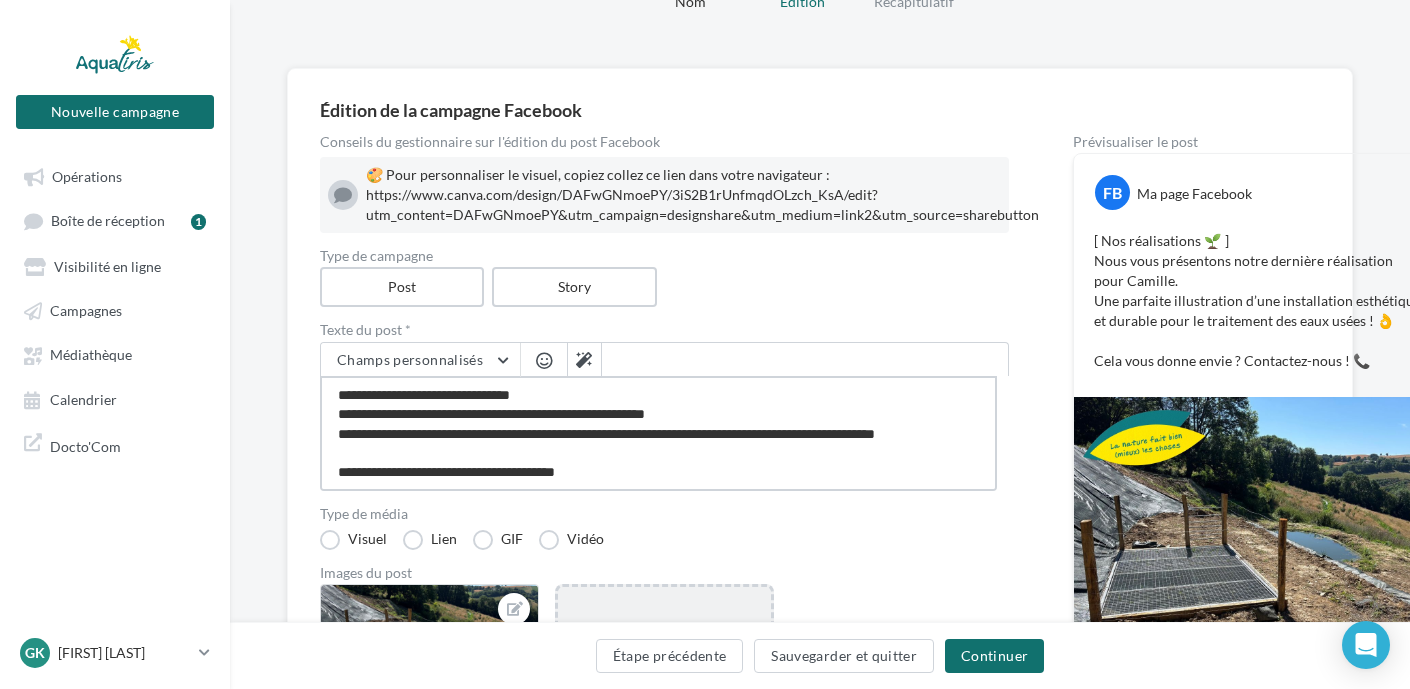 type on "**********" 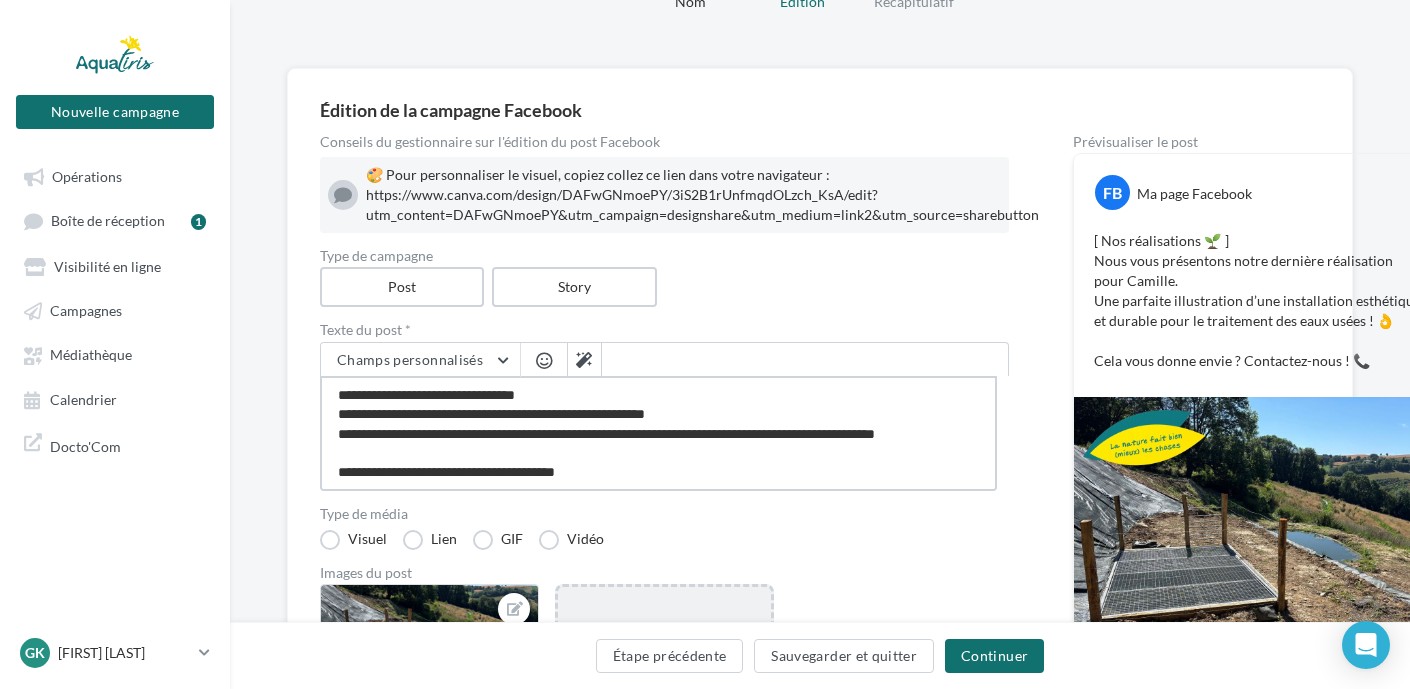 type on "**********" 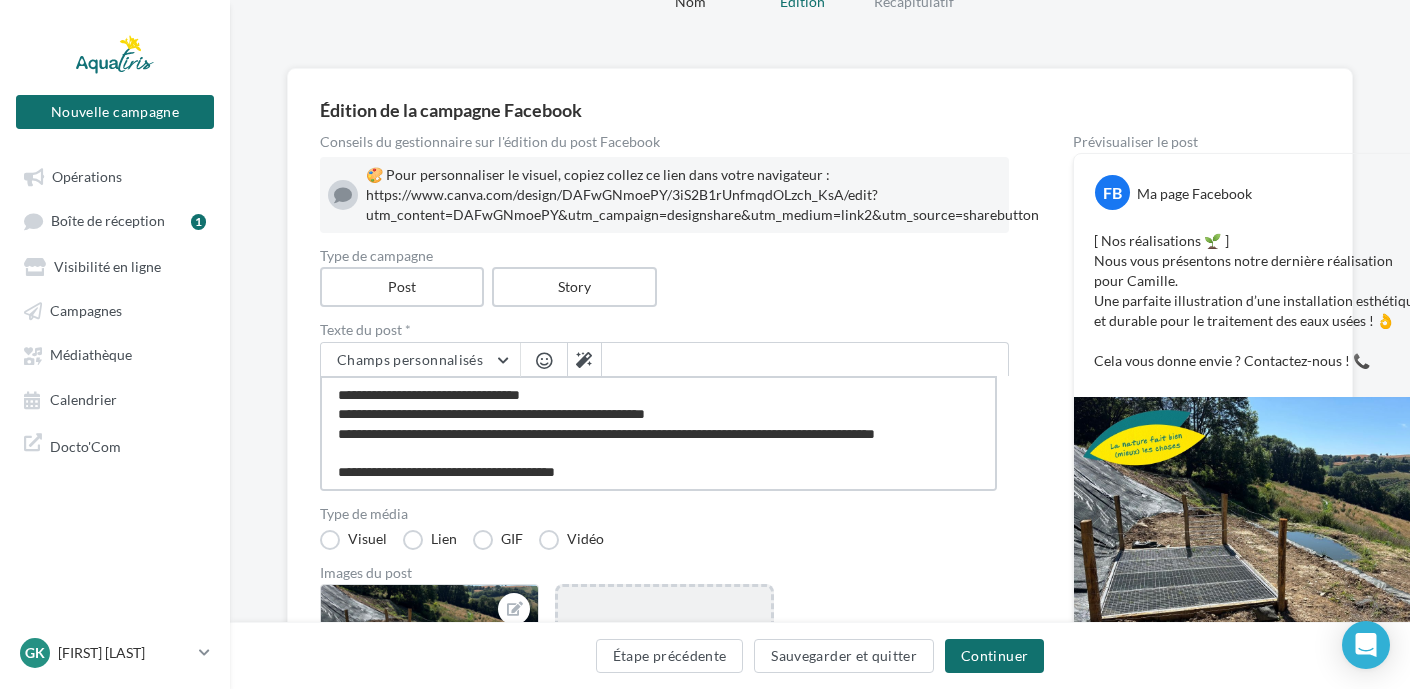 type on "**********" 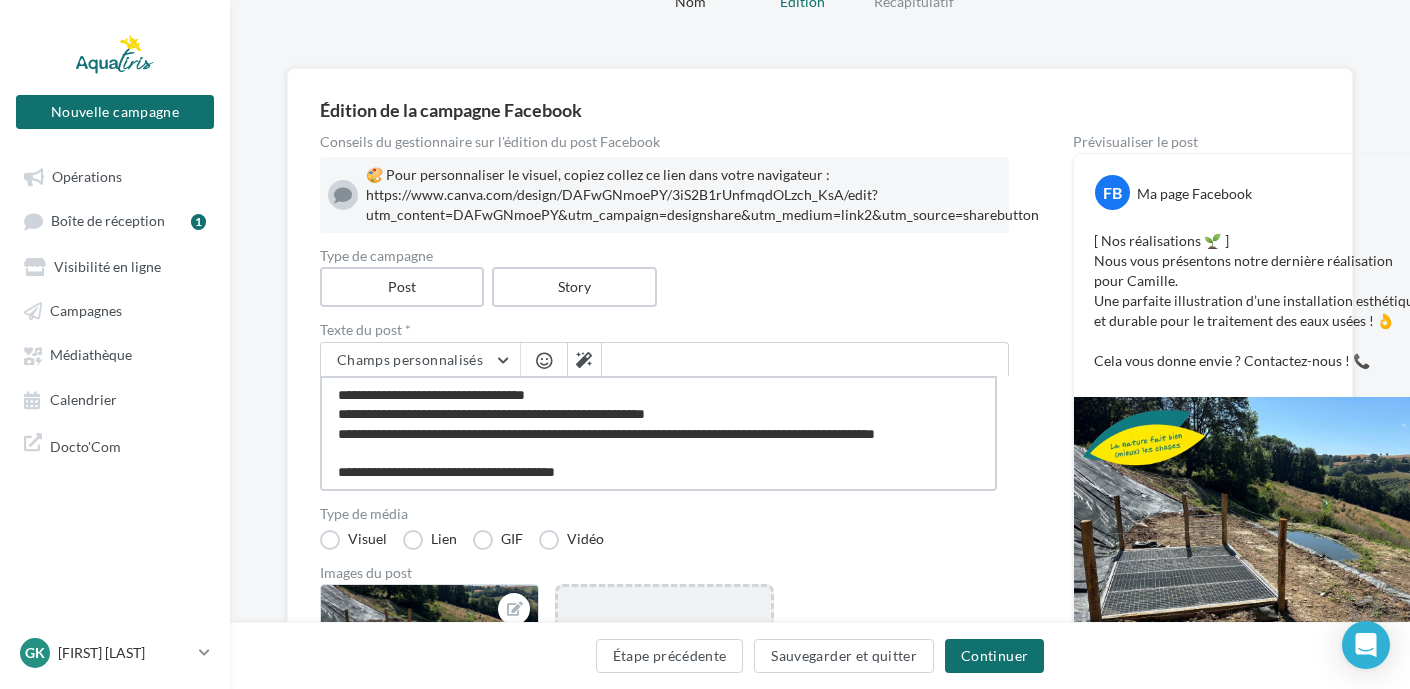type on "**********" 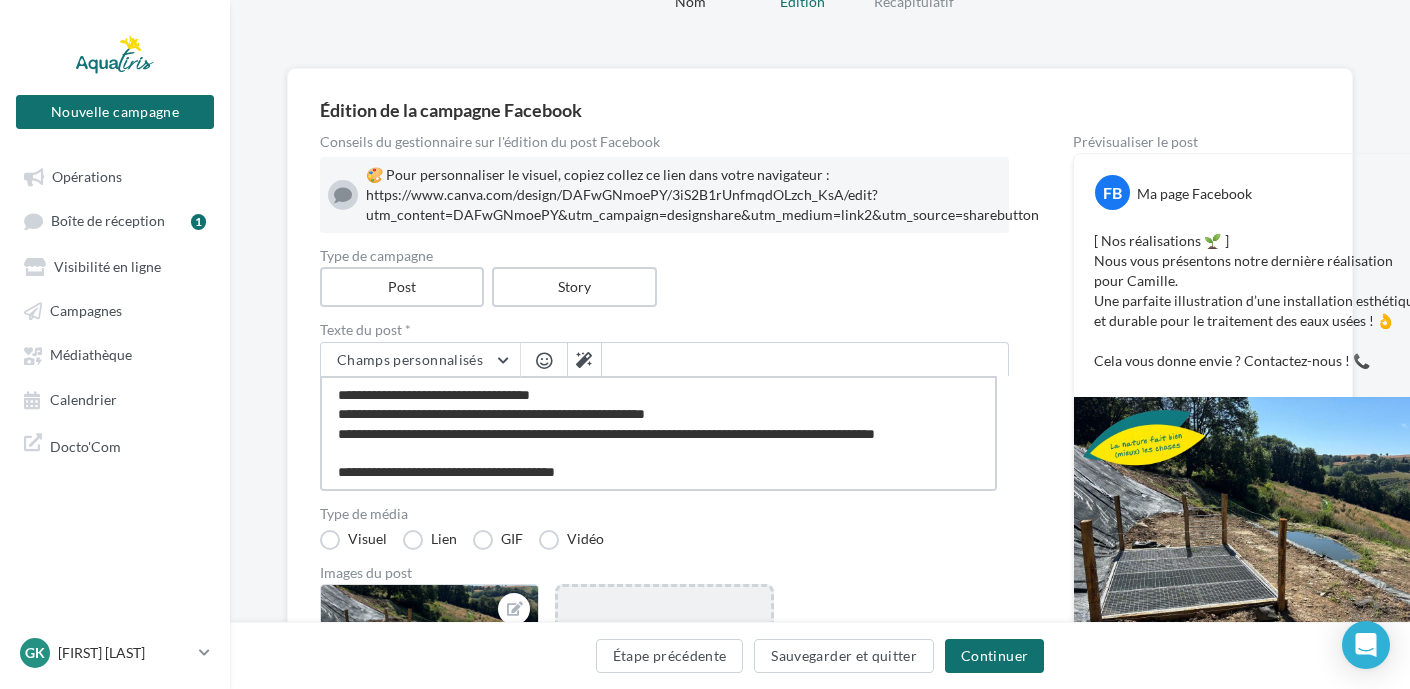 type on "**********" 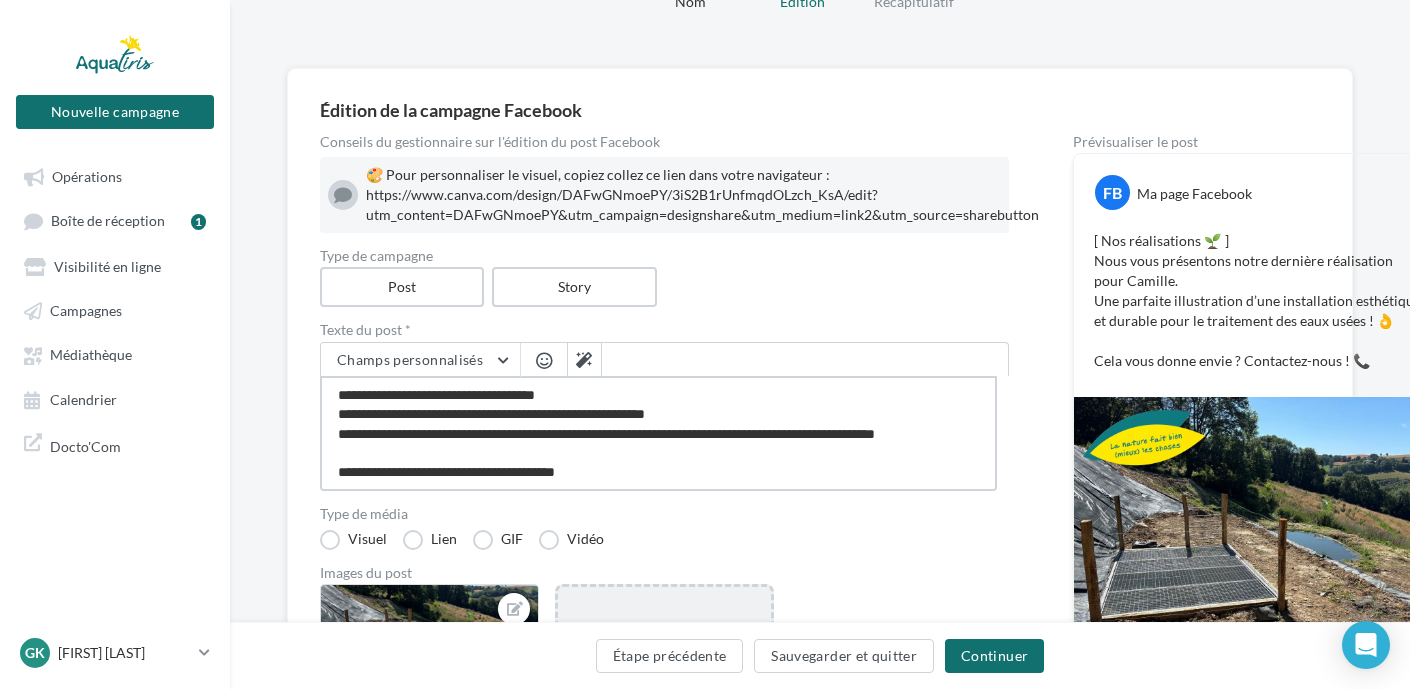 type on "**********" 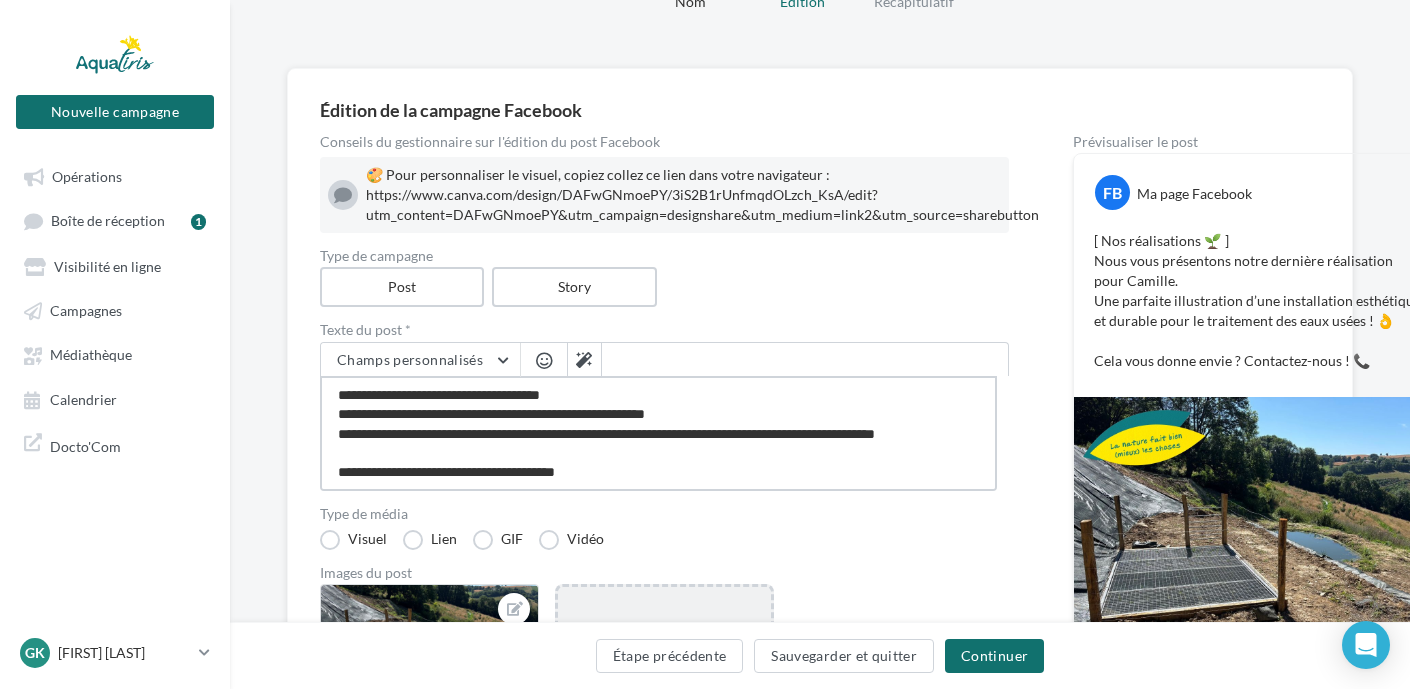 type on "**********" 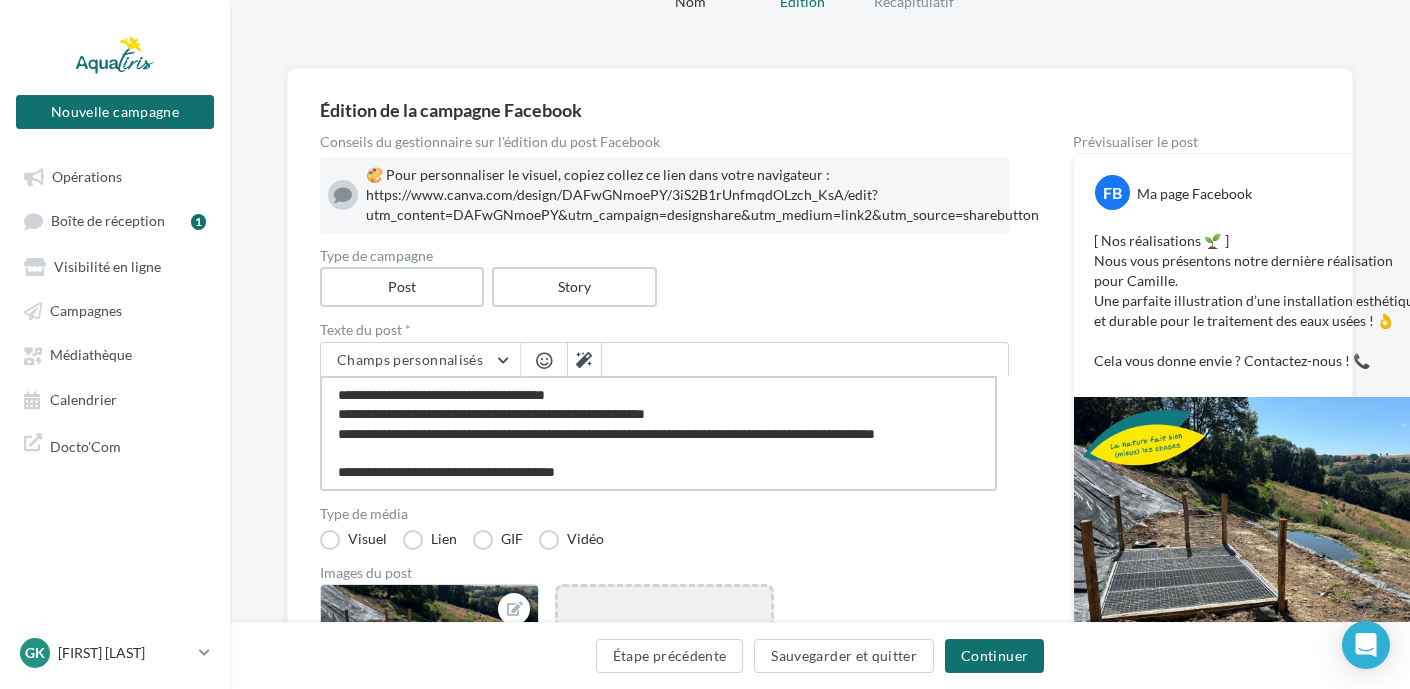 type on "**********" 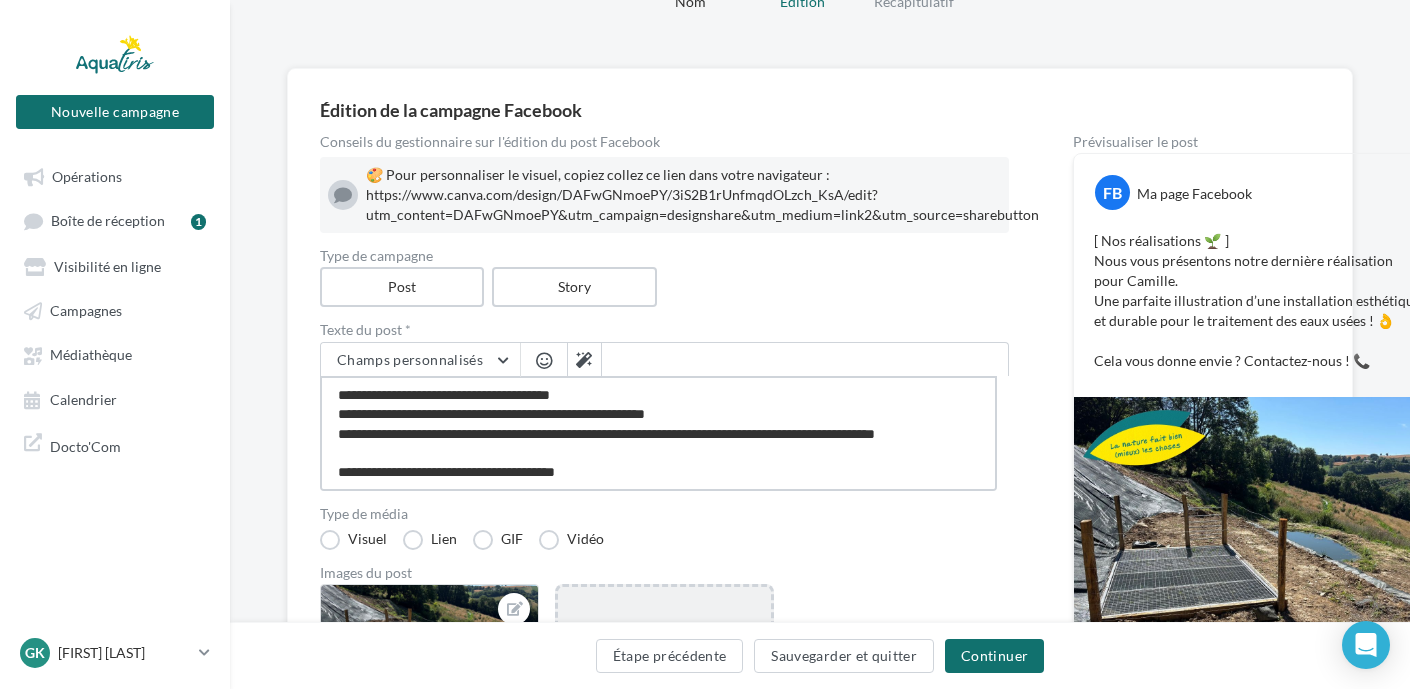 type on "**********" 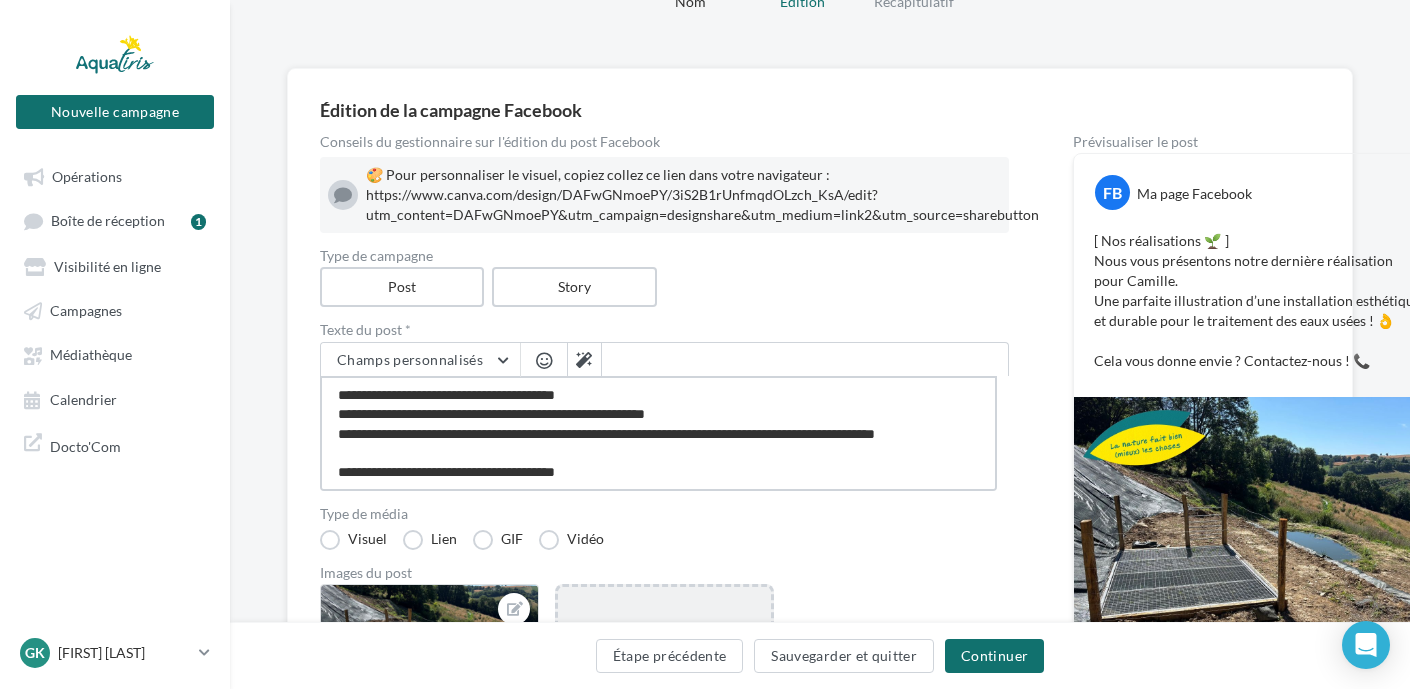 type on "**********" 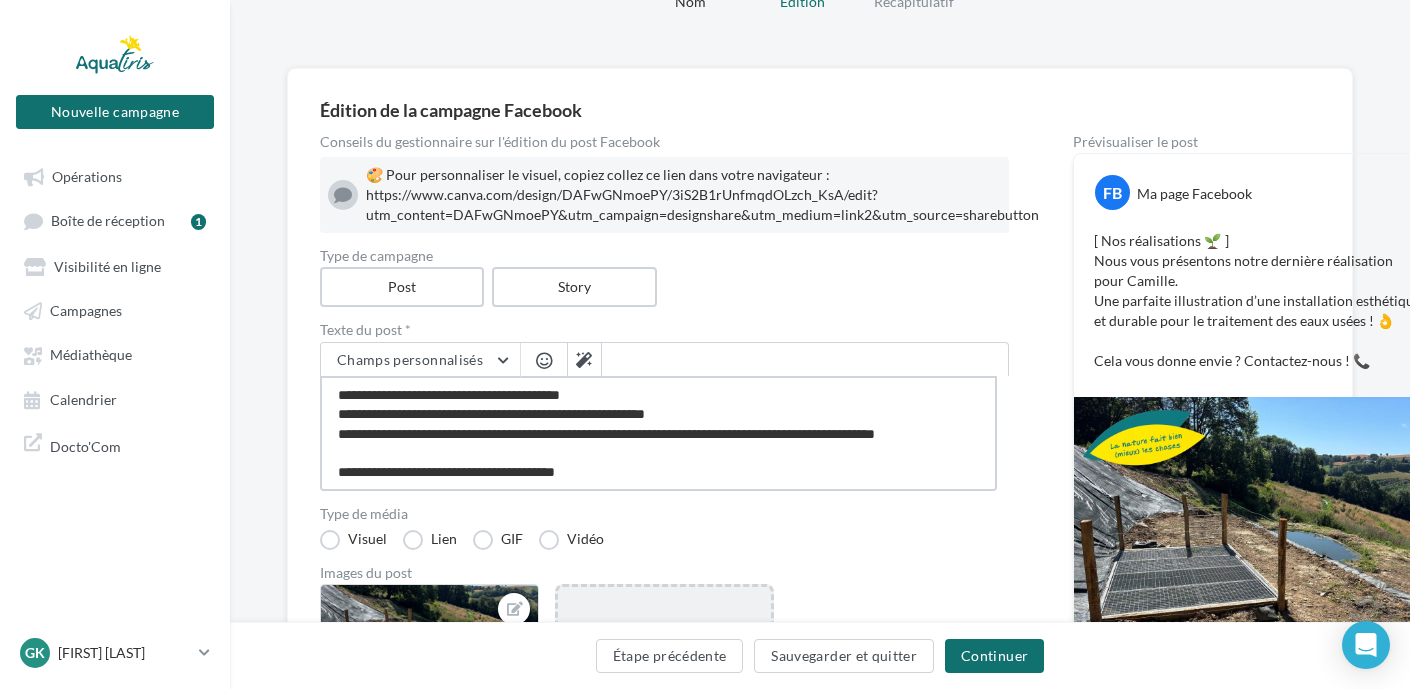 type on "**********" 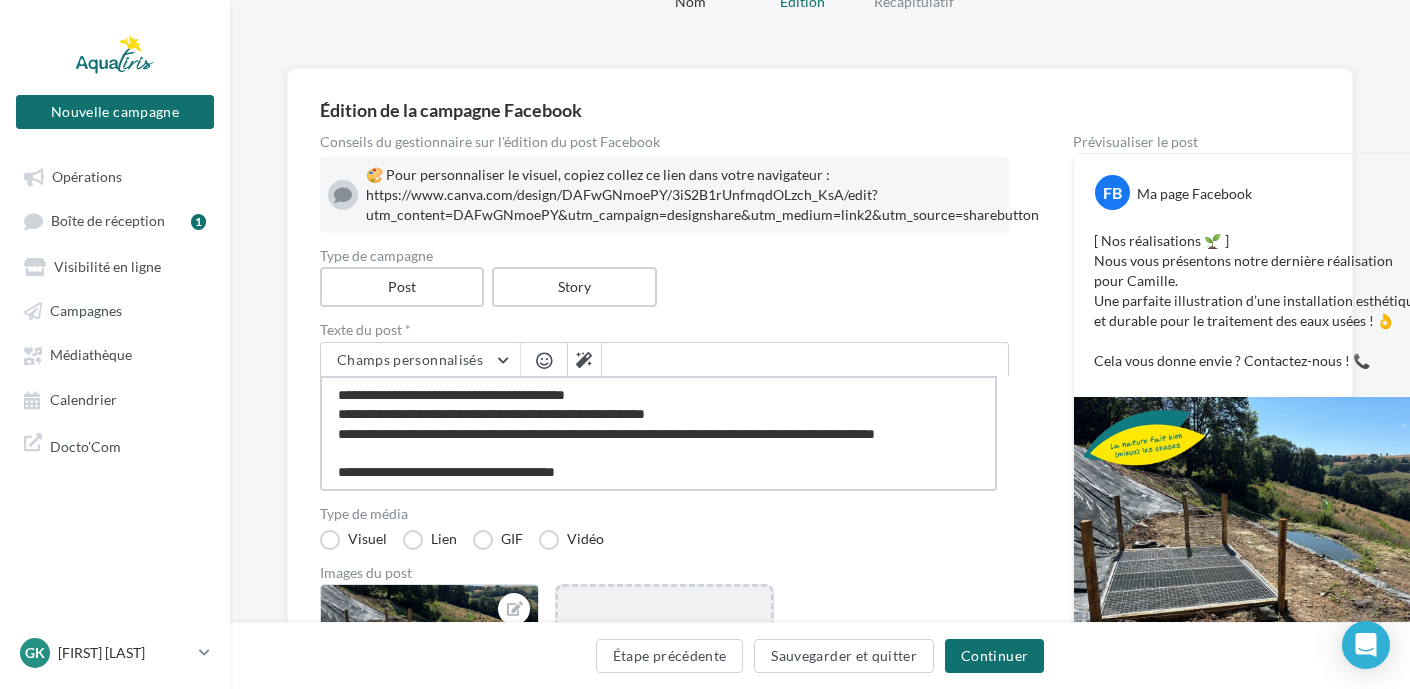 type on "**********" 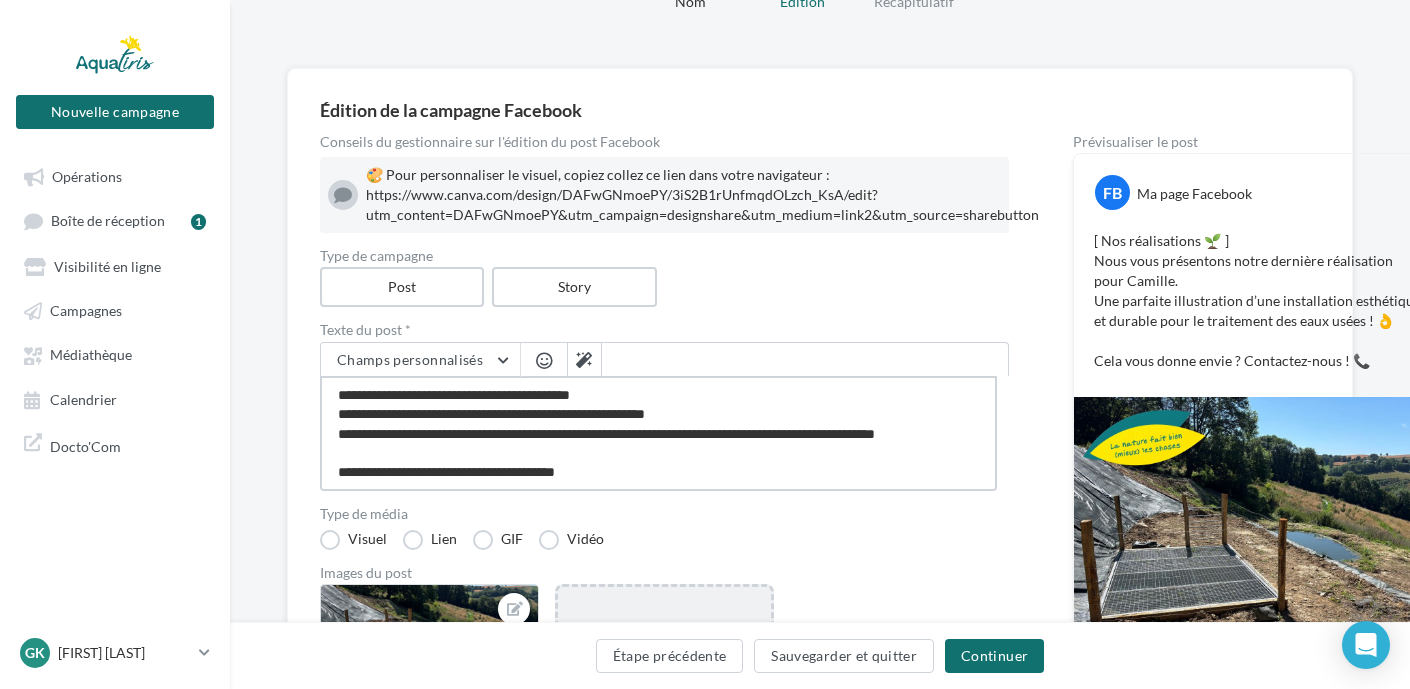type on "**********" 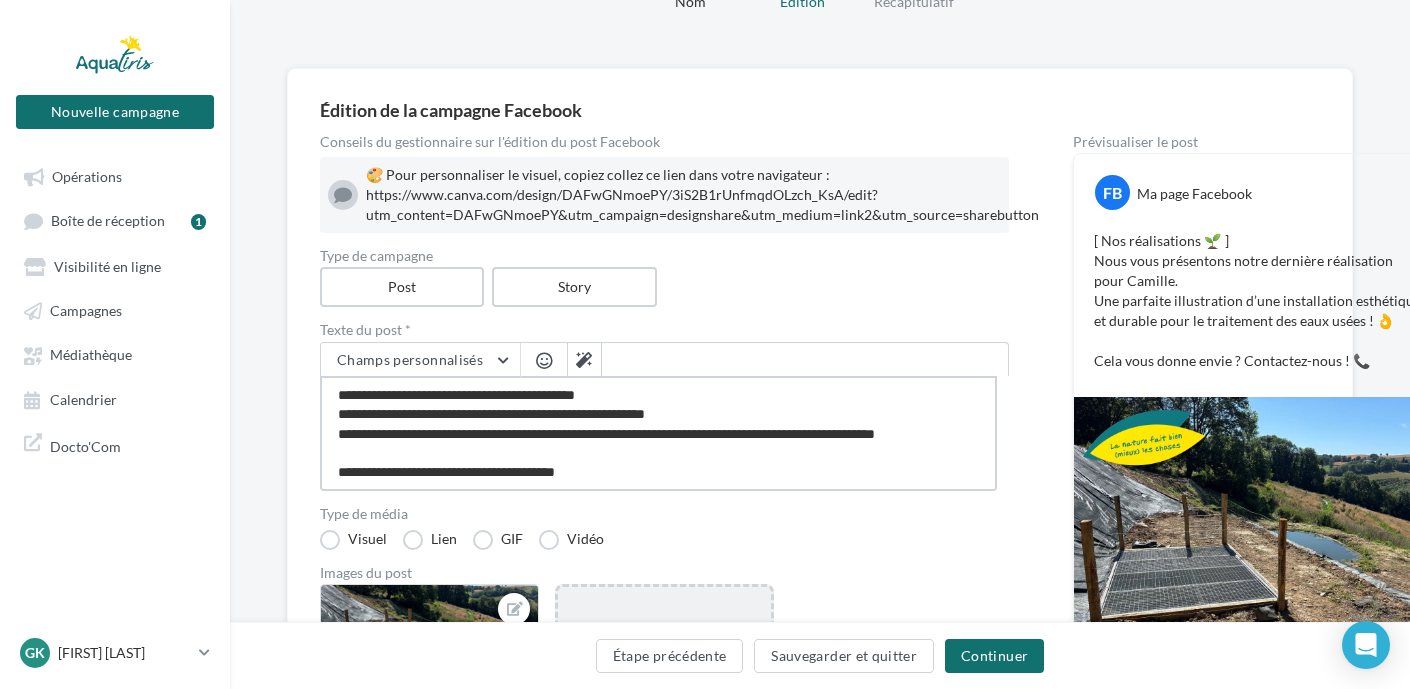 type on "**********" 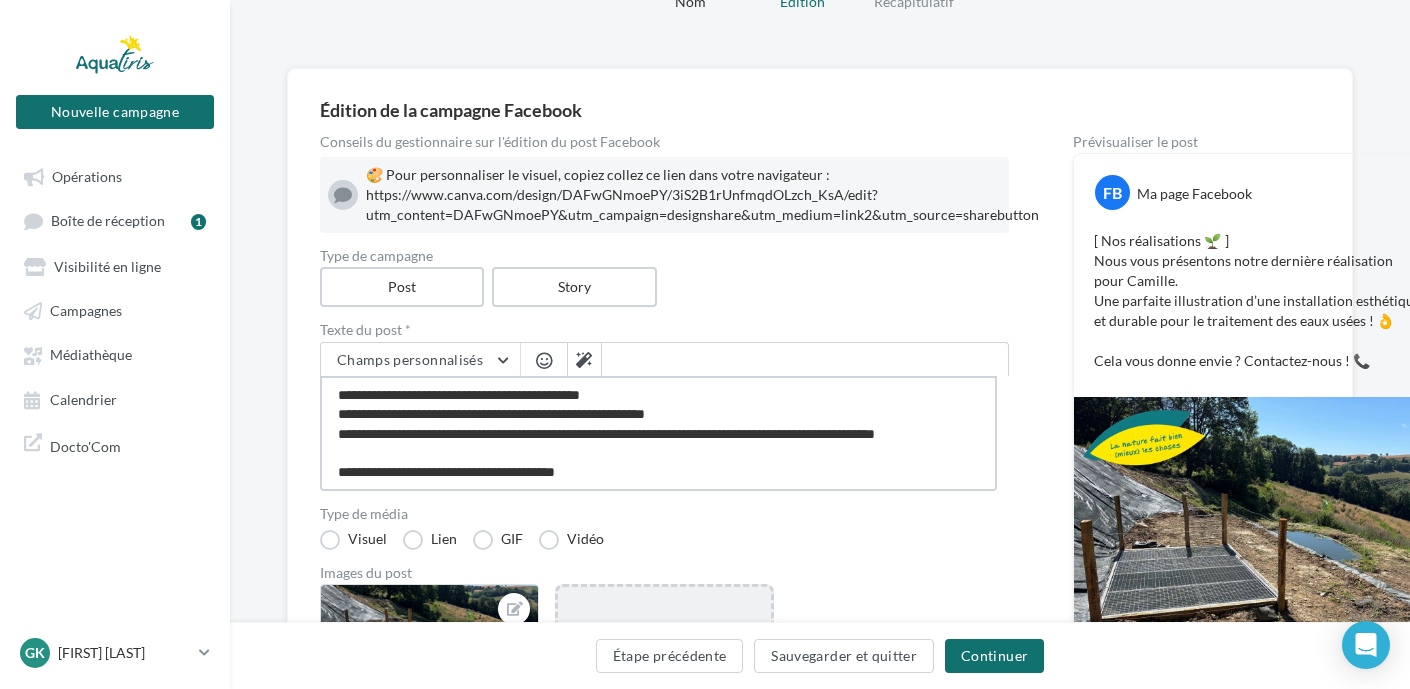 type on "**********" 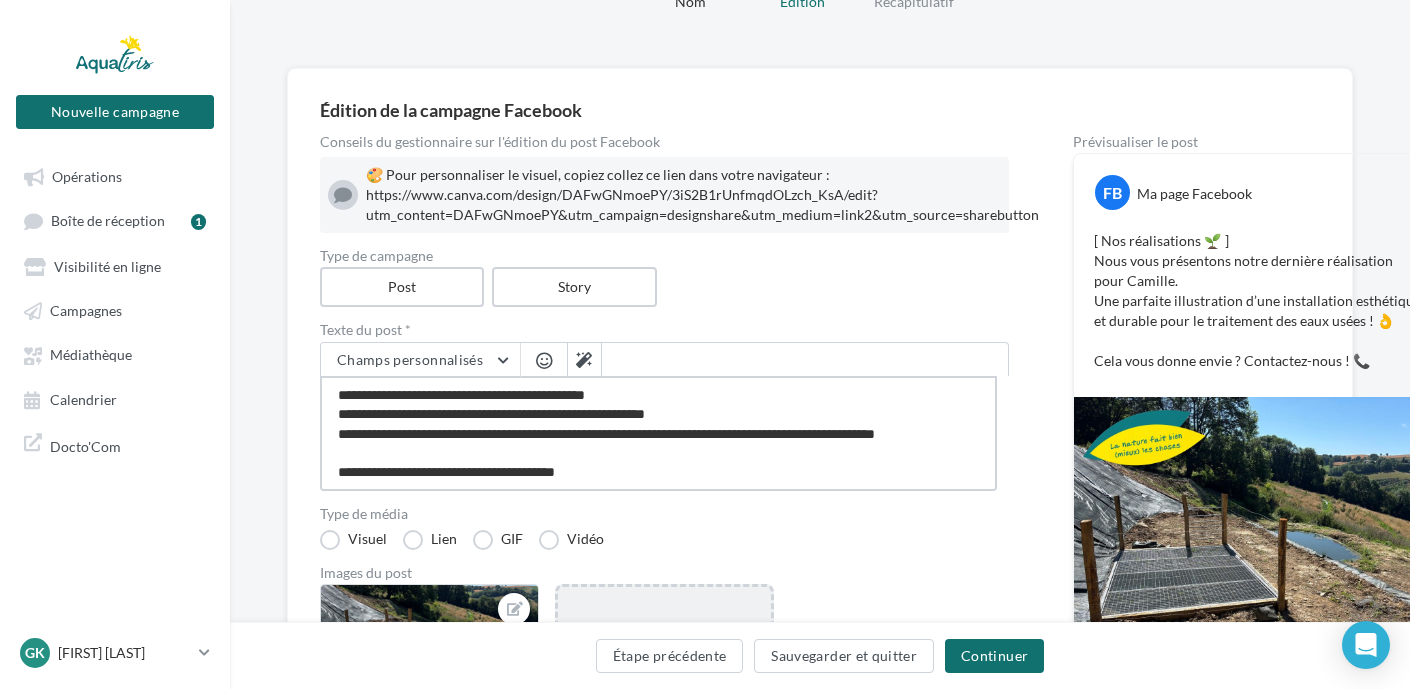 type on "**********" 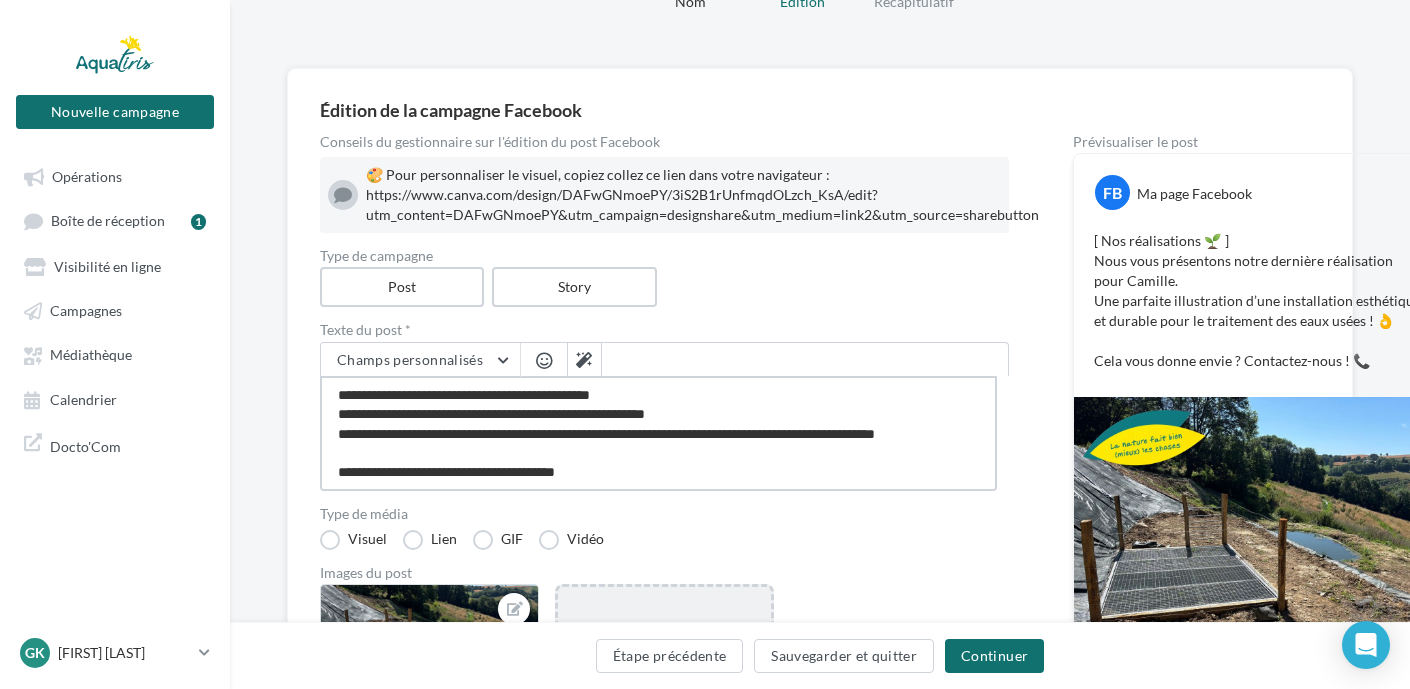 type on "**********" 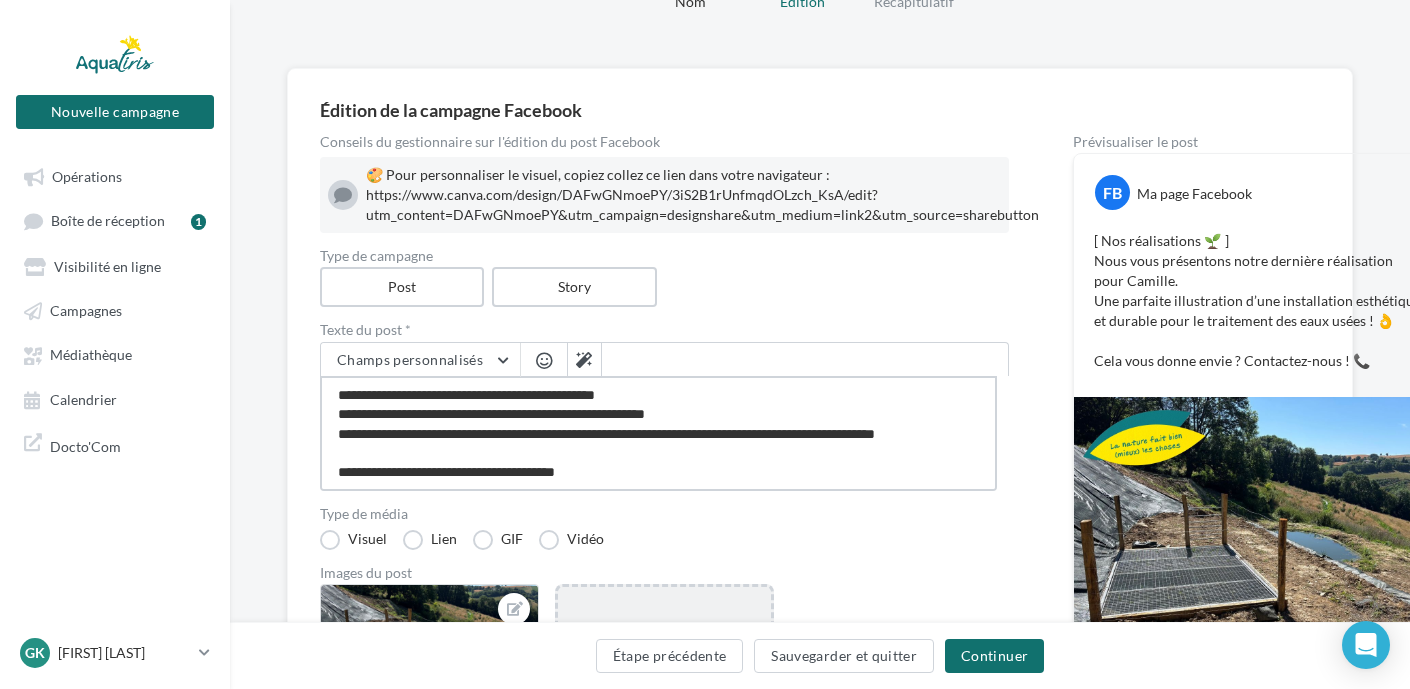 type on "**********" 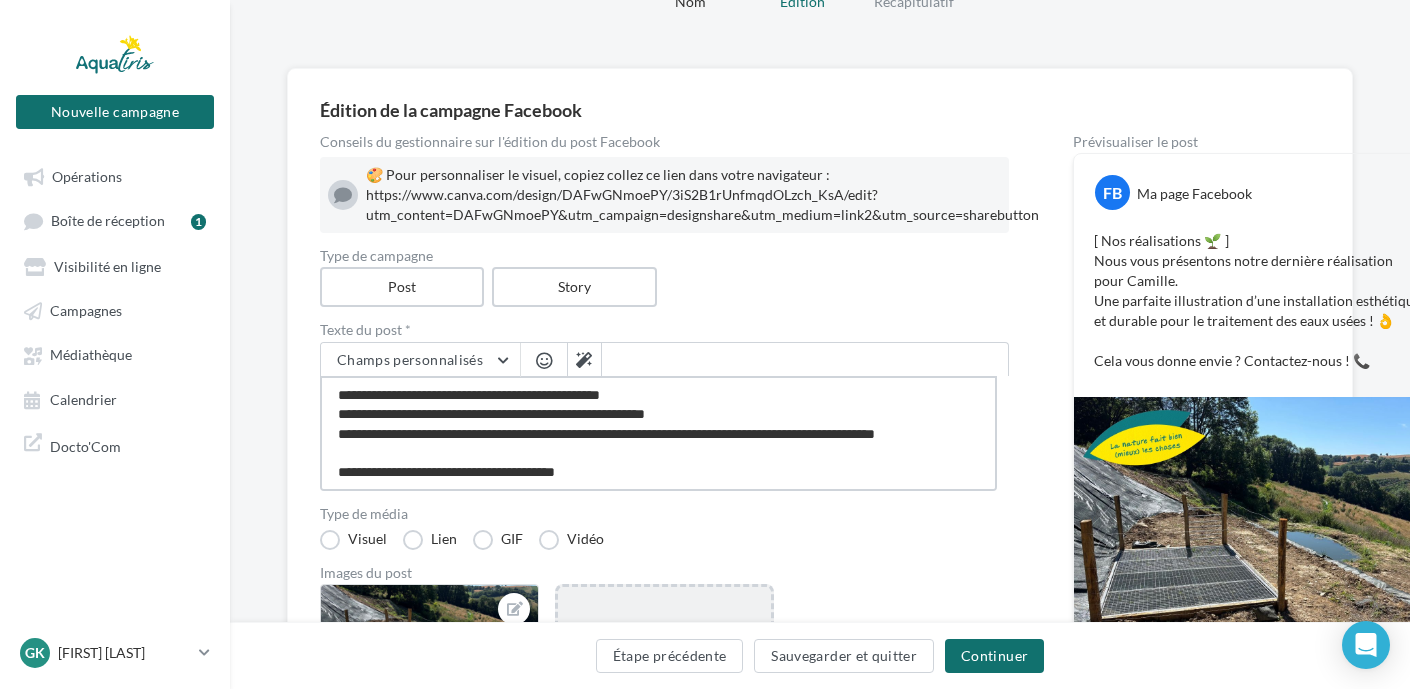 type on "**********" 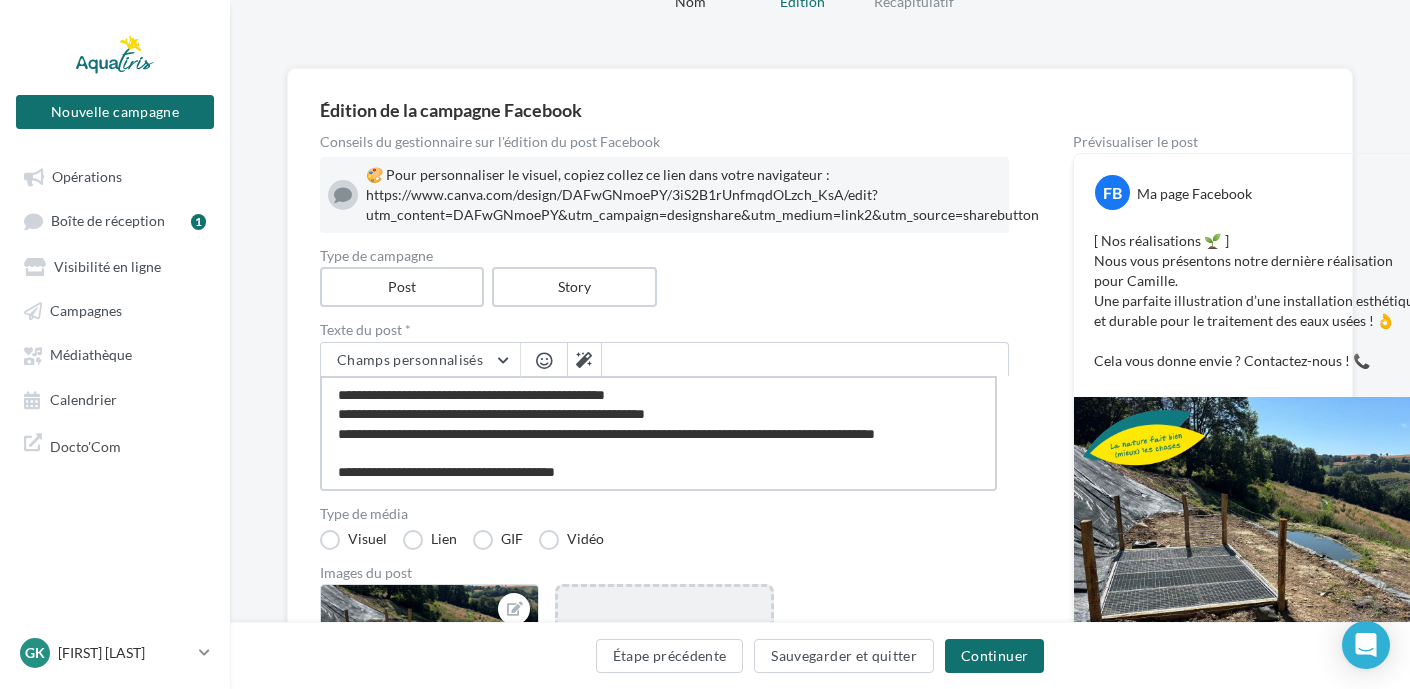 type on "**********" 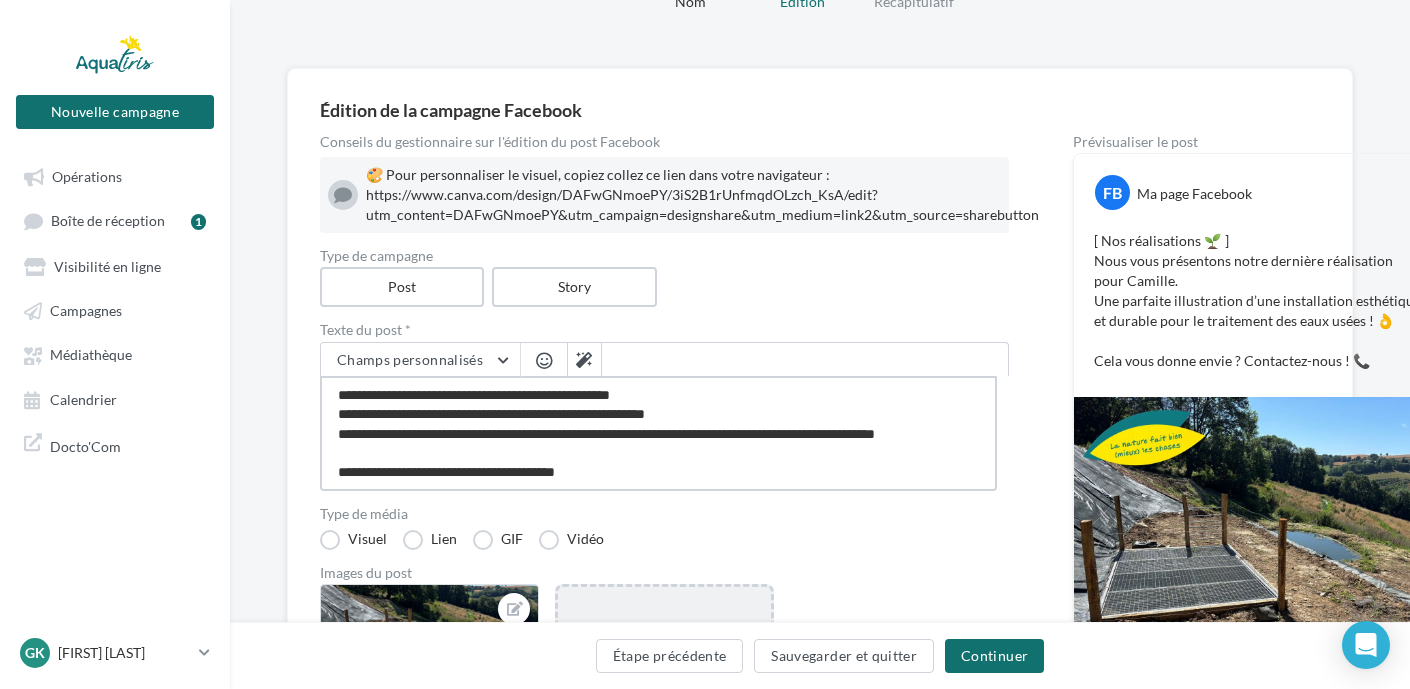 type on "**********" 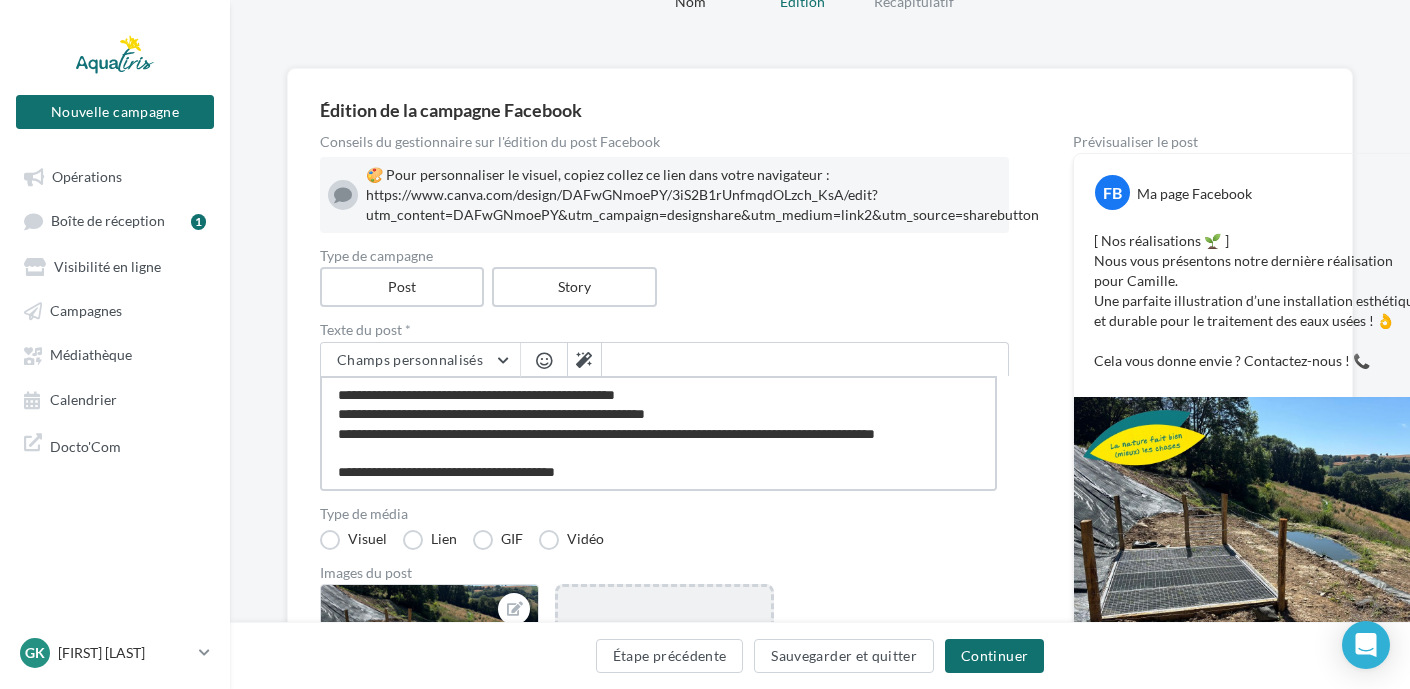 type on "**********" 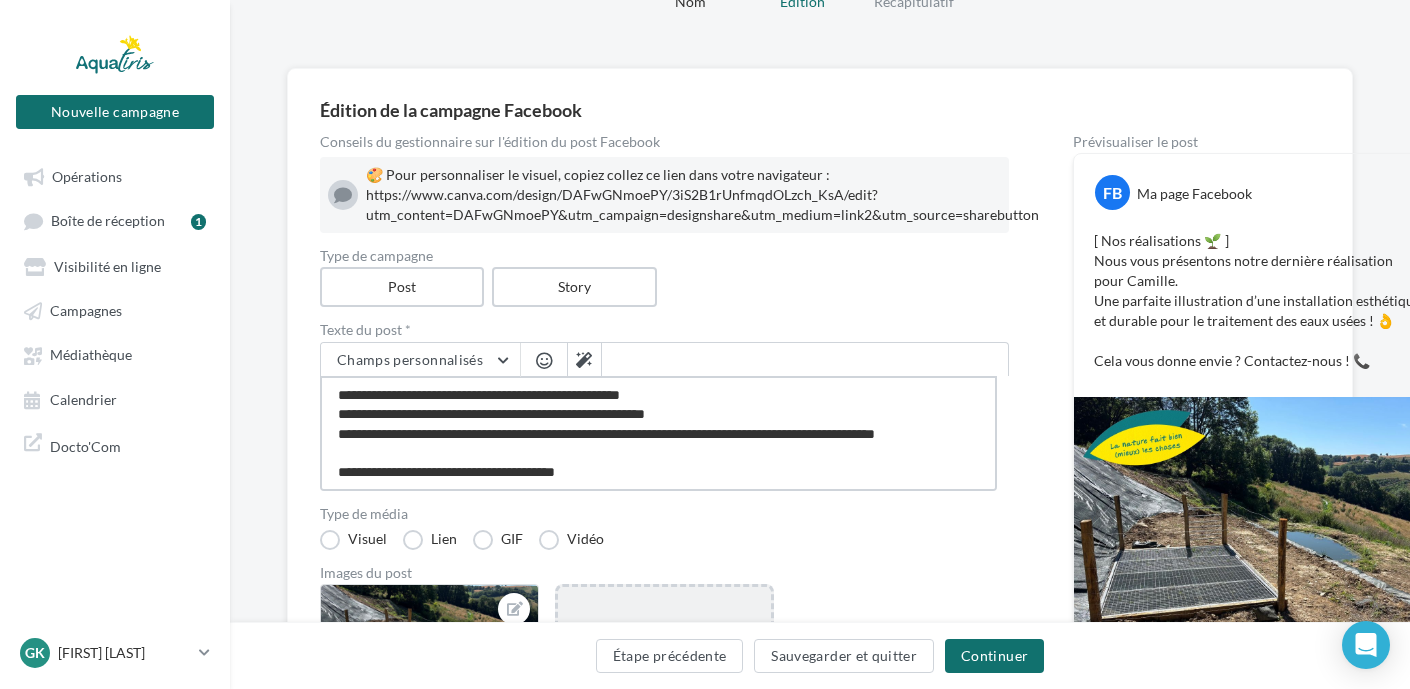 type on "**********" 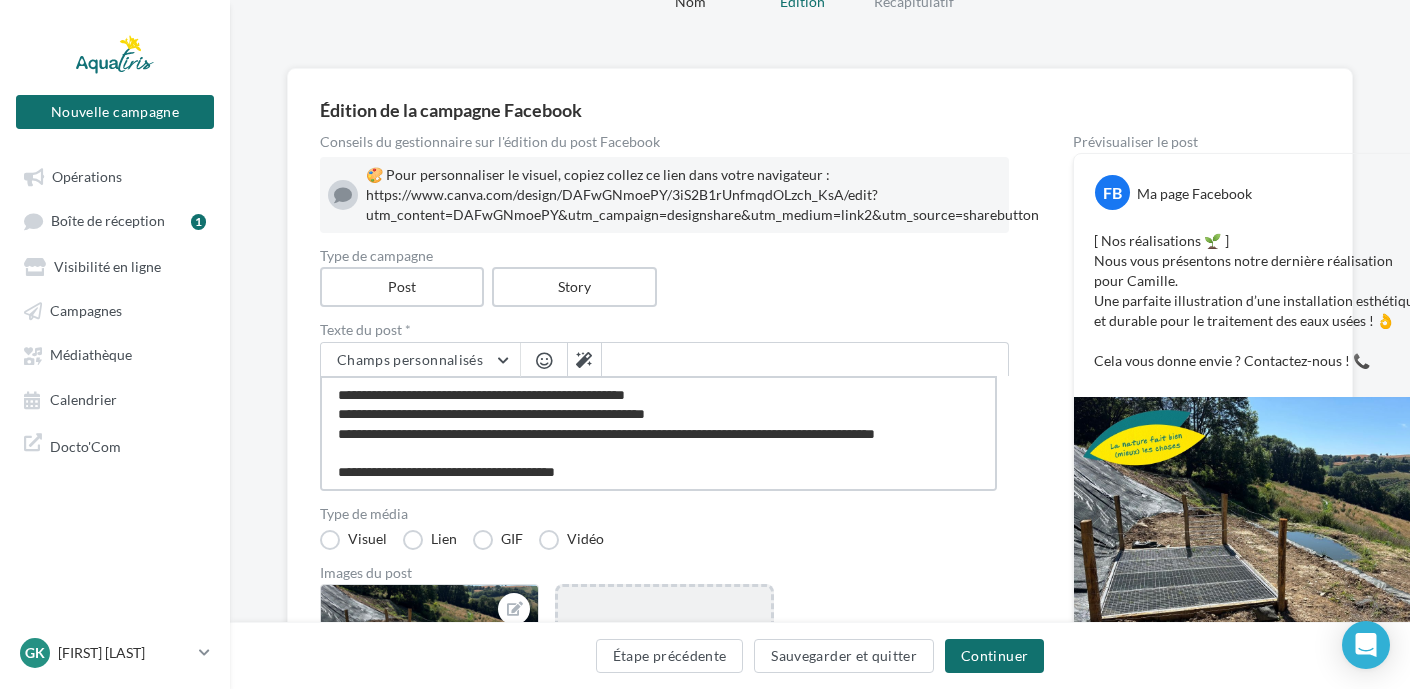 type on "**********" 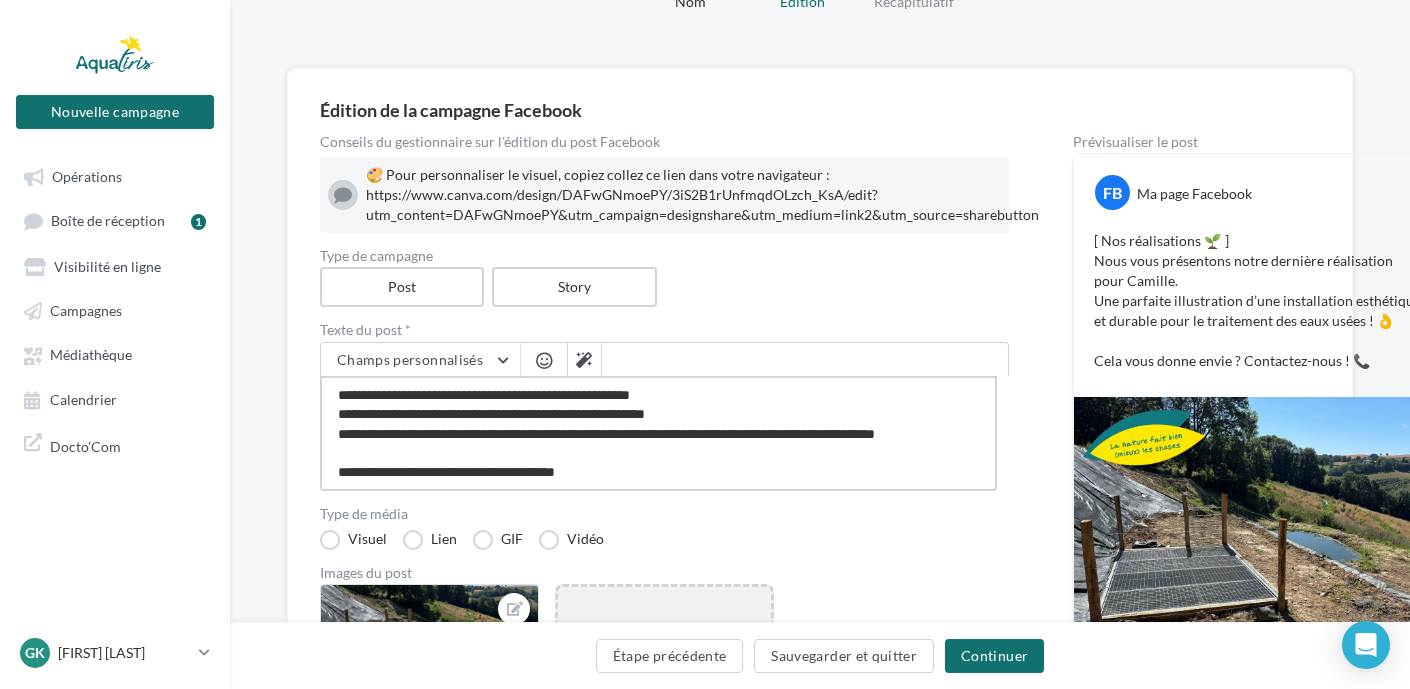 type on "**********" 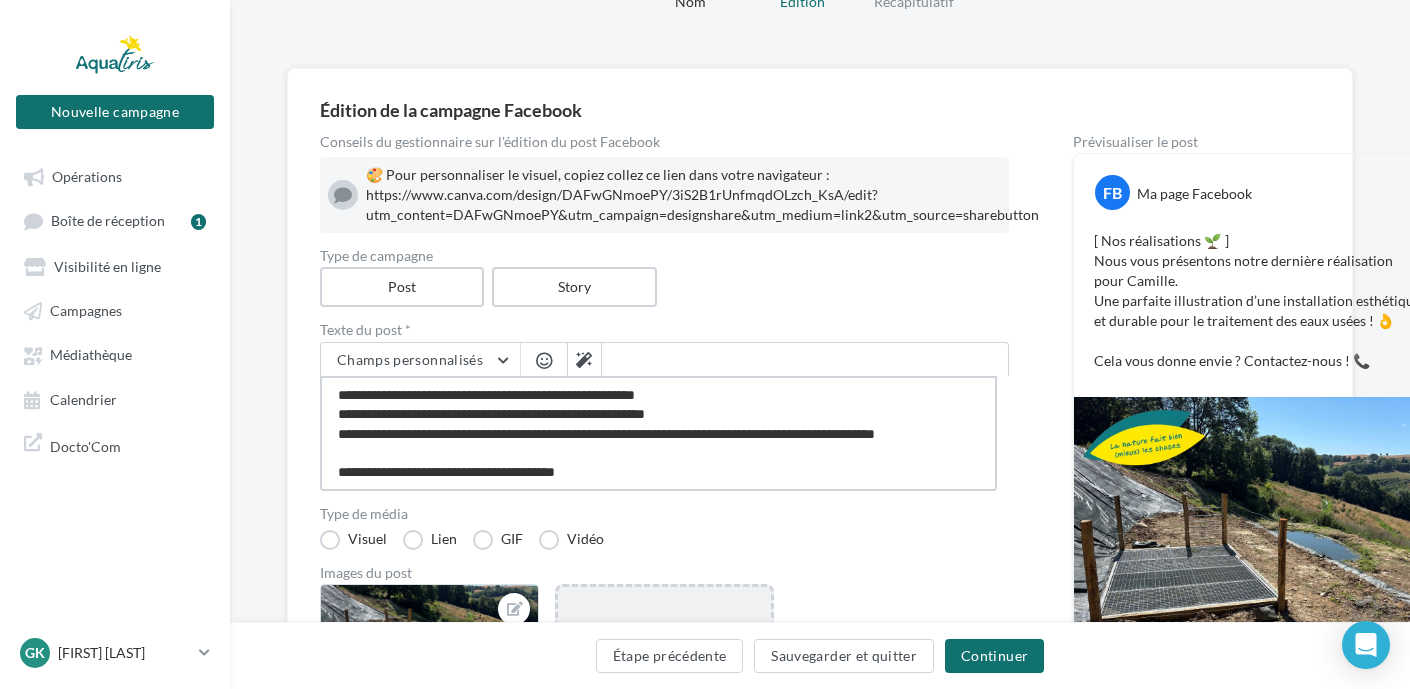 type on "**********" 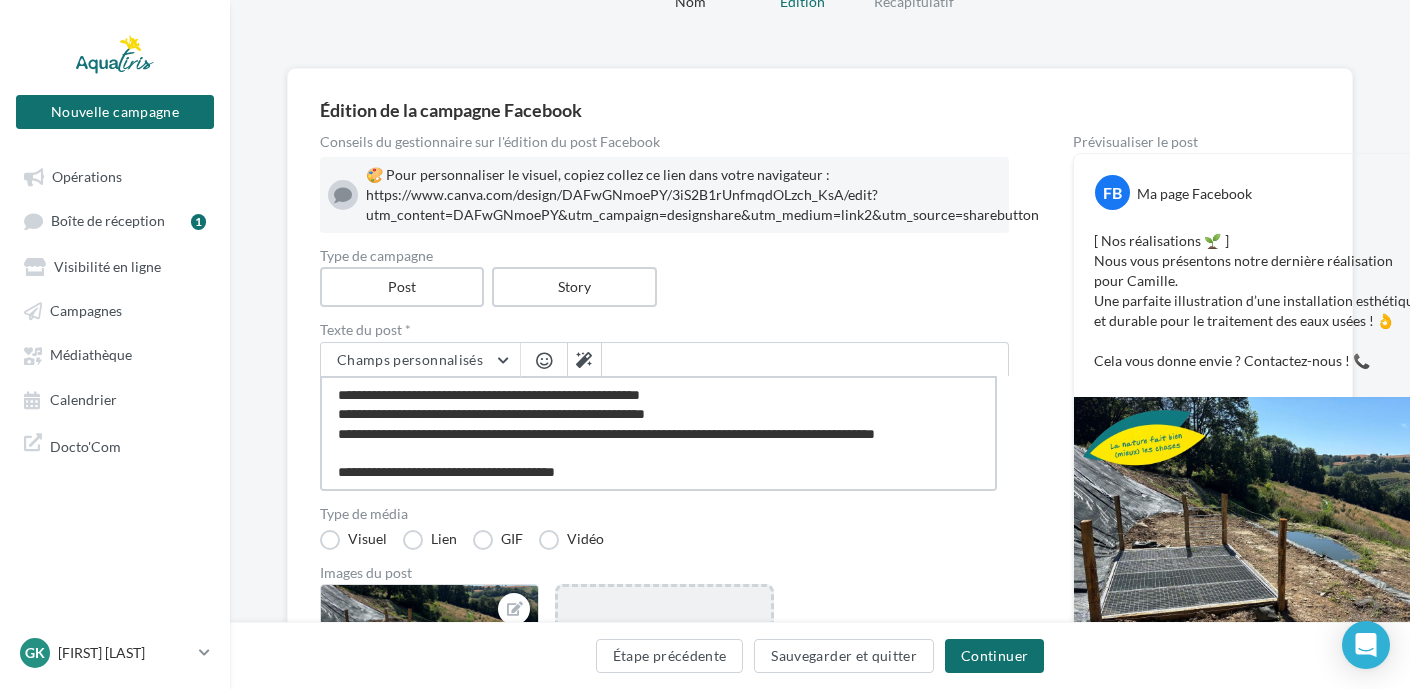 type on "**********" 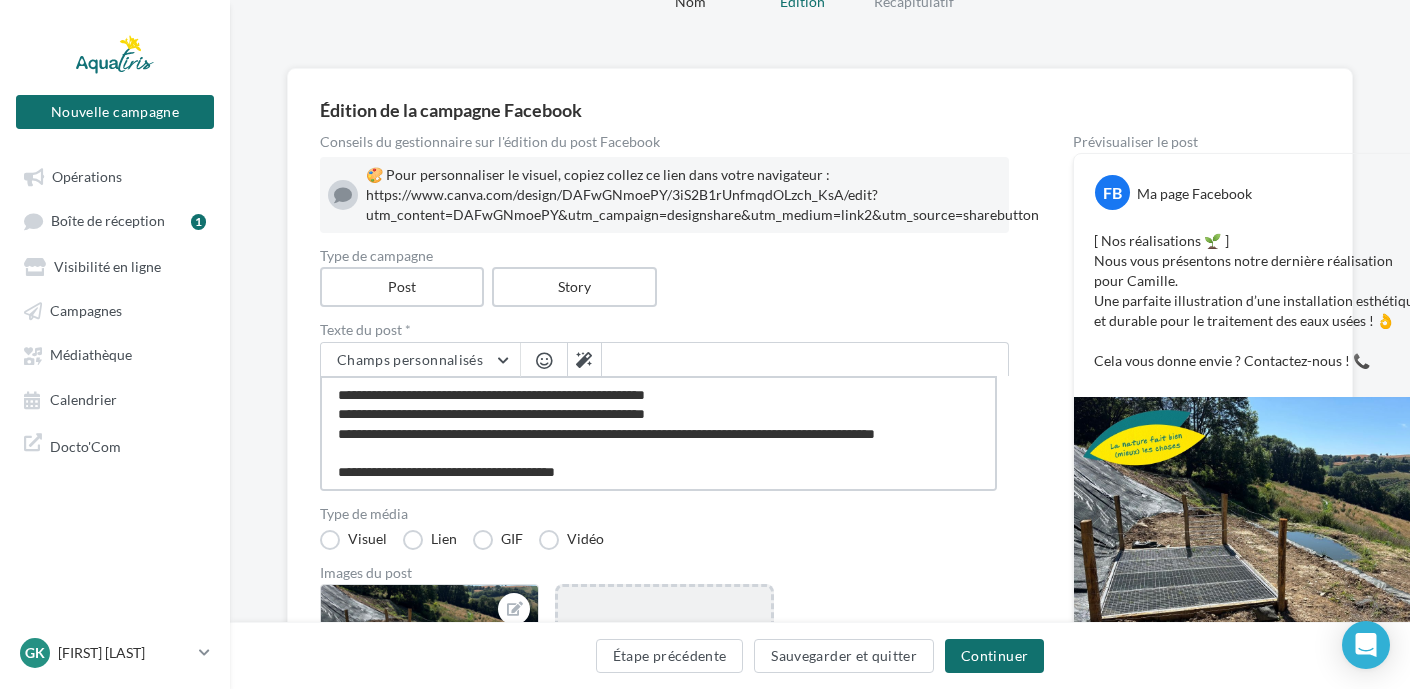 type on "**********" 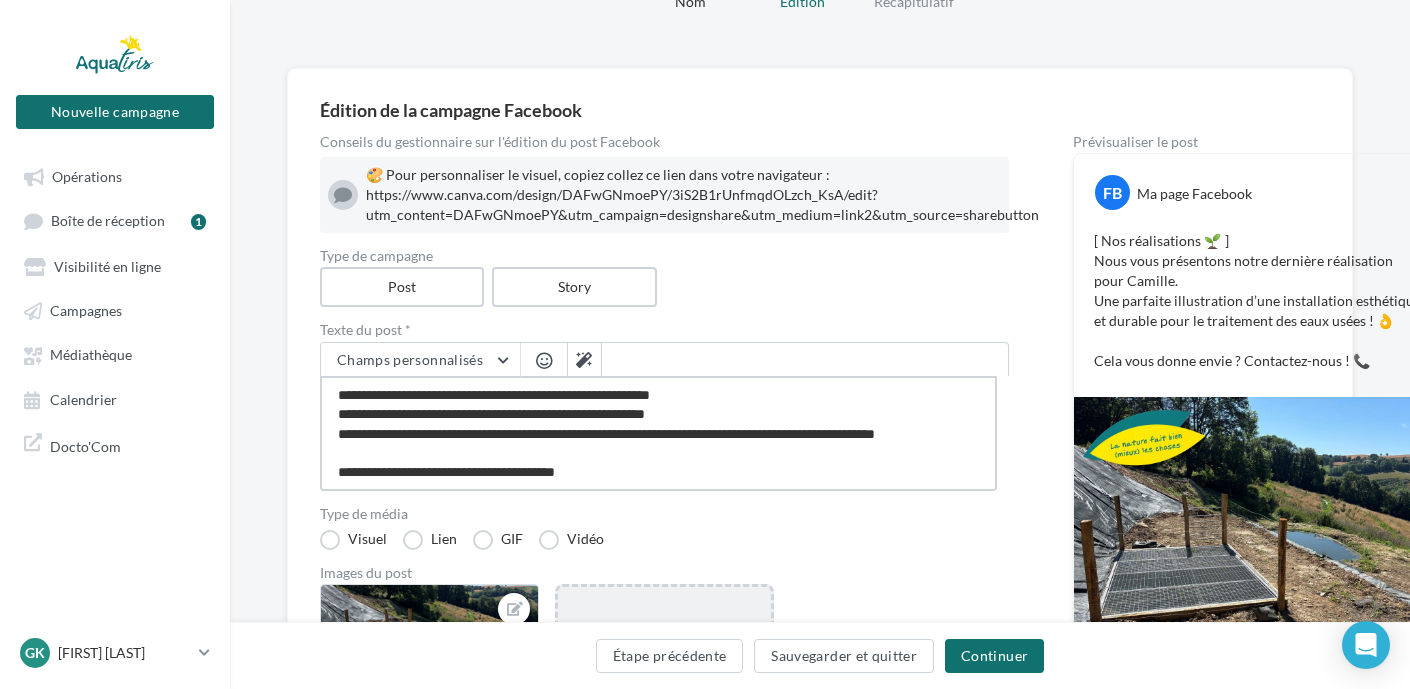 type on "**********" 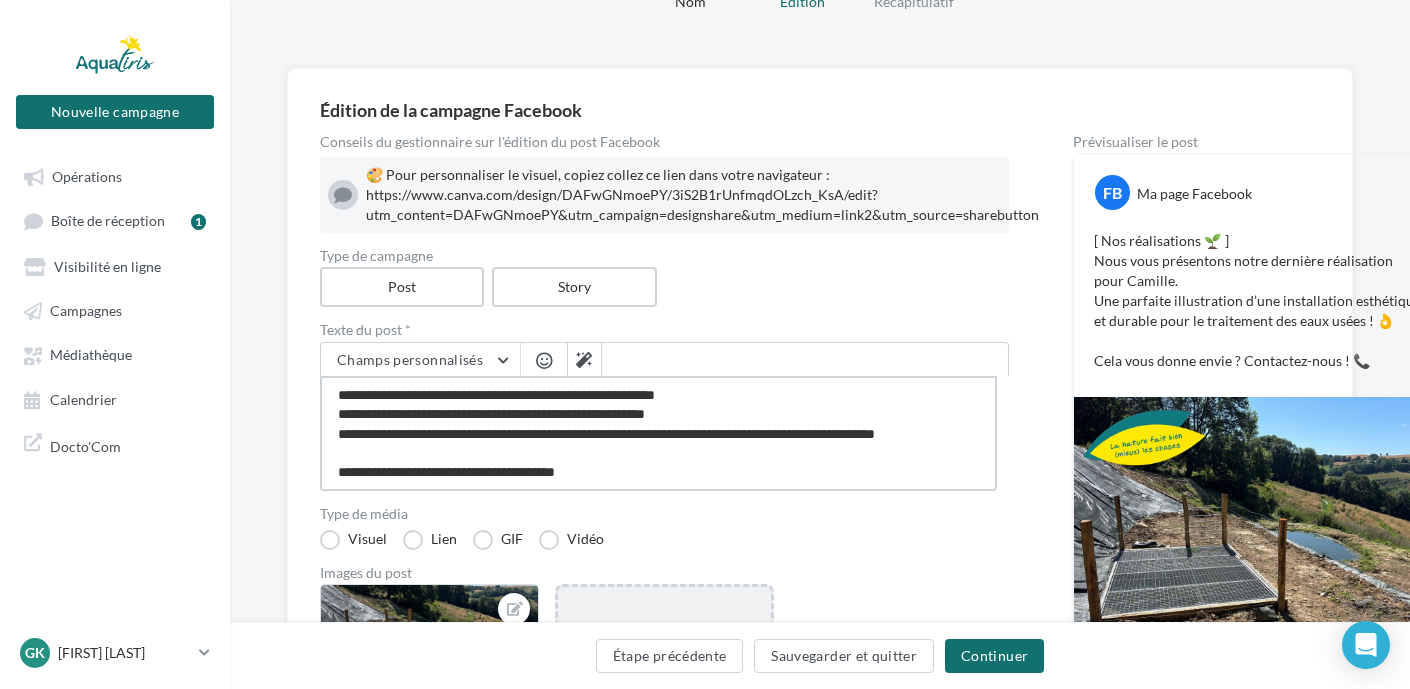 type on "**********" 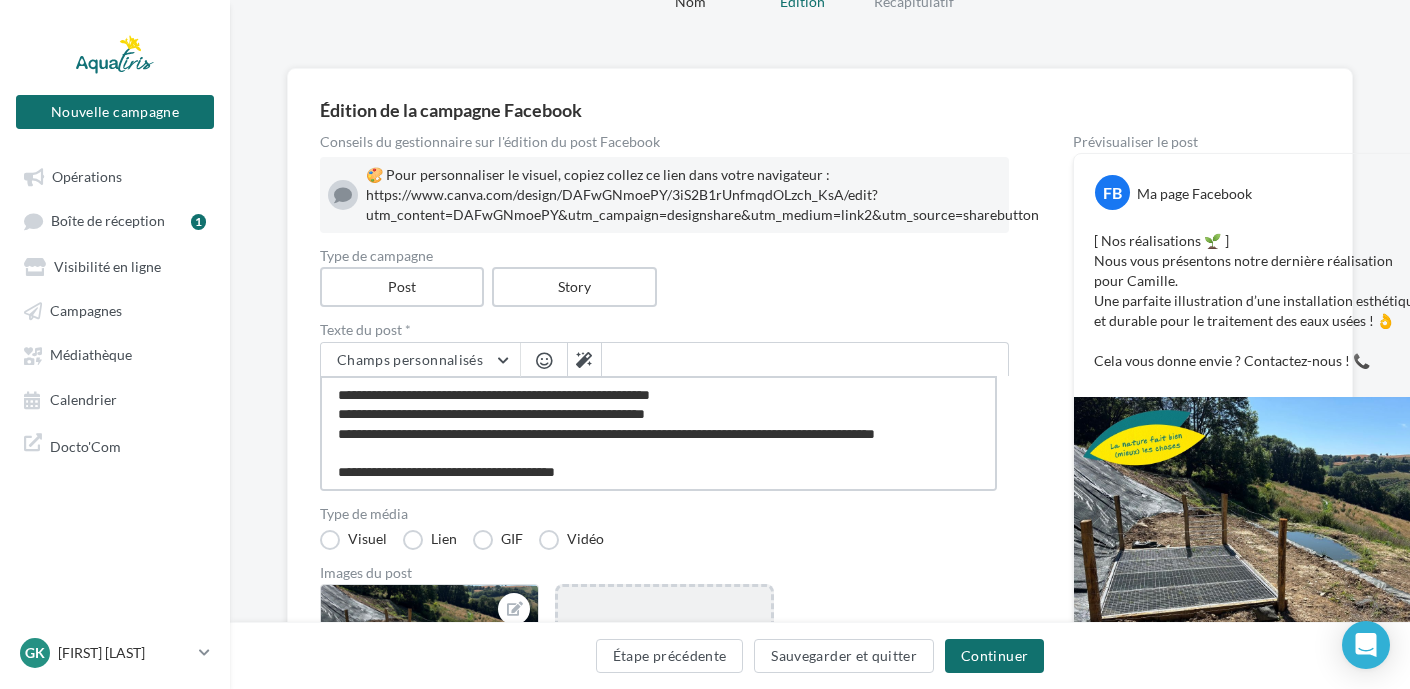 type on "**********" 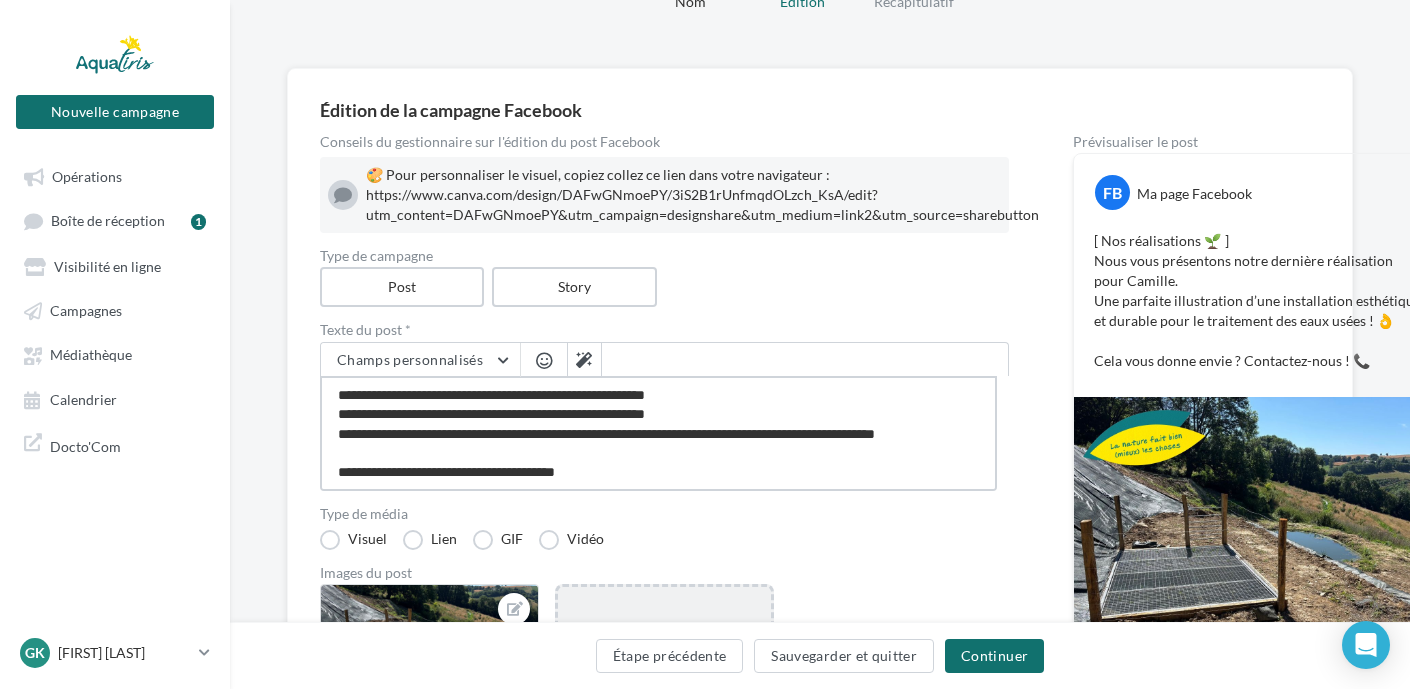 type on "**********" 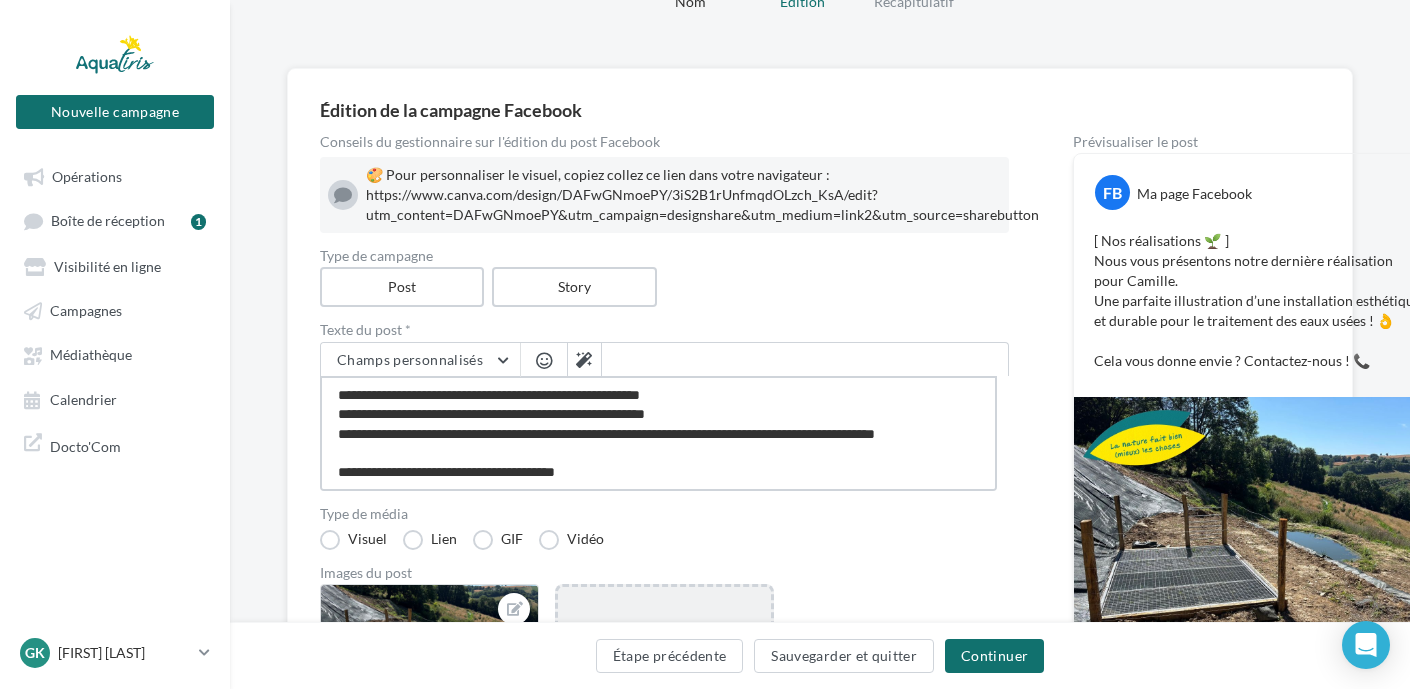 type on "**********" 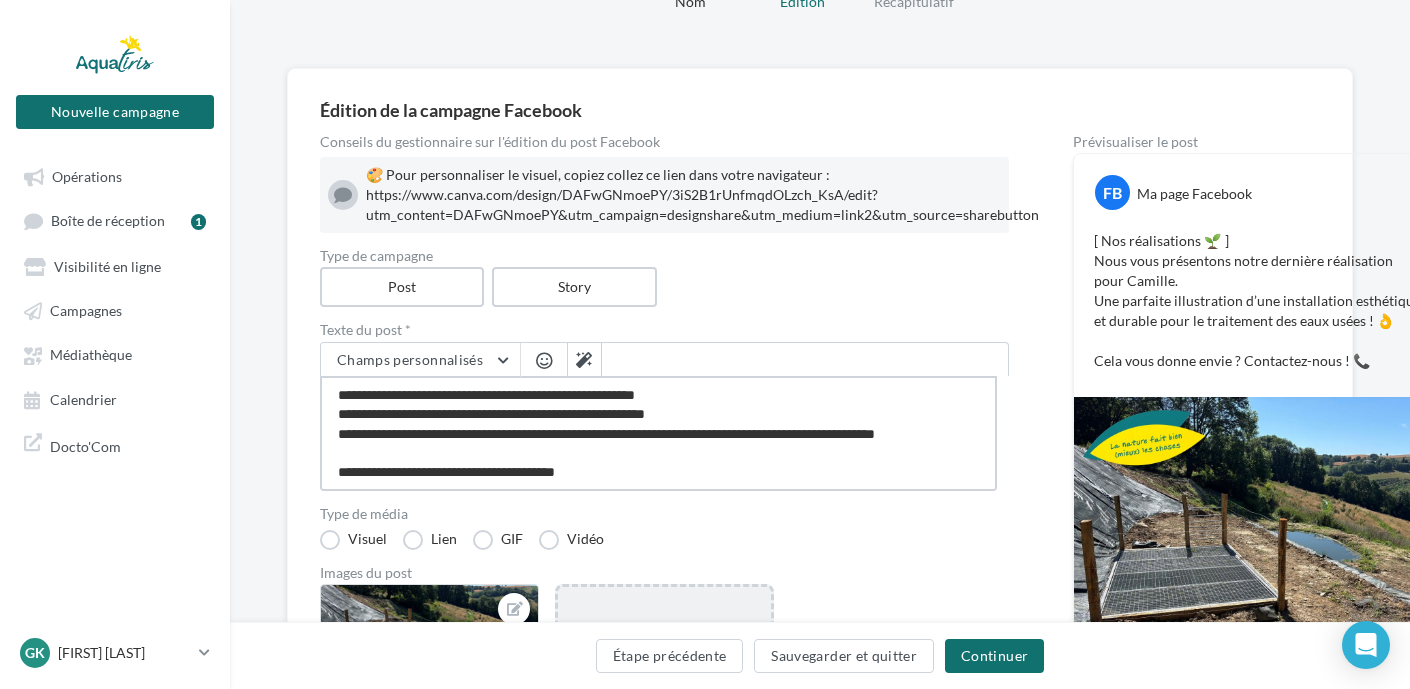 type on "**********" 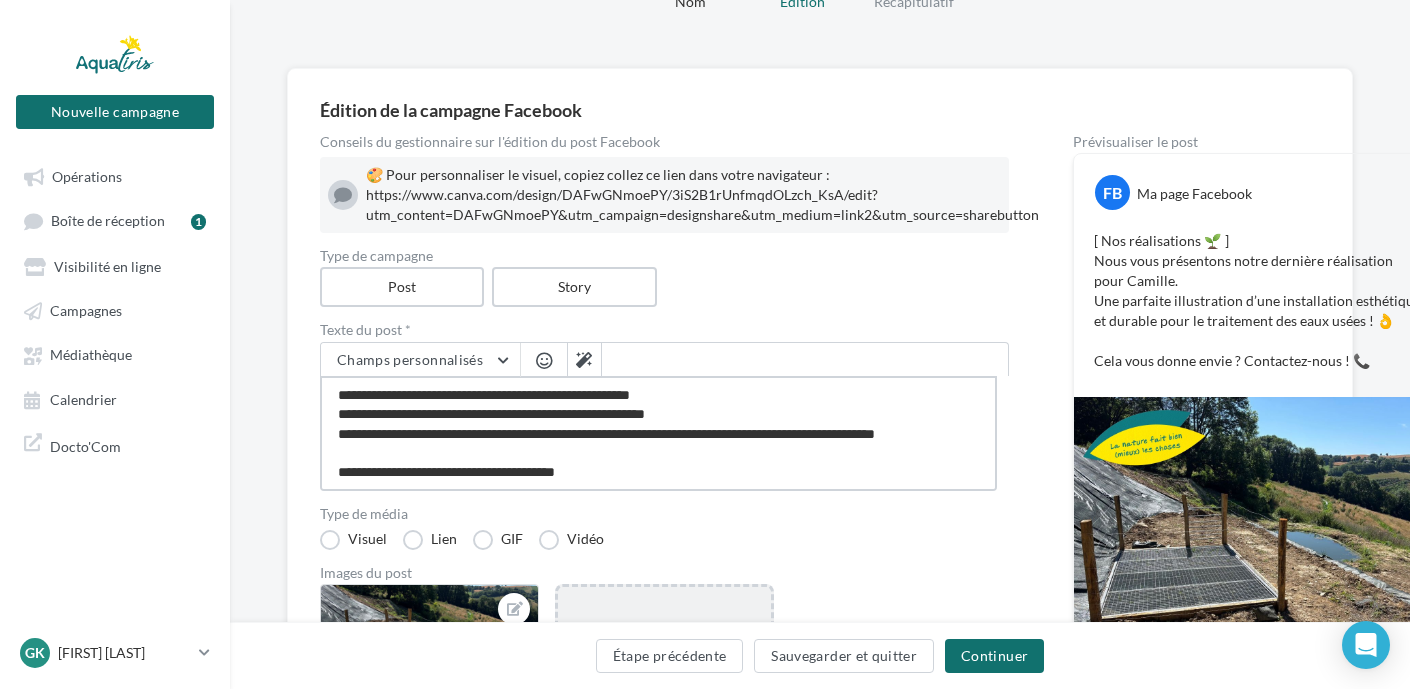 type on "**********" 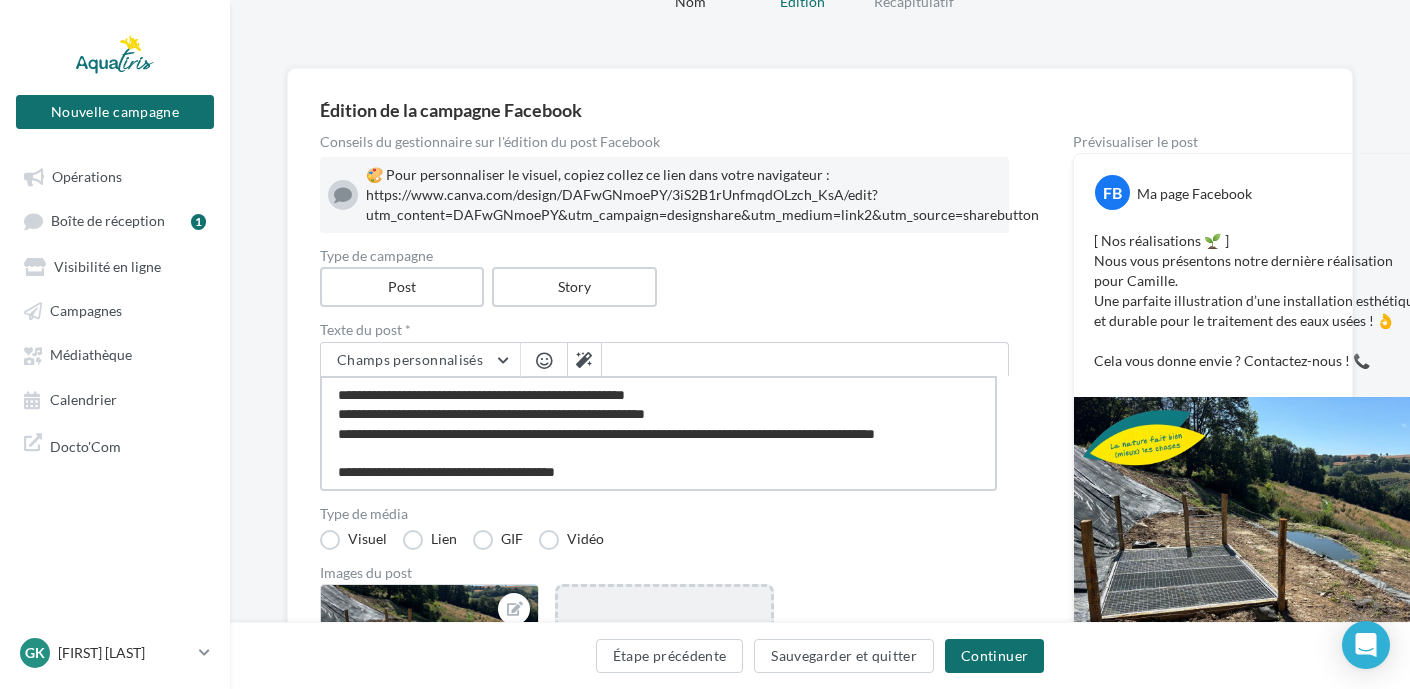 type on "**********" 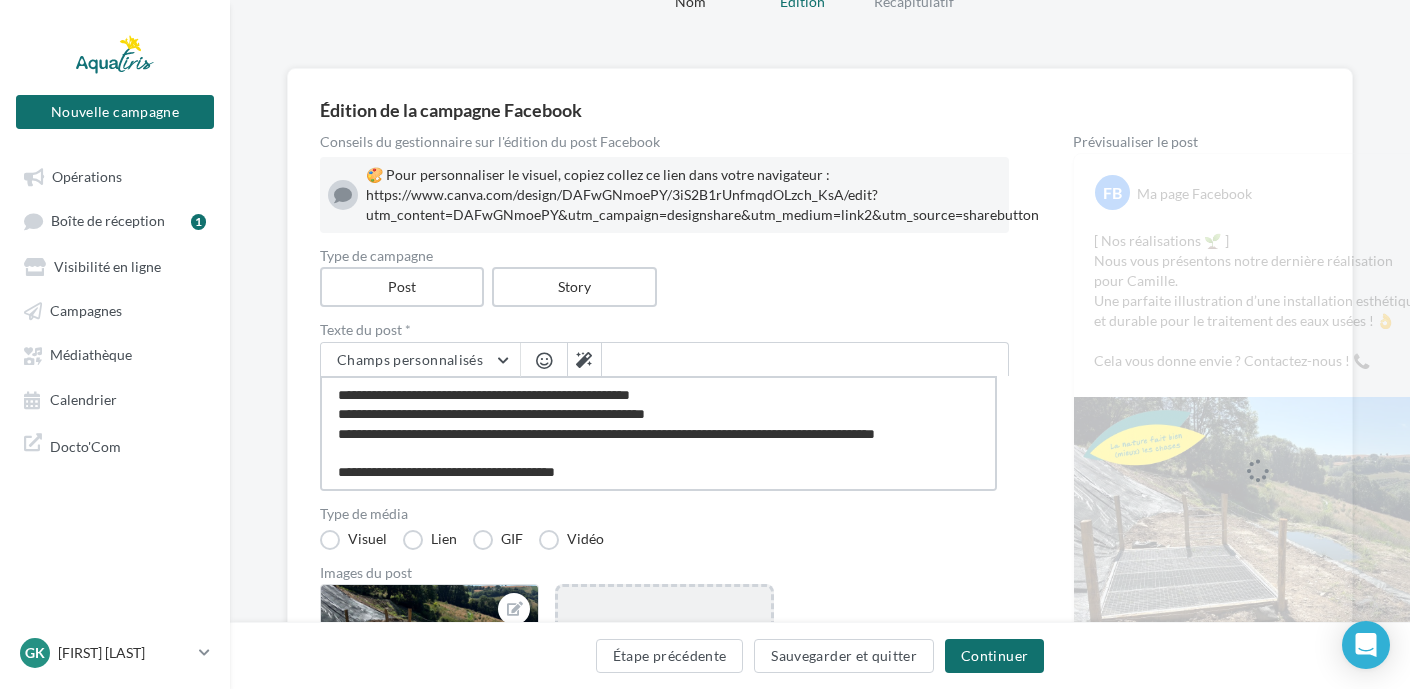 type on "**********" 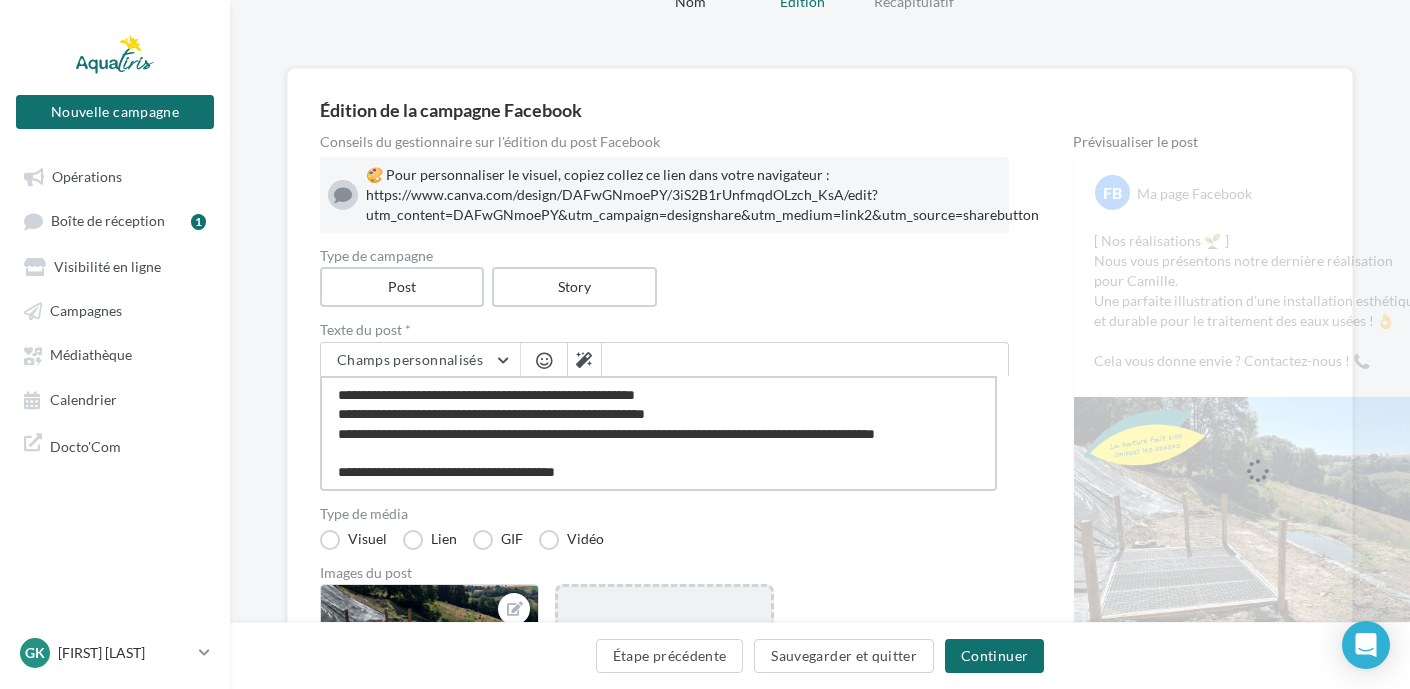 type on "**********" 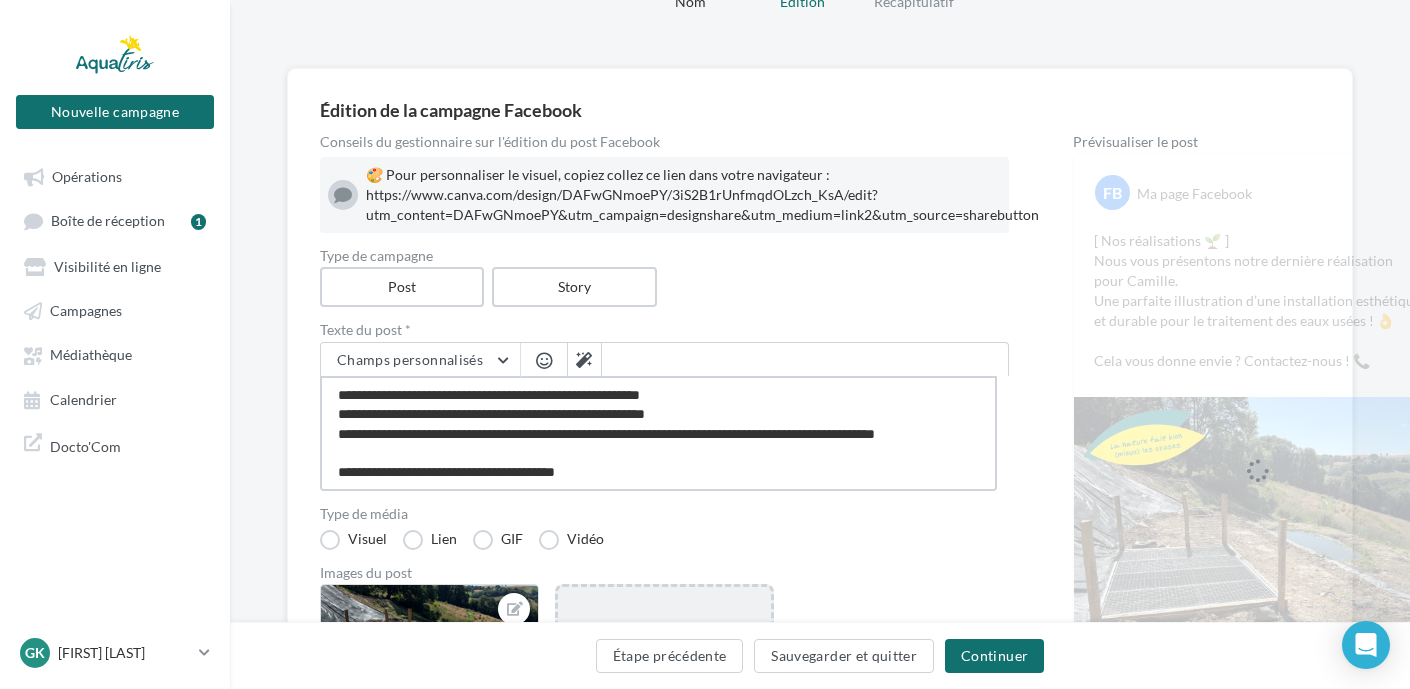 type on "**********" 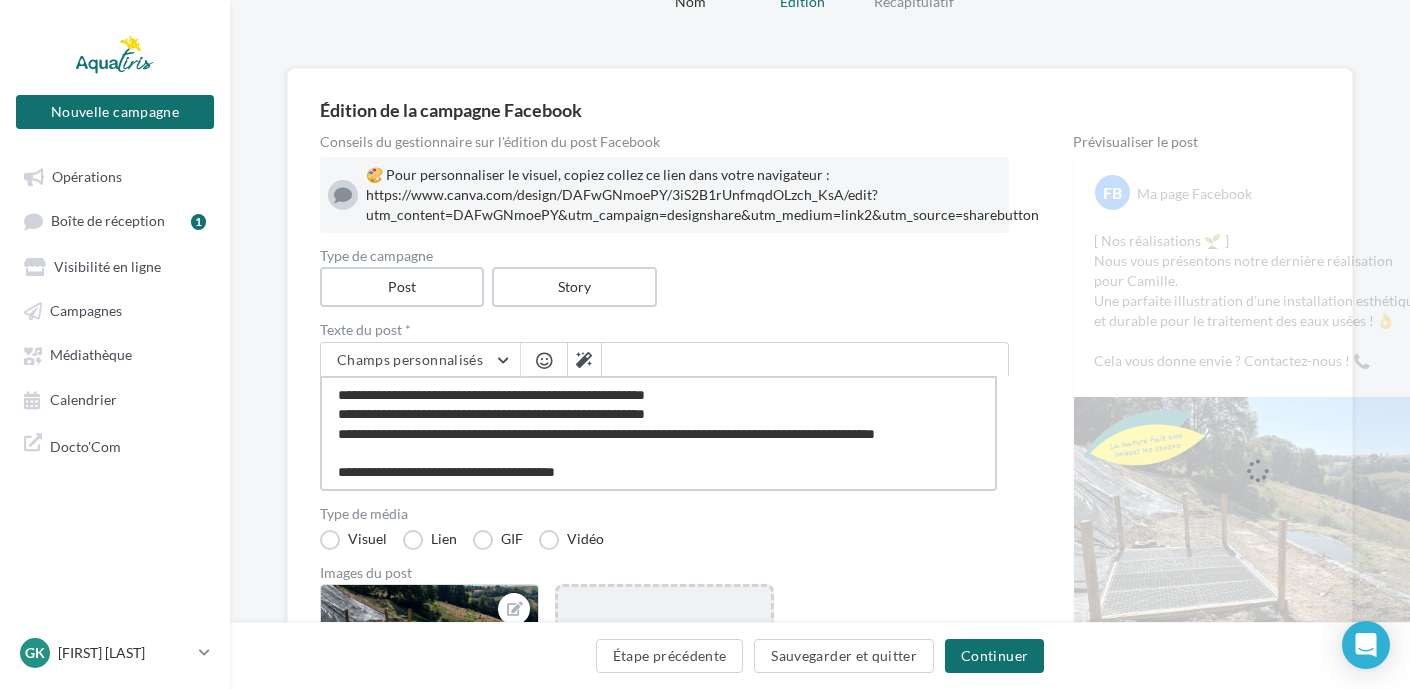 type on "**********" 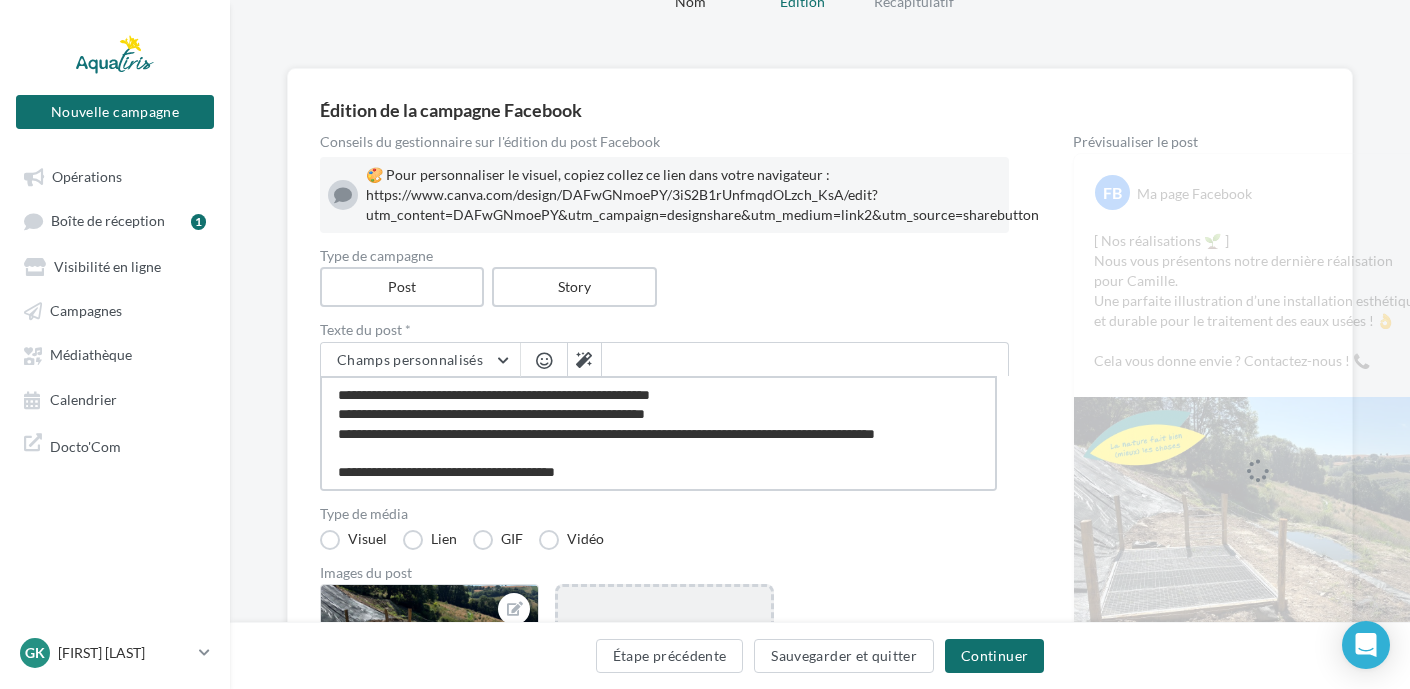 type on "**********" 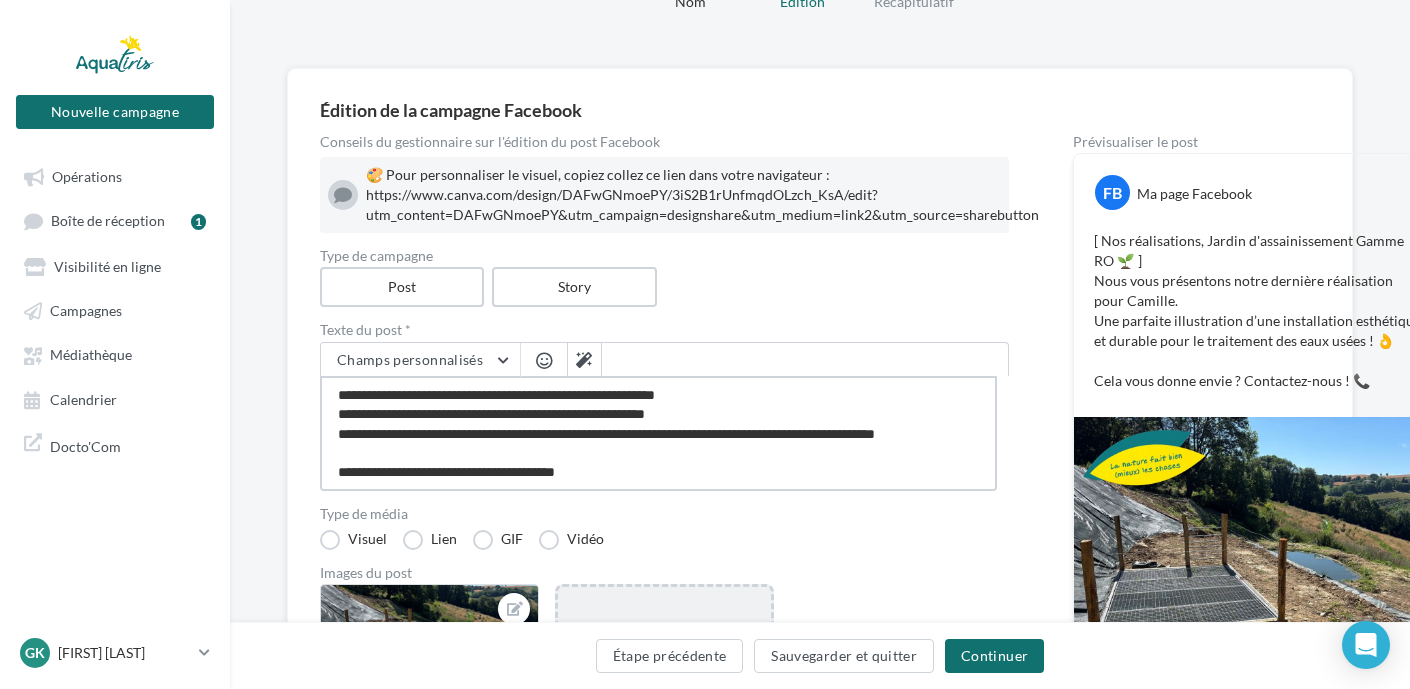 type on "**********" 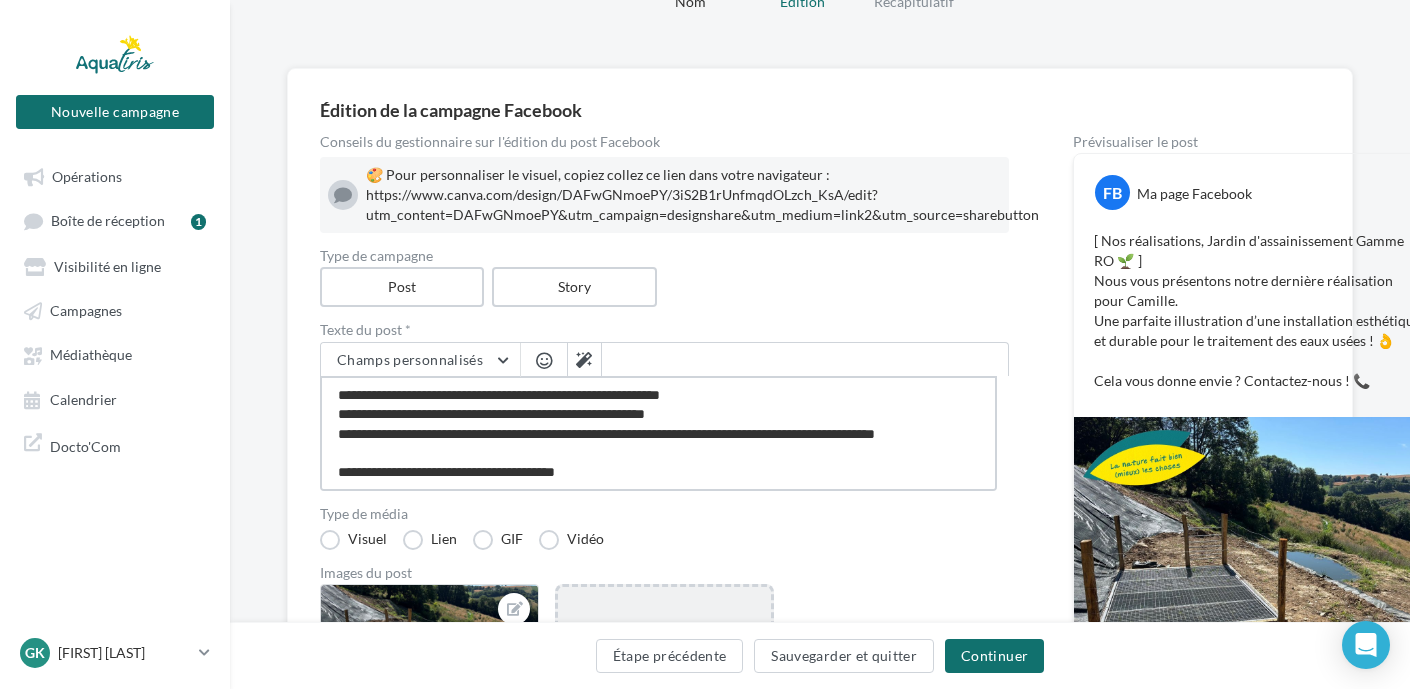 type on "**********" 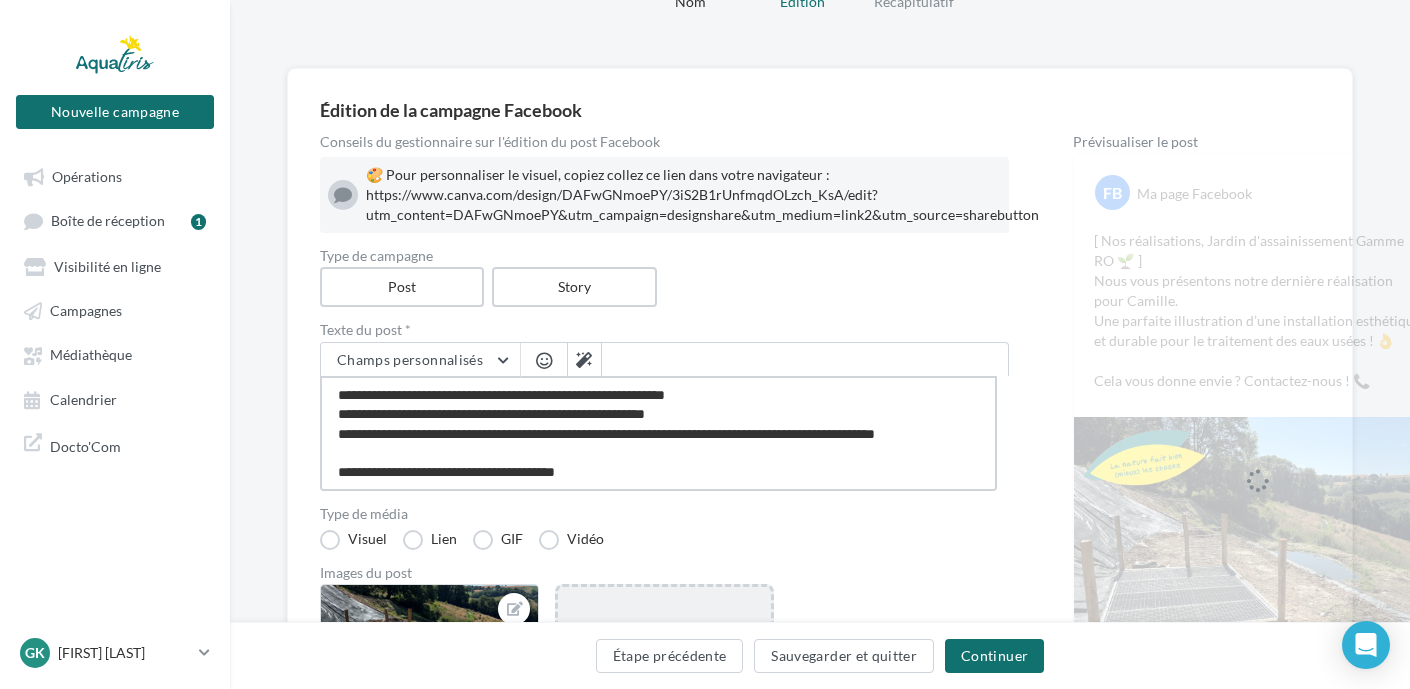 type on "**********" 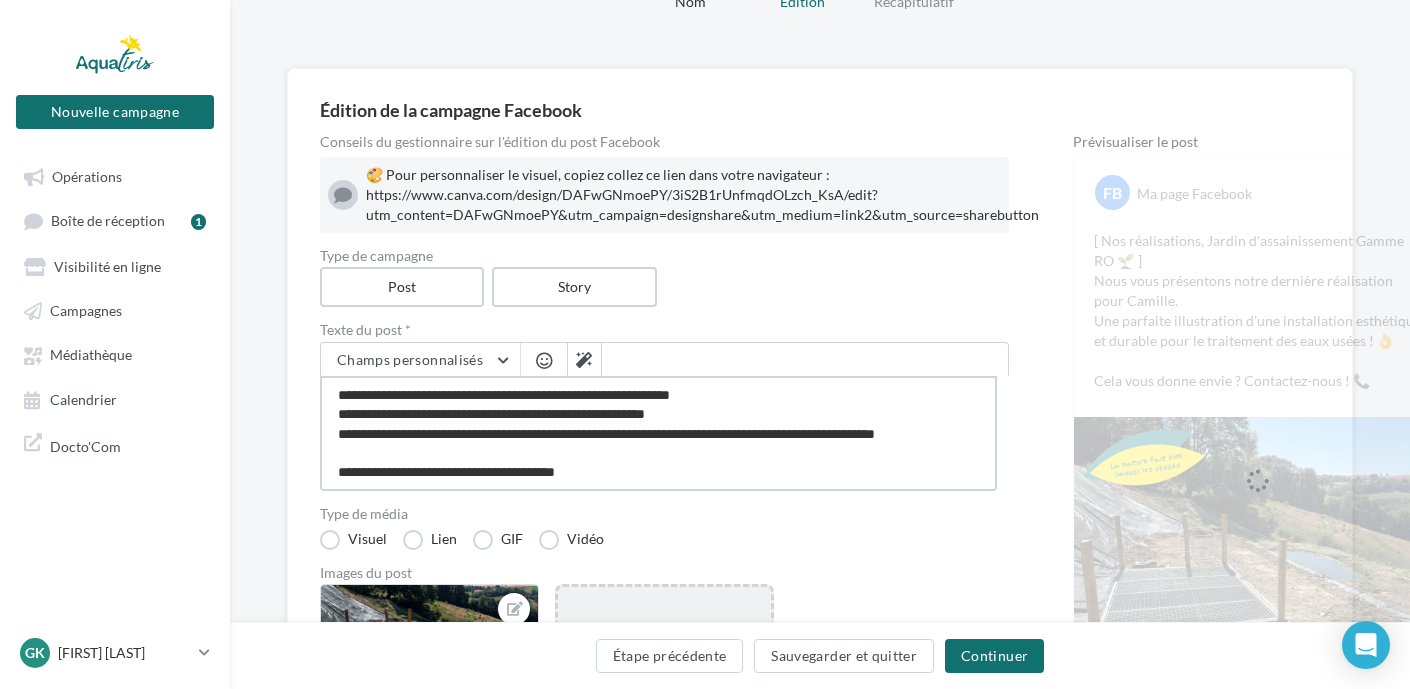 type on "**********" 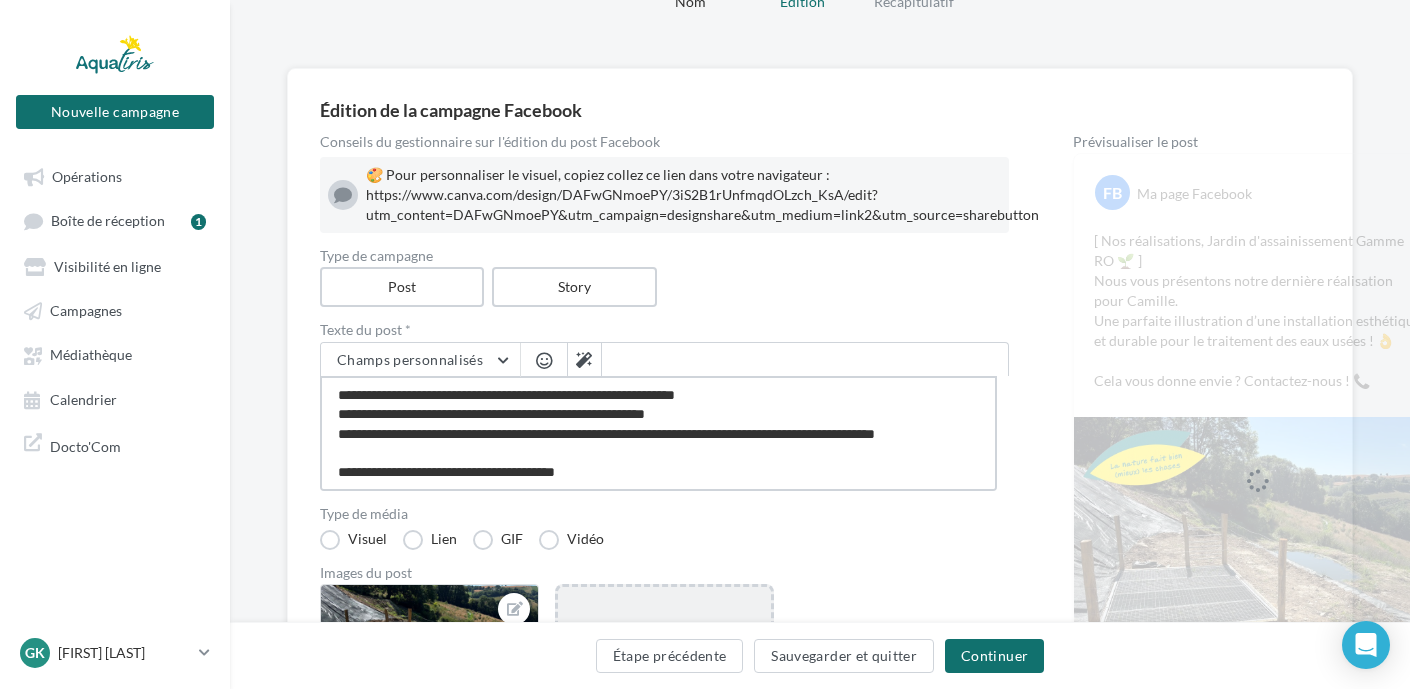 type on "**********" 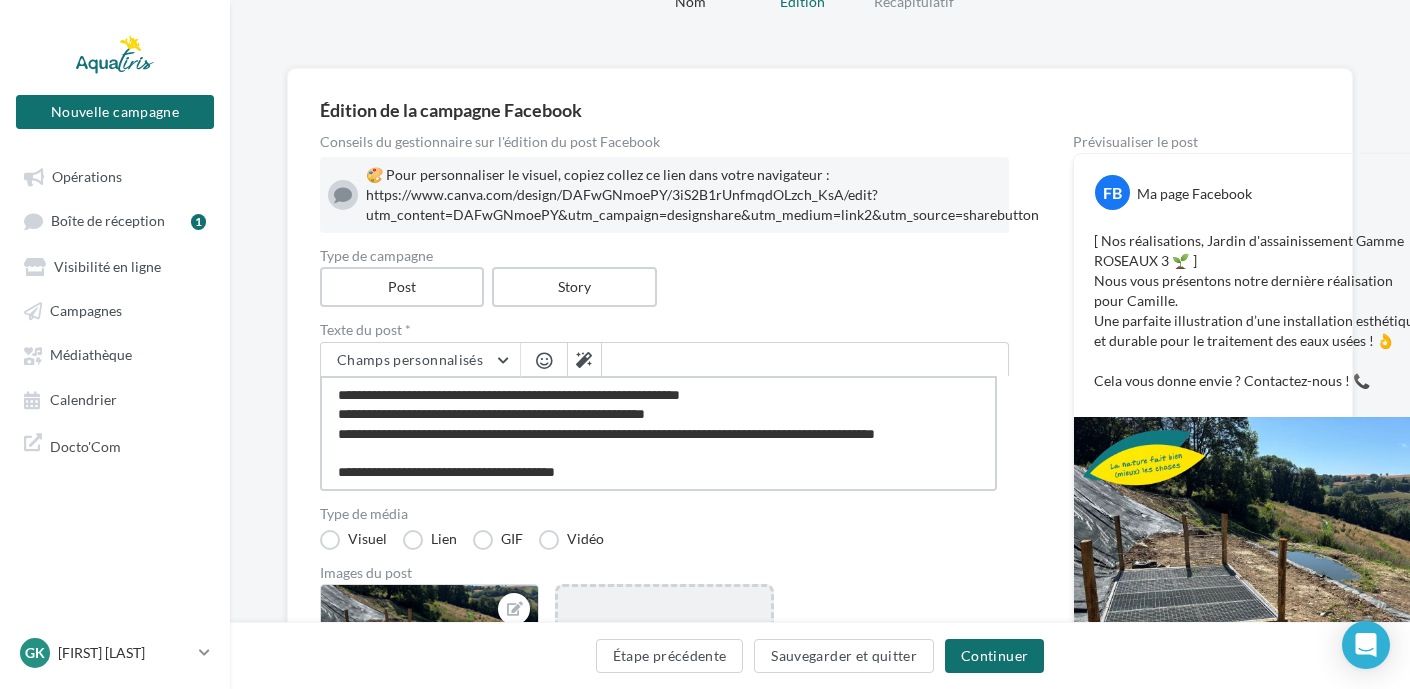 type on "**********" 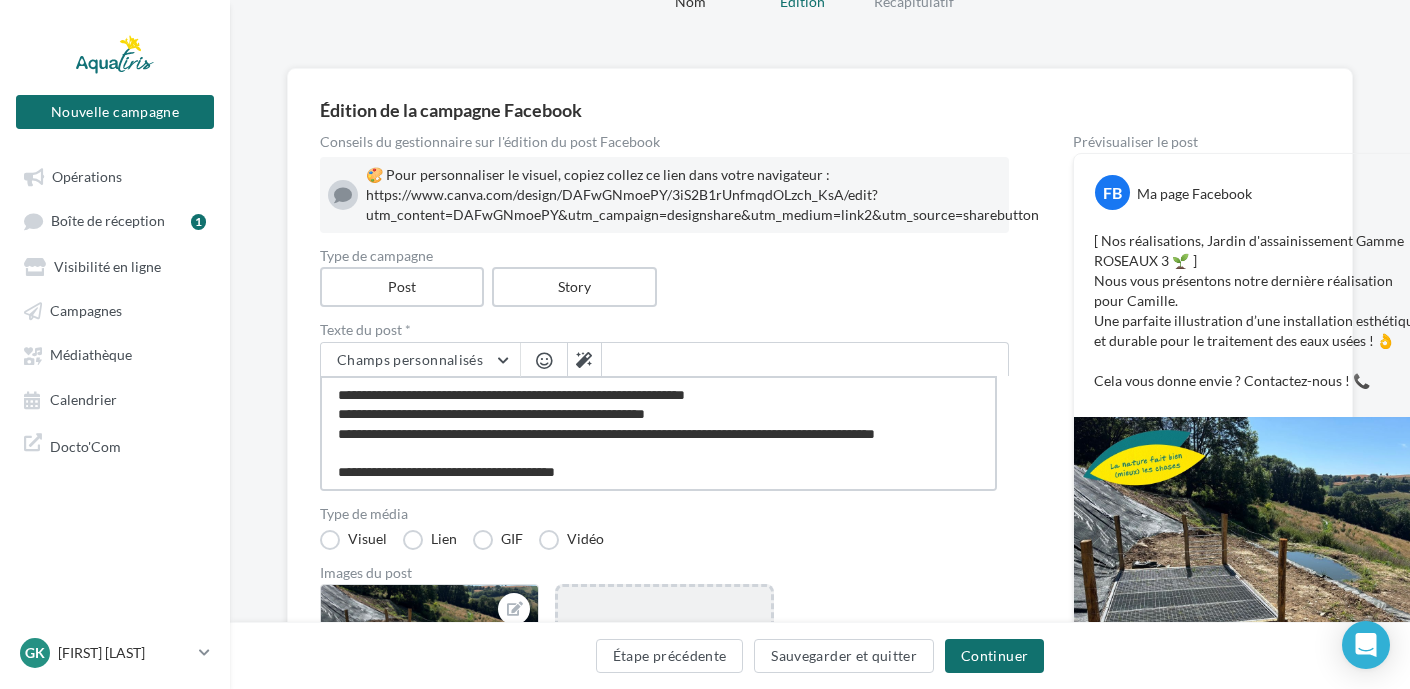 type on "**********" 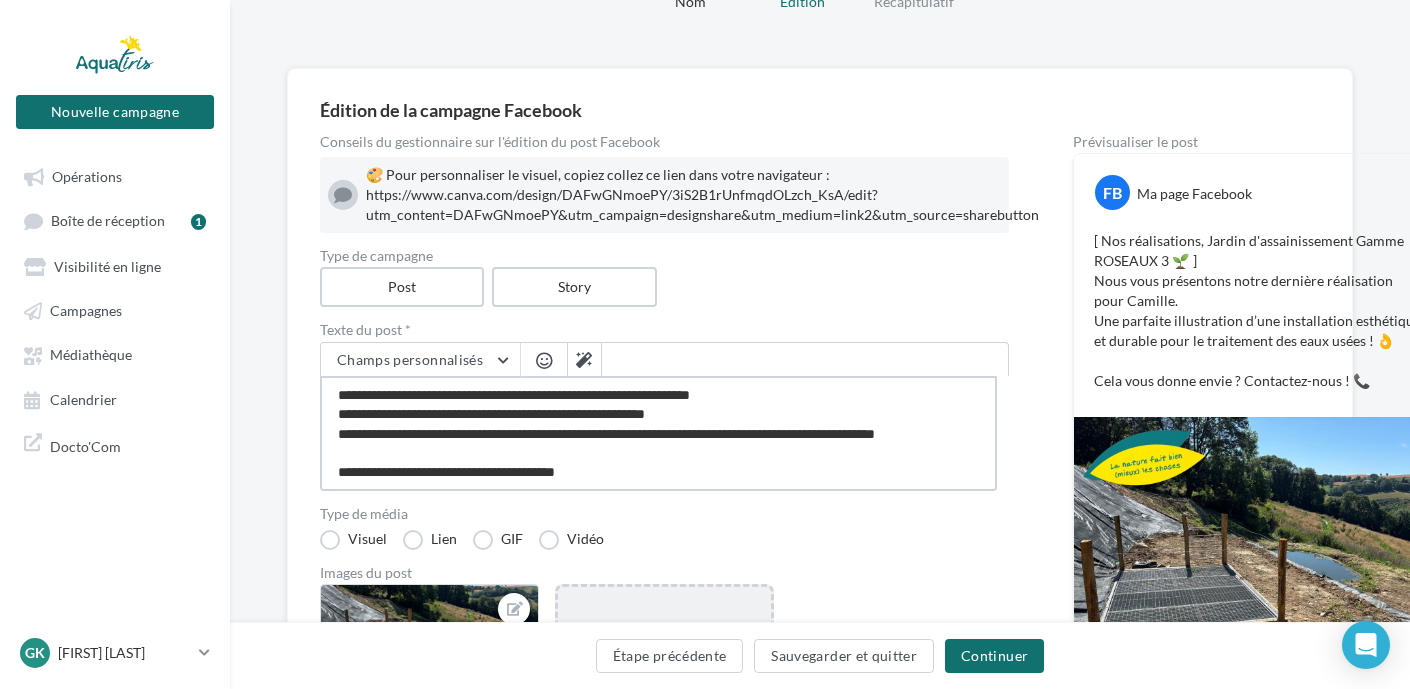 type on "**********" 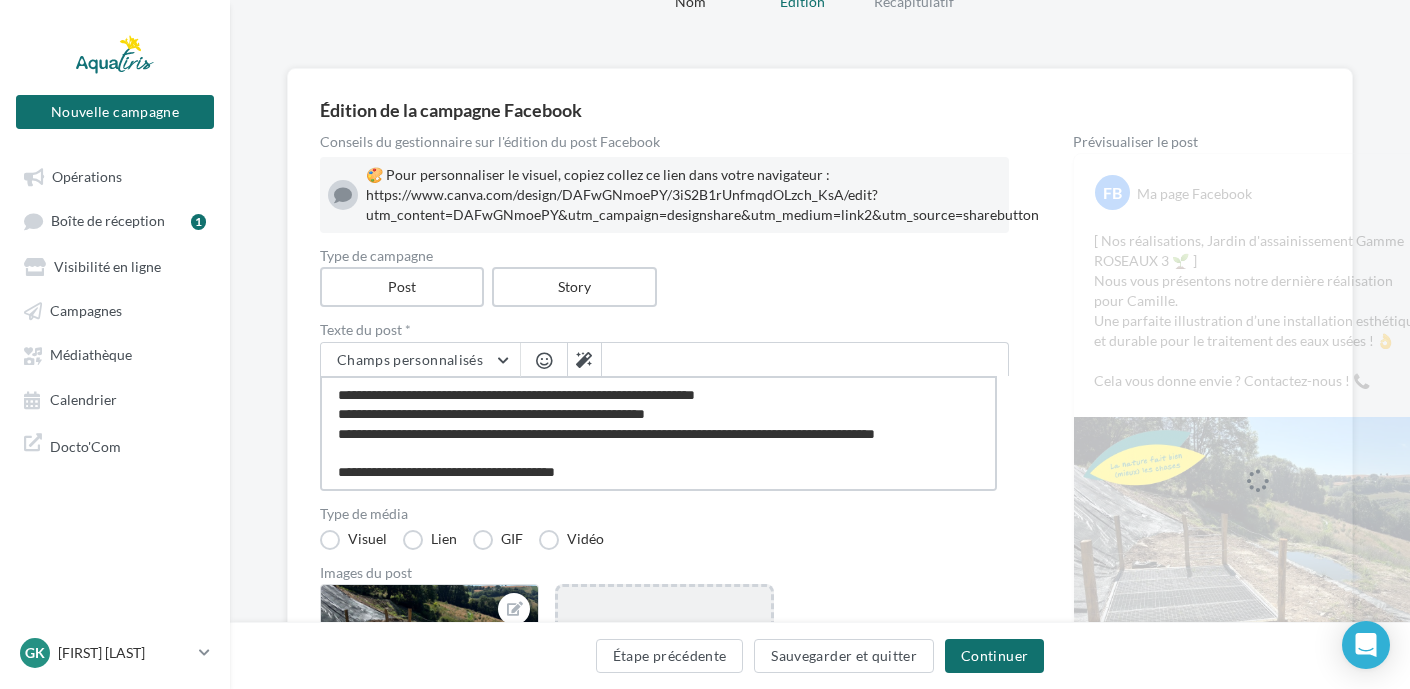click on "**********" at bounding box center [658, 433] 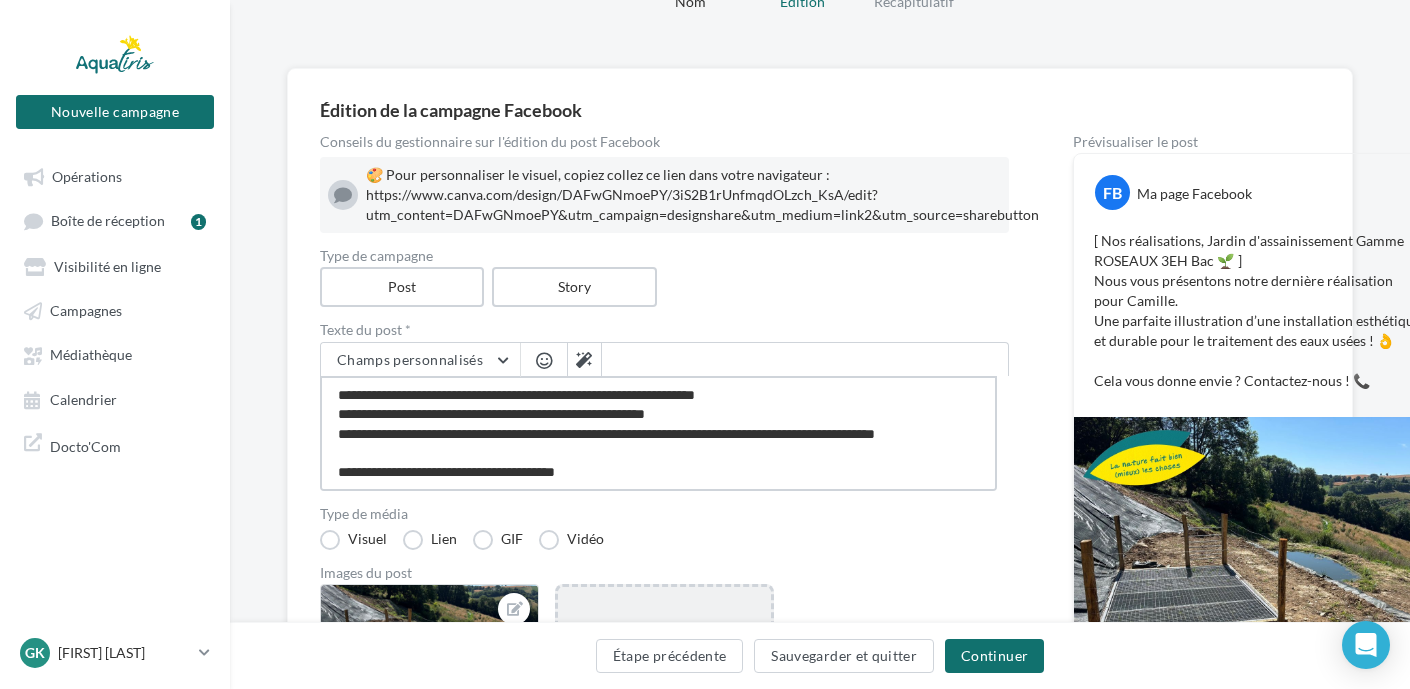 type on "**********" 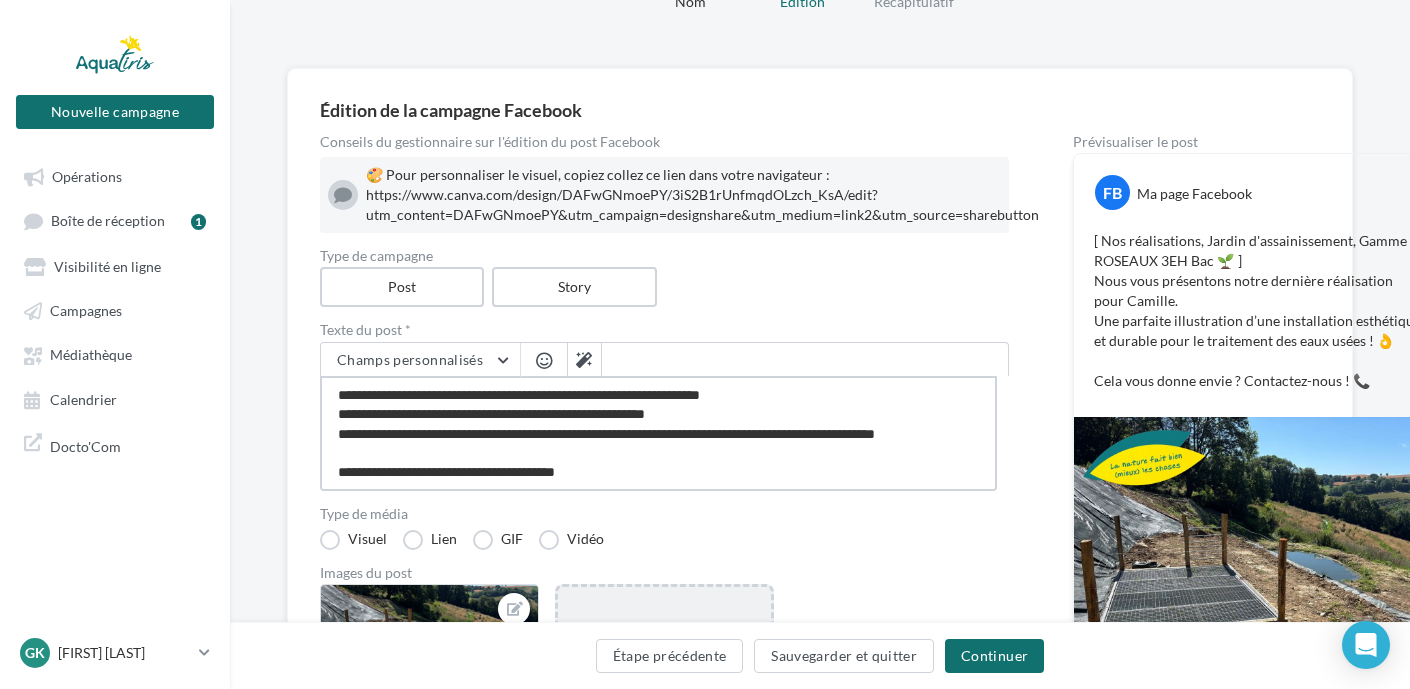 click on "**********" at bounding box center [658, 433] 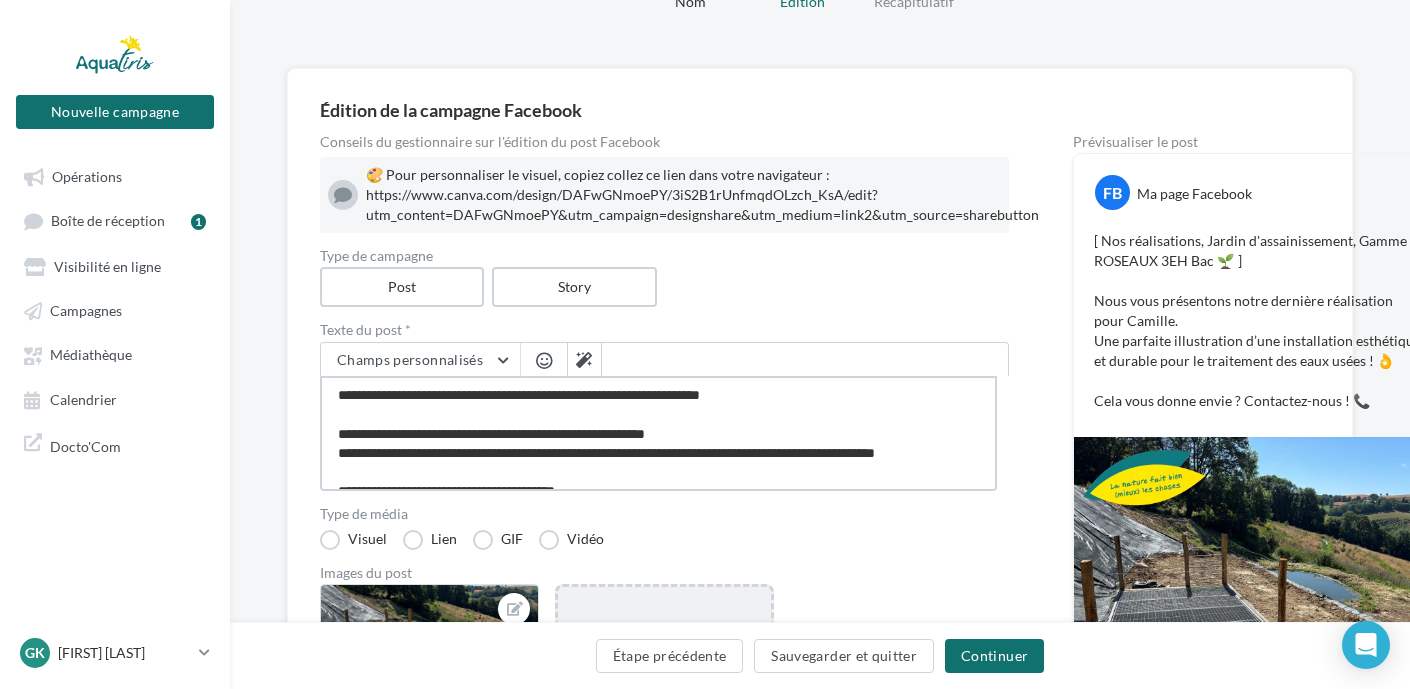 click on "**********" at bounding box center [658, 433] 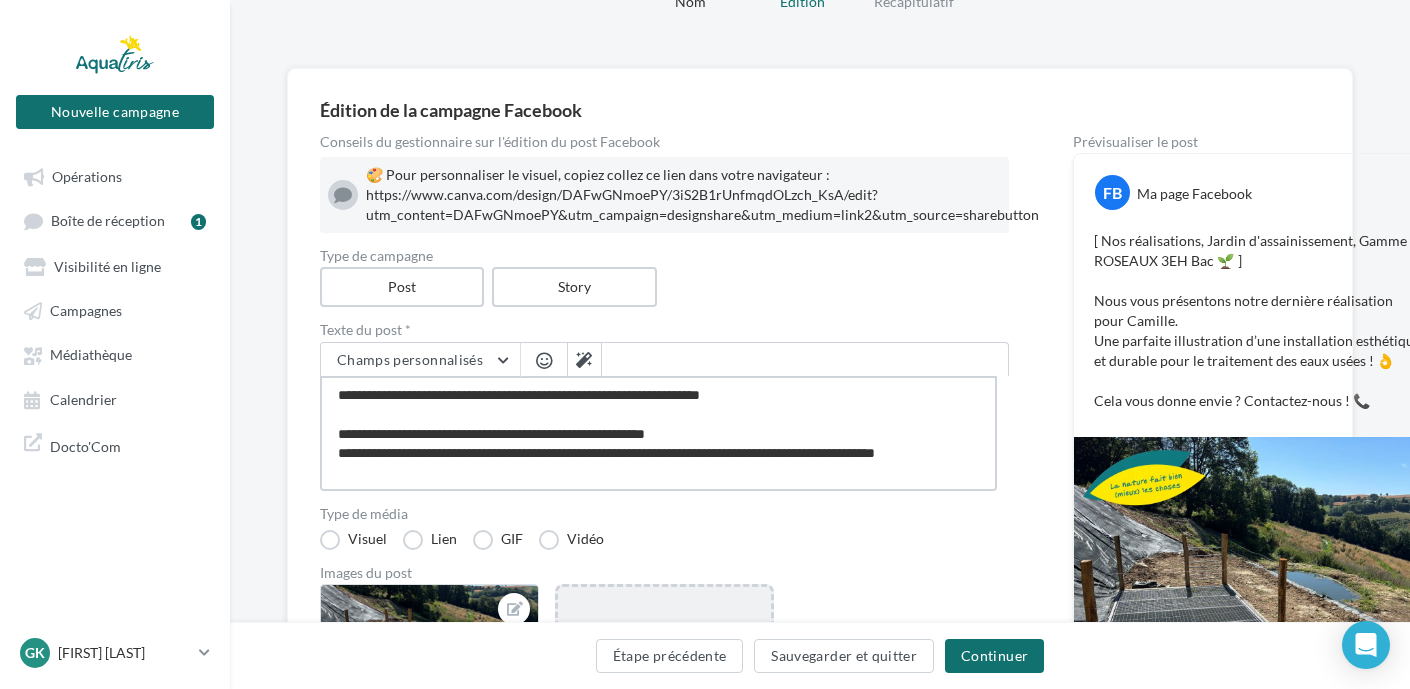 type on "**********" 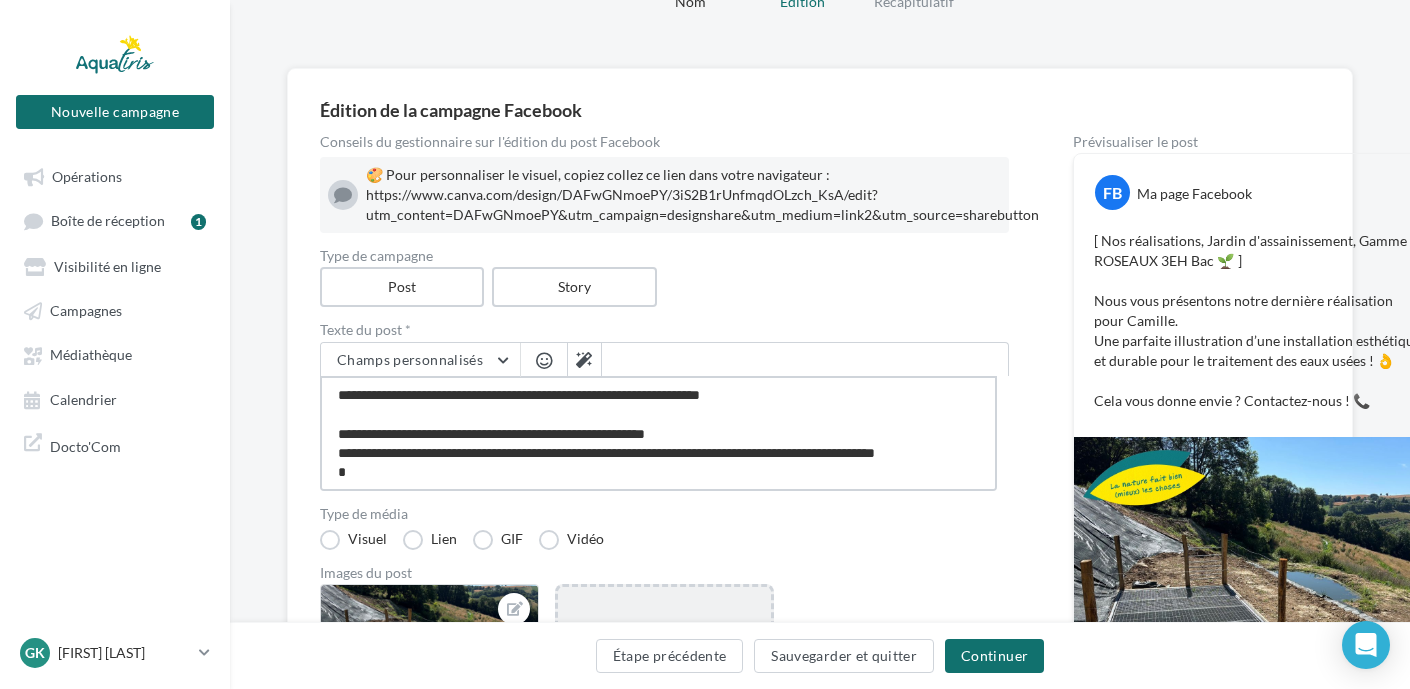 type on "**********" 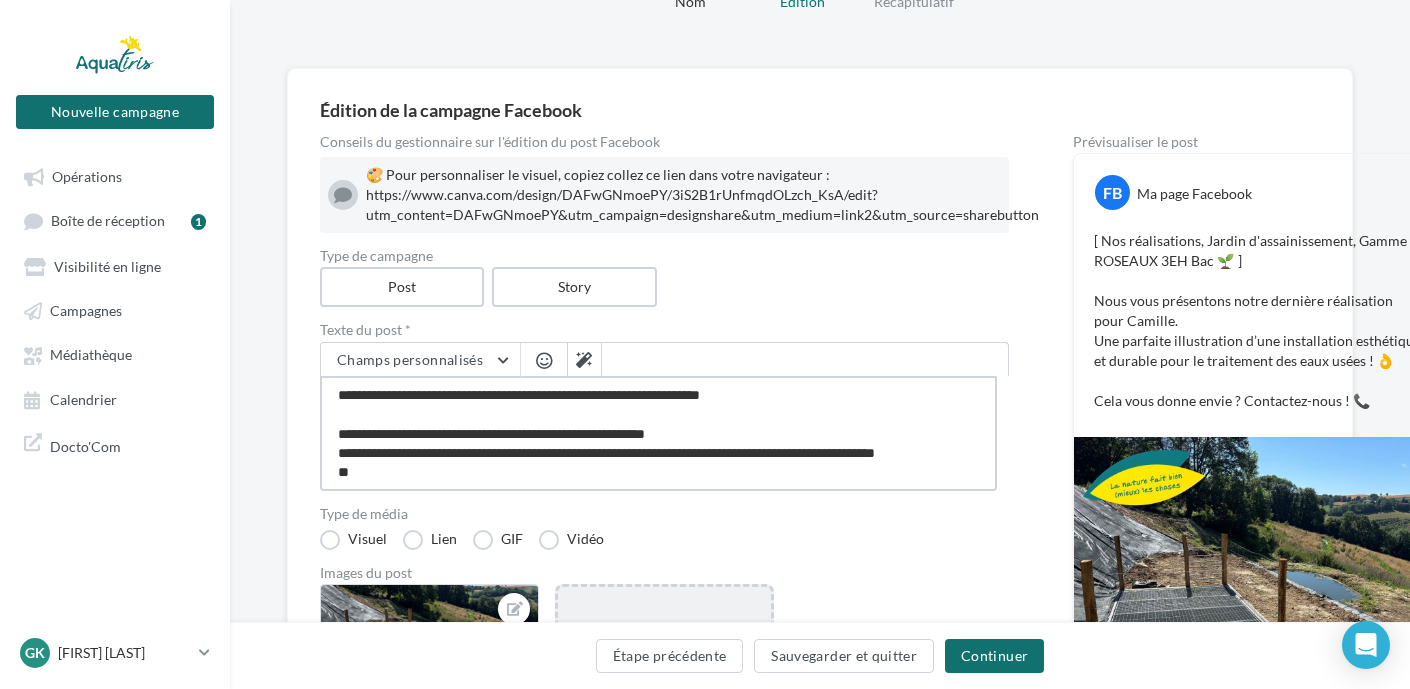type on "**********" 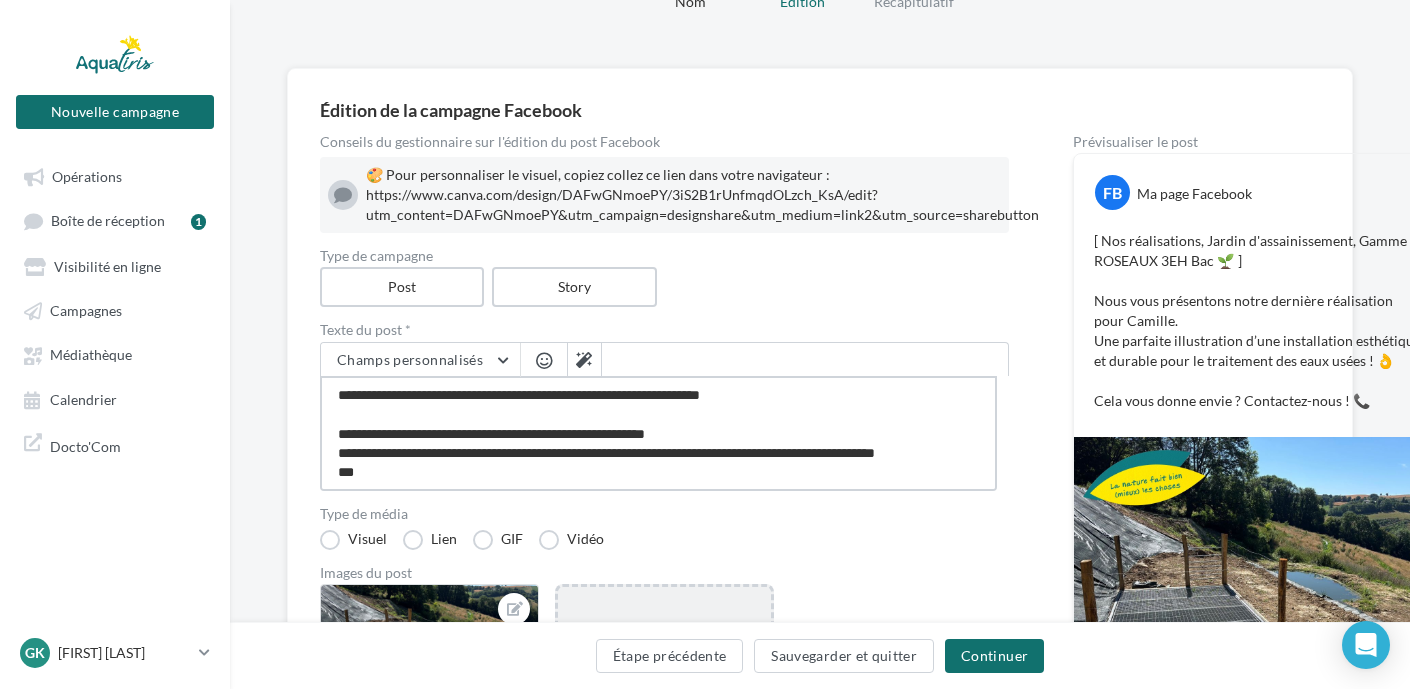 type on "**********" 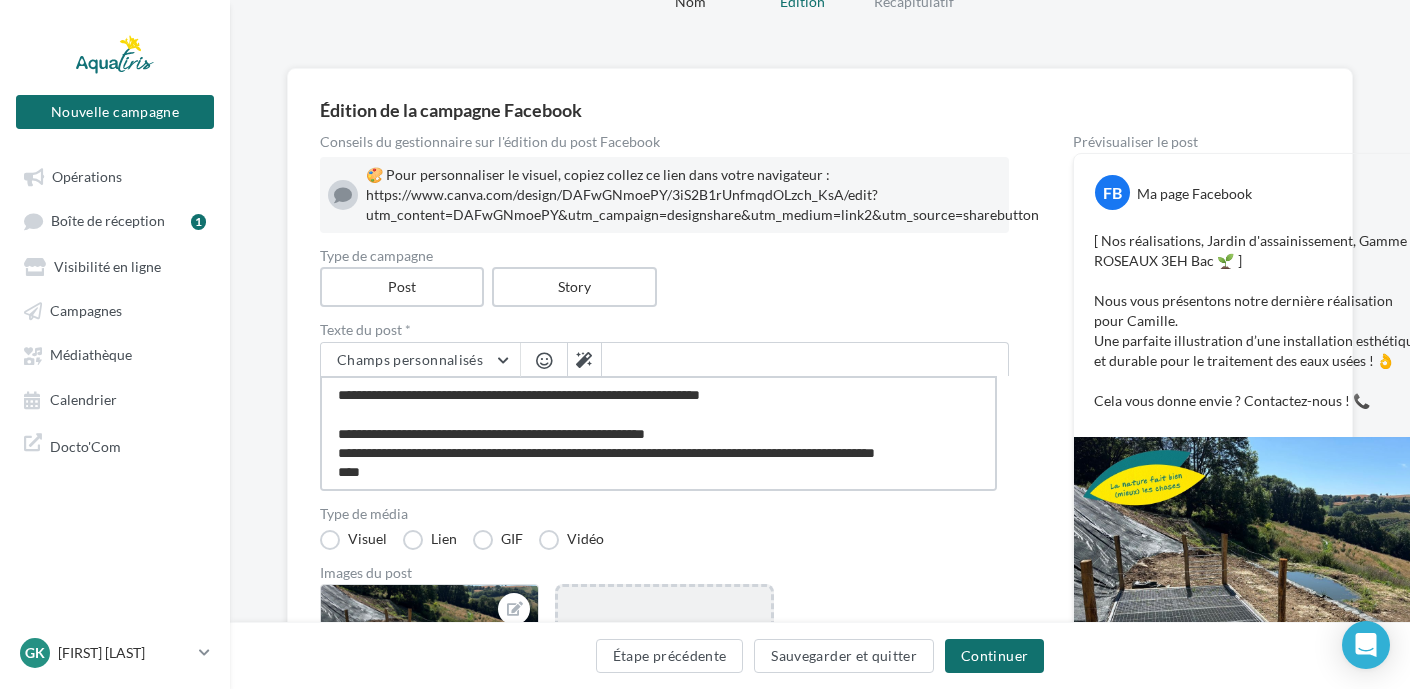 type on "**********" 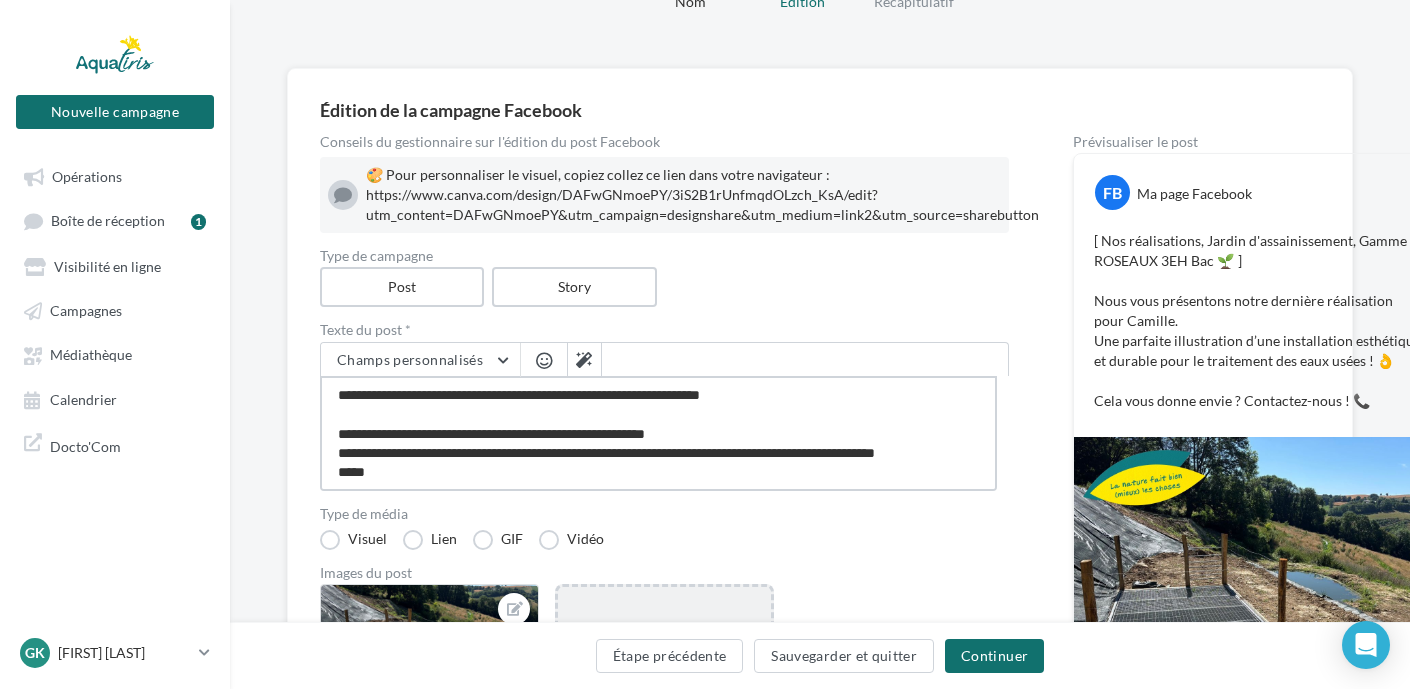 type on "**********" 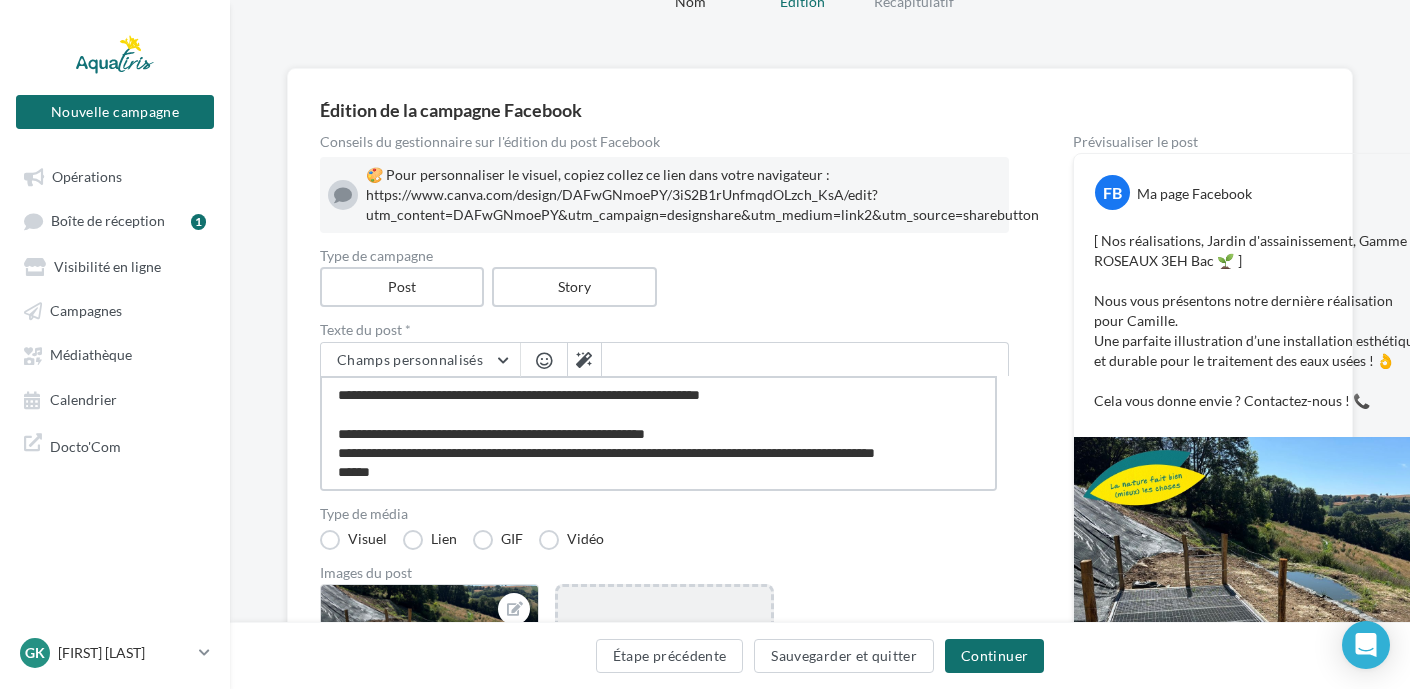 type on "**********" 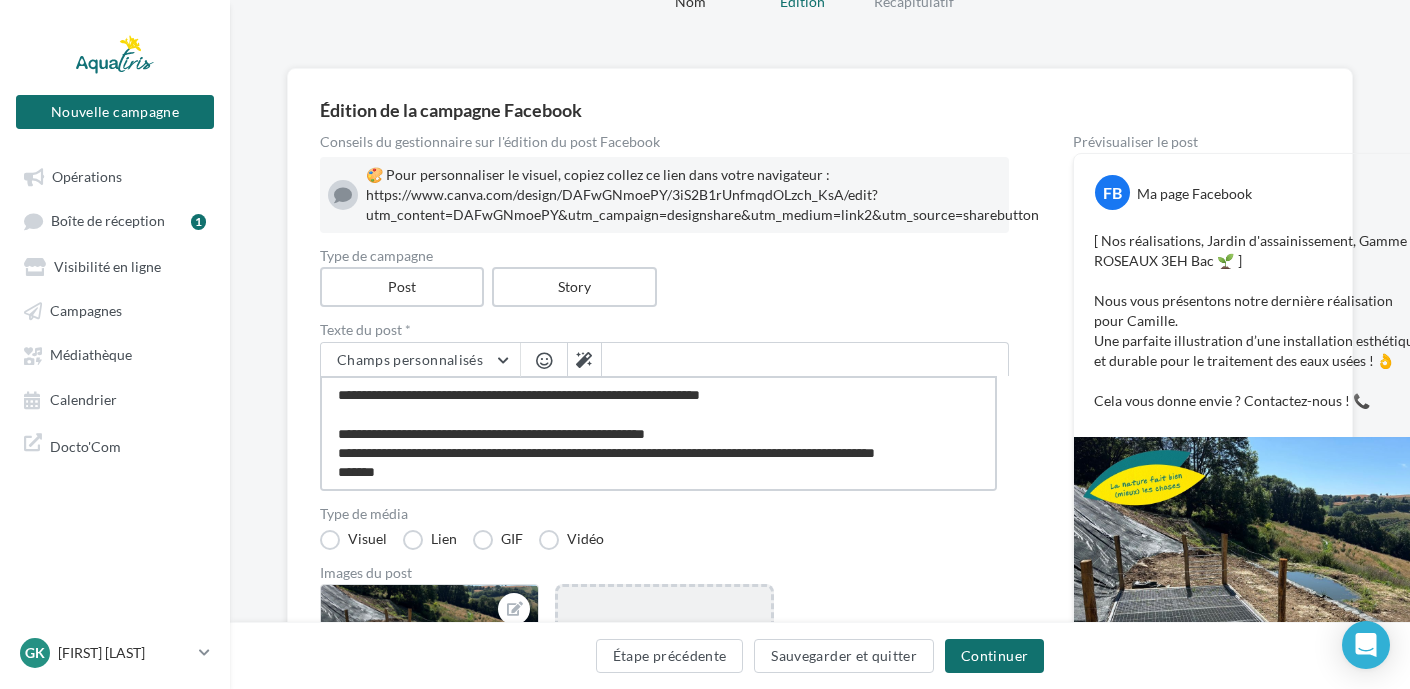 type on "**********" 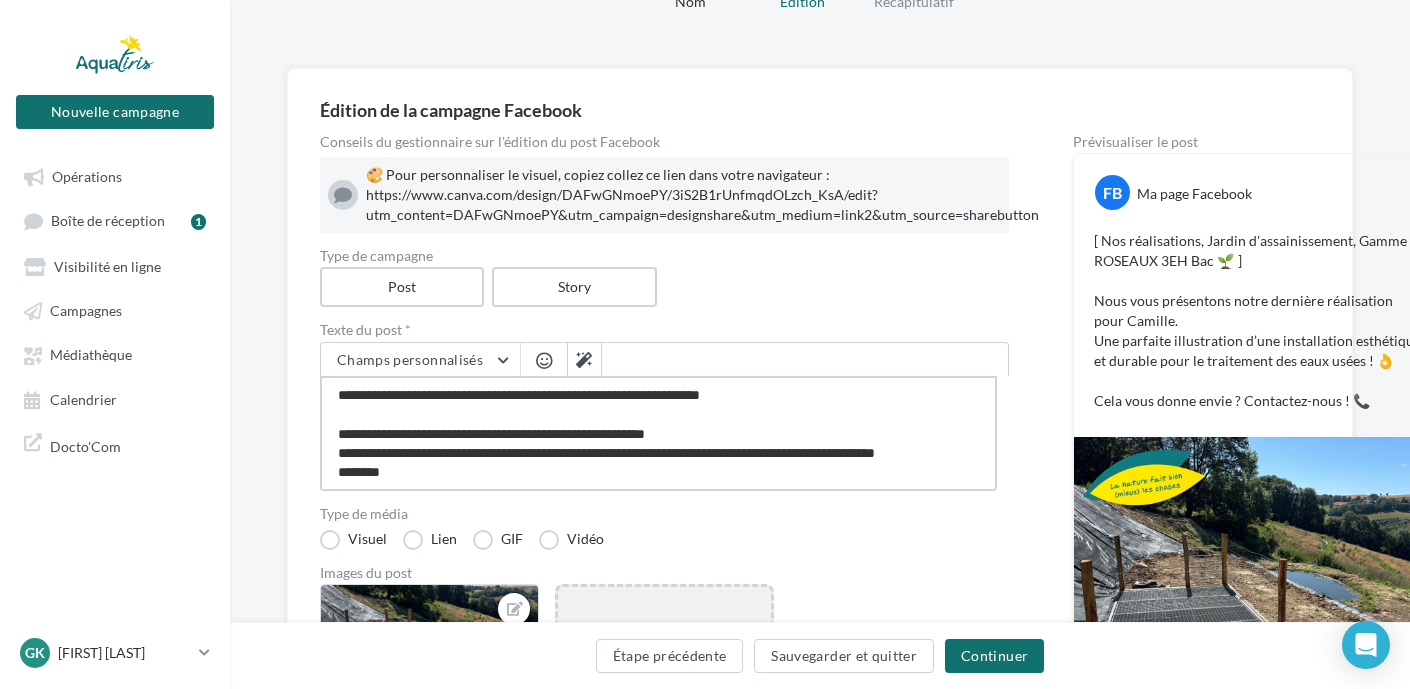 type on "**********" 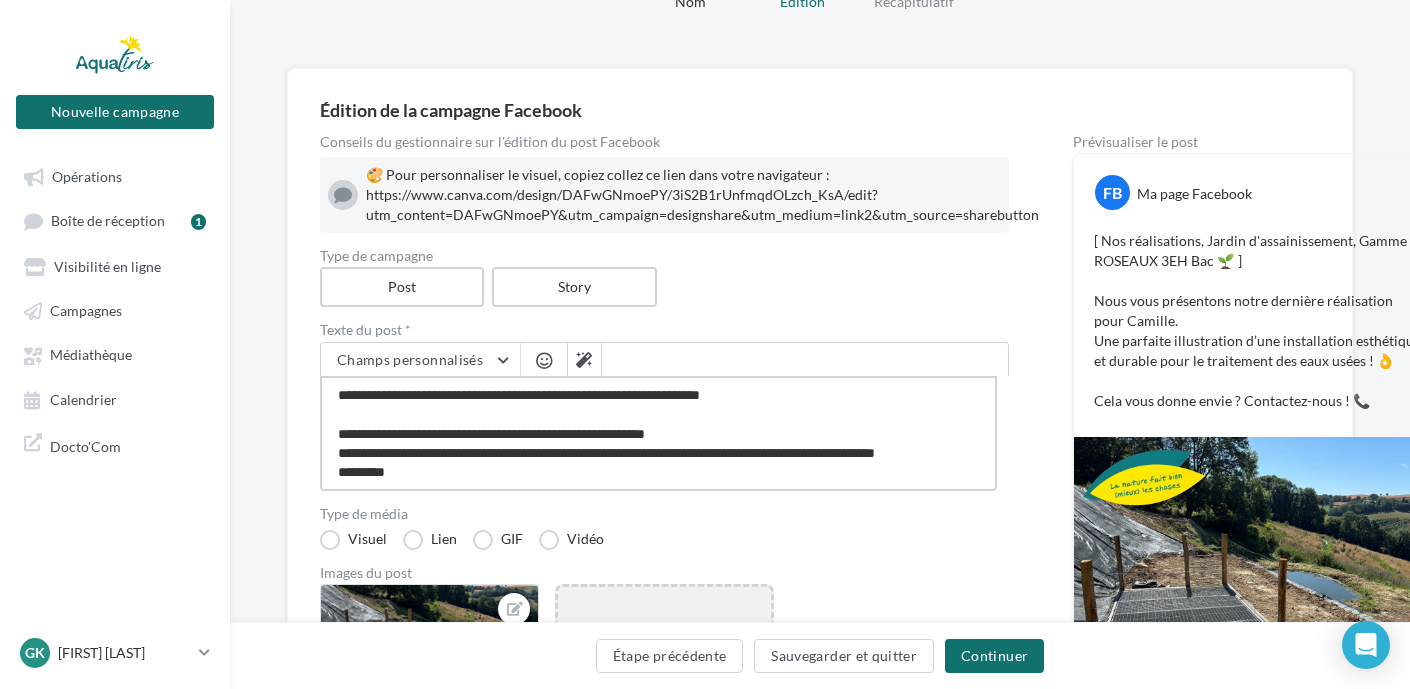 type on "**********" 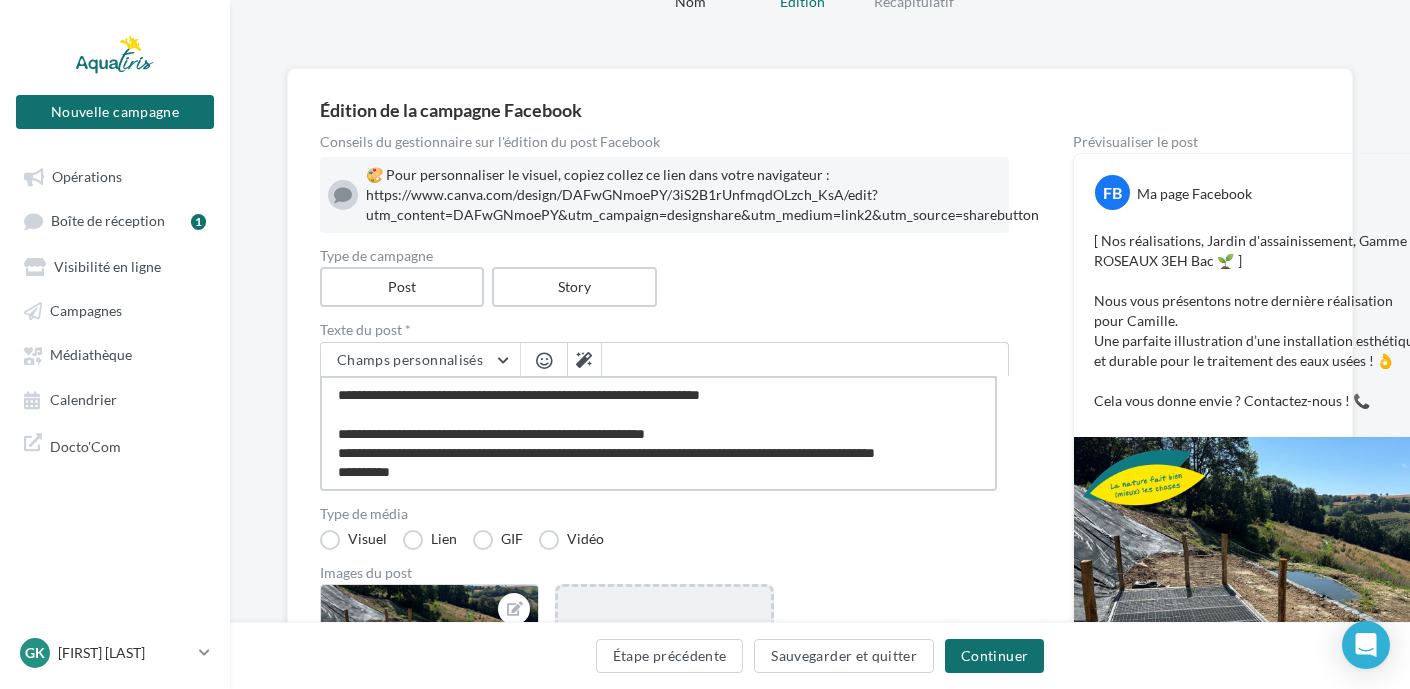 type on "**********" 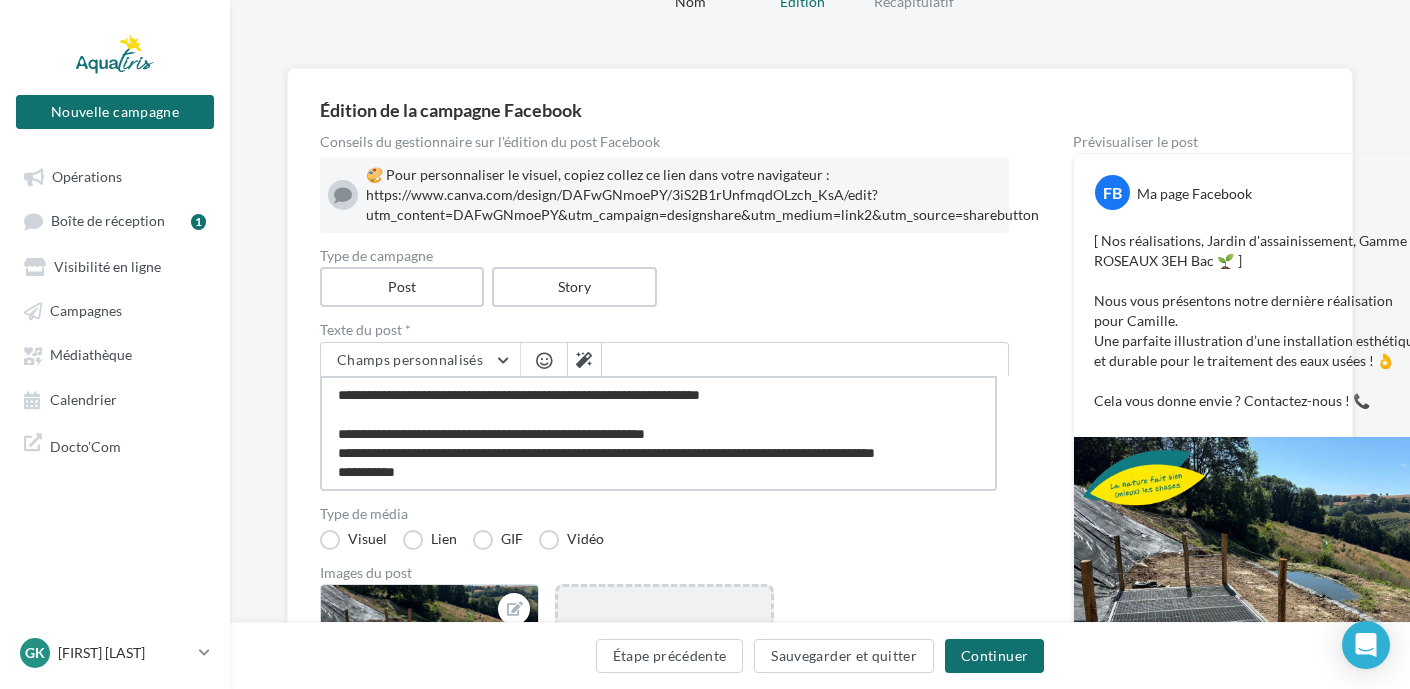 type on "**********" 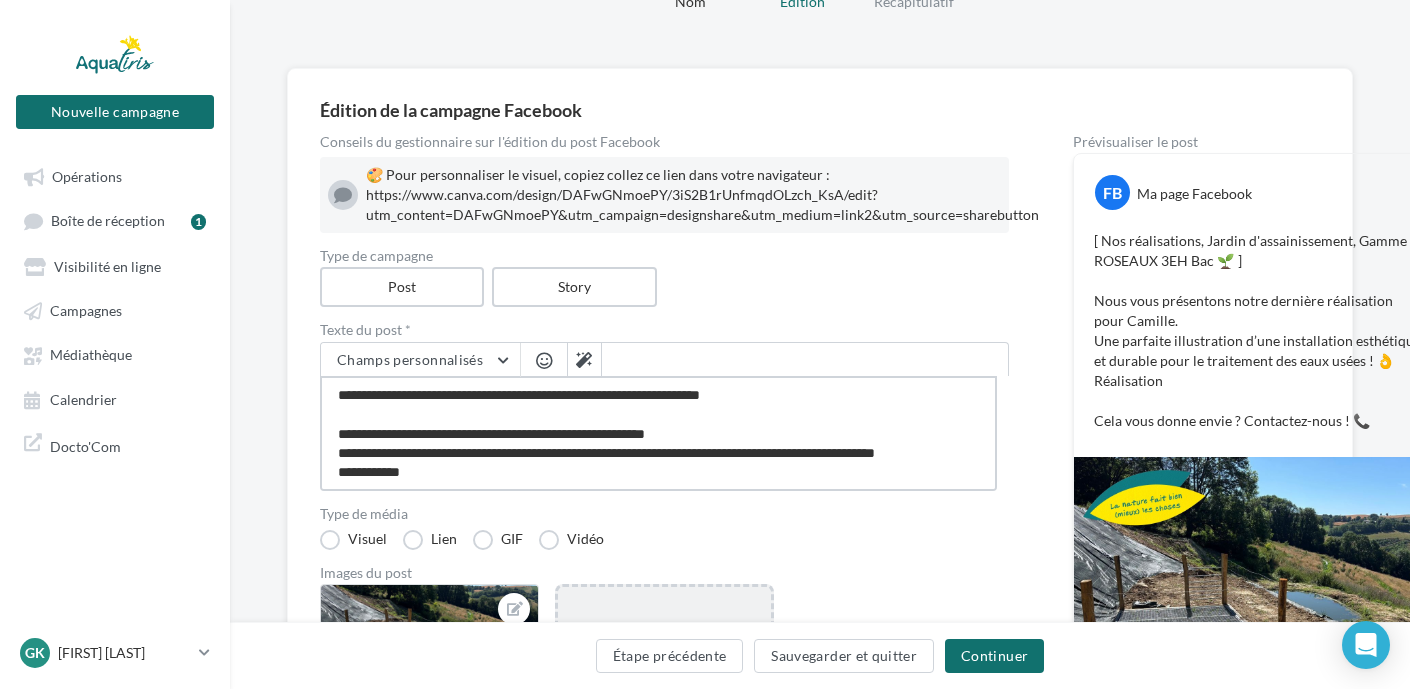 type on "**********" 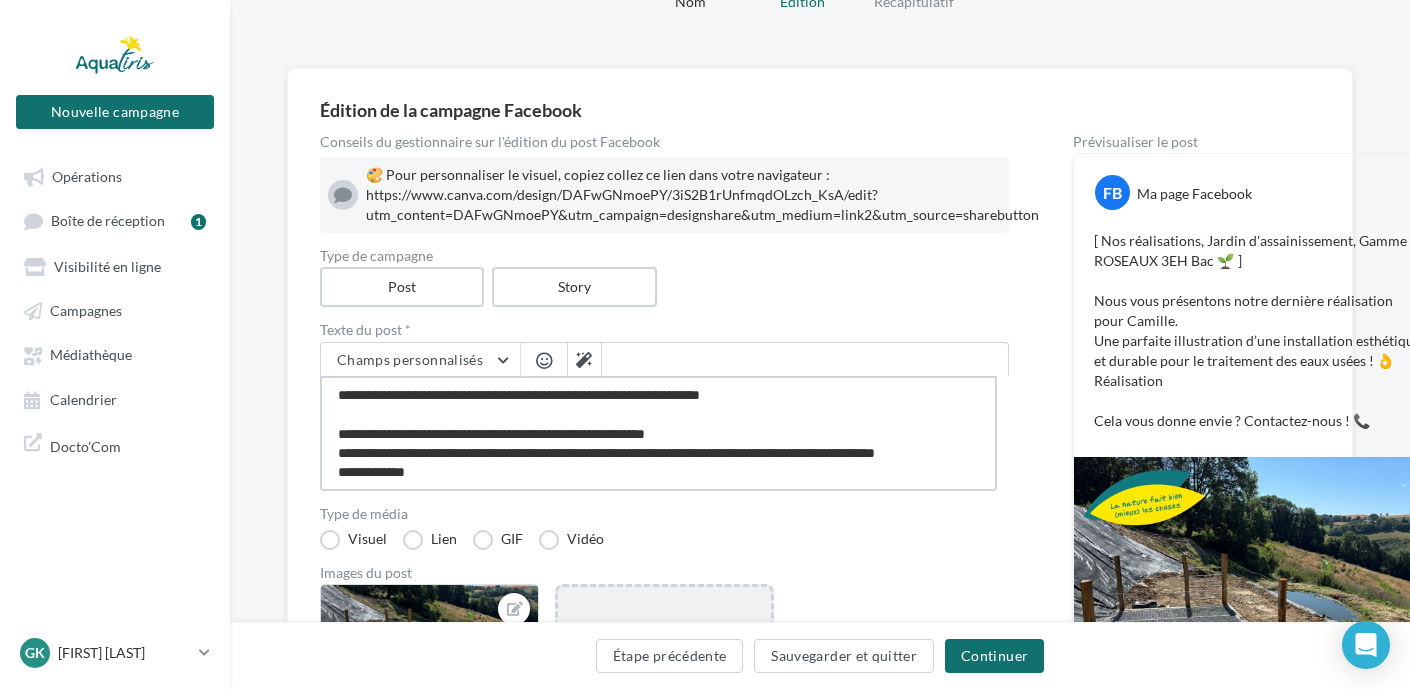 type on "**********" 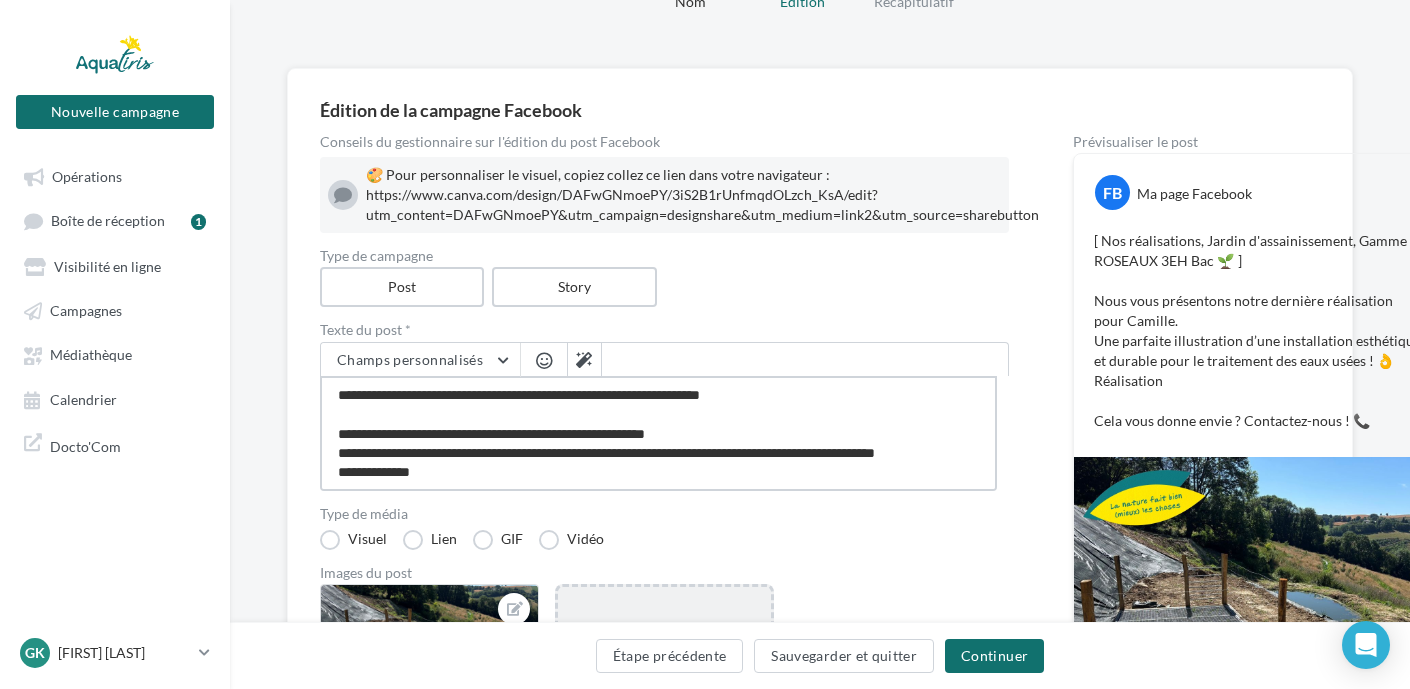 type on "**********" 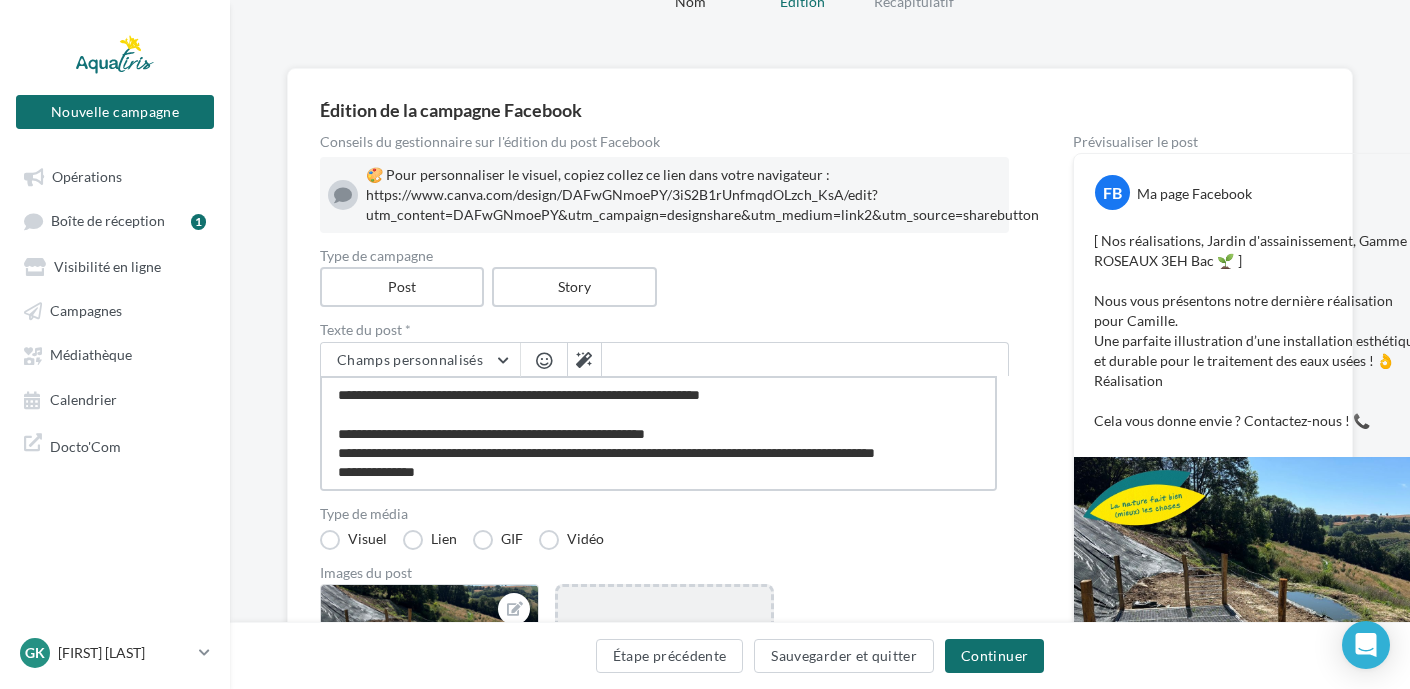 type on "**********" 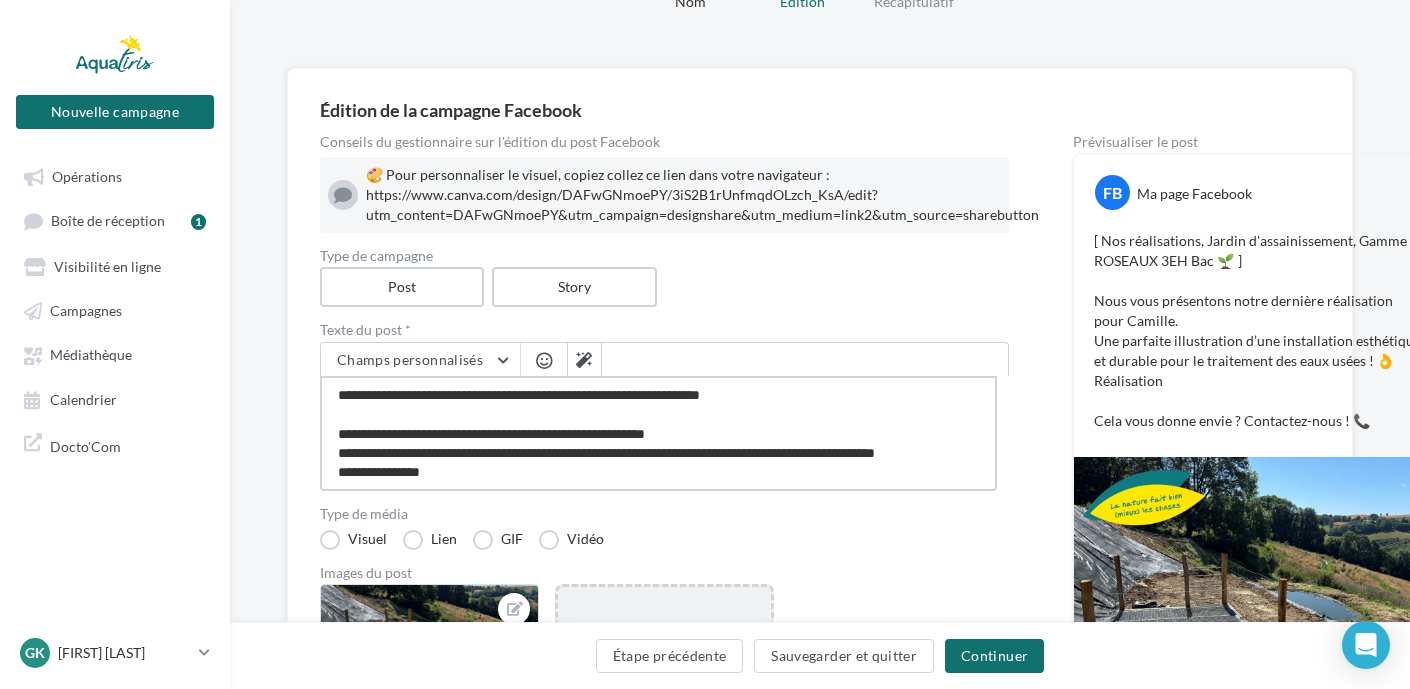 type on "**********" 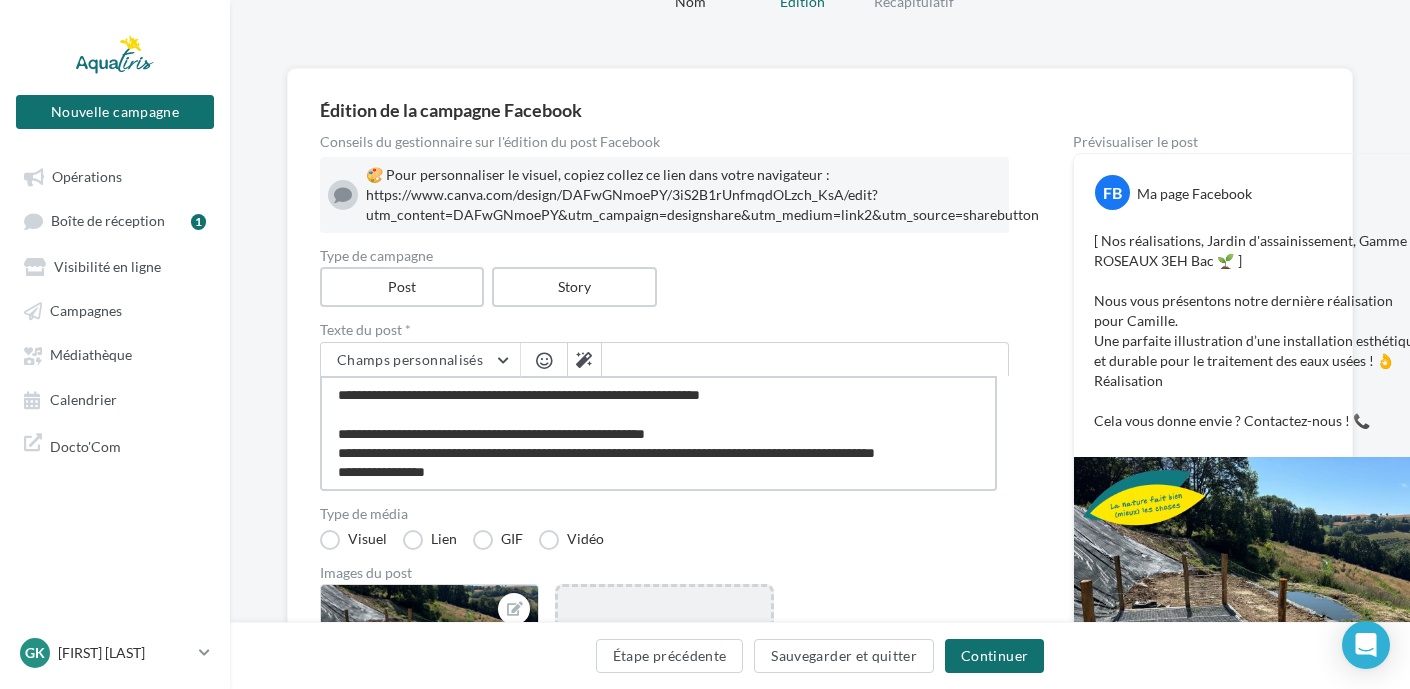 type on "**********" 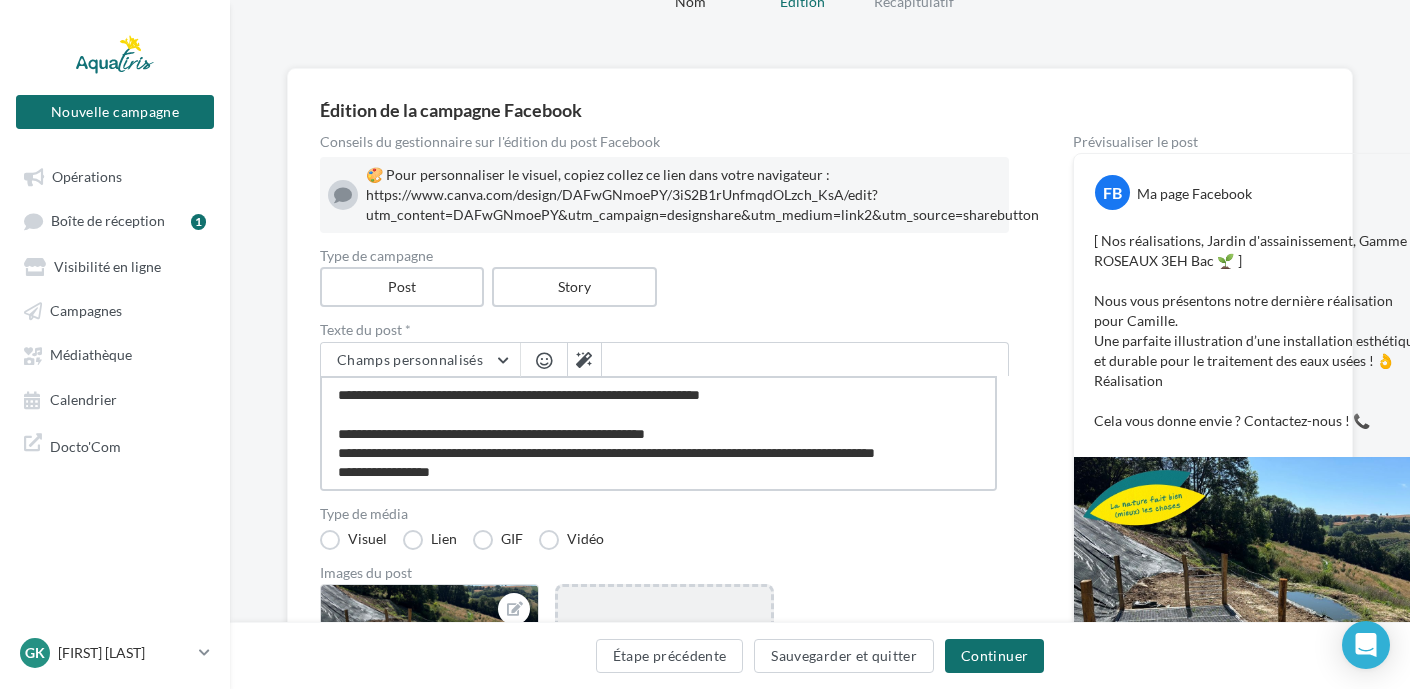 type on "**********" 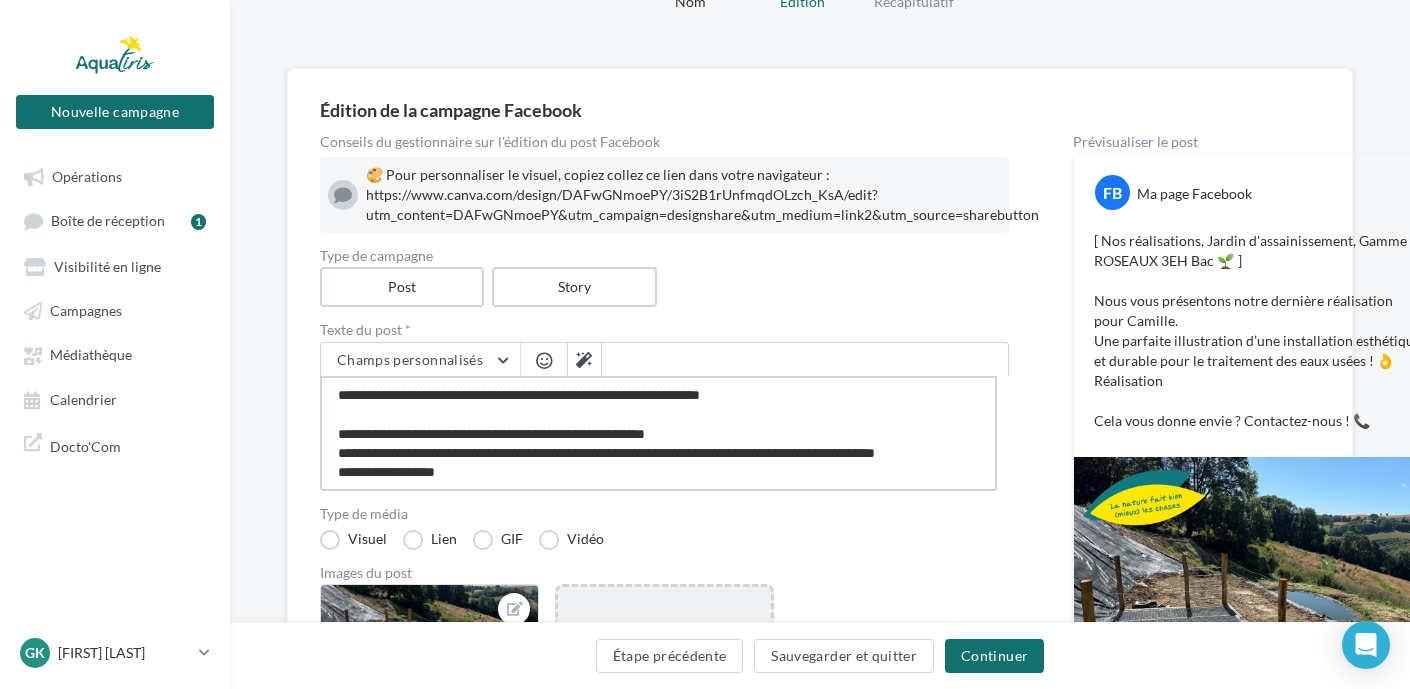 type on "**********" 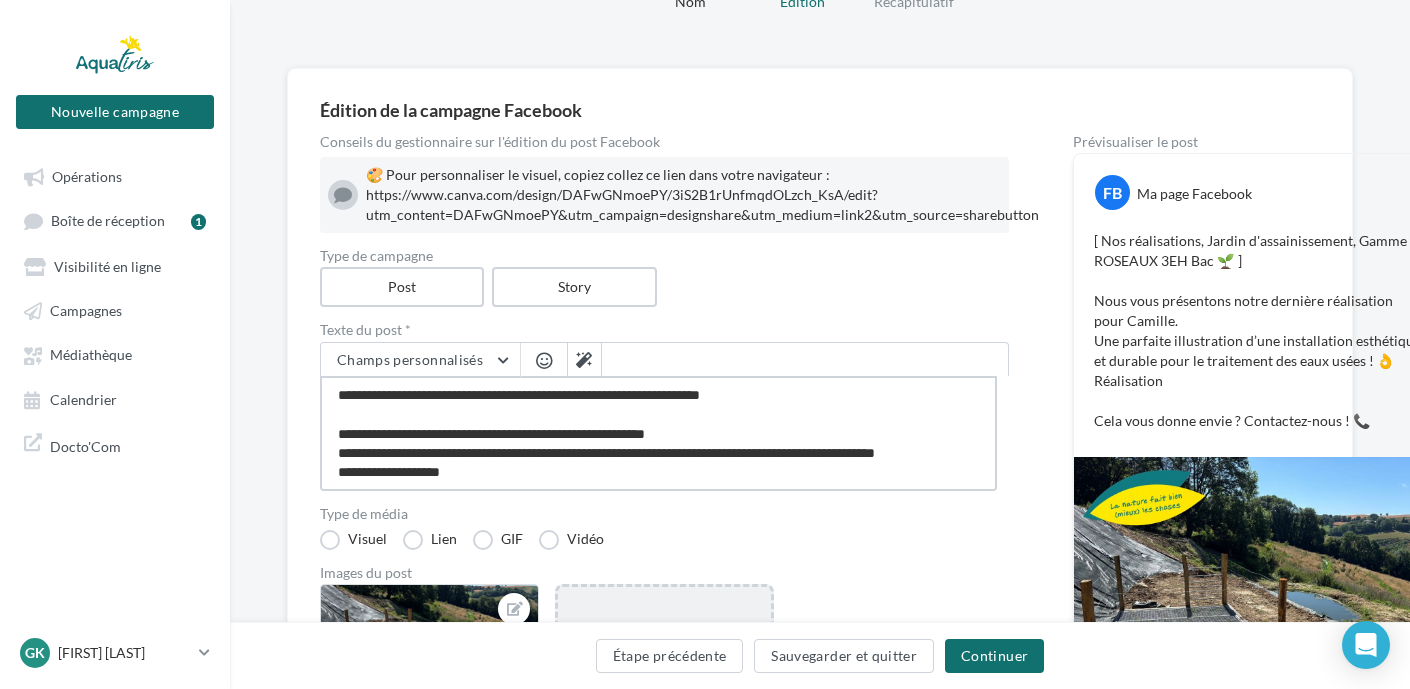 type on "**********" 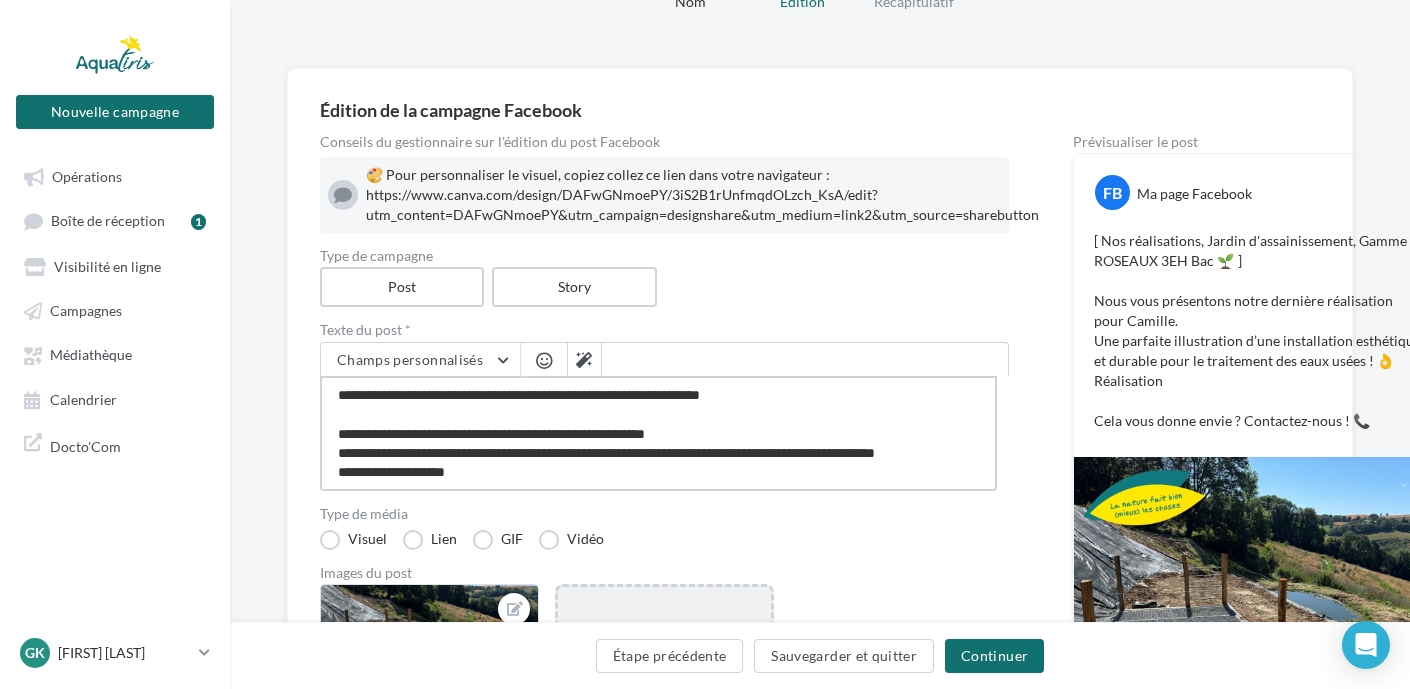 type on "**********" 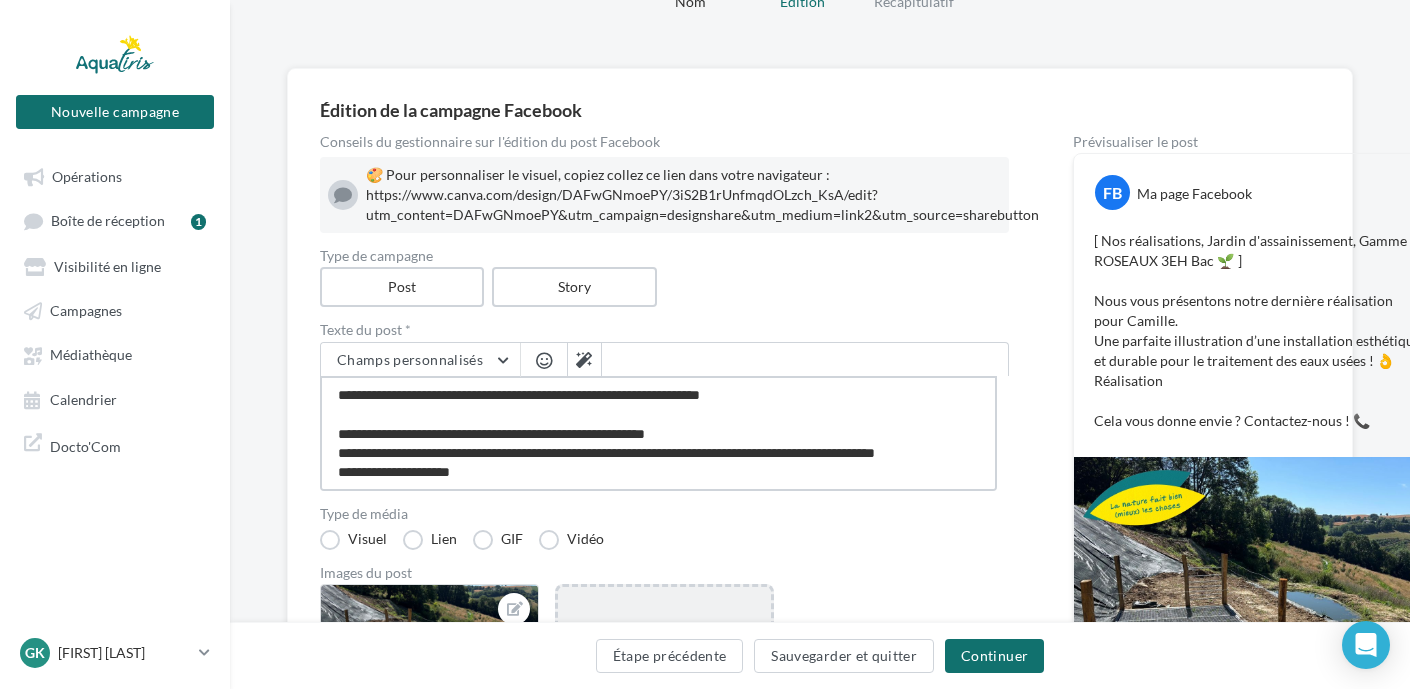 type on "**********" 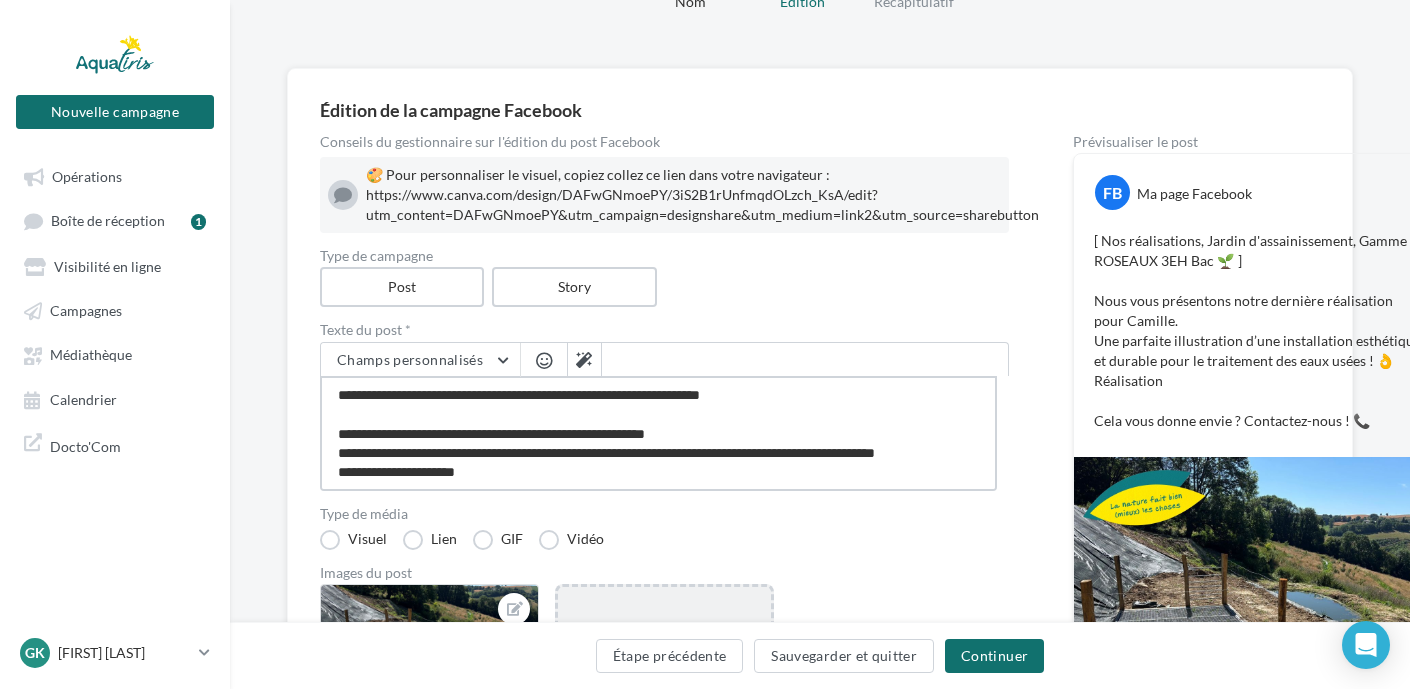 type on "**********" 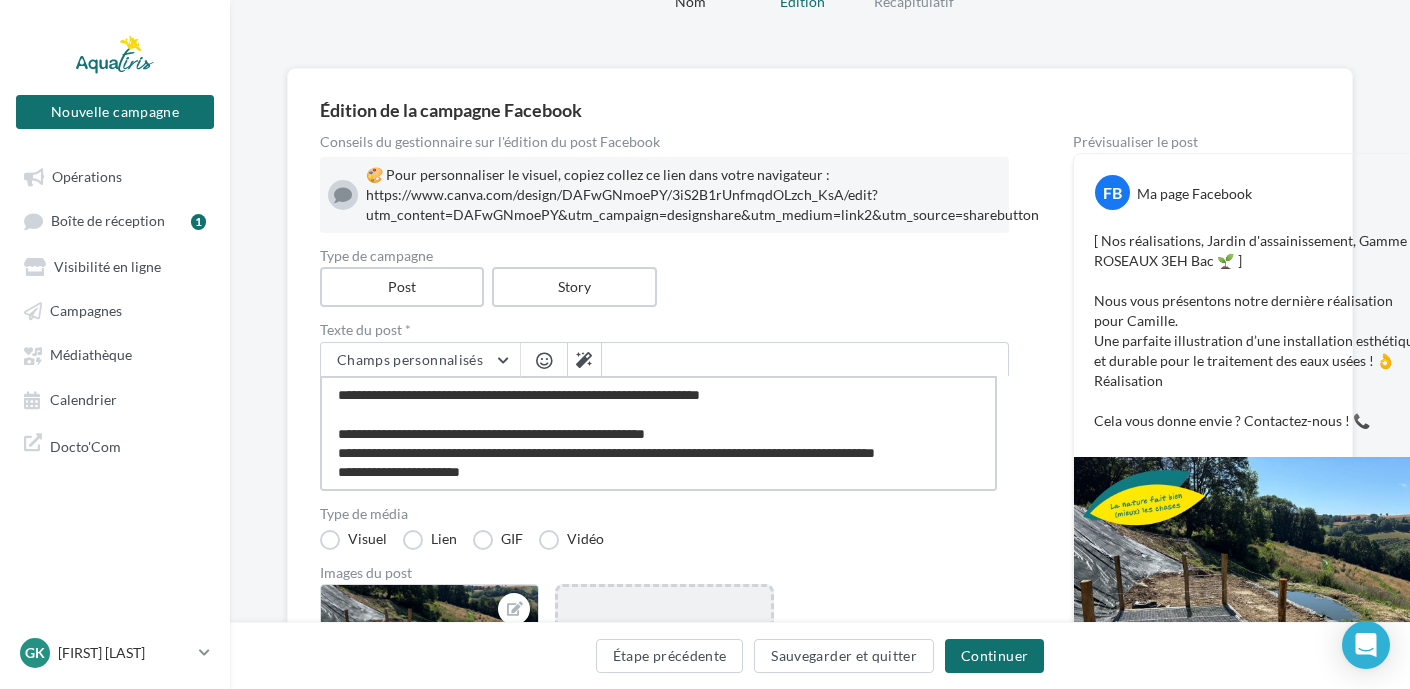 type on "**********" 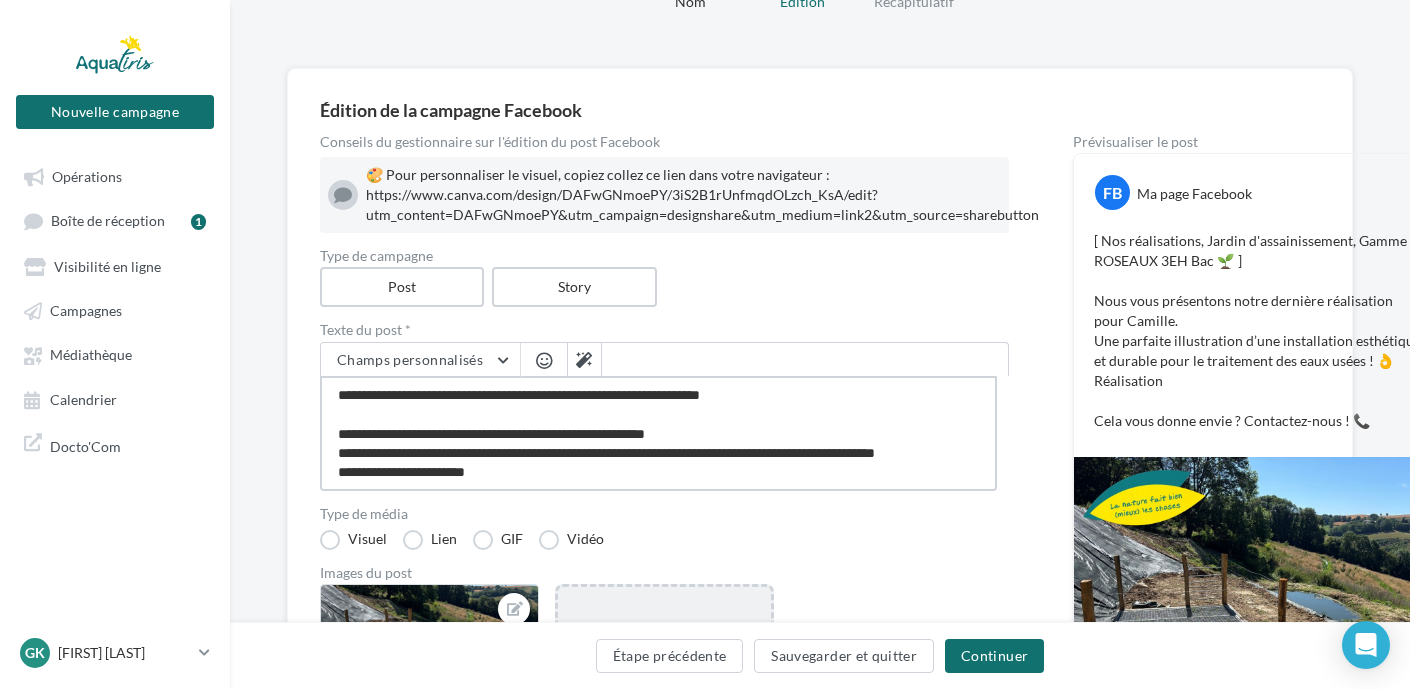 type on "**********" 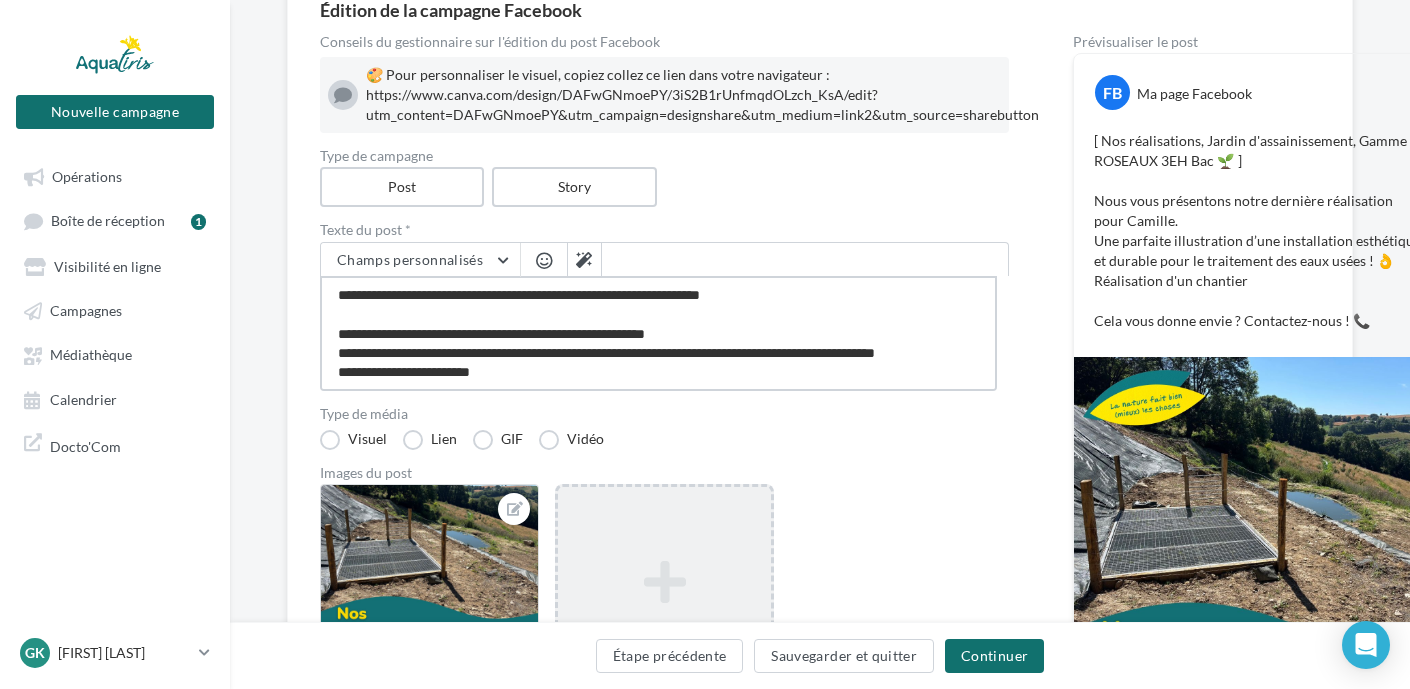 scroll, scrollTop: 300, scrollLeft: 0, axis: vertical 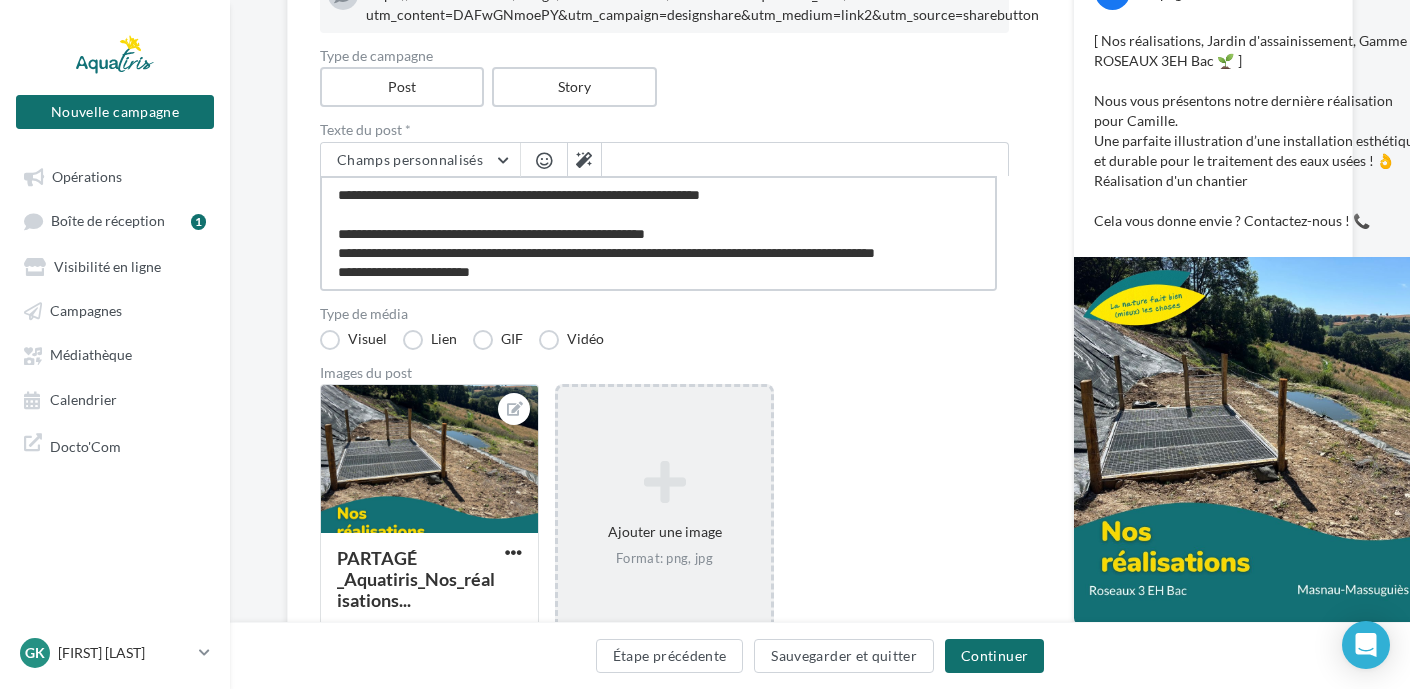 drag, startPoint x: 526, startPoint y: 275, endPoint x: 412, endPoint y: 269, distance: 114.15778 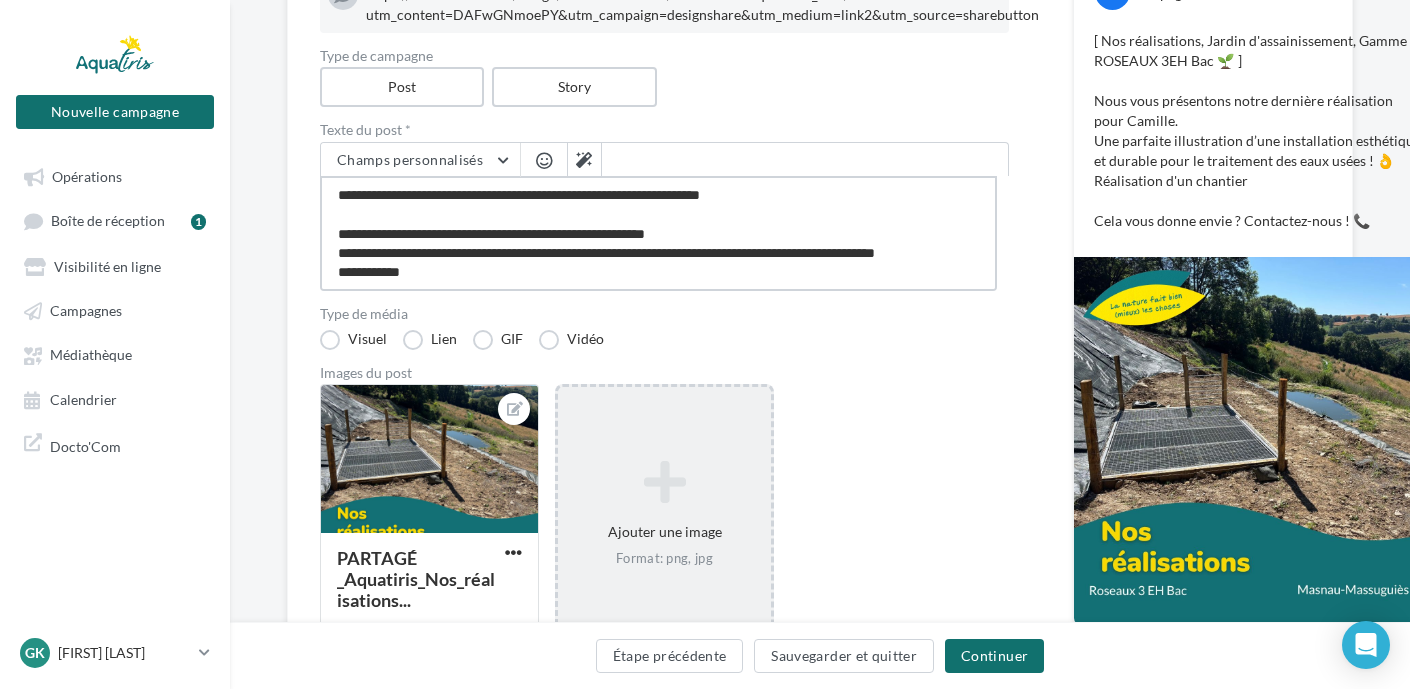 type on "**********" 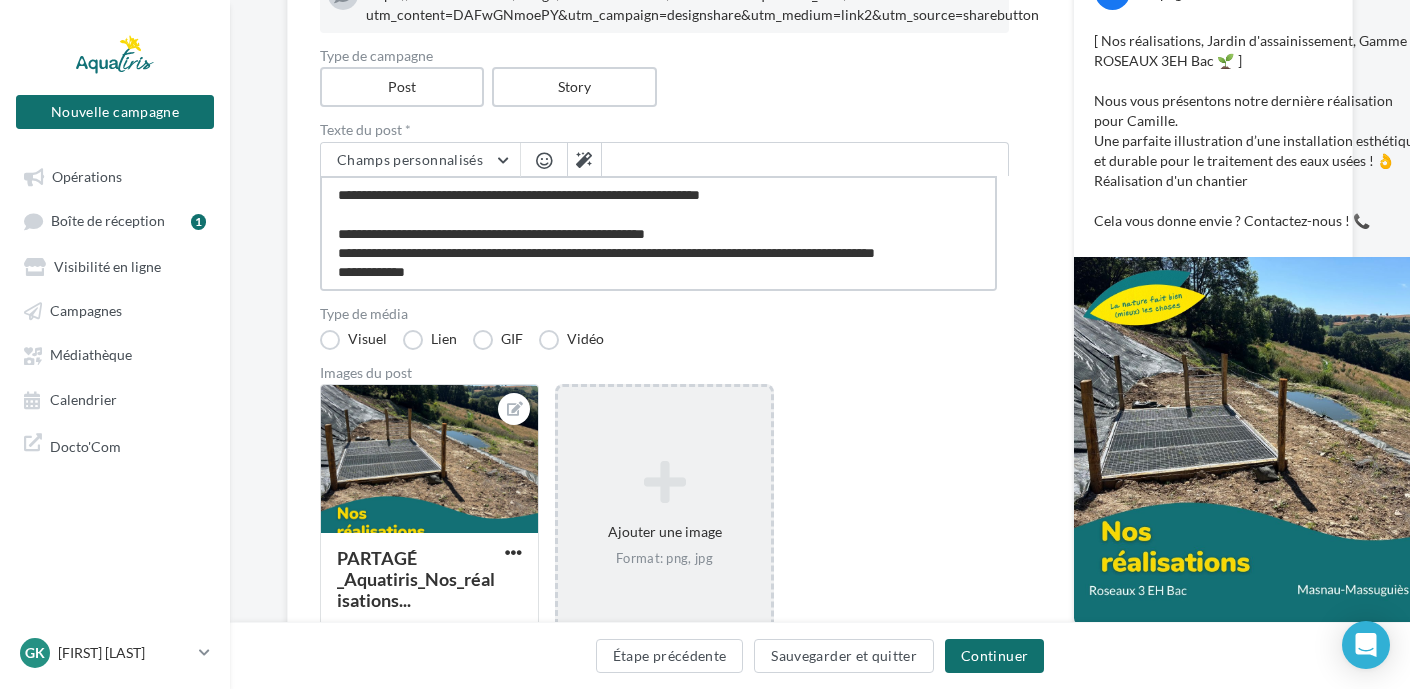 type on "**********" 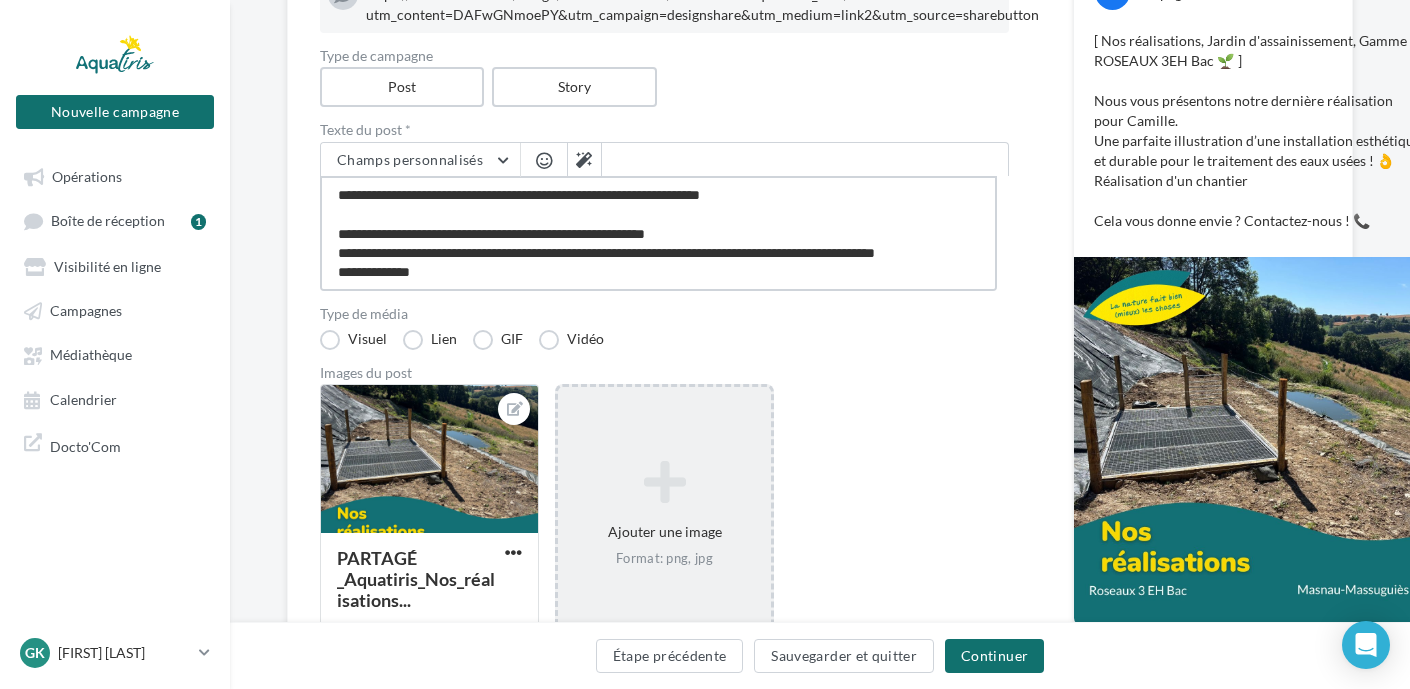 type on "**********" 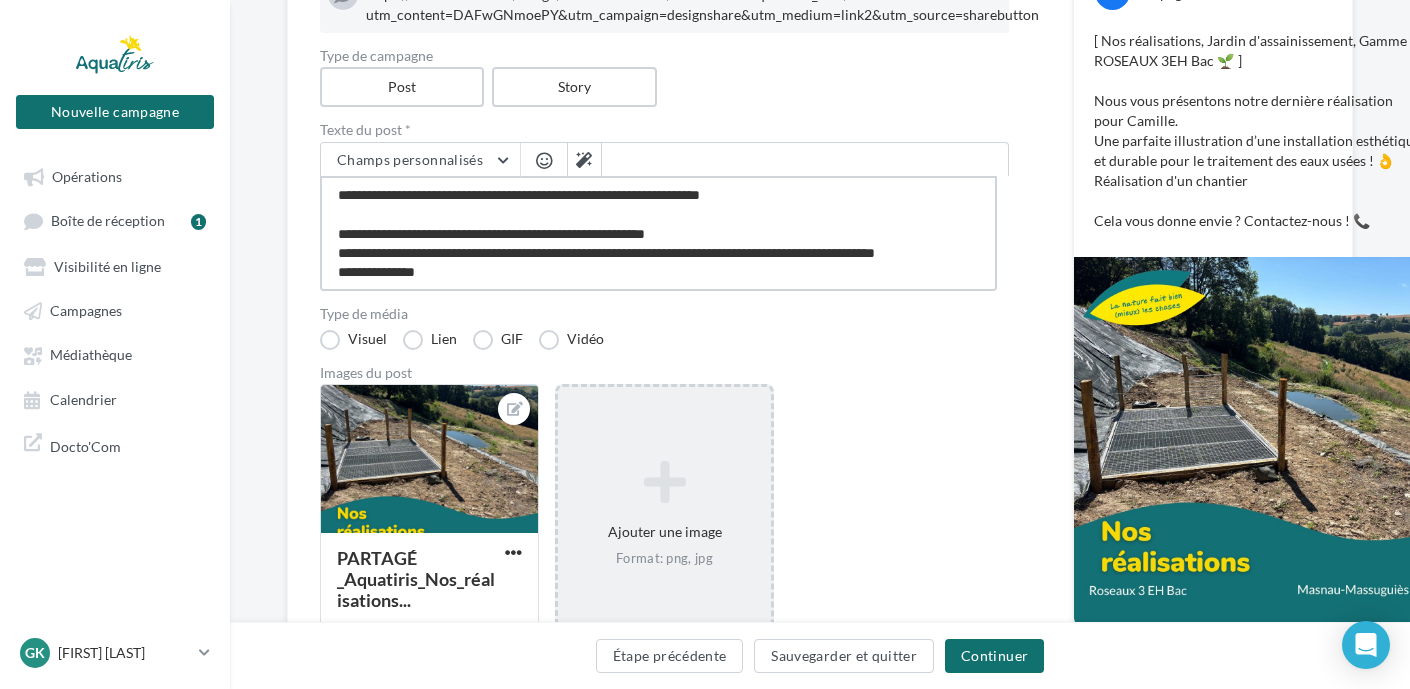 type on "**********" 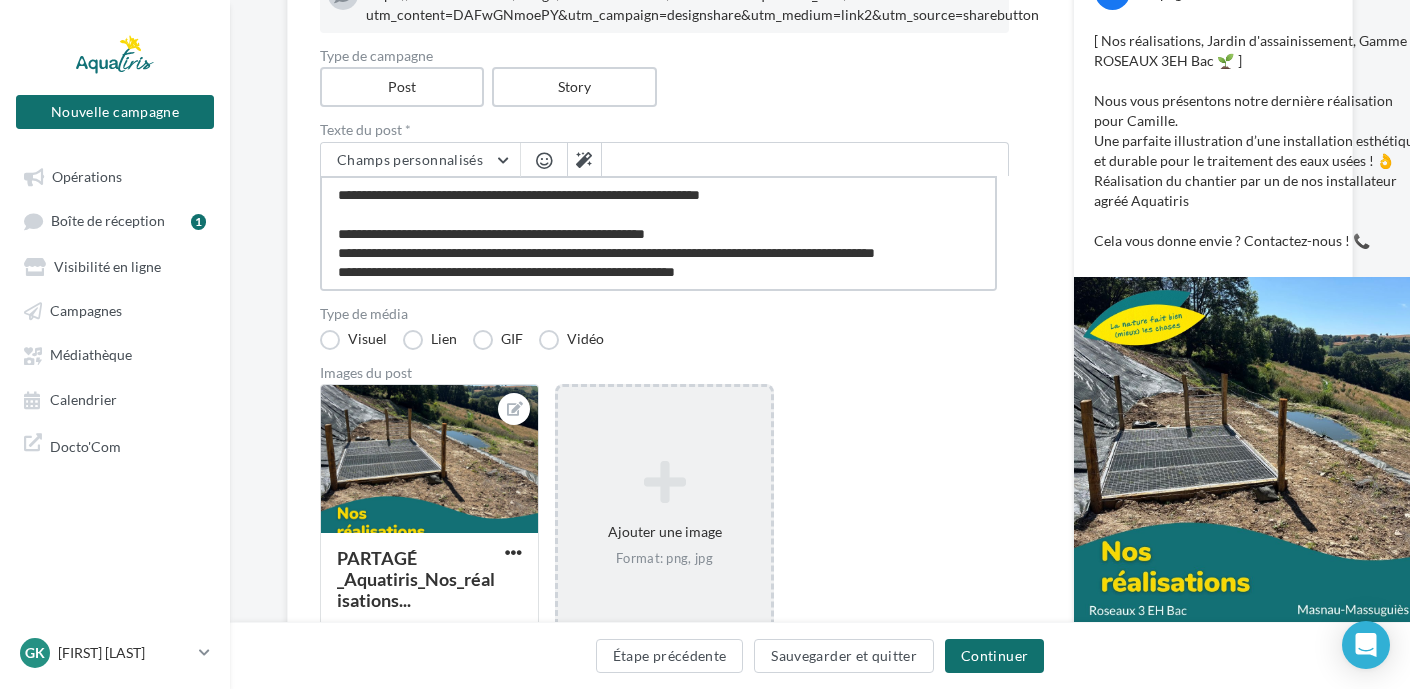 click on "**********" at bounding box center [658, 233] 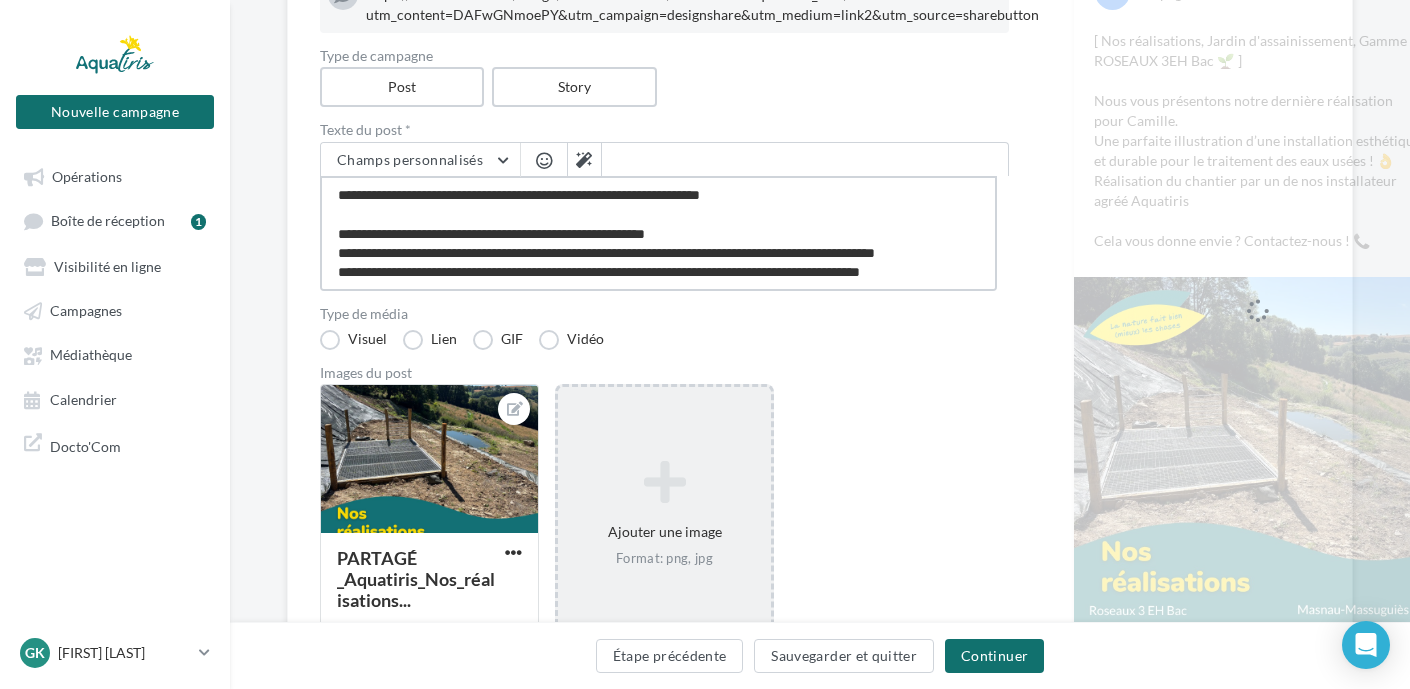 drag, startPoint x: 808, startPoint y: 272, endPoint x: 807, endPoint y: 306, distance: 34.0147 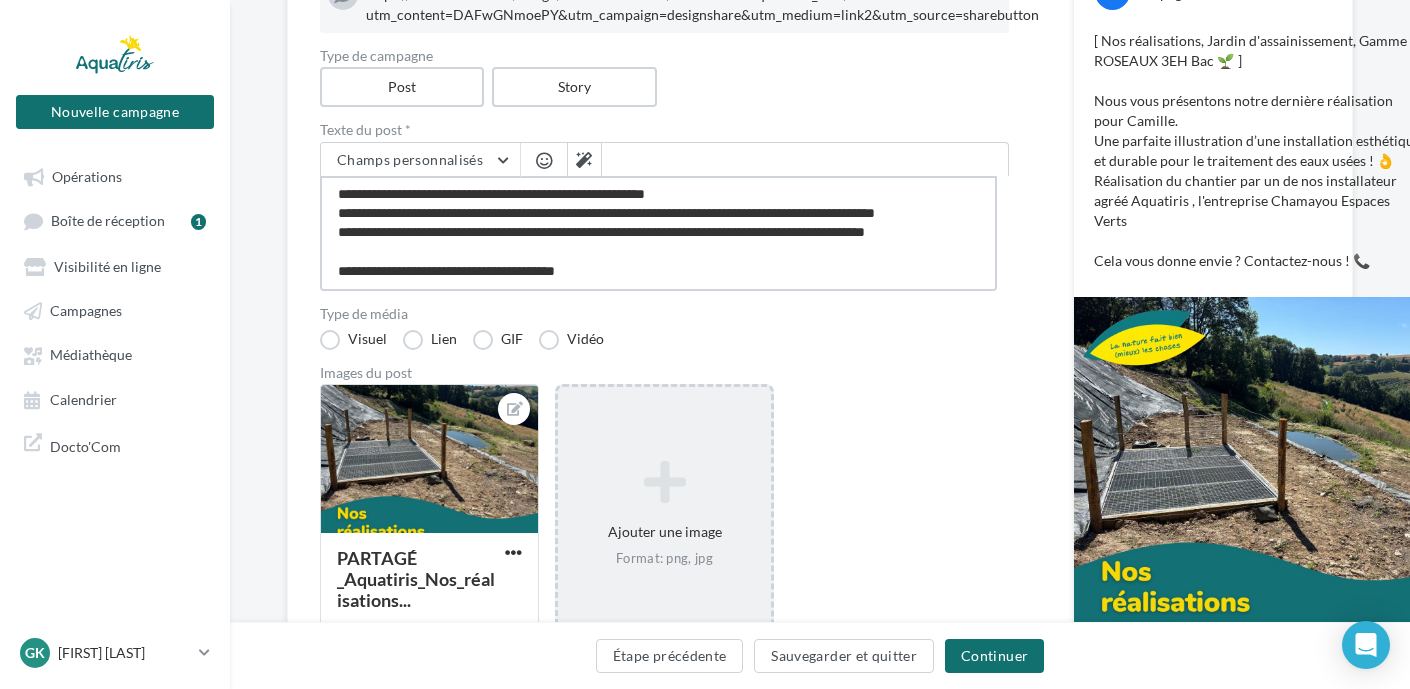 scroll, scrollTop: 59, scrollLeft: 0, axis: vertical 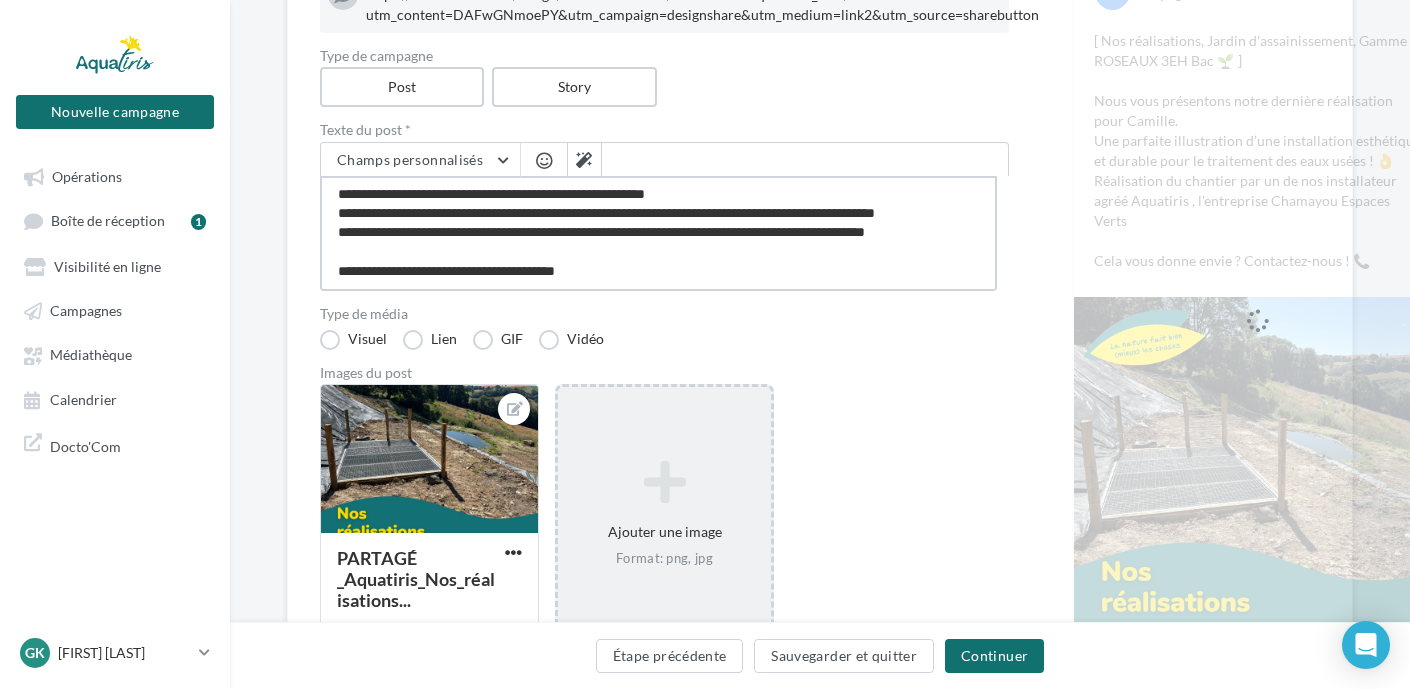 click on "**********" at bounding box center [658, 233] 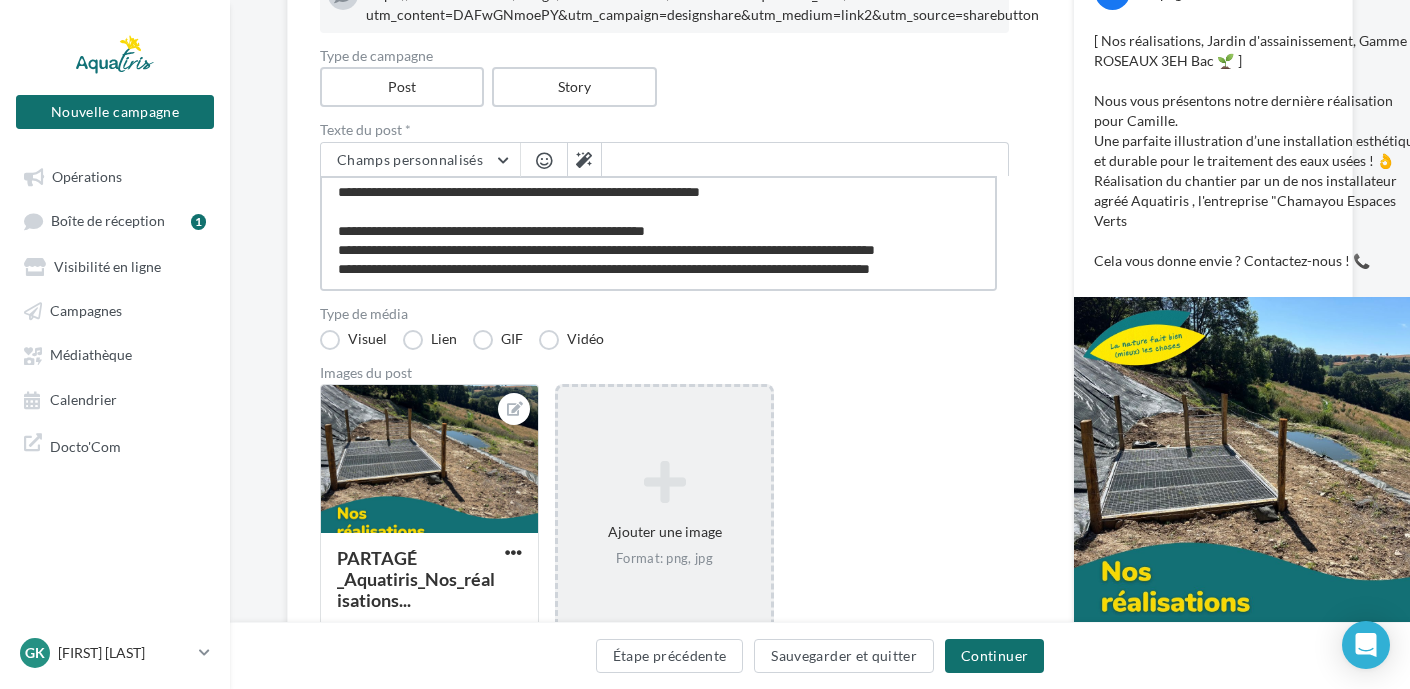 scroll, scrollTop: 0, scrollLeft: 0, axis: both 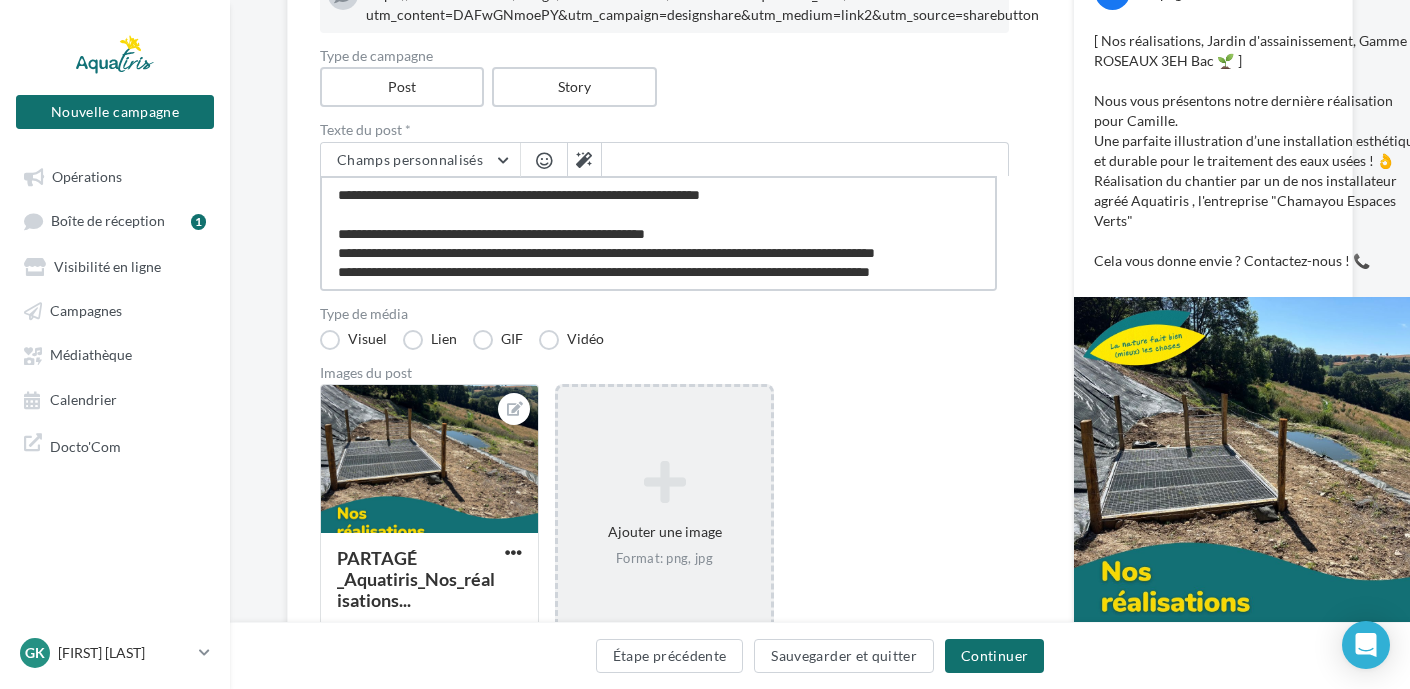 click on "**********" at bounding box center (658, 233) 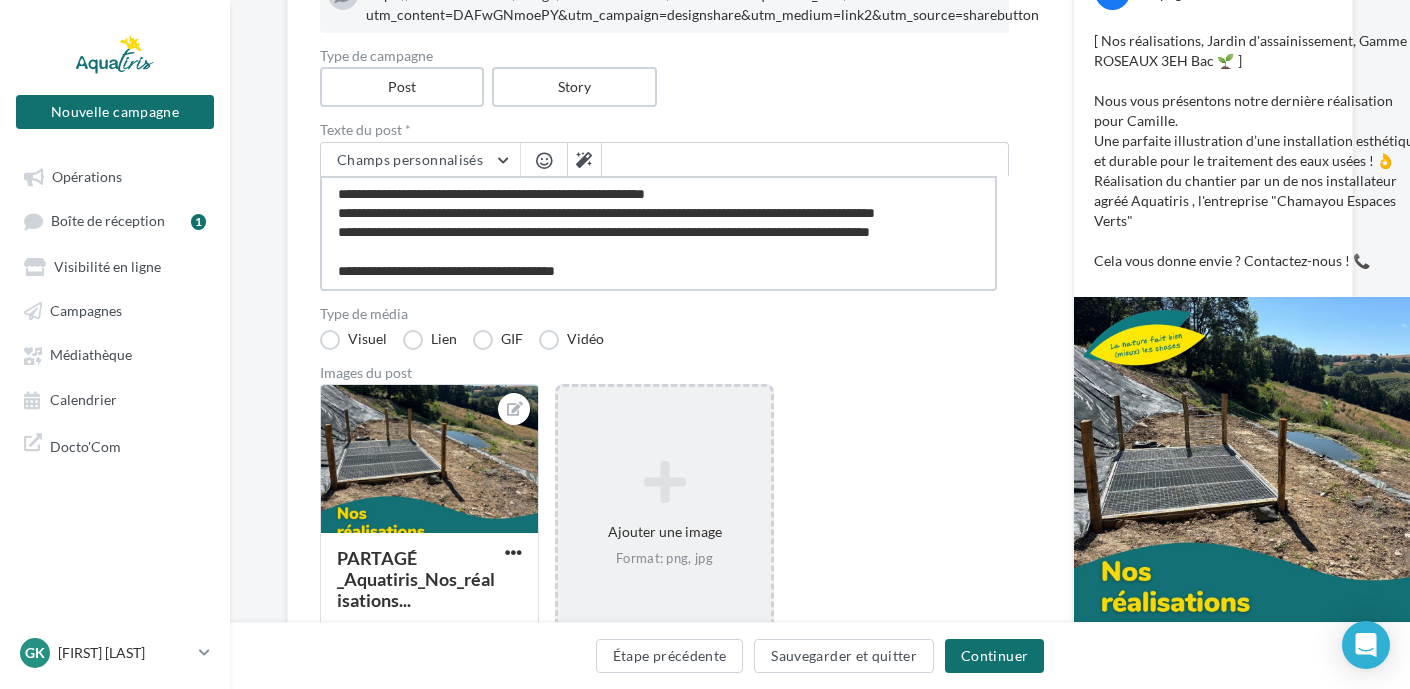 scroll, scrollTop: 59, scrollLeft: 0, axis: vertical 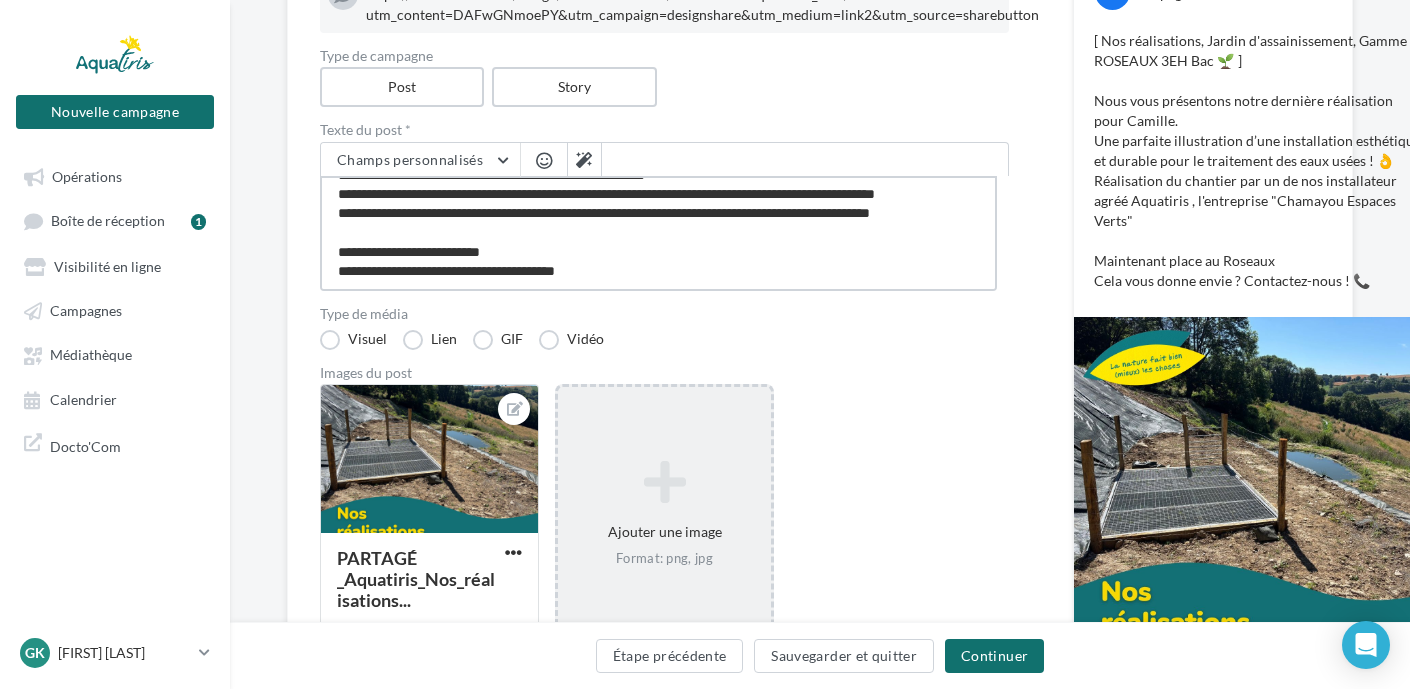 click on "**********" at bounding box center [658, 233] 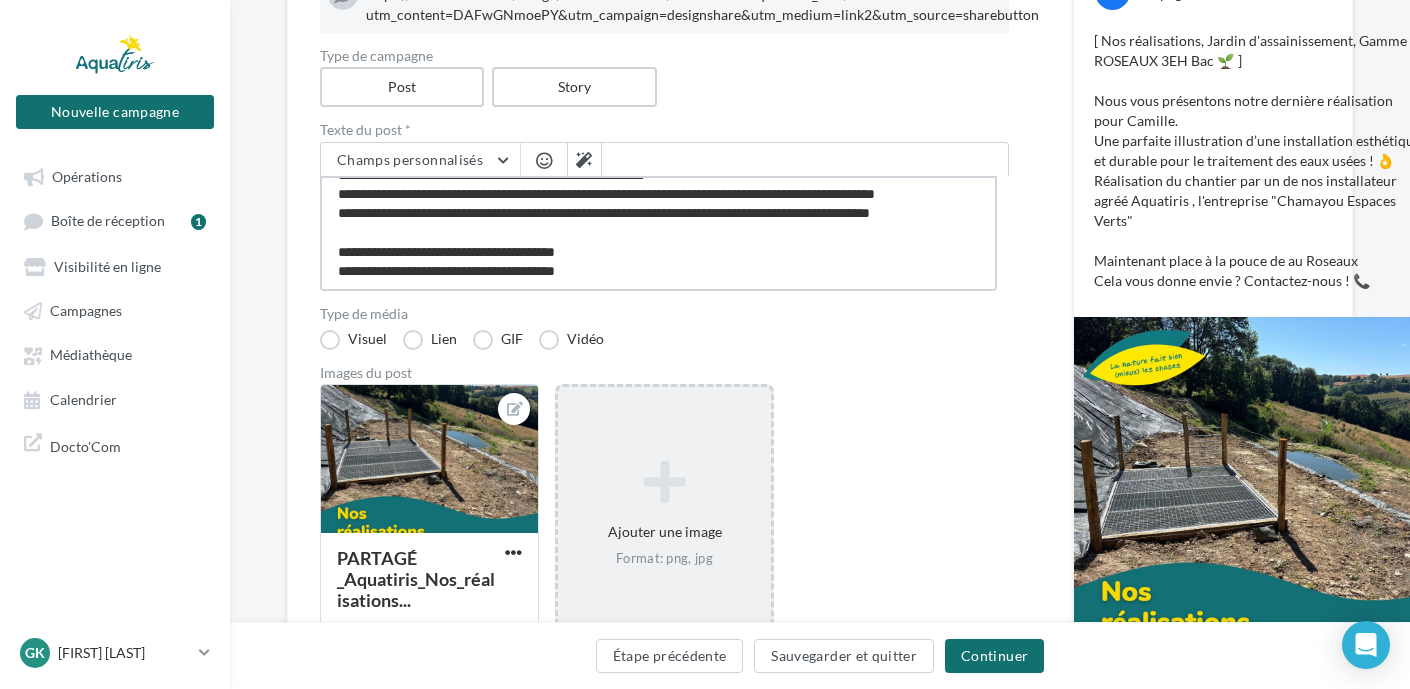 click on "**********" at bounding box center (658, 233) 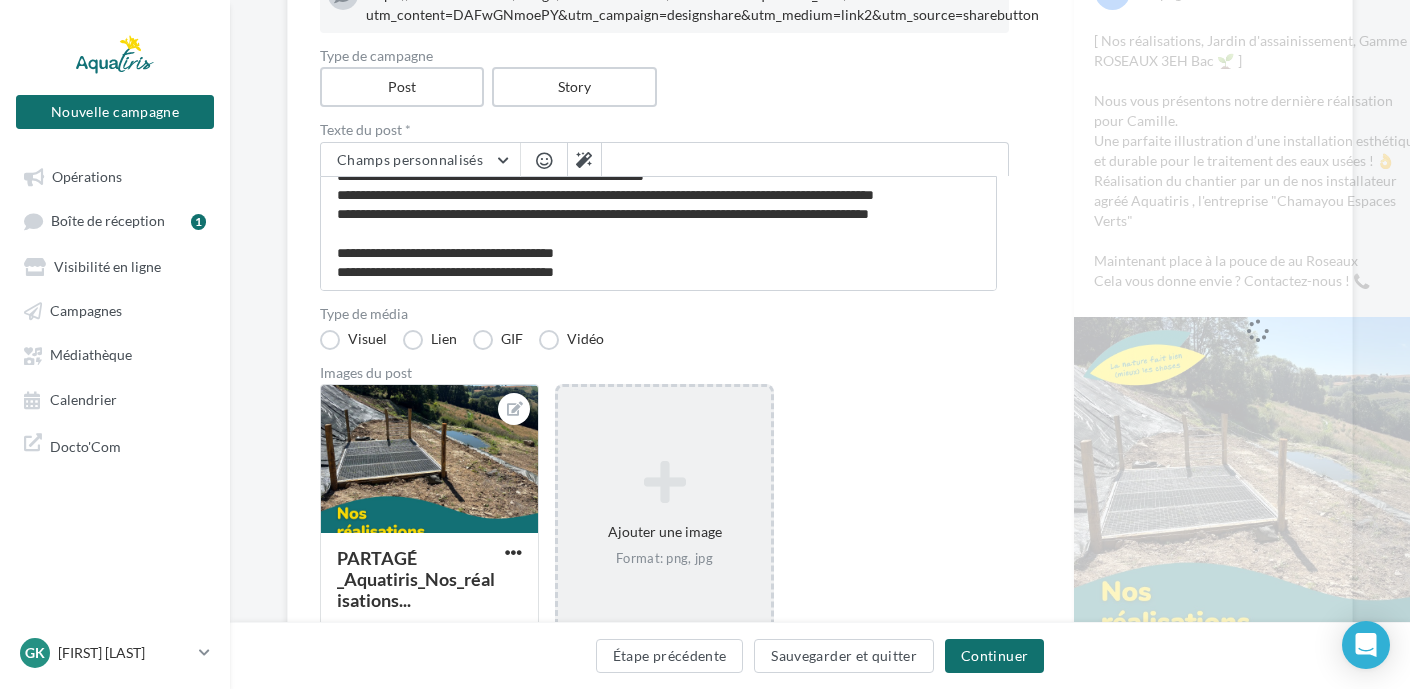click at bounding box center [544, 162] 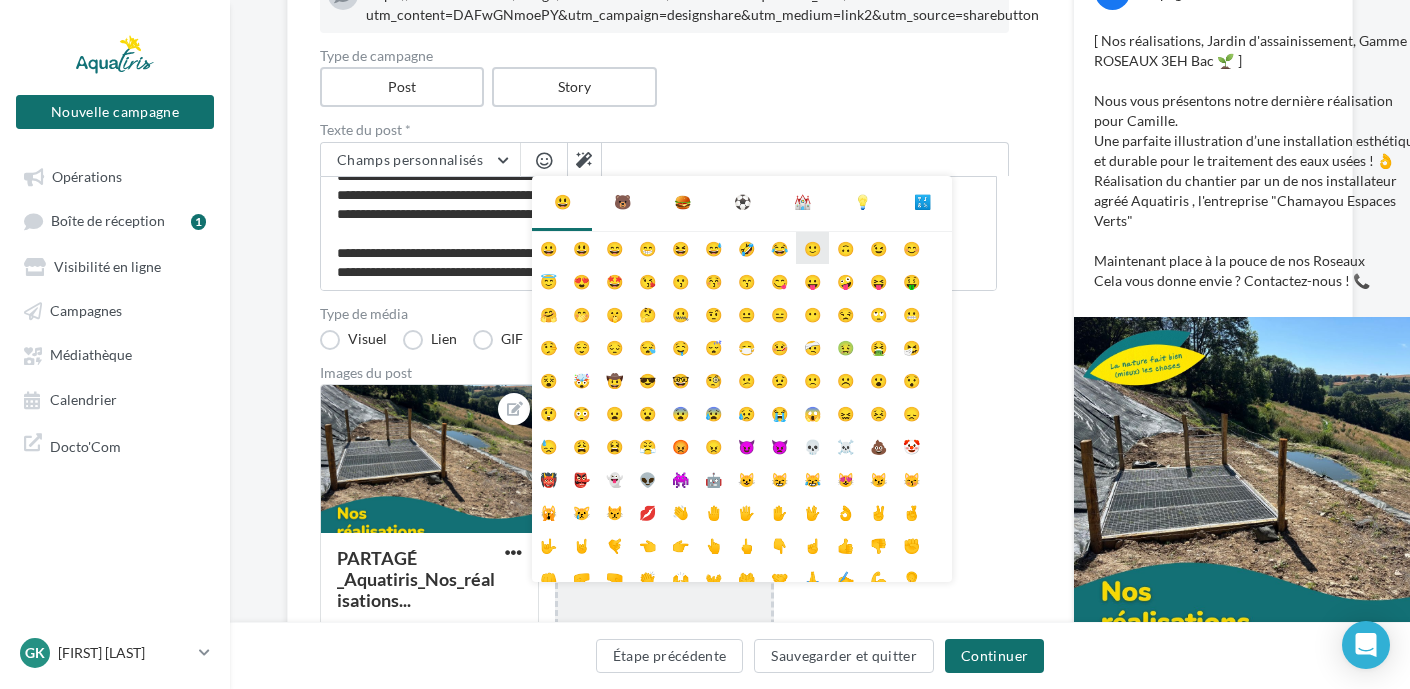 scroll, scrollTop: 0, scrollLeft: 0, axis: both 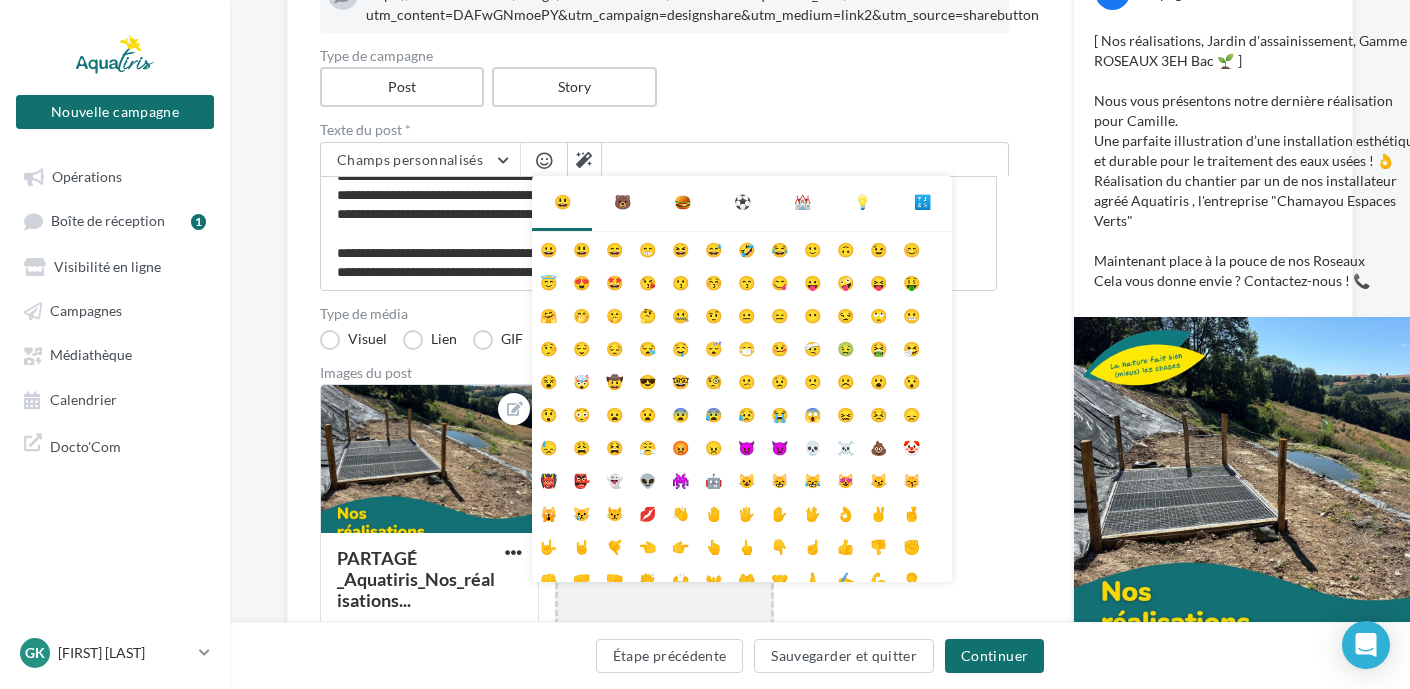 click on "⛪" at bounding box center [802, 202] 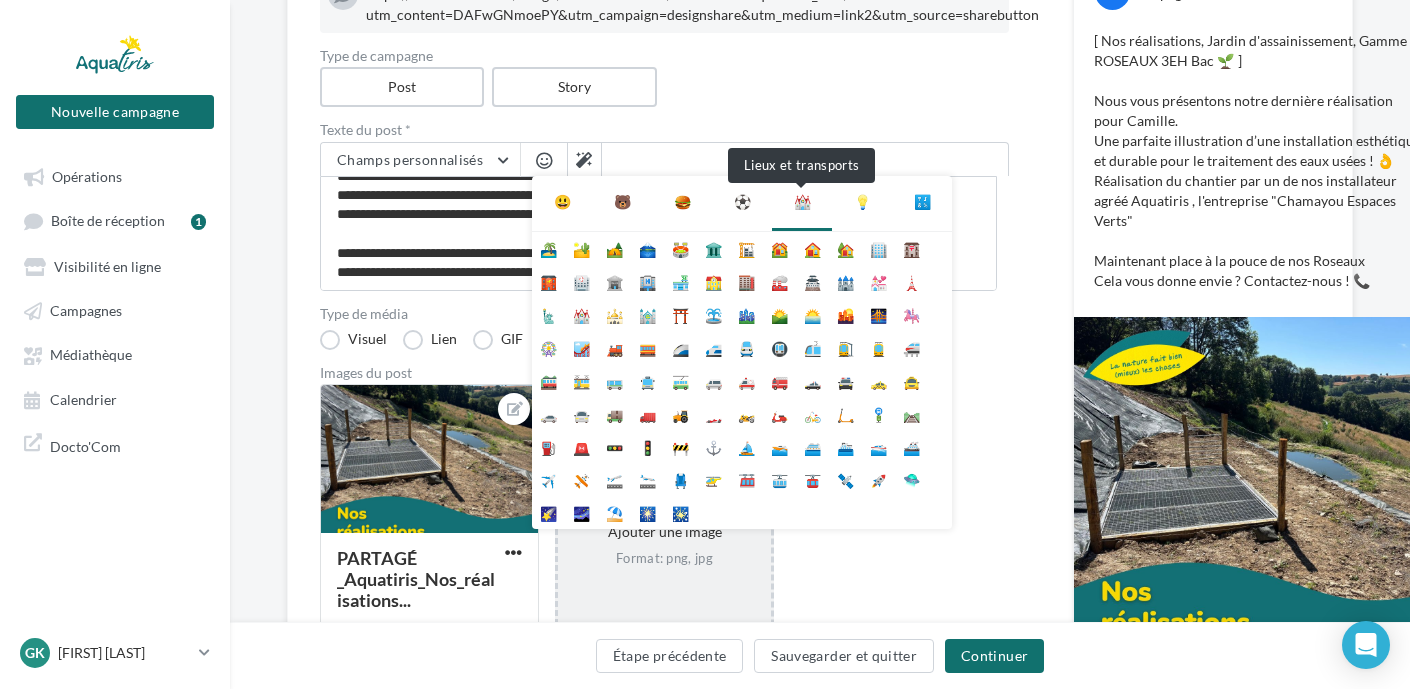 click on "⛪" at bounding box center [802, 202] 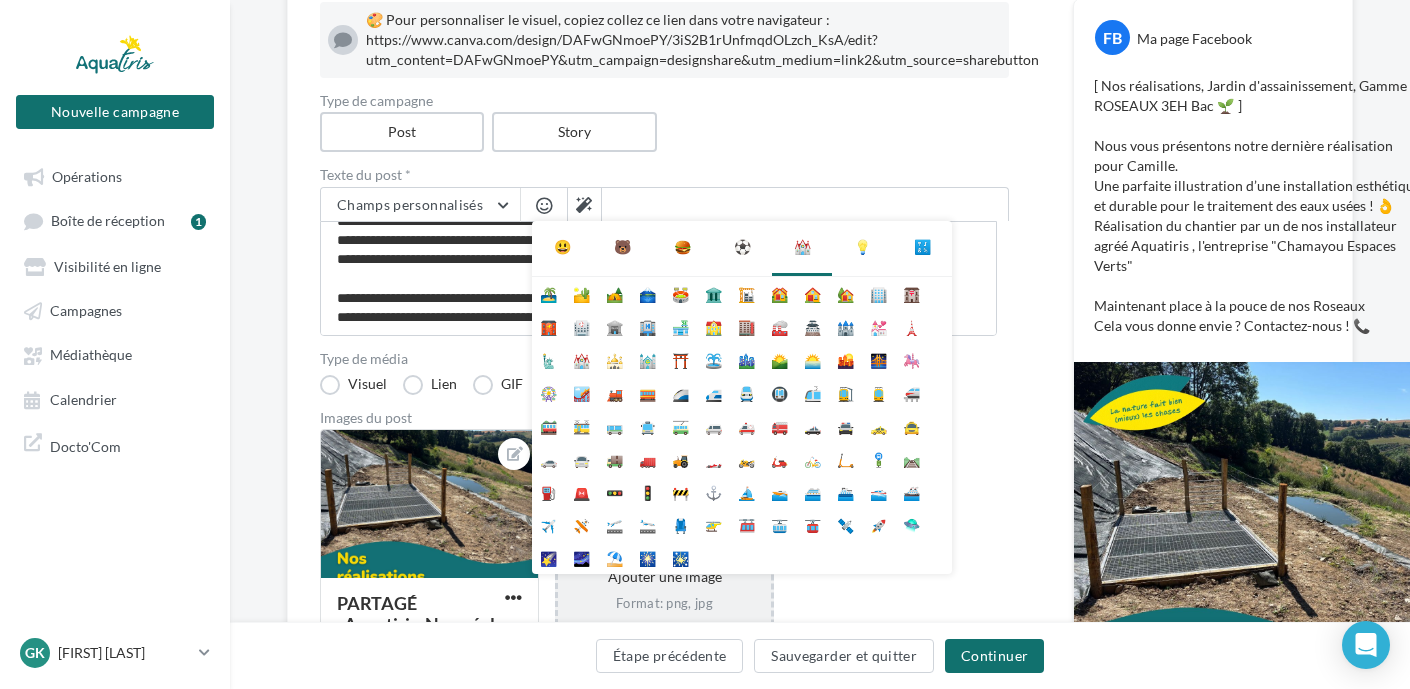 scroll, scrollTop: 100, scrollLeft: 0, axis: vertical 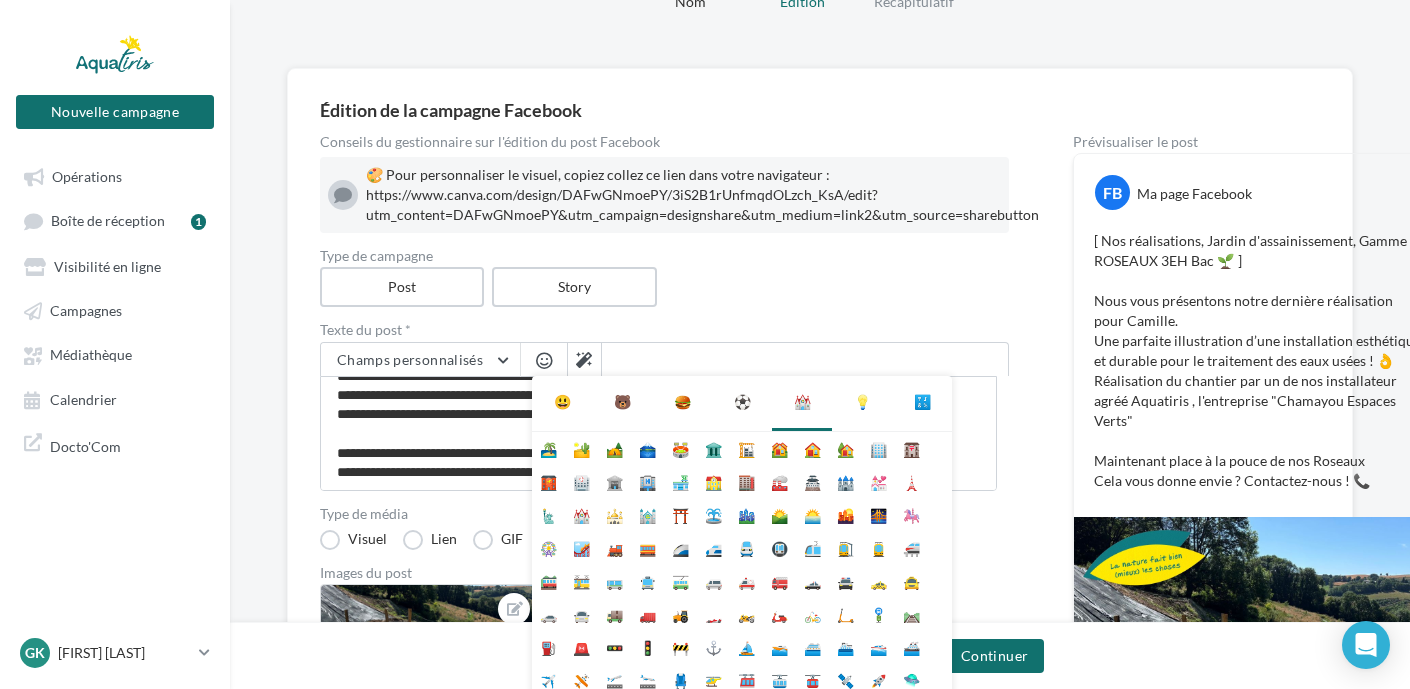 click on "💡" at bounding box center [862, 402] 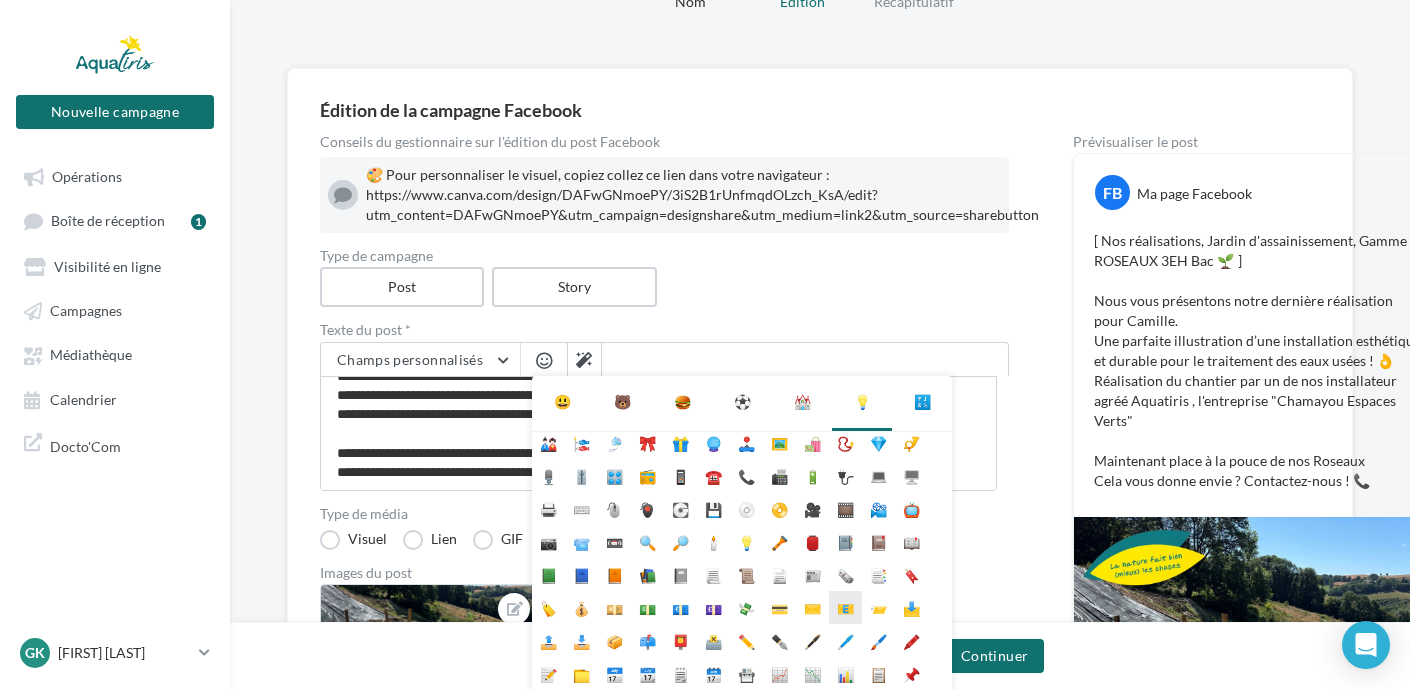 scroll, scrollTop: 178, scrollLeft: 0, axis: vertical 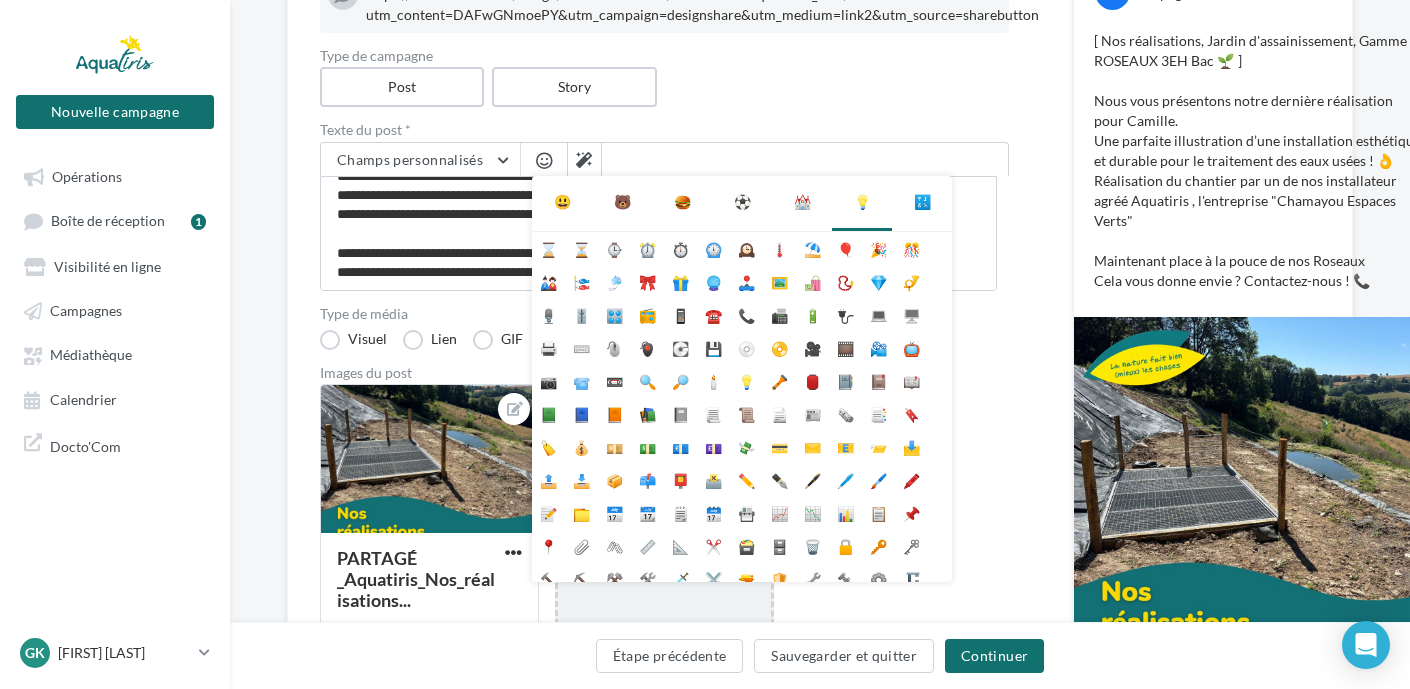 click on "🔣" at bounding box center [922, 202] 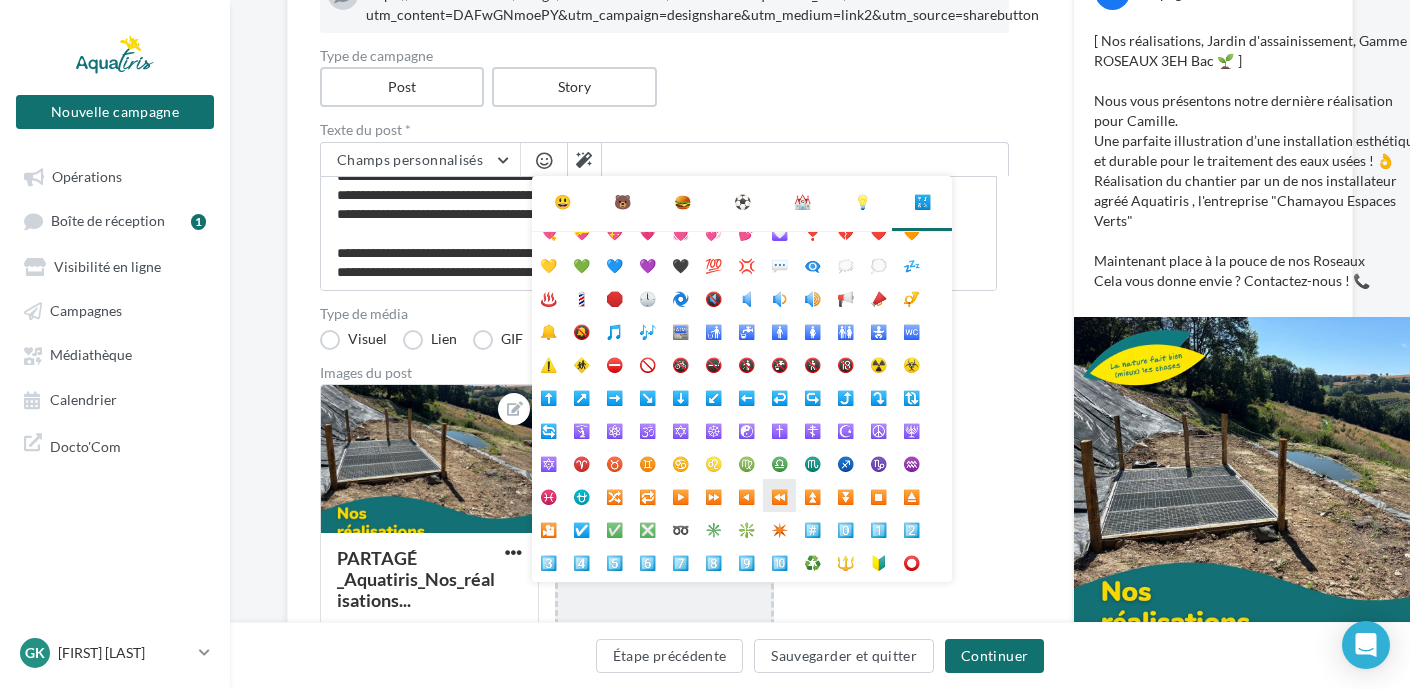 scroll, scrollTop: 0, scrollLeft: 0, axis: both 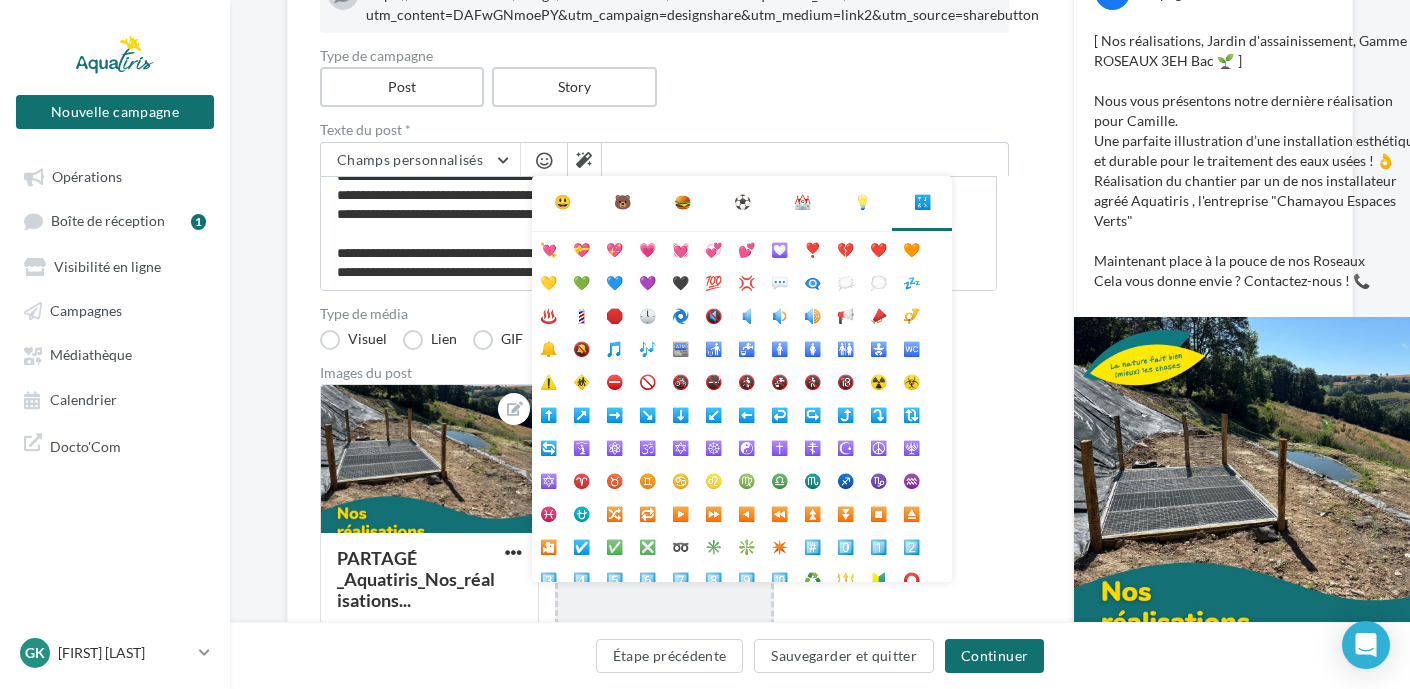 click on "⛪" at bounding box center (802, 202) 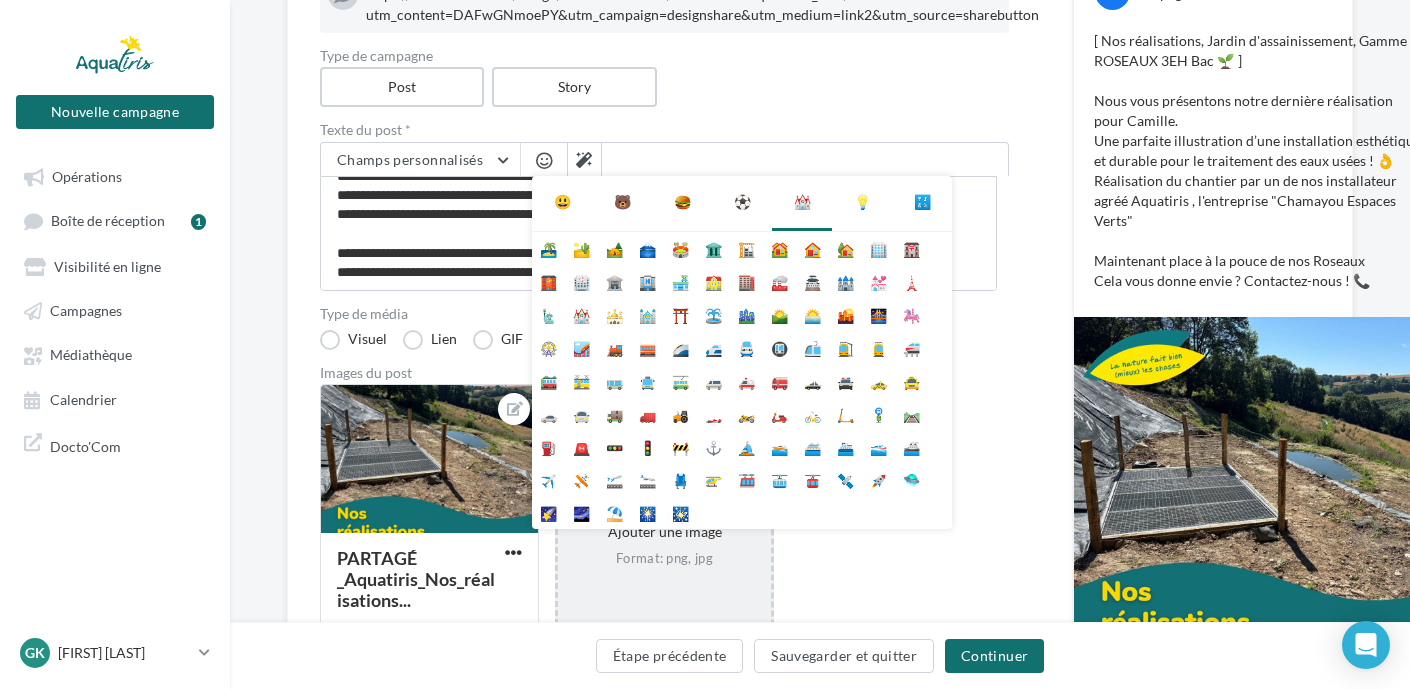 click on "⛪" at bounding box center [802, 202] 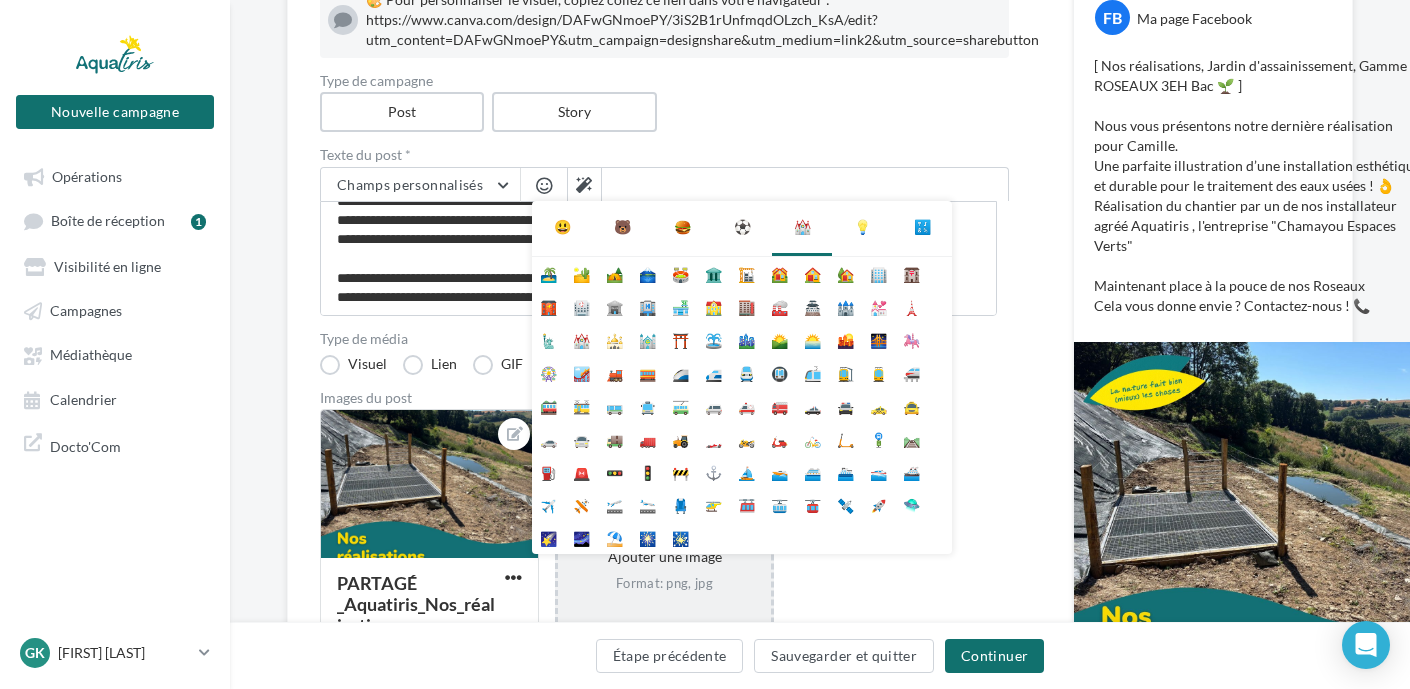 scroll, scrollTop: 239, scrollLeft: 0, axis: vertical 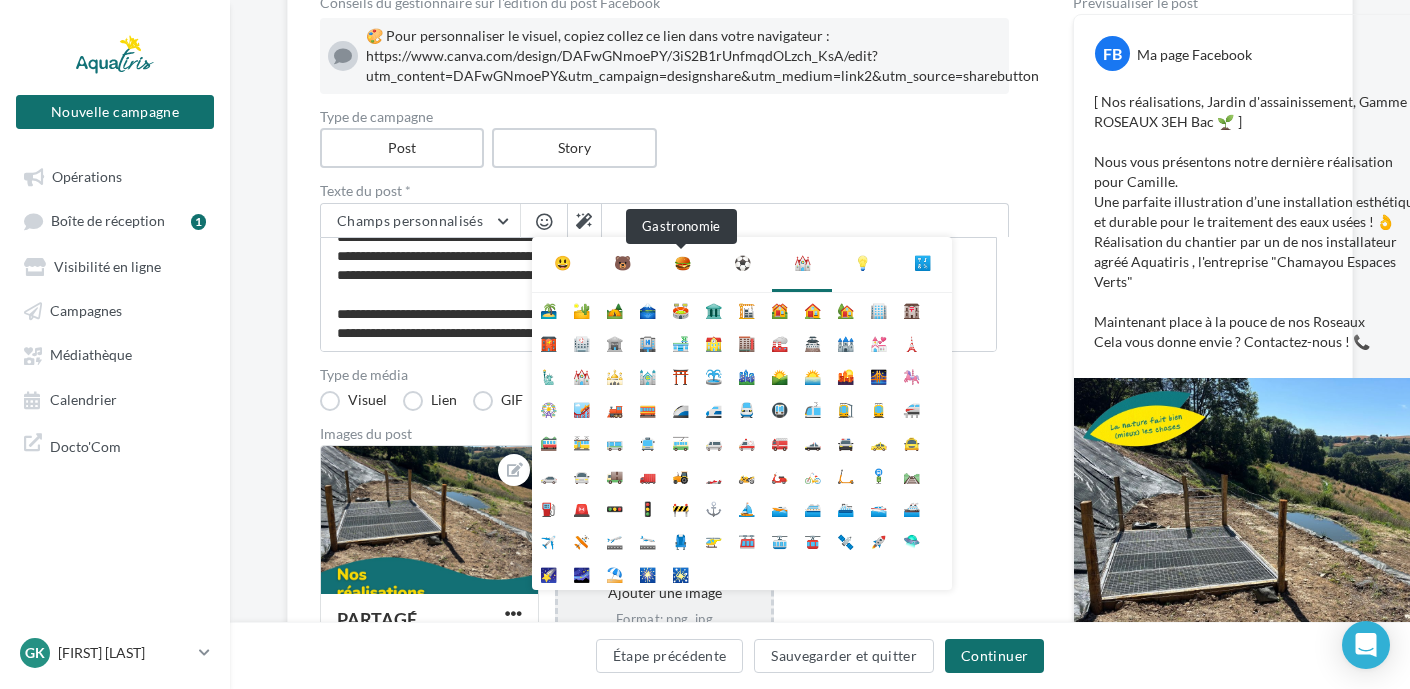 click on "🍔" at bounding box center [682, 263] 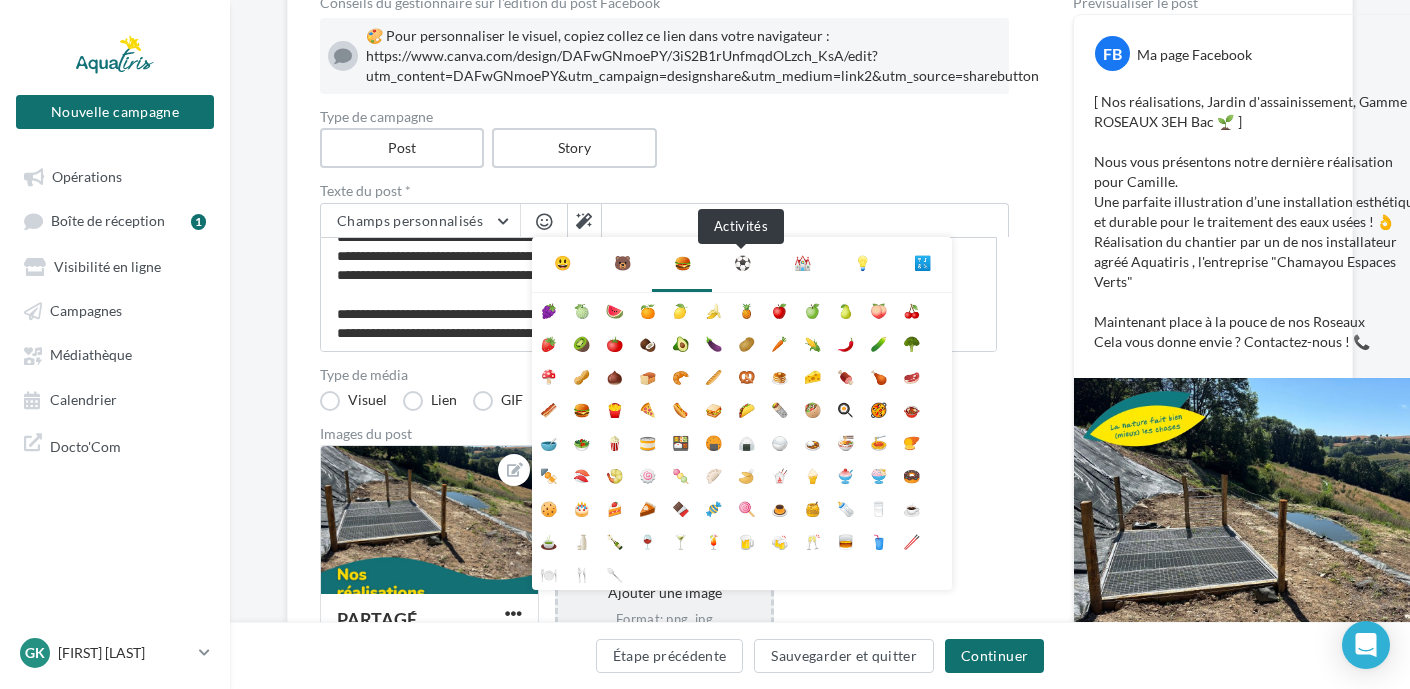 click on "⚽" at bounding box center [742, 263] 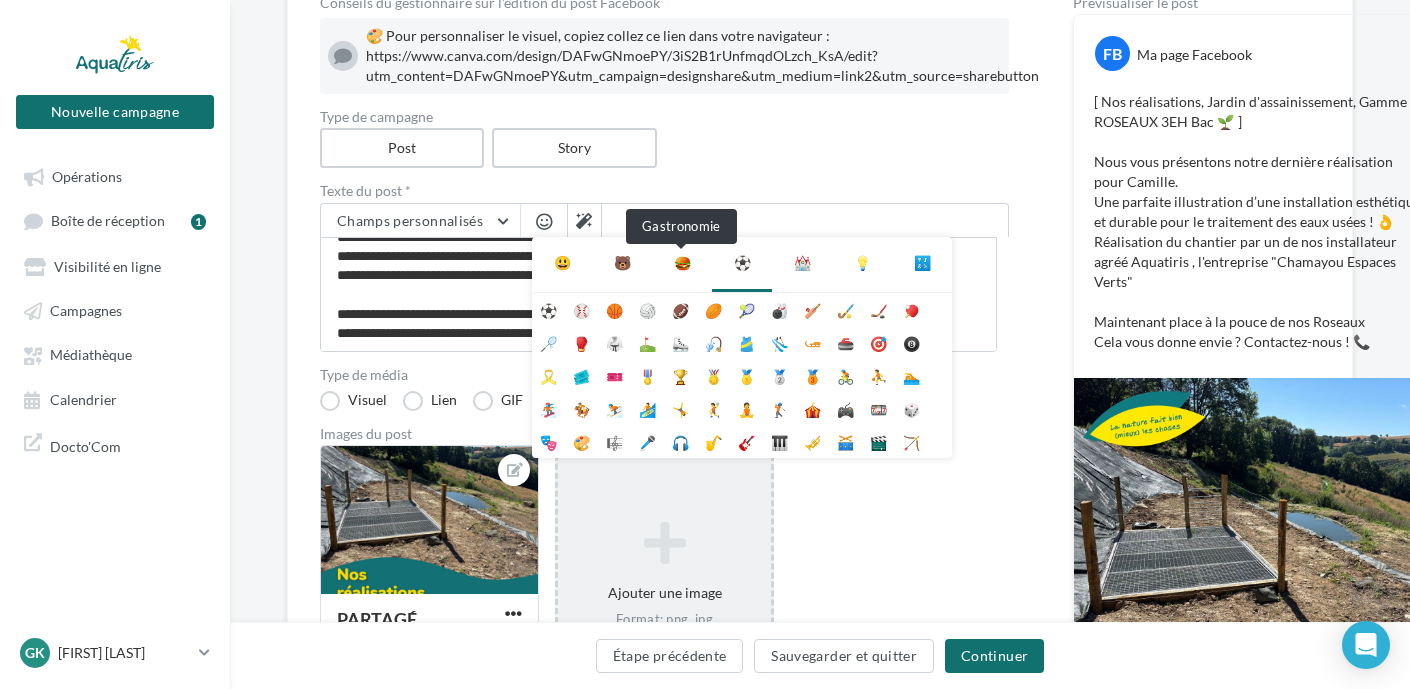 click on "🍔" at bounding box center [682, 263] 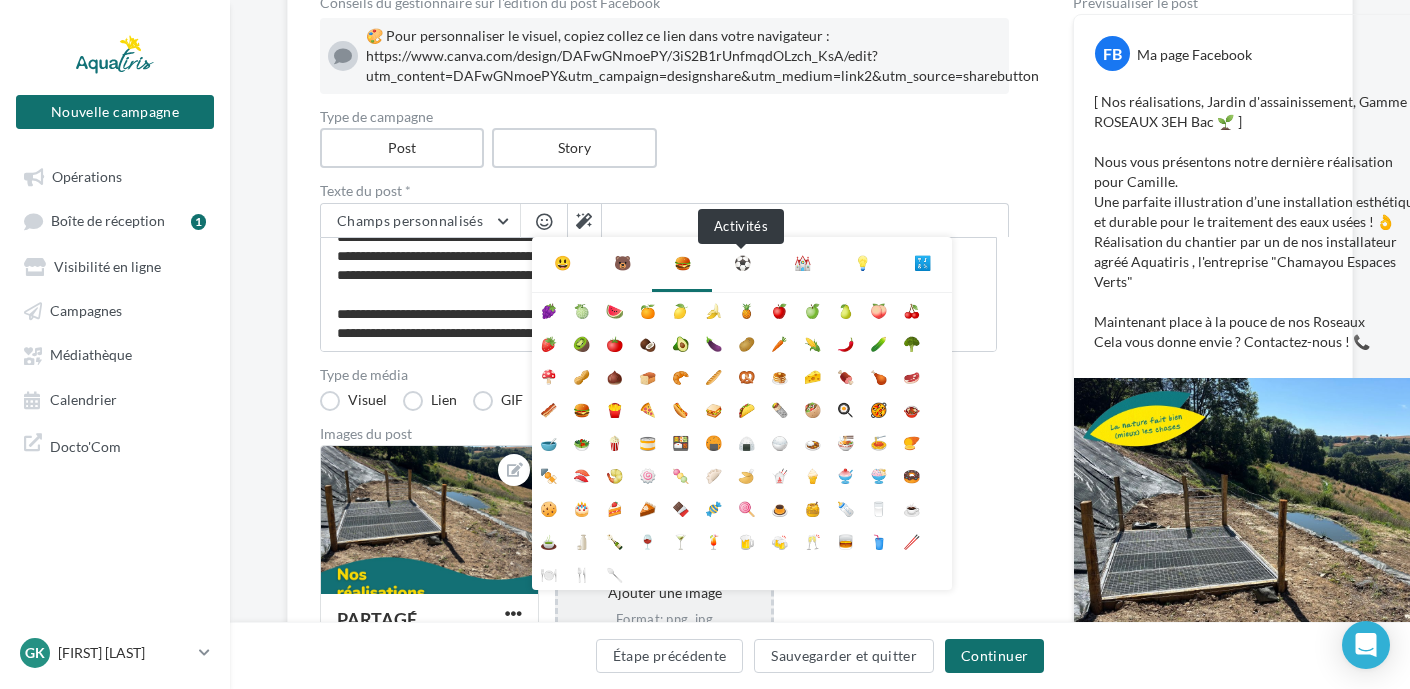 click on "⚽" at bounding box center (742, 263) 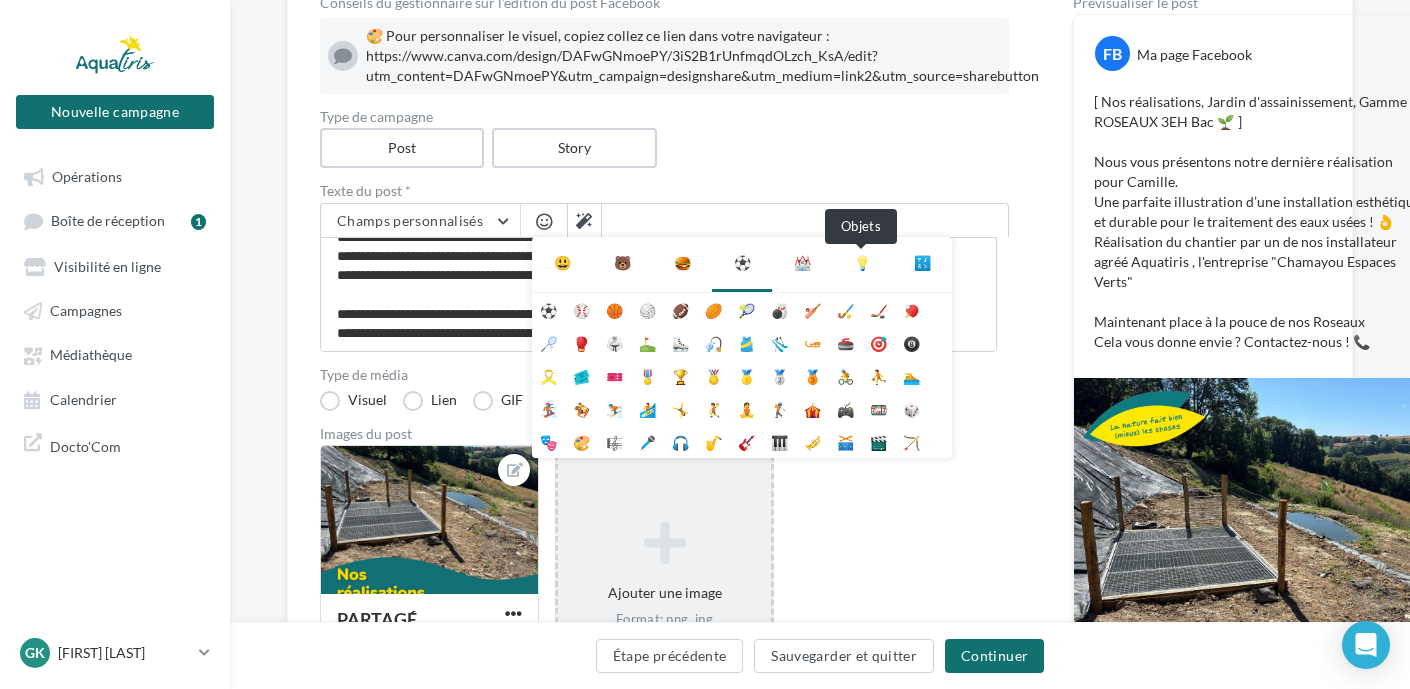 click on "💡" at bounding box center [862, 263] 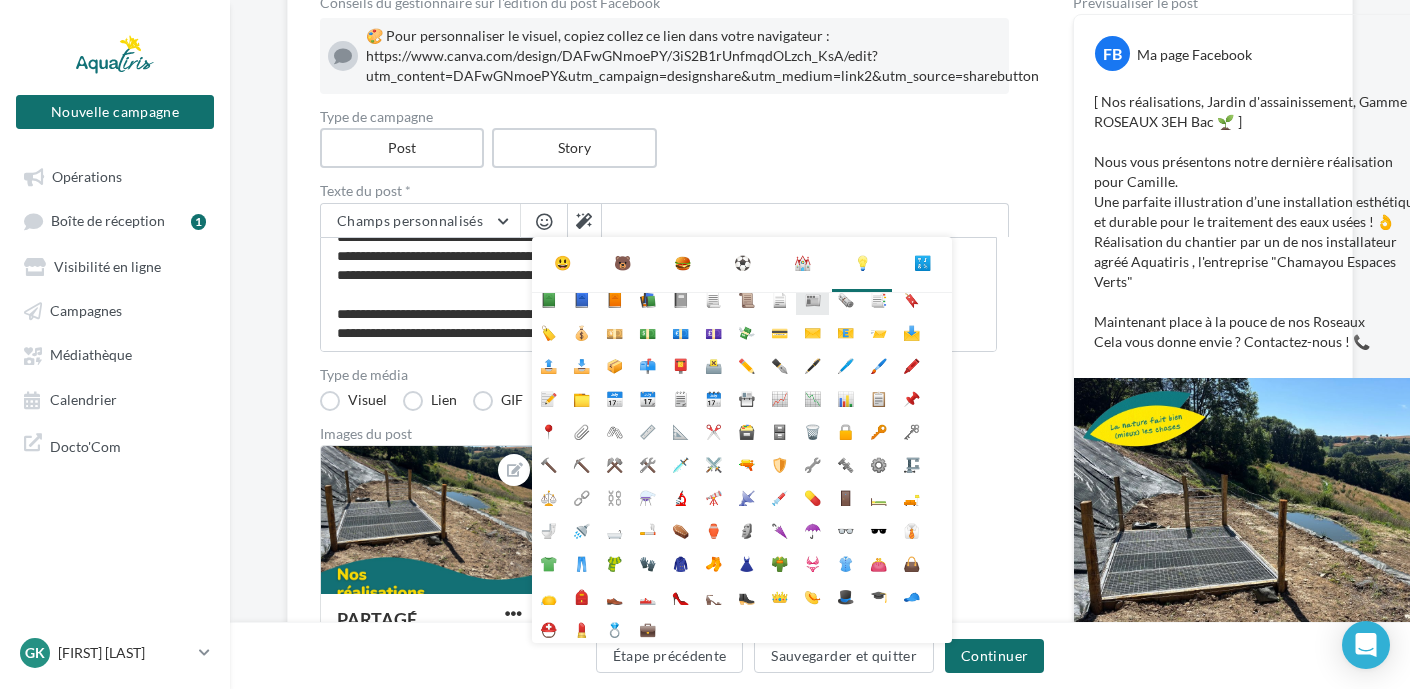 scroll, scrollTop: 178, scrollLeft: 0, axis: vertical 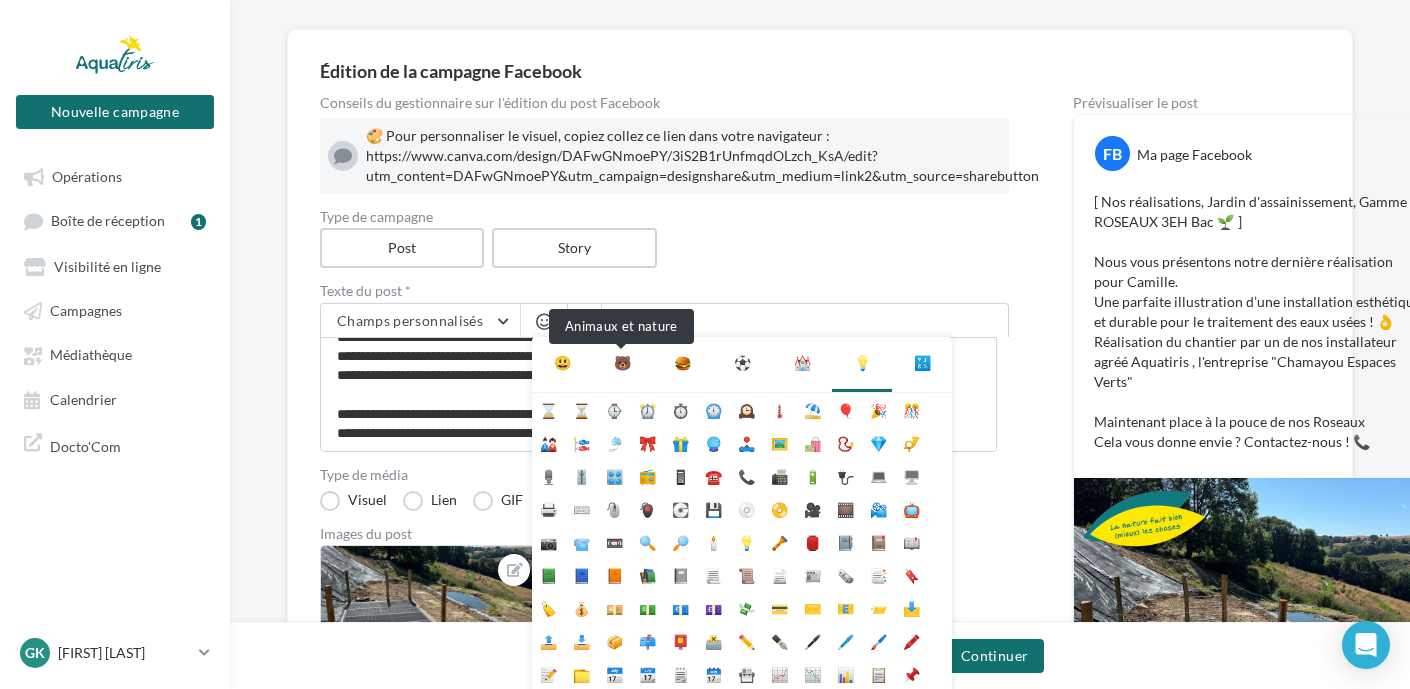 click on "🐻" at bounding box center [622, 363] 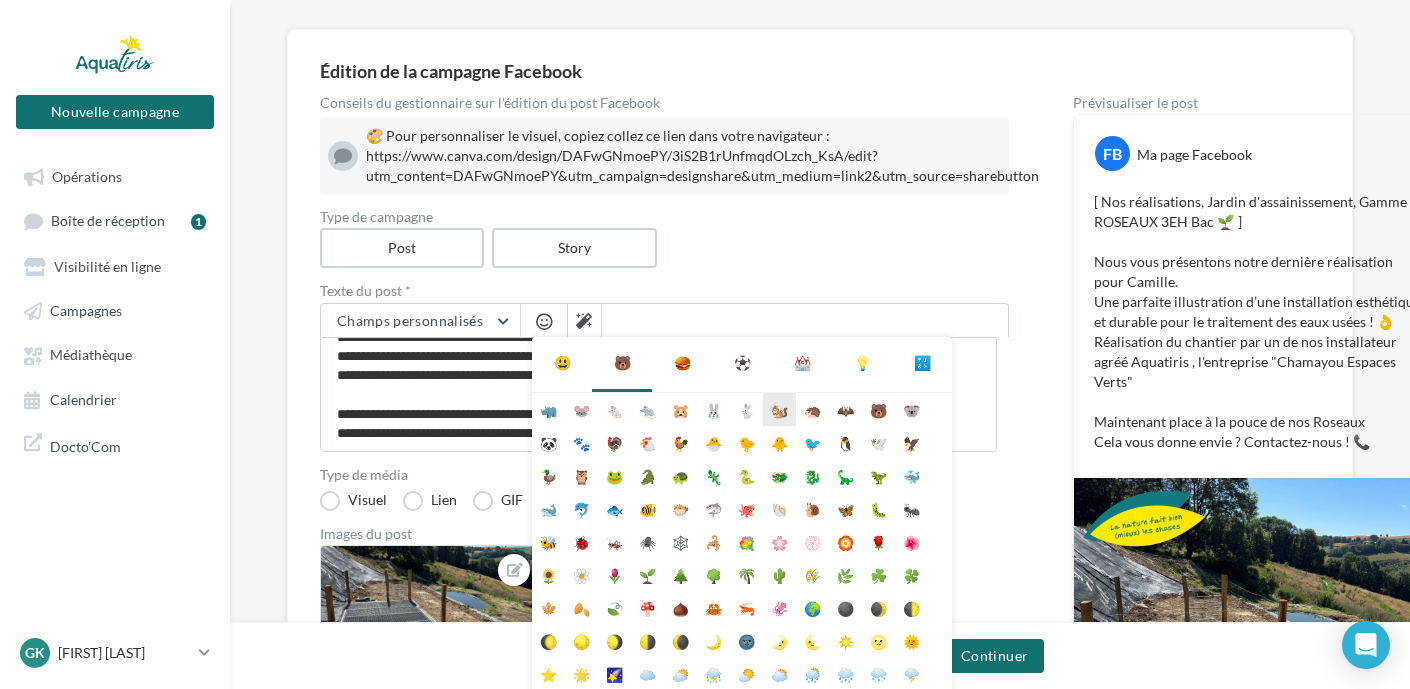 scroll, scrollTop: 100, scrollLeft: 0, axis: vertical 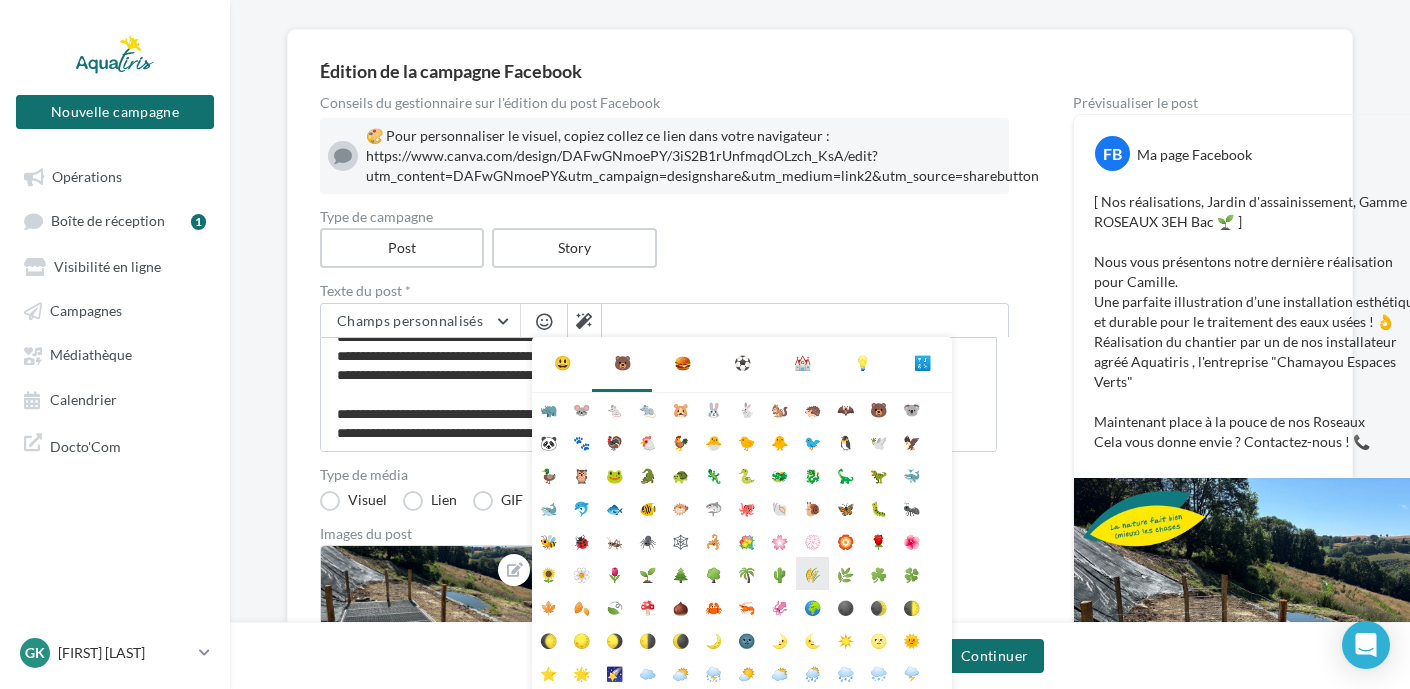 click on "🌾" at bounding box center [812, 573] 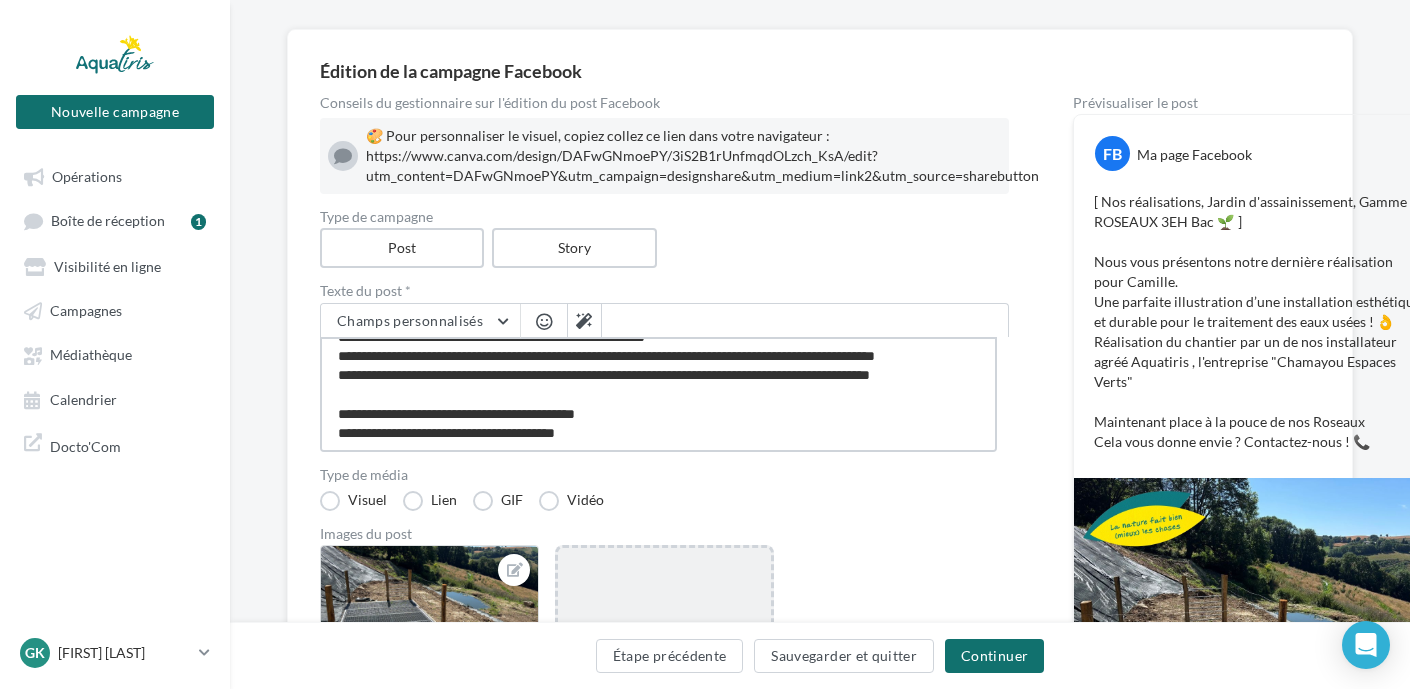 scroll, scrollTop: 59, scrollLeft: 0, axis: vertical 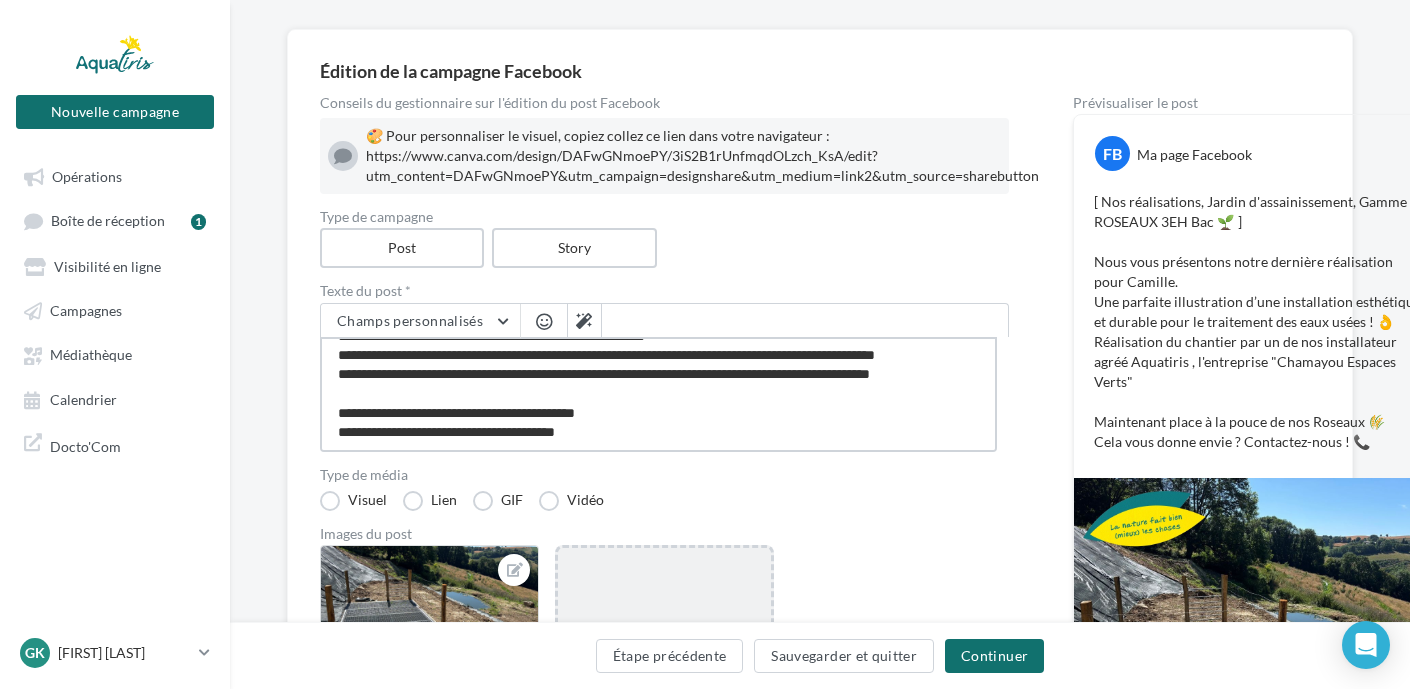 click on "**********" at bounding box center (658, 394) 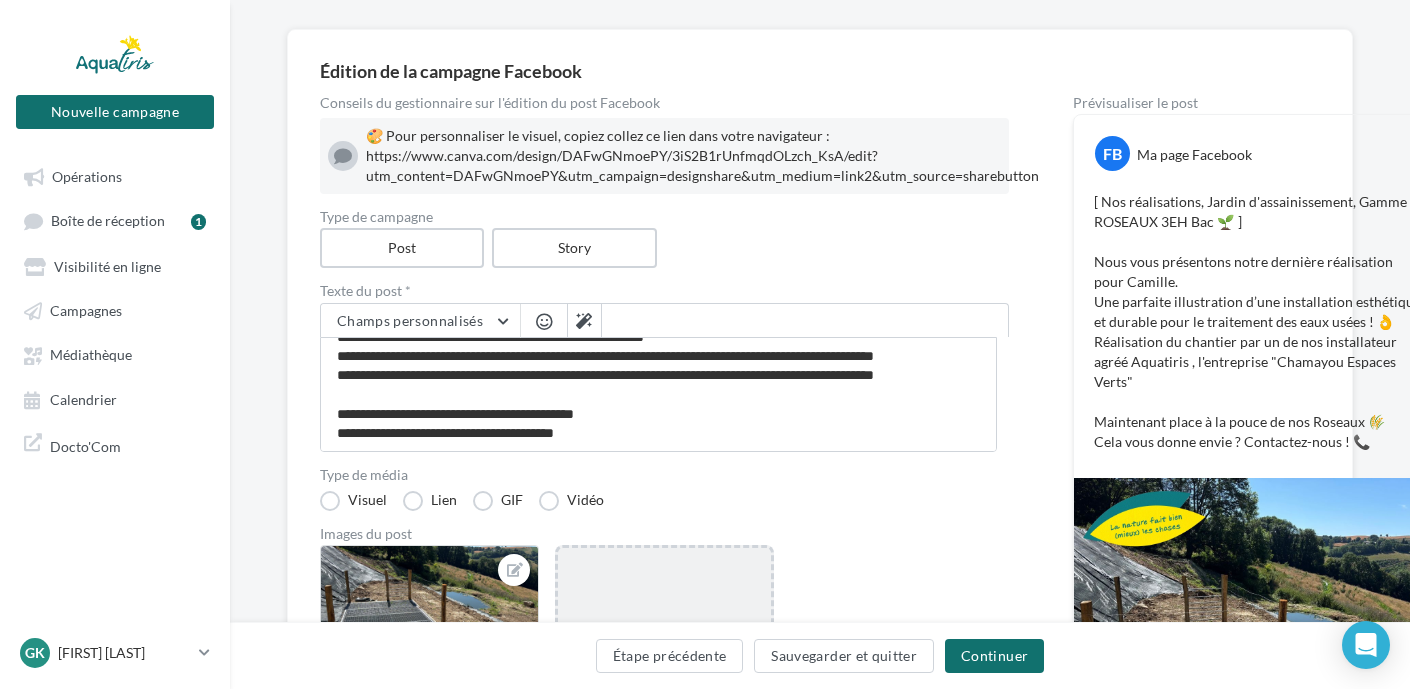 scroll, scrollTop: 58, scrollLeft: 0, axis: vertical 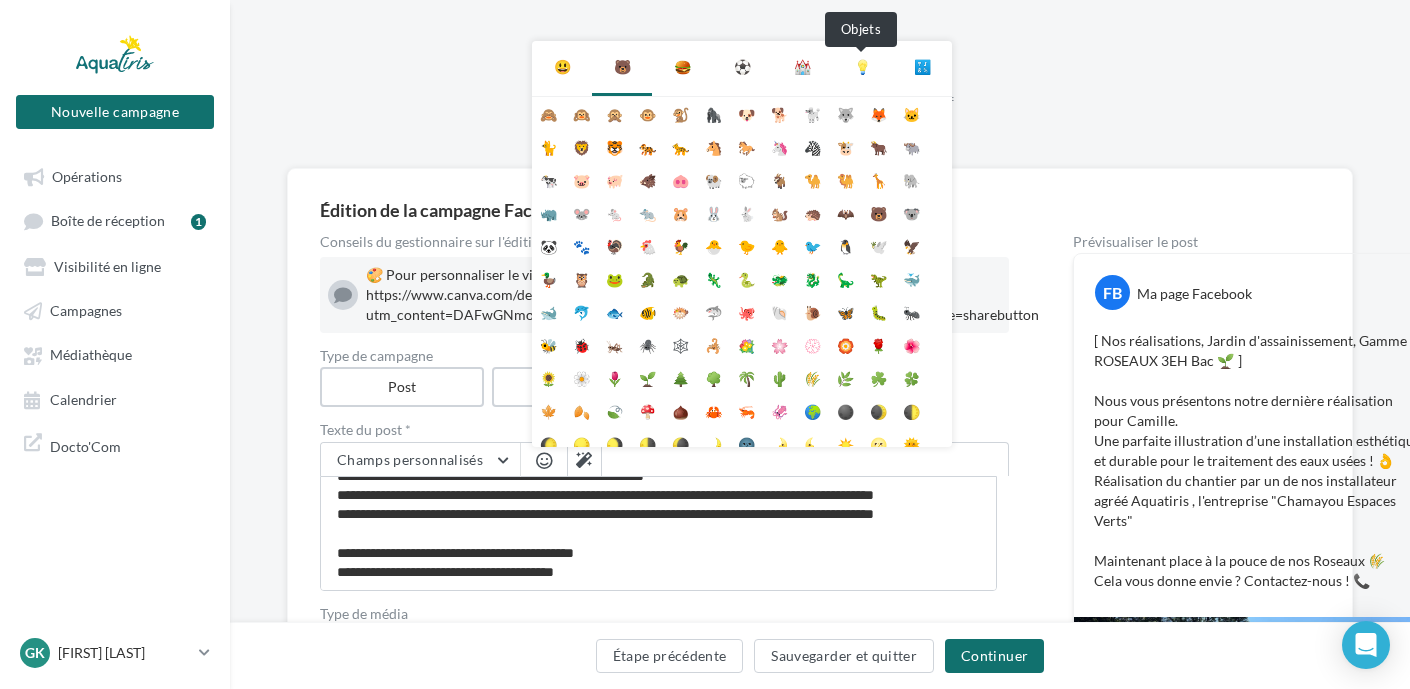 click on "💡" at bounding box center [862, 67] 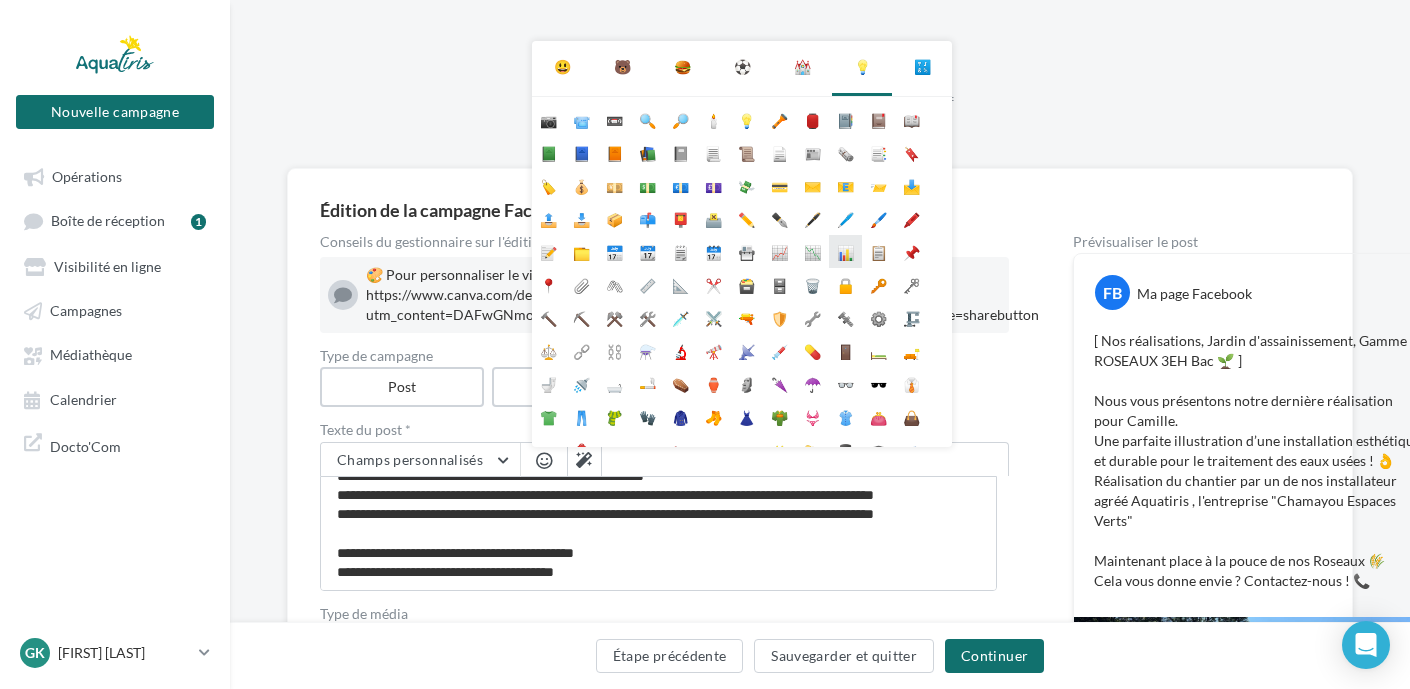 scroll, scrollTop: 178, scrollLeft: 0, axis: vertical 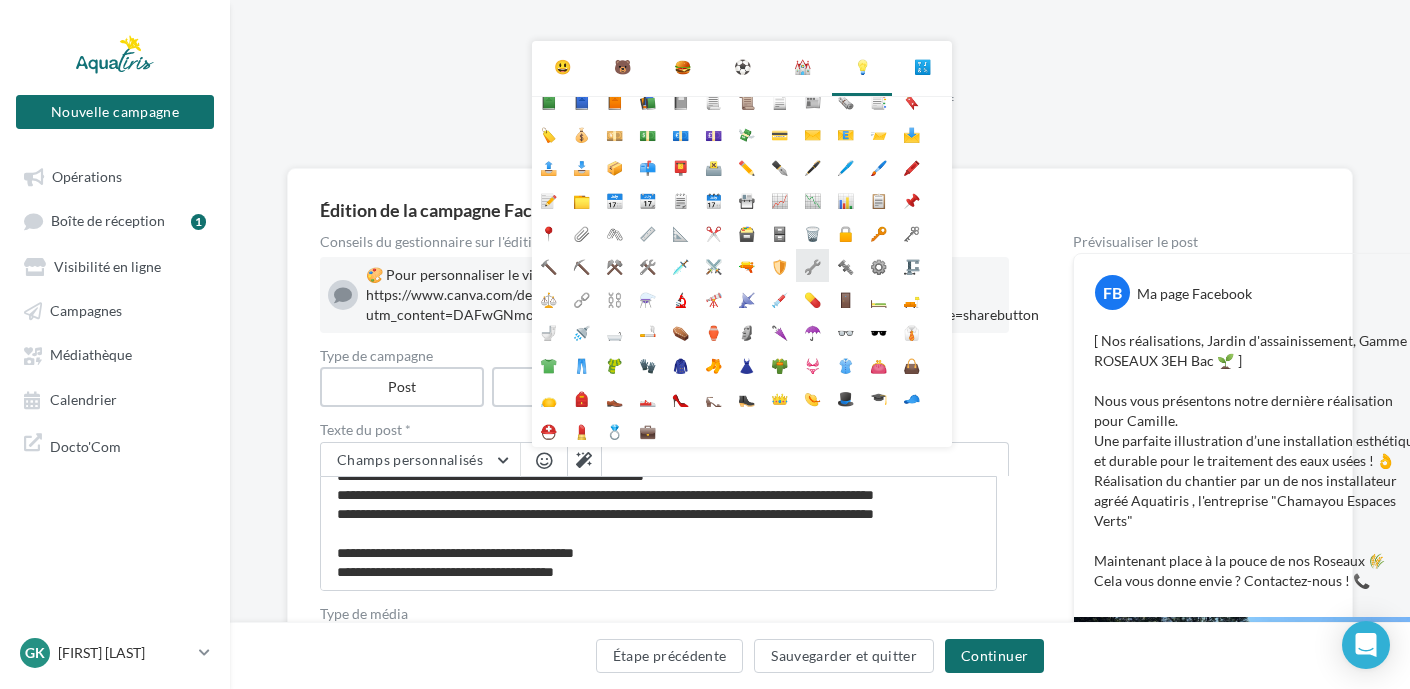click on "🔧" at bounding box center (812, 265) 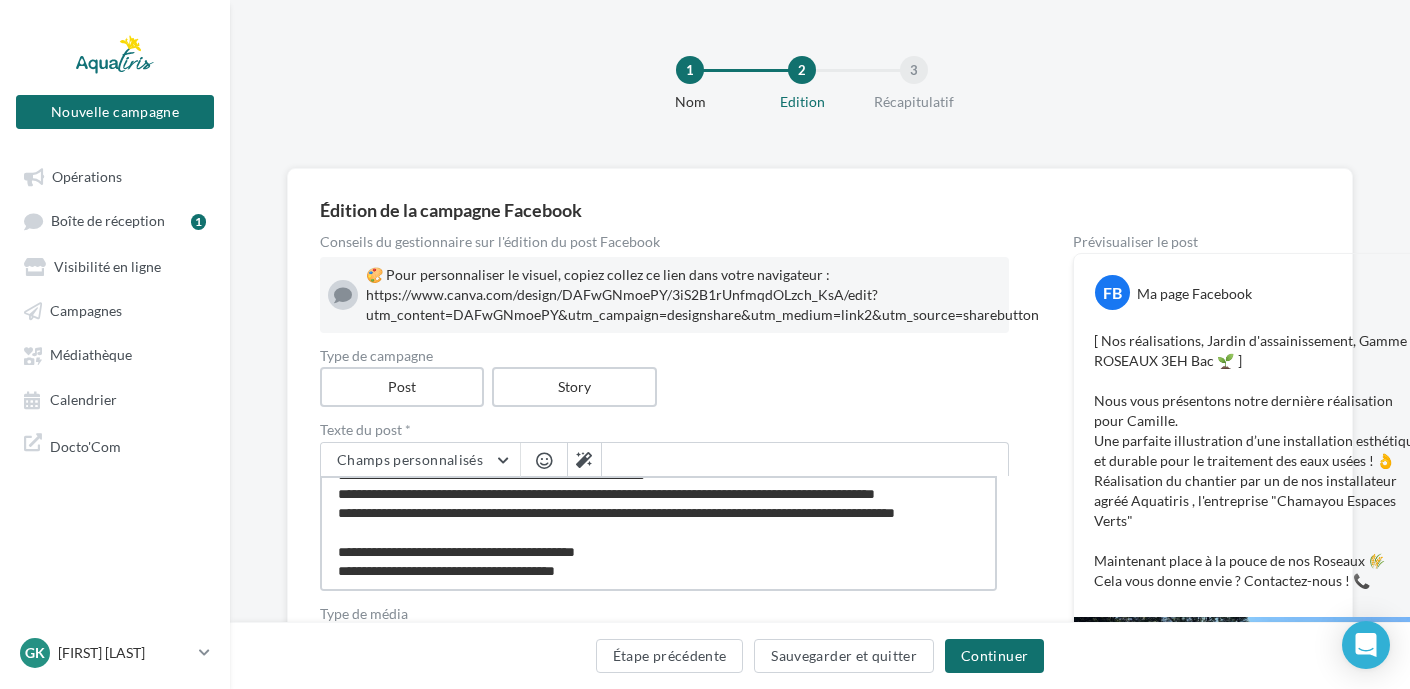 scroll, scrollTop: 78, scrollLeft: 0, axis: vertical 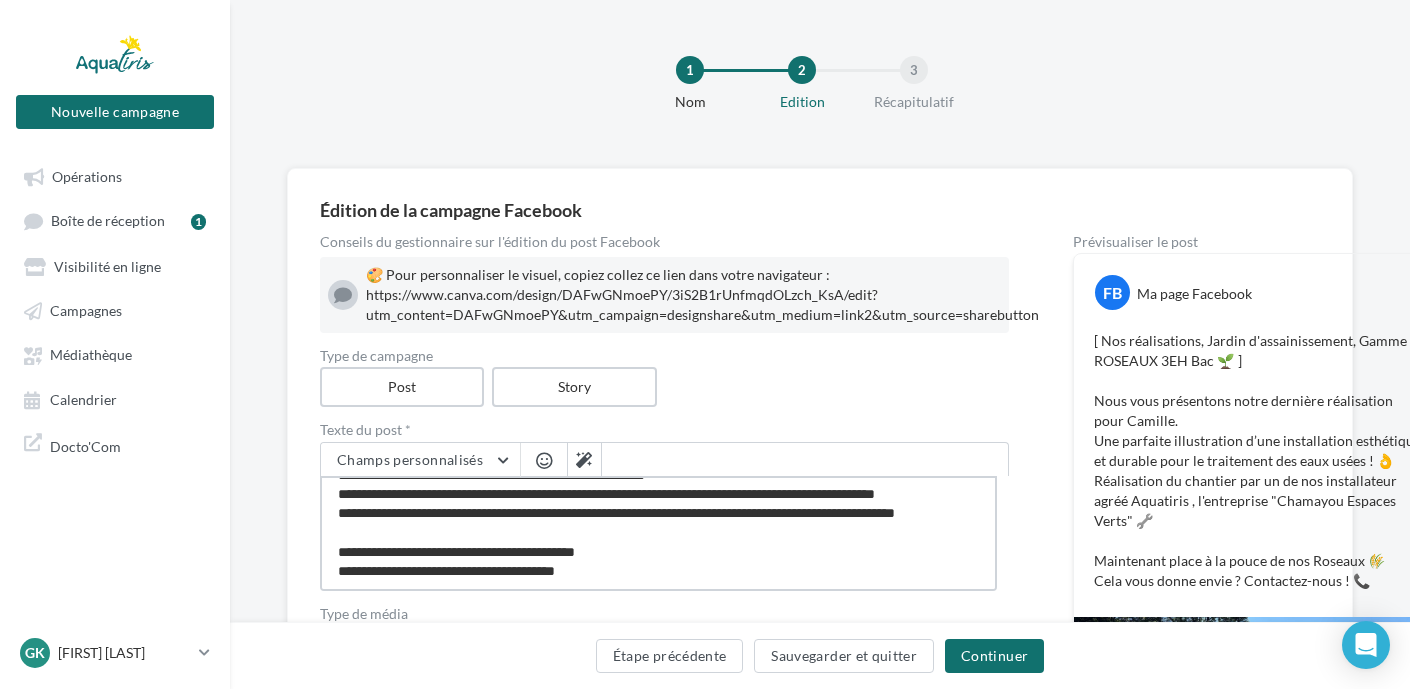click on "**********" at bounding box center (658, 533) 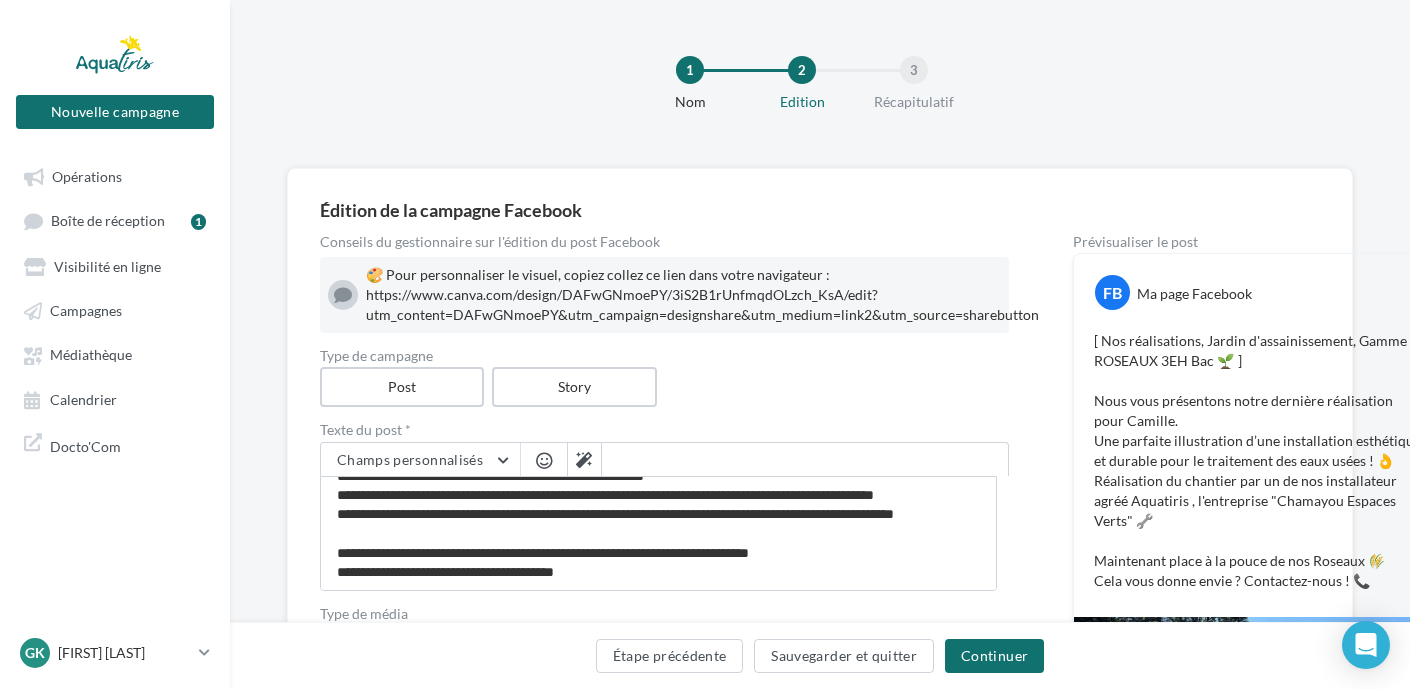 click at bounding box center [544, 460] 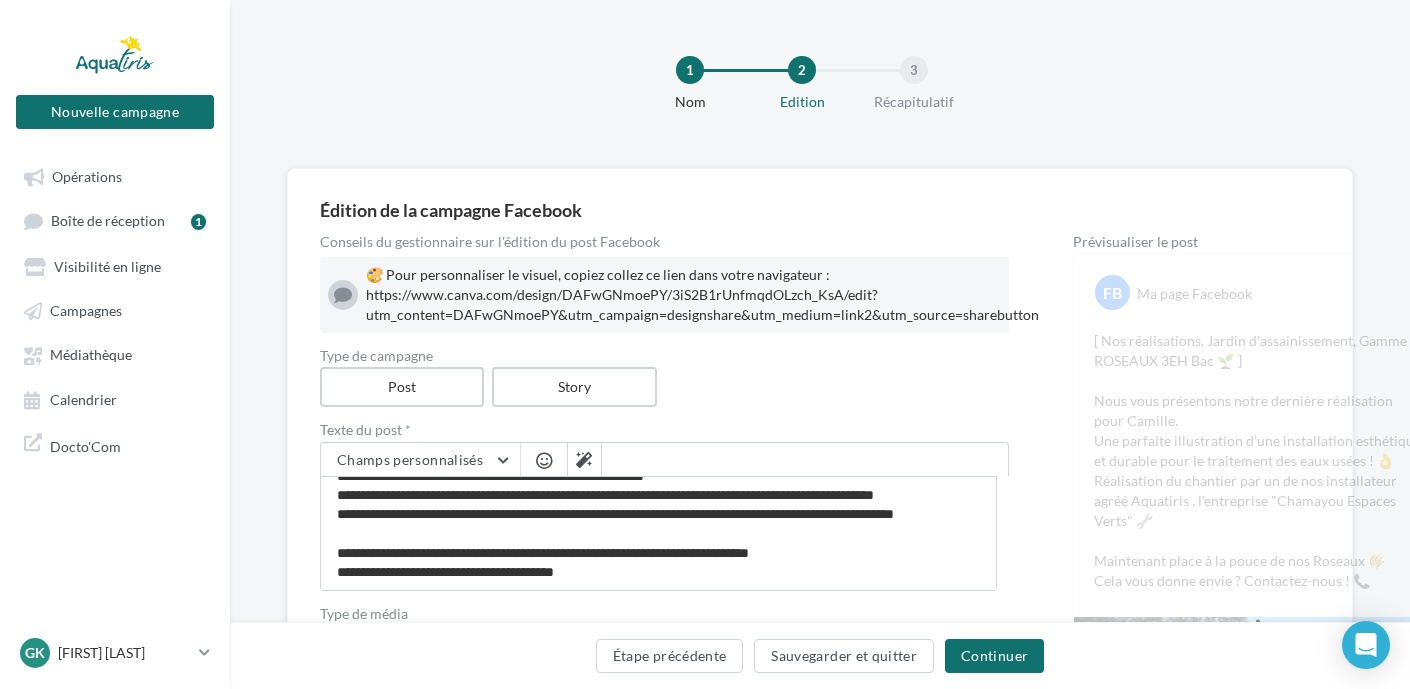 click at bounding box center [544, 460] 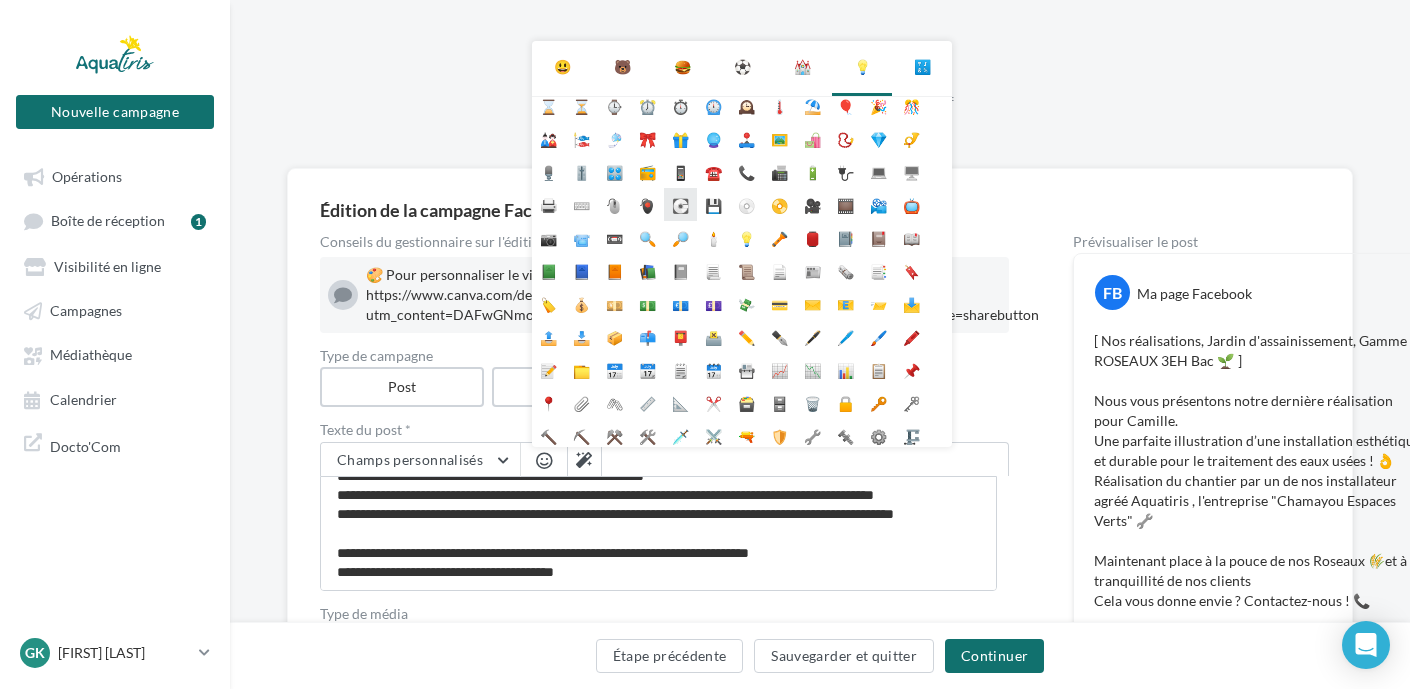 scroll, scrollTop: 0, scrollLeft: 0, axis: both 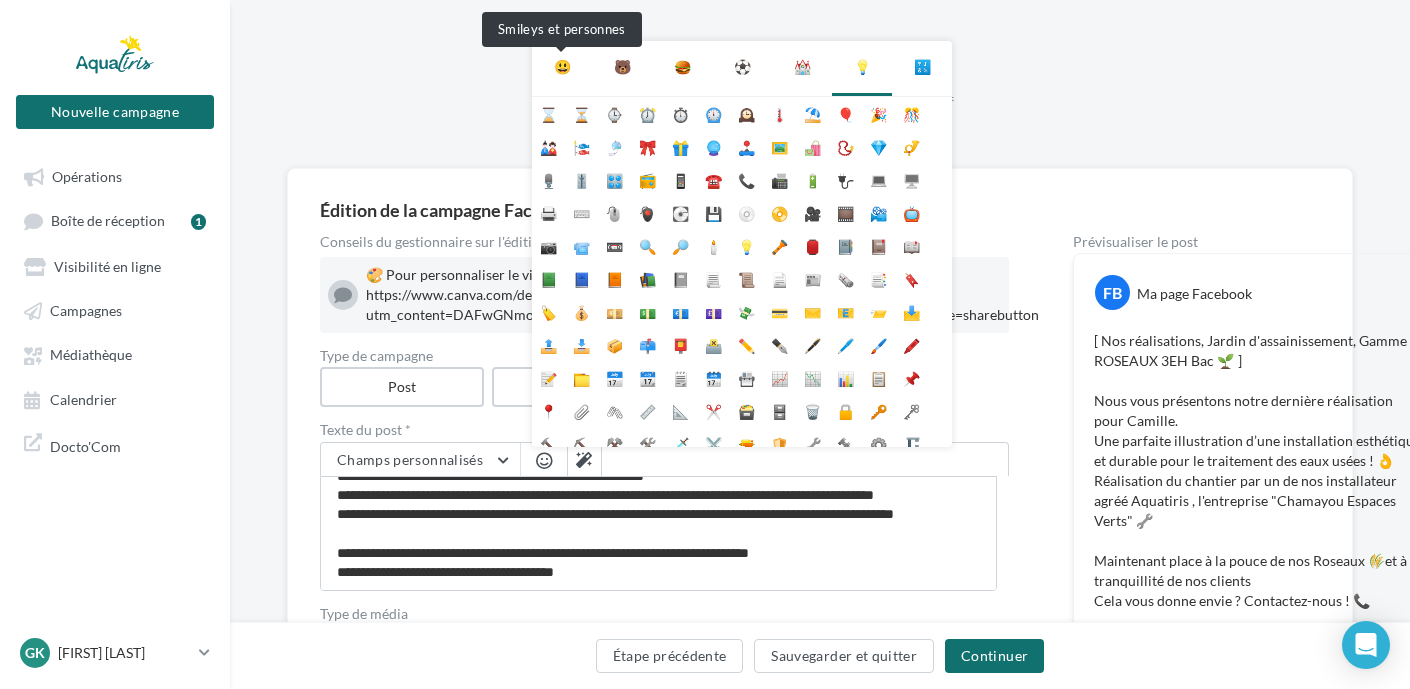 click on "😃" at bounding box center (562, 67) 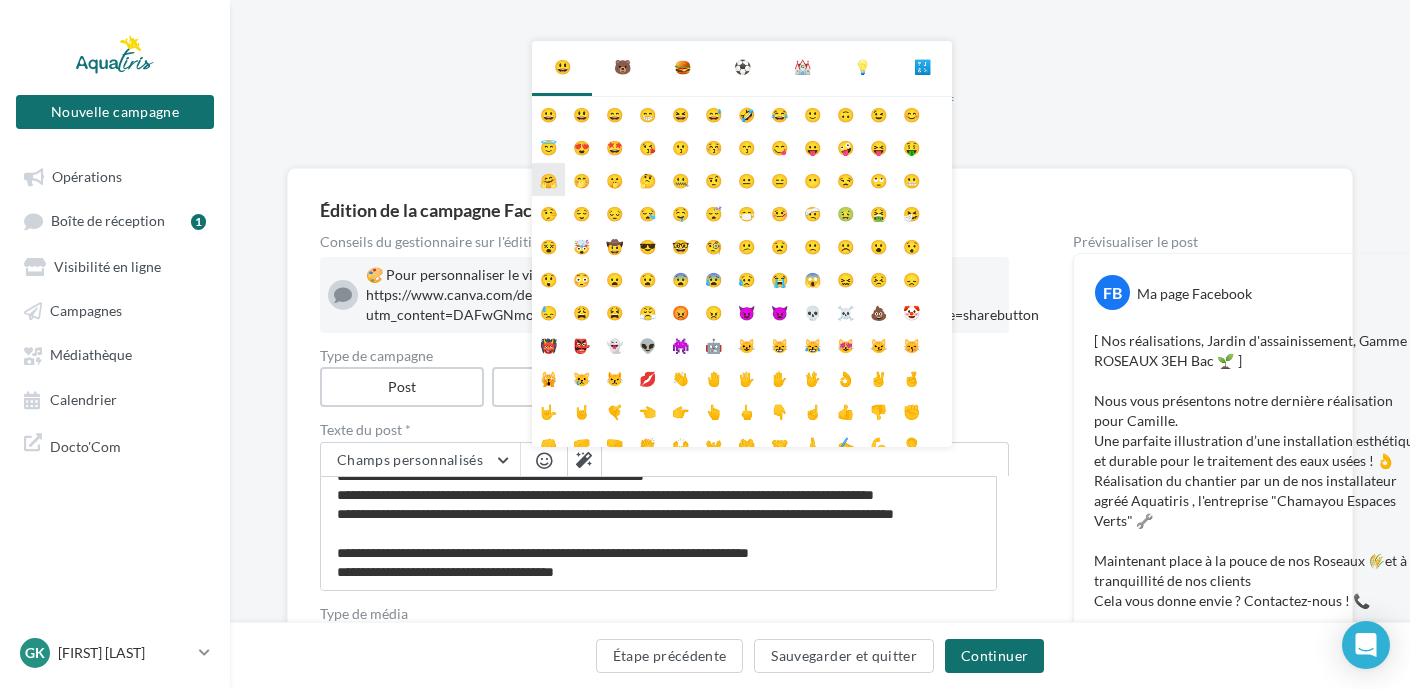 click on "🤗" at bounding box center [548, 179] 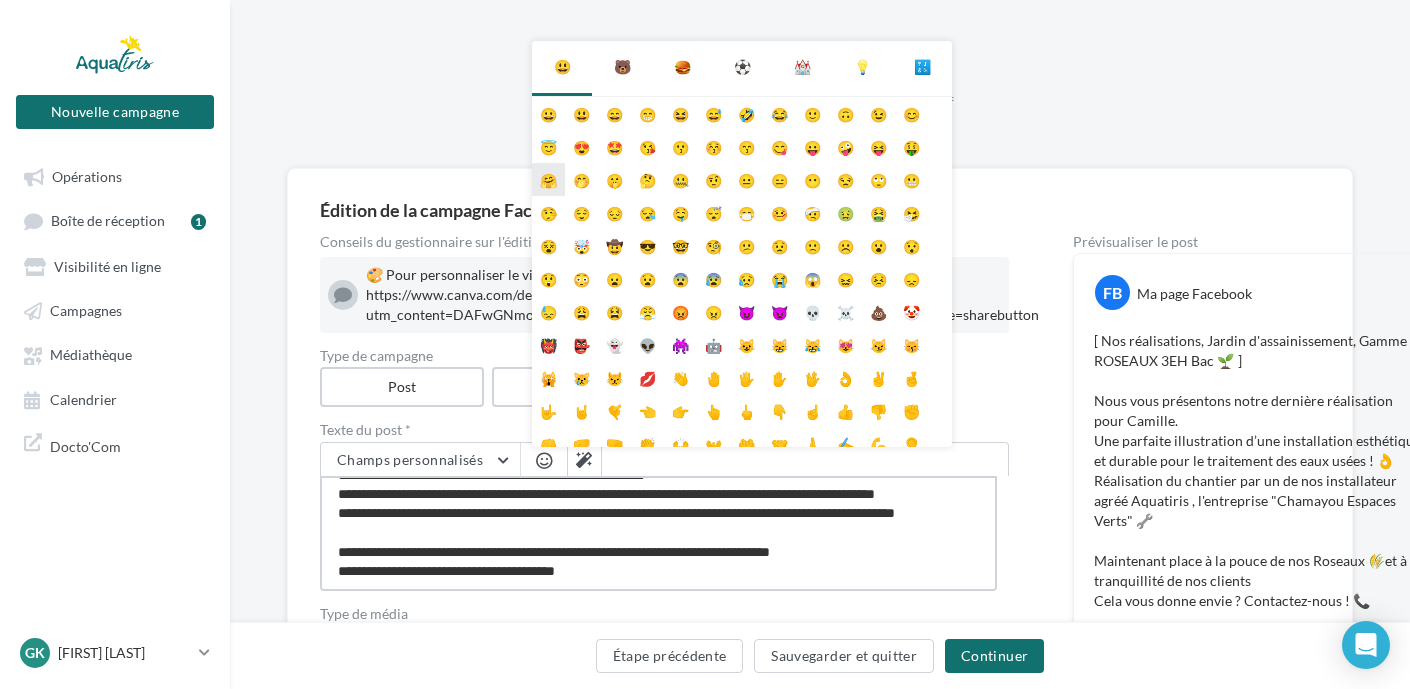 scroll, scrollTop: 78, scrollLeft: 0, axis: vertical 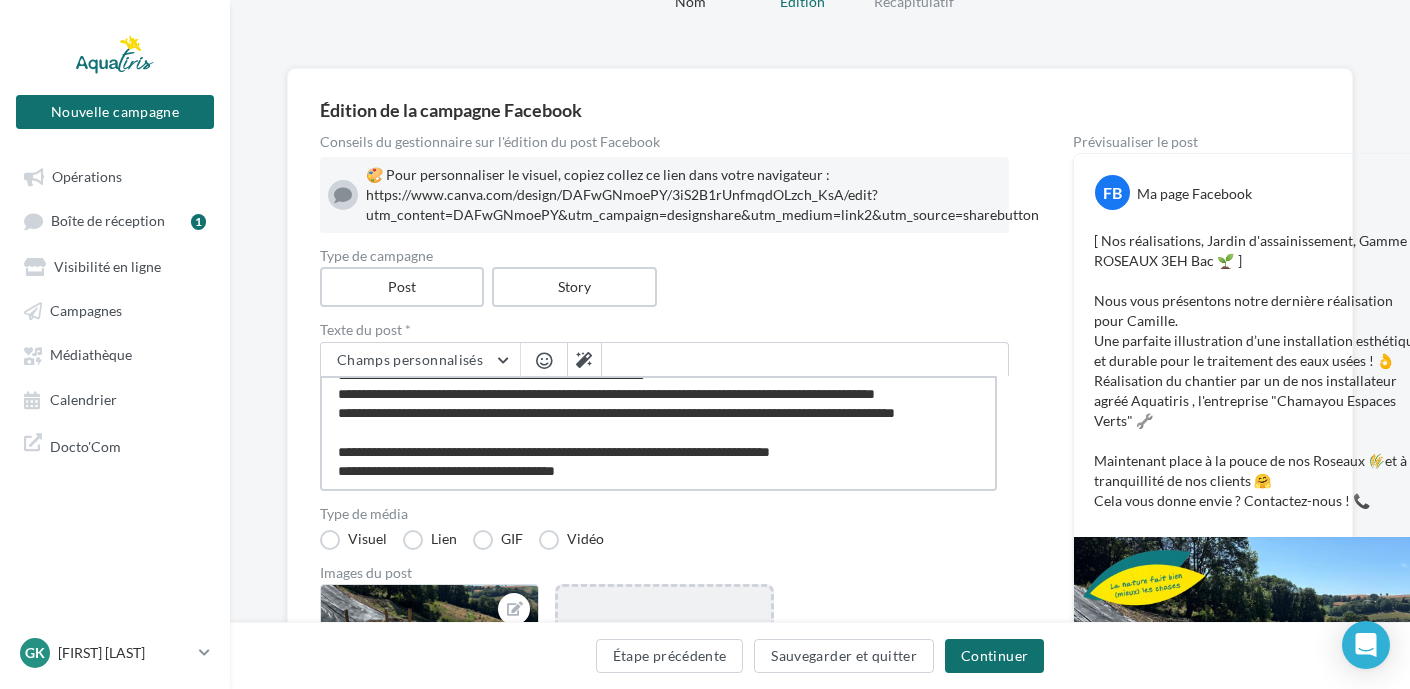 click on "**********" at bounding box center (658, 433) 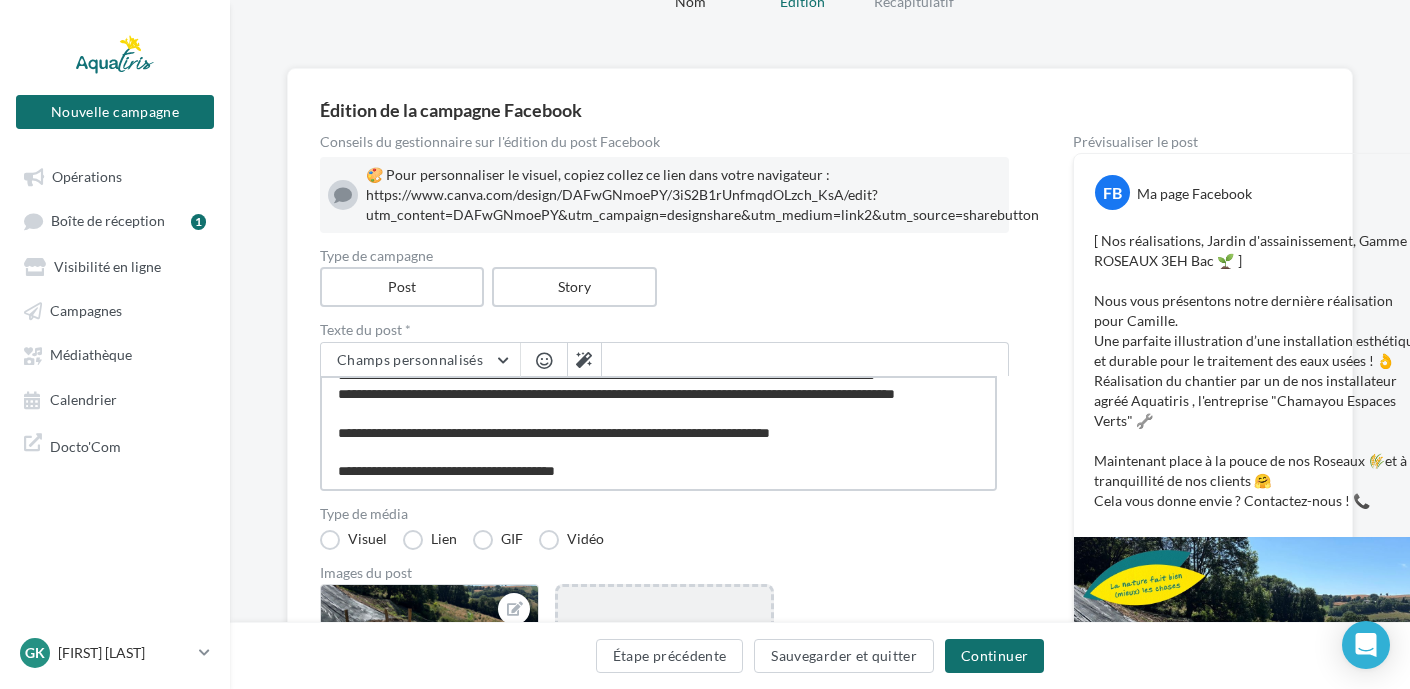 scroll, scrollTop: 97, scrollLeft: 0, axis: vertical 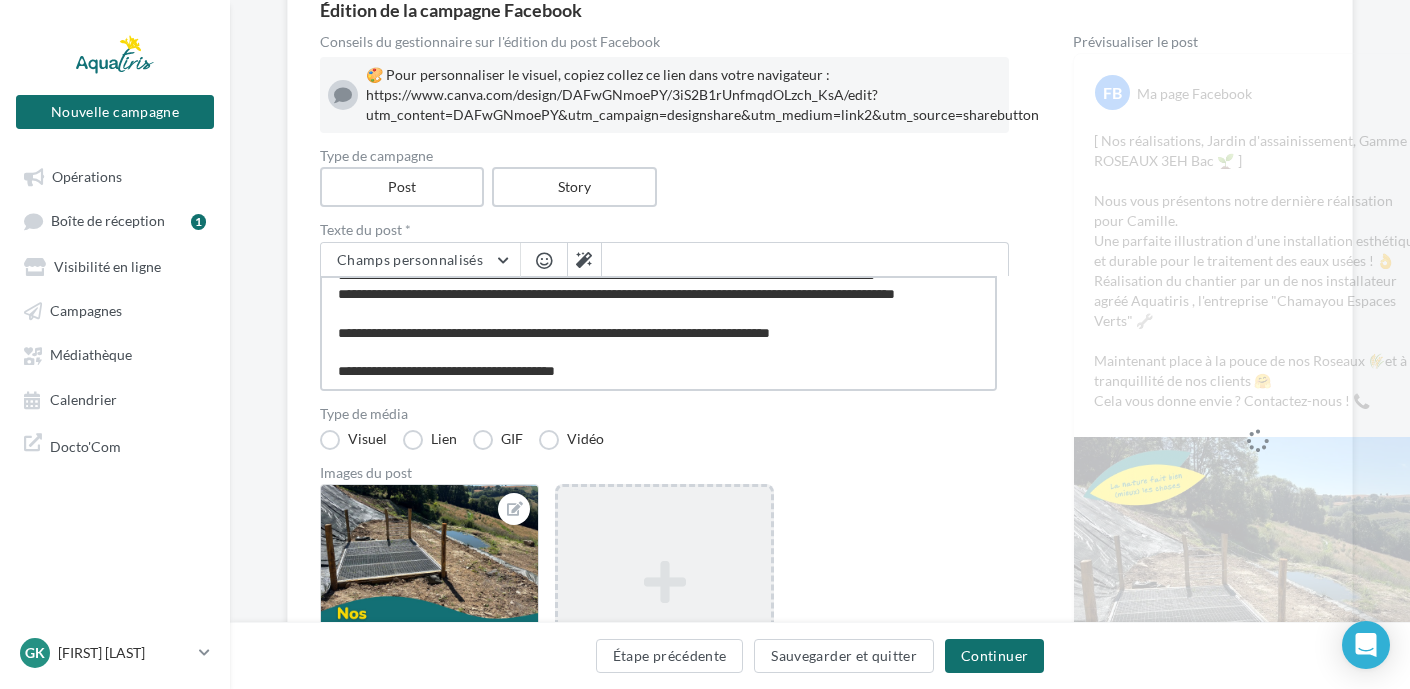 click on "**********" at bounding box center (658, 333) 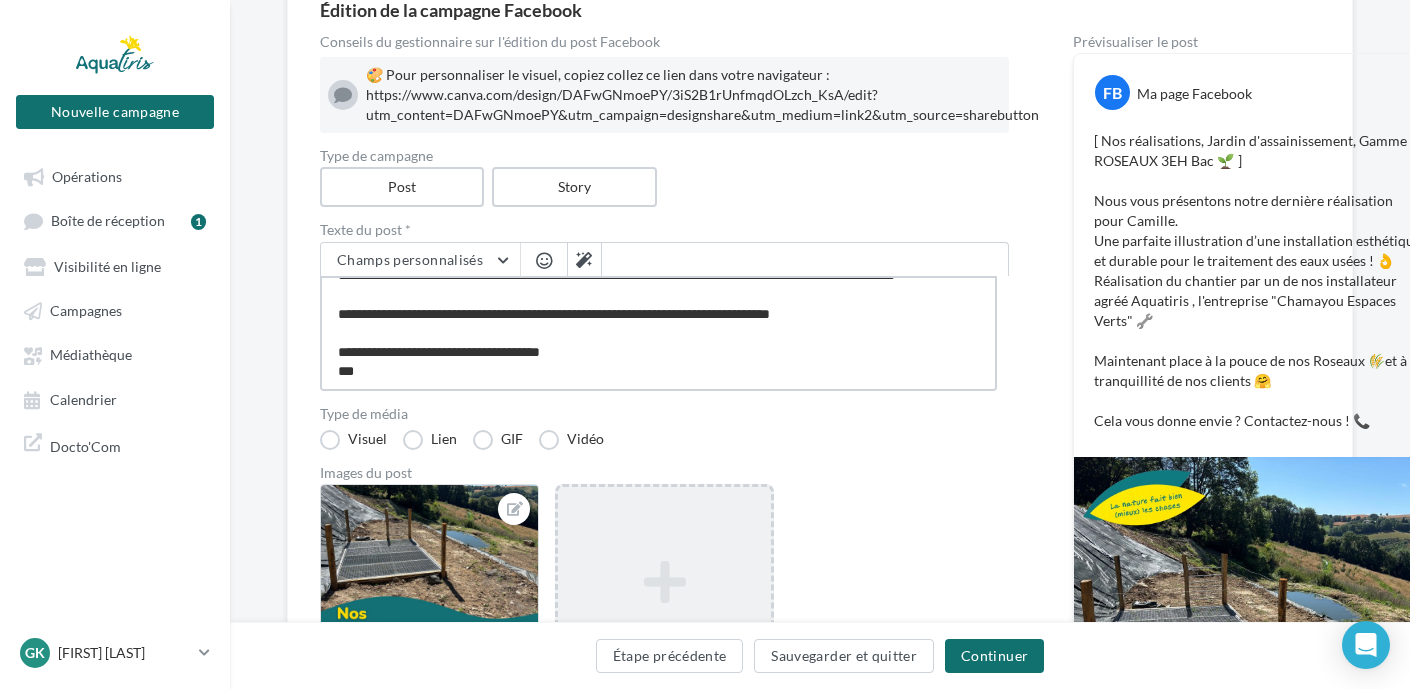 scroll, scrollTop: 107, scrollLeft: 0, axis: vertical 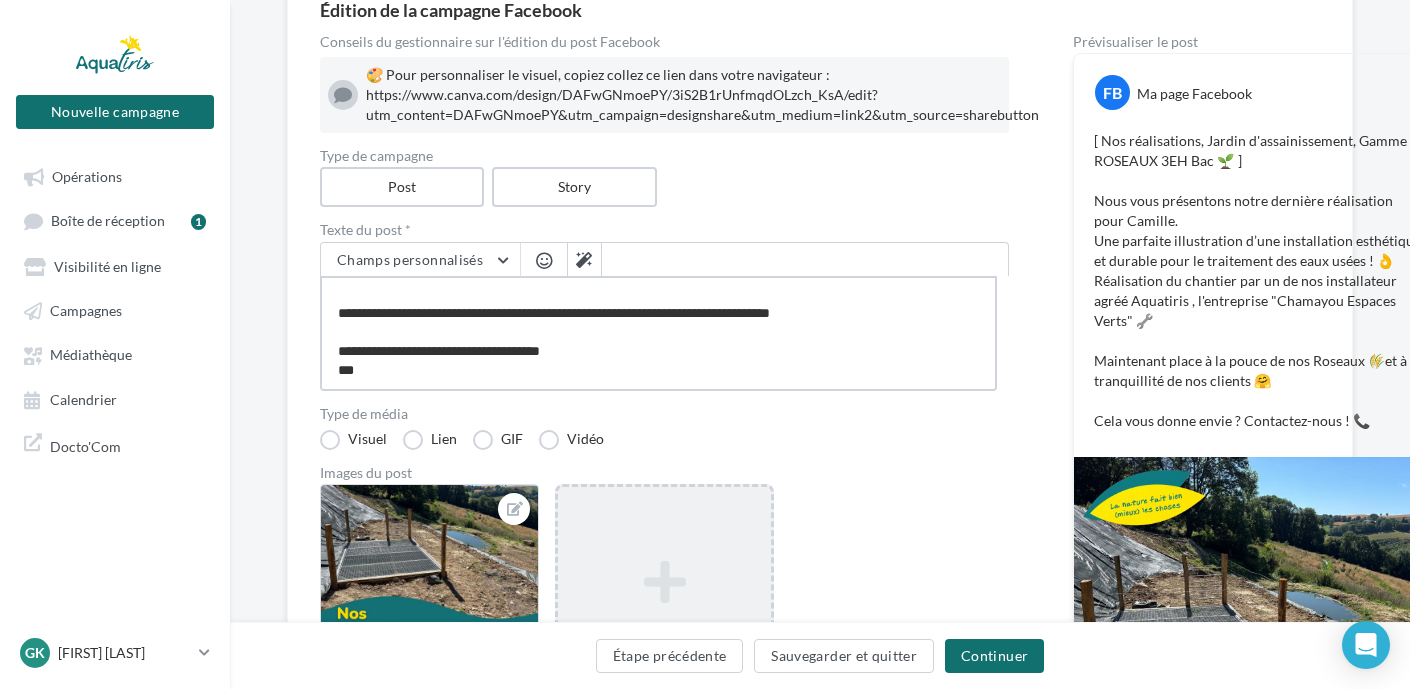 click on "**********" at bounding box center [658, 333] 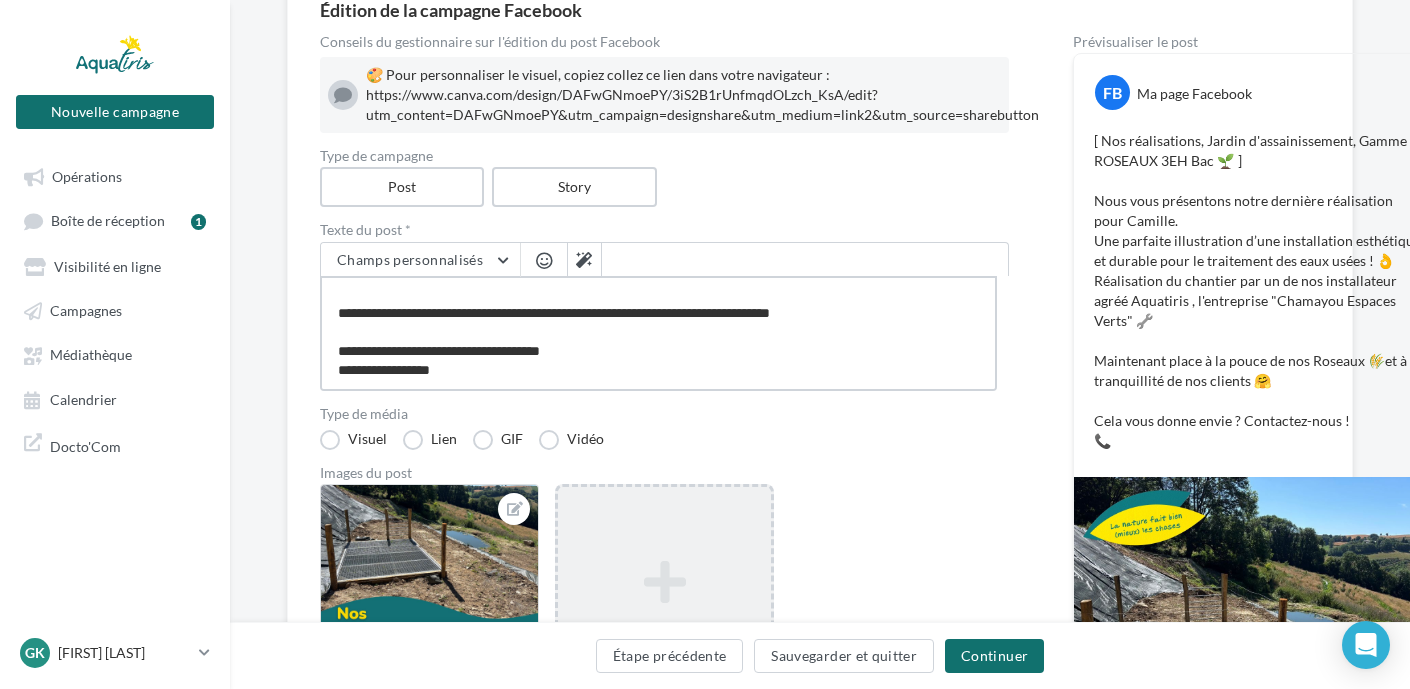 scroll, scrollTop: 127, scrollLeft: 0, axis: vertical 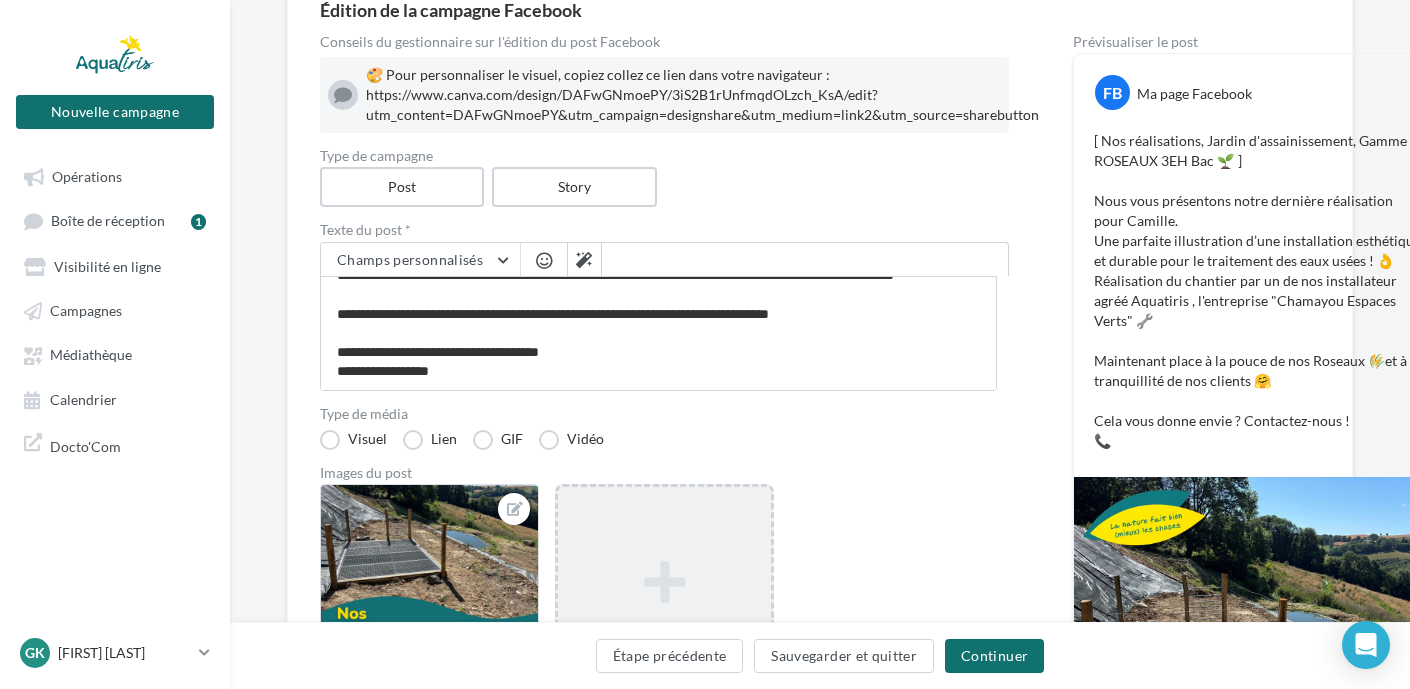 click at bounding box center (544, 260) 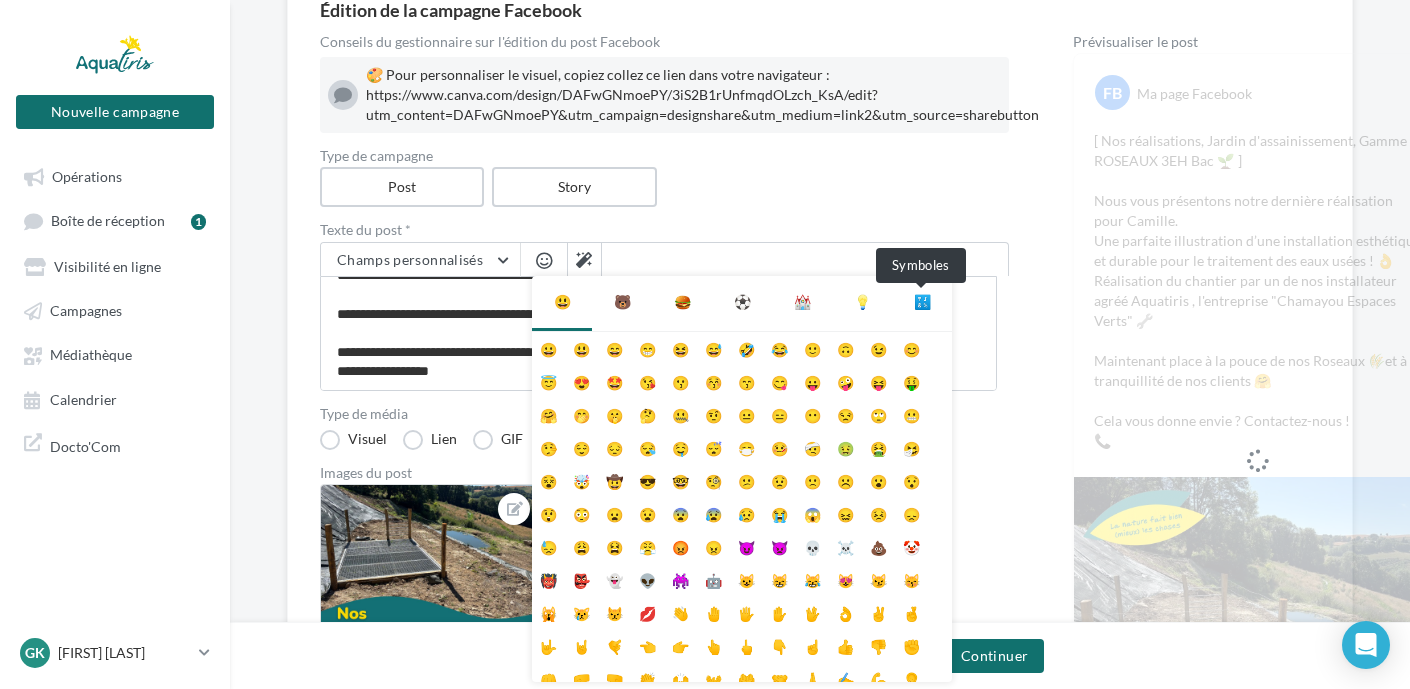 click on "🔣" at bounding box center [922, 302] 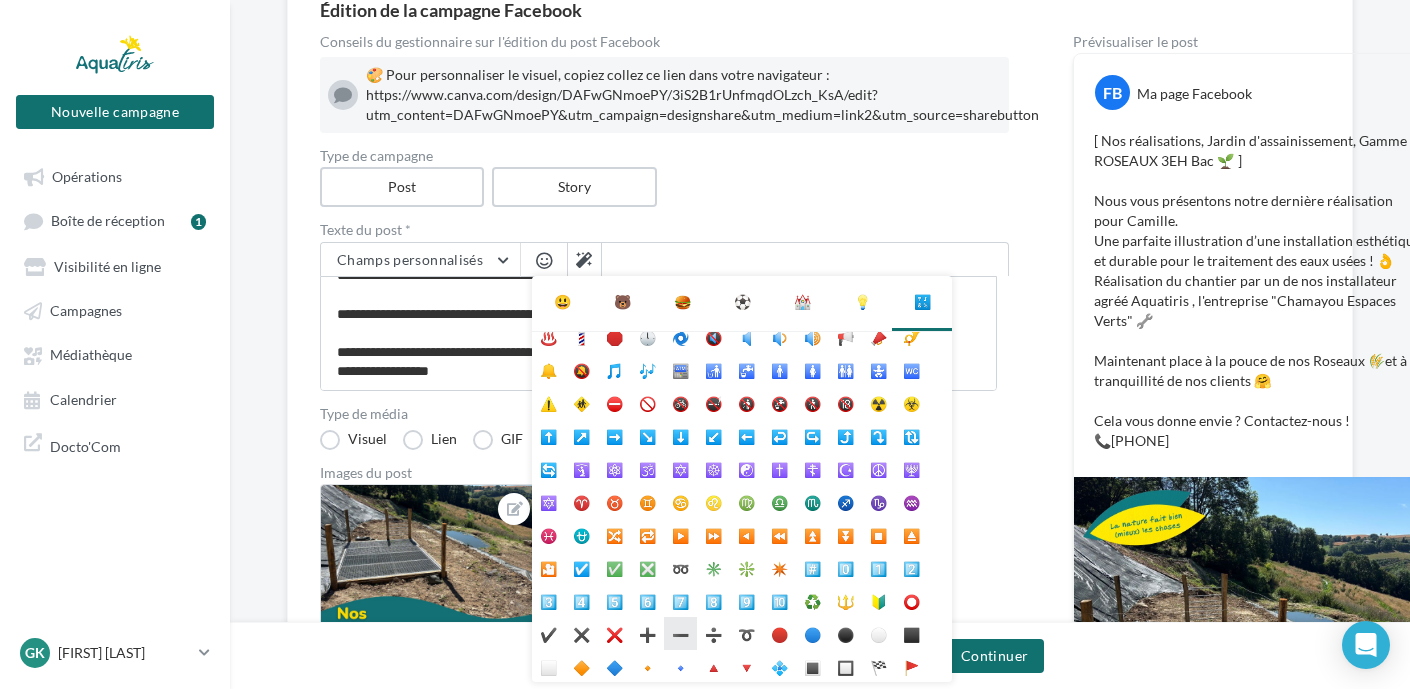 scroll, scrollTop: 0, scrollLeft: 0, axis: both 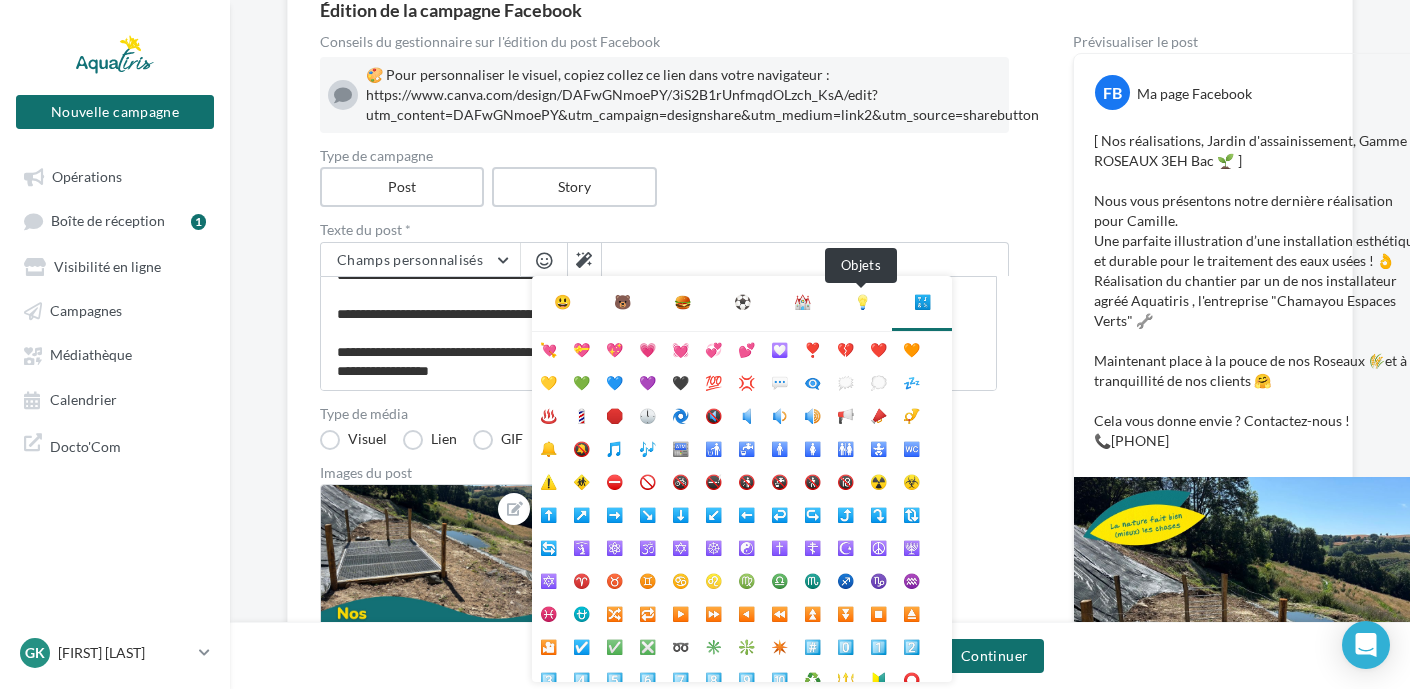 click on "💡" at bounding box center (862, 302) 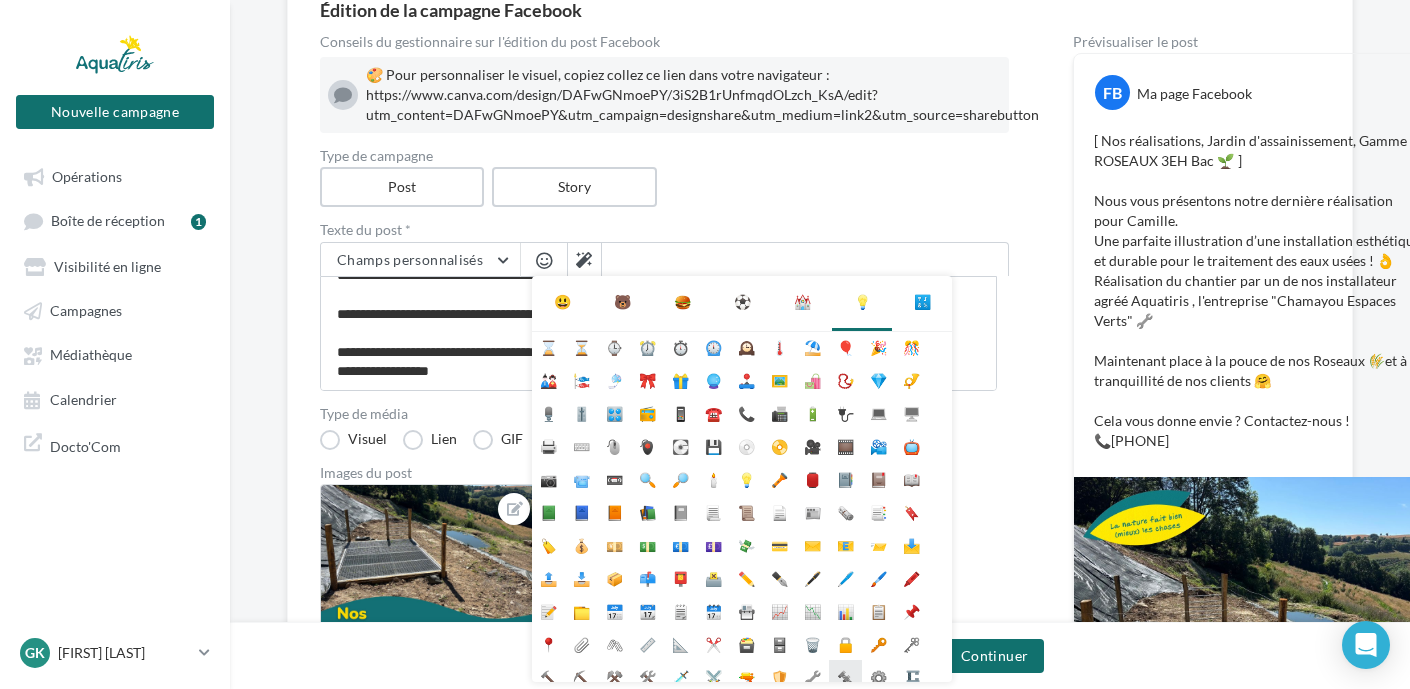 scroll, scrollTop: 0, scrollLeft: 0, axis: both 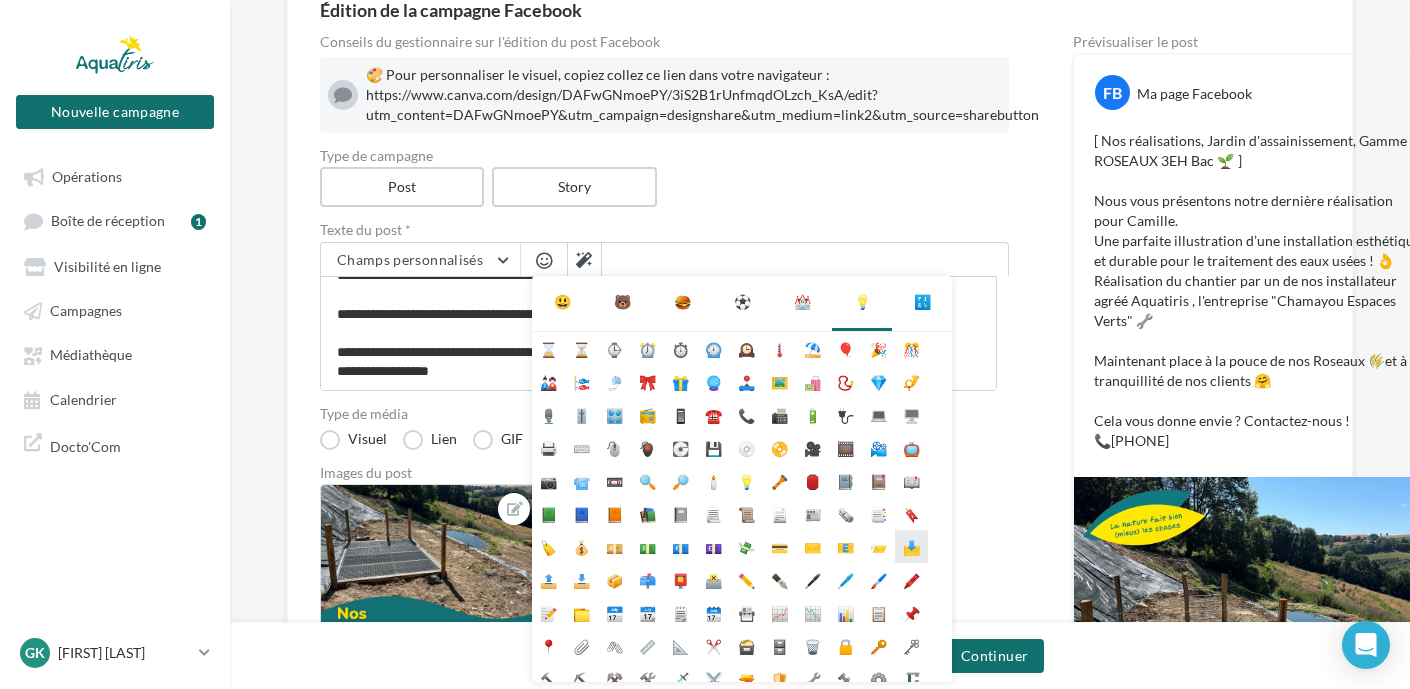 click on "📩" at bounding box center (911, 546) 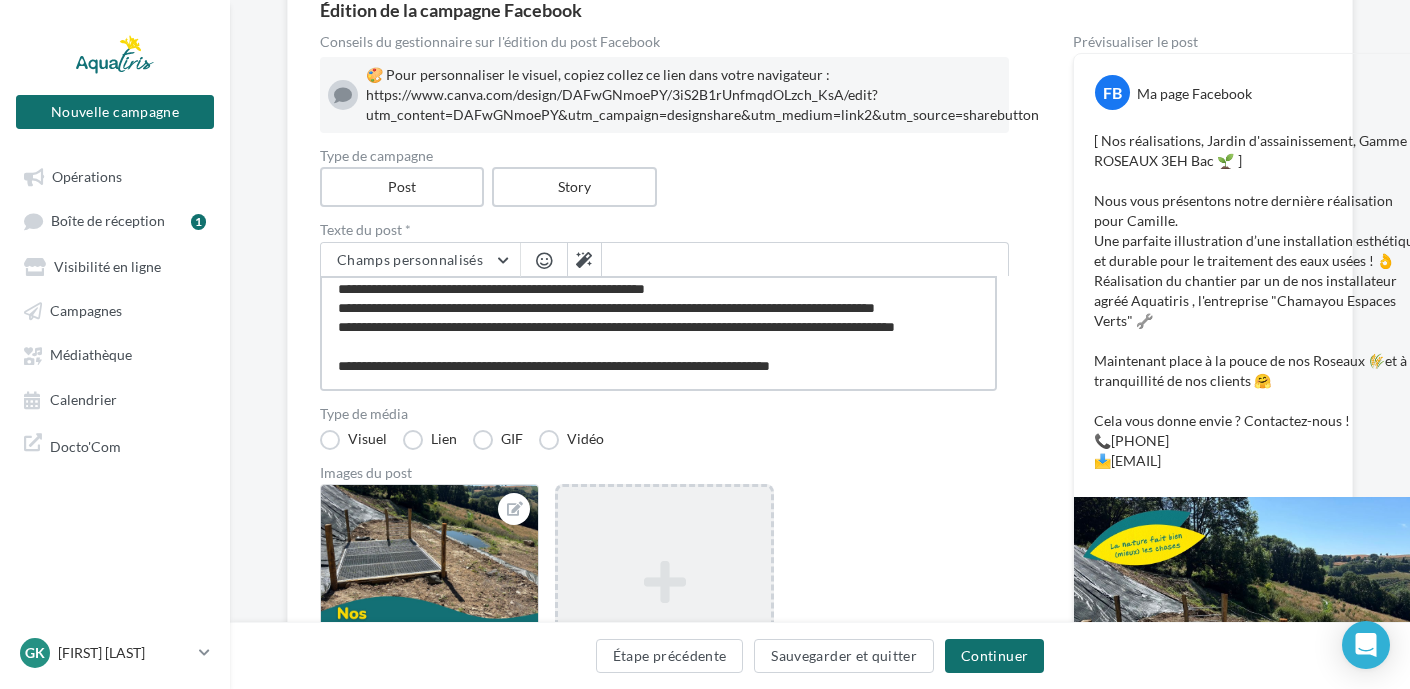 scroll, scrollTop: 100, scrollLeft: 0, axis: vertical 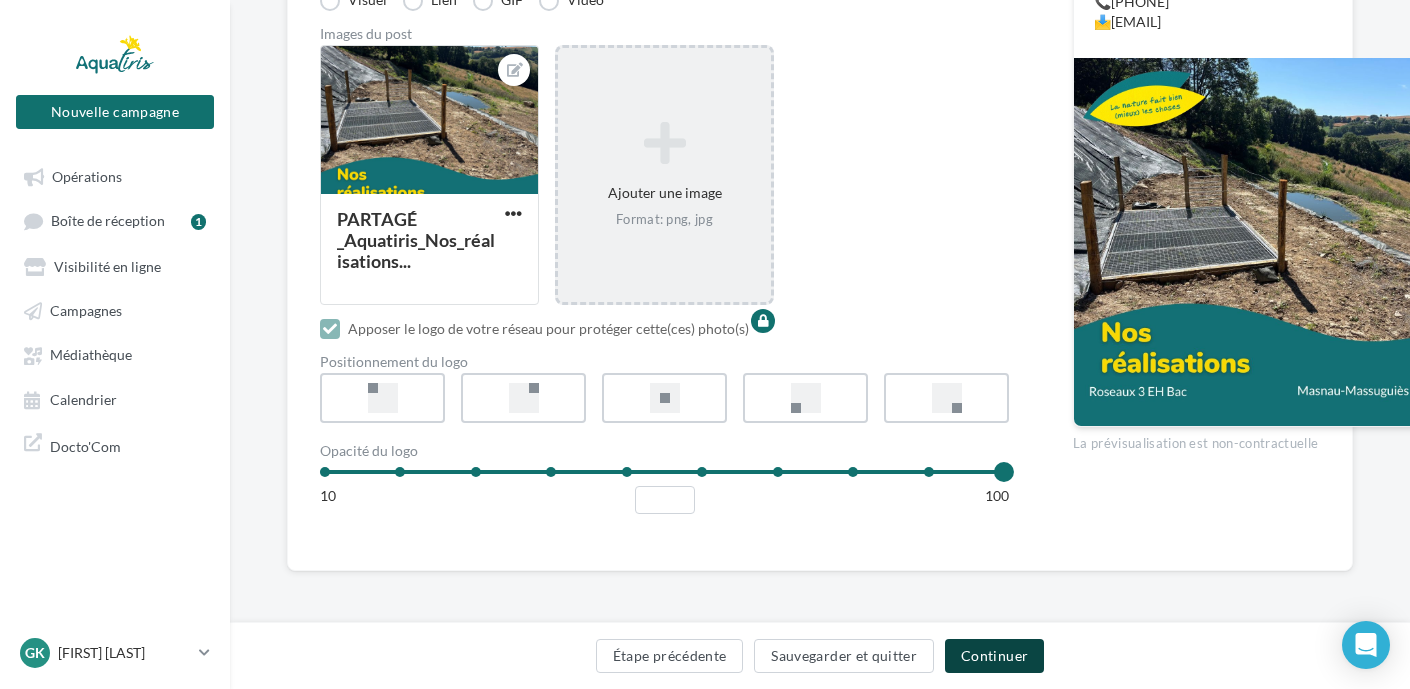 click on "Continuer" at bounding box center (994, 656) 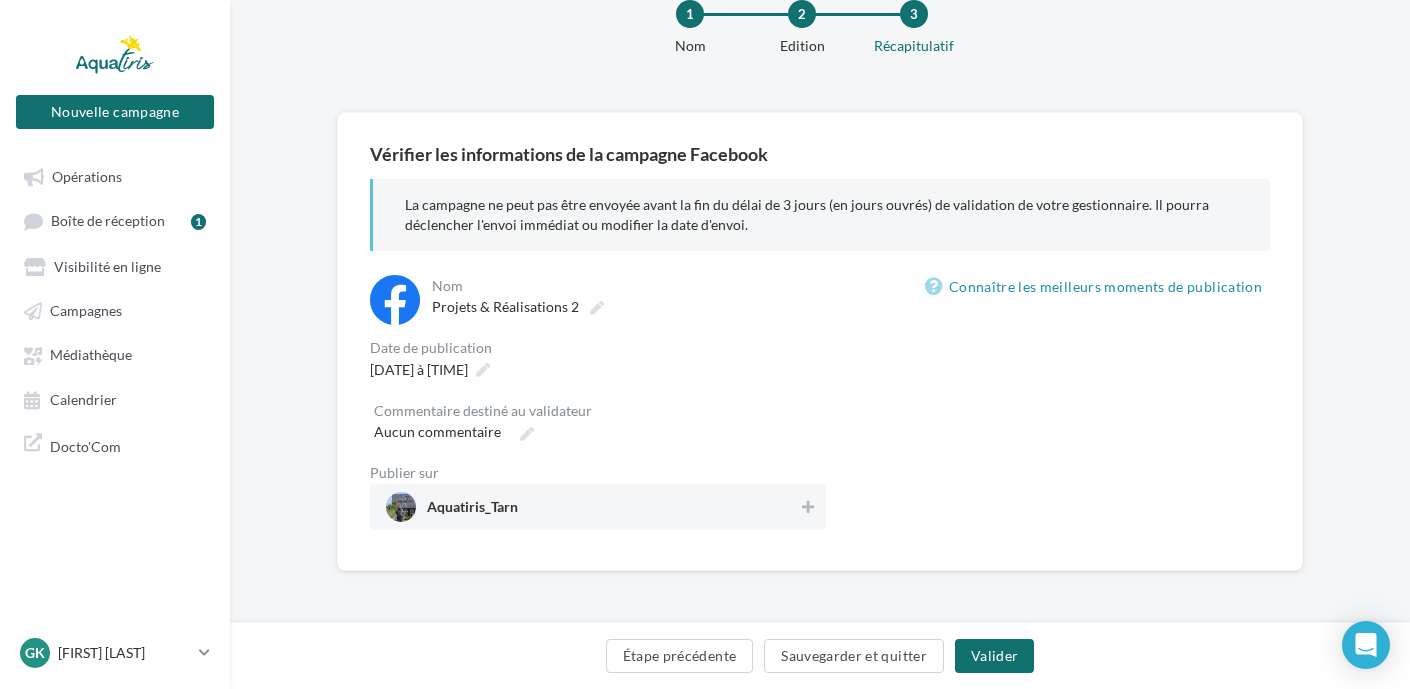 scroll, scrollTop: 221, scrollLeft: 0, axis: vertical 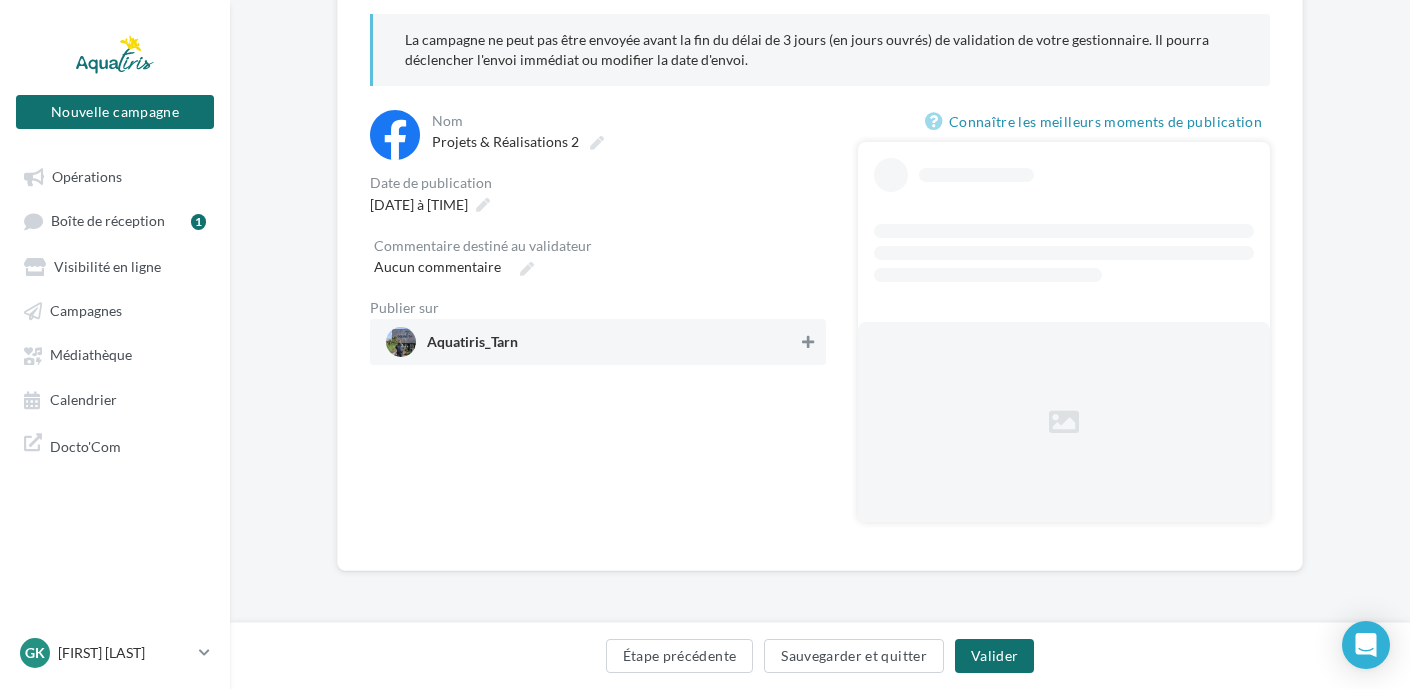 click at bounding box center [808, 342] 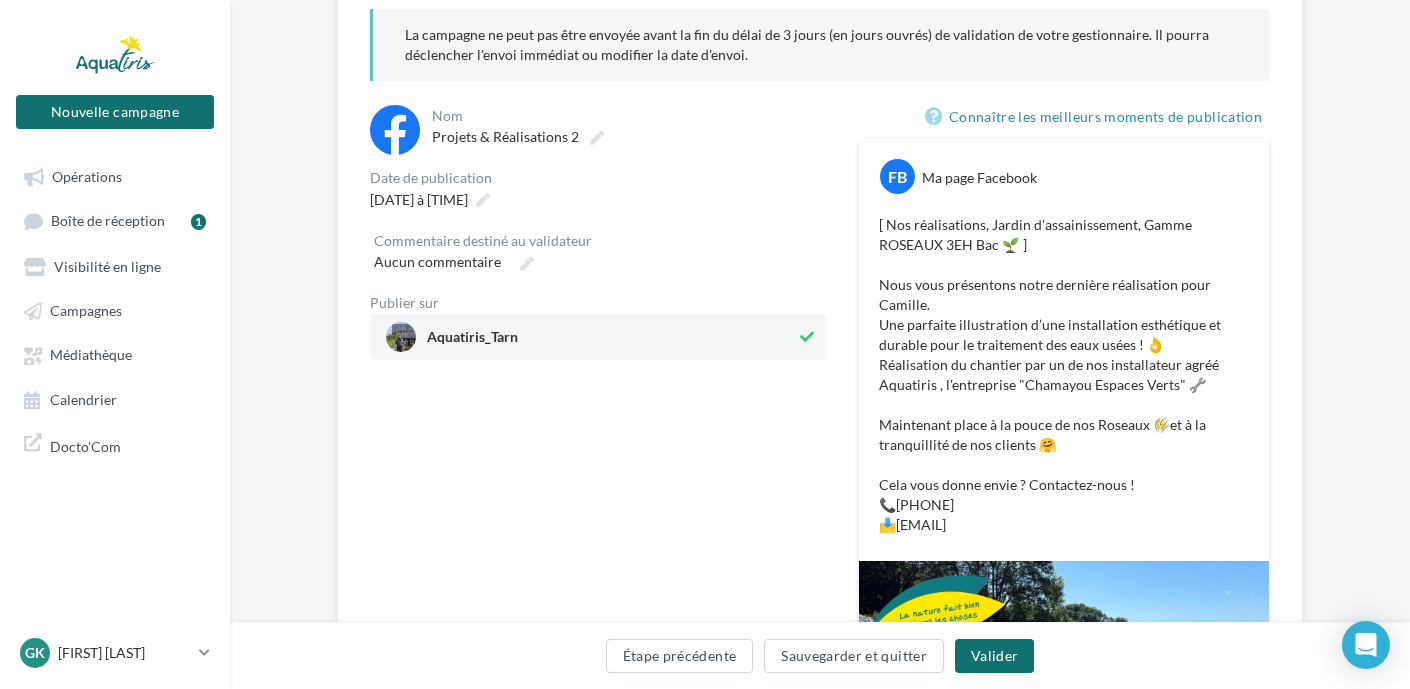 scroll, scrollTop: 221, scrollLeft: 0, axis: vertical 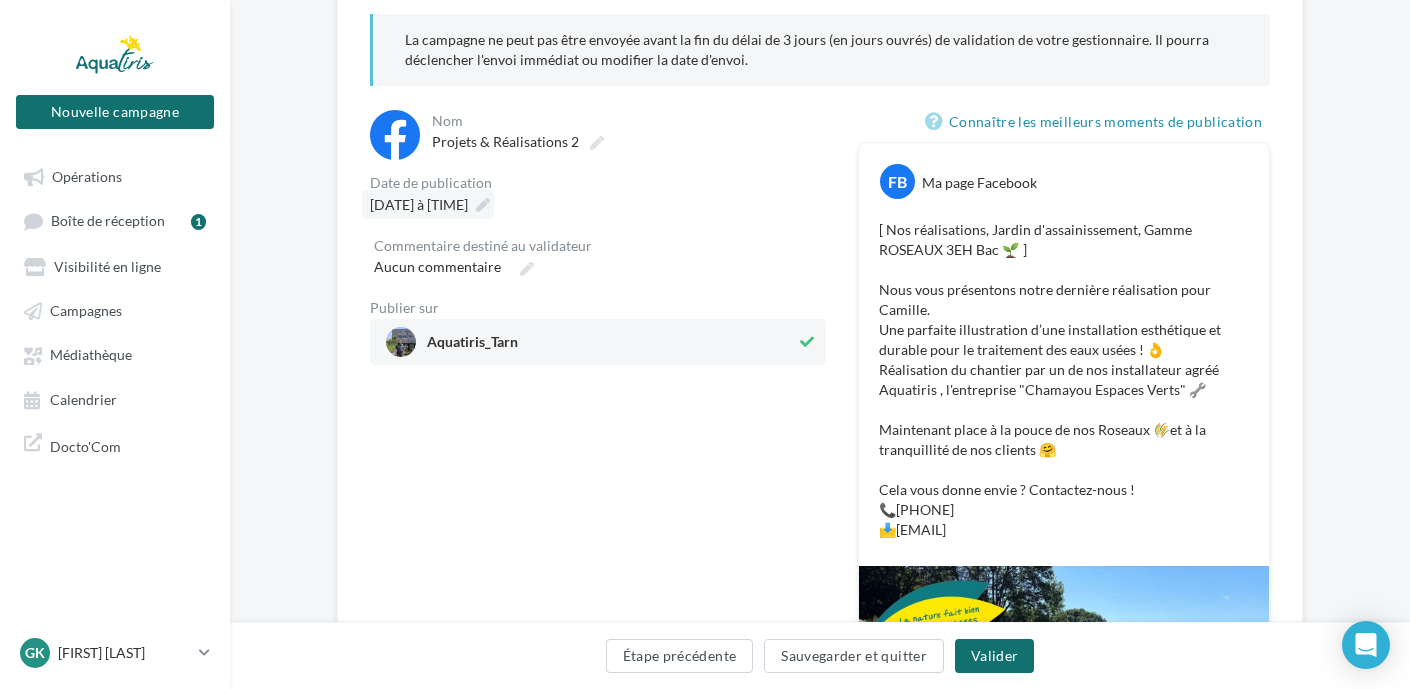 click on "17/07/2025 à 00:10" at bounding box center (419, 204) 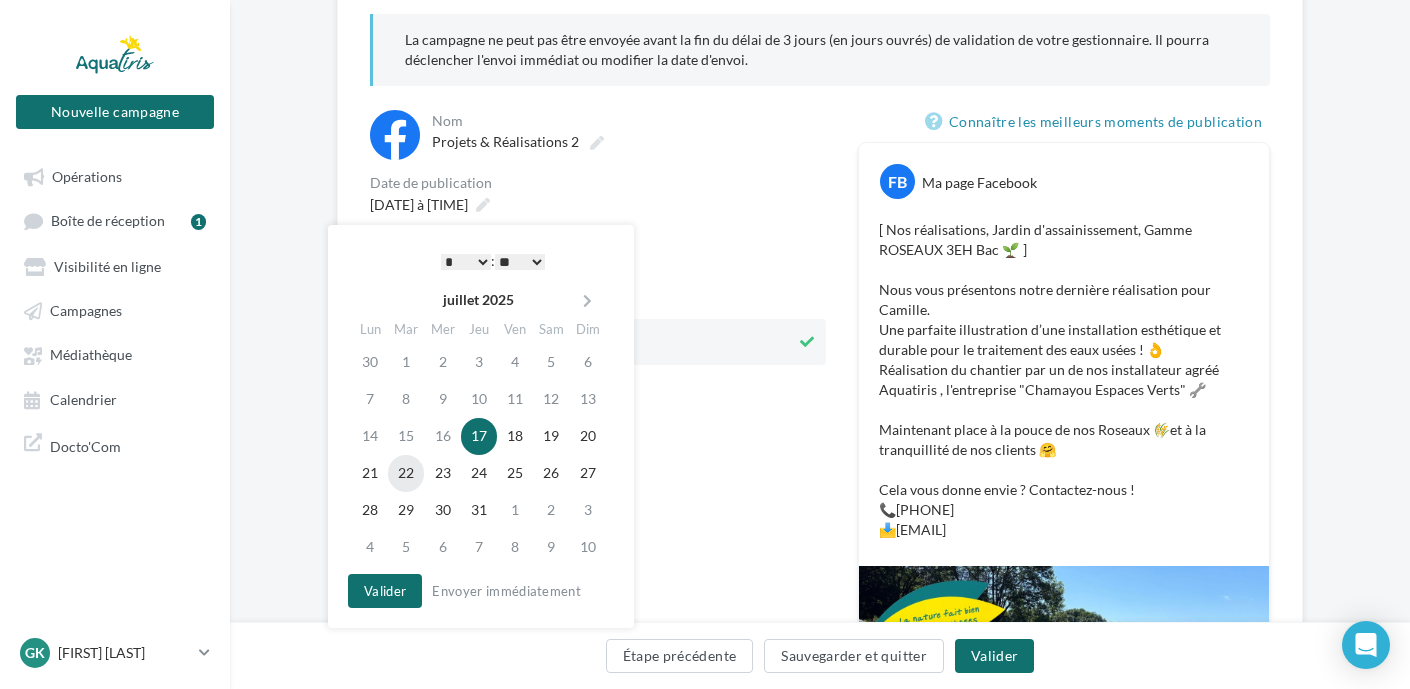 click on "22" at bounding box center (406, 473) 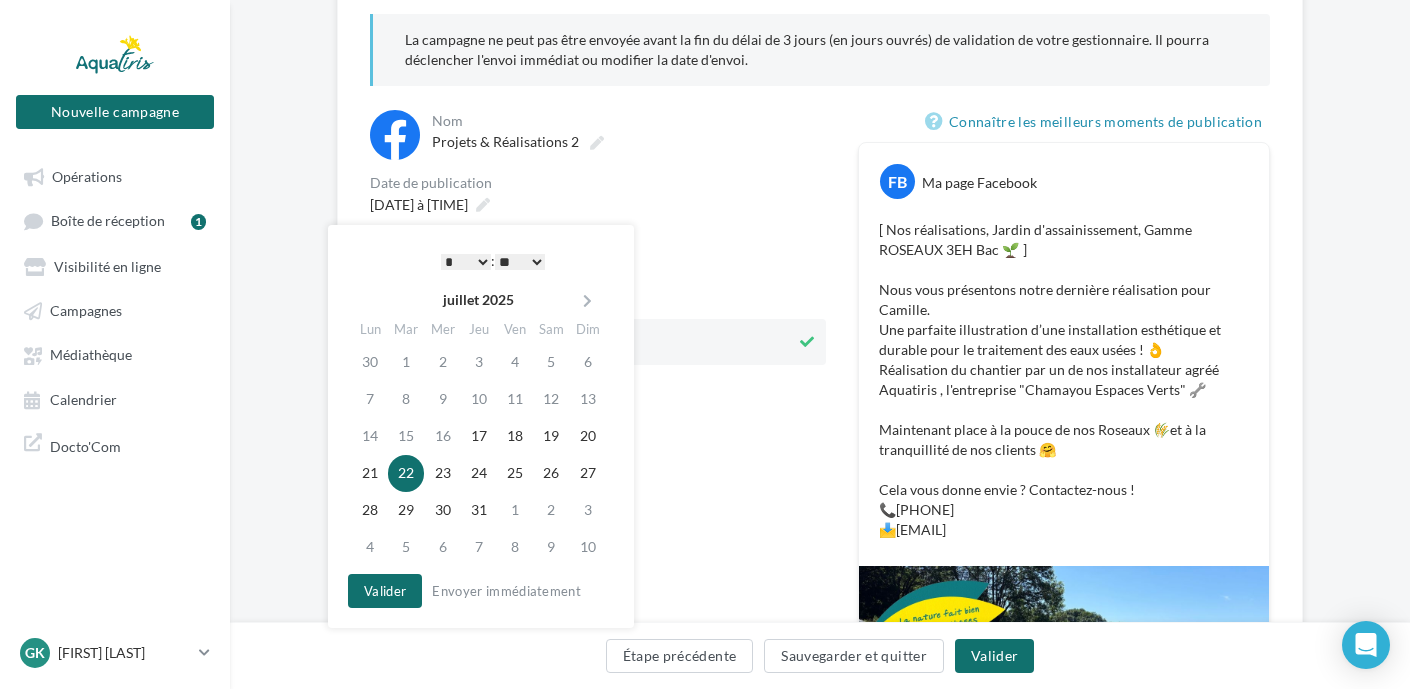 click on "* * * * * * * * * * ** ** ** ** ** ** ** ** ** ** ** ** ** **" at bounding box center (466, 262) 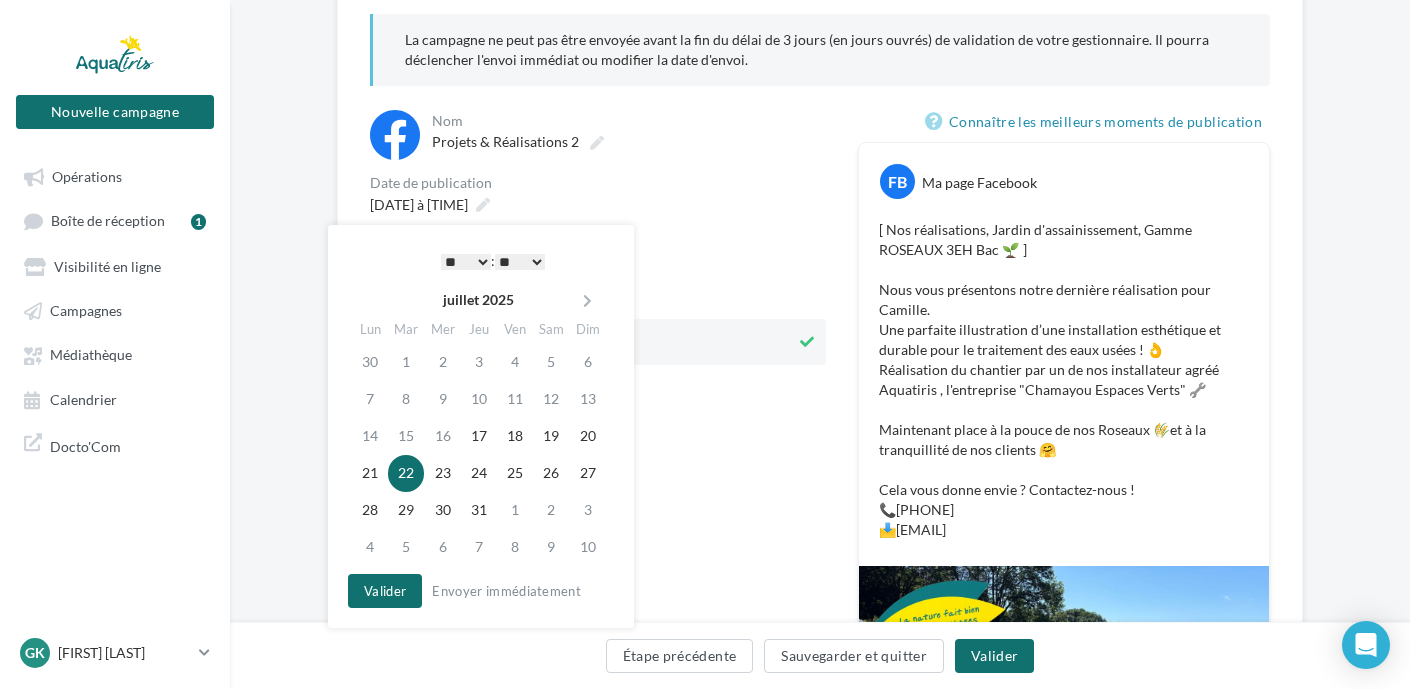 click on "** ** ** ** ** **" at bounding box center (520, 262) 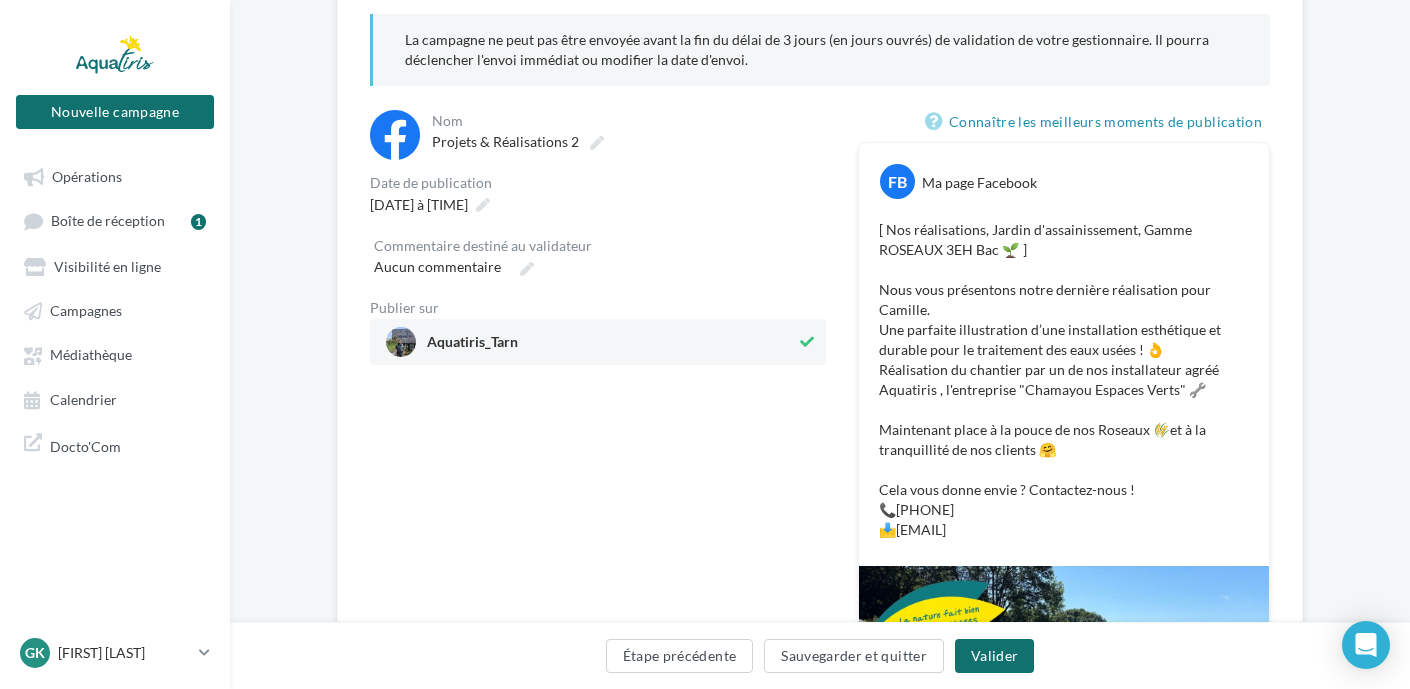 click on "Commentaire destiné au validateur Aucun commentaire" at bounding box center [598, 260] 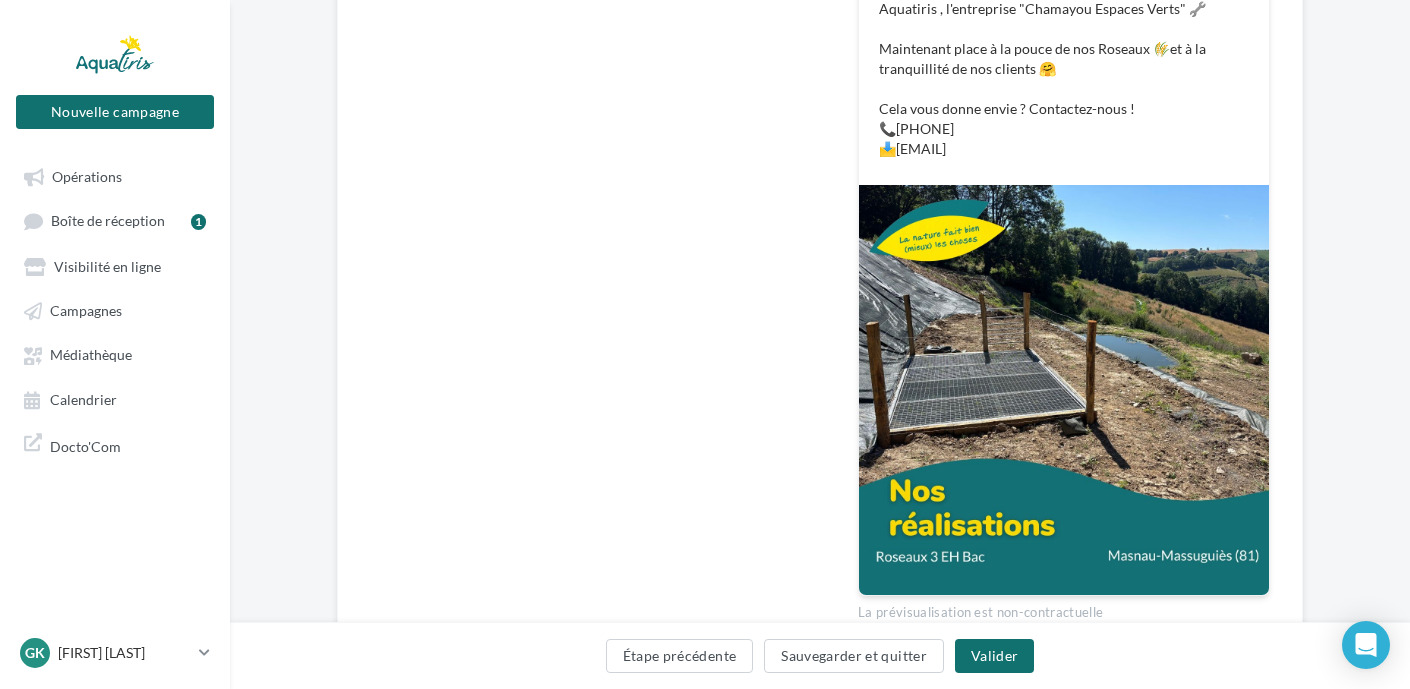 scroll, scrollTop: 686, scrollLeft: 0, axis: vertical 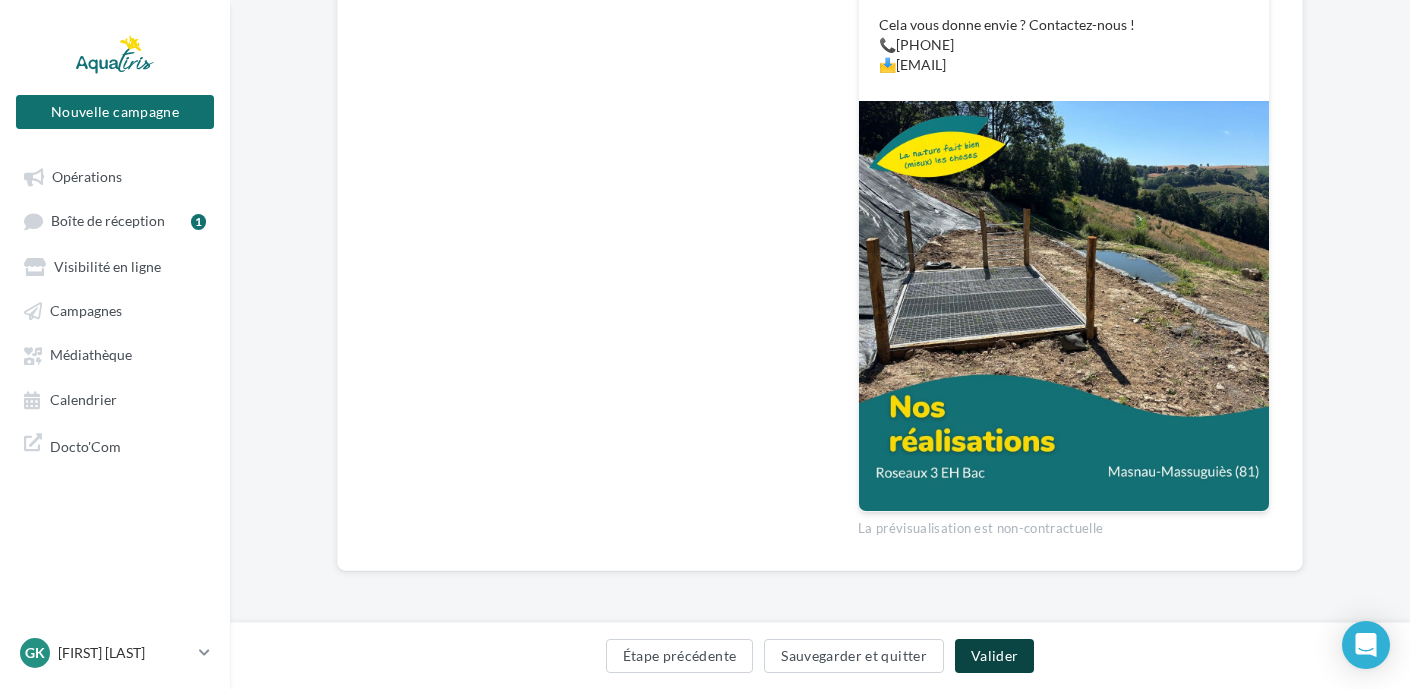 click on "Valider" at bounding box center [994, 656] 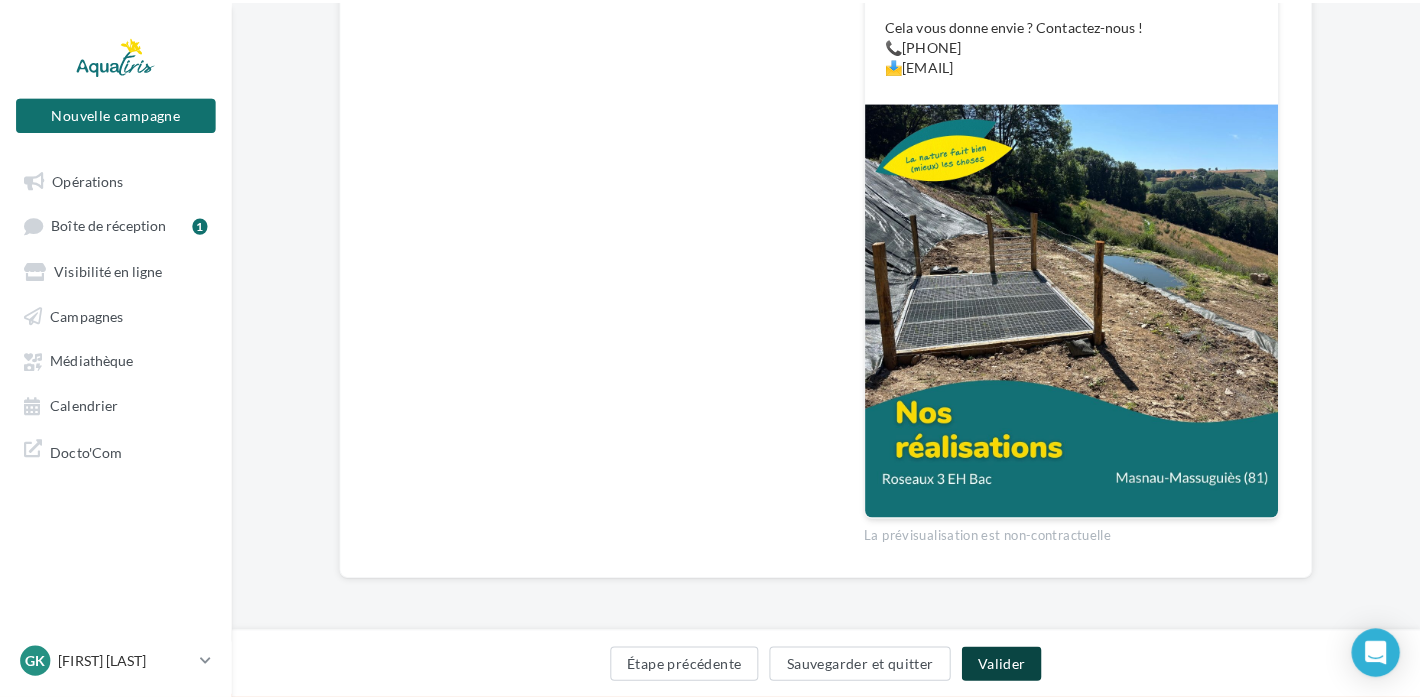 scroll, scrollTop: 676, scrollLeft: 0, axis: vertical 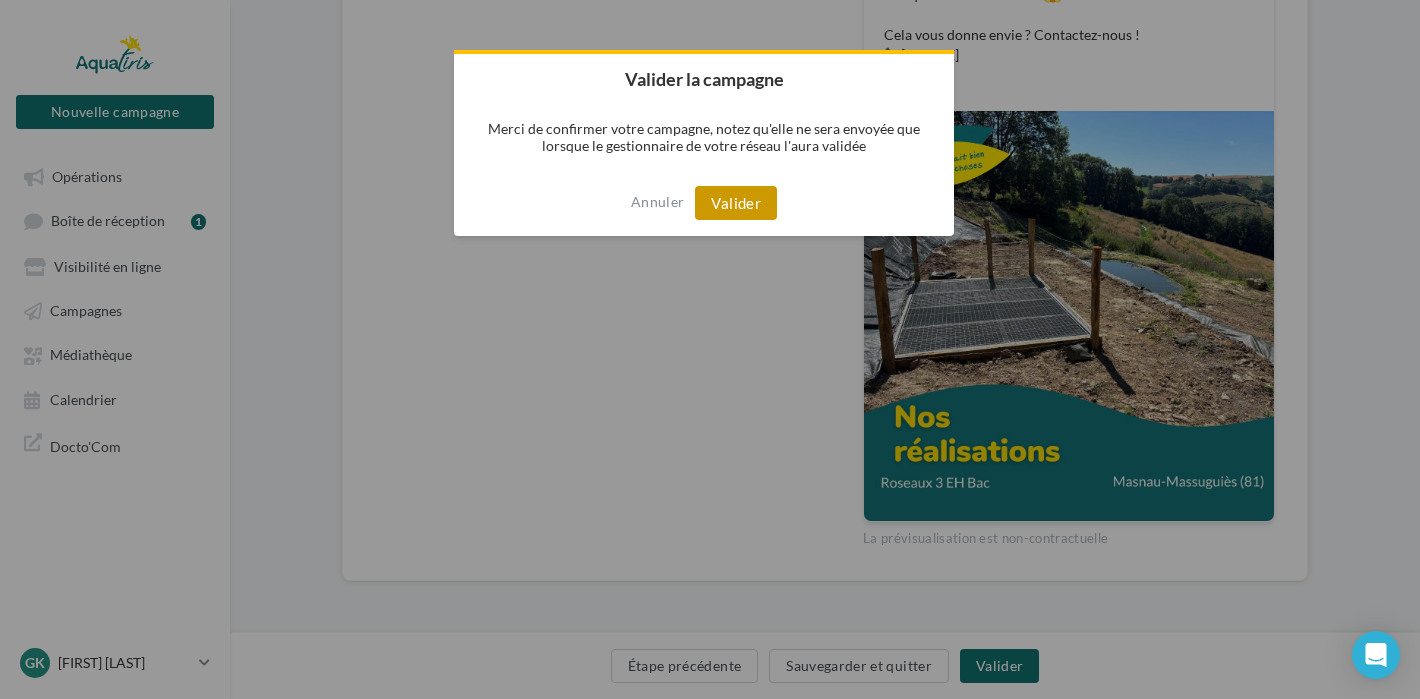 click on "Valider" at bounding box center [736, 203] 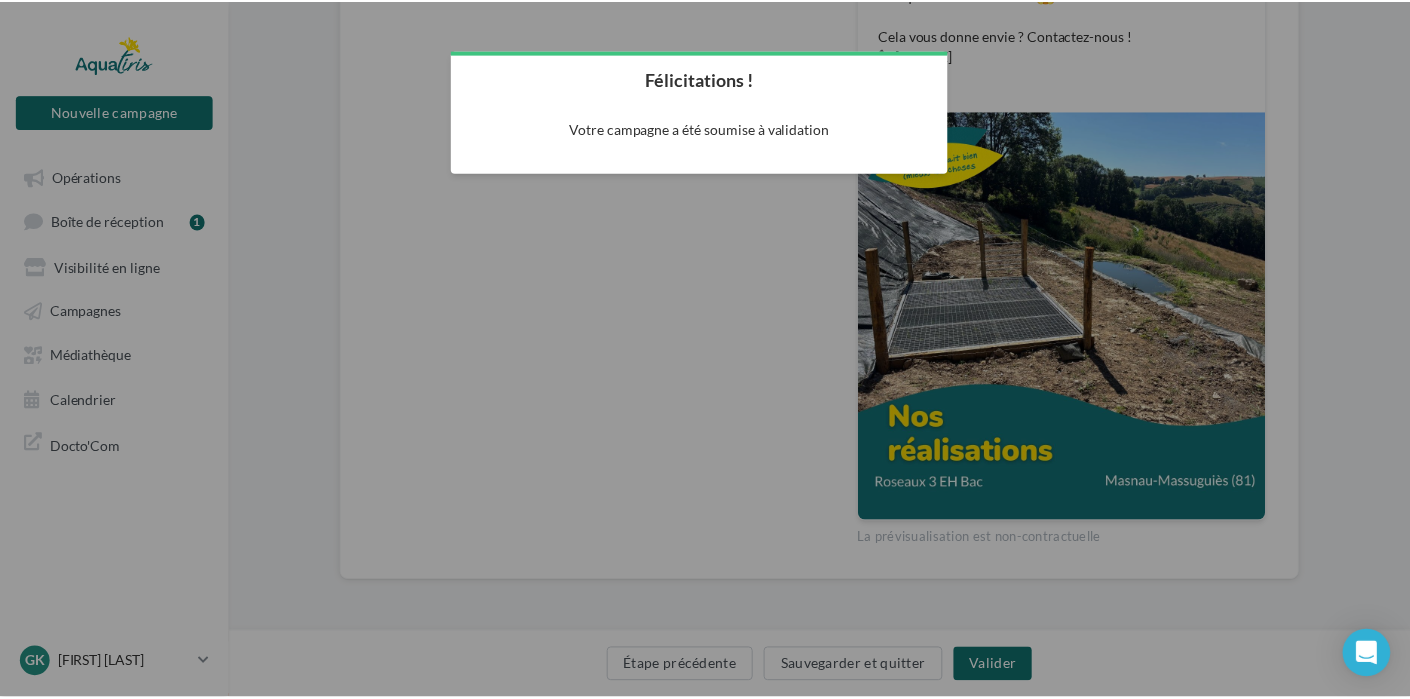 scroll, scrollTop: 32, scrollLeft: 0, axis: vertical 